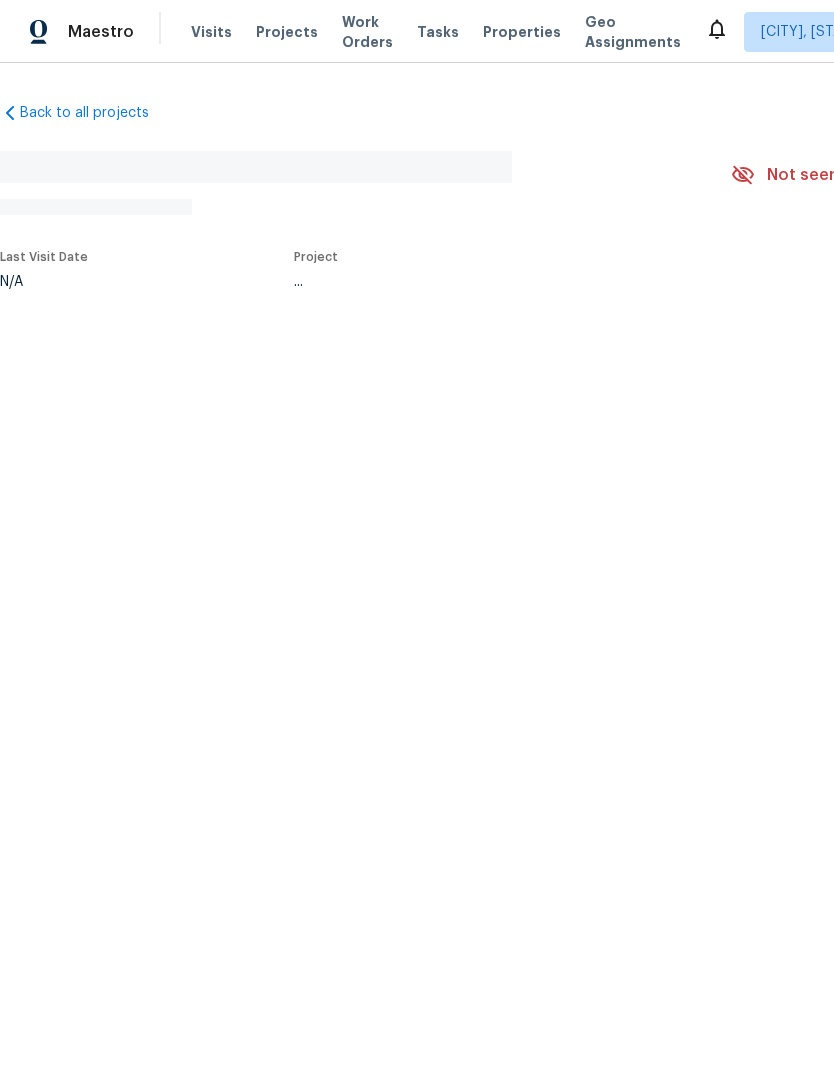 scroll, scrollTop: 0, scrollLeft: 0, axis: both 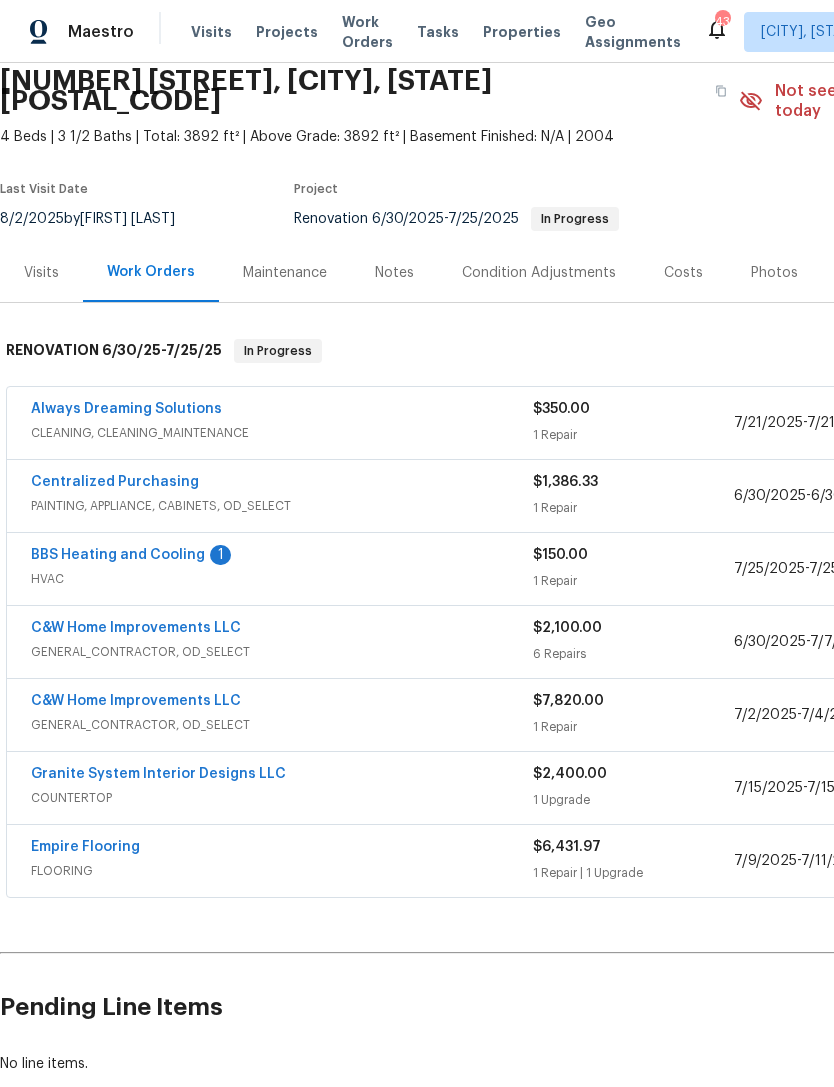 click on "BBS Heating and Cooling" at bounding box center (118, 555) 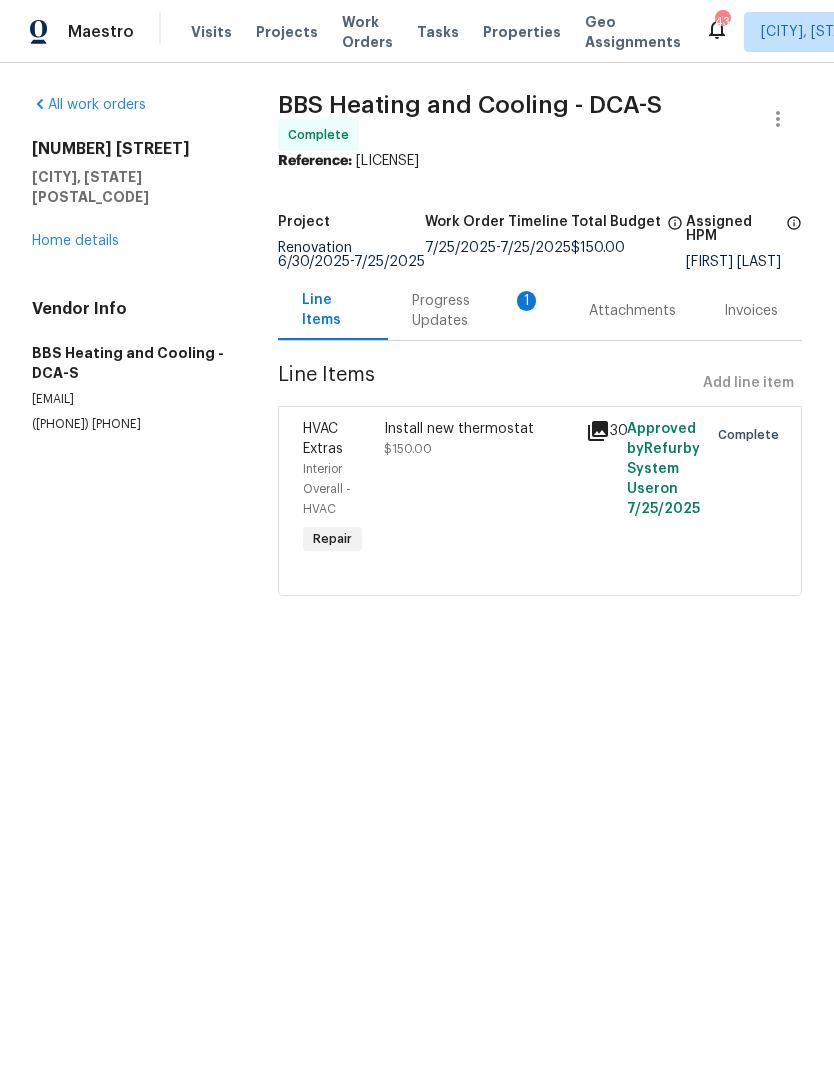 click on "Progress Updates 1" at bounding box center (476, 311) 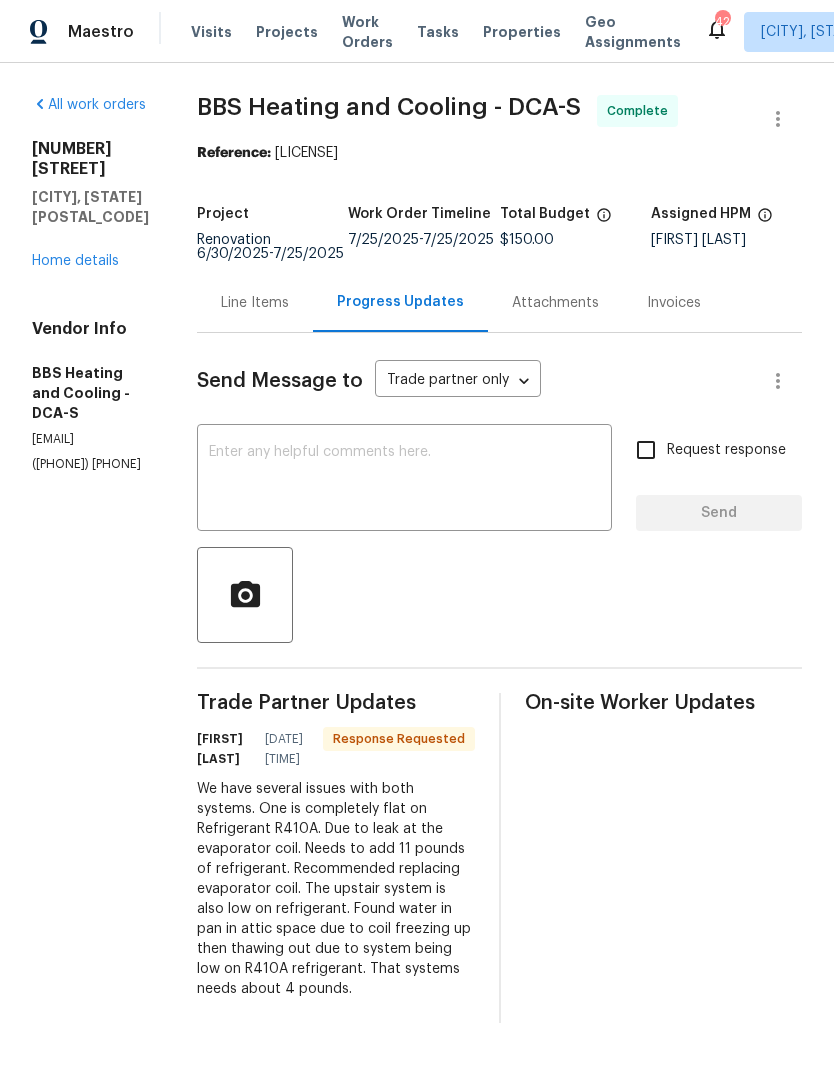 click at bounding box center (404, 480) 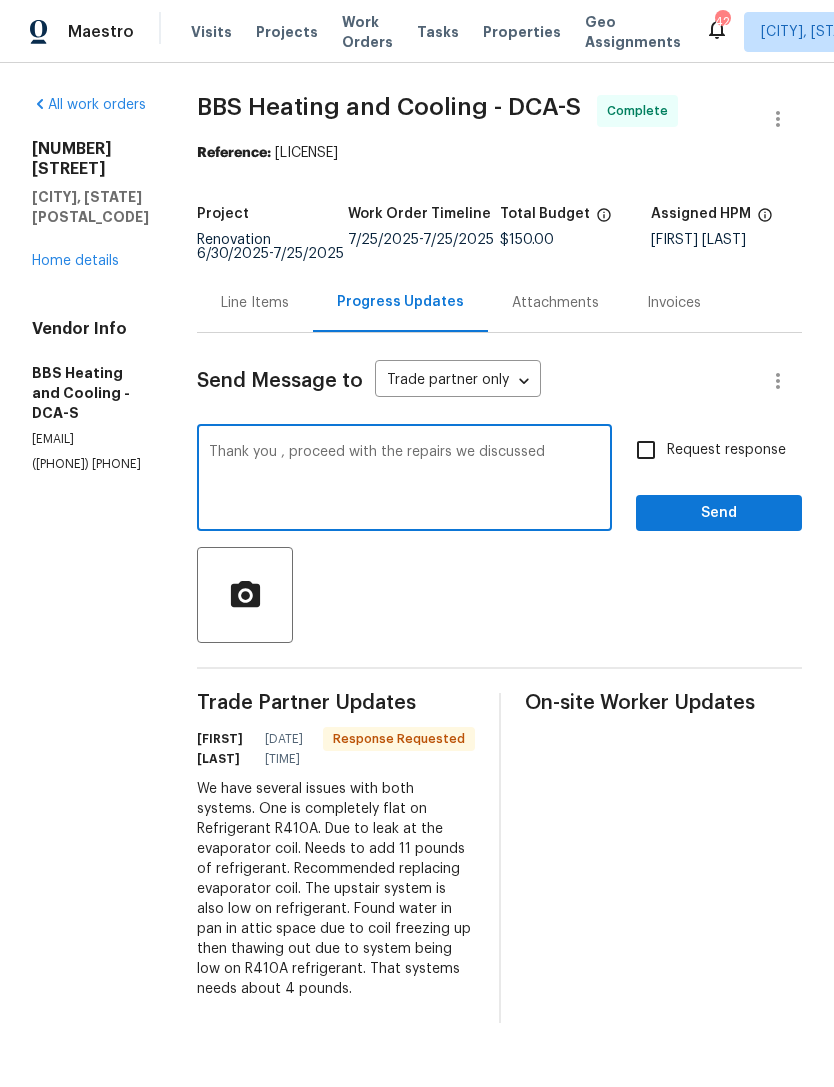 type on "Thank you , proceed with the repairs we discussed" 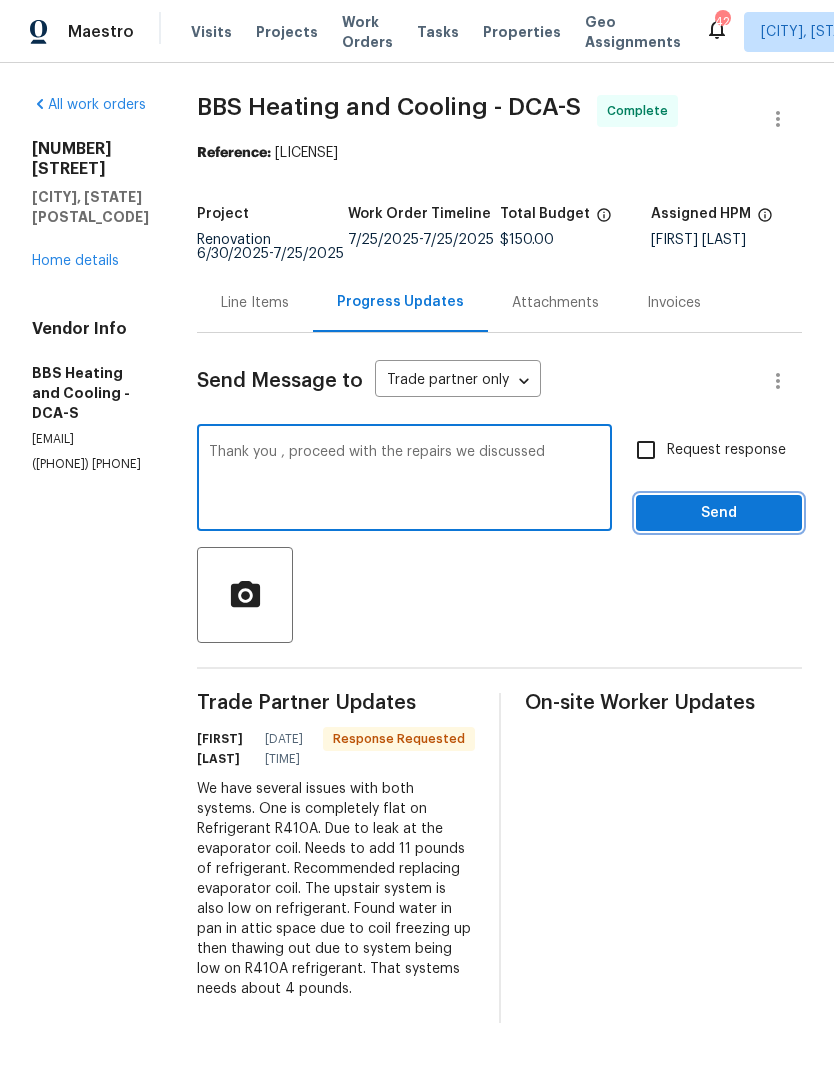 click on "Send" at bounding box center [719, 513] 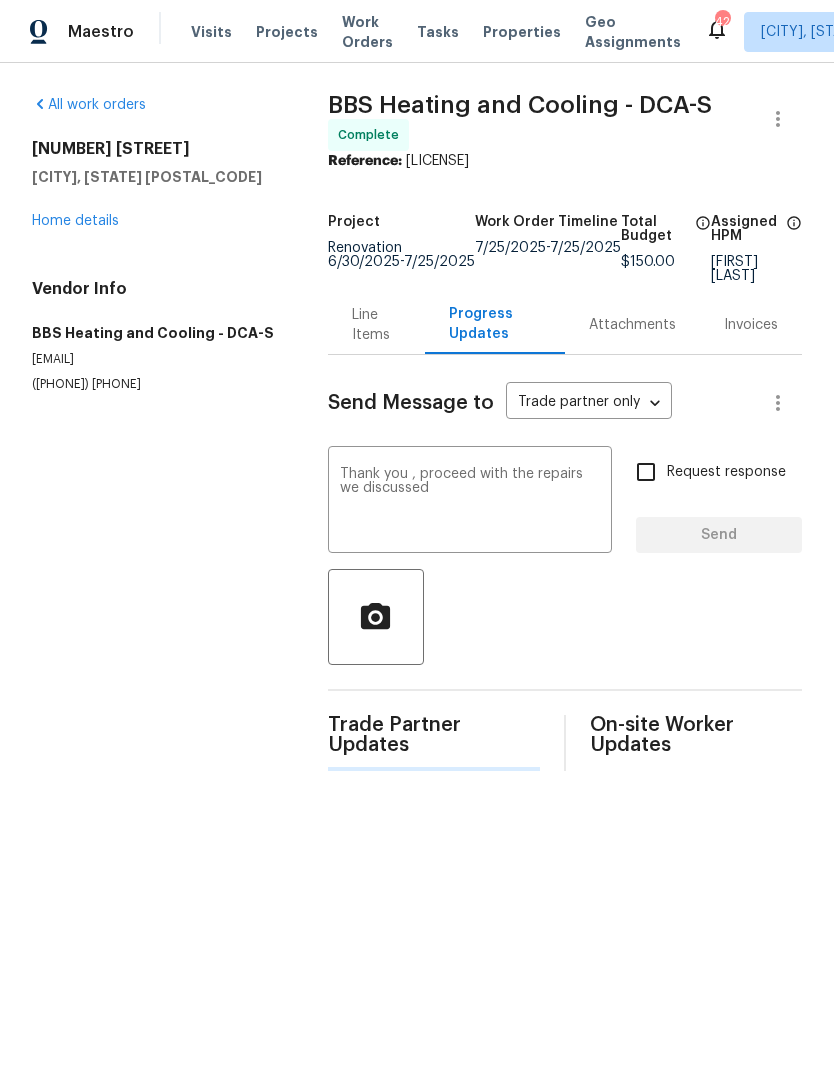 type 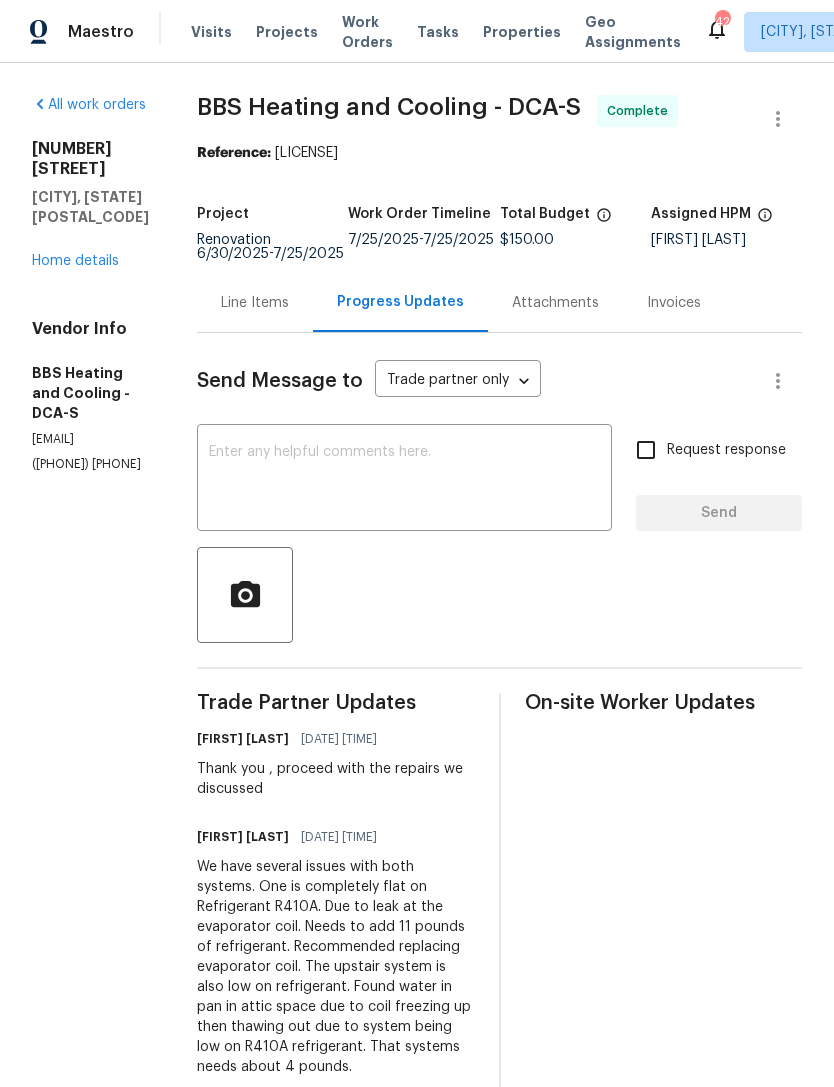 click on "Work Orders" at bounding box center (367, 32) 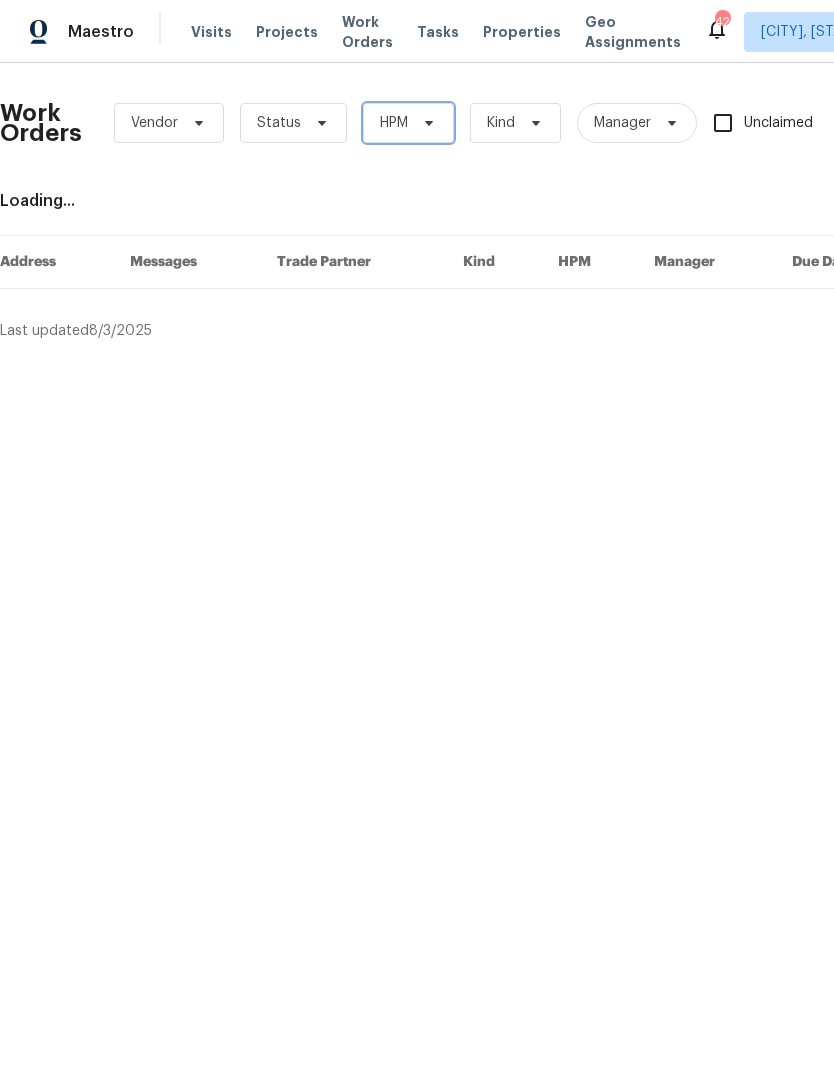 click on "HPM" at bounding box center (408, 123) 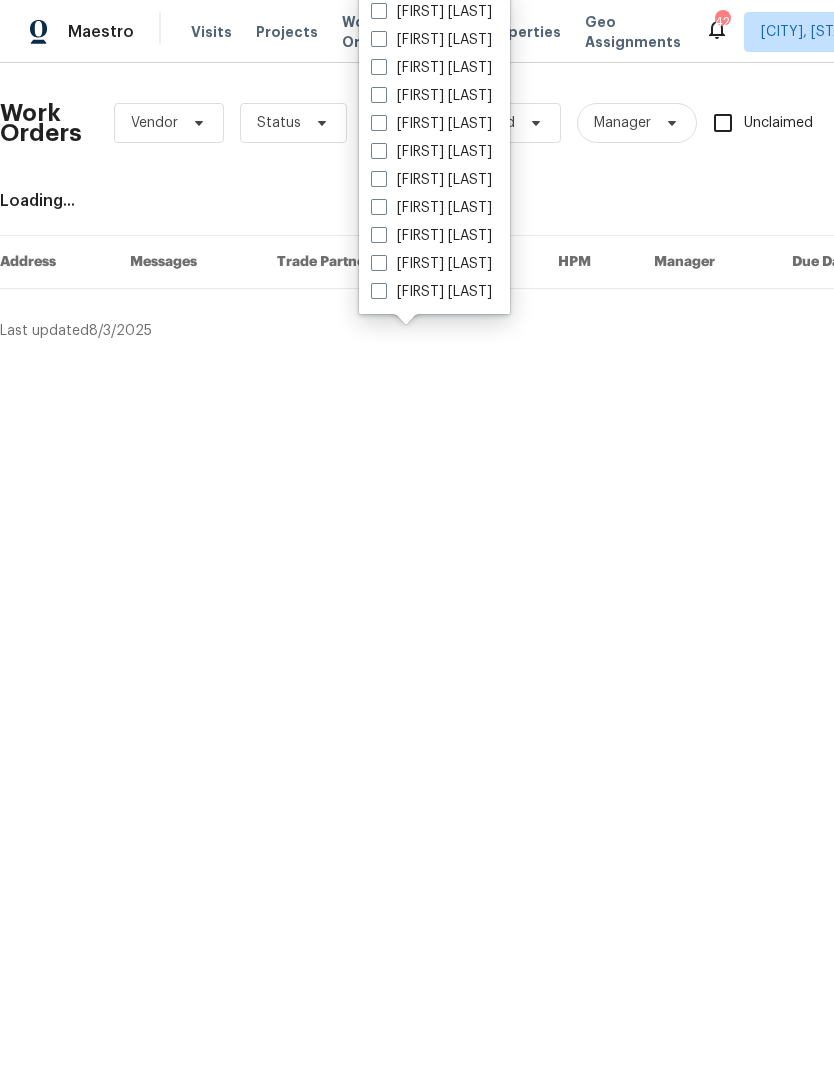 click on "[FIRST] [LAST]" at bounding box center [431, 68] 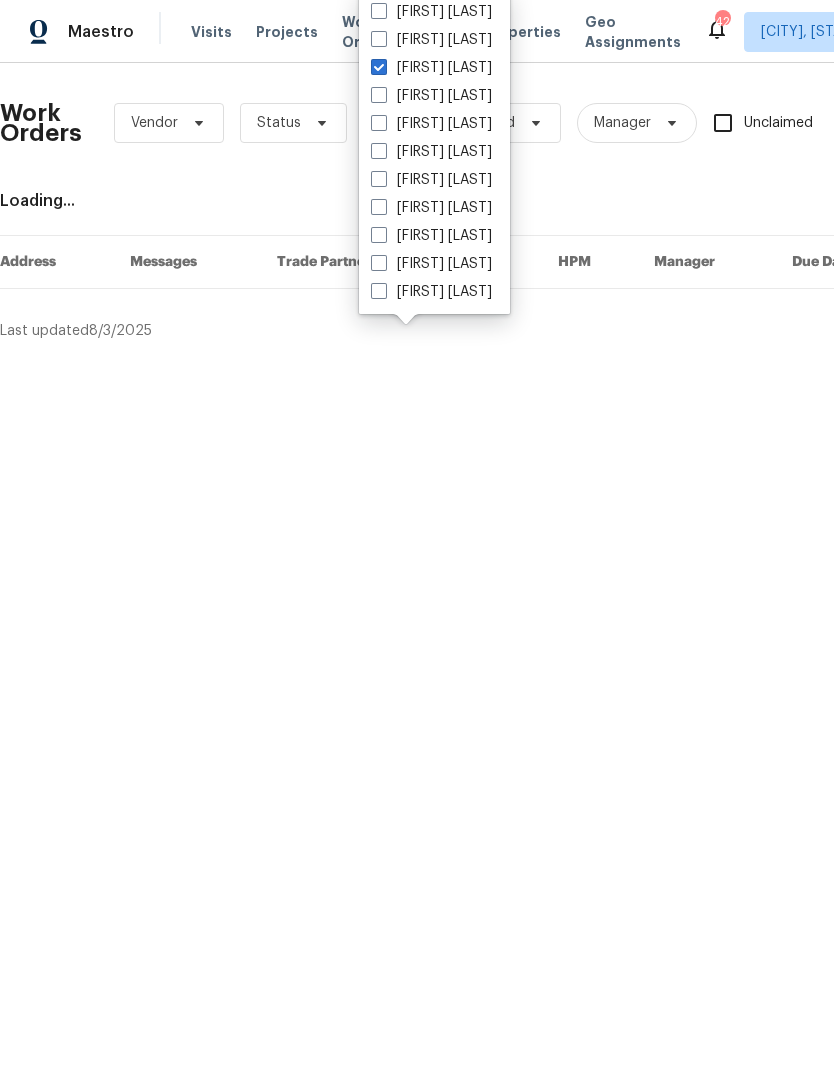 checkbox on "true" 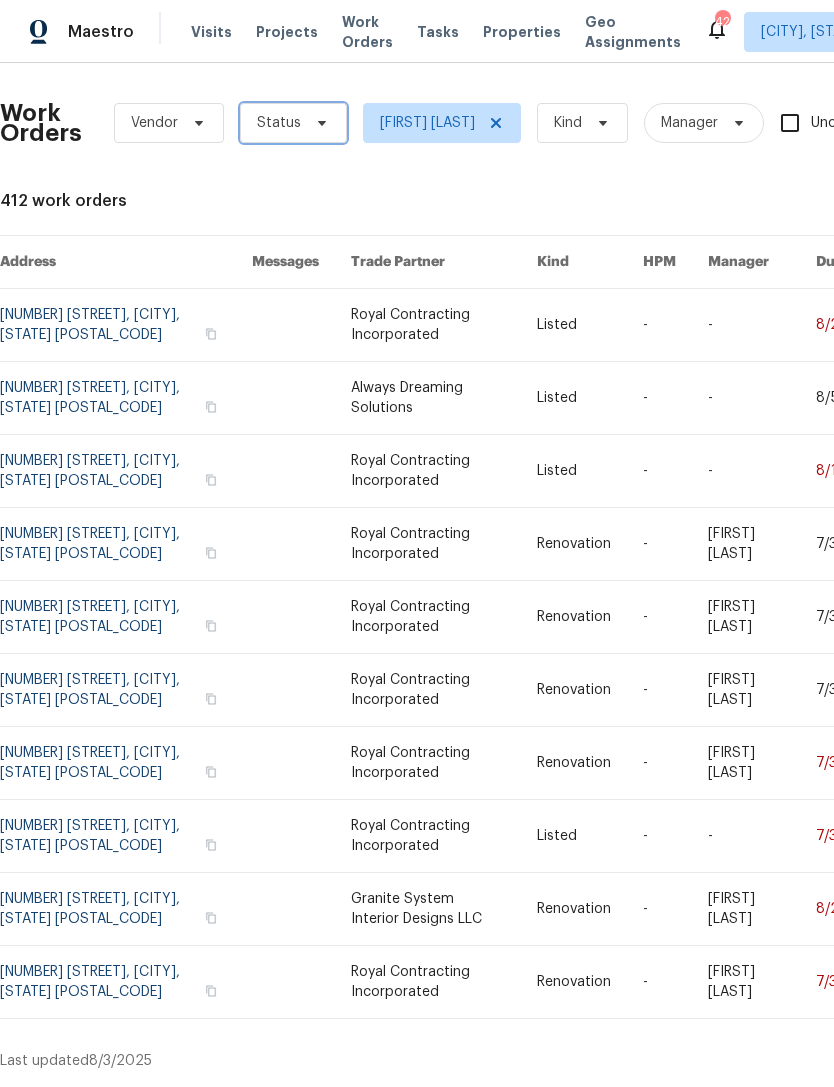 click 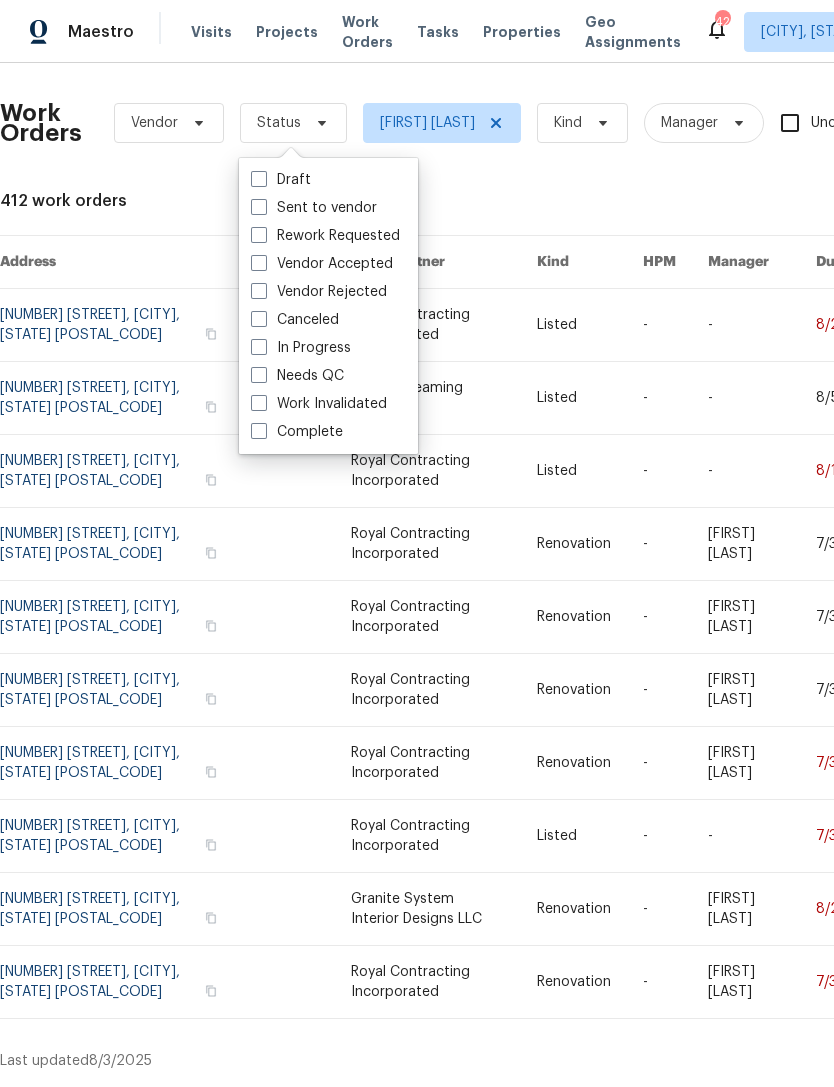 click on "Needs QC" at bounding box center [297, 376] 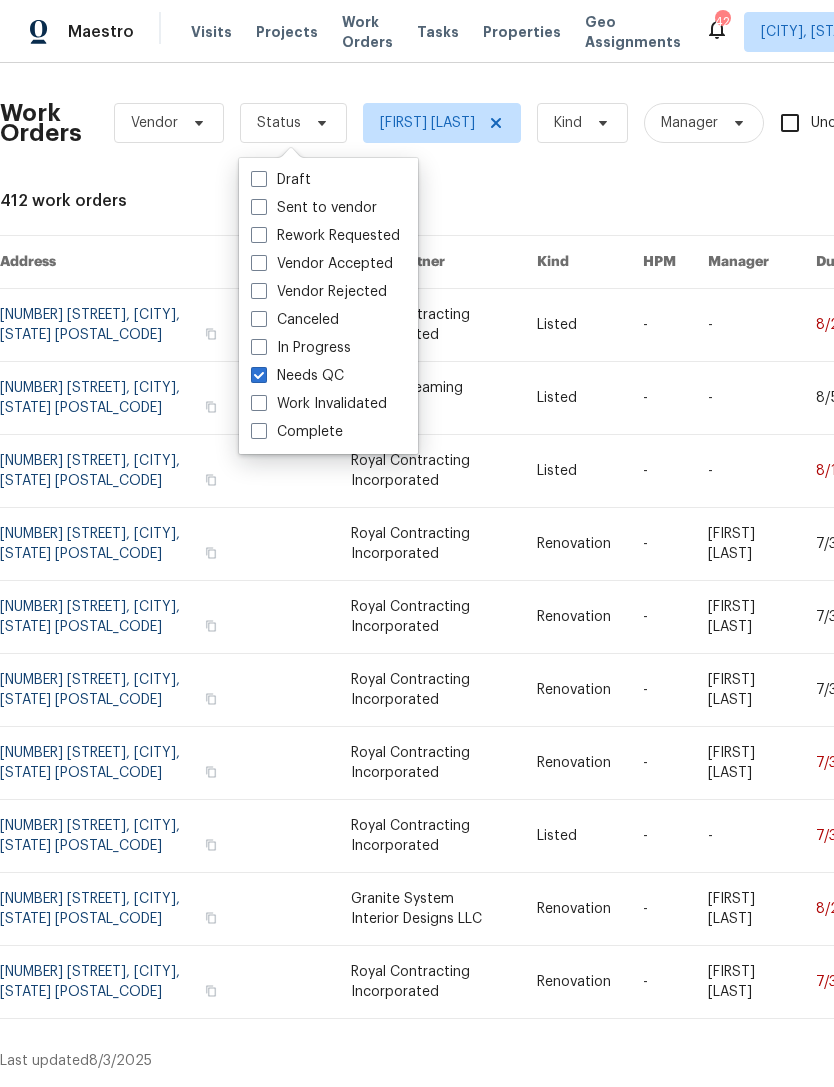 checkbox on "true" 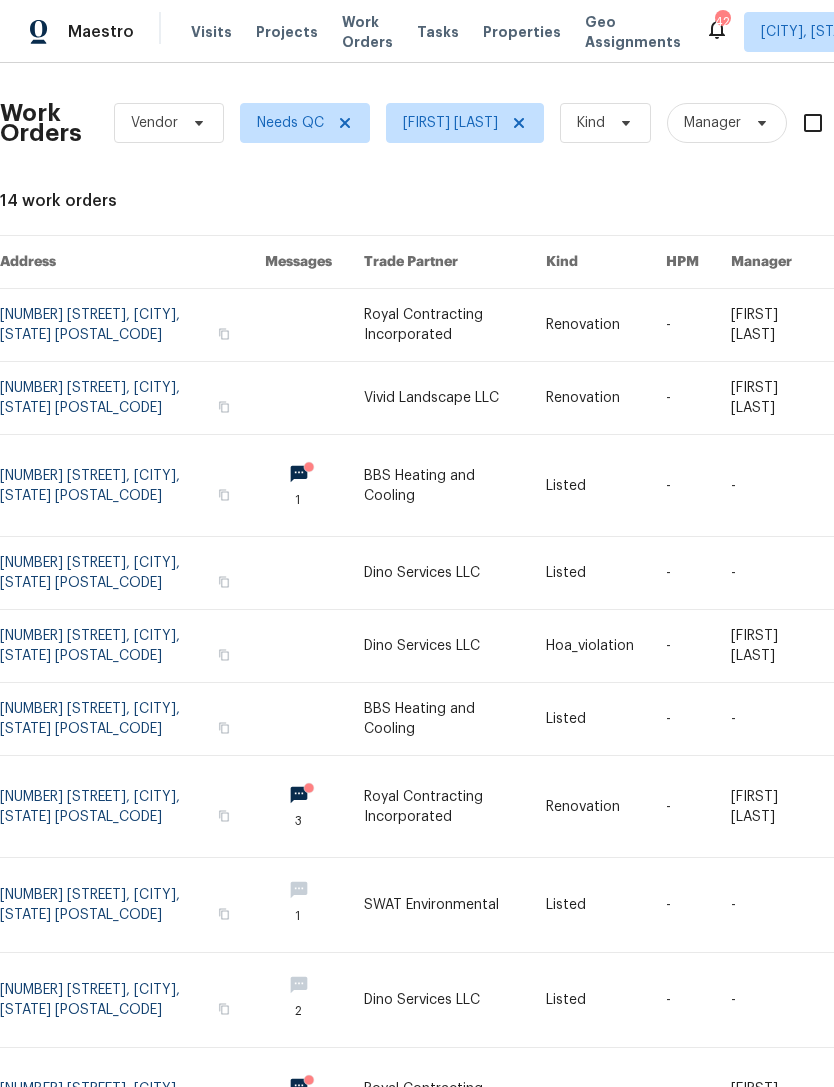 scroll, scrollTop: 0, scrollLeft: 0, axis: both 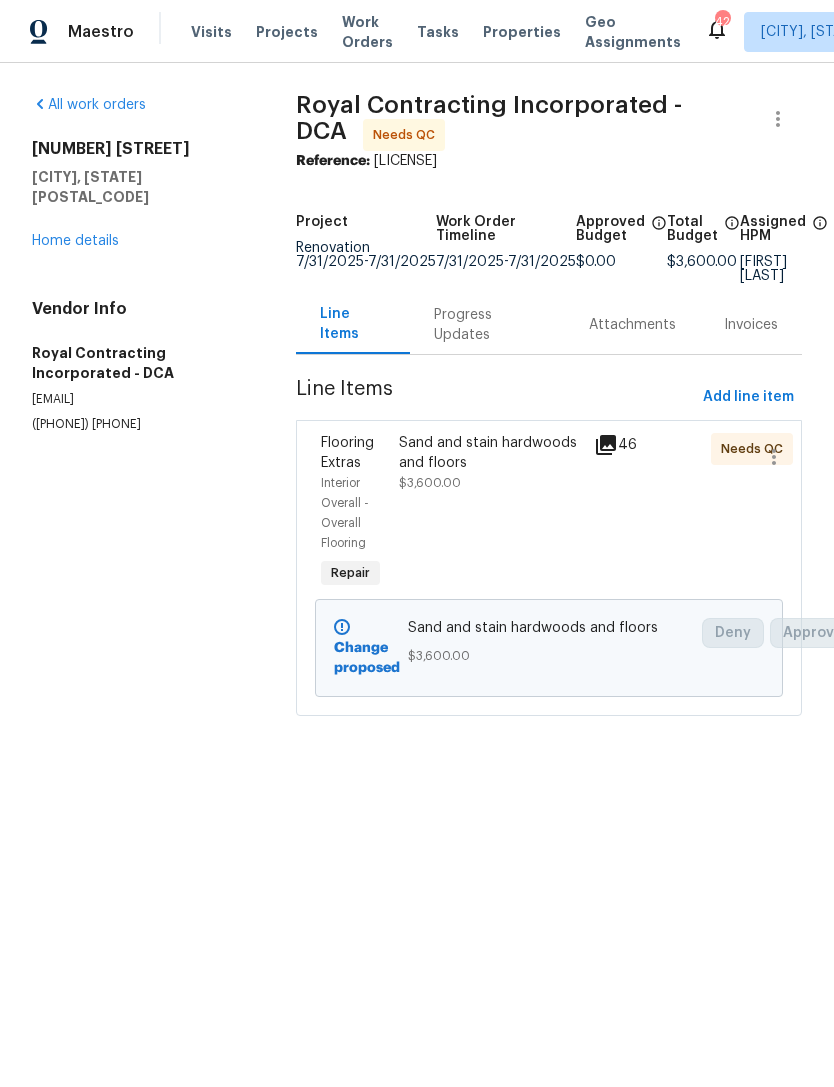 click at bounding box center (666, 513) 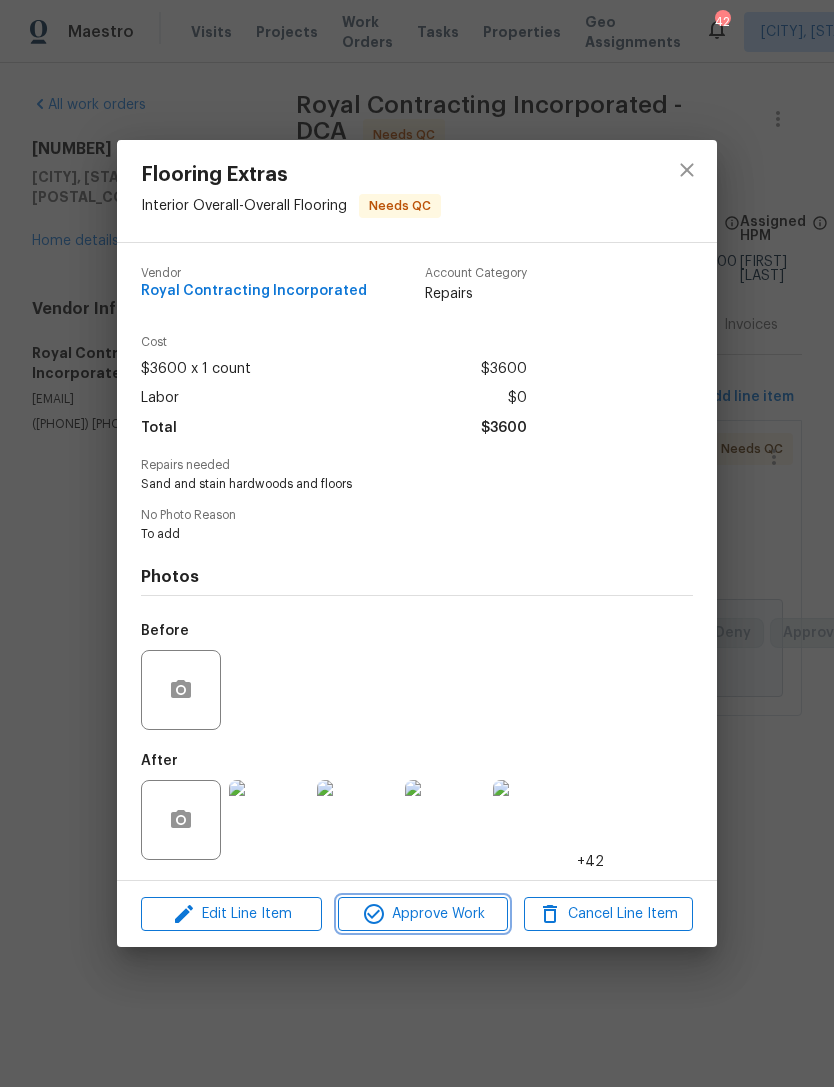 click on "Approve Work" at bounding box center [422, 914] 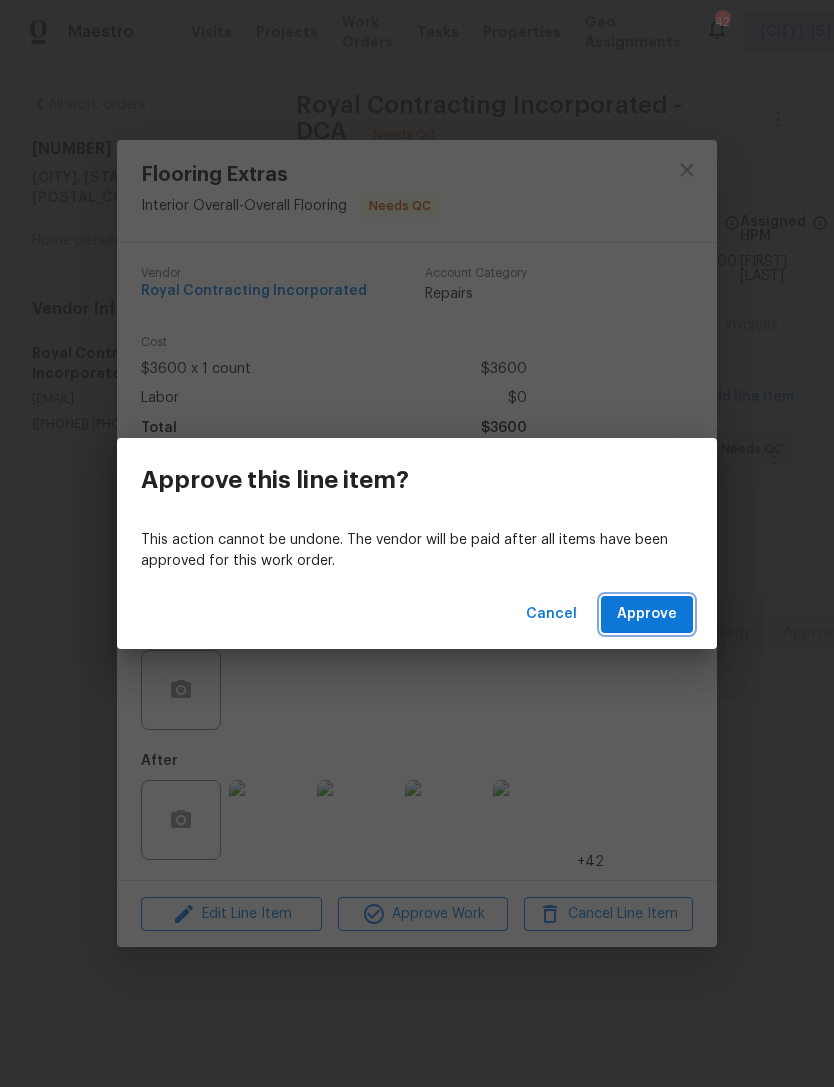 click on "Approve" at bounding box center [647, 614] 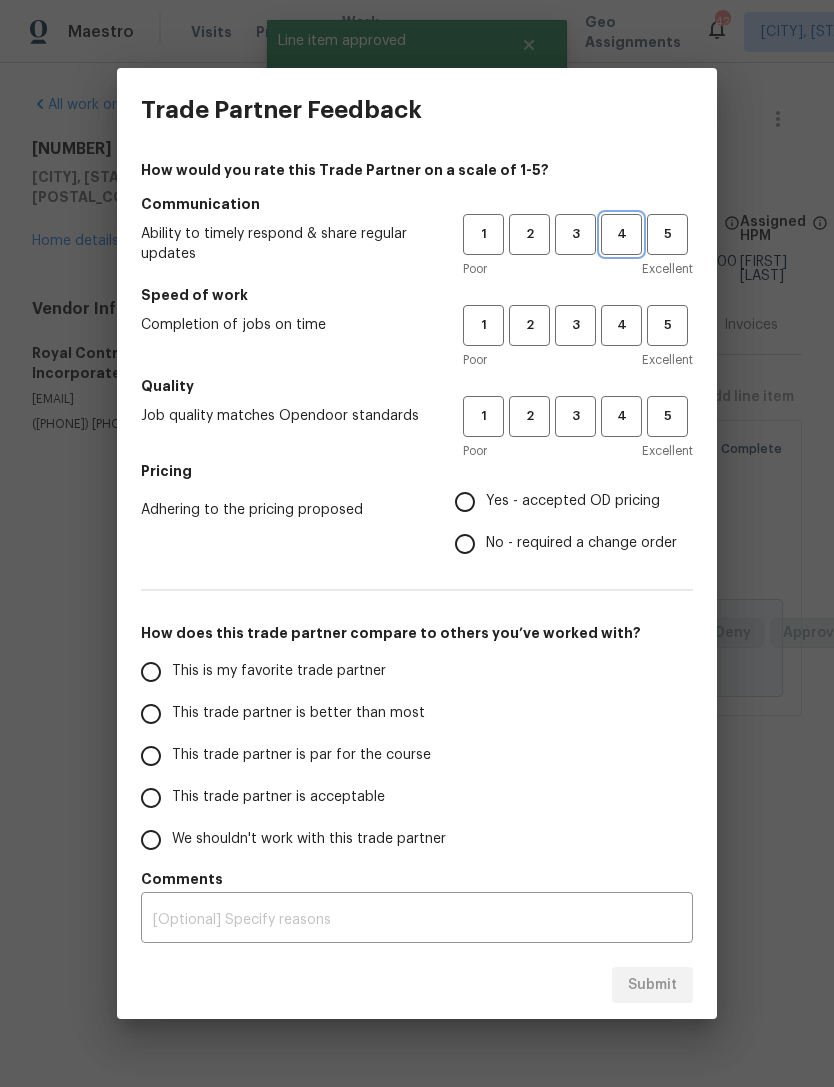 click on "4" at bounding box center [621, 234] 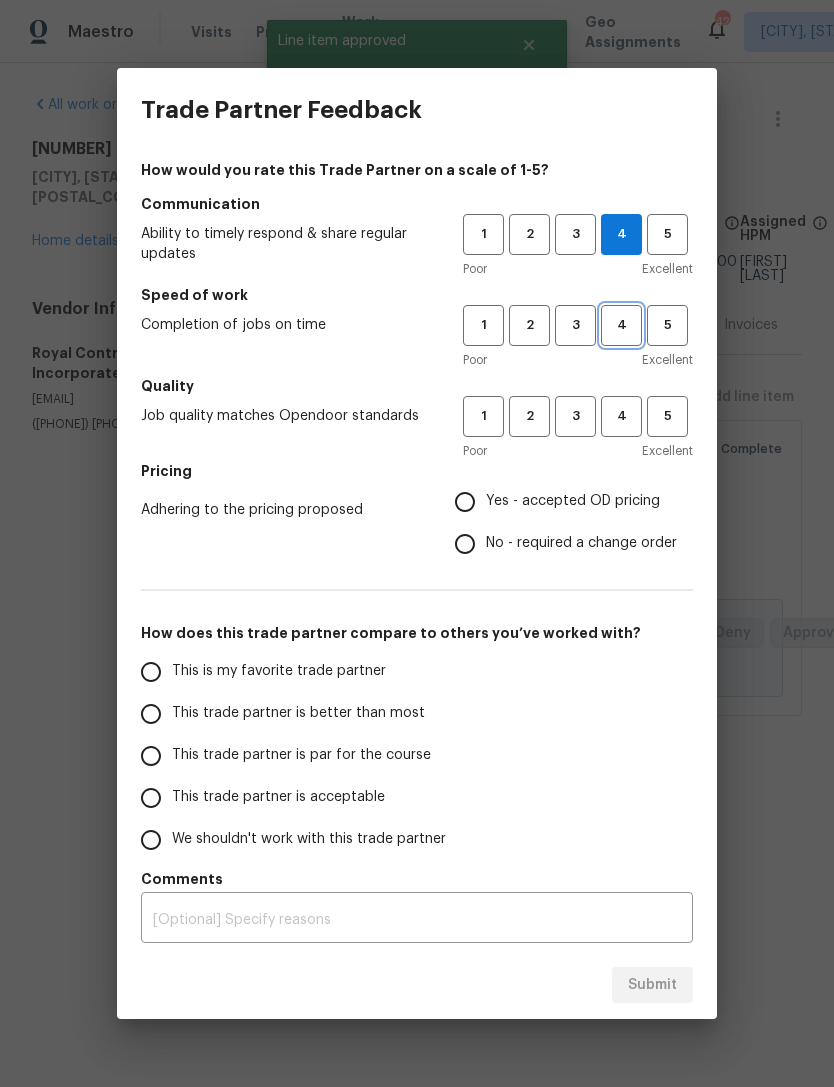 click on "4" at bounding box center [621, 325] 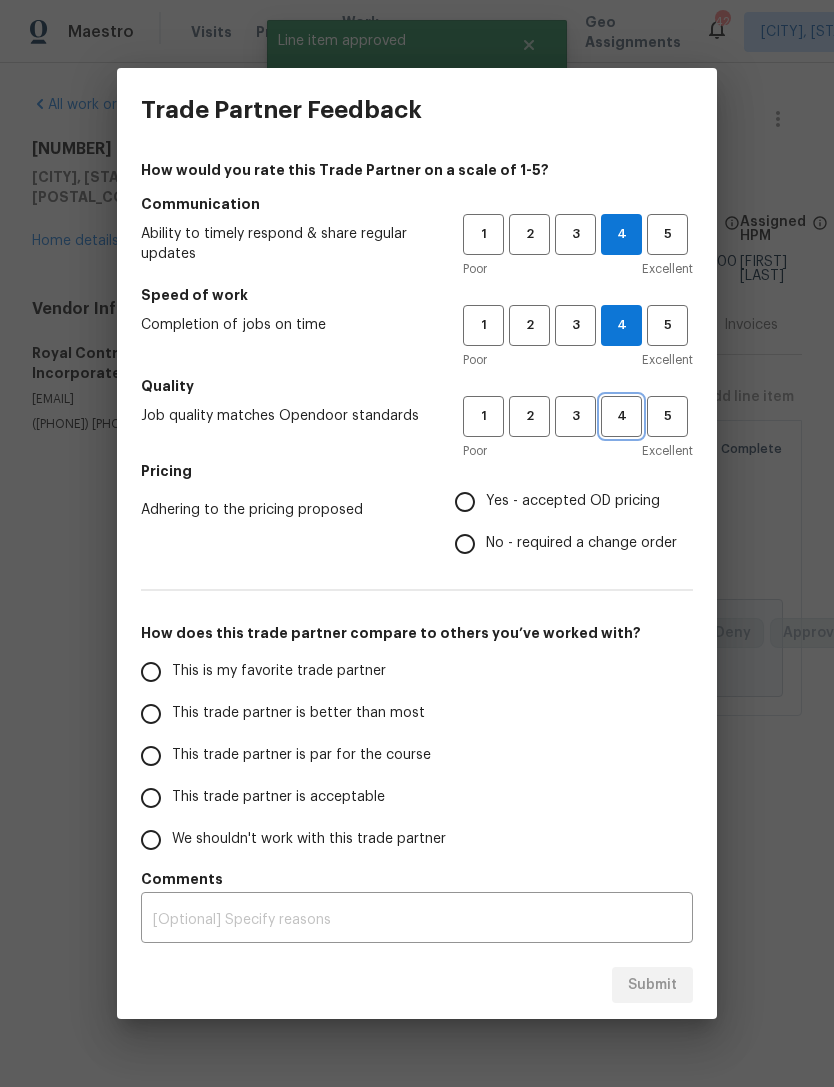 click on "4" at bounding box center (621, 416) 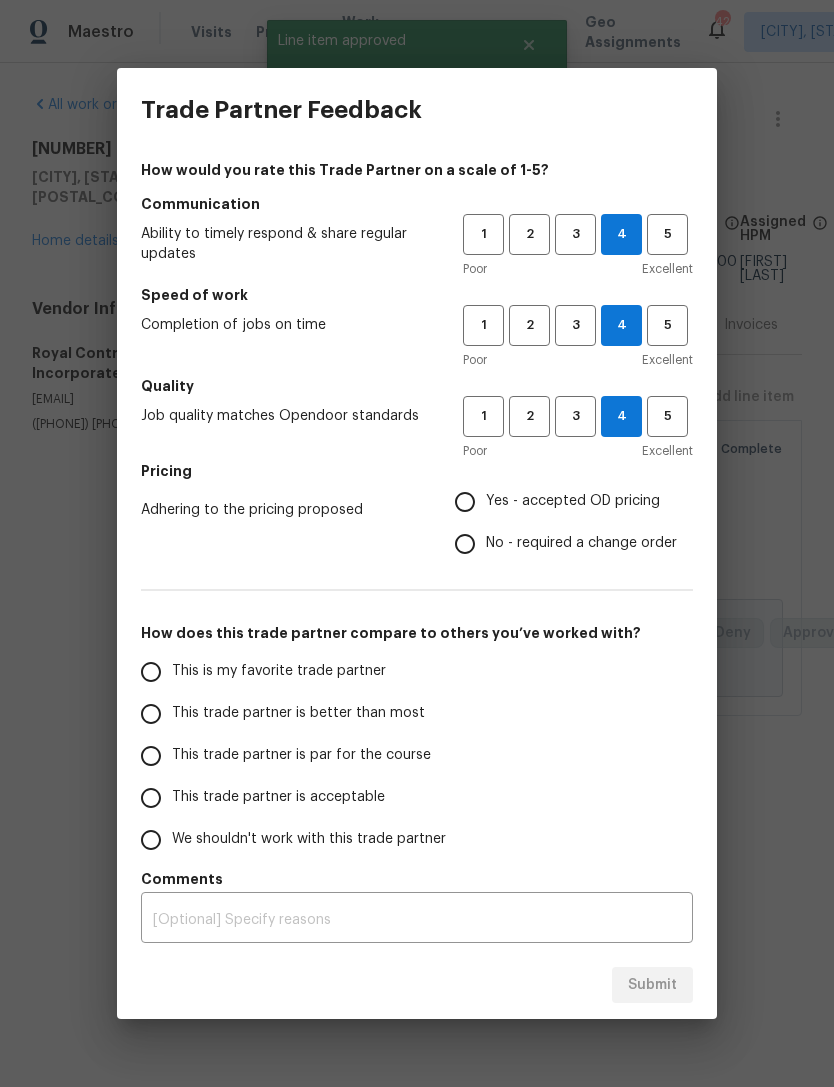 click on "Yes - accepted OD pricing" at bounding box center [465, 502] 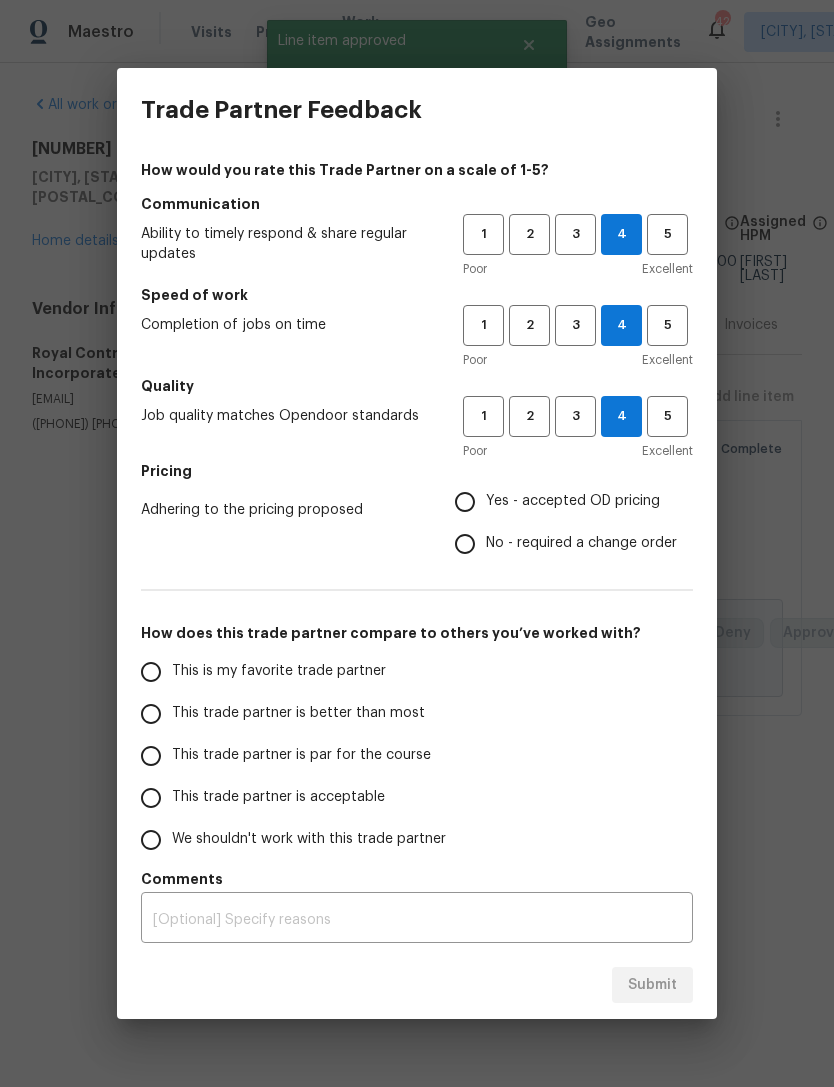 radio on "true" 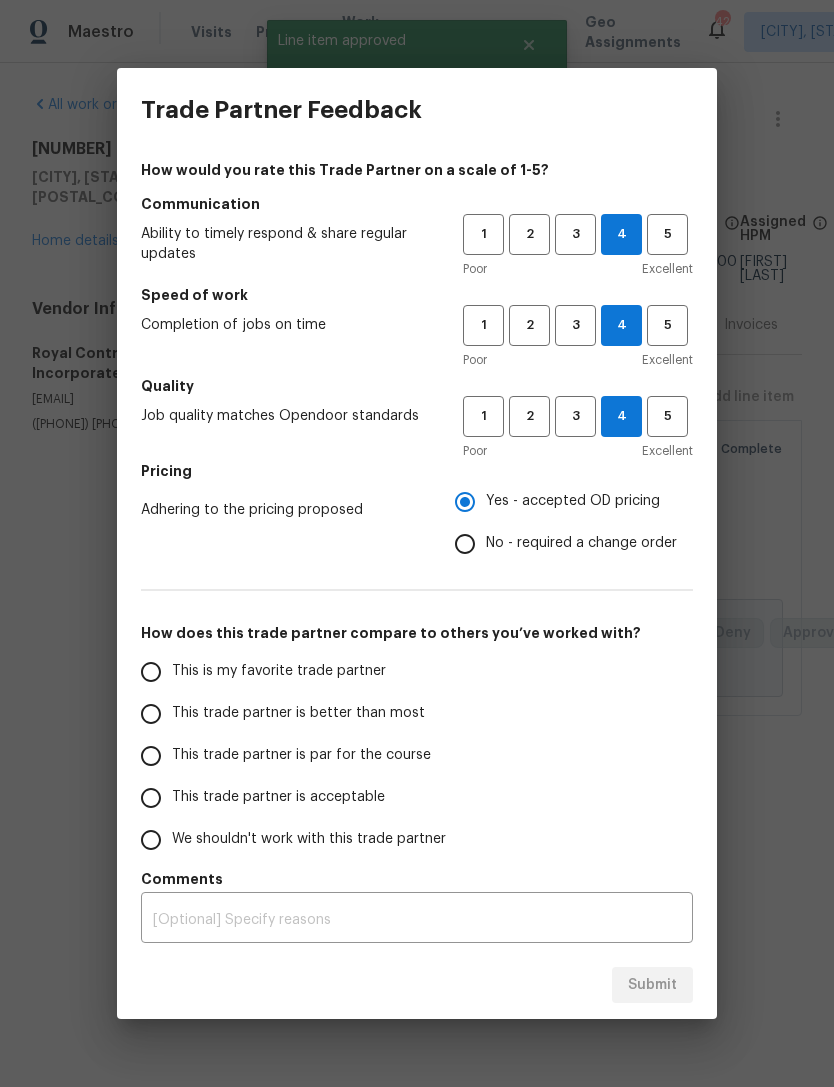 click on "This trade partner is par for the course" at bounding box center [151, 756] 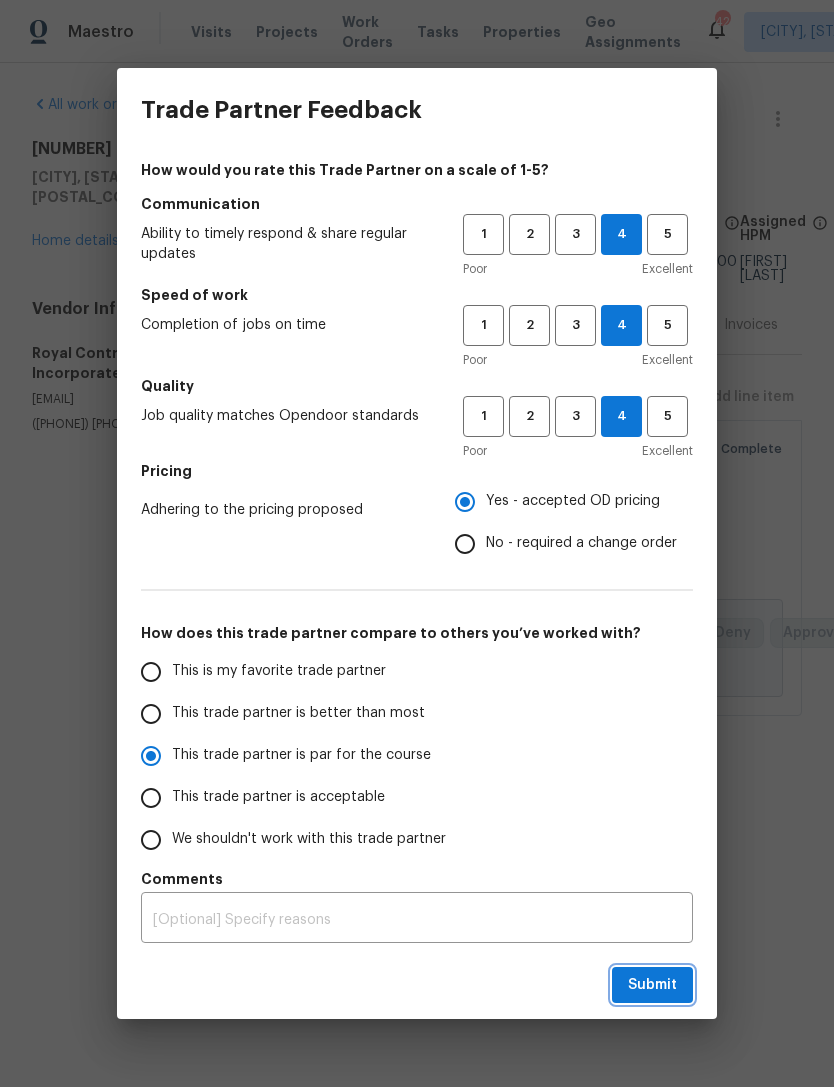 click on "Submit" at bounding box center (652, 985) 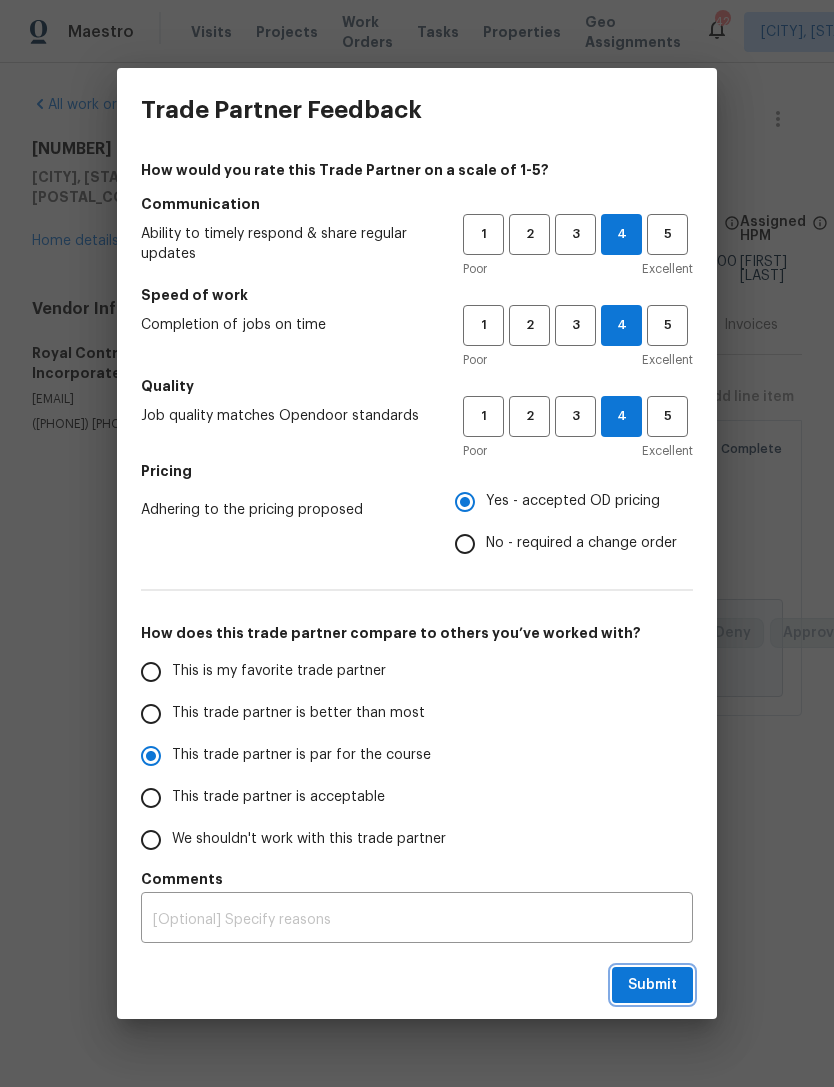 radio on "true" 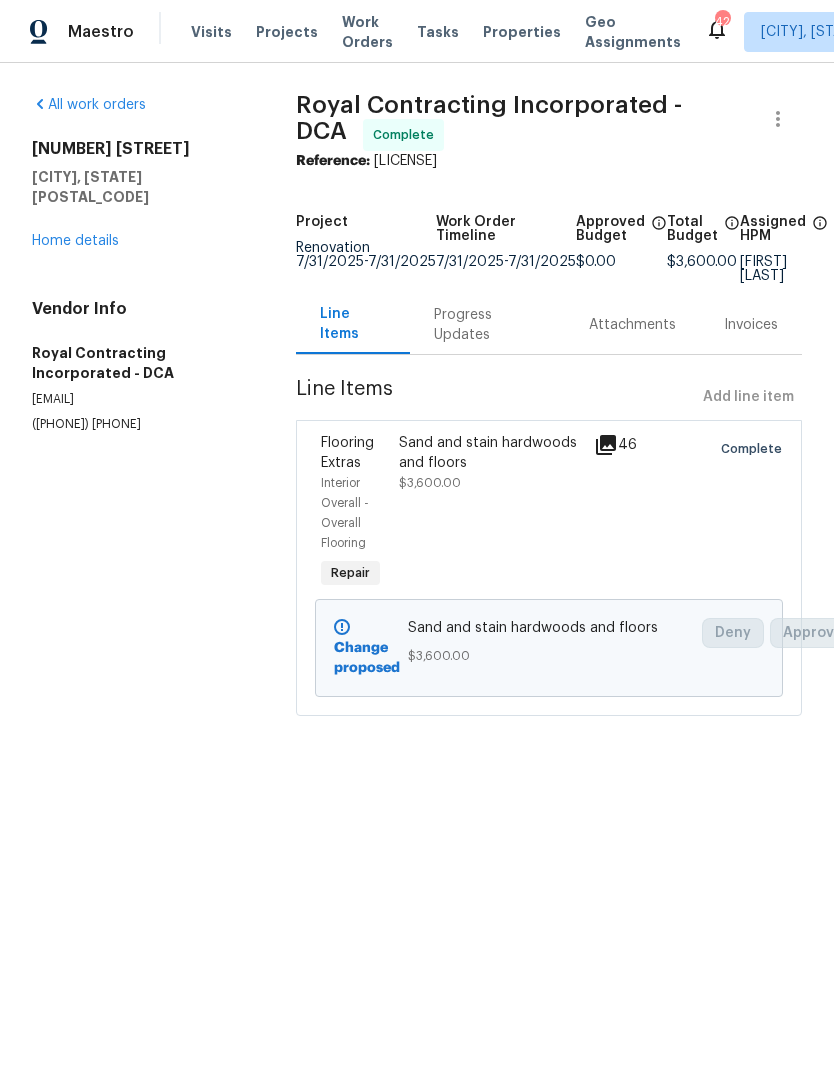 click on "Royal Contracting Incorporated - DCA" at bounding box center (489, 118) 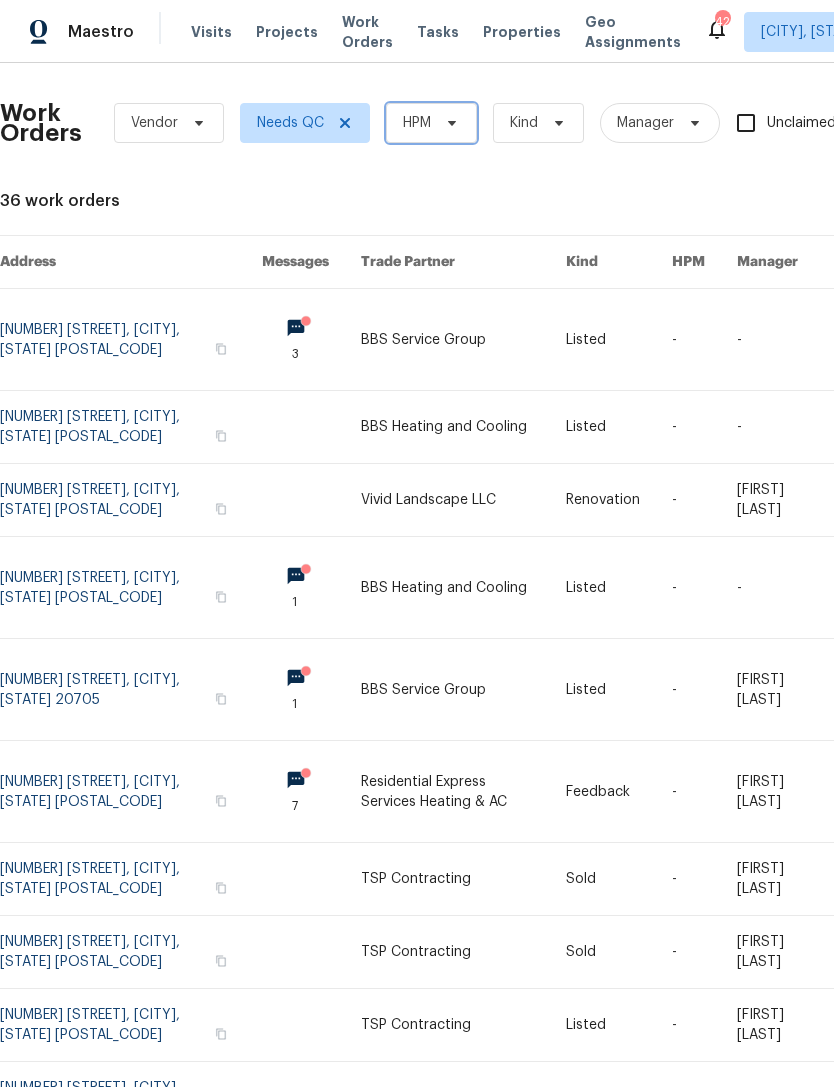 click on "HPM" at bounding box center (431, 123) 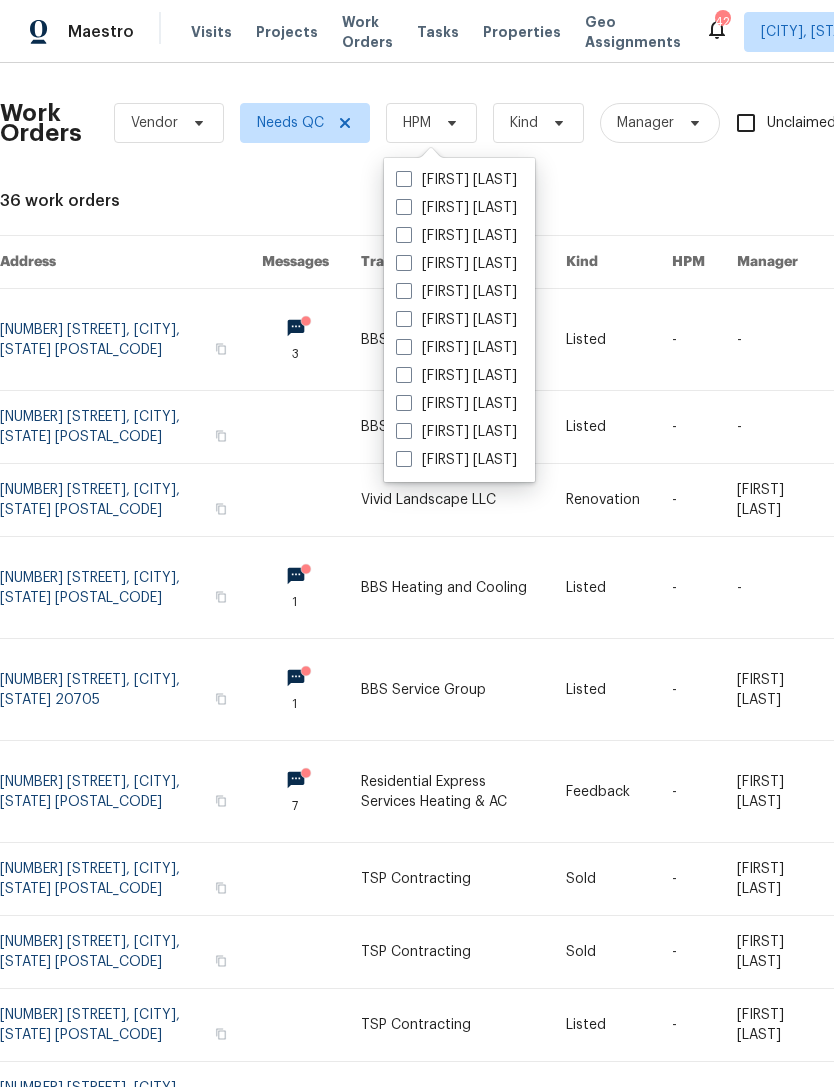 click on "[FIRST] [LAST]" at bounding box center [456, 236] 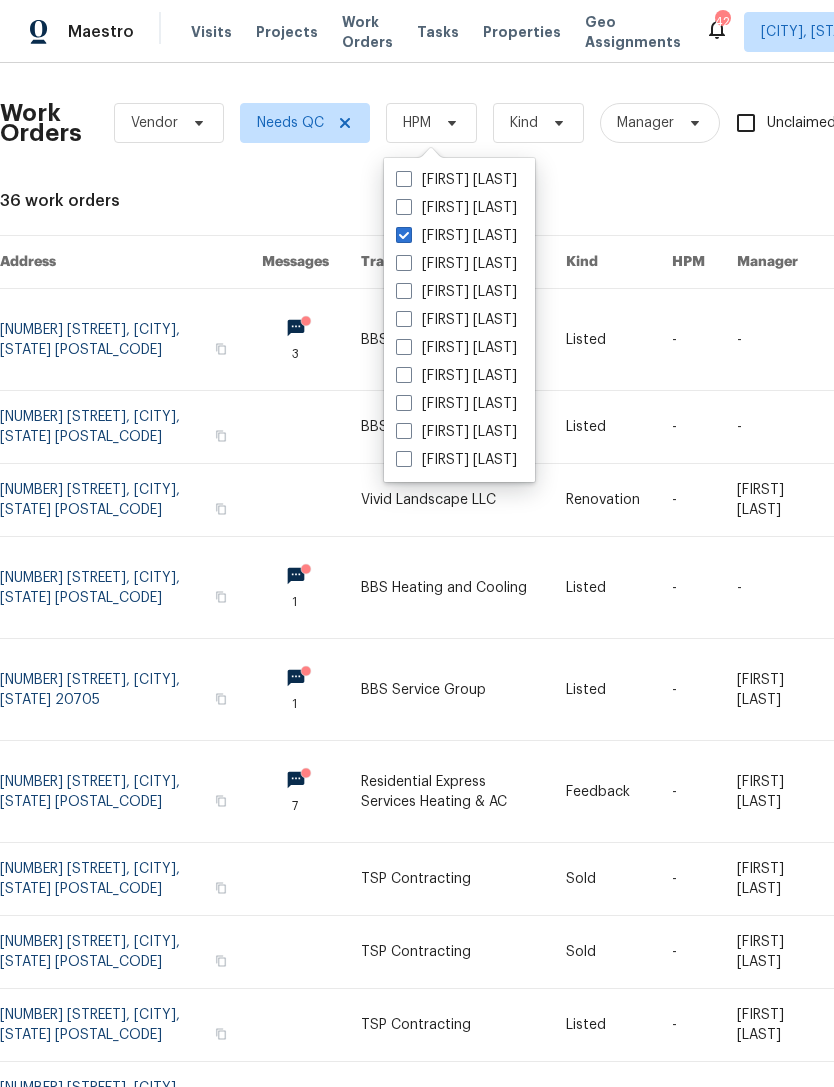 checkbox on "true" 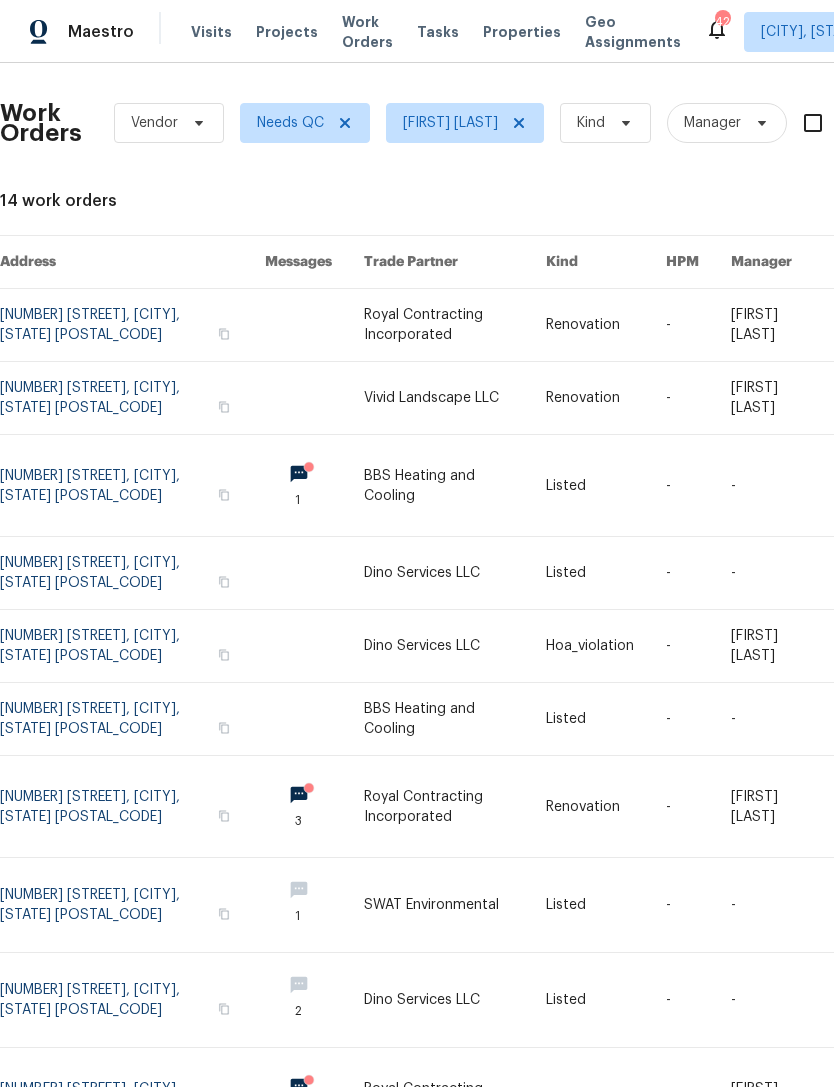 scroll, scrollTop: 0, scrollLeft: 0, axis: both 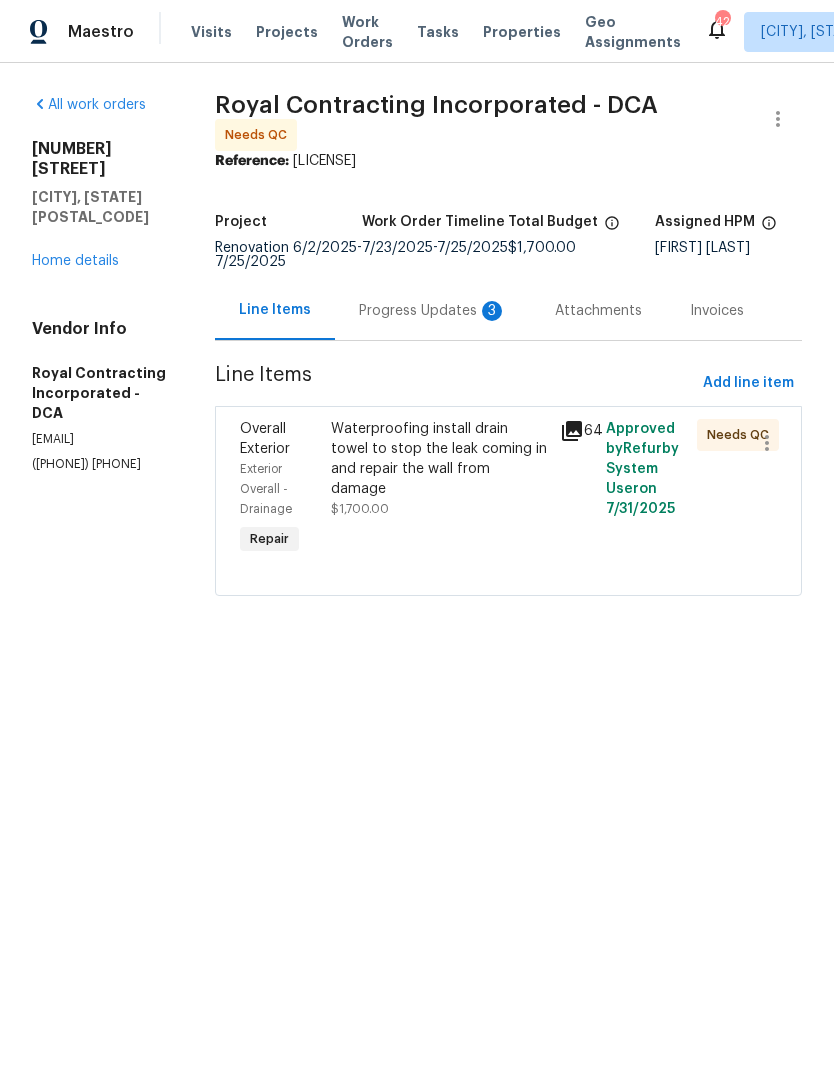 click on "Progress Updates 3" at bounding box center [433, 311] 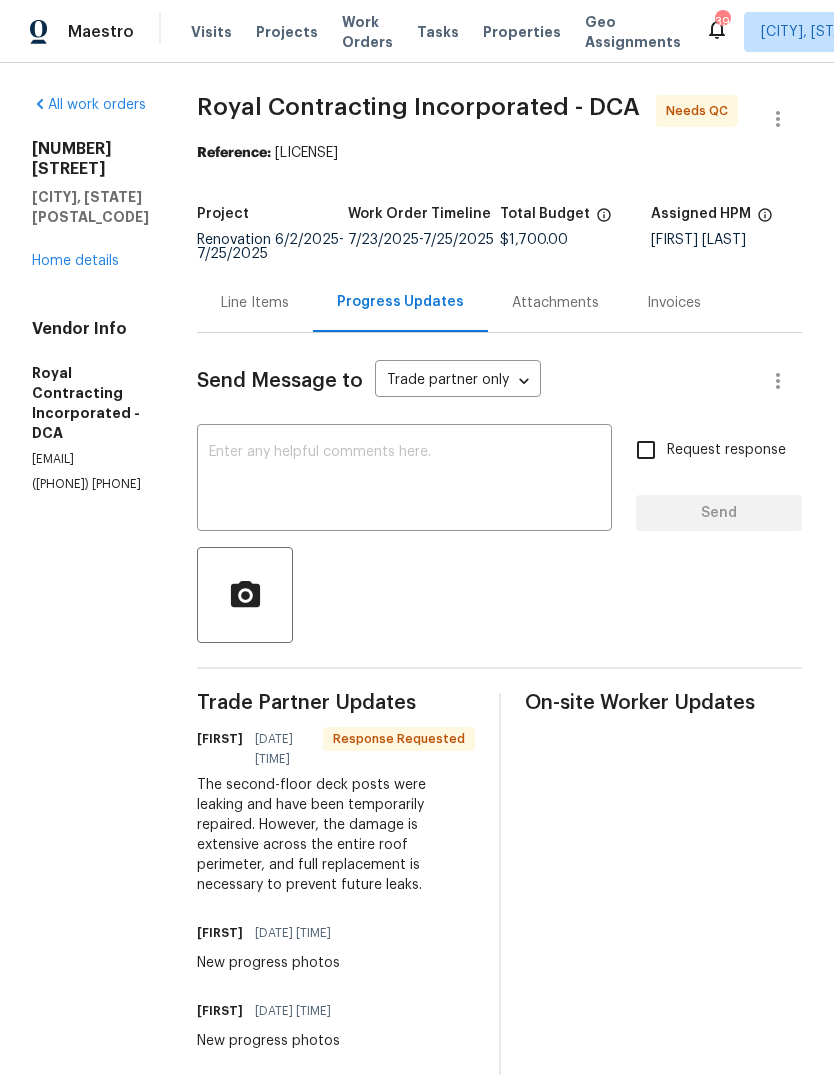scroll, scrollTop: 42, scrollLeft: 0, axis: vertical 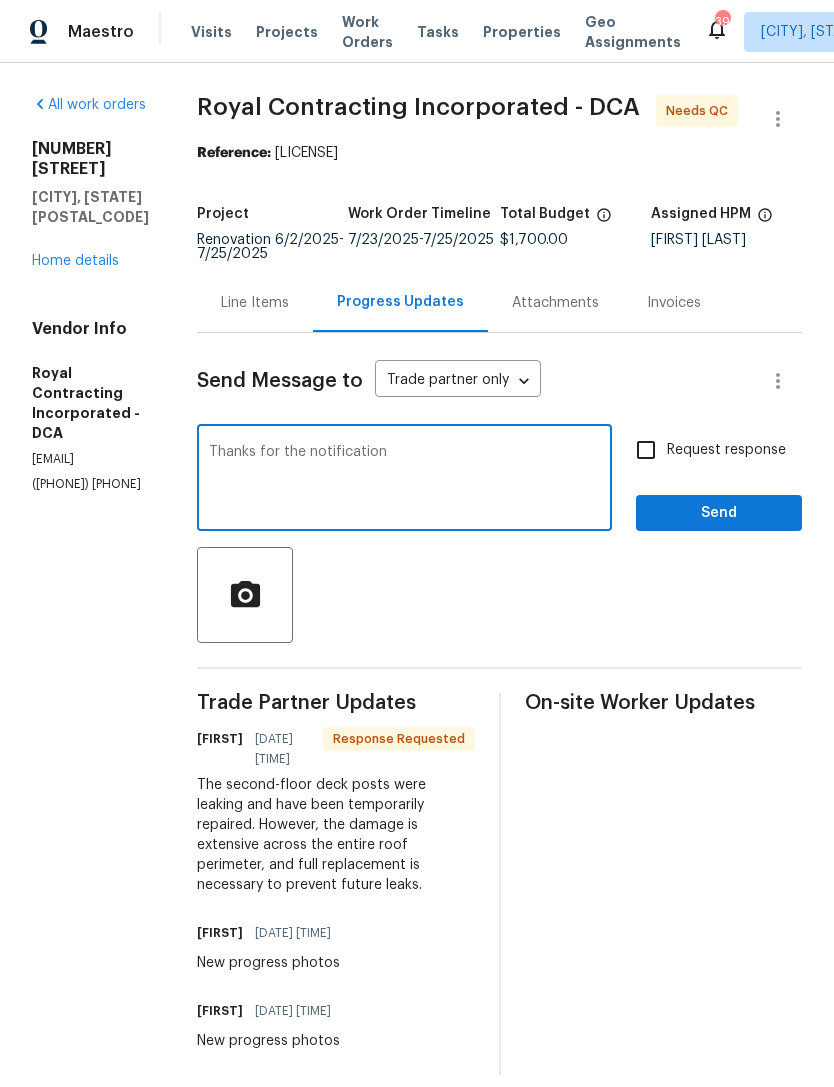 type on "Thanks for the notification" 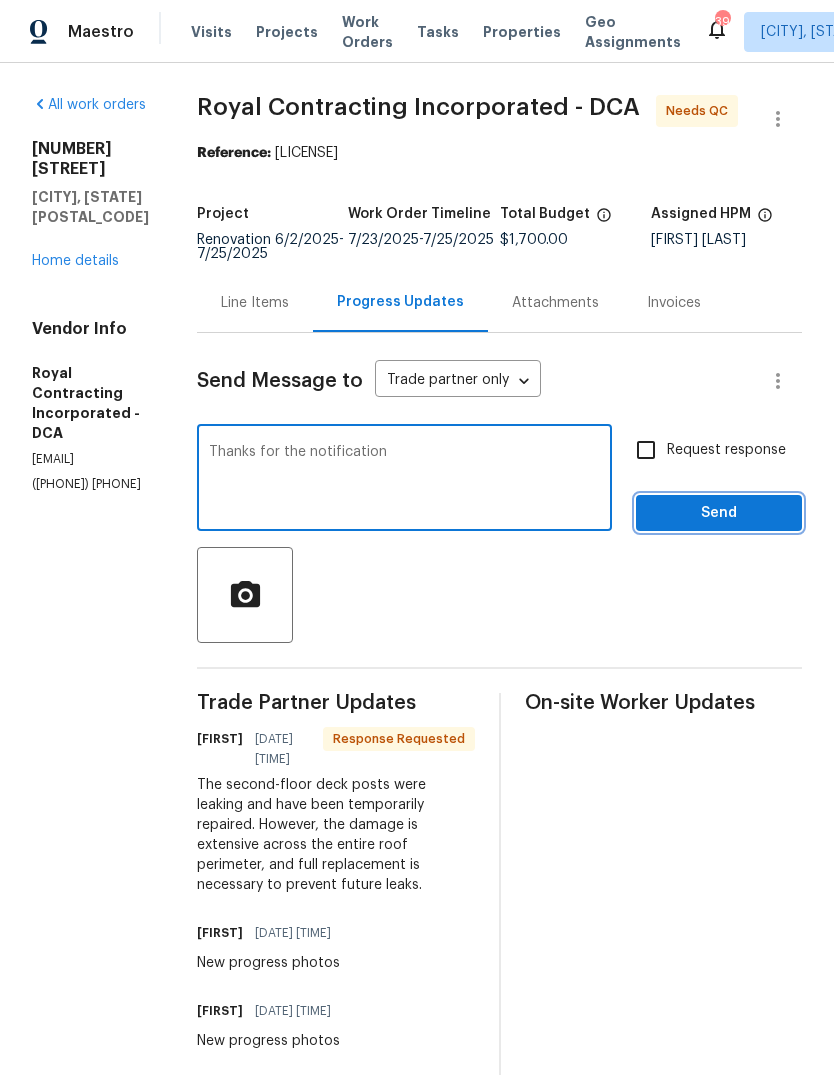 click on "Send" at bounding box center (719, 513) 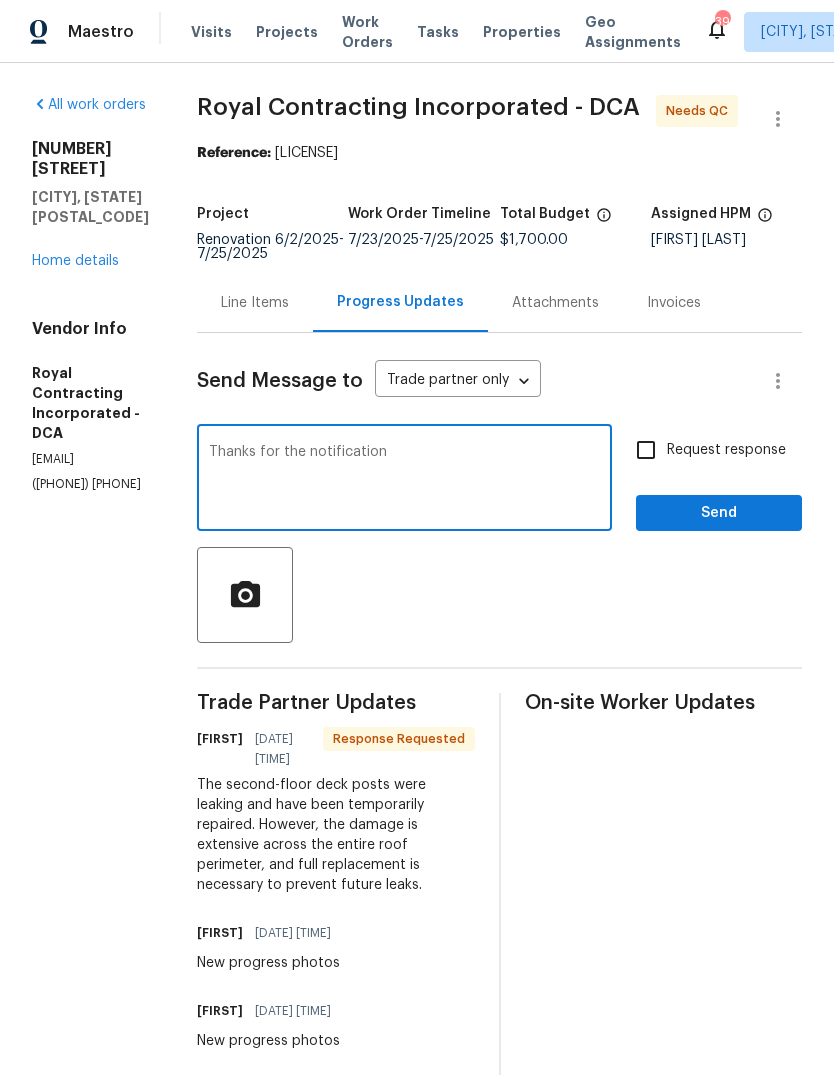 scroll, scrollTop: 0, scrollLeft: 0, axis: both 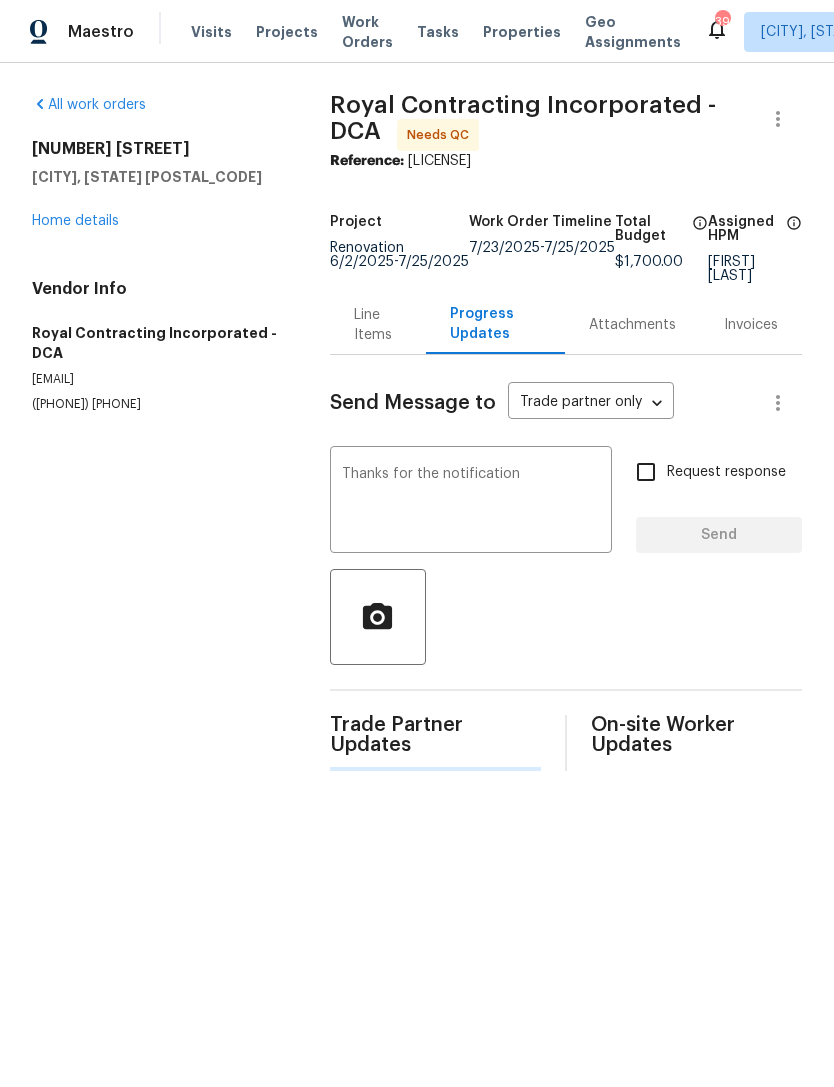 type 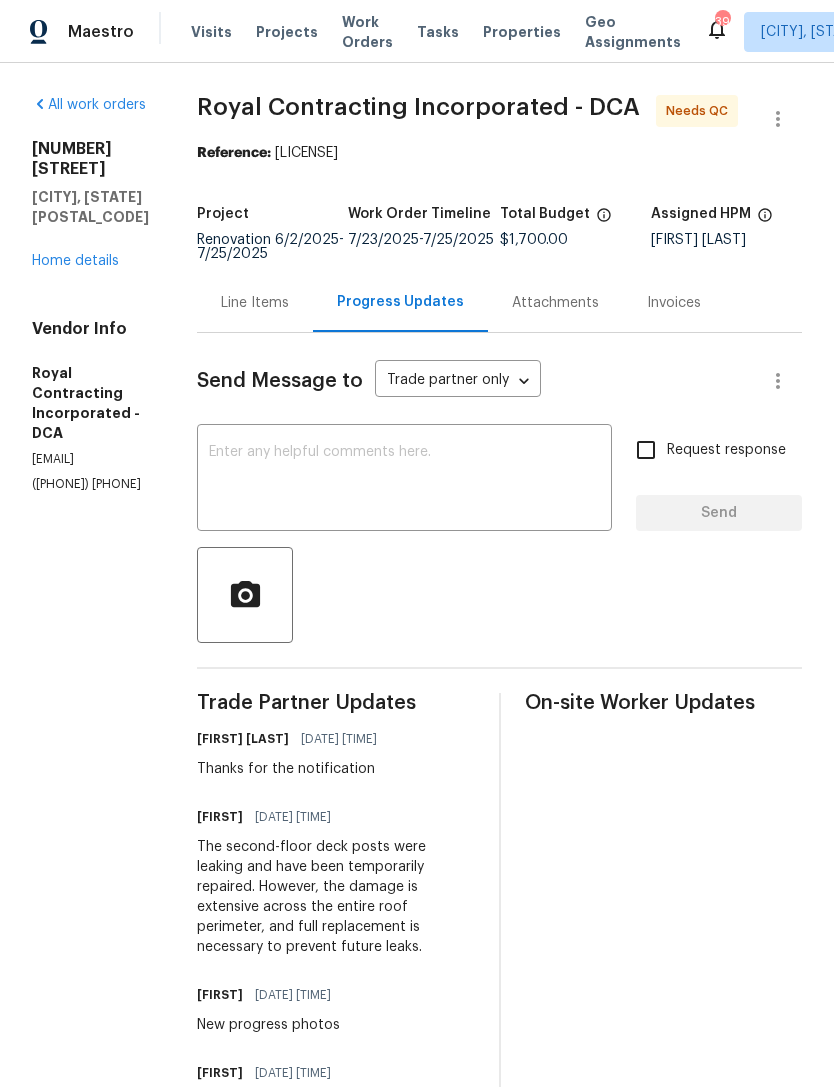 scroll, scrollTop: 0, scrollLeft: 0, axis: both 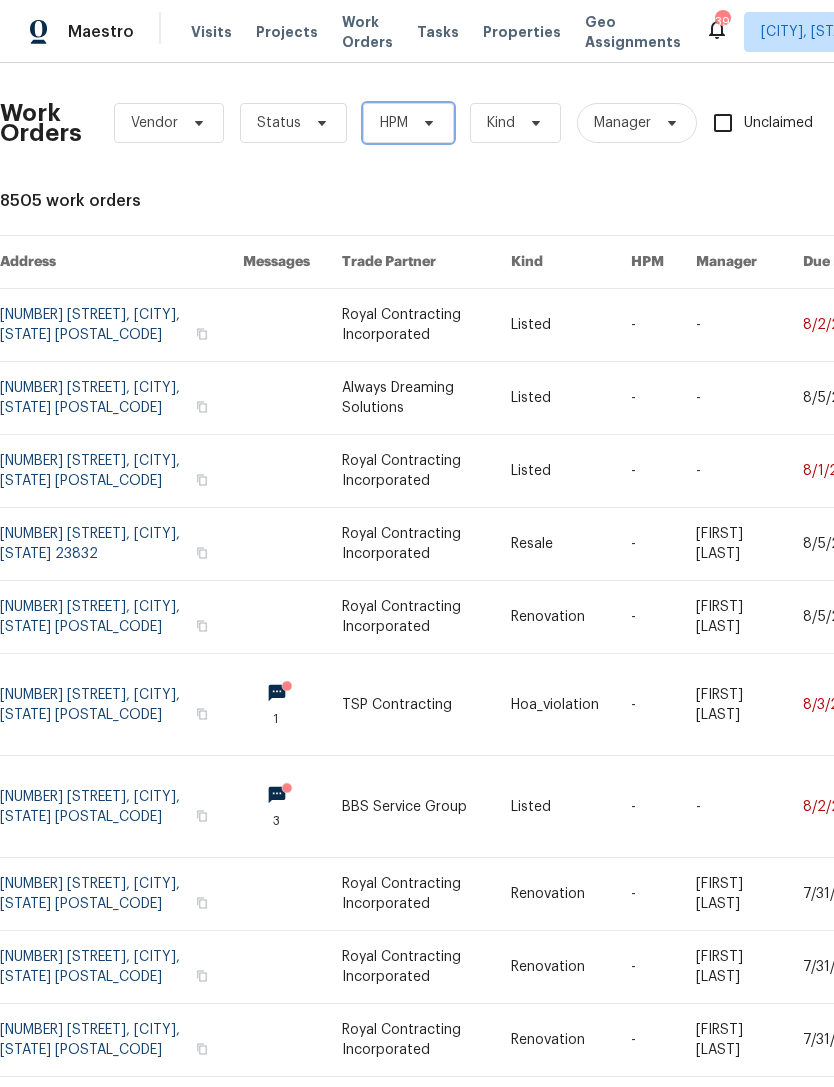 click on "HPM" at bounding box center [408, 123] 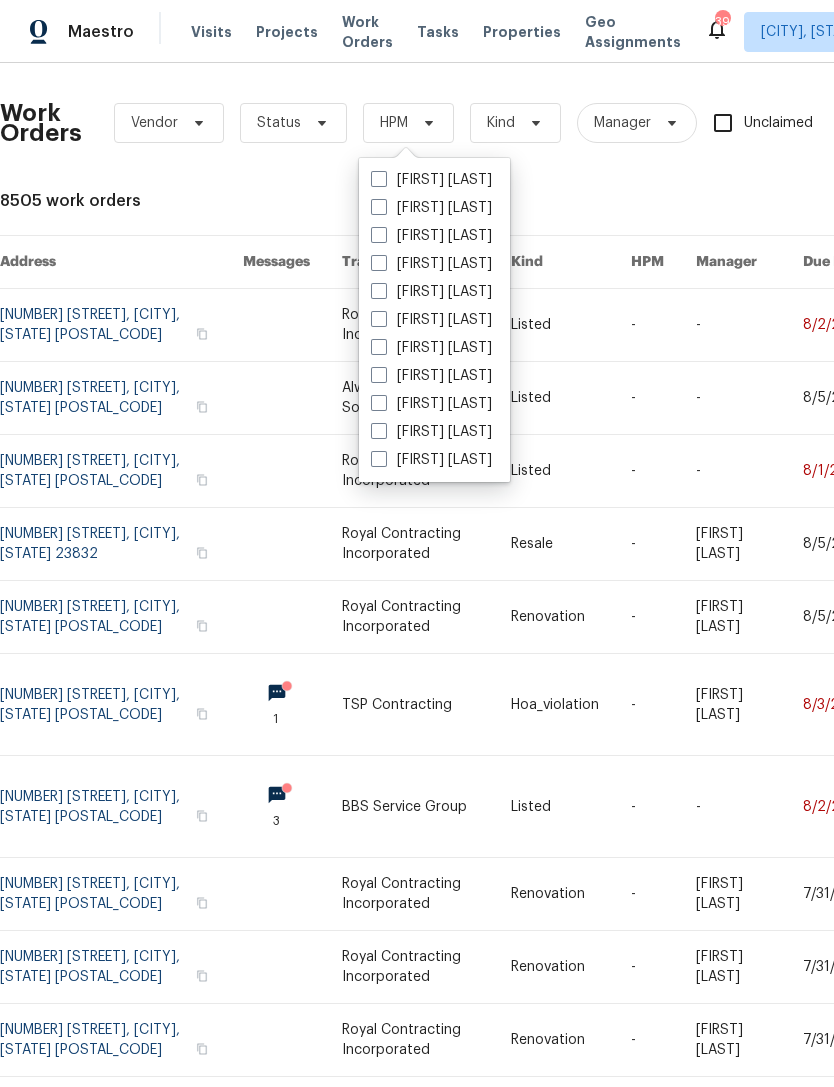 click on "[FIRST] [LAST]" at bounding box center [431, 236] 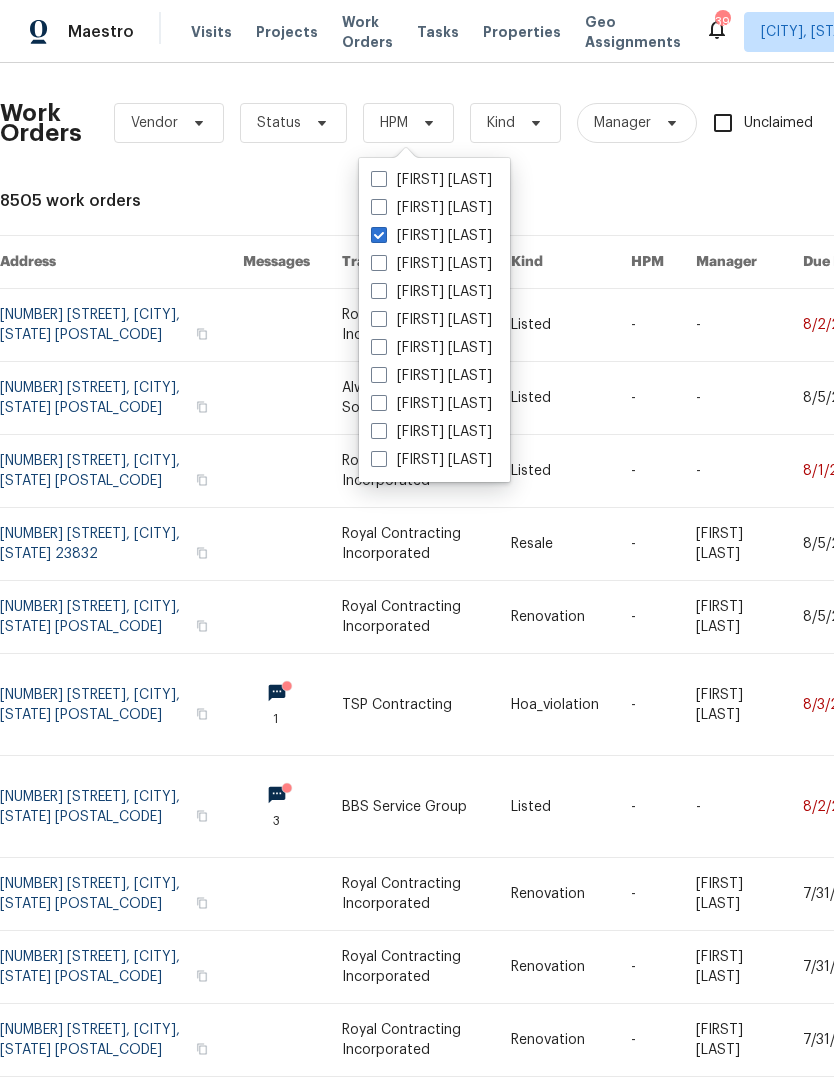 checkbox on "true" 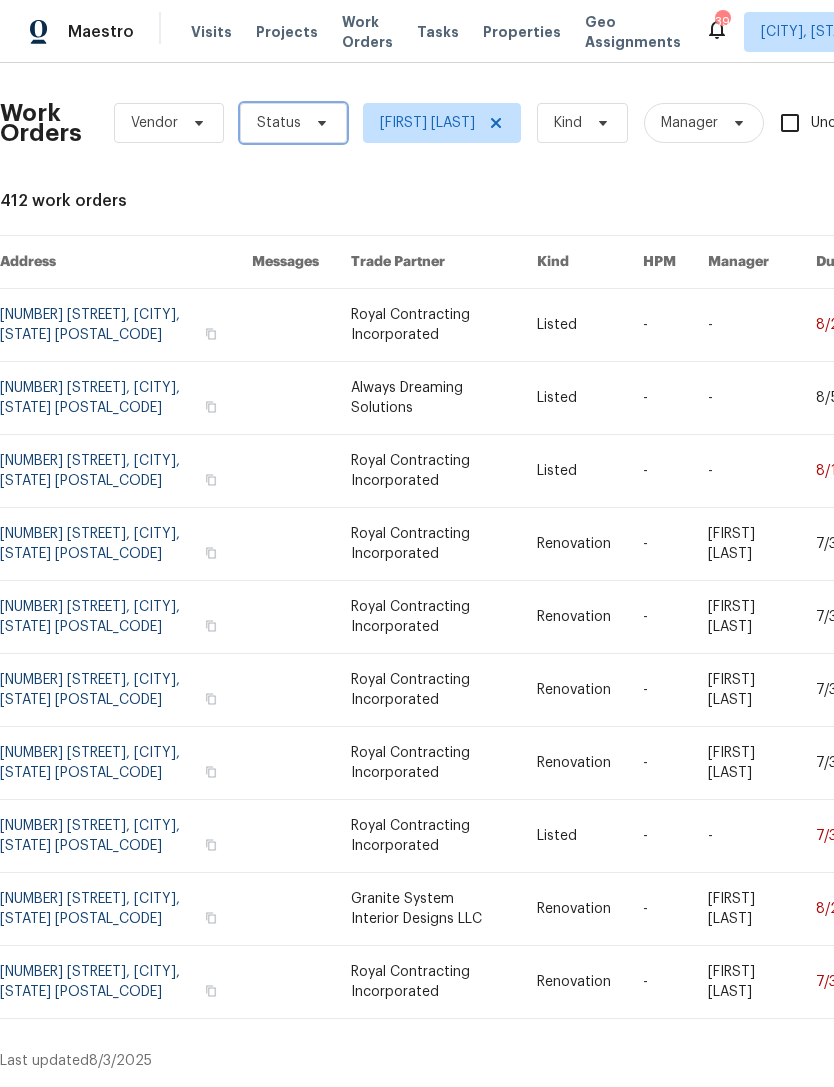 click on "Status" at bounding box center (279, 123) 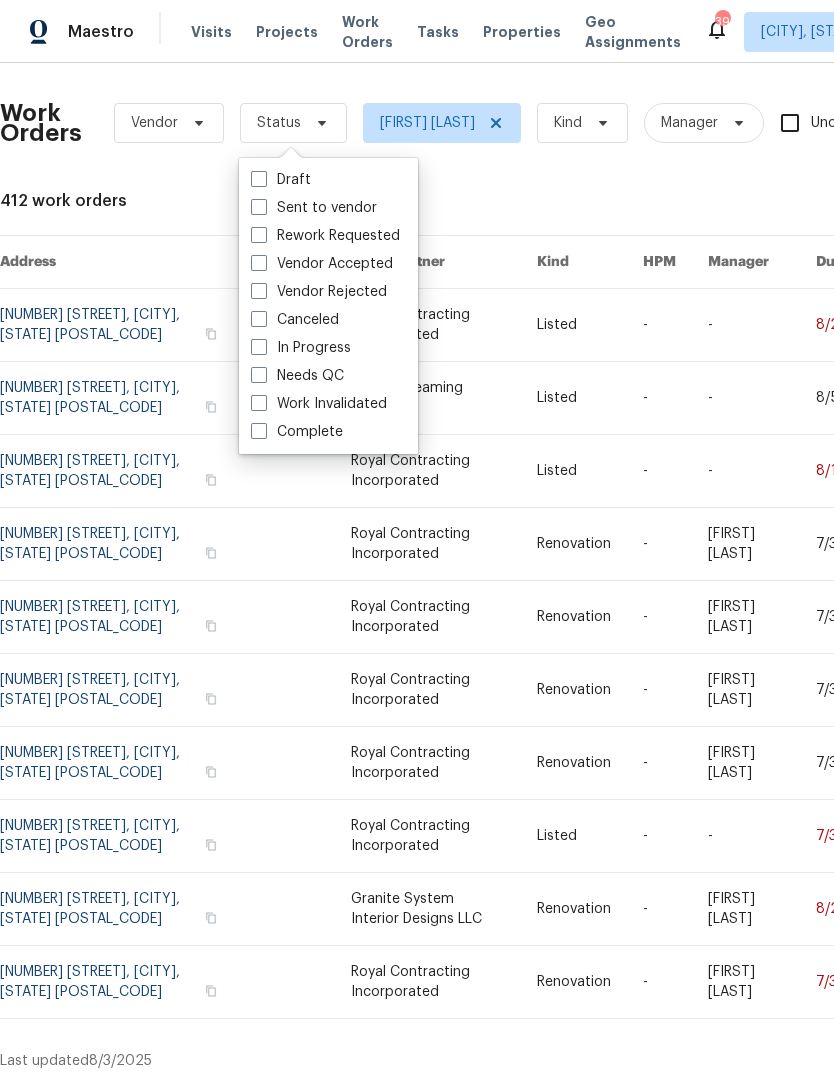 click on "In Progress" at bounding box center [301, 348] 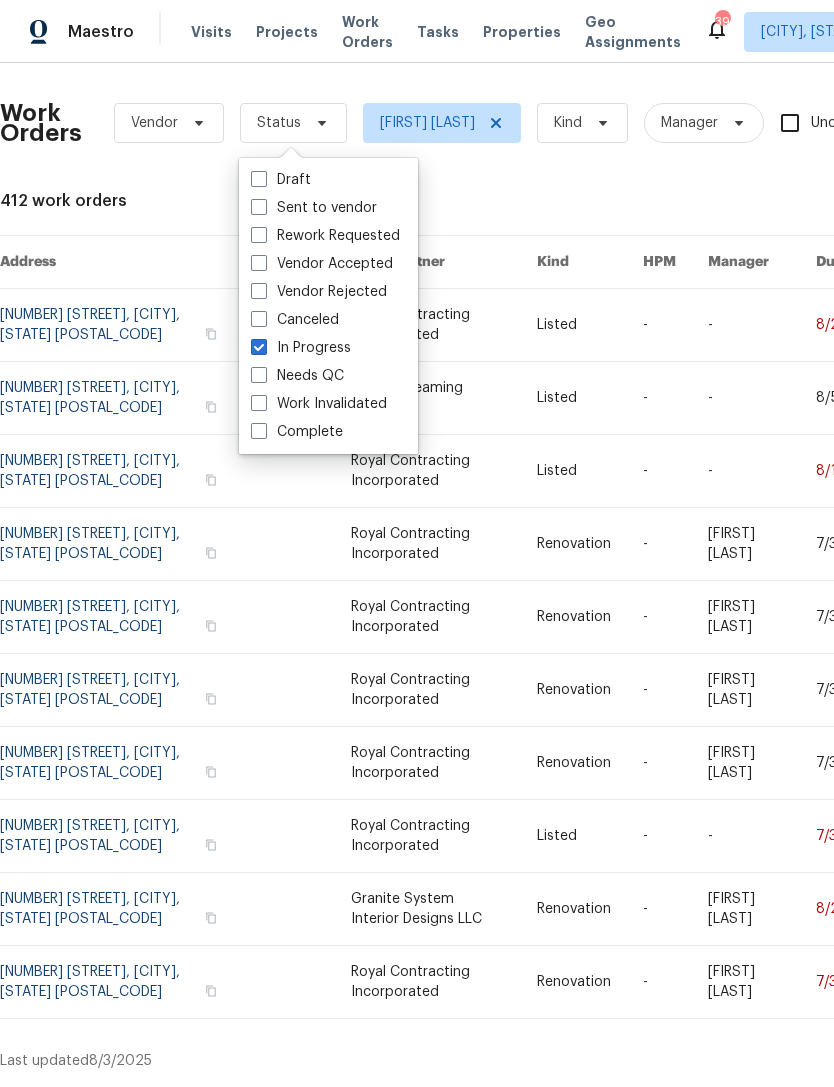 checkbox on "true" 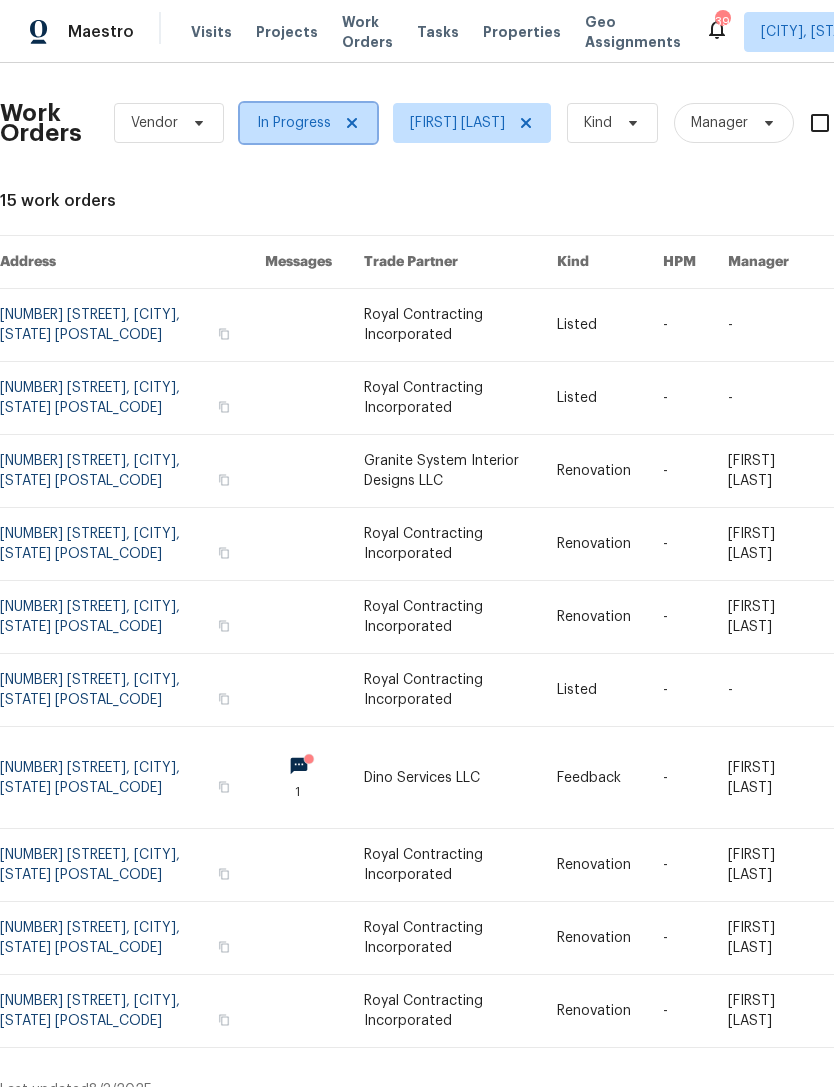 click at bounding box center (349, 123) 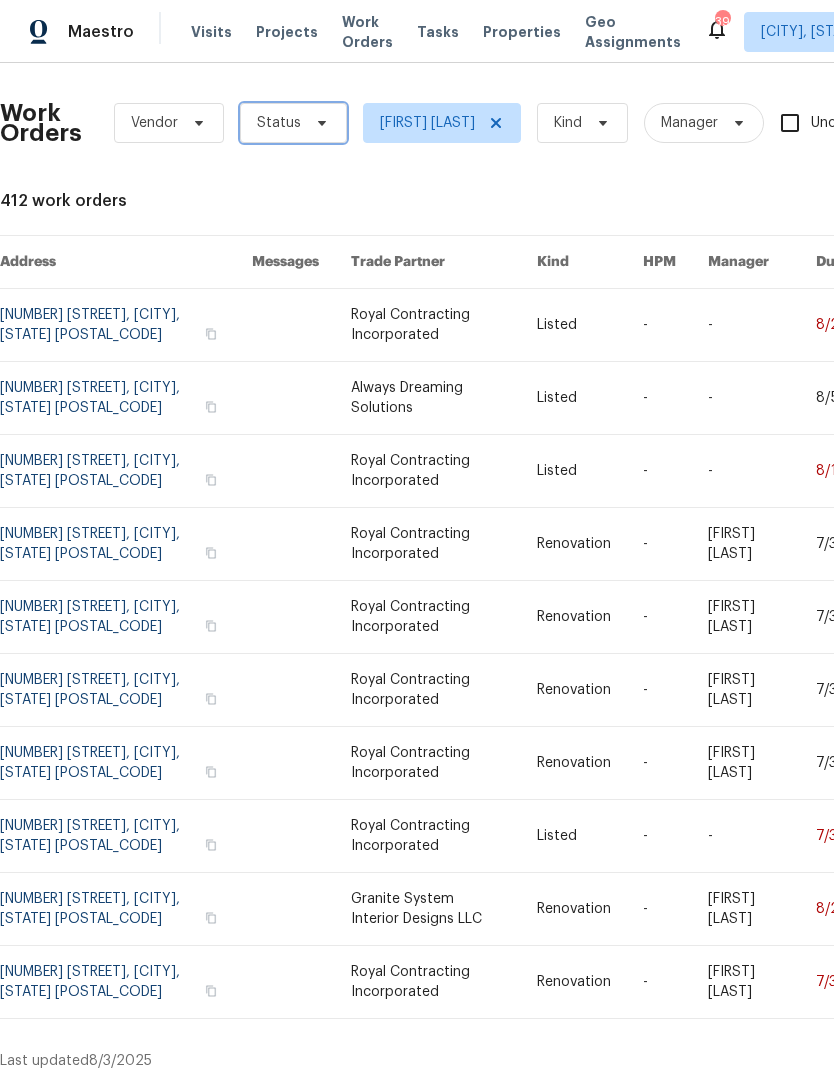 click at bounding box center [319, 123] 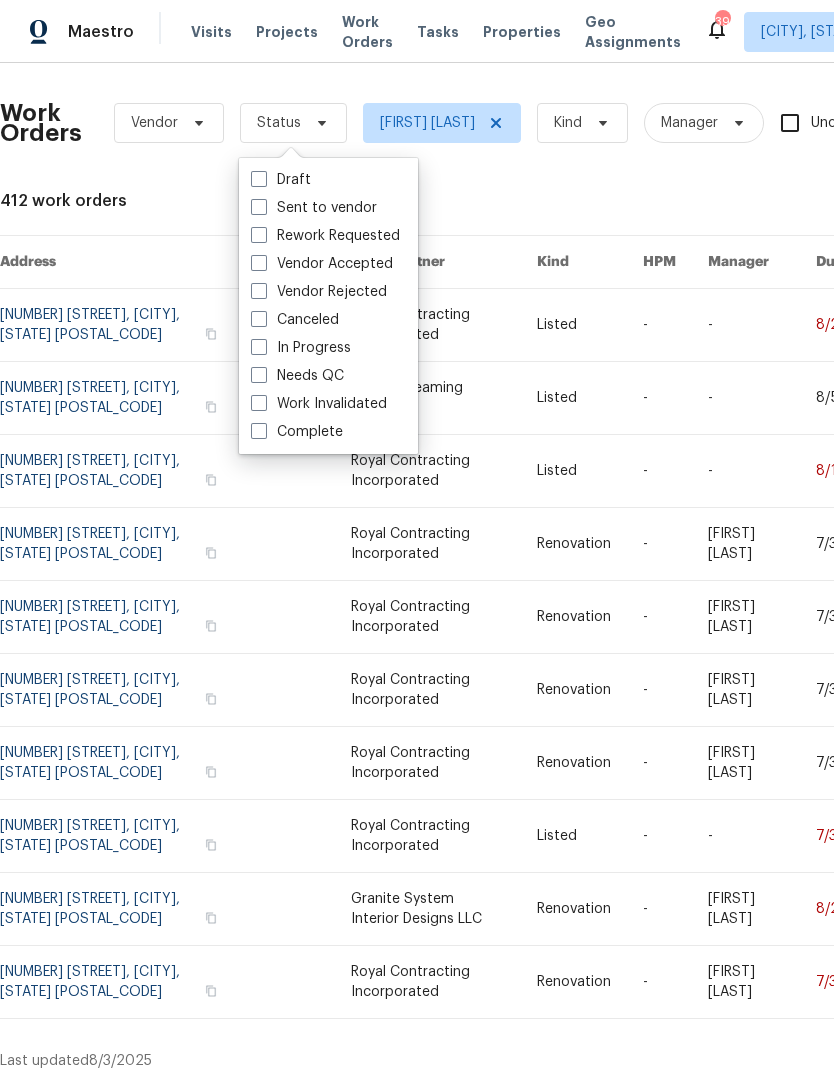 click on "Needs QC" at bounding box center [297, 376] 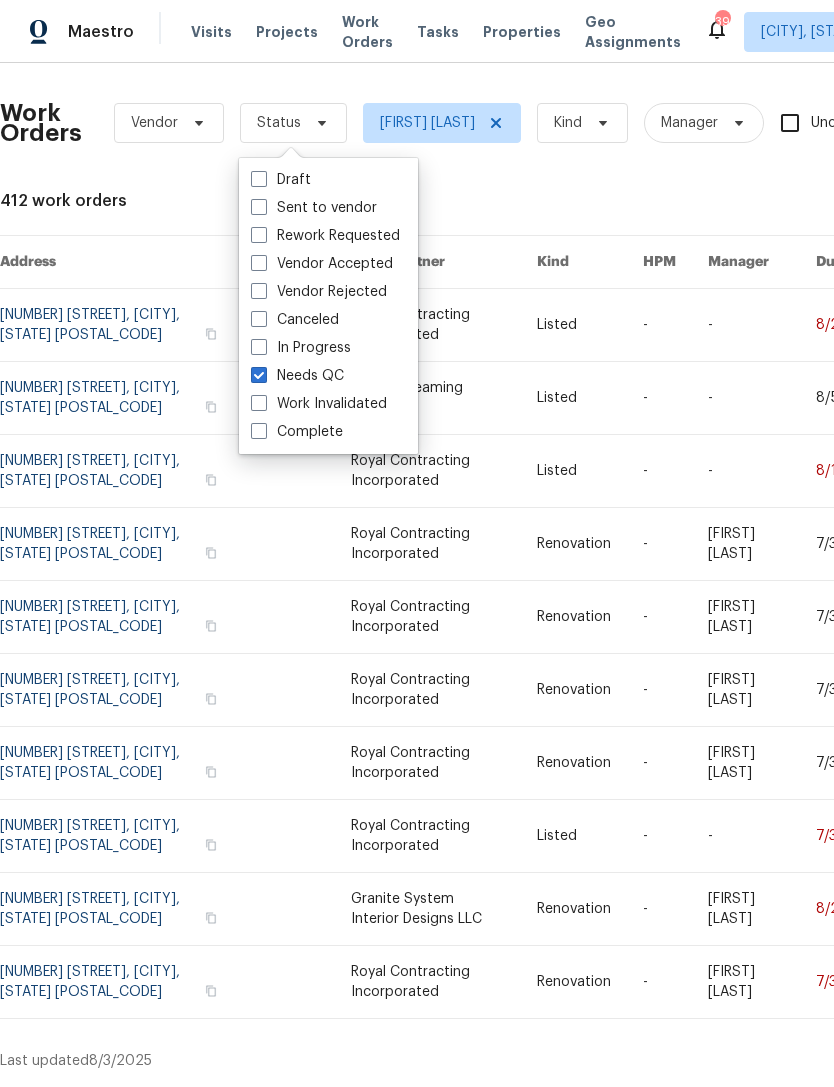 checkbox on "true" 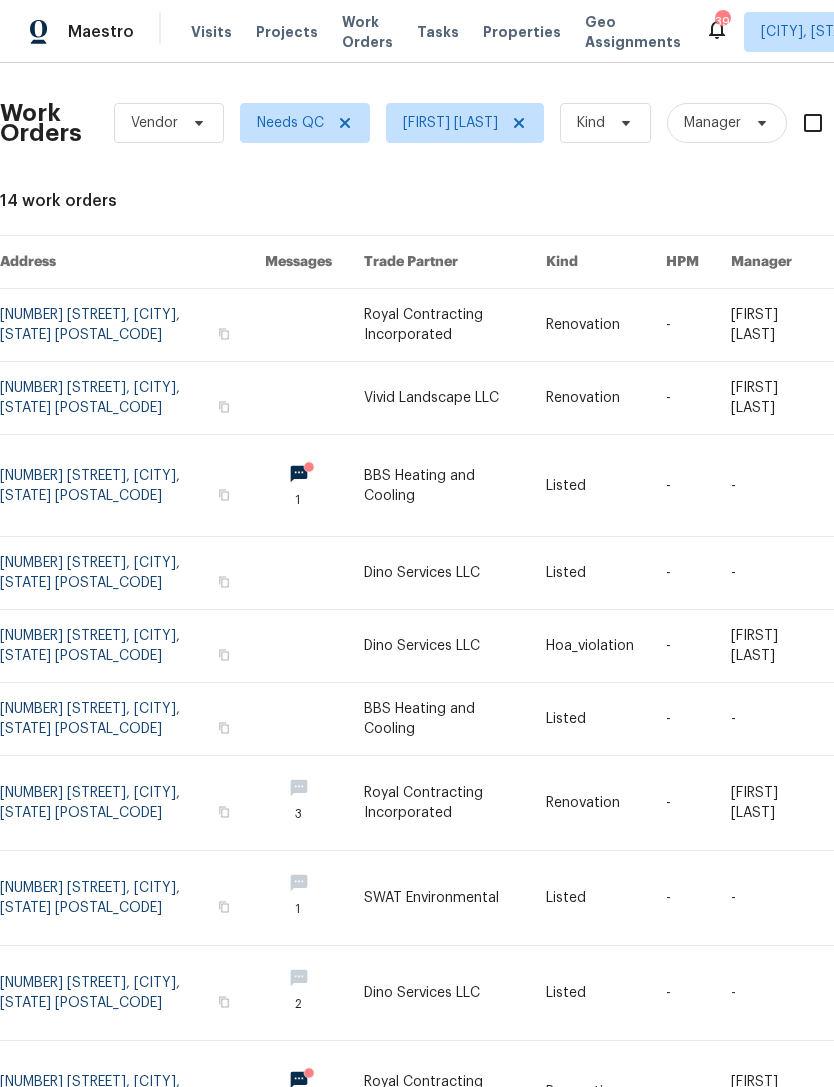 scroll, scrollTop: 0, scrollLeft: 0, axis: both 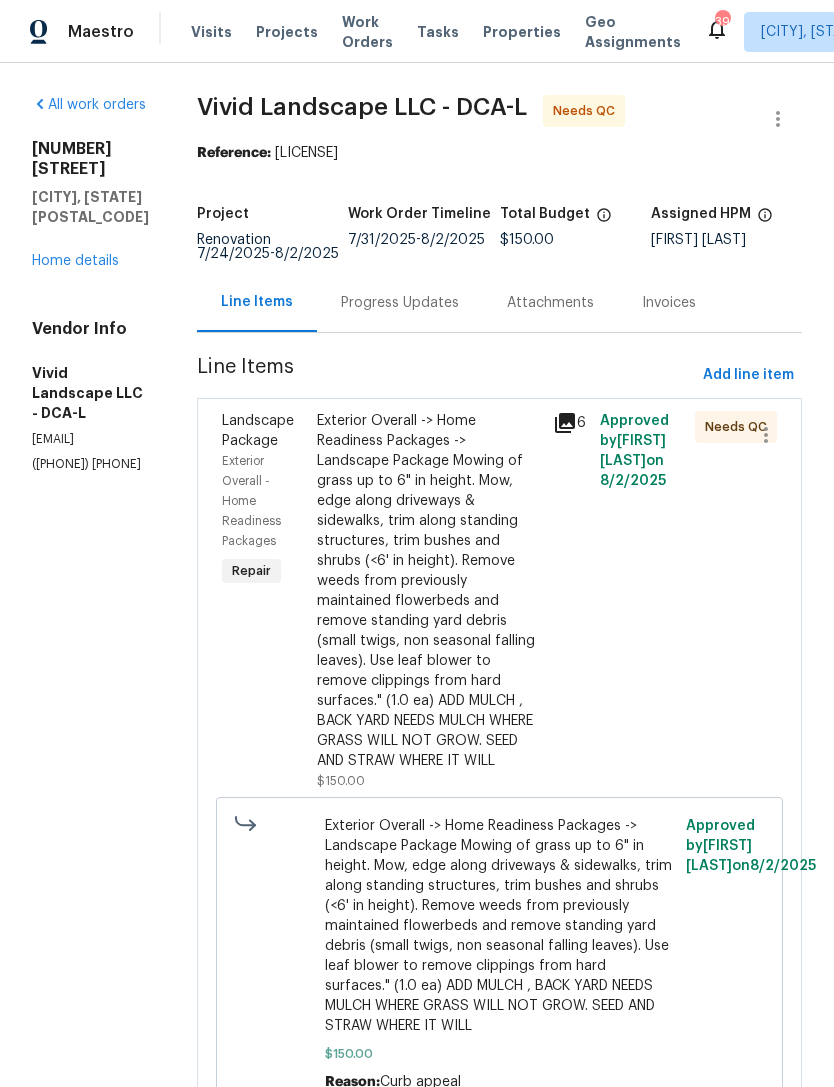 click on "Exterior Overall -> Home Readiness Packages -> Landscape Package
Mowing of grass up to 6" in height. Mow, edge along driveways & sidewalks, trim along standing structures, trim bushes and shrubs (<6' in height). Remove weeds from previously maintained flowerbeds and remove standing yard debris (small twigs, non seasonal falling leaves).  Use leaf blower to remove clippings from hard surfaces."
(1.0 ea)
ADD MULCH , BACK YARD NEEDS MULCH WHERE GRASS WILL NOT GROW. SEED AND STRAW WHERE IT WILL" at bounding box center (429, 591) 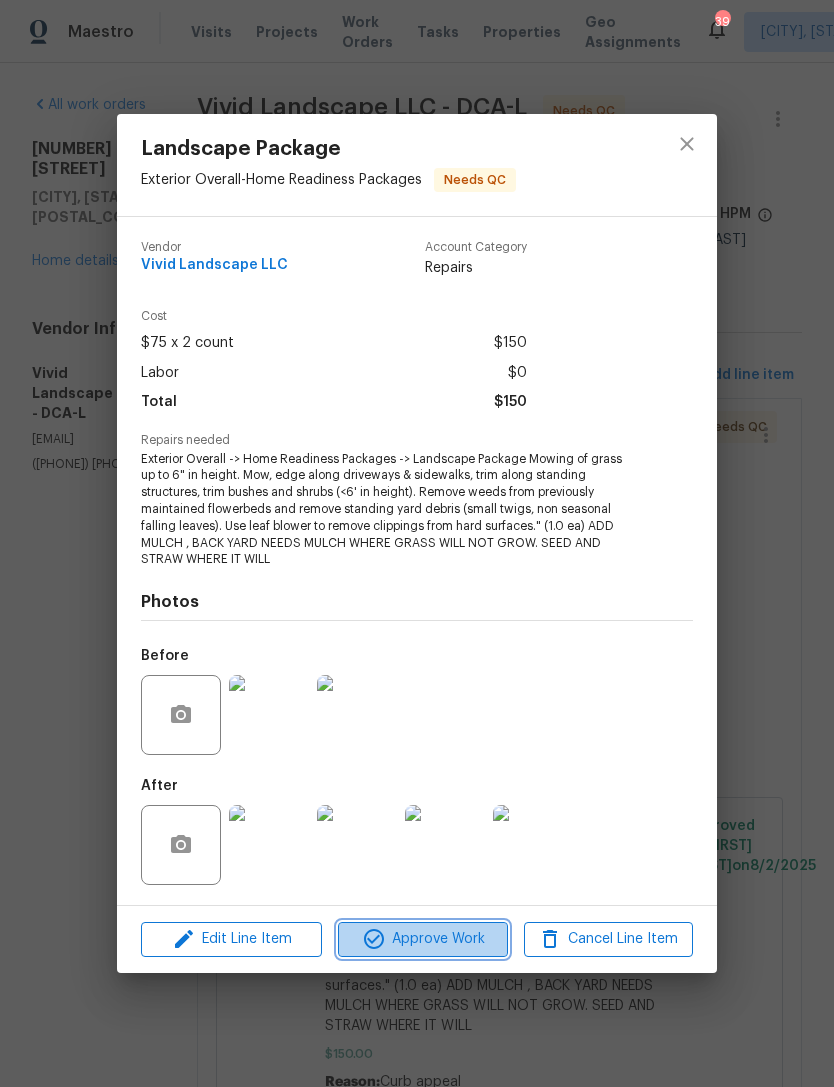 click on "Approve Work" at bounding box center (422, 939) 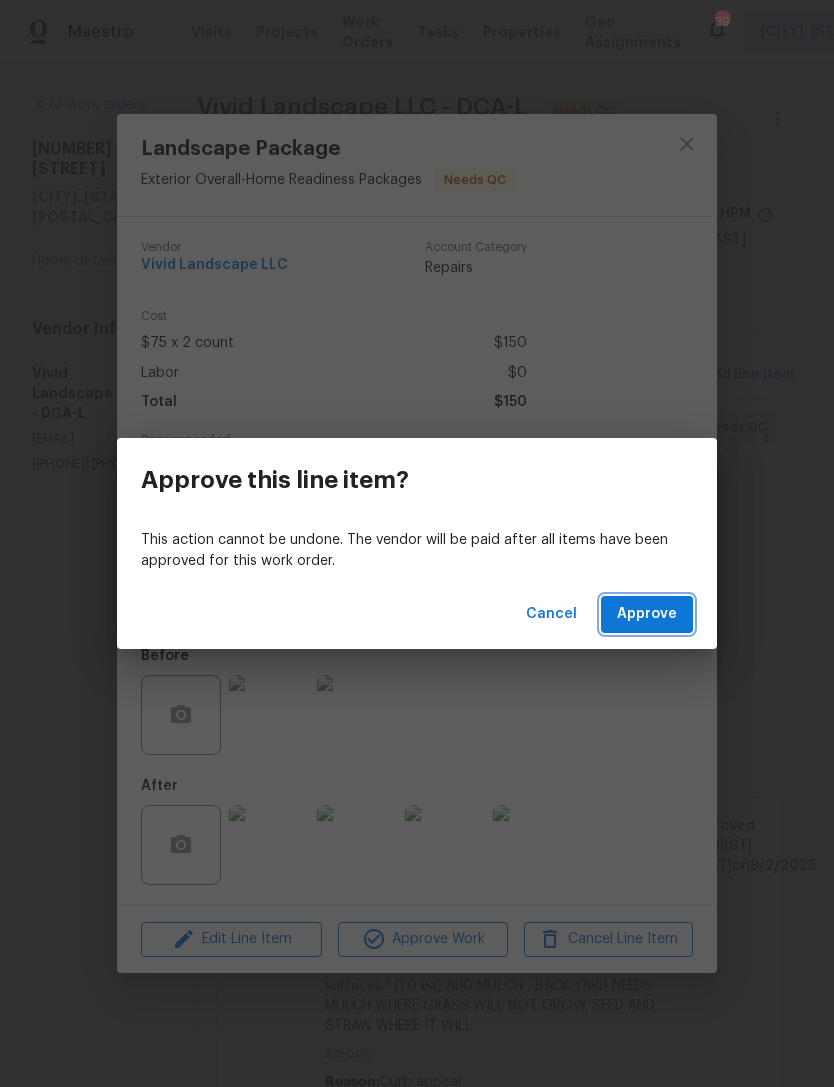 click on "Approve" at bounding box center (647, 614) 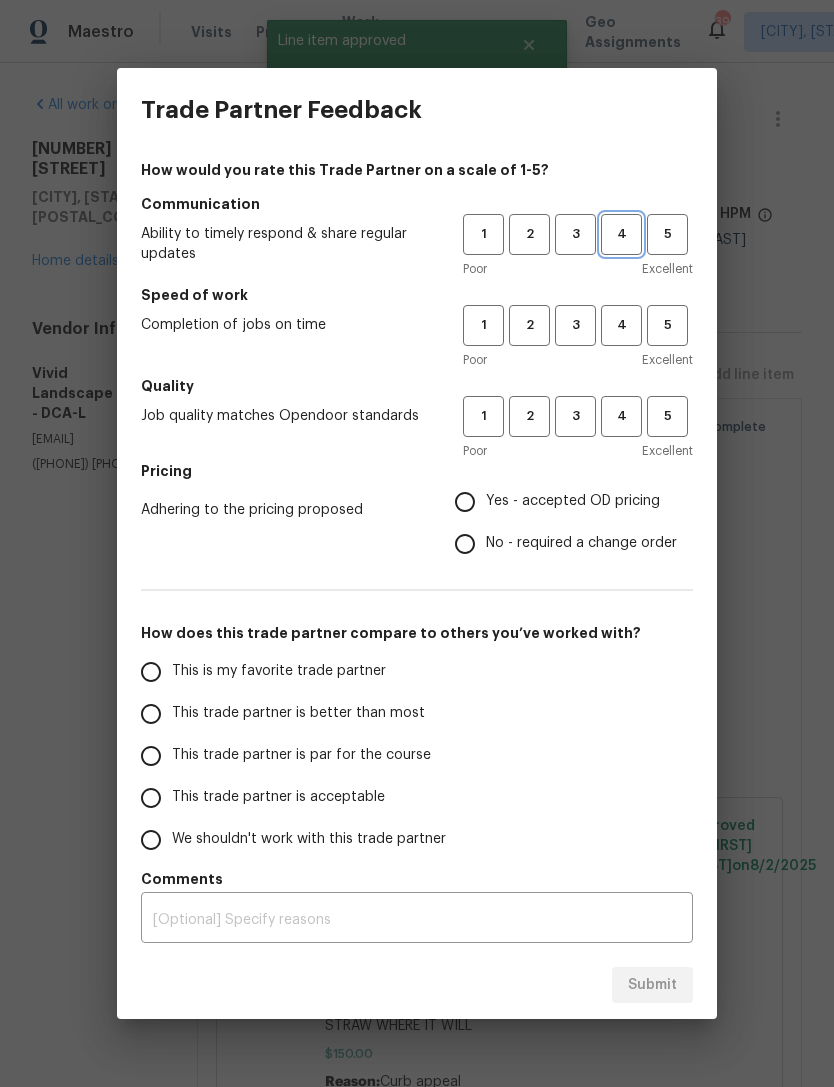 click on "4" at bounding box center [621, 234] 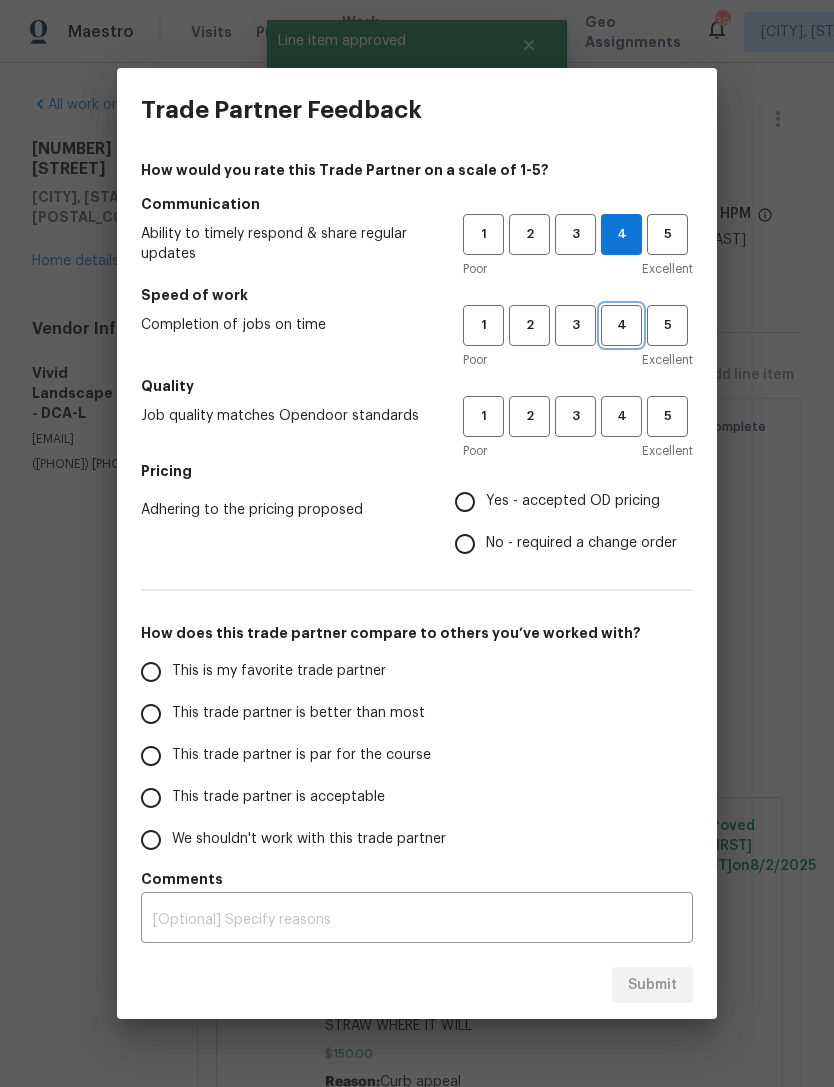click on "4" at bounding box center (621, 325) 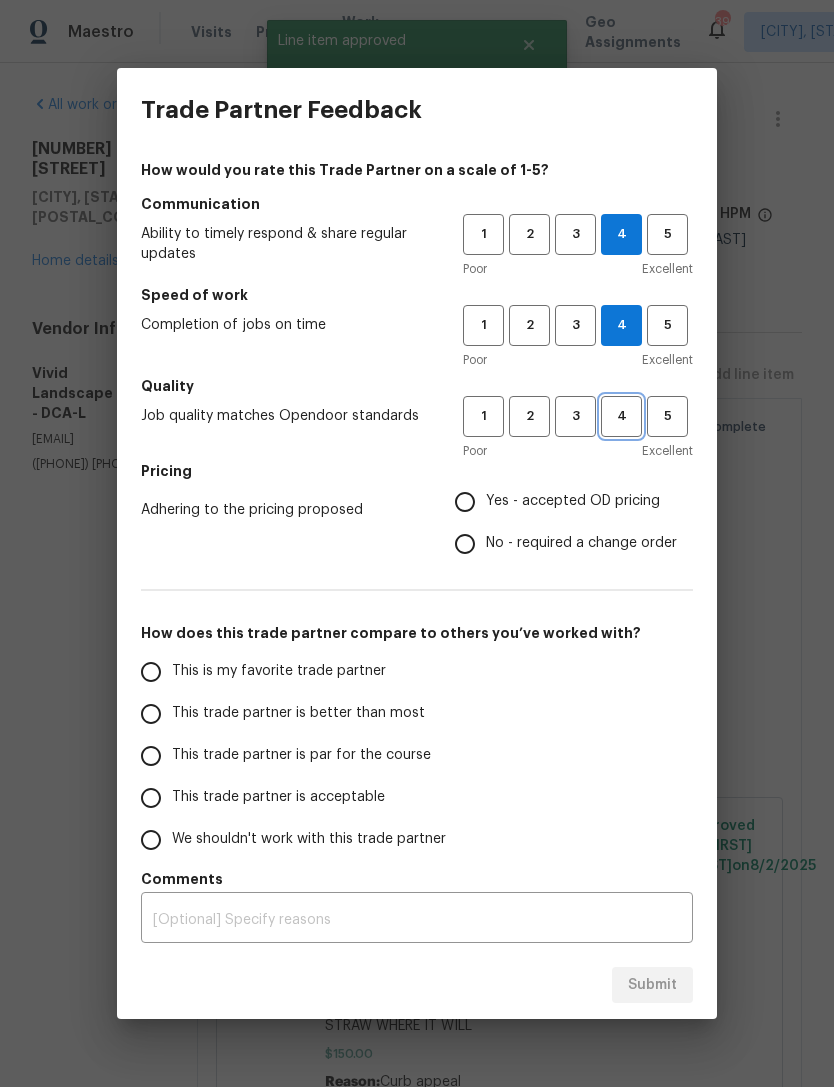 click on "4" at bounding box center (621, 416) 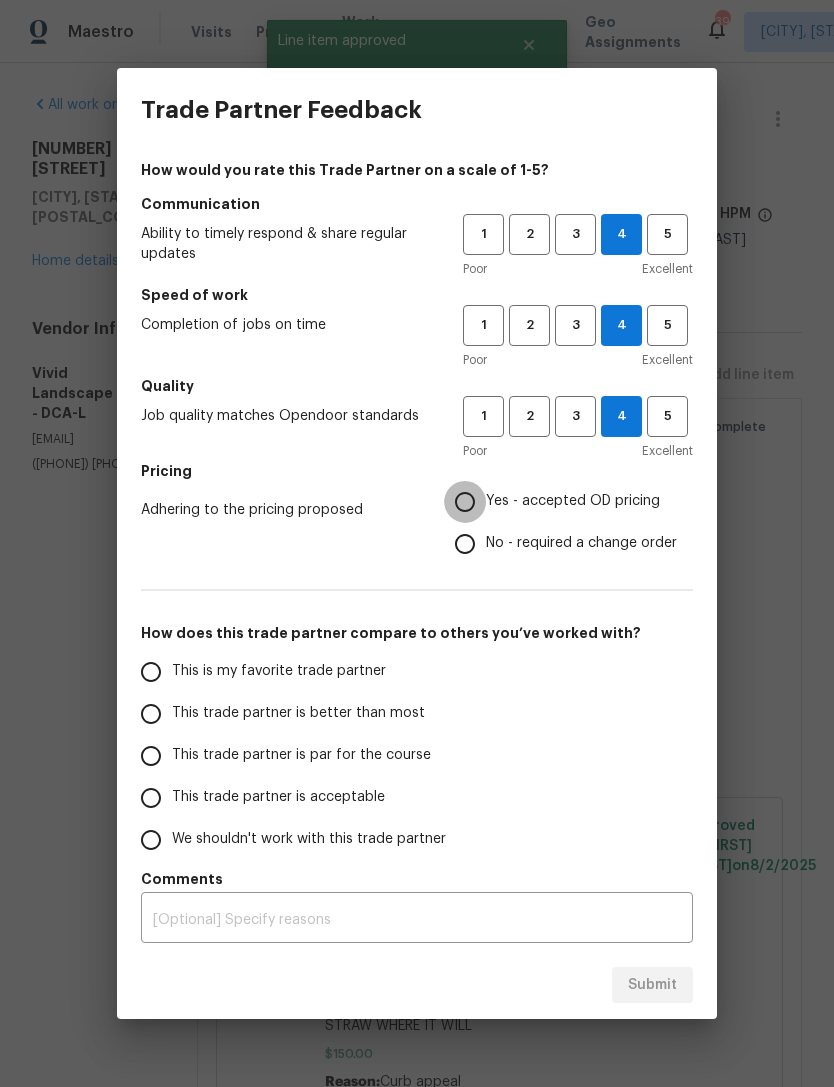 click on "Yes - accepted OD pricing" at bounding box center [465, 502] 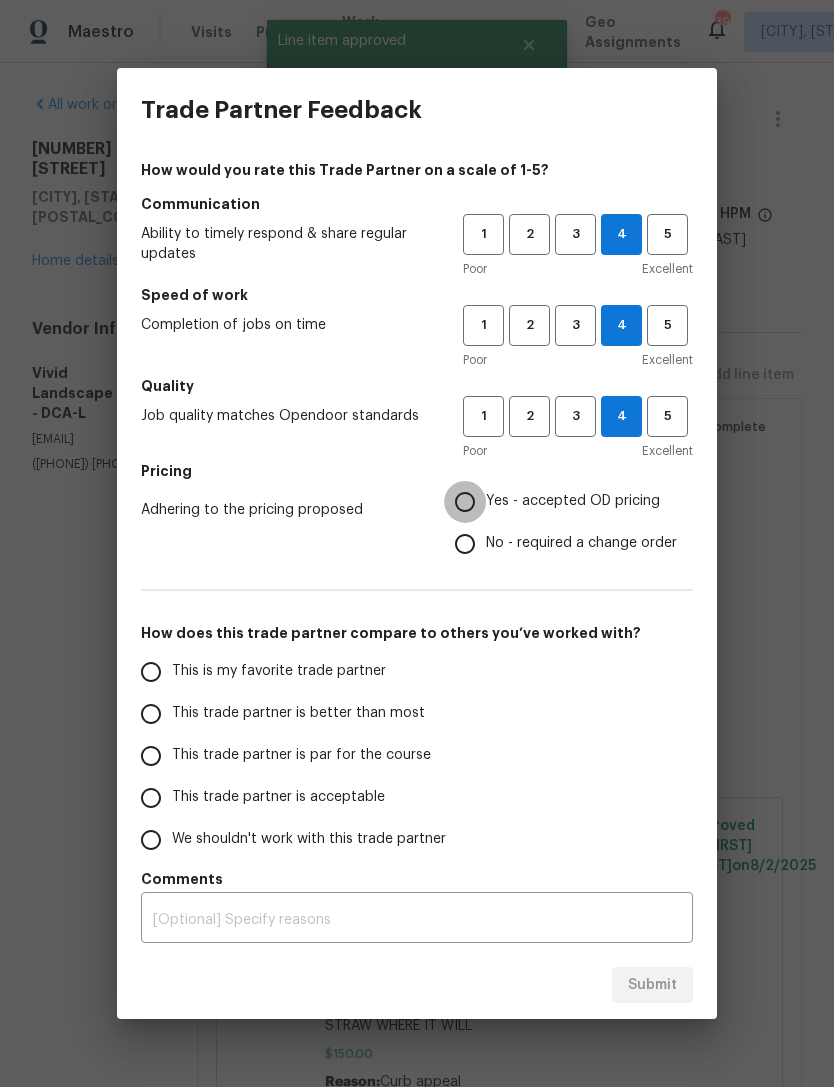 radio on "true" 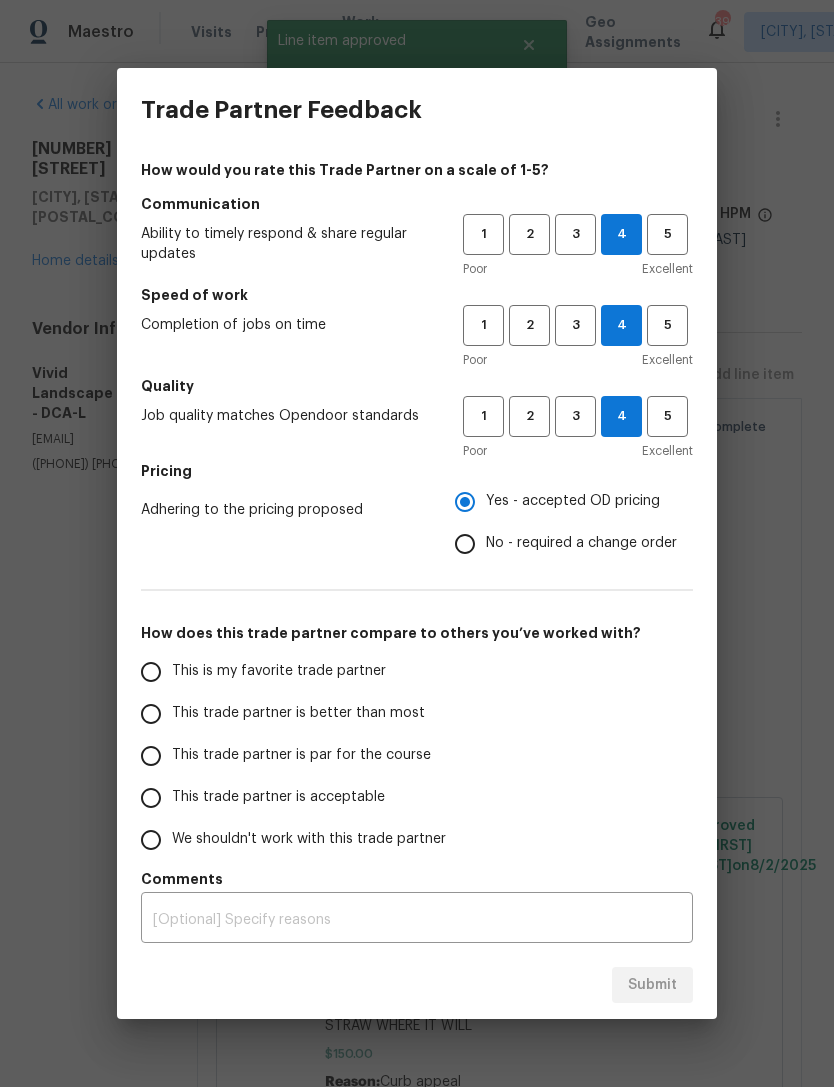 click on "This trade partner is par for the course" at bounding box center (151, 756) 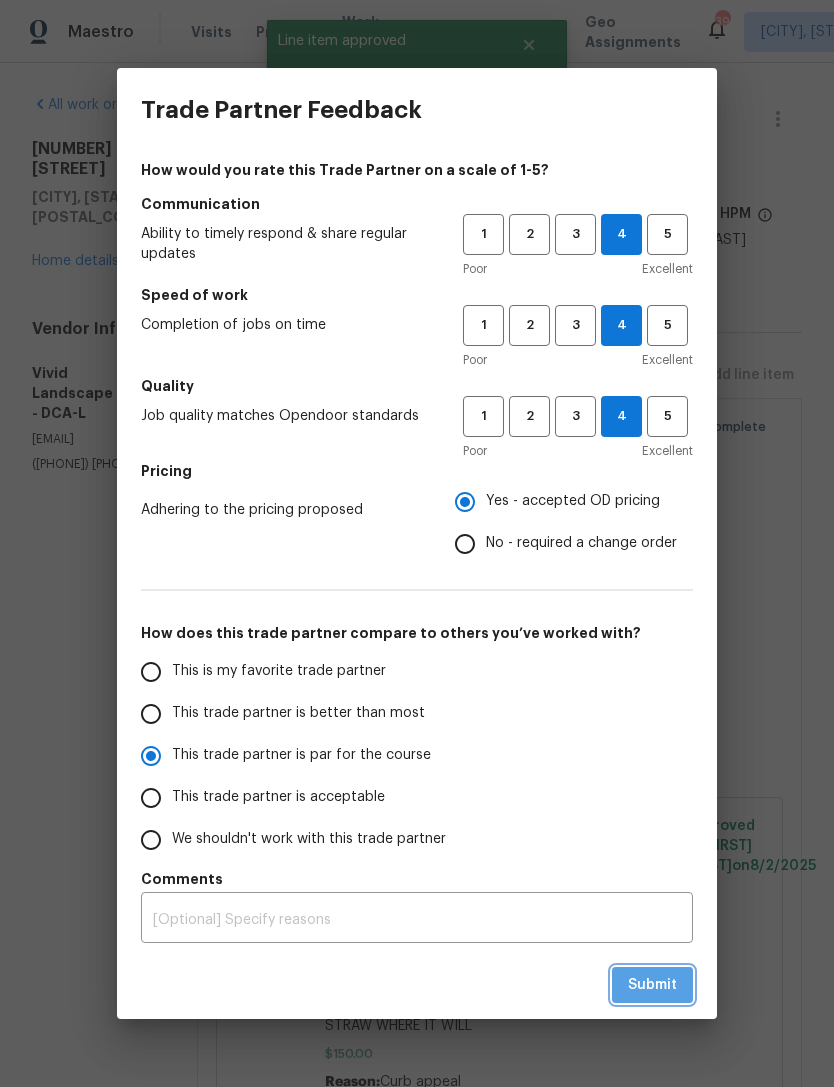 click on "Submit" at bounding box center [652, 985] 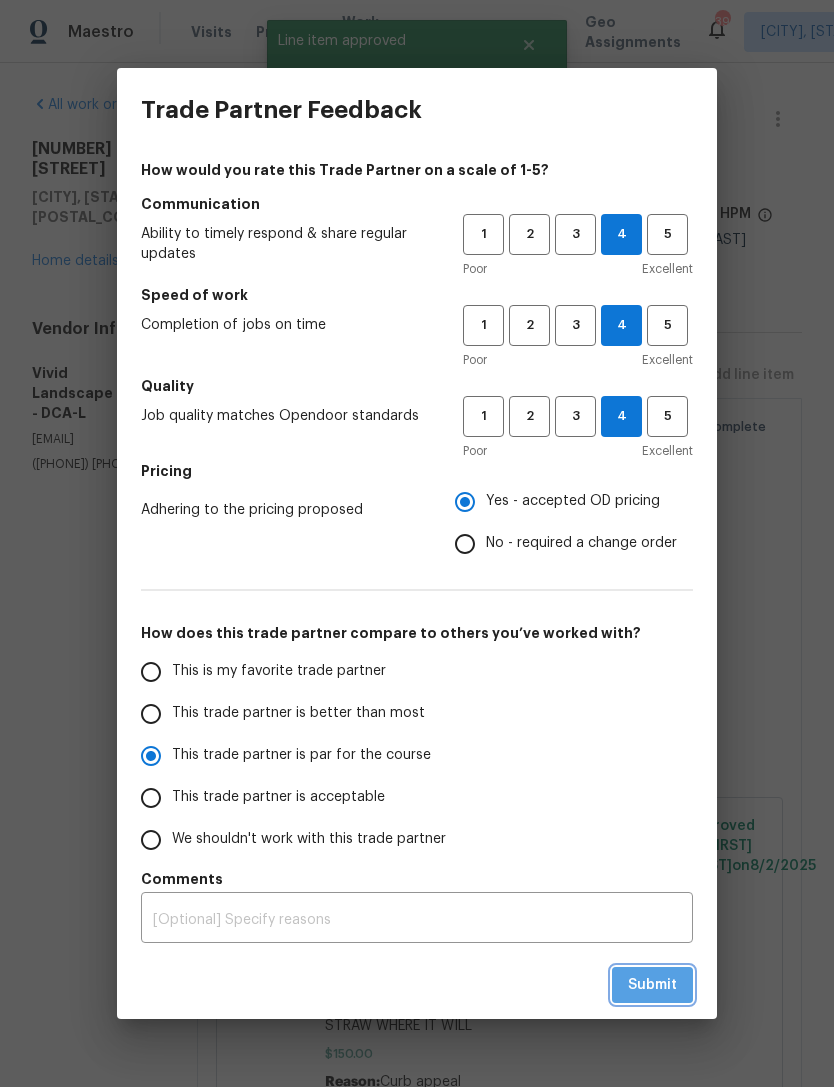 radio on "true" 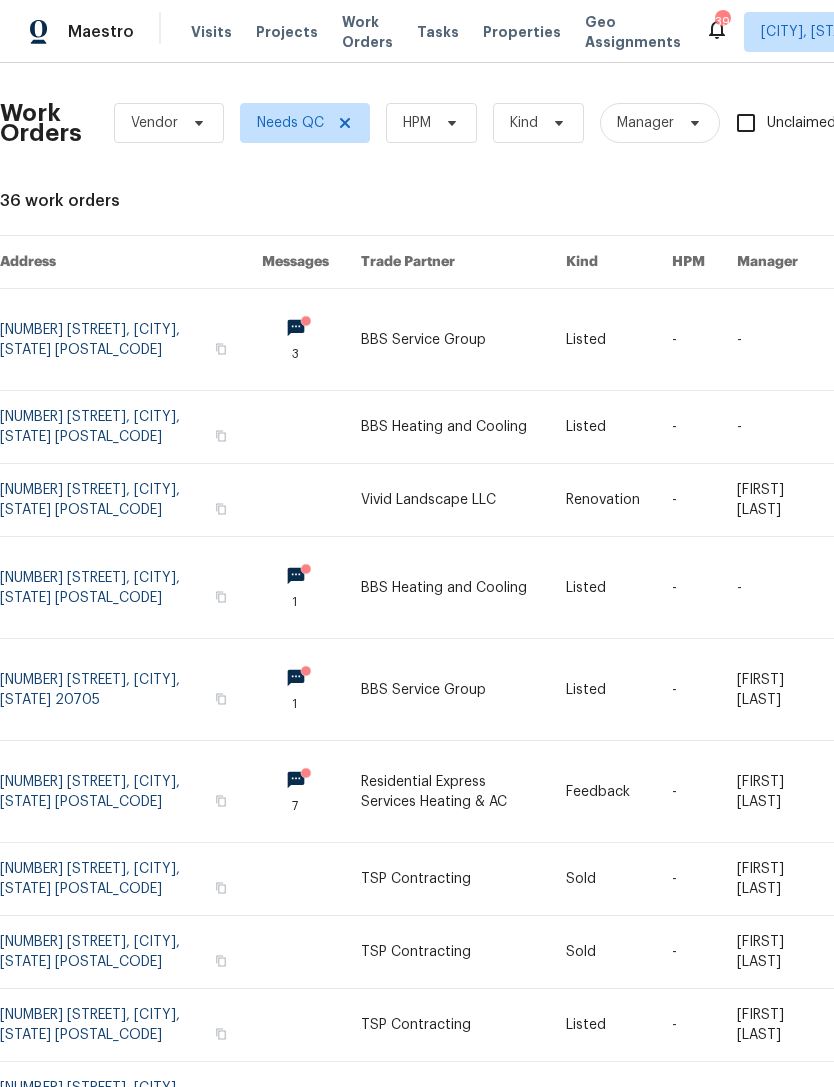 scroll, scrollTop: 0, scrollLeft: 0, axis: both 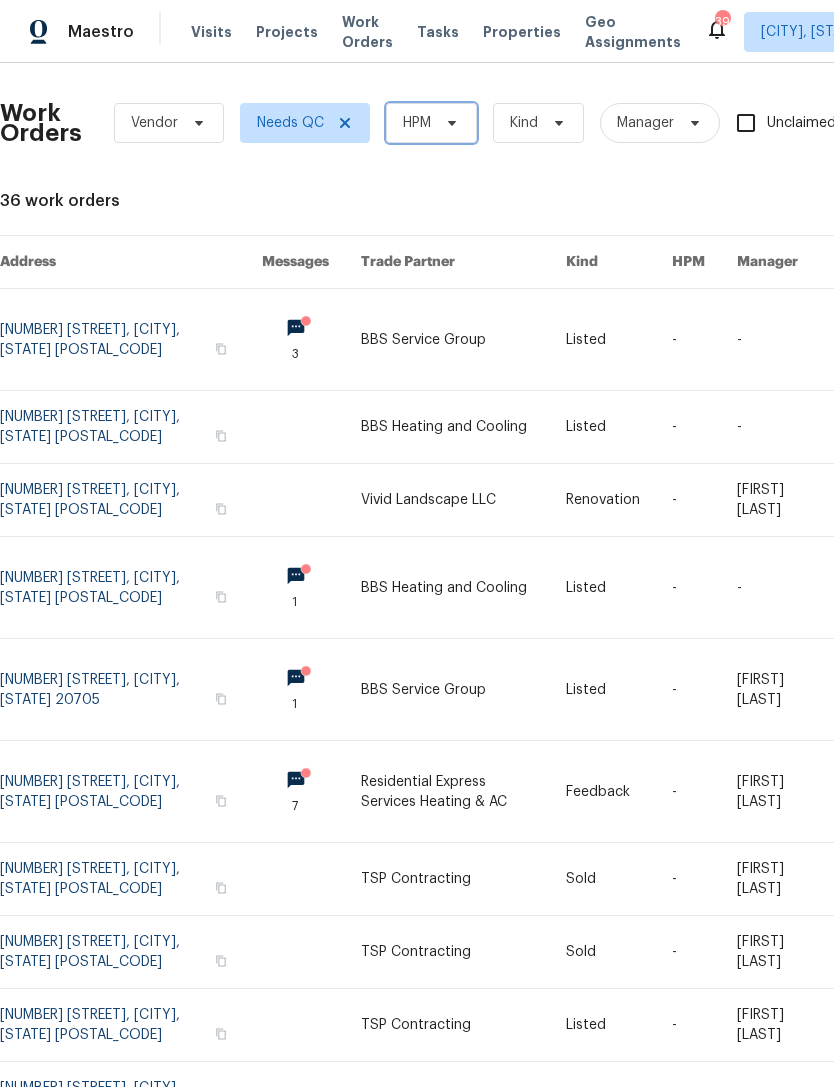 click on "HPM" at bounding box center [417, 123] 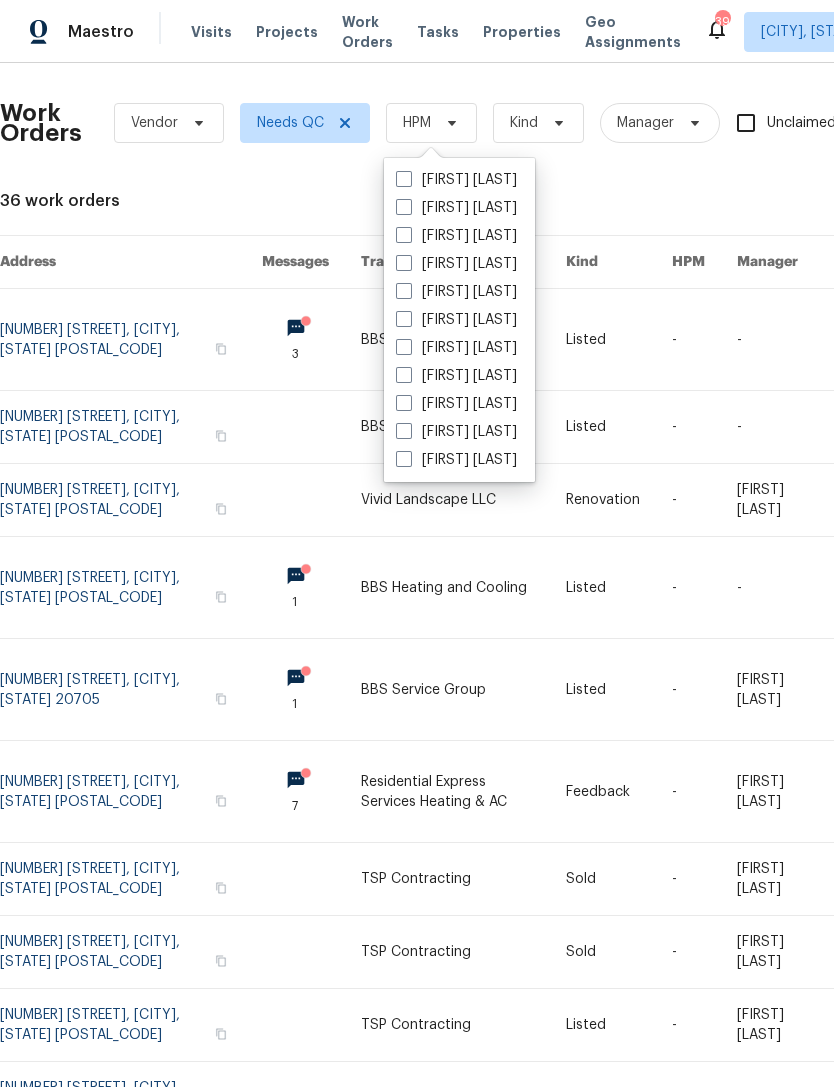 click on "[FIRST] [LAST]" at bounding box center (456, 236) 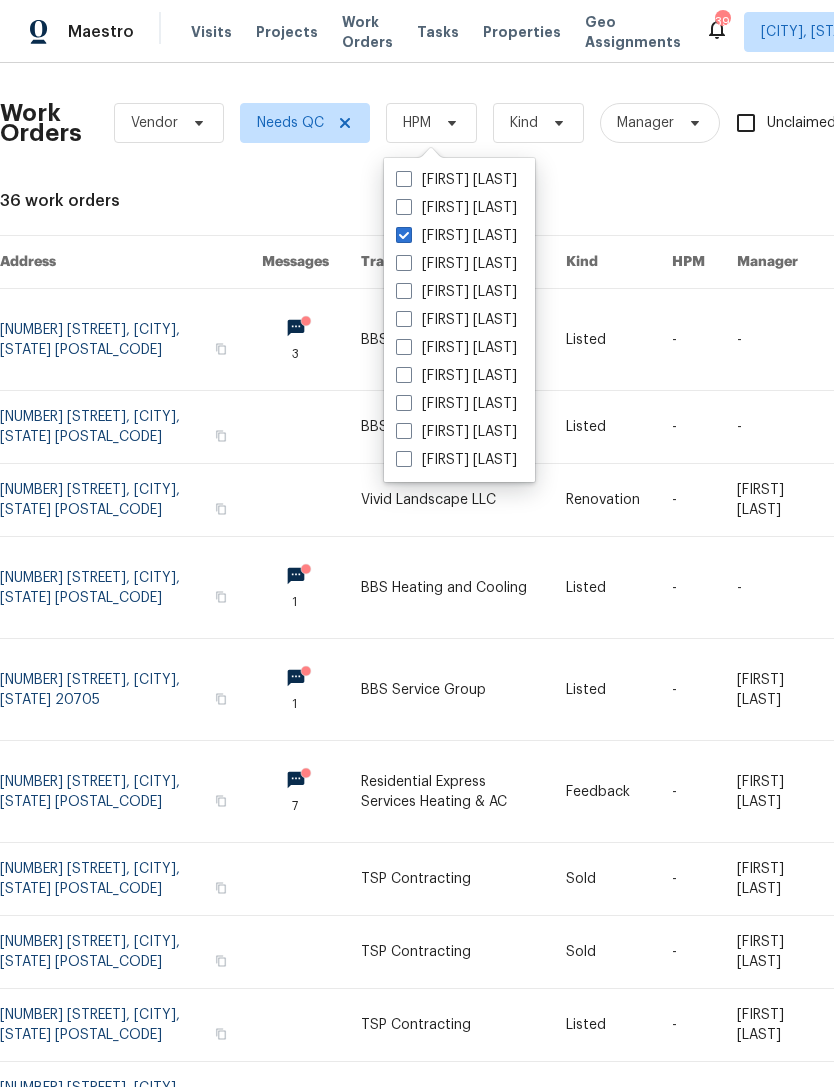 checkbox on "true" 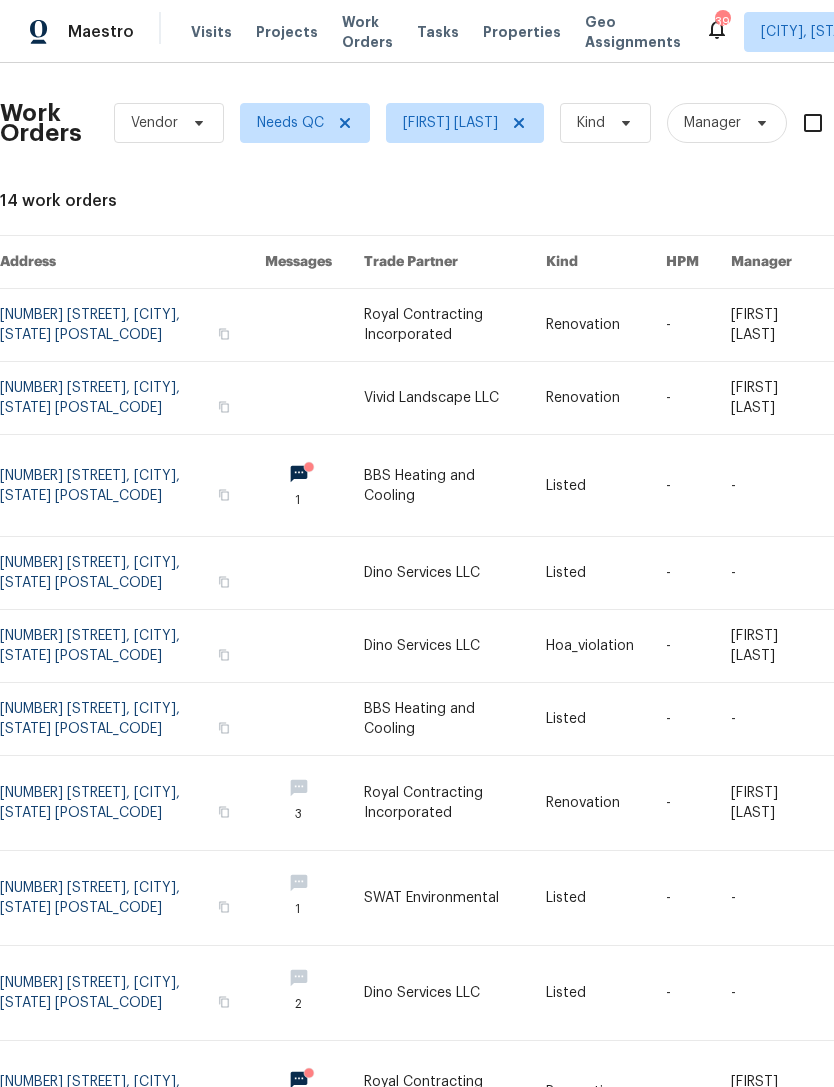 scroll, scrollTop: 0, scrollLeft: 0, axis: both 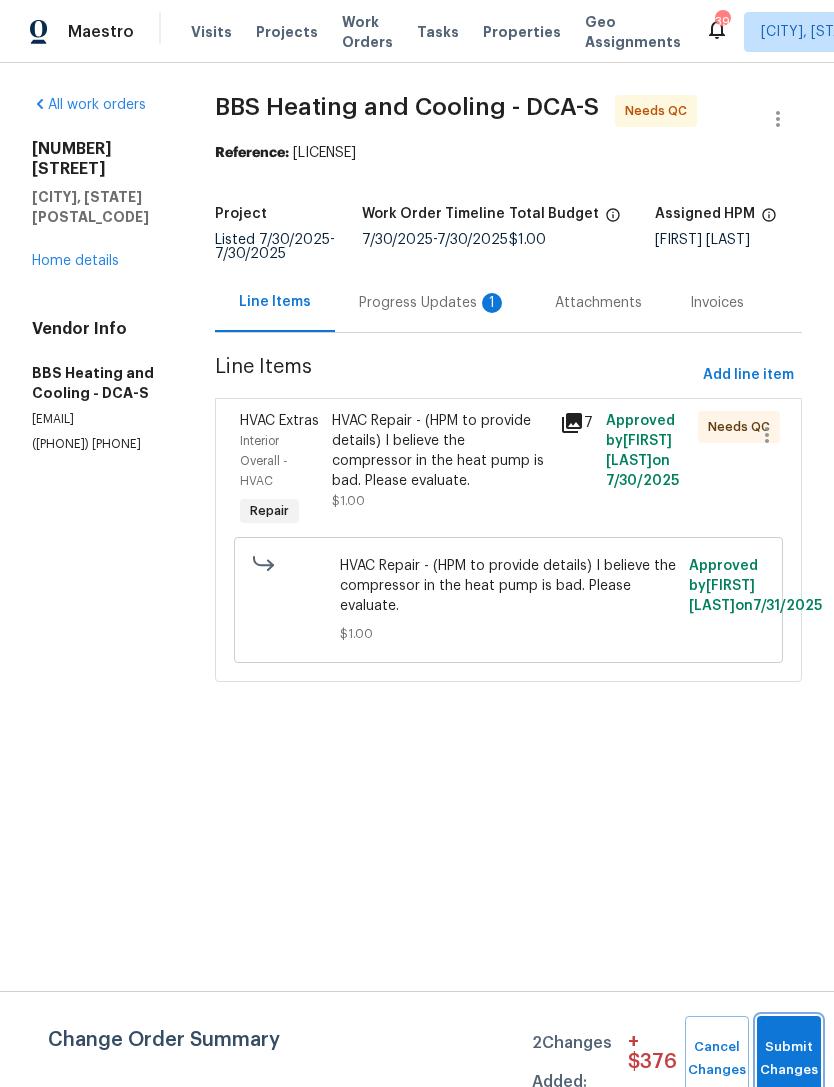 click on "Submit Changes" at bounding box center (789, 1059) 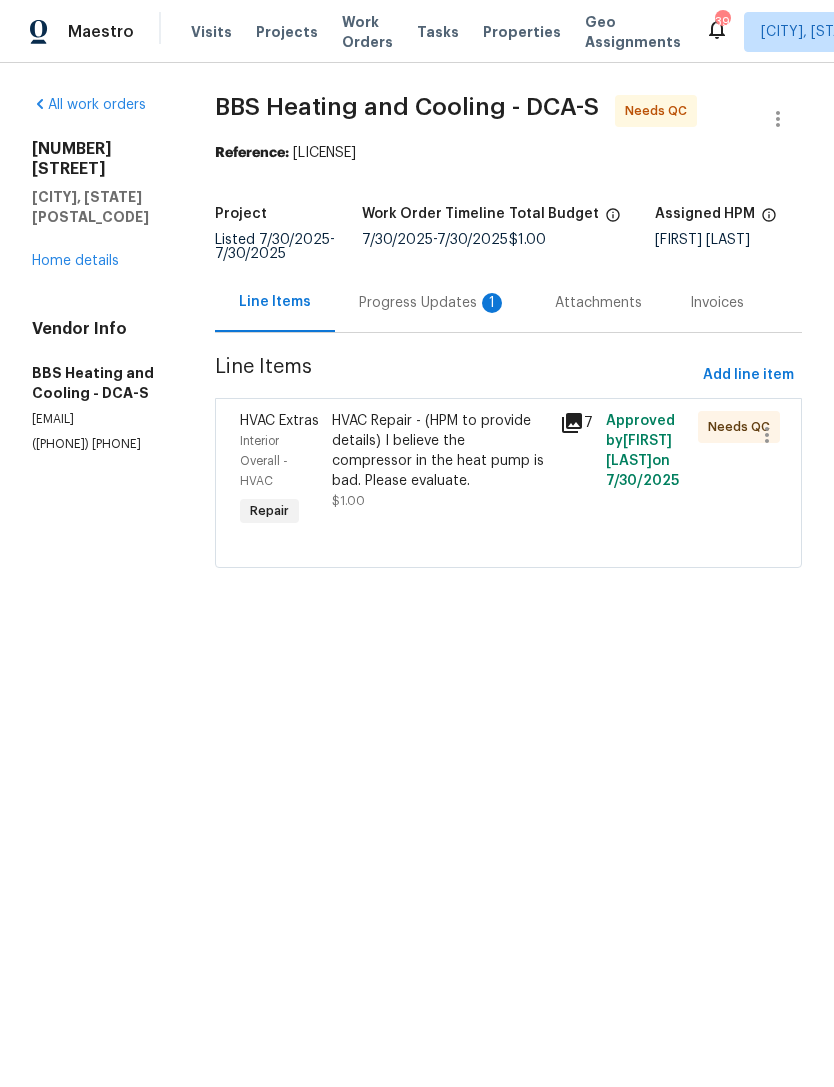 click on "Progress Updates 1" at bounding box center [433, 303] 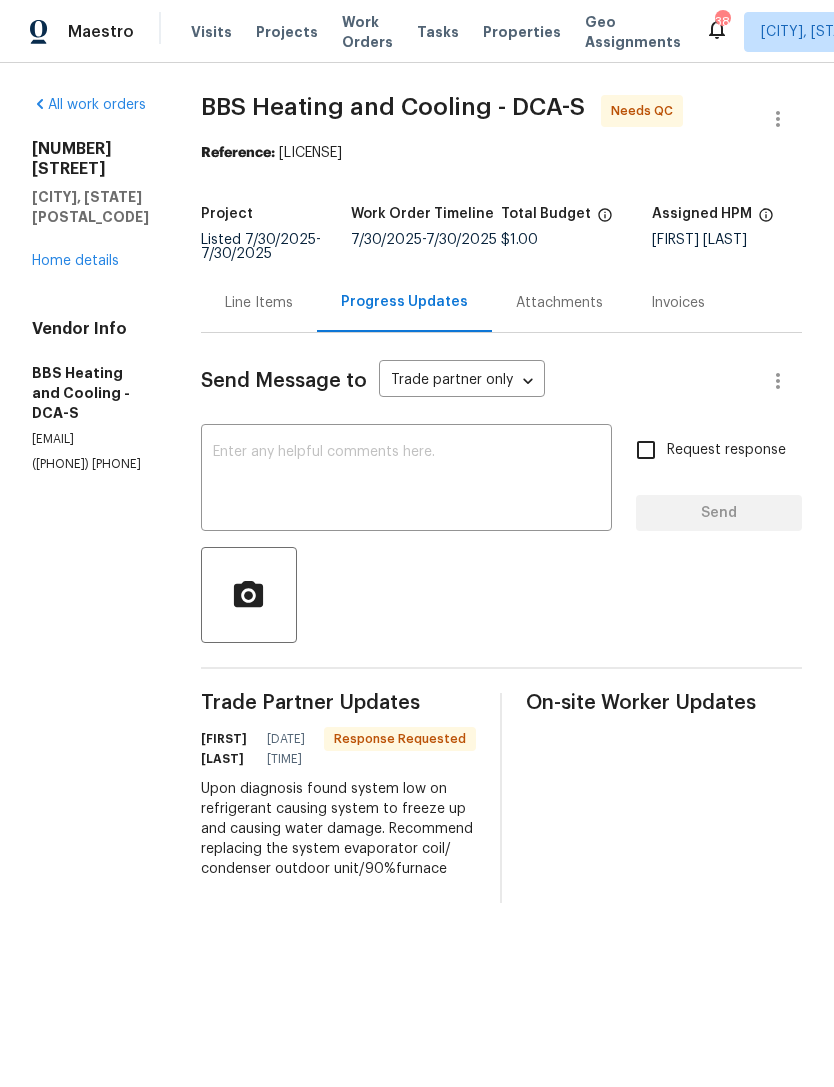click on "Work Orders" at bounding box center (367, 32) 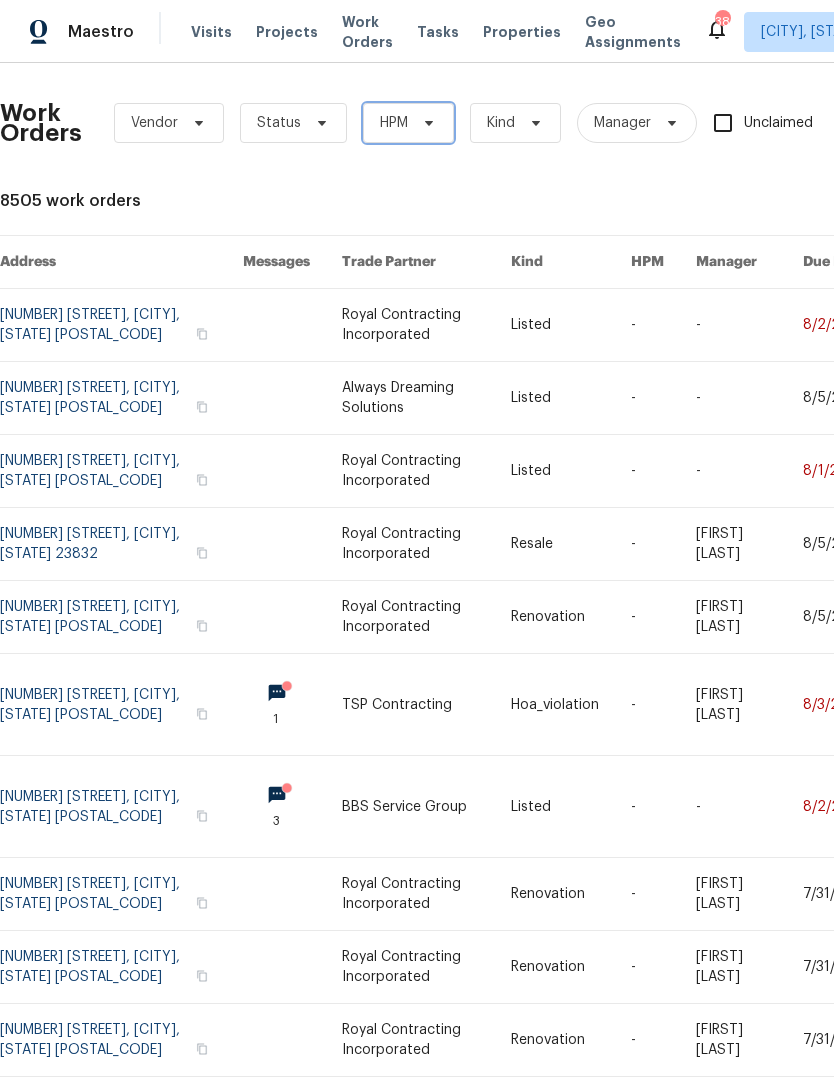 click on "HPM" at bounding box center [408, 123] 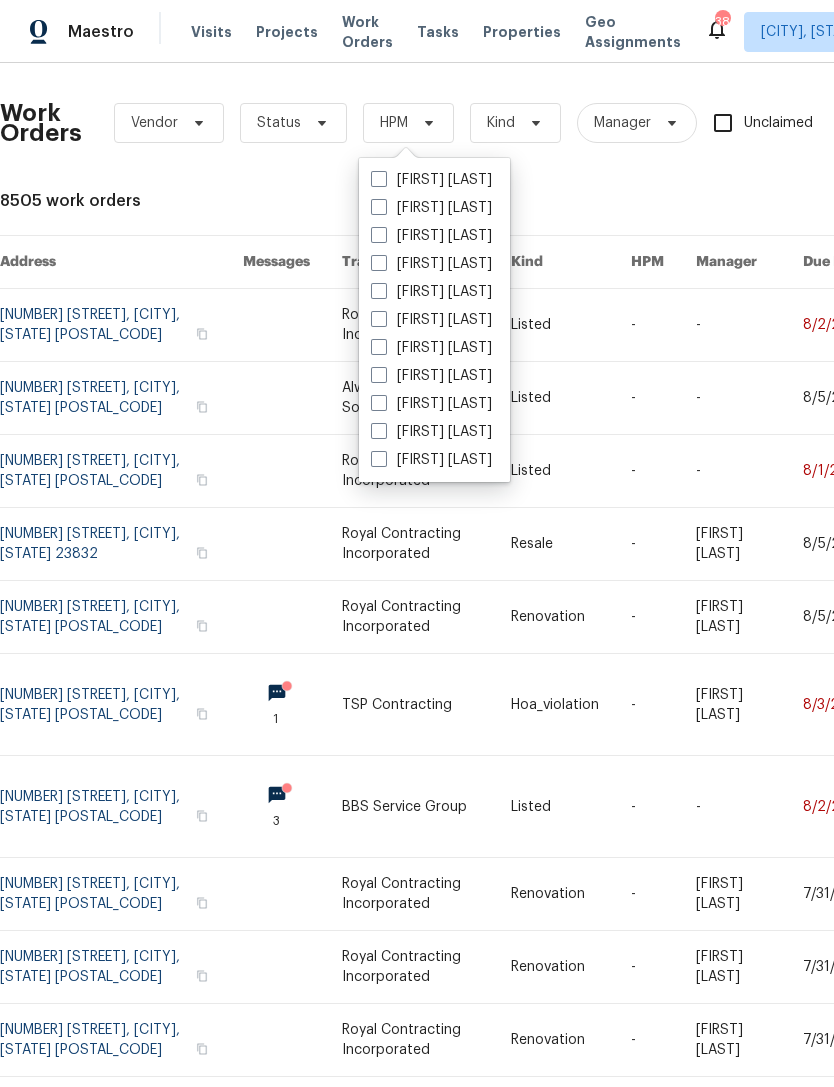 click on "[FIRST] [LAST]" at bounding box center [431, 236] 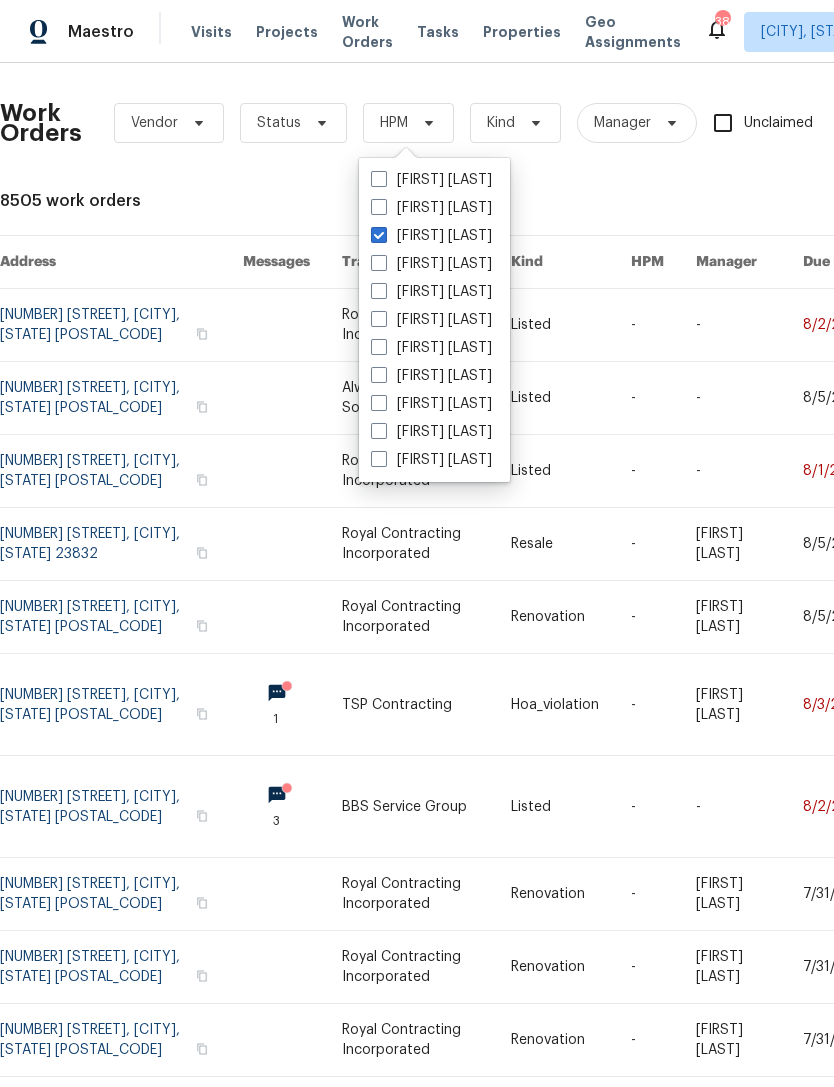 checkbox on "true" 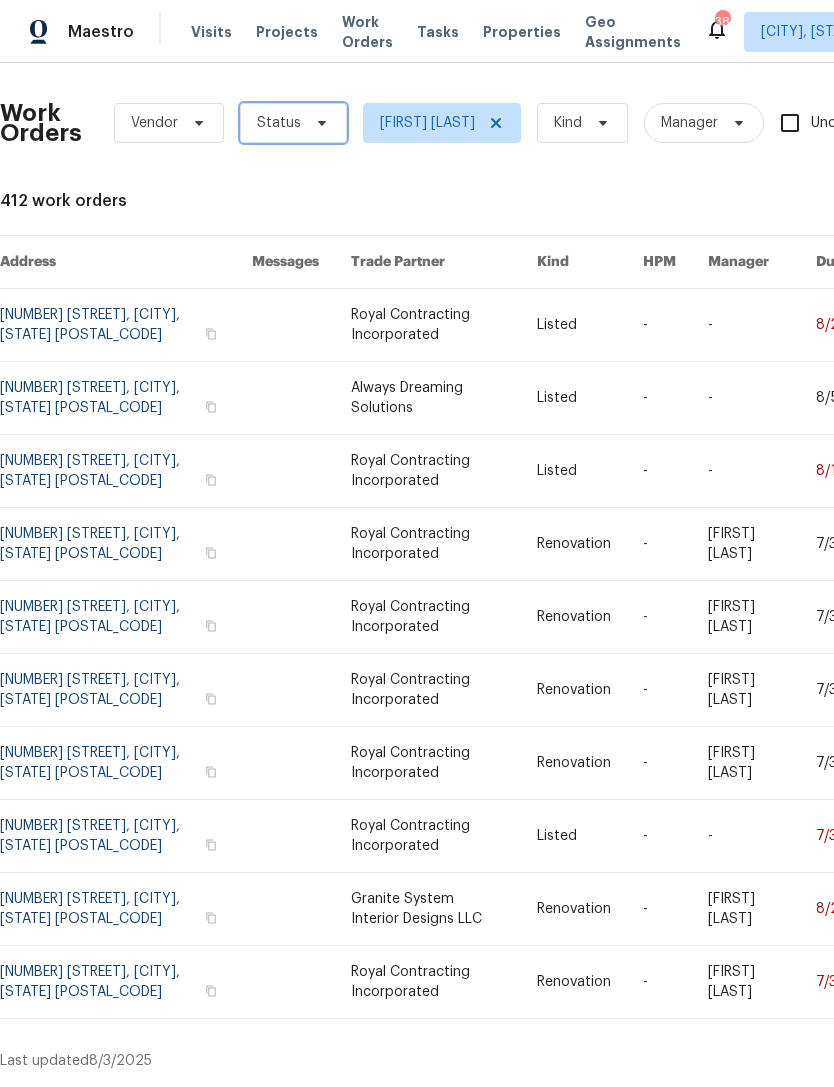 click 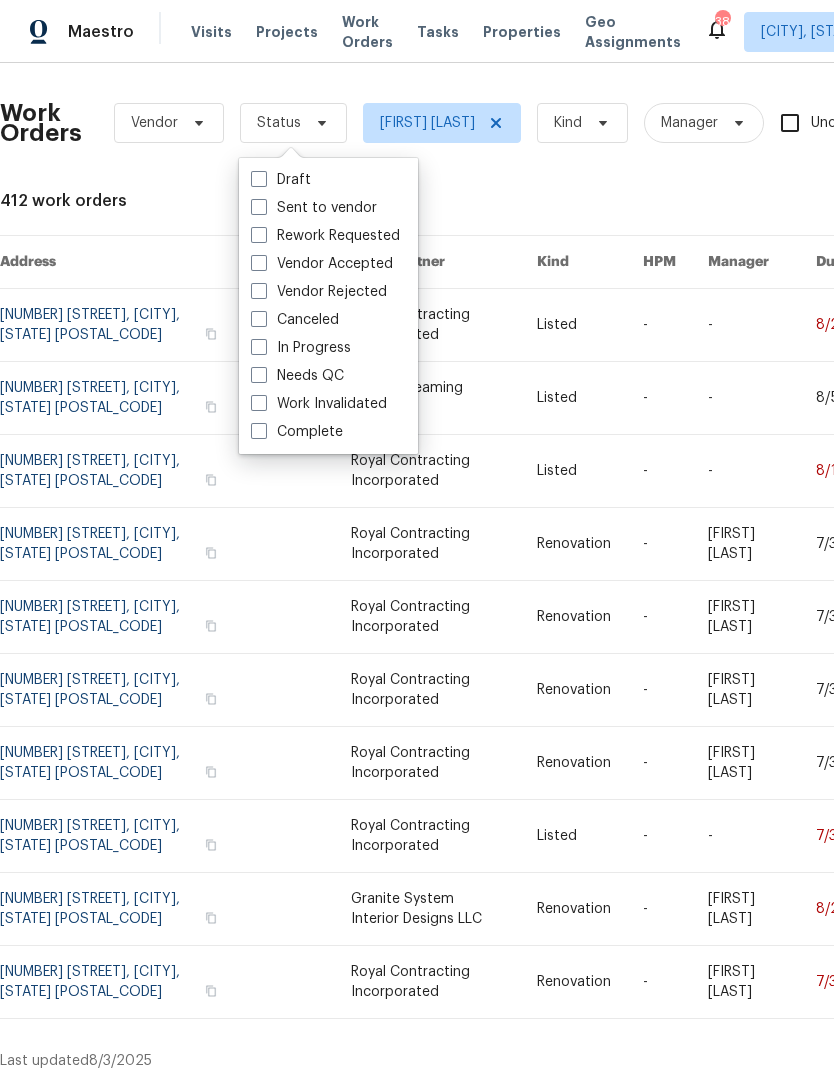 click on "Needs QC" at bounding box center (297, 376) 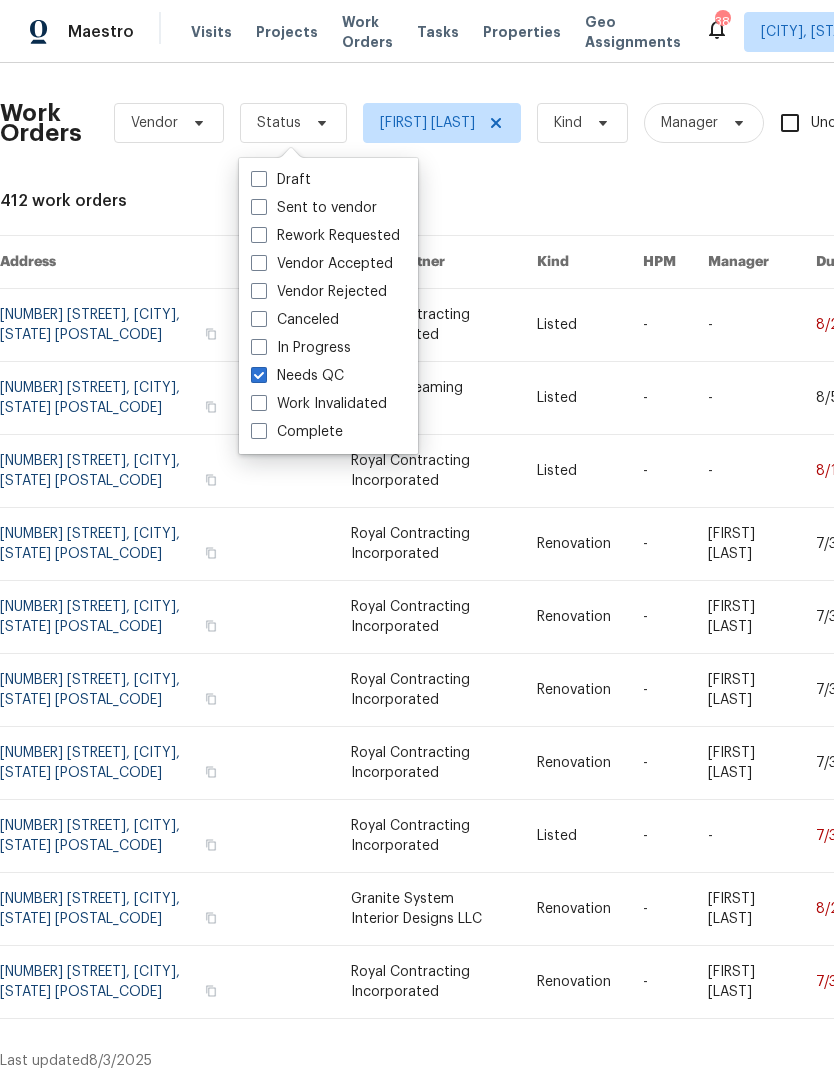 checkbox on "true" 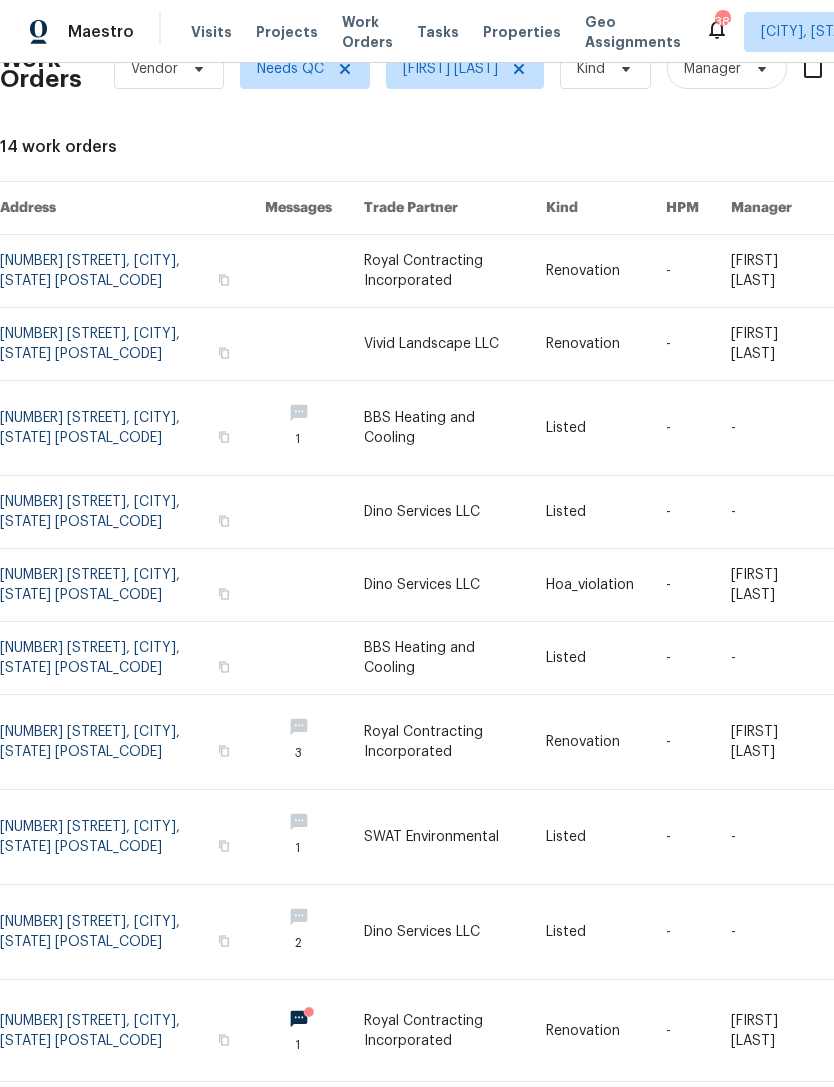 scroll, scrollTop: 53, scrollLeft: 0, axis: vertical 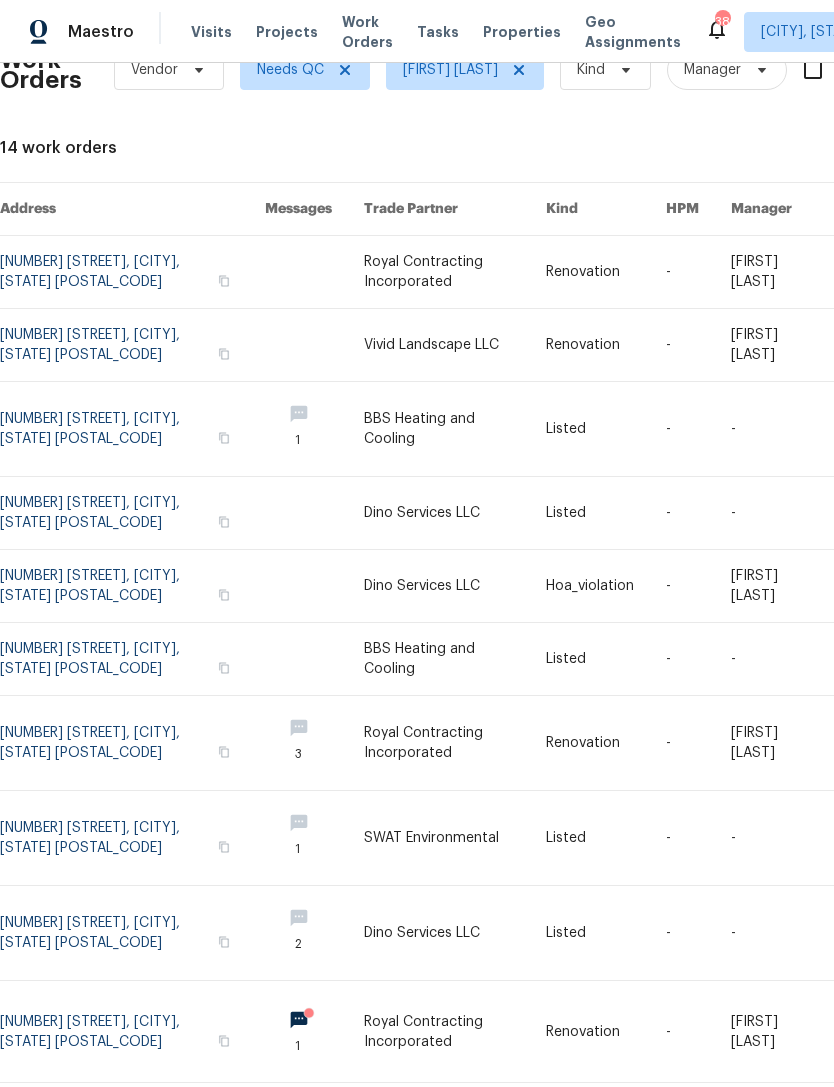 click at bounding box center [455, 513] 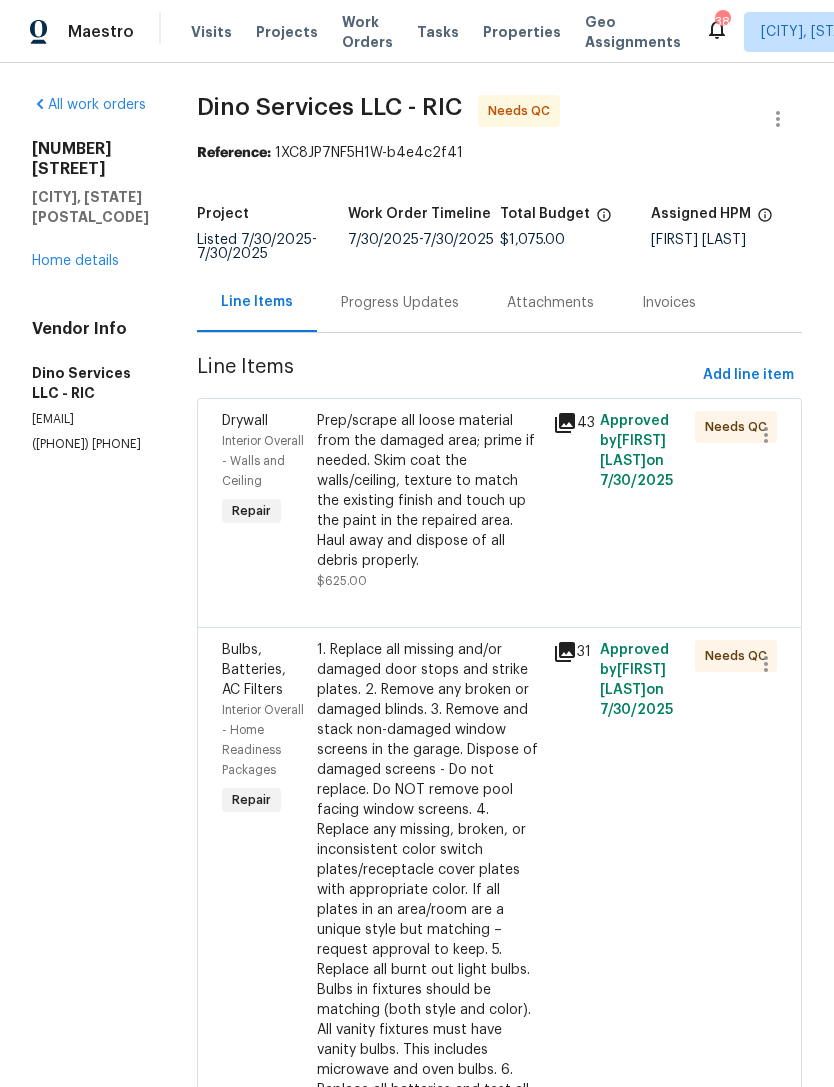 click on "Prep/scrape all loose material from the damaged area; prime if needed. Skim coat the walls/ceiling, texture to match the existing finish and touch up the paint in the repaired area. Haul away and dispose of all debris properly. $625.00" at bounding box center [429, 501] 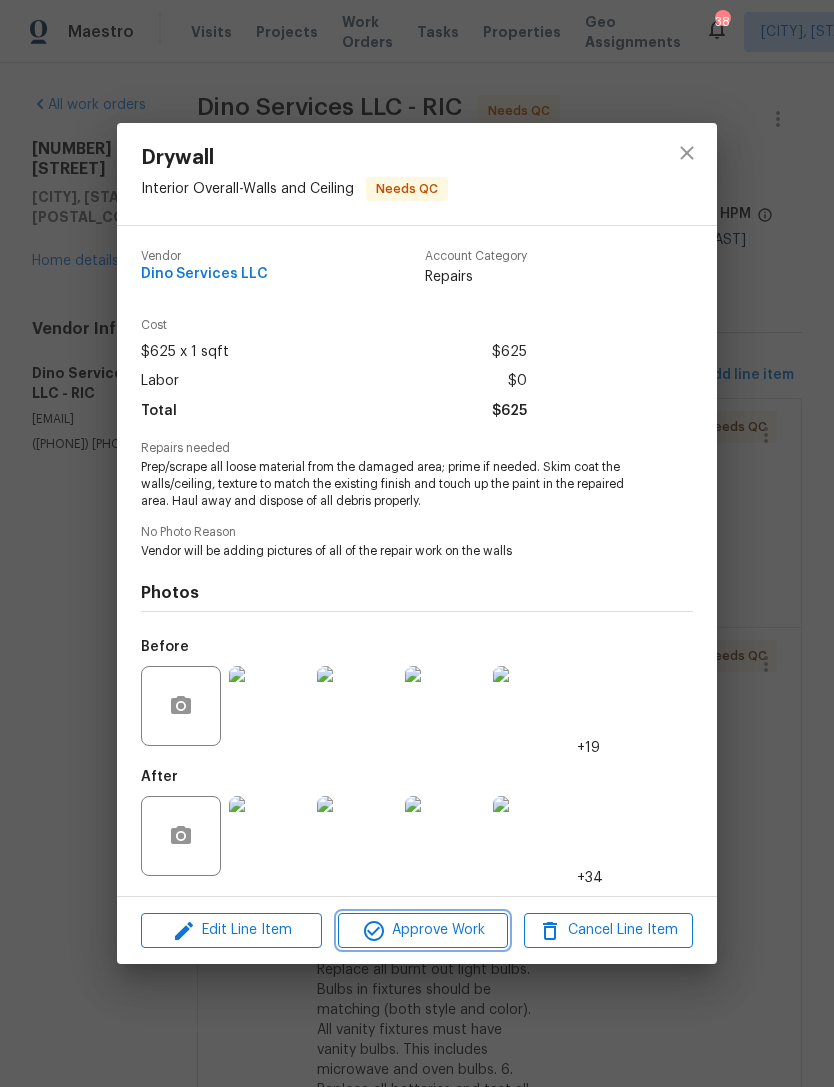 click on "Approve Work" at bounding box center [422, 930] 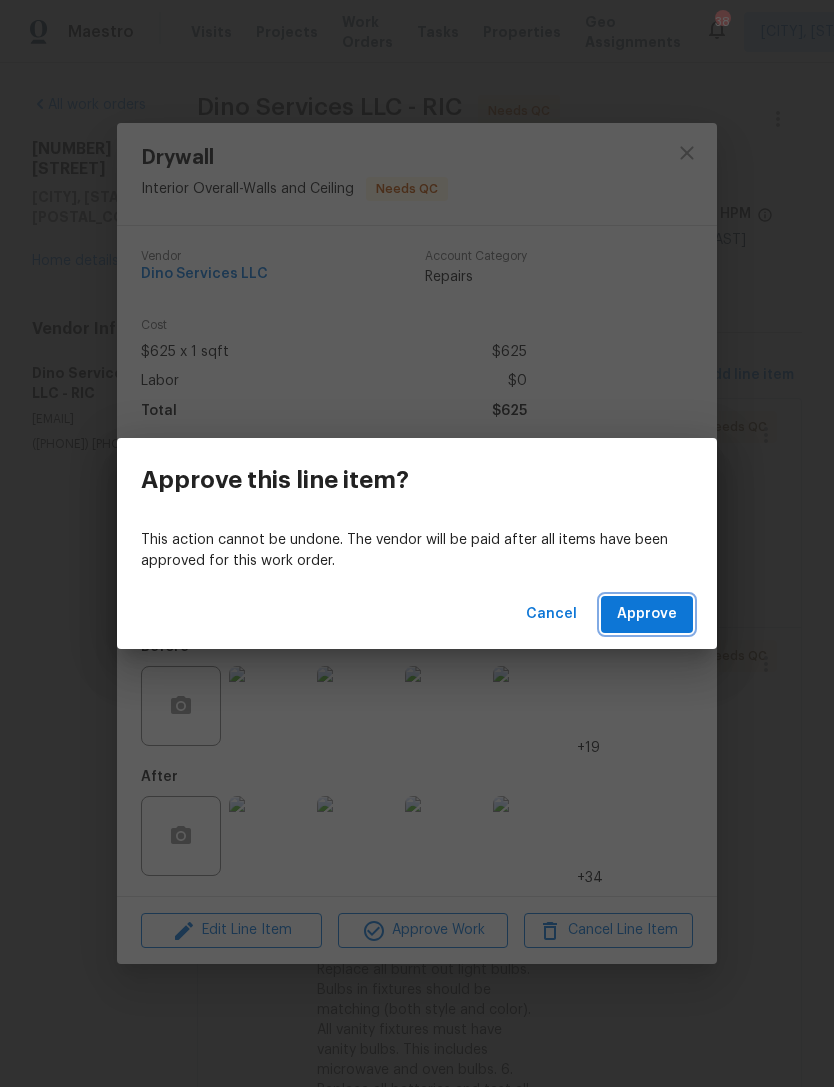 click on "Approve" at bounding box center (647, 614) 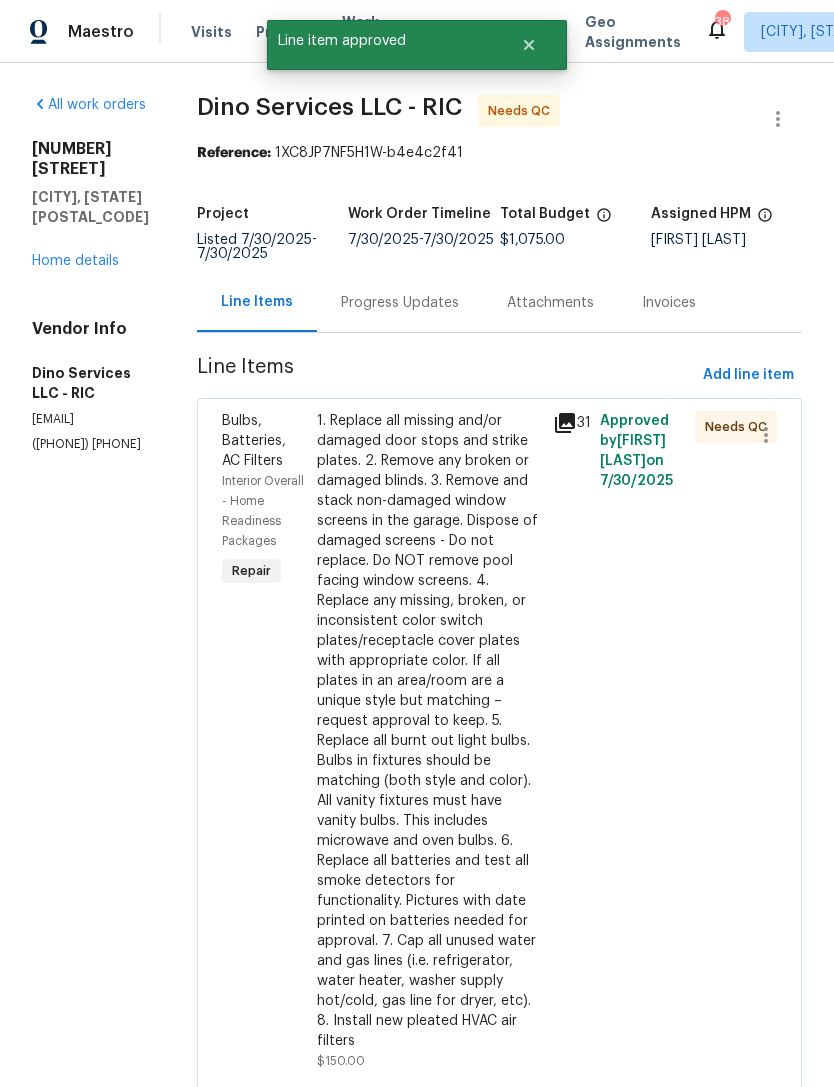 click on "1. Replace all missing and/or damaged door stops and strike plates.  2. Remove any broken or damaged blinds.  3. Remove and stack non-damaged window screens in the garage. Dispose of damaged screens - Do not replace. Do NOT remove pool facing window screens.  4. Replace any missing, broken, or inconsistent color switch plates/receptacle cover plates with appropriate color. If all plates in an area/room are a unique style but matching – request approval to keep.  5. Replace all burnt out light bulbs. Bulbs in fixtures should be matching (both style and color). All vanity fixtures must have vanity bulbs. This includes microwave and oven bulbs.  6. Replace all batteries and test all smoke detectors for functionality. Pictures with date printed on batteries needed for approval.  7. Cap all unused water and gas lines (i.e. refrigerator, water heater, washer supply hot/cold, gas line for dryer, etc).  8. Install new pleated HVAC air filters" at bounding box center [429, 731] 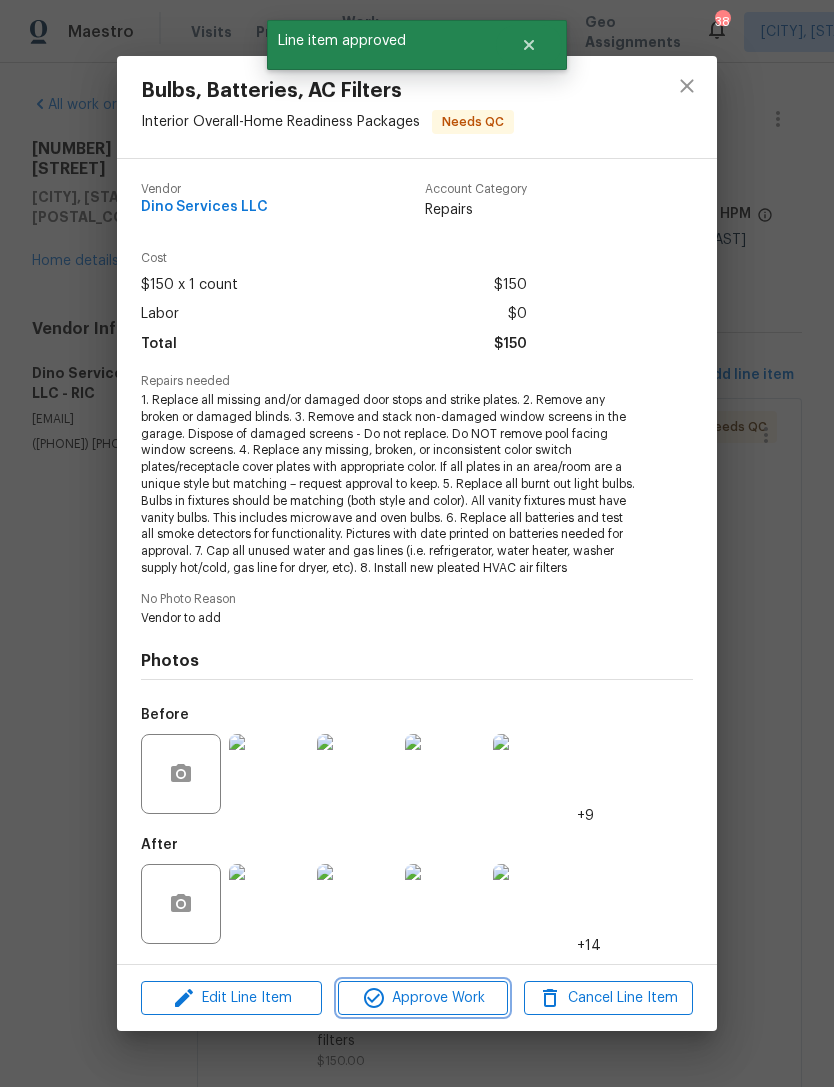 click on "Approve Work" at bounding box center [422, 998] 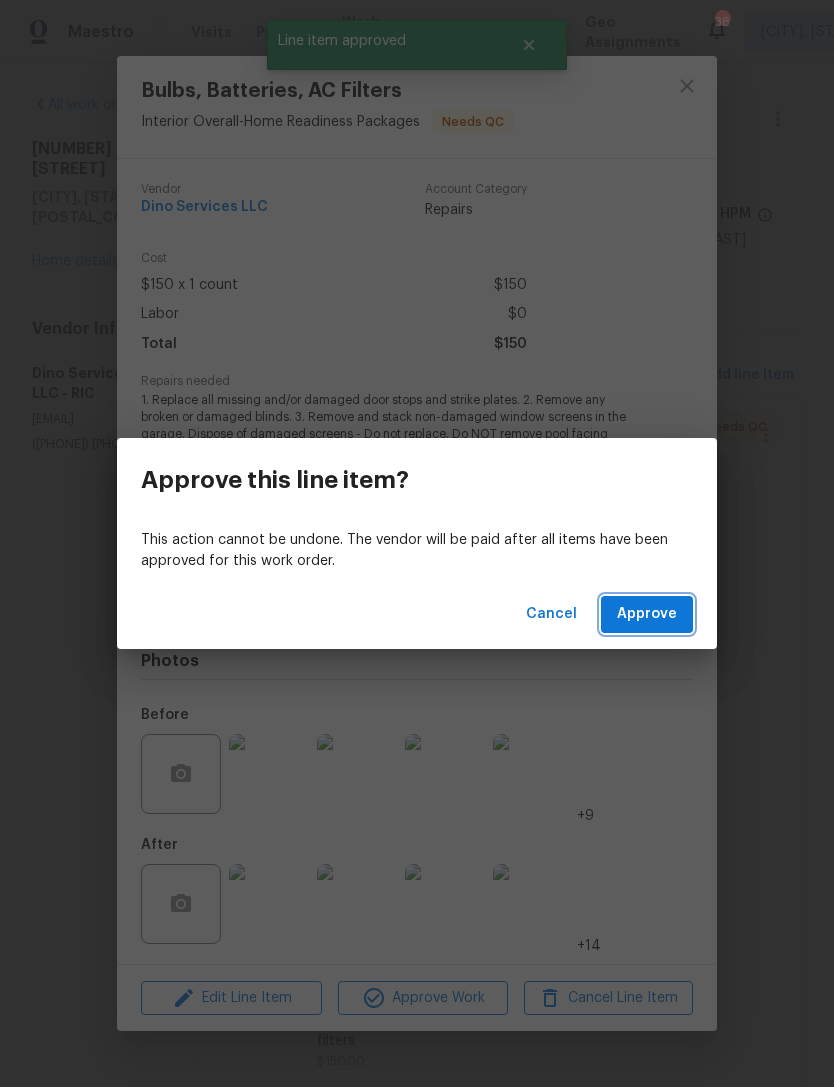 click on "Approve" at bounding box center [647, 614] 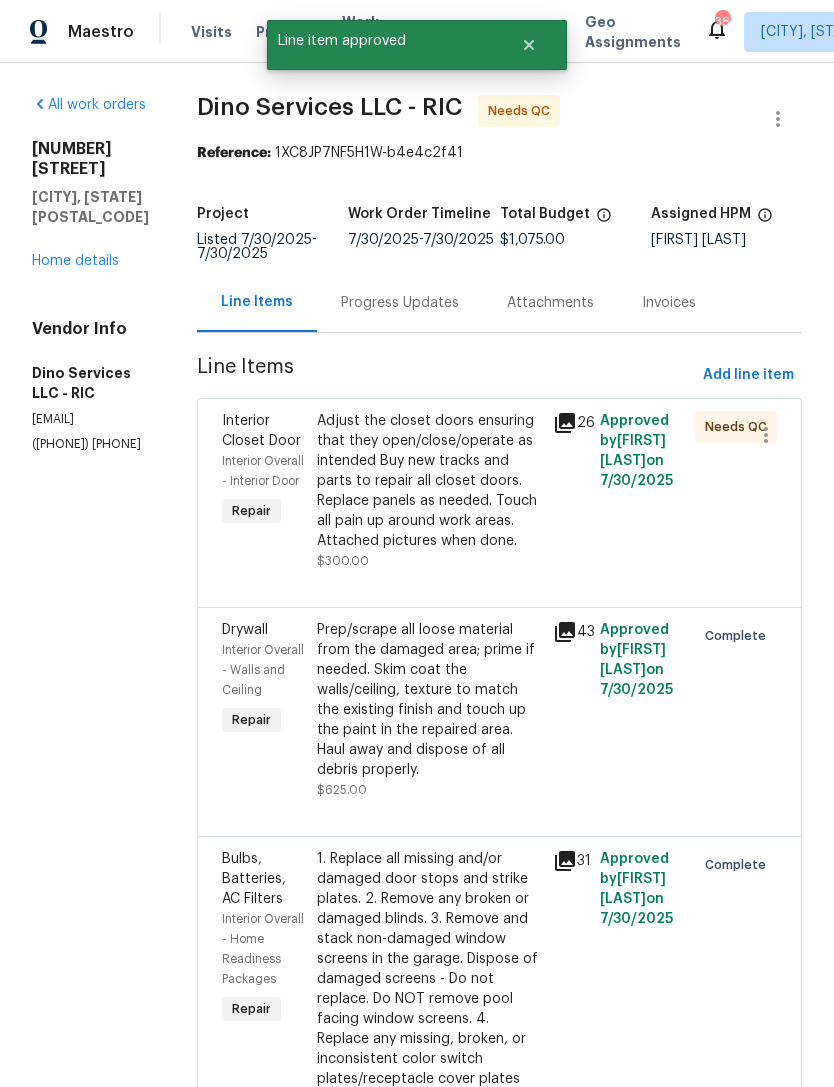 click on "Adjust the closet doors ensuring that they open/close/operate as intended
Buy new tracks and parts to repair all closet doors.
Replace panels as needed. Touch all pain up around work areas. Attached pictures when done." at bounding box center (429, 481) 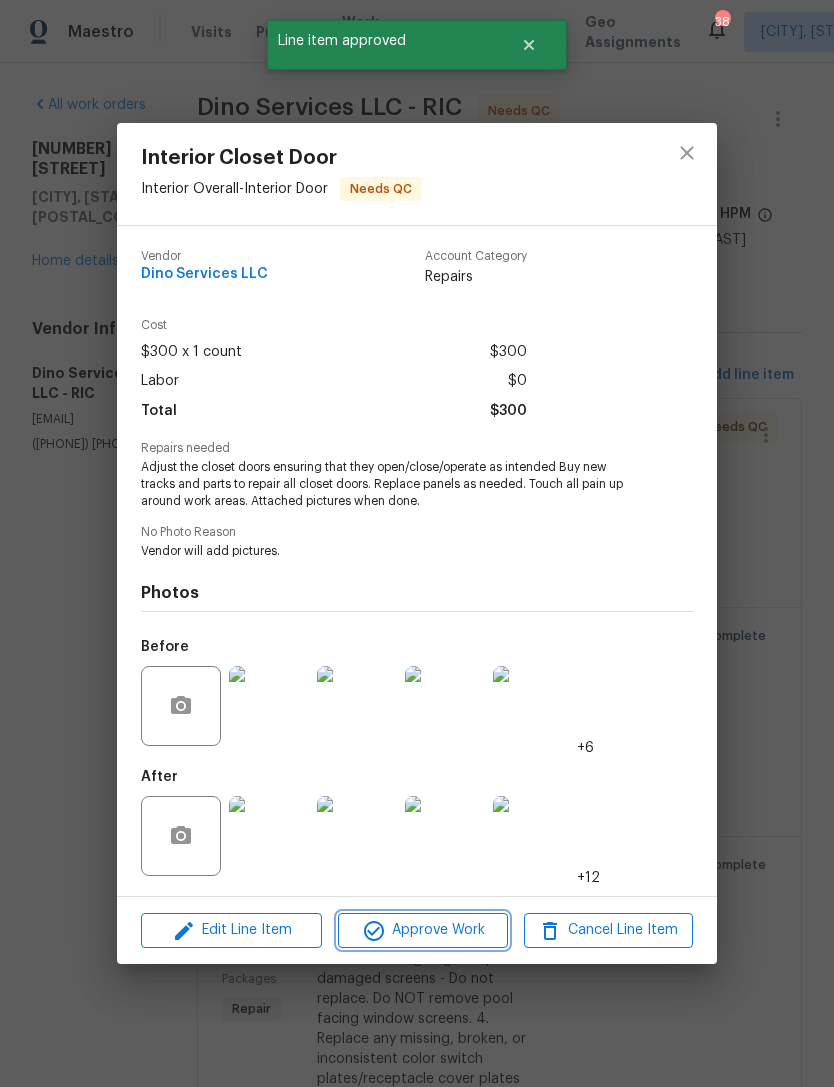 click on "Approve Work" at bounding box center (422, 930) 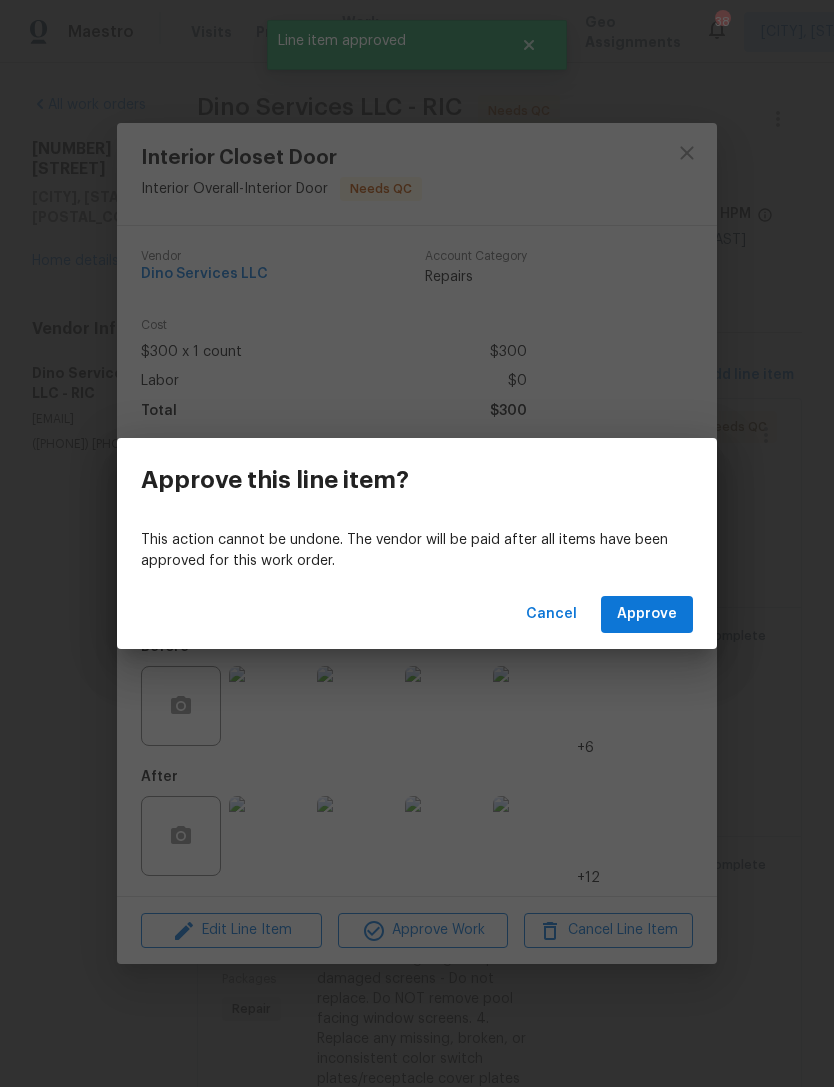 click on "Cancel Approve" at bounding box center (417, 614) 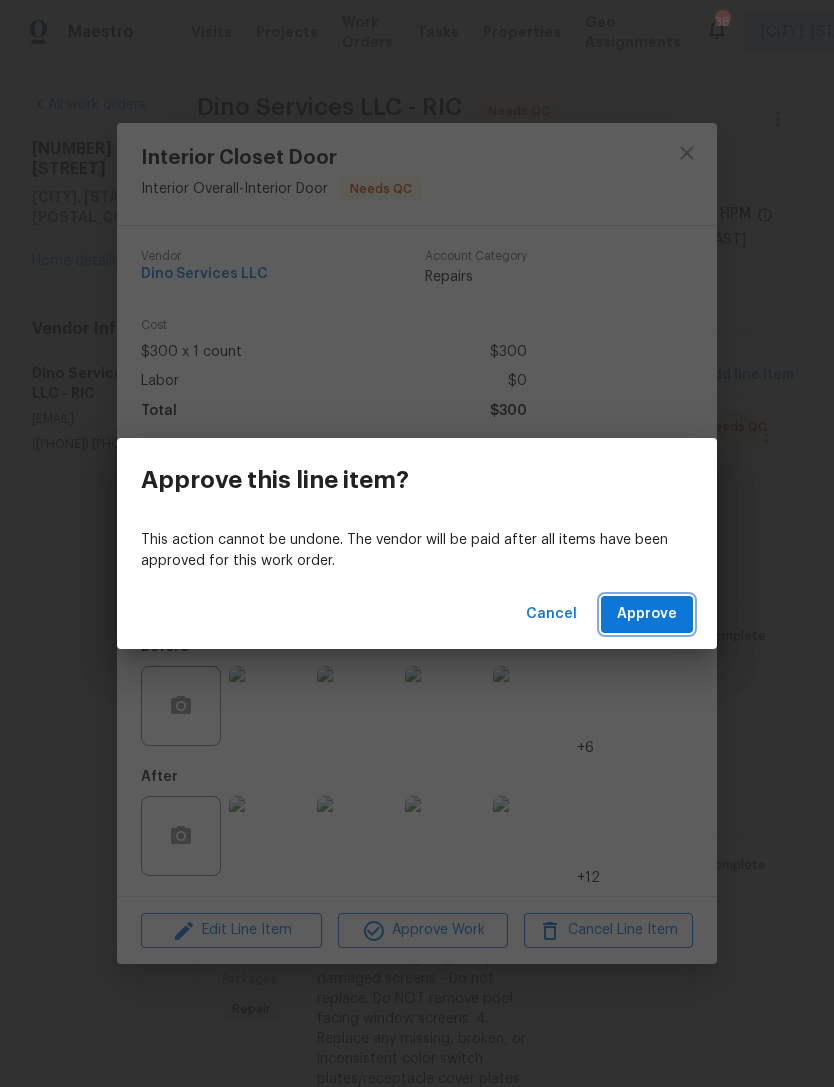 click on "Approve" at bounding box center [647, 614] 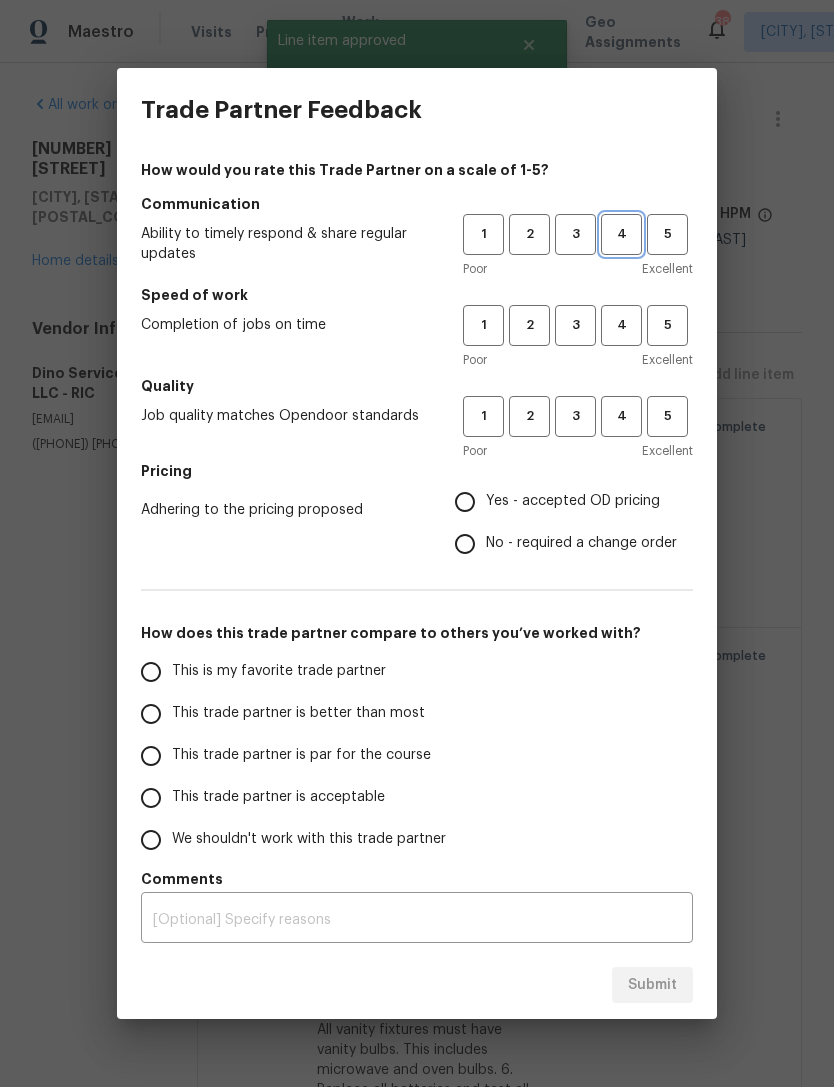 click on "4" at bounding box center (621, 234) 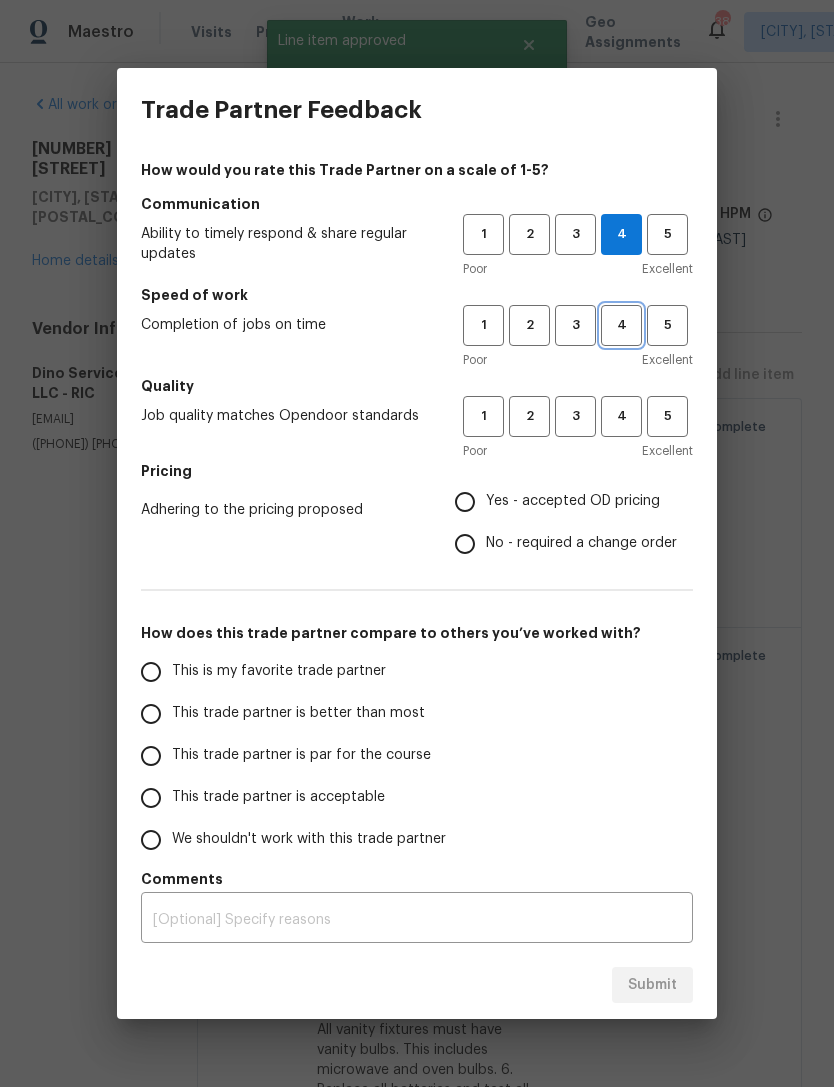 click on "4" at bounding box center (621, 325) 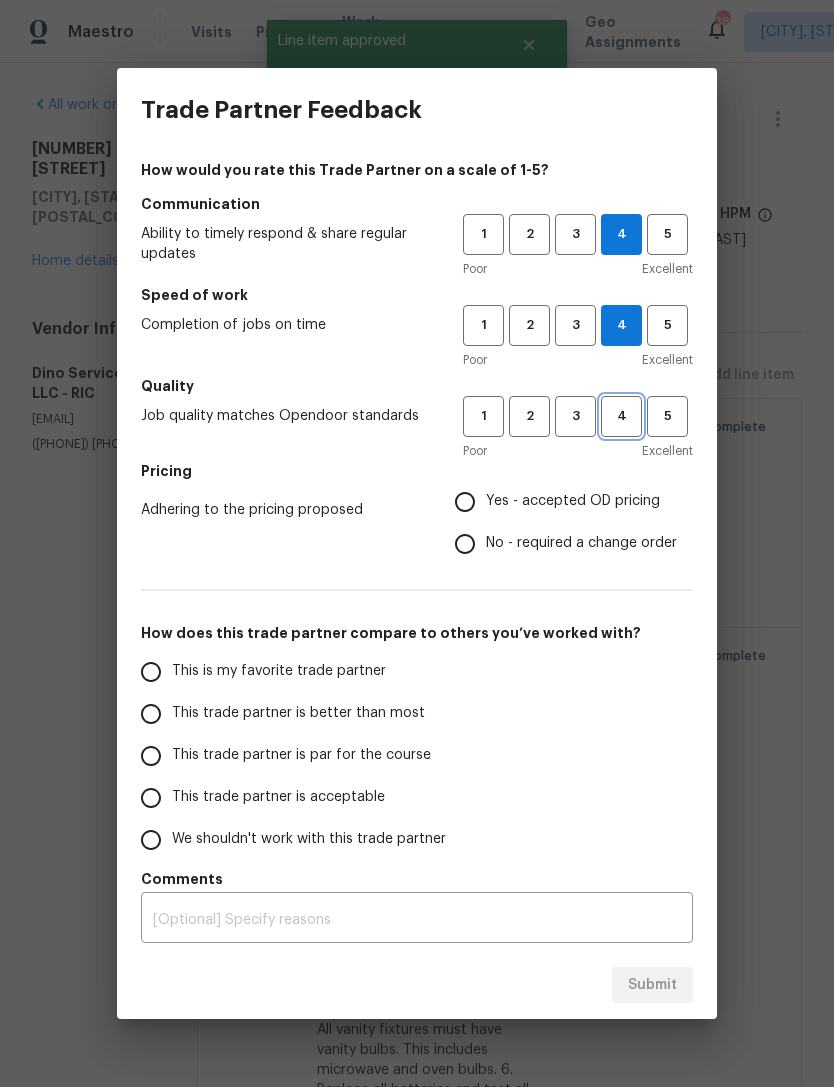 click on "4" at bounding box center (621, 416) 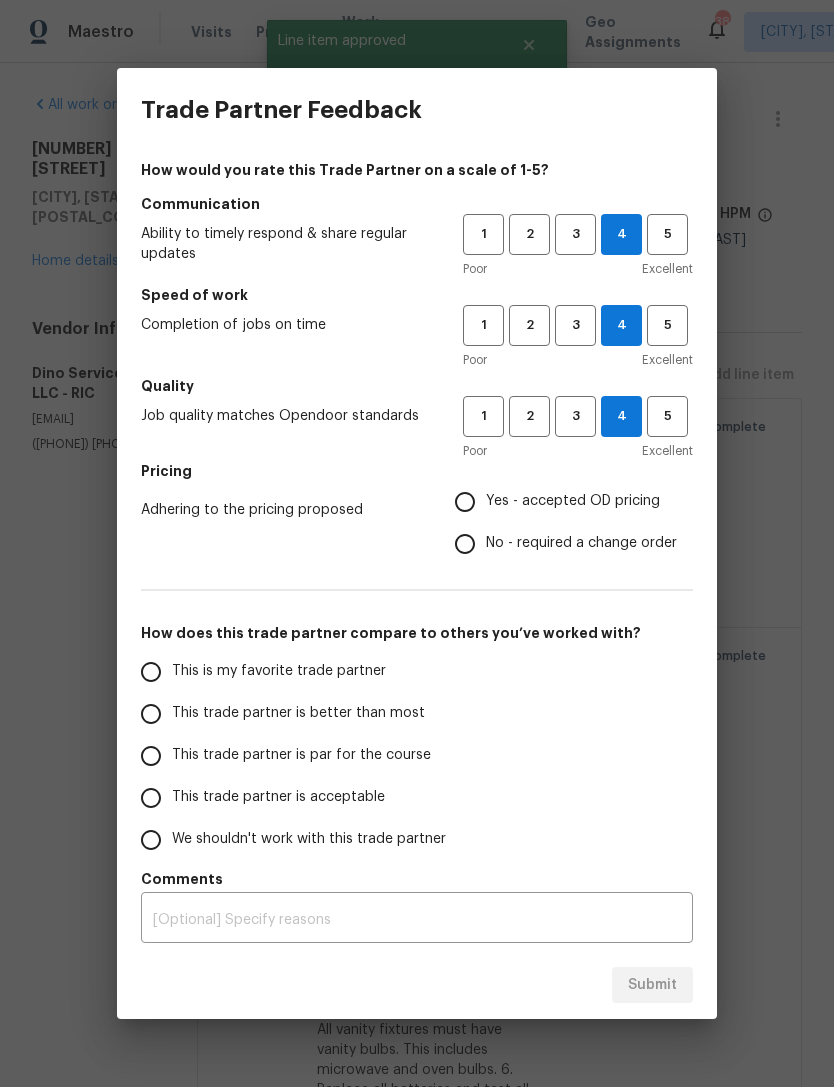 click on "Yes - accepted OD pricing" at bounding box center [465, 502] 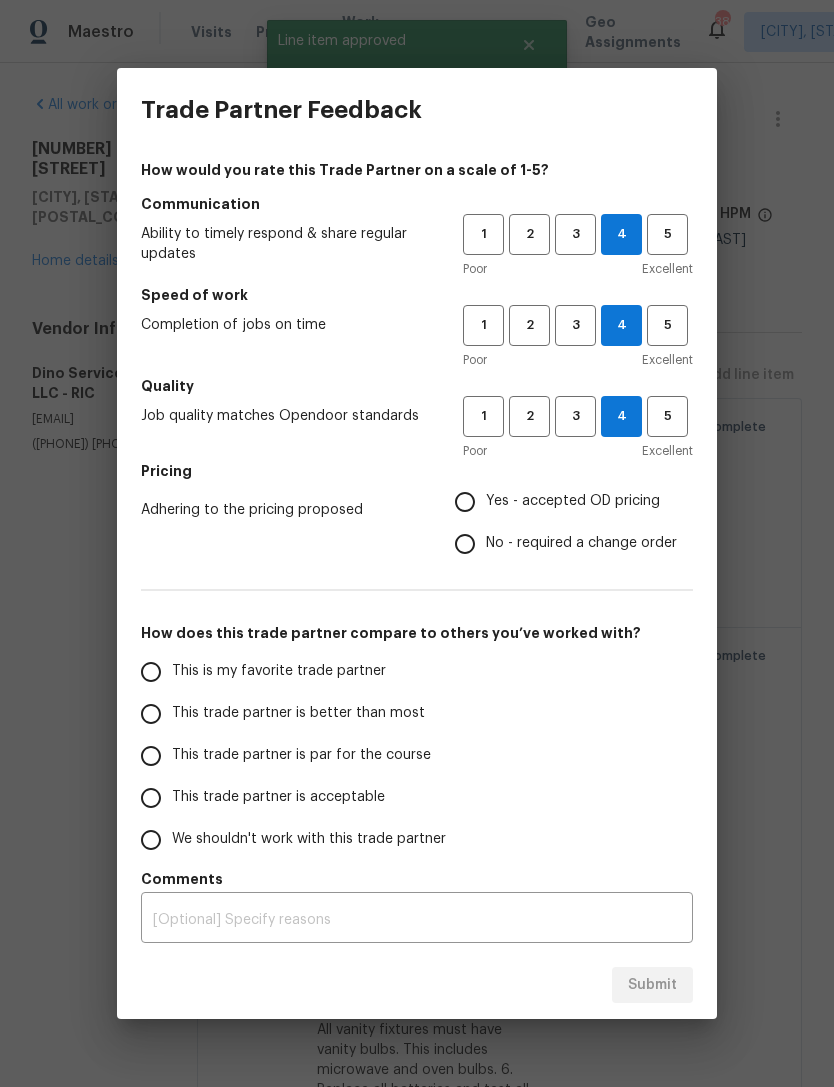 radio on "true" 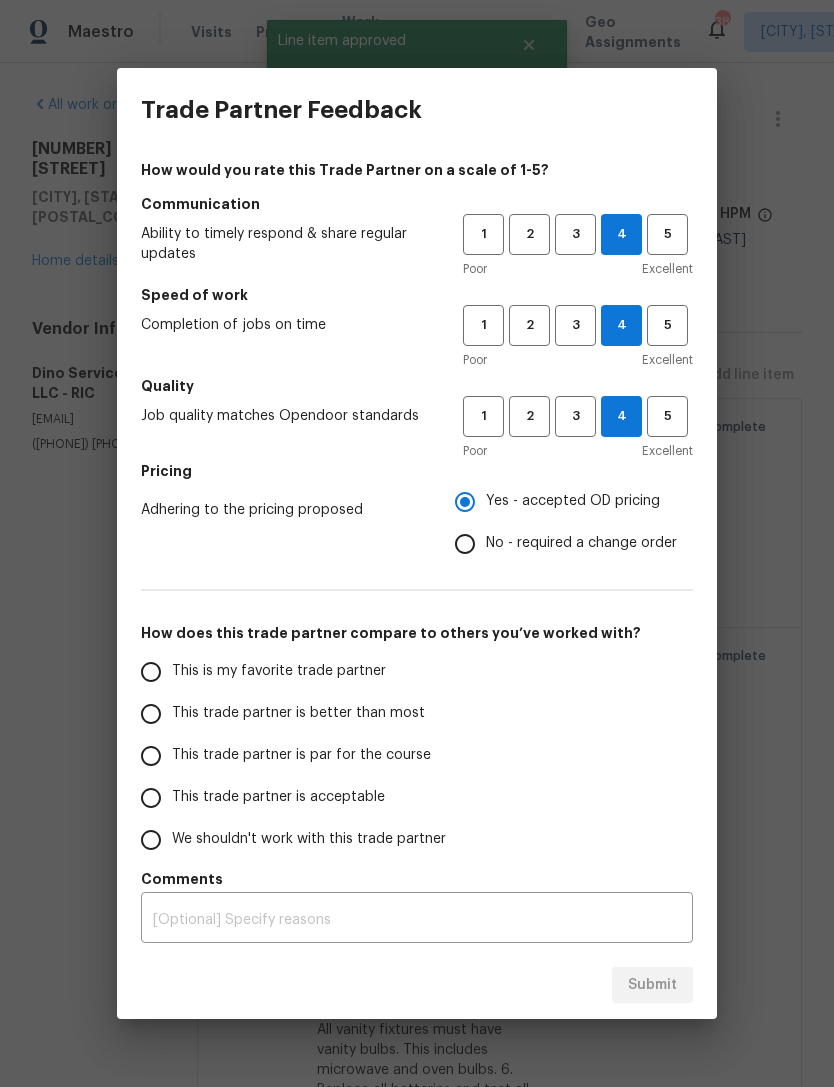 click on "This trade partner is better than most" at bounding box center [151, 714] 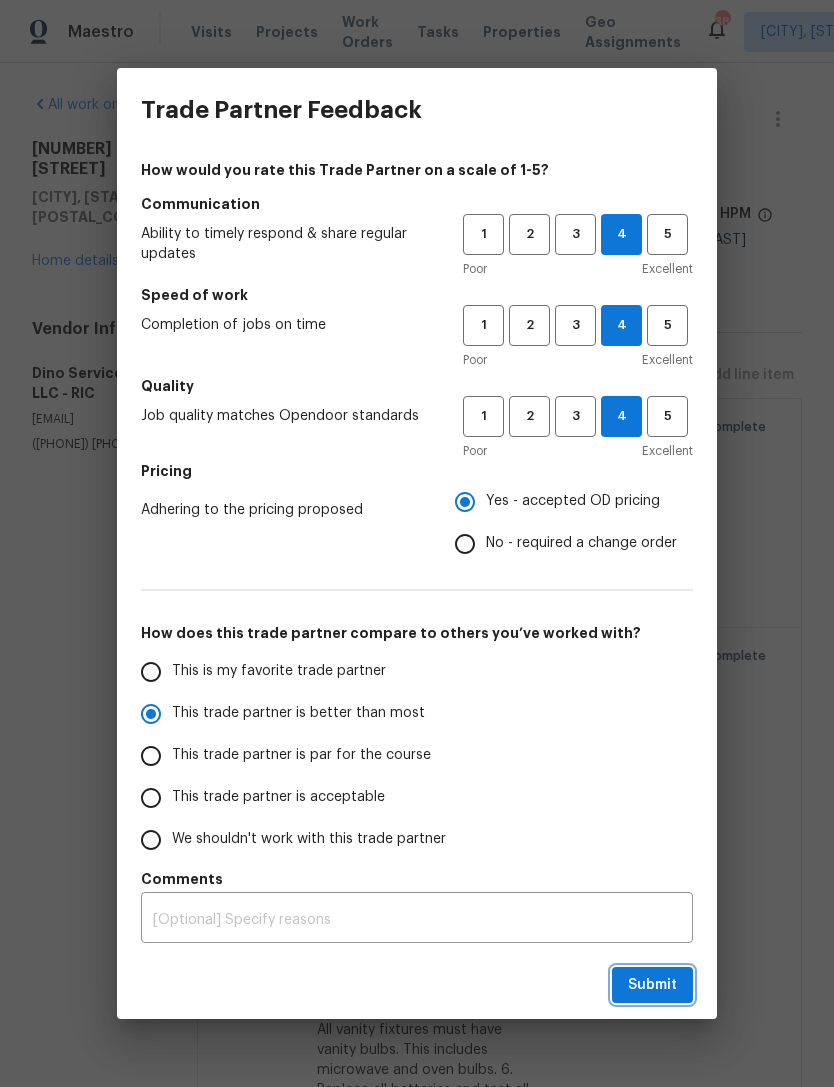 click on "Submit" at bounding box center (652, 985) 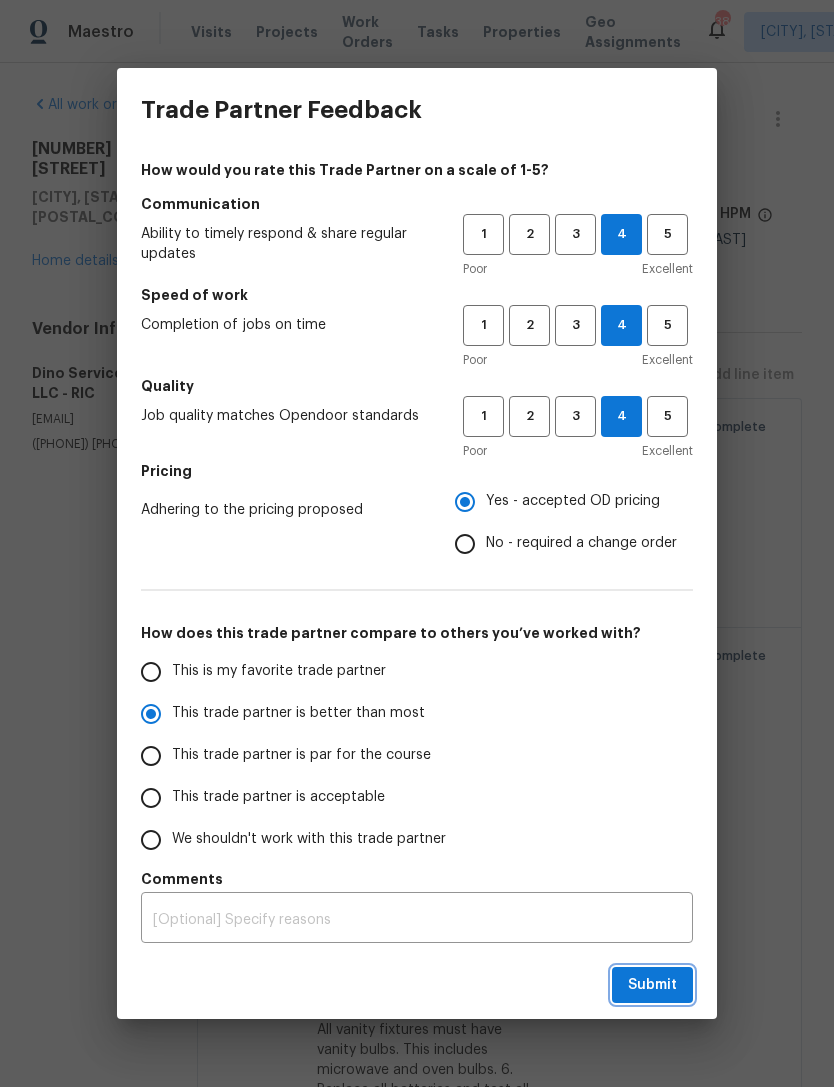 radio on "true" 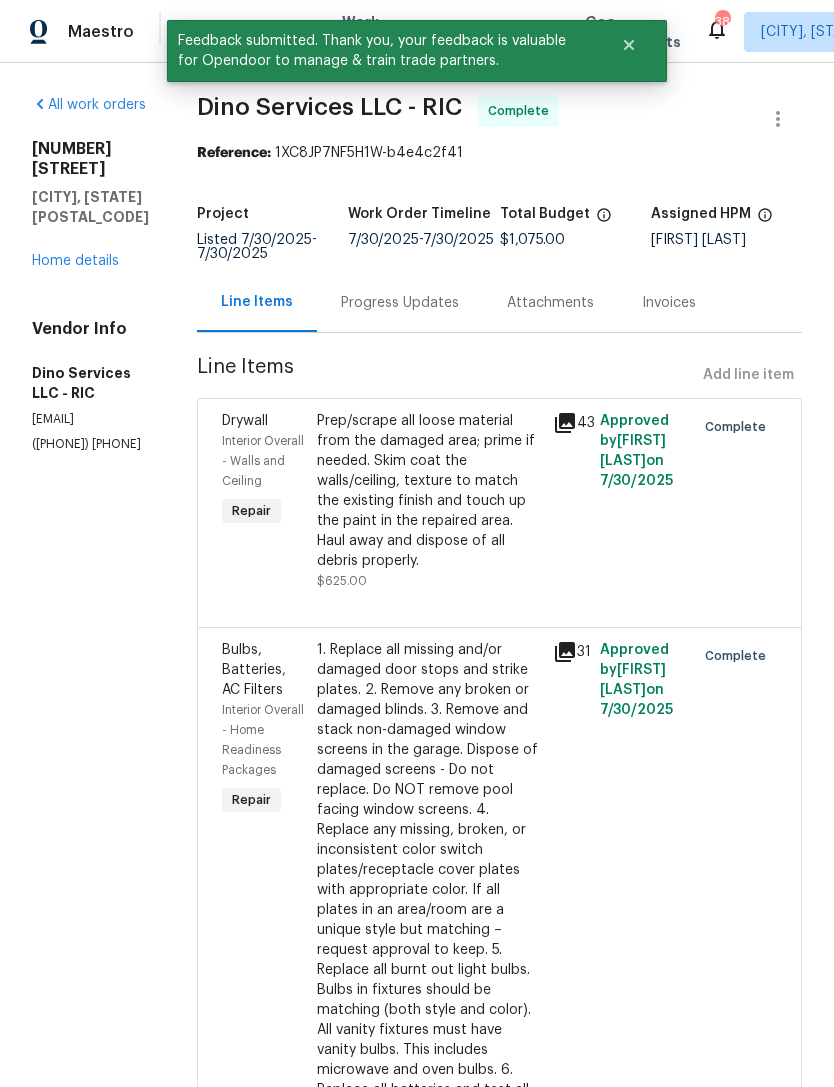 click on "Complete" at bounding box center (518, 111) 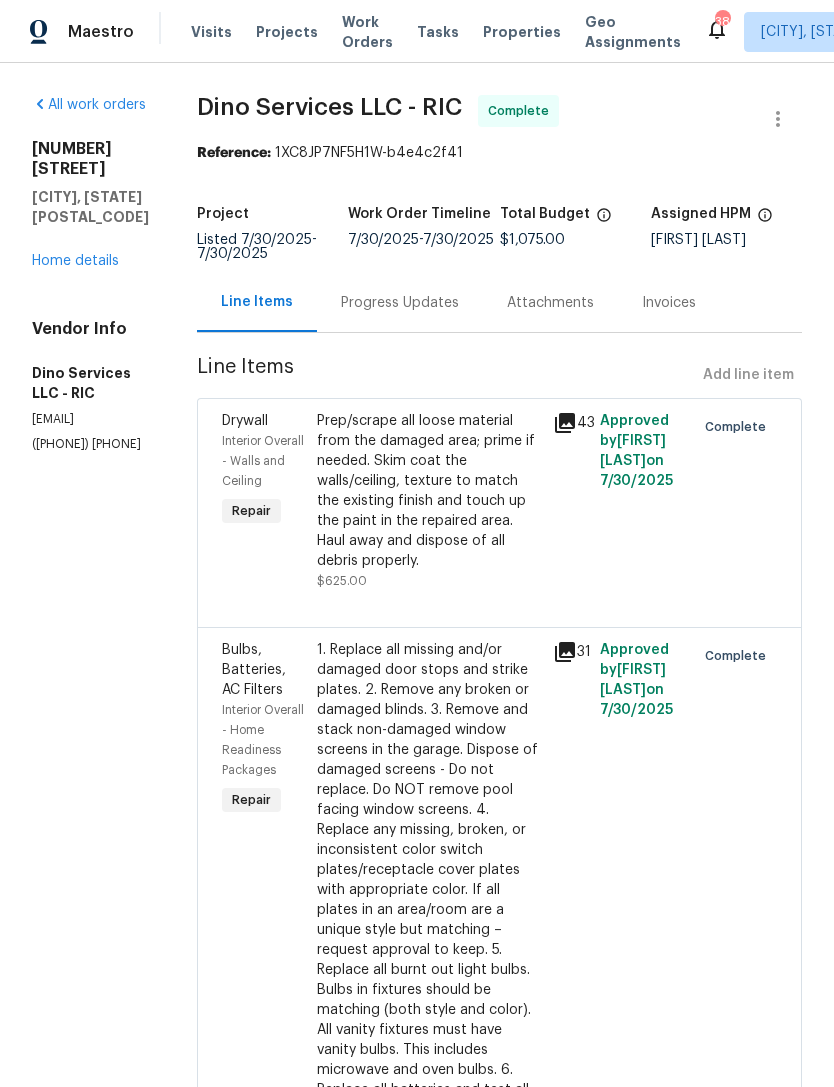 click on "Work Orders" at bounding box center (367, 32) 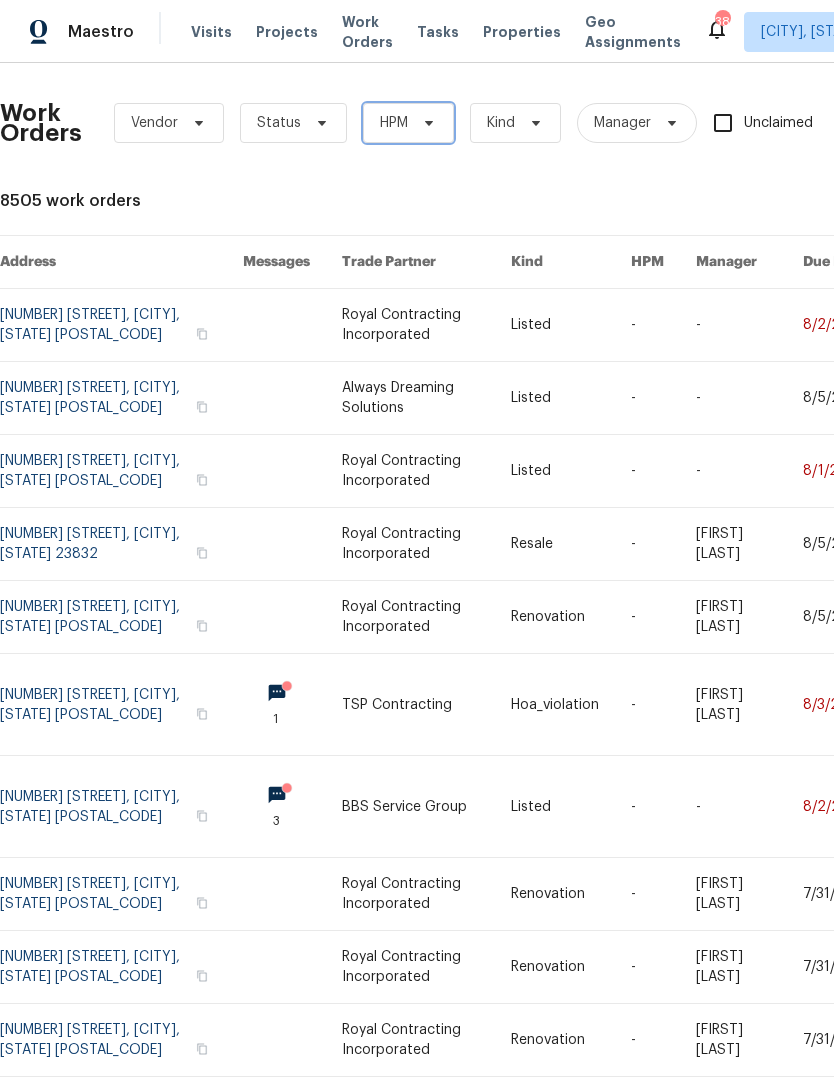 click on "HPM" at bounding box center (408, 123) 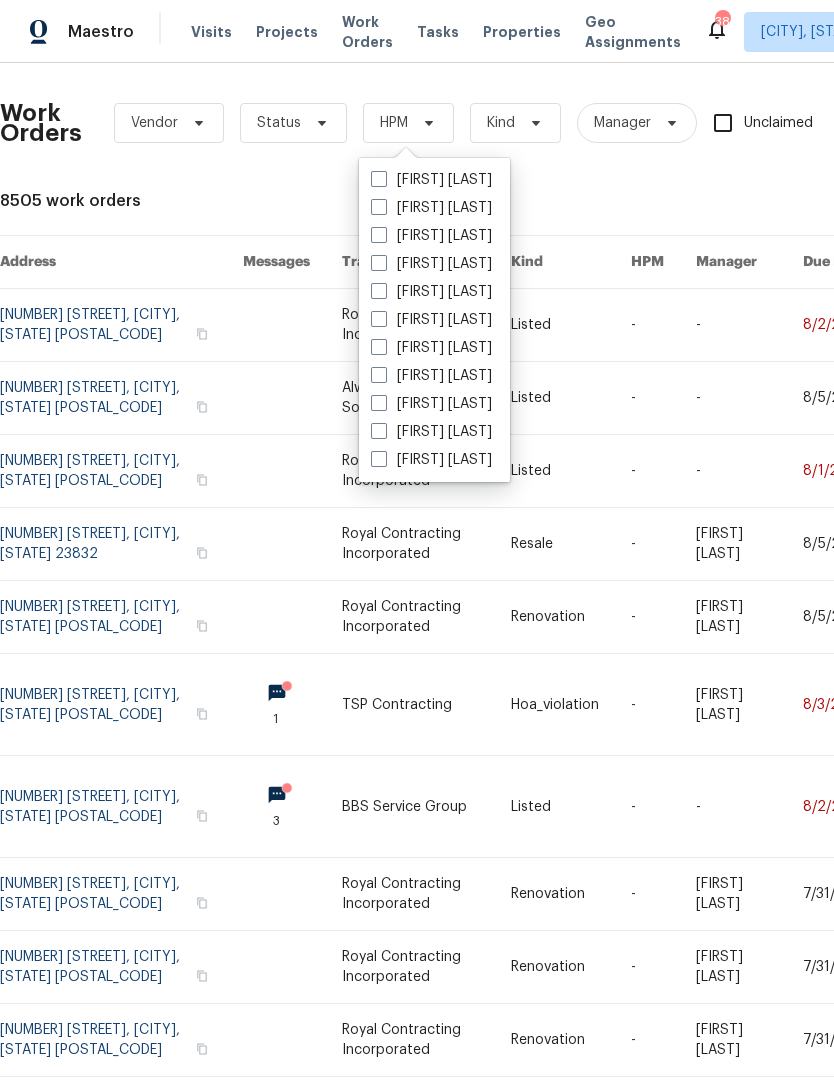 click on "[FIRST] [LAST]" at bounding box center [431, 236] 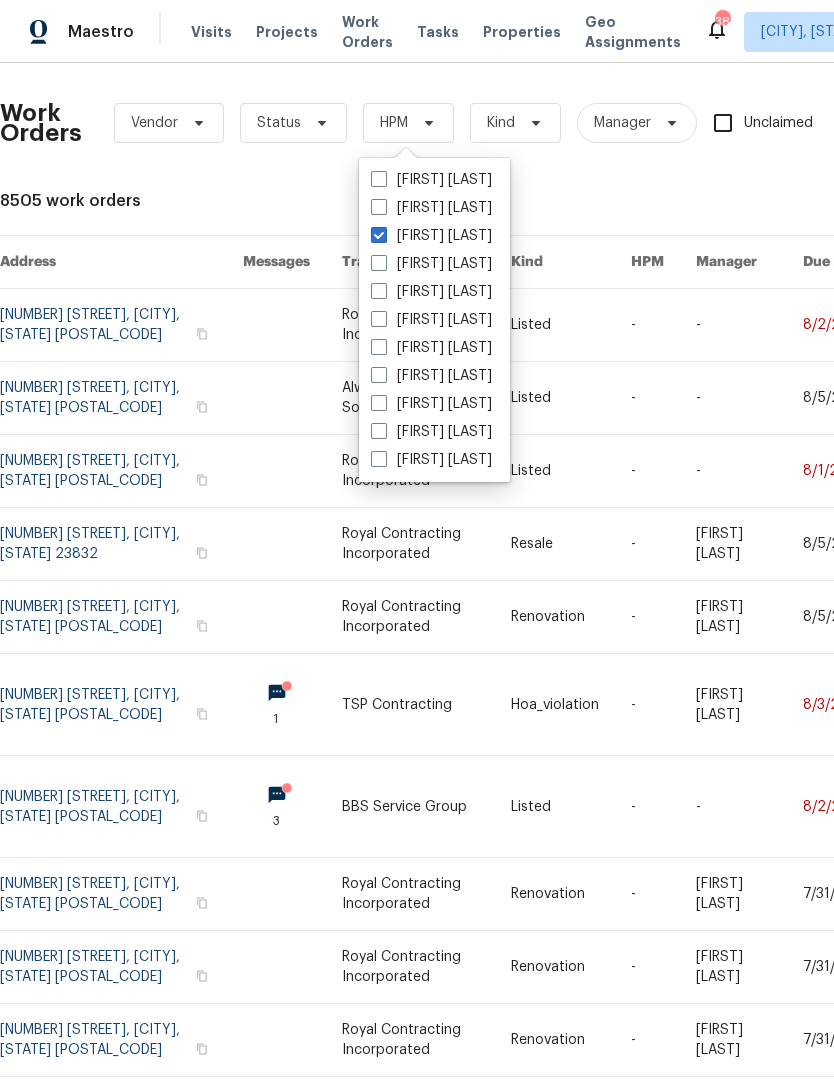 checkbox on "true" 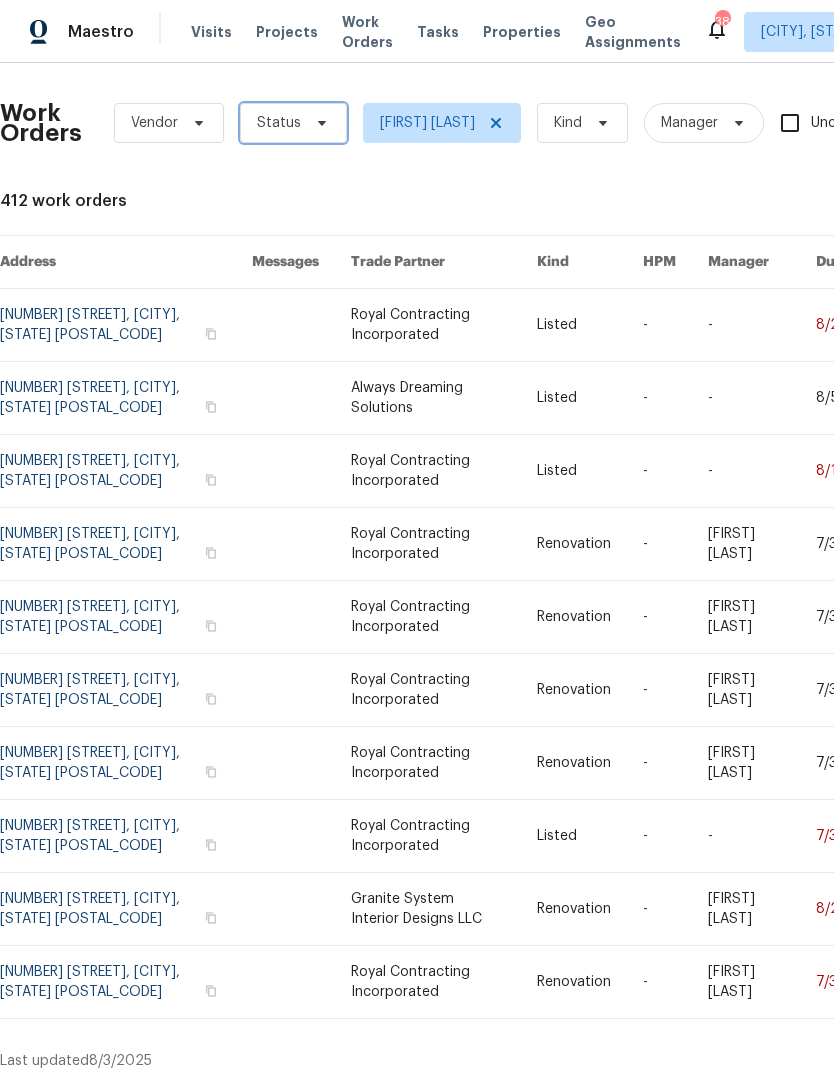 click 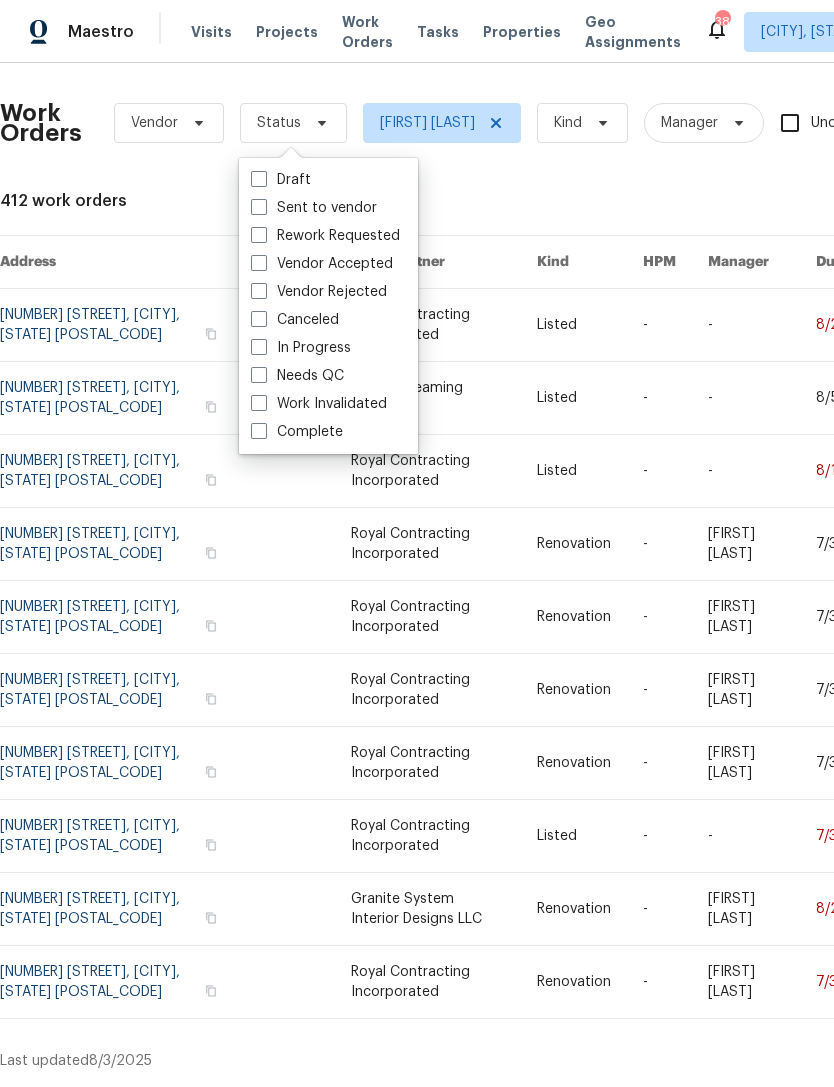 click on "Needs QC" at bounding box center [297, 376] 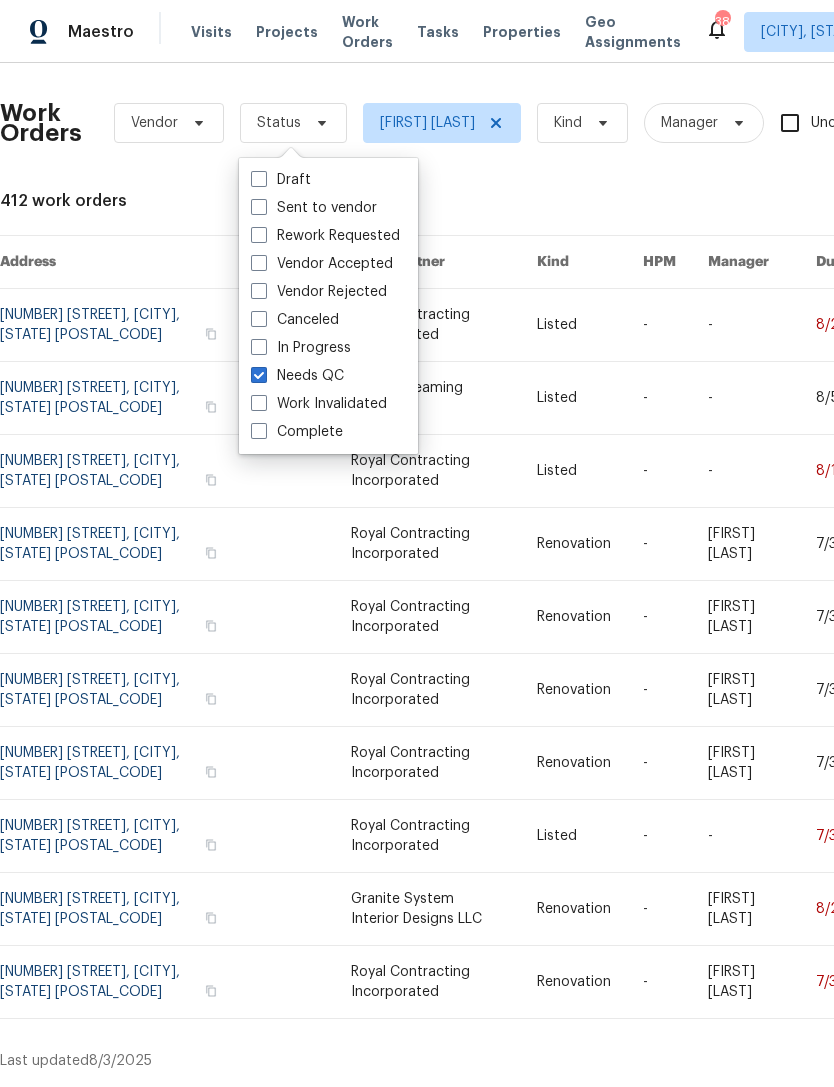 checkbox on "true" 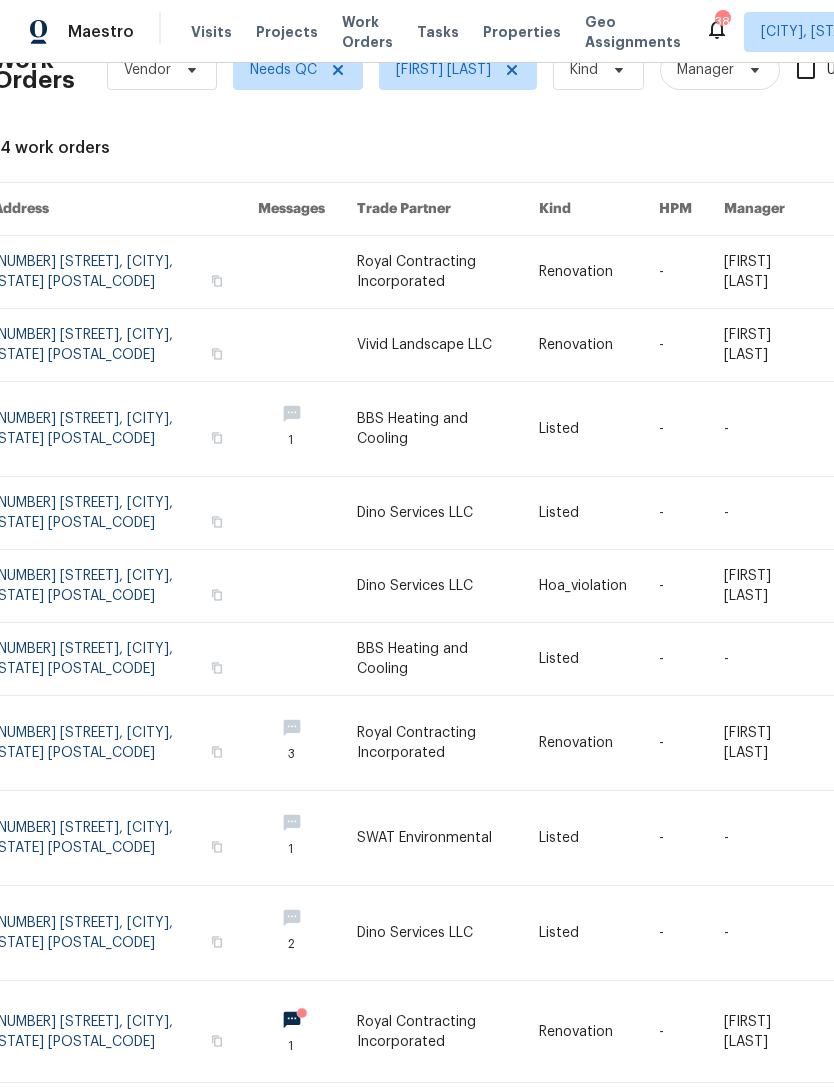 scroll, scrollTop: 53, scrollLeft: 6, axis: both 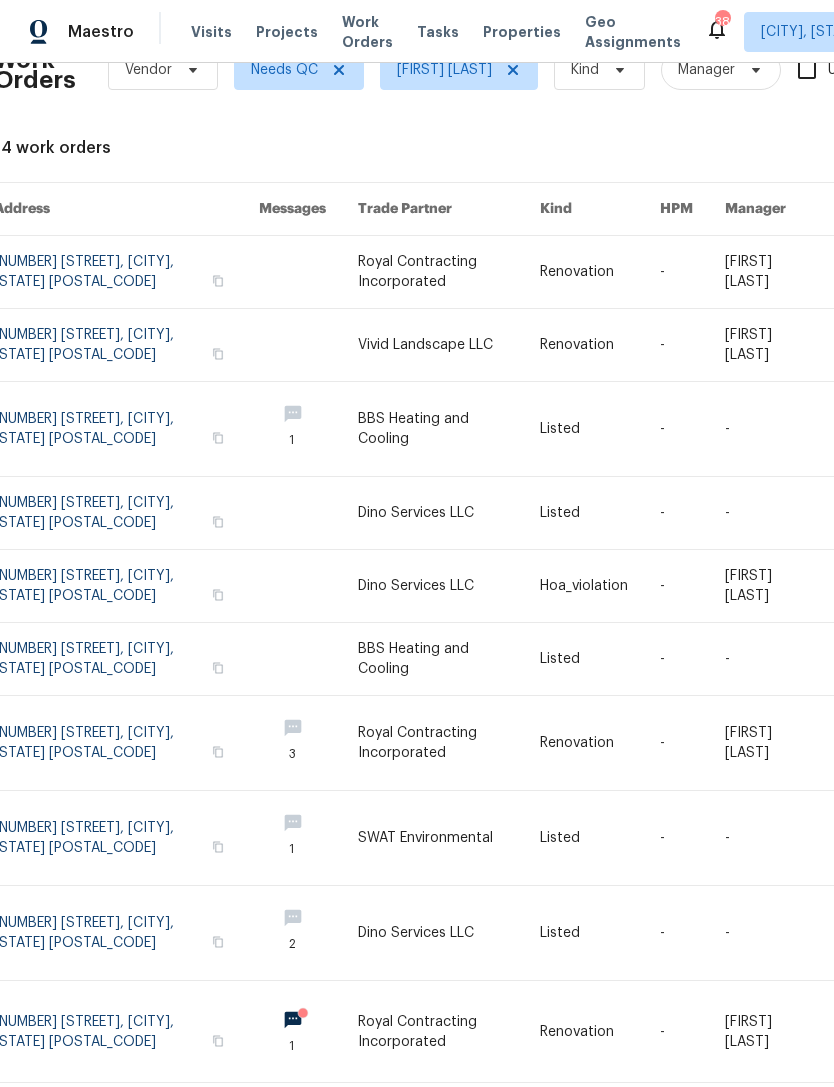click at bounding box center (449, 586) 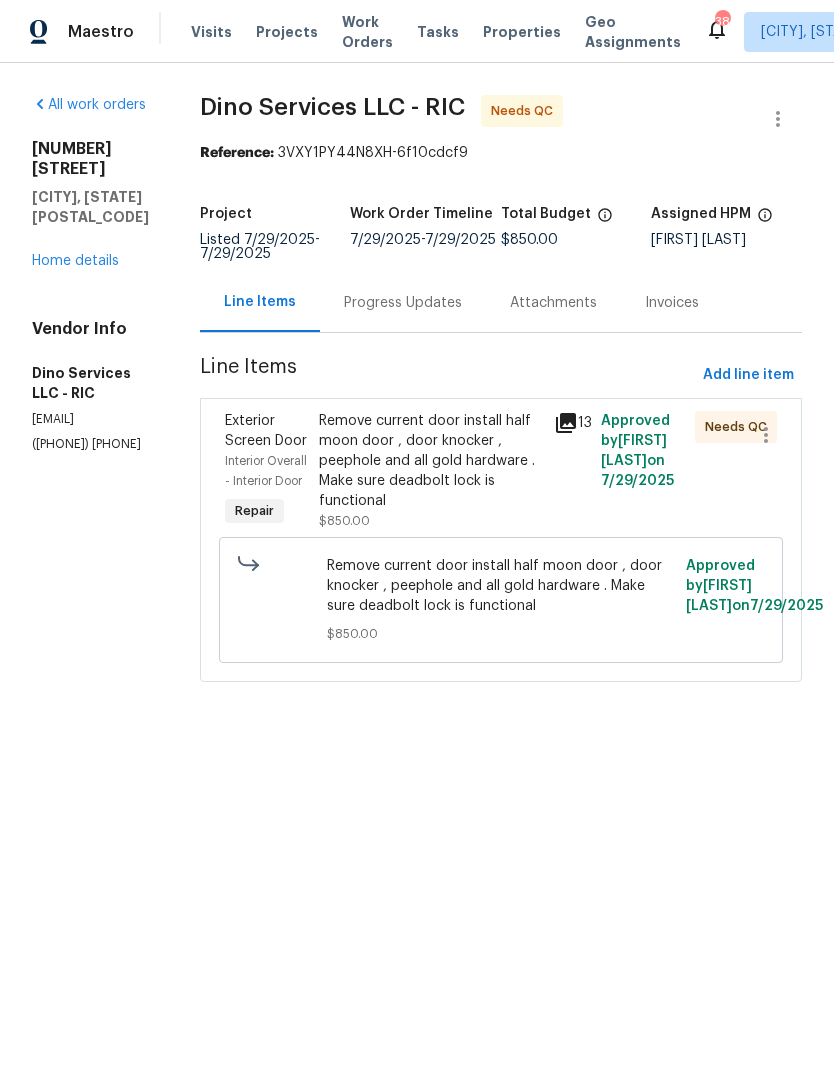 click on "Remove current door install half moon door , door knocker , peephole and all gold hardware . Make sure deadbolt lock is functional" at bounding box center (430, 461) 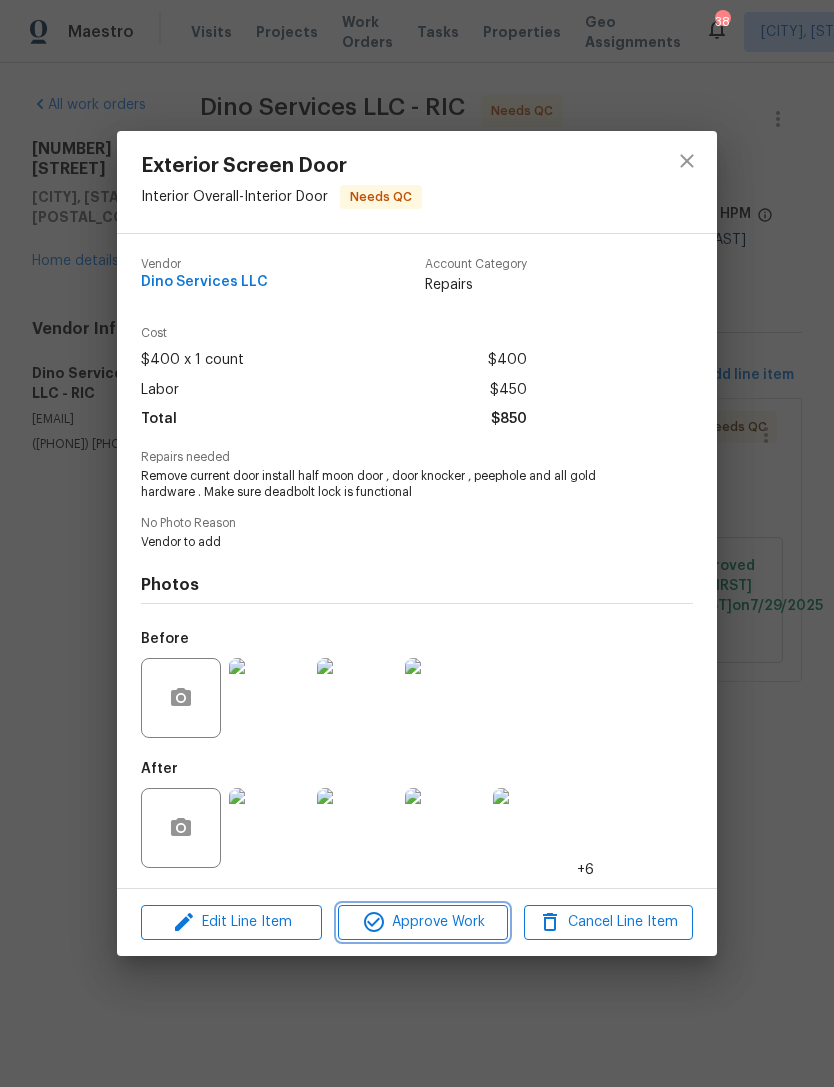 click on "Approve Work" at bounding box center (422, 922) 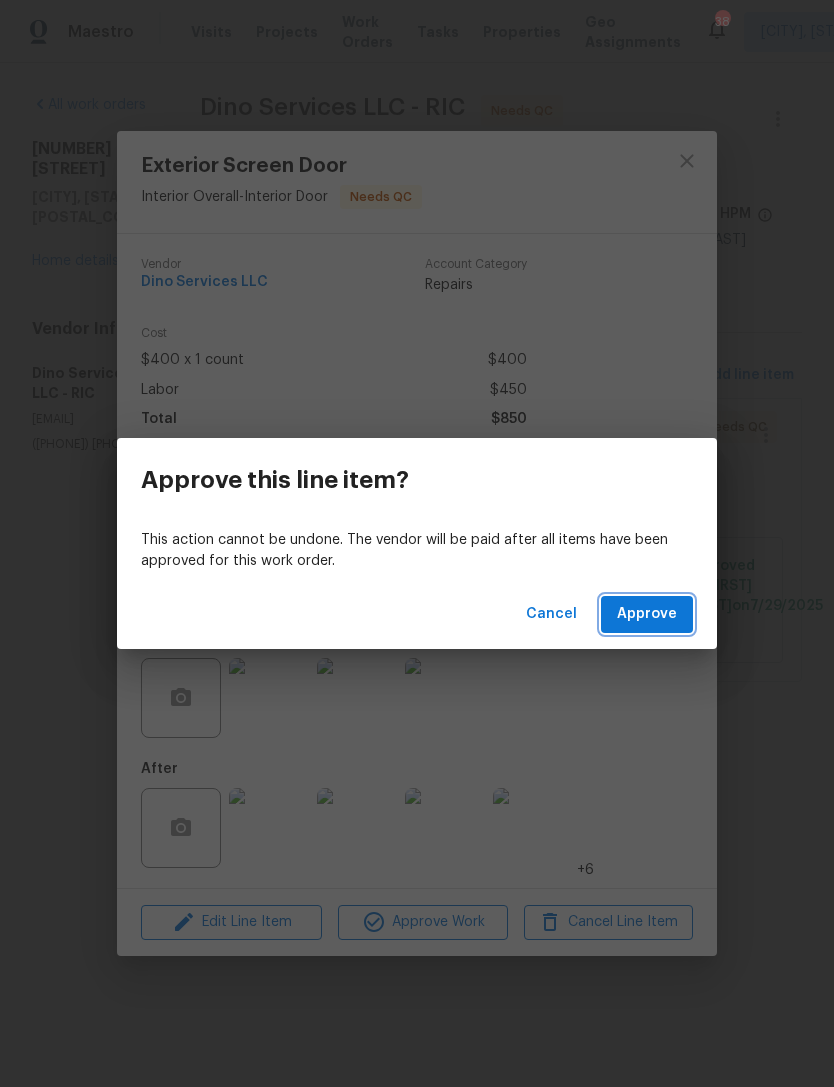 click on "Approve" at bounding box center [647, 614] 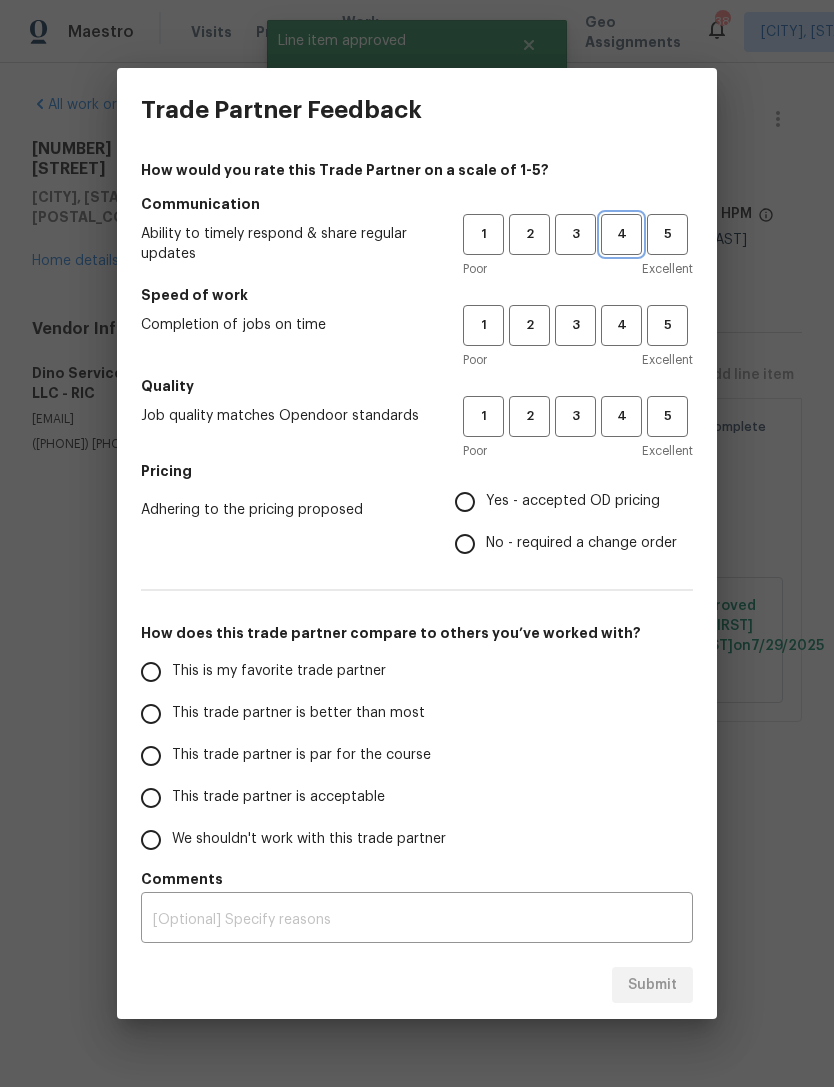 click on "4" at bounding box center (621, 234) 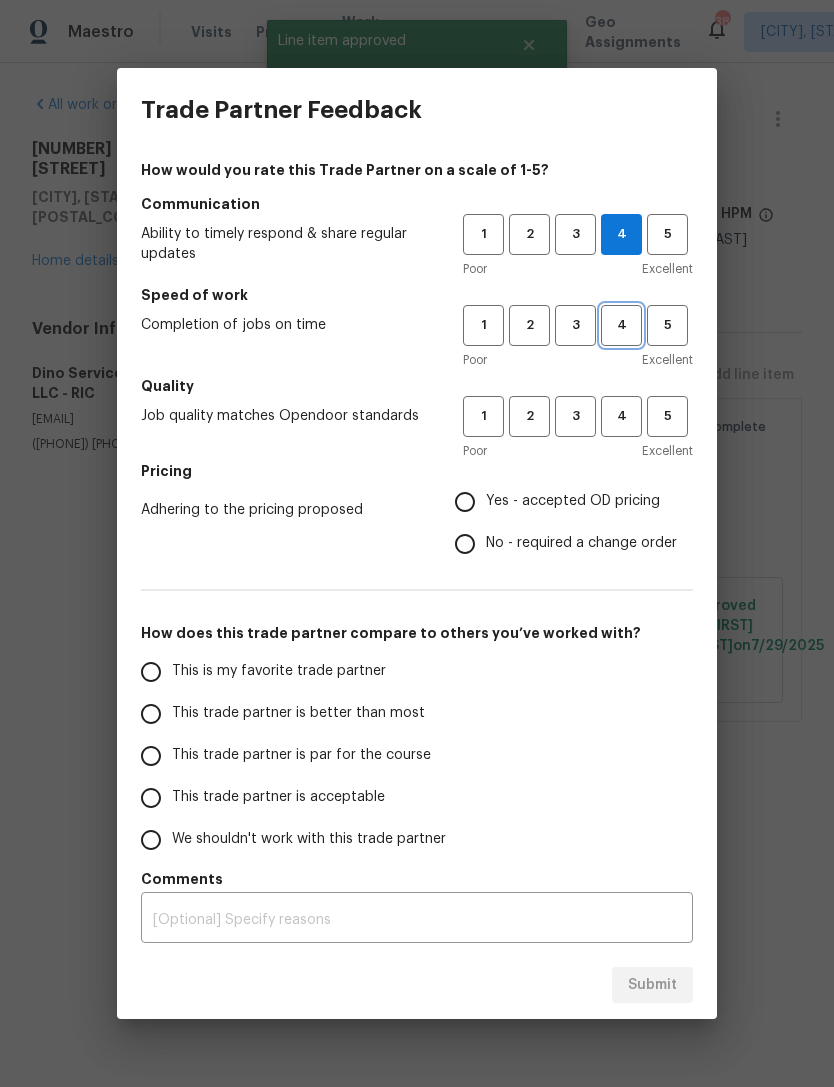 click on "4" at bounding box center (621, 325) 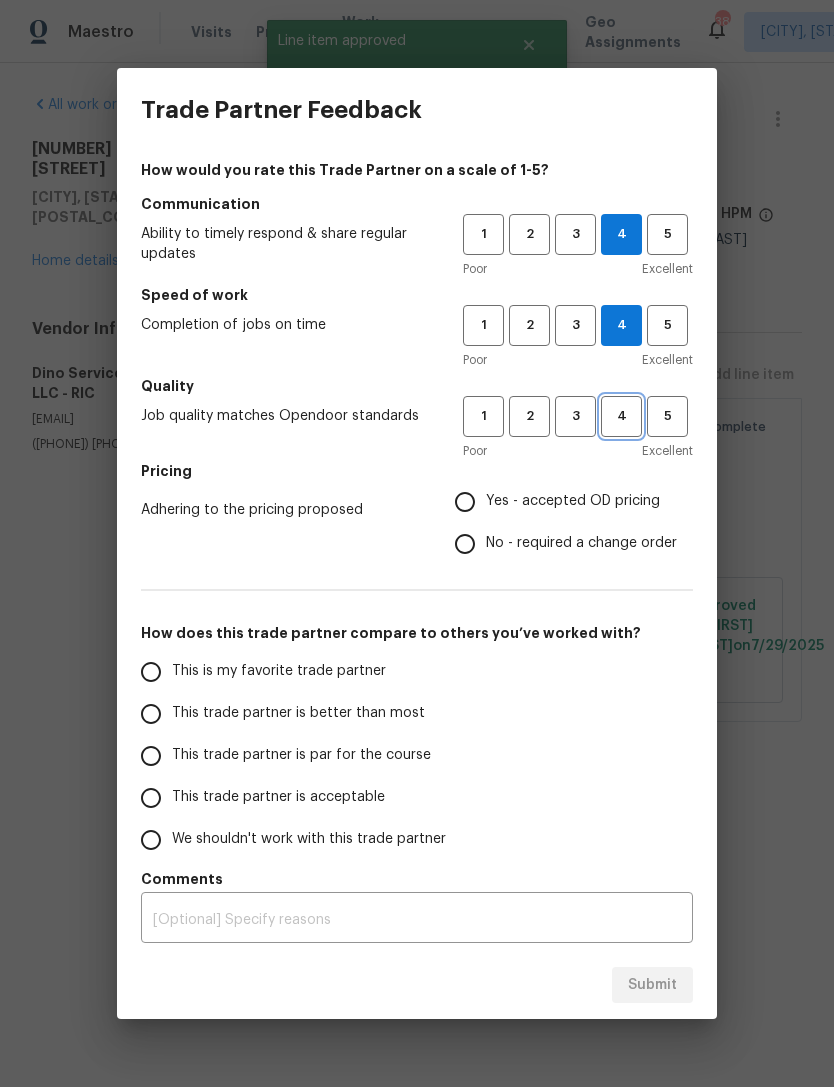 click on "4" at bounding box center [621, 416] 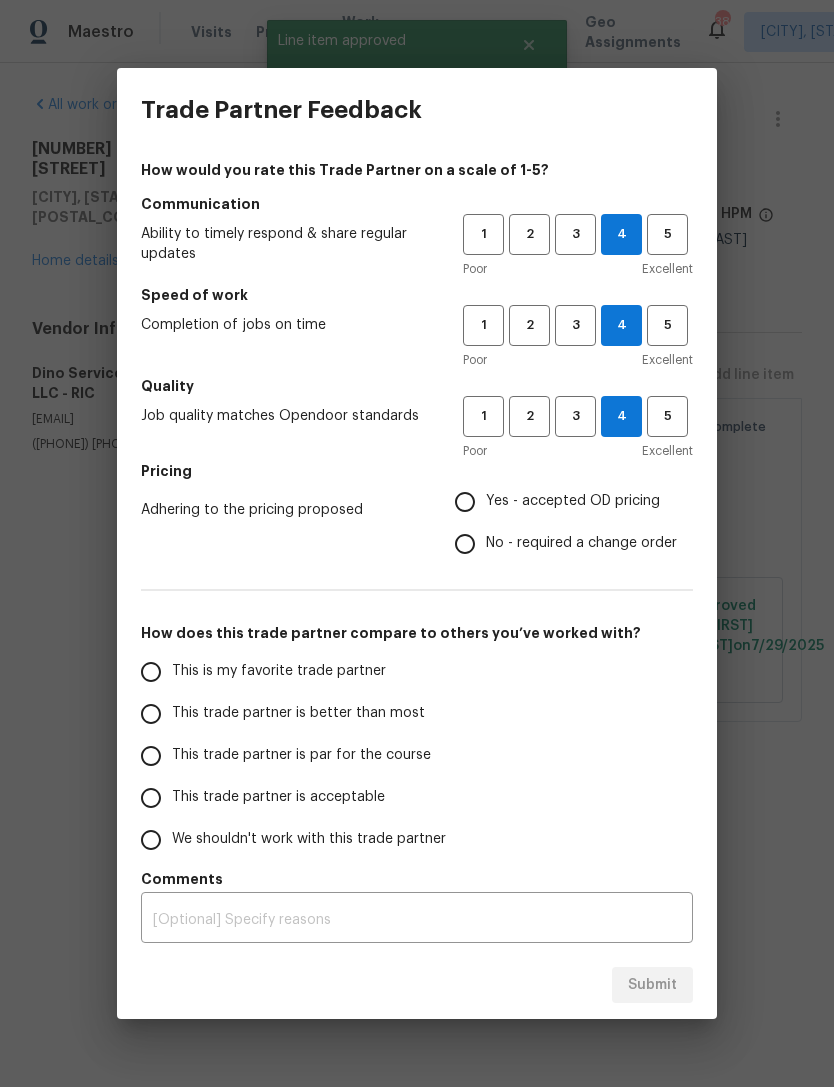 click on "Yes - accepted OD pricing" at bounding box center (465, 502) 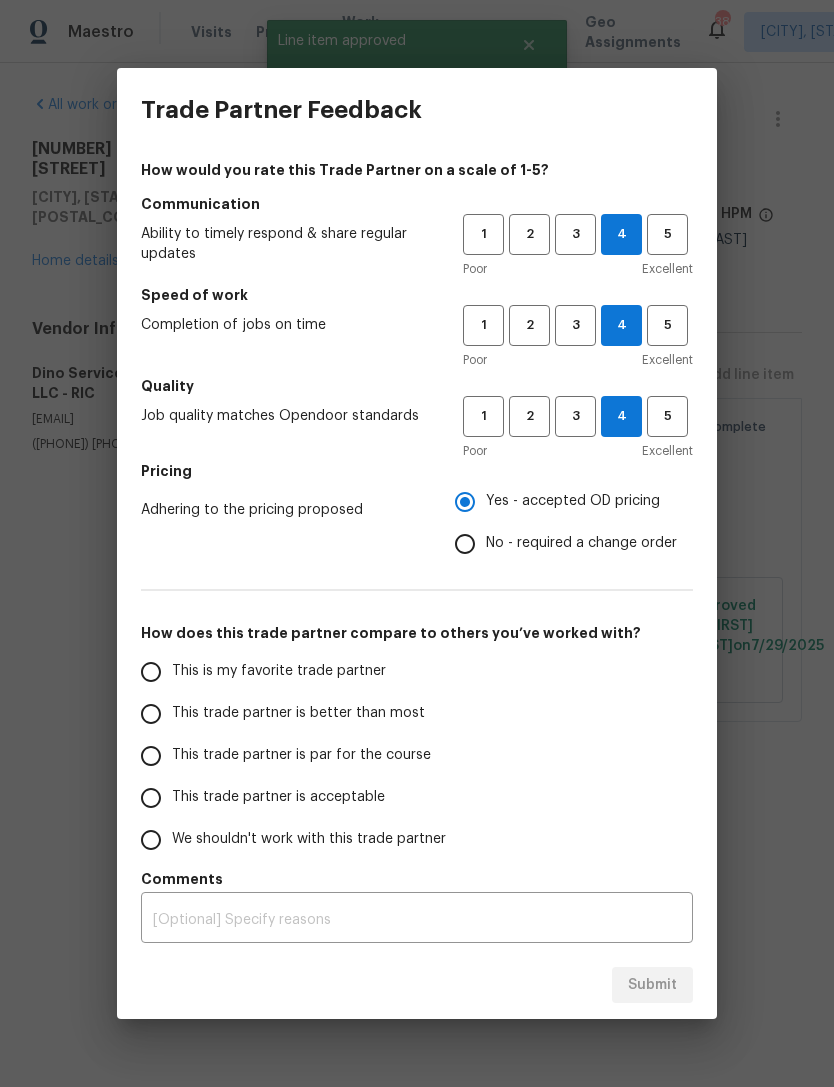 click on "This trade partner is par for the course" at bounding box center (151, 756) 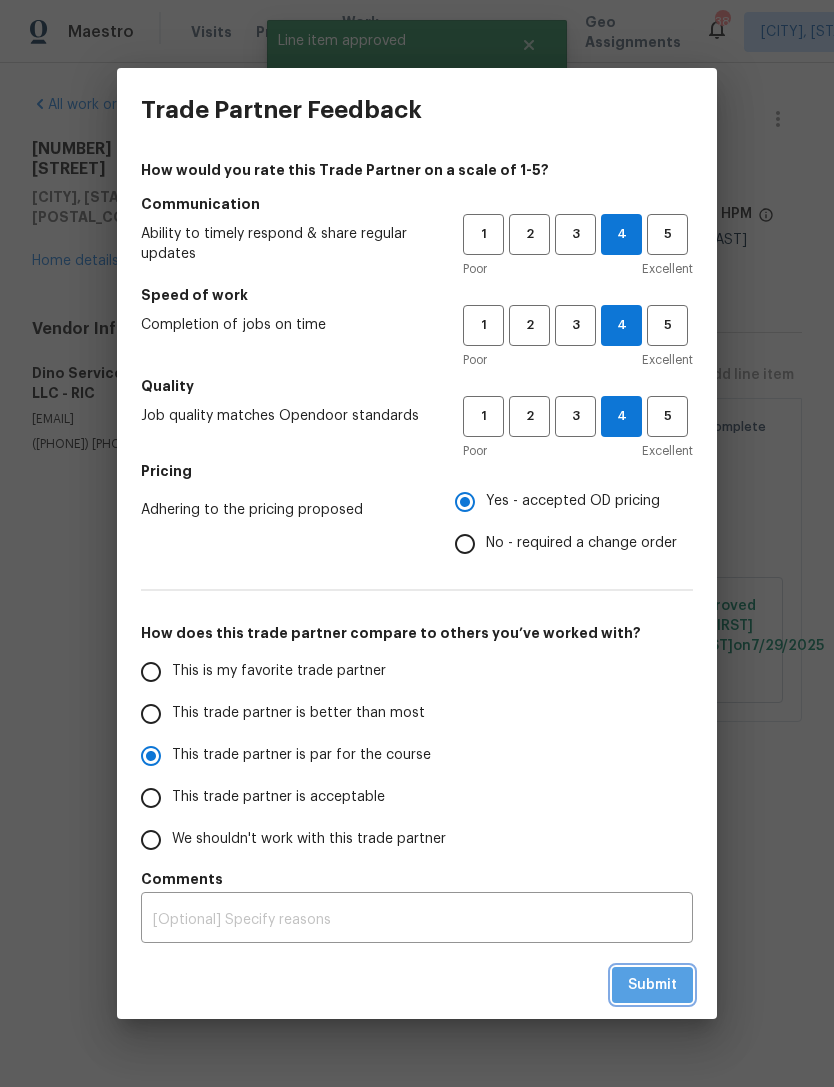 click on "Submit" at bounding box center [652, 985] 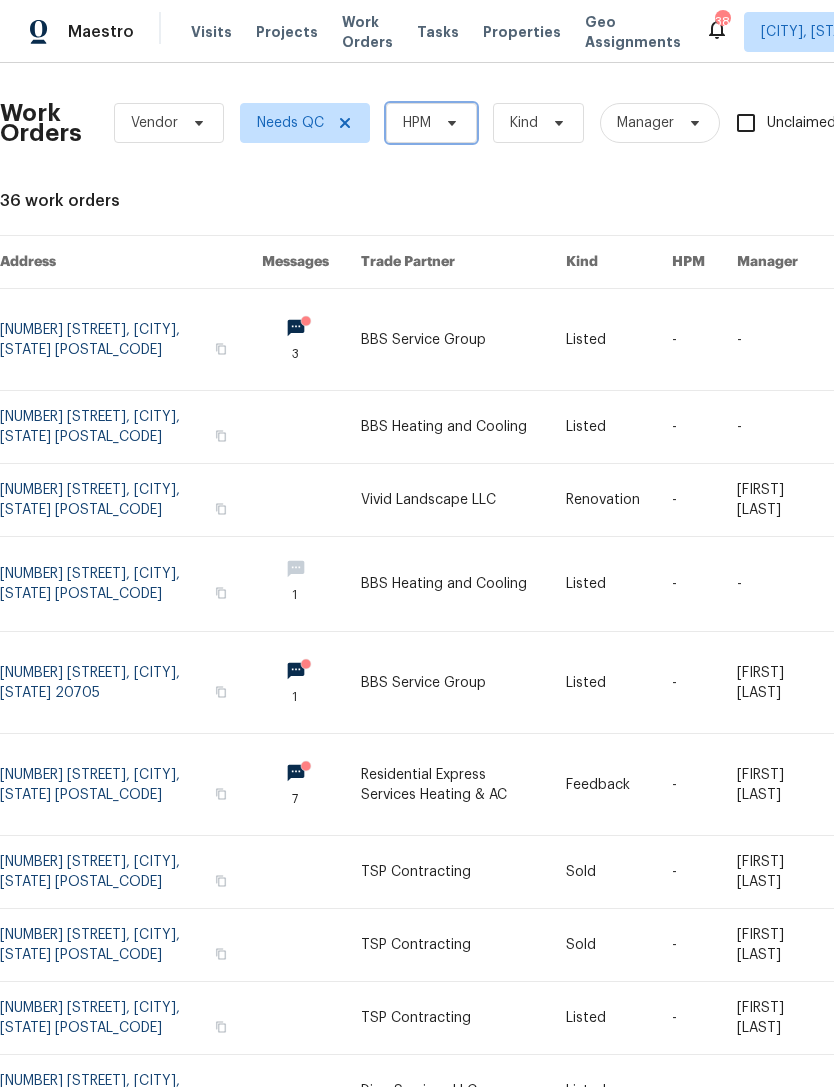 click at bounding box center (449, 123) 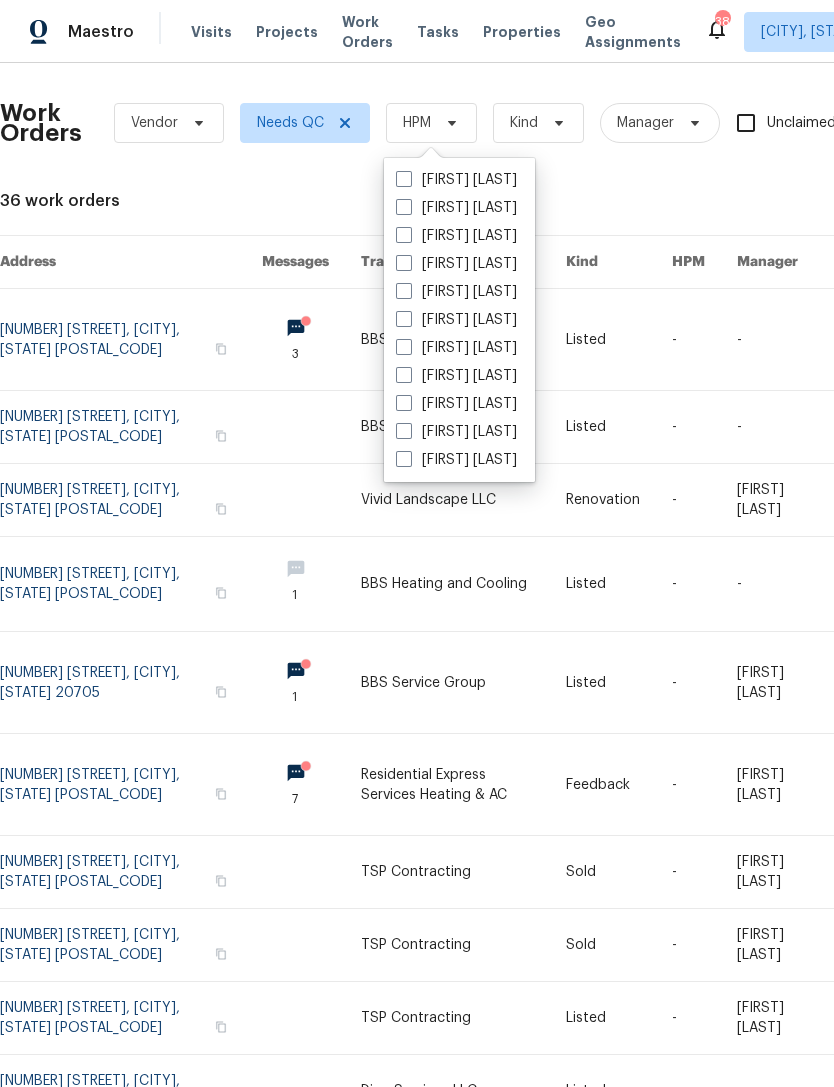 click on "[FIRST] [LAST]" at bounding box center [456, 236] 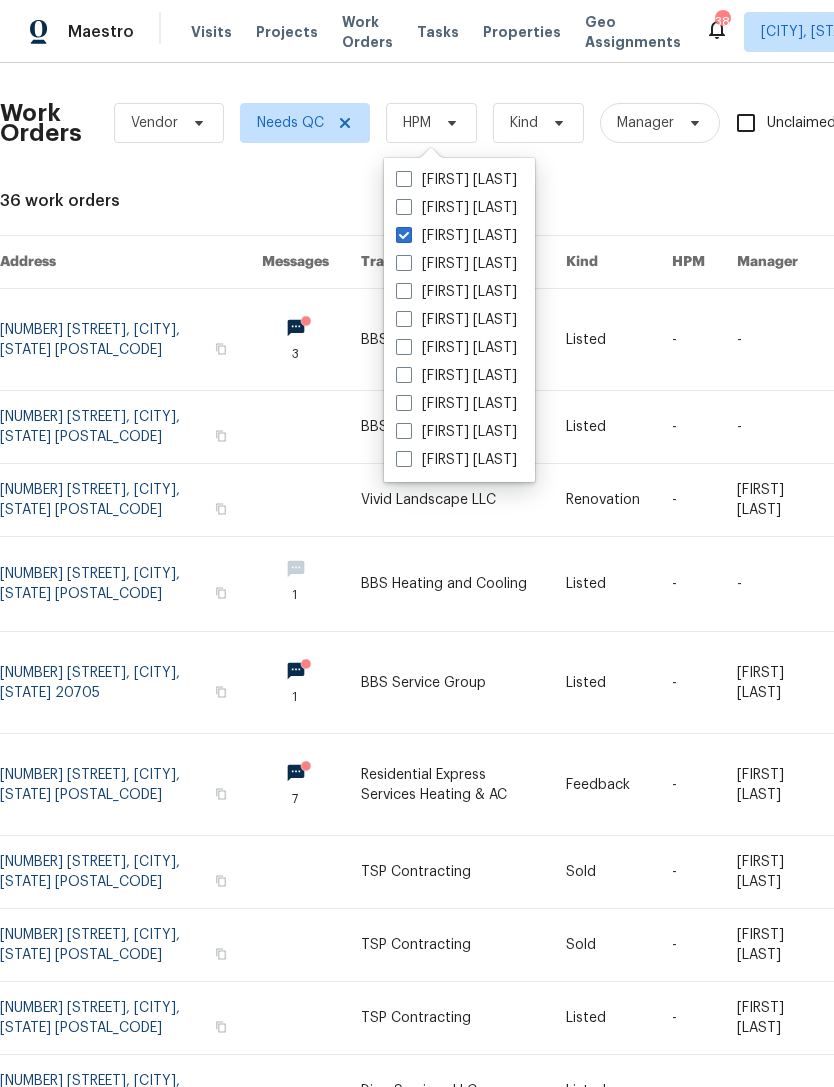 checkbox on "true" 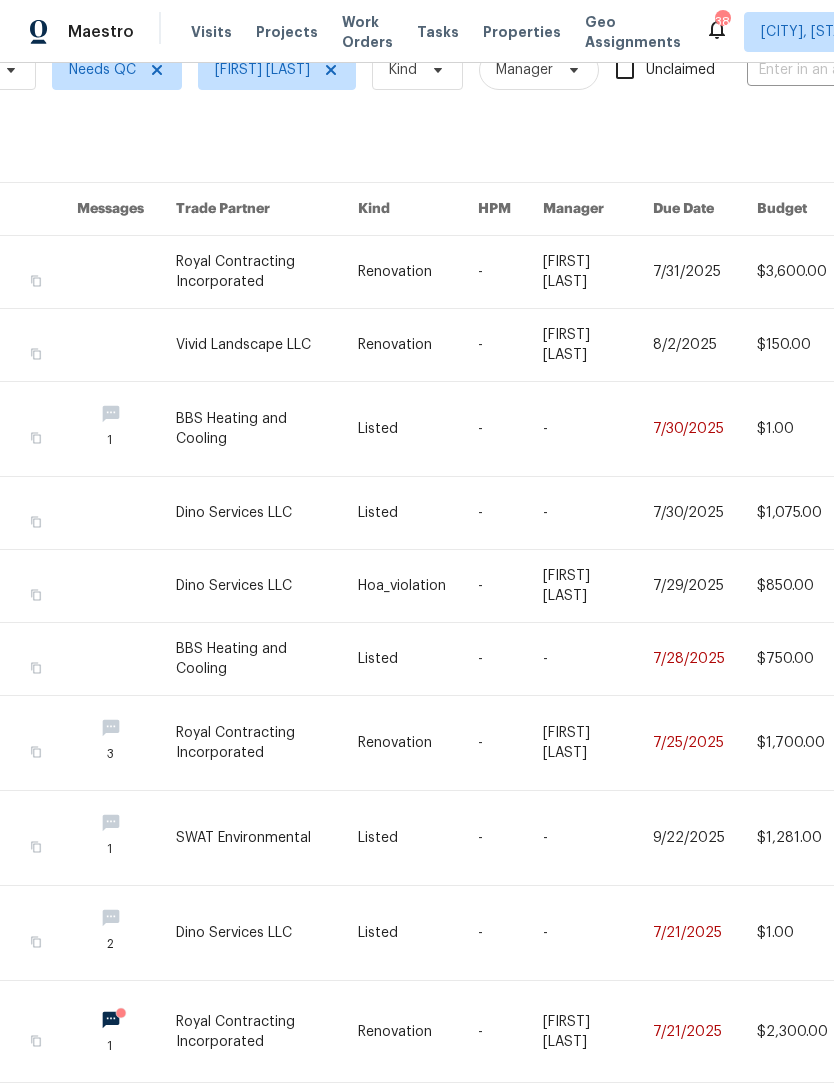 scroll, scrollTop: 53, scrollLeft: 185, axis: both 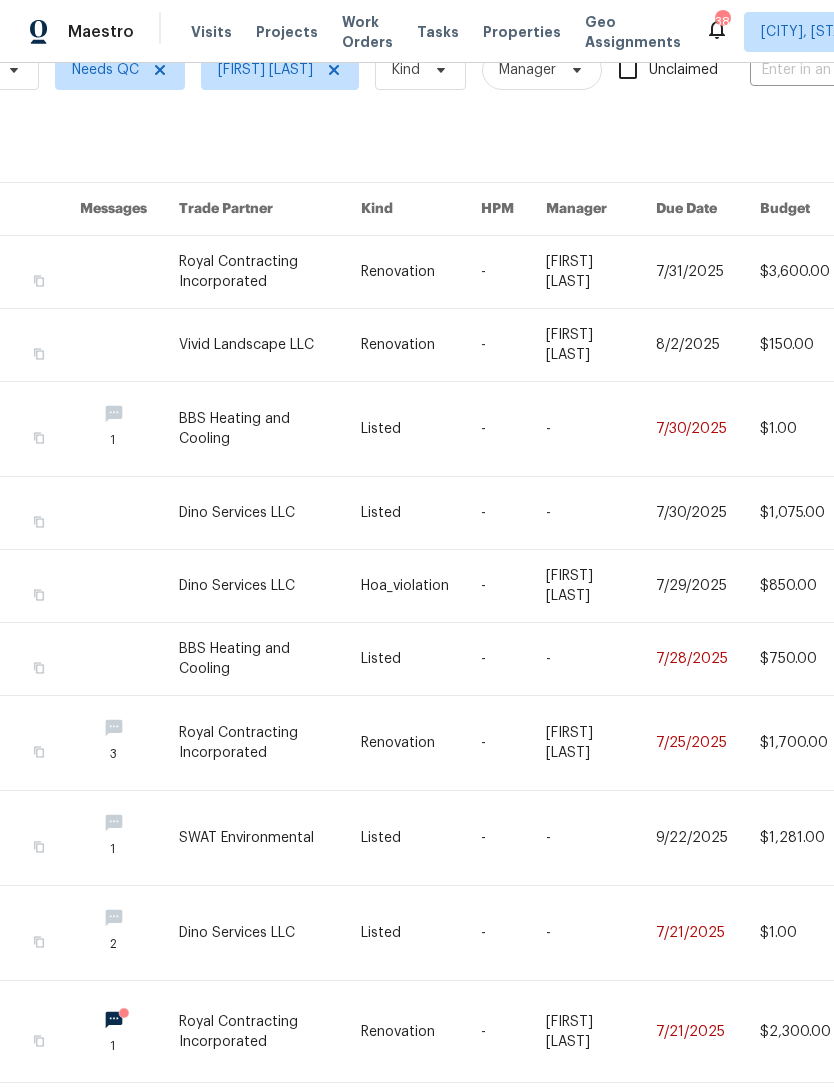 click at bounding box center [270, 659] 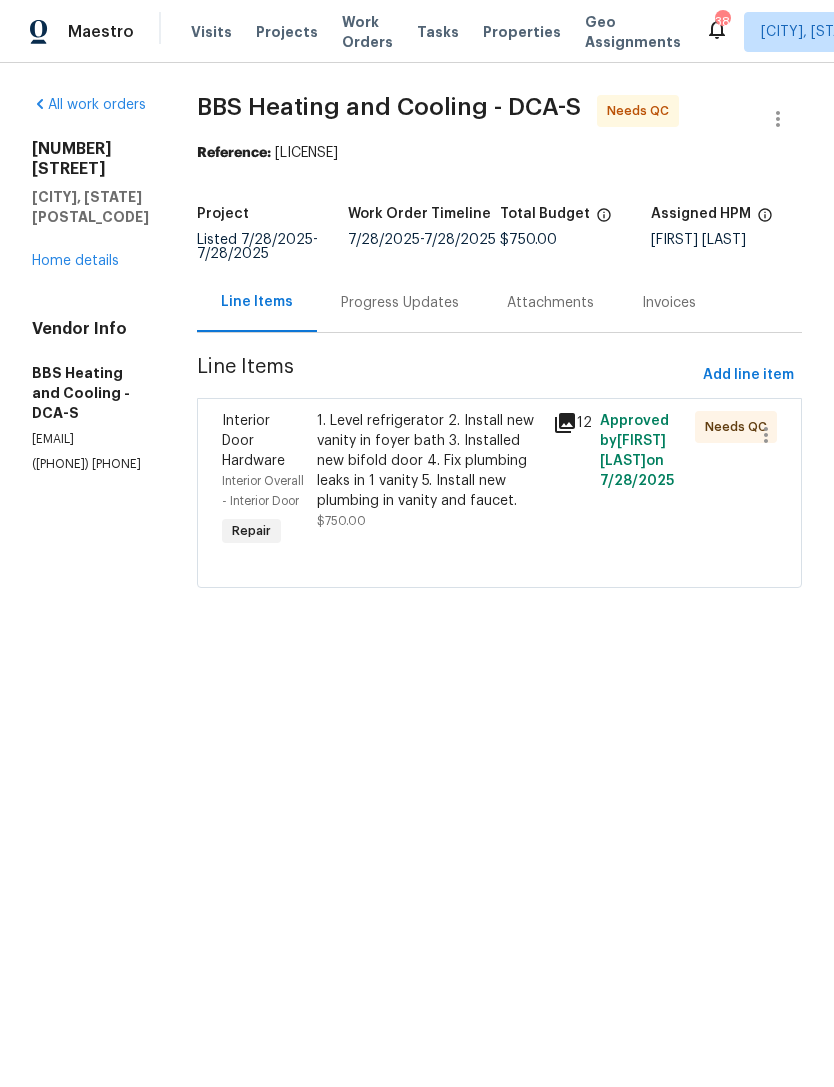 click on "1. Level refrigerator
2. Install new vanity in foyer bath
3. Installed new bifold door
4. Fix plumbing leaks in 1 vanity
5. Install new plumbing in vanity and faucet." at bounding box center (429, 461) 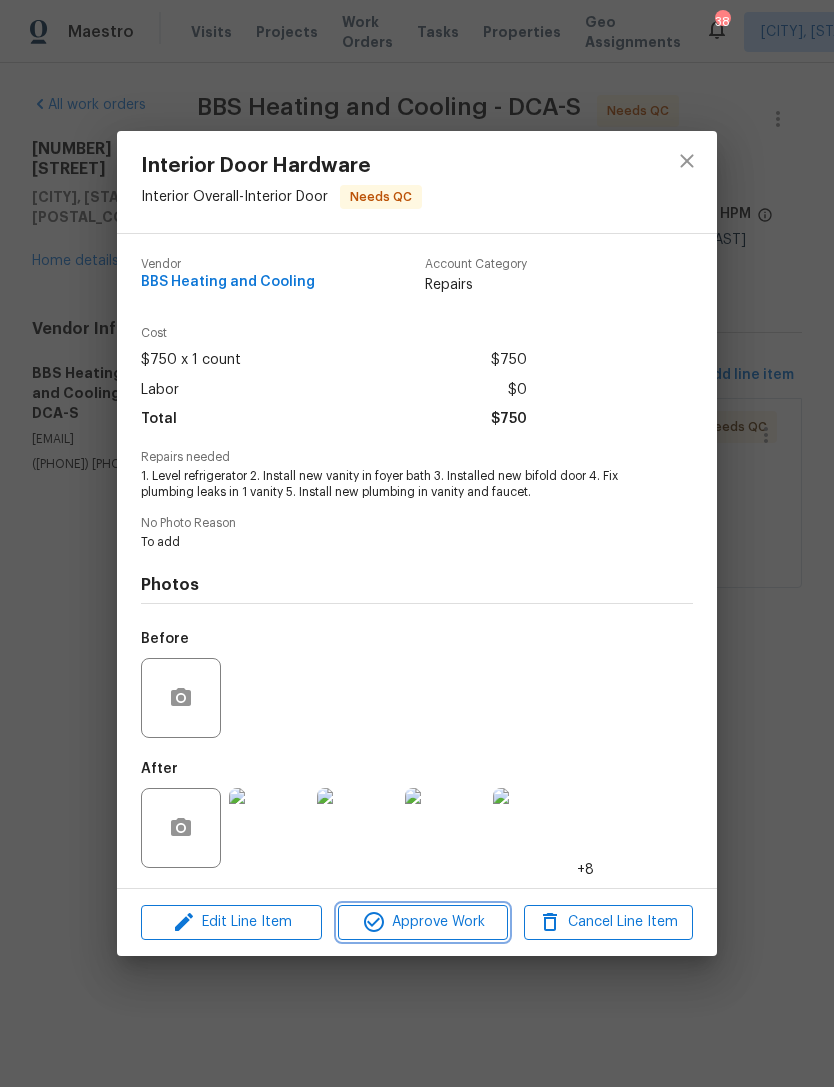 click on "Approve Work" at bounding box center (422, 922) 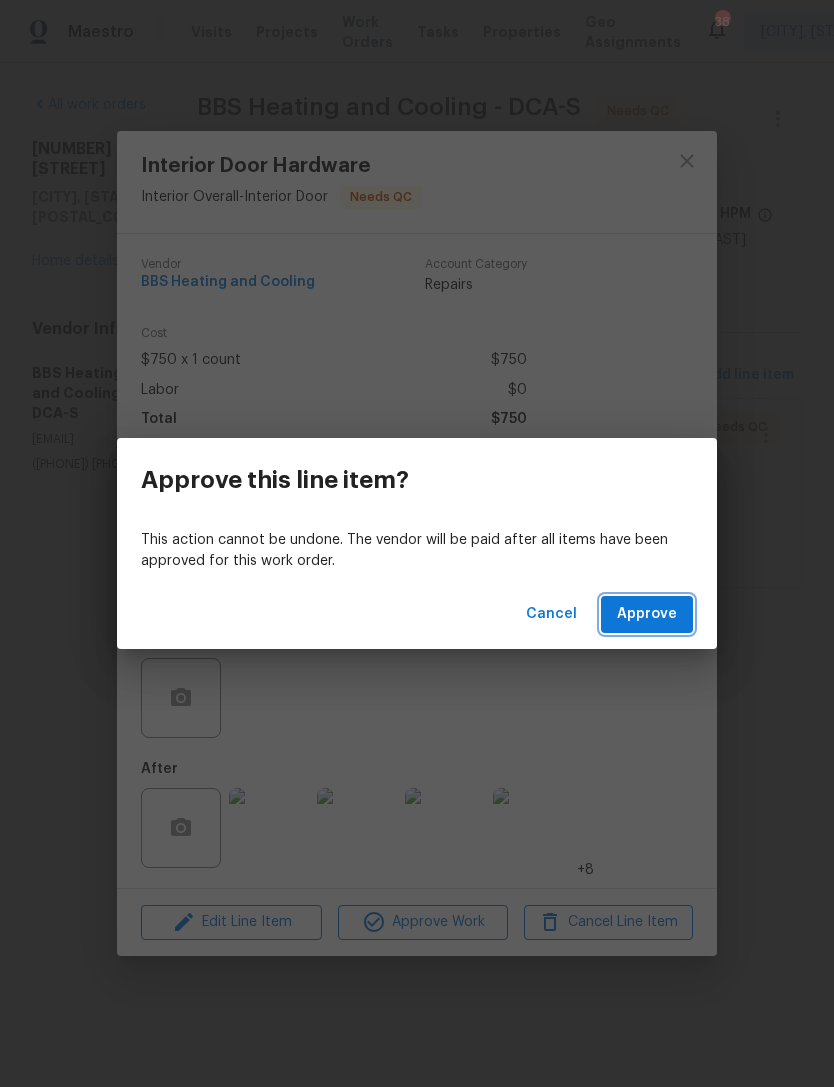 click on "Approve" at bounding box center (647, 614) 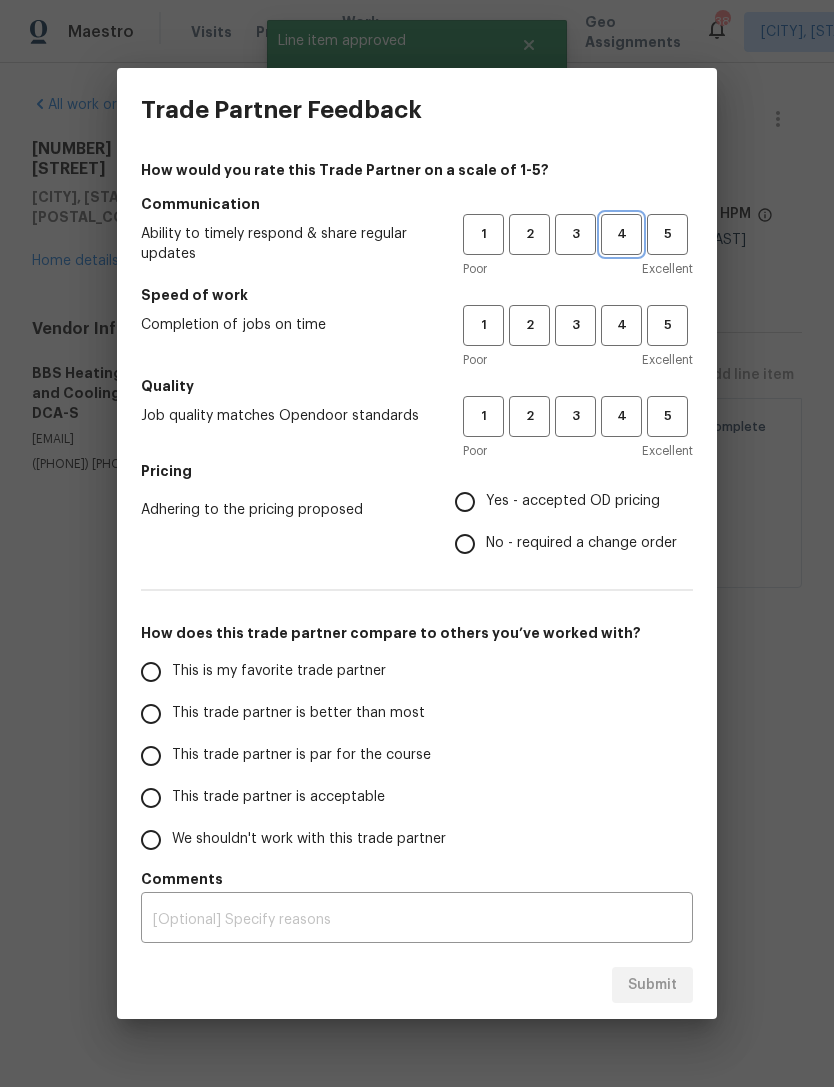 click on "4" at bounding box center (621, 234) 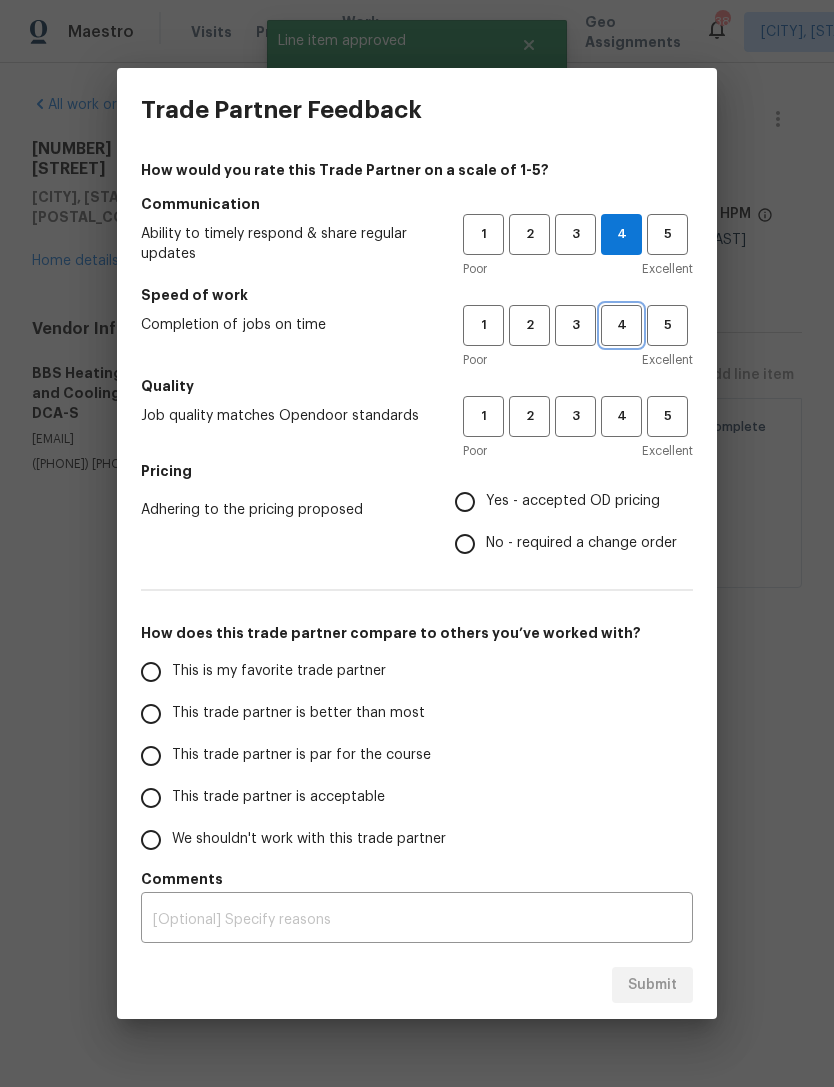 click on "4" at bounding box center (621, 325) 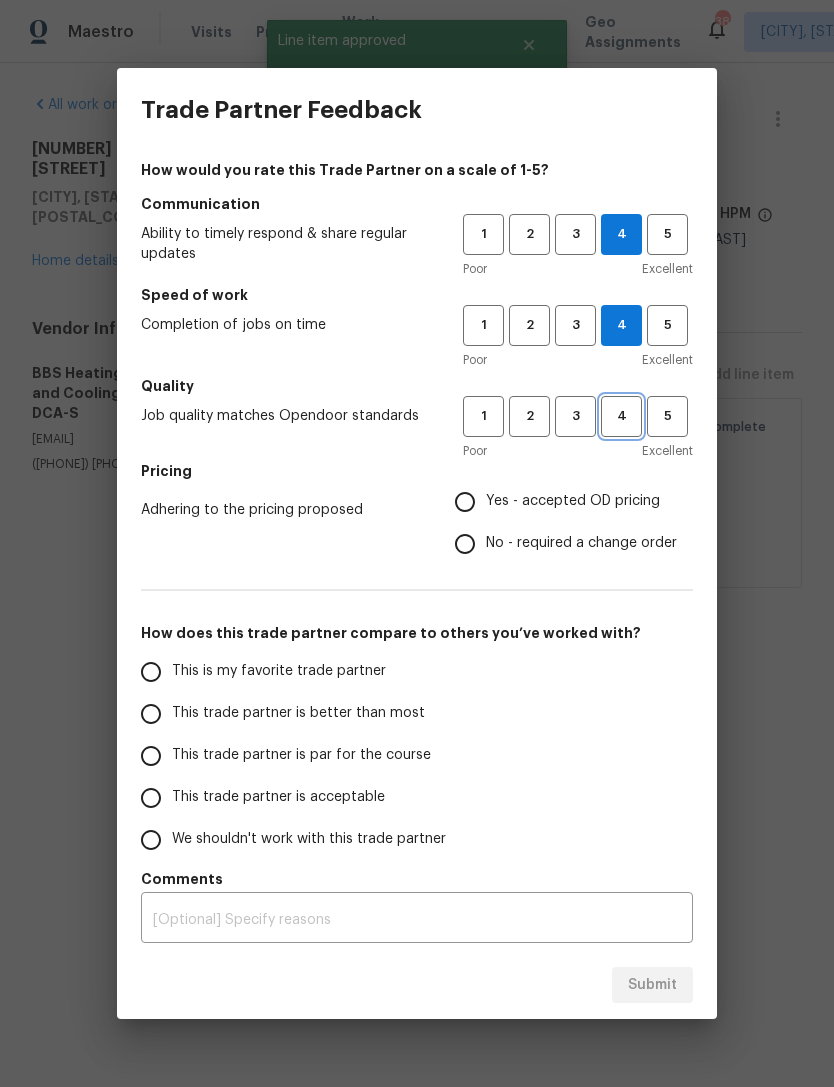 click on "4" at bounding box center (621, 416) 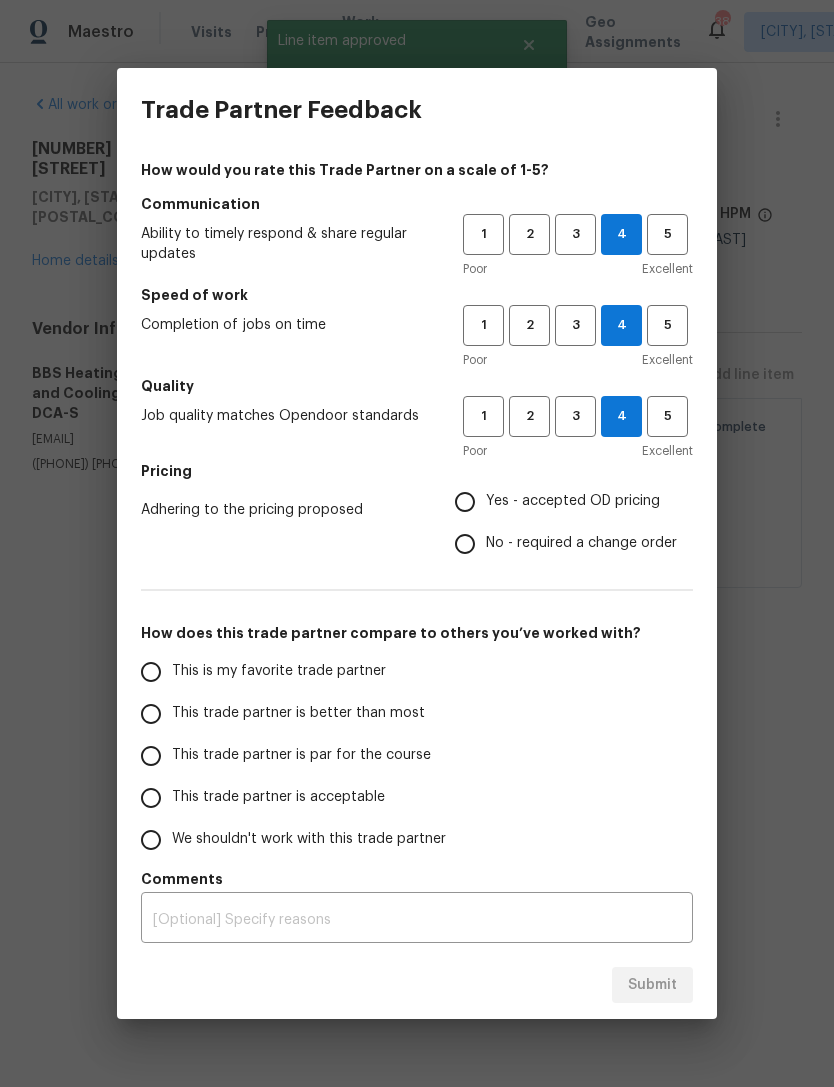 click on "Yes - accepted OD pricing" at bounding box center [465, 502] 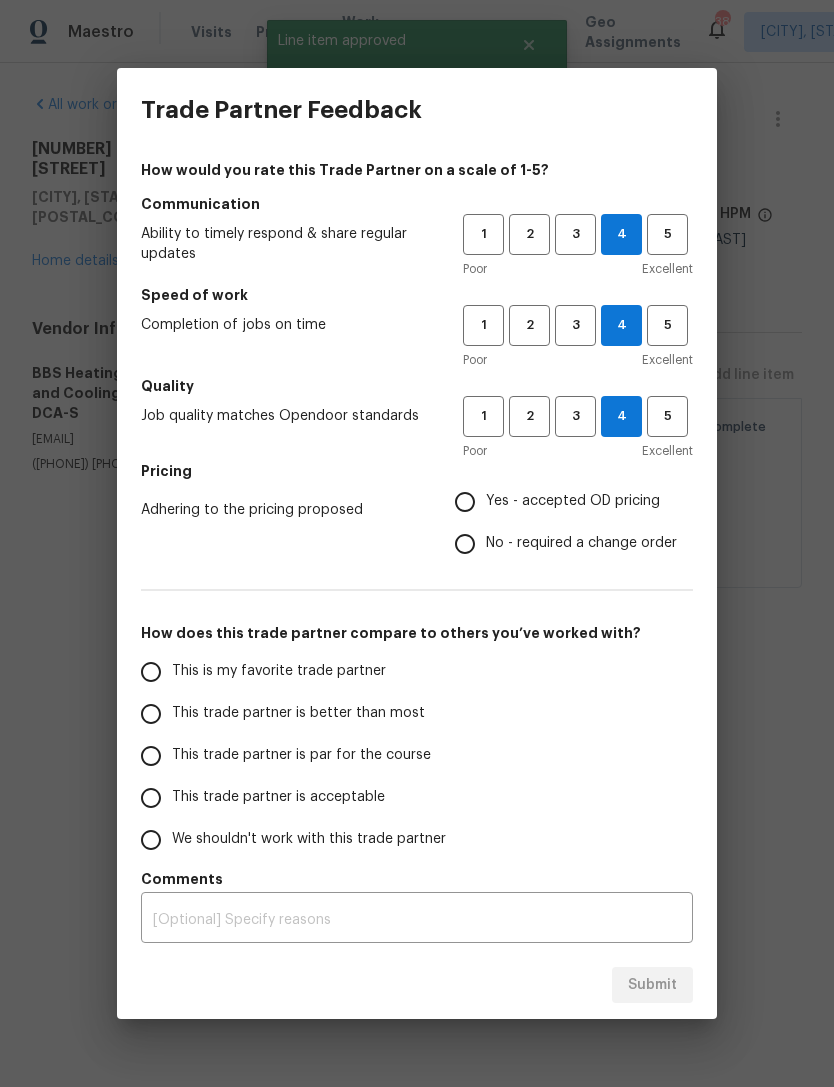 radio on "true" 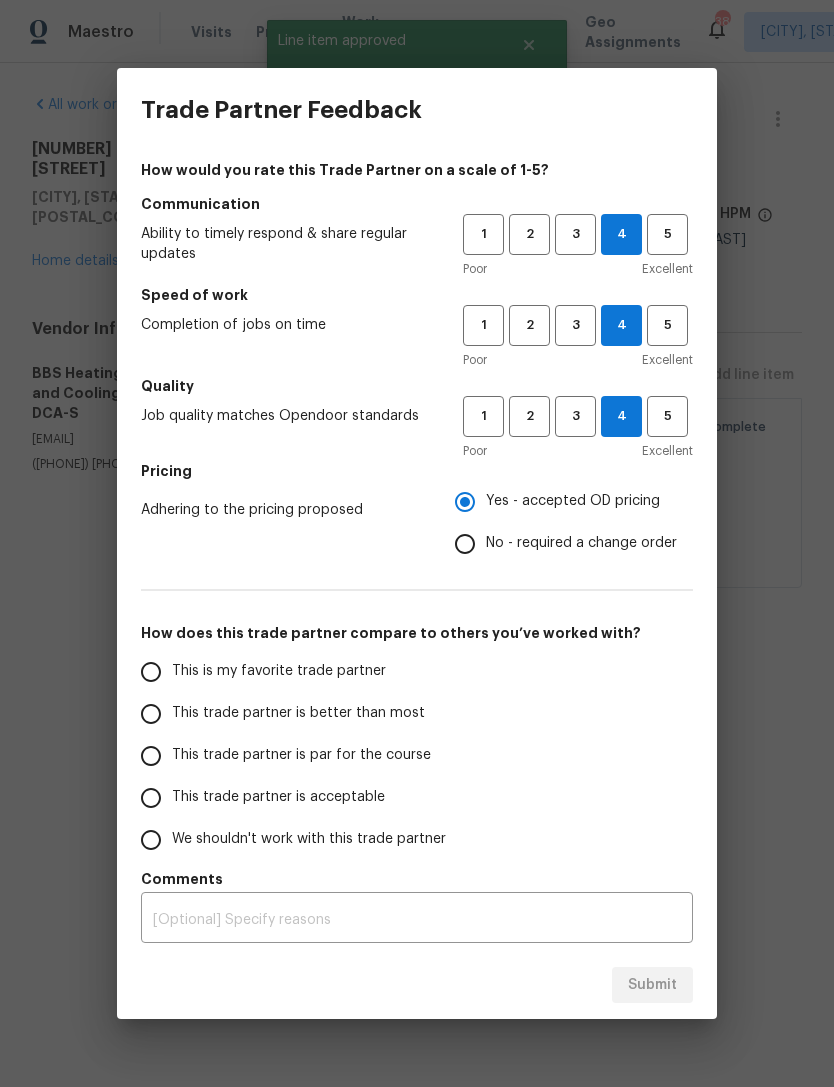 click on "This trade partner is par for the course" at bounding box center (151, 756) 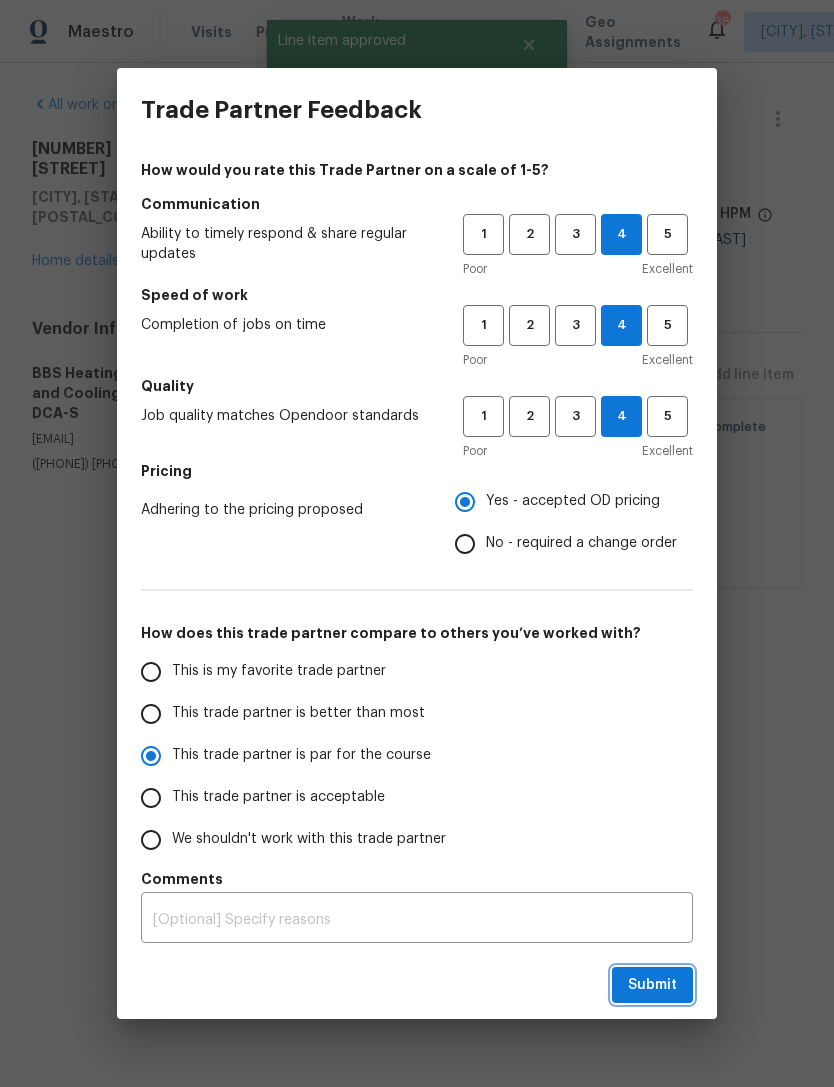 click on "Submit" at bounding box center [652, 985] 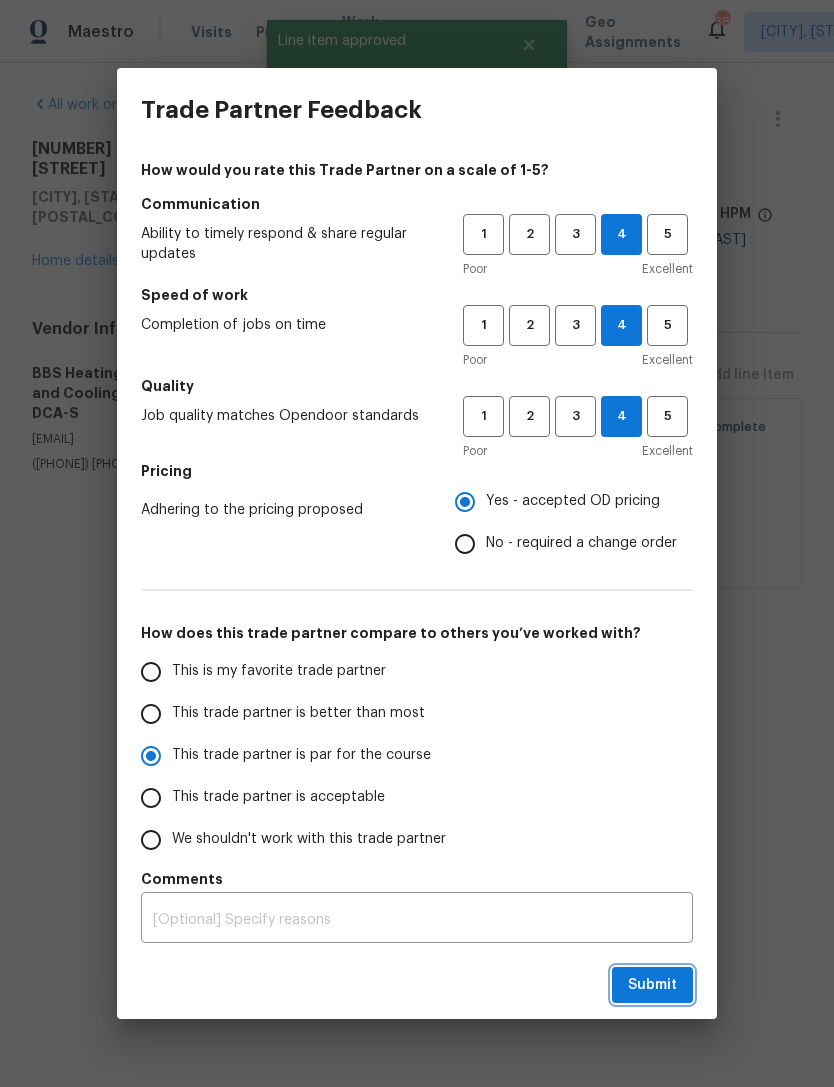 radio on "true" 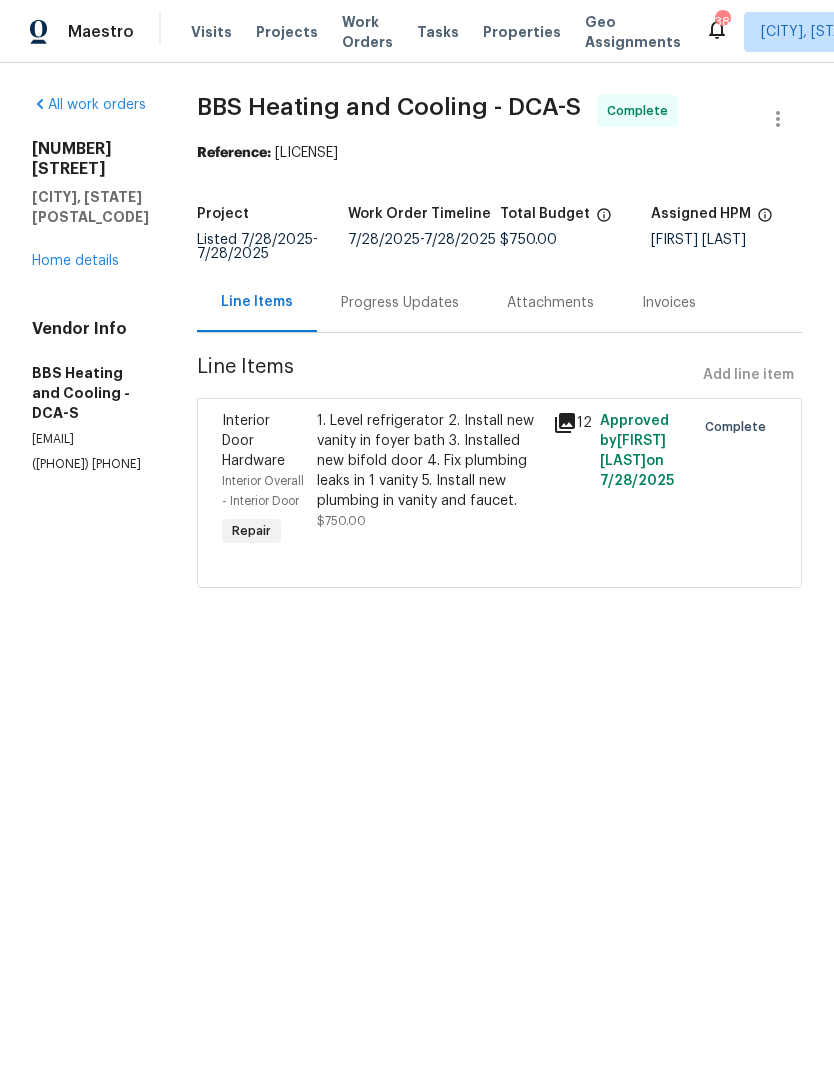 click on "Work Orders" at bounding box center [367, 32] 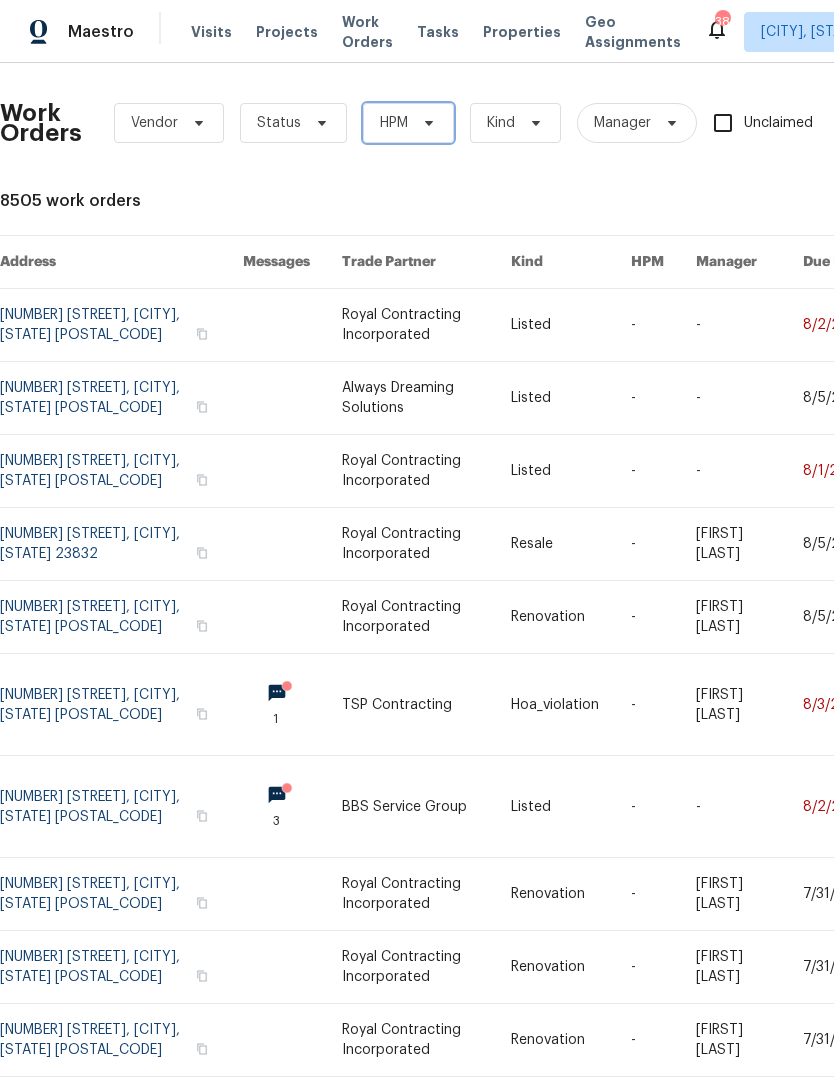click at bounding box center [426, 123] 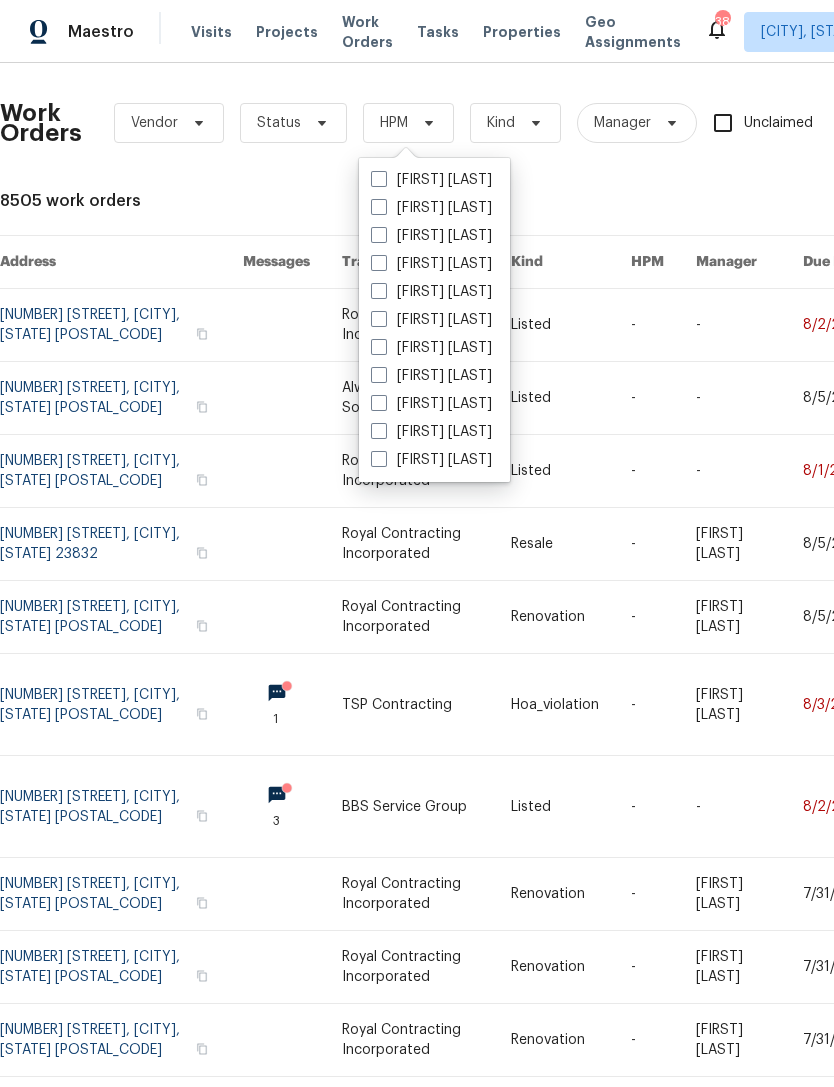 click on "[FIRST] [LAST]" at bounding box center (431, 236) 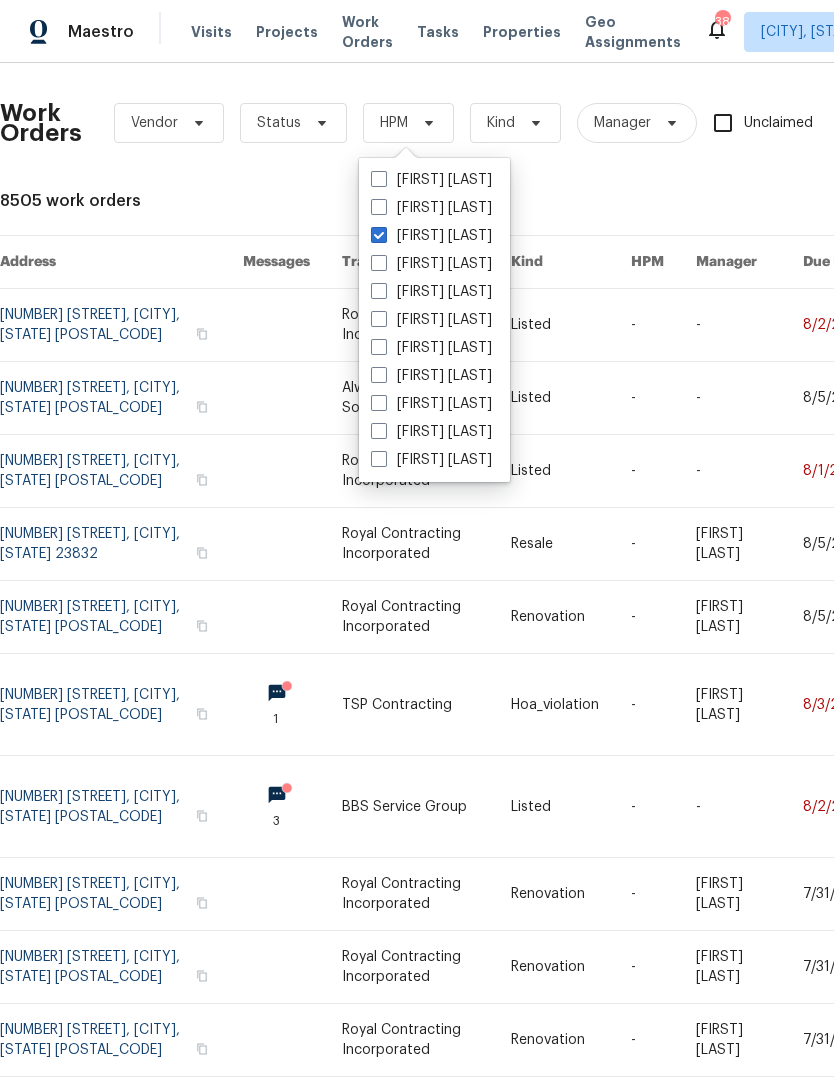 checkbox on "true" 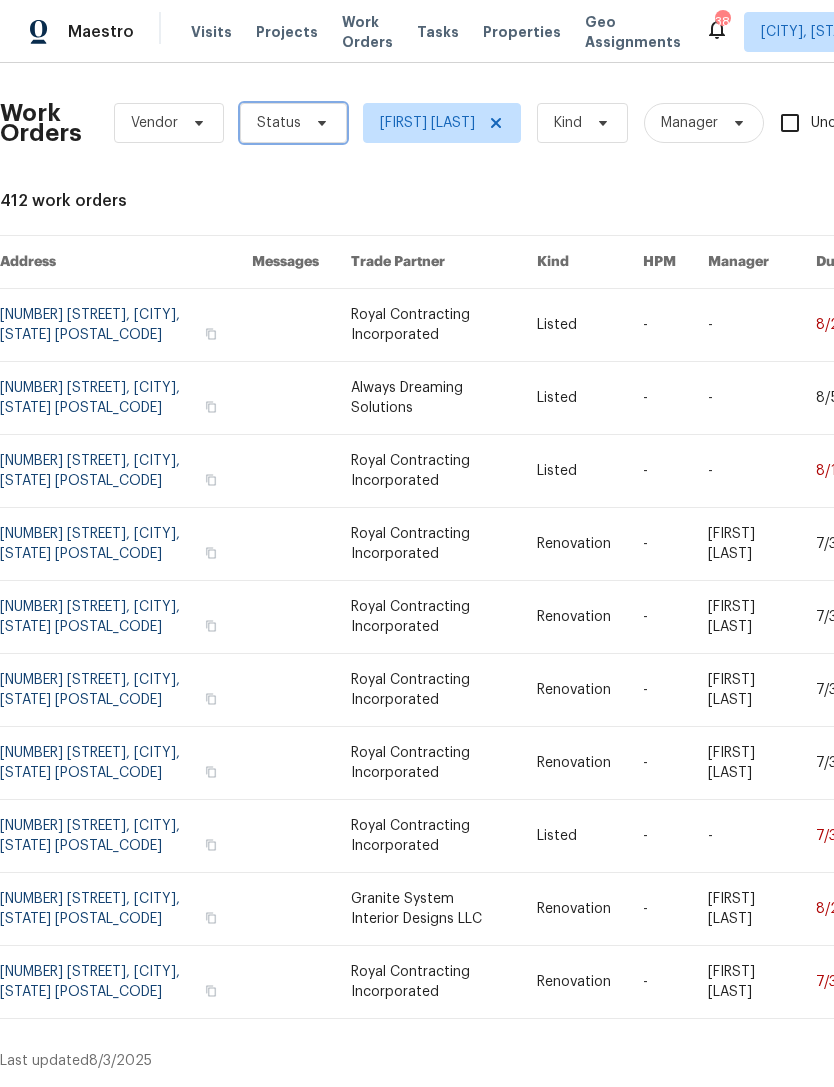 click on "Status" at bounding box center (279, 123) 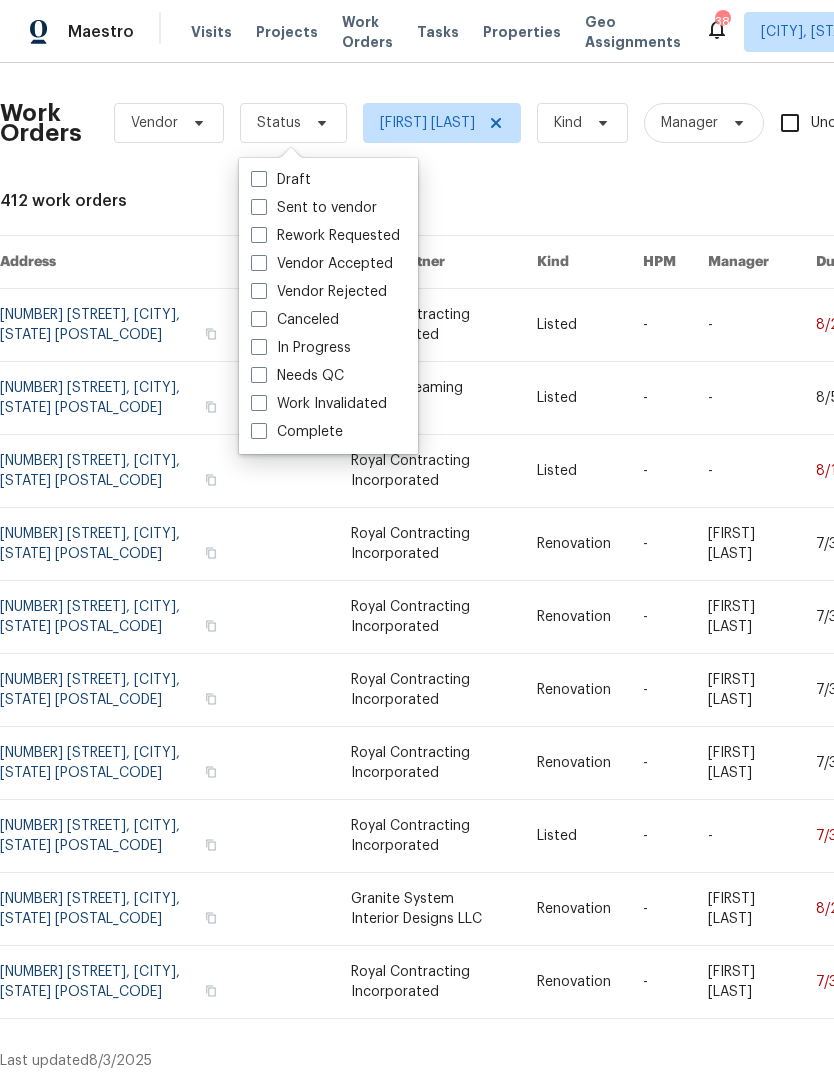 click on "Needs QC" at bounding box center (297, 376) 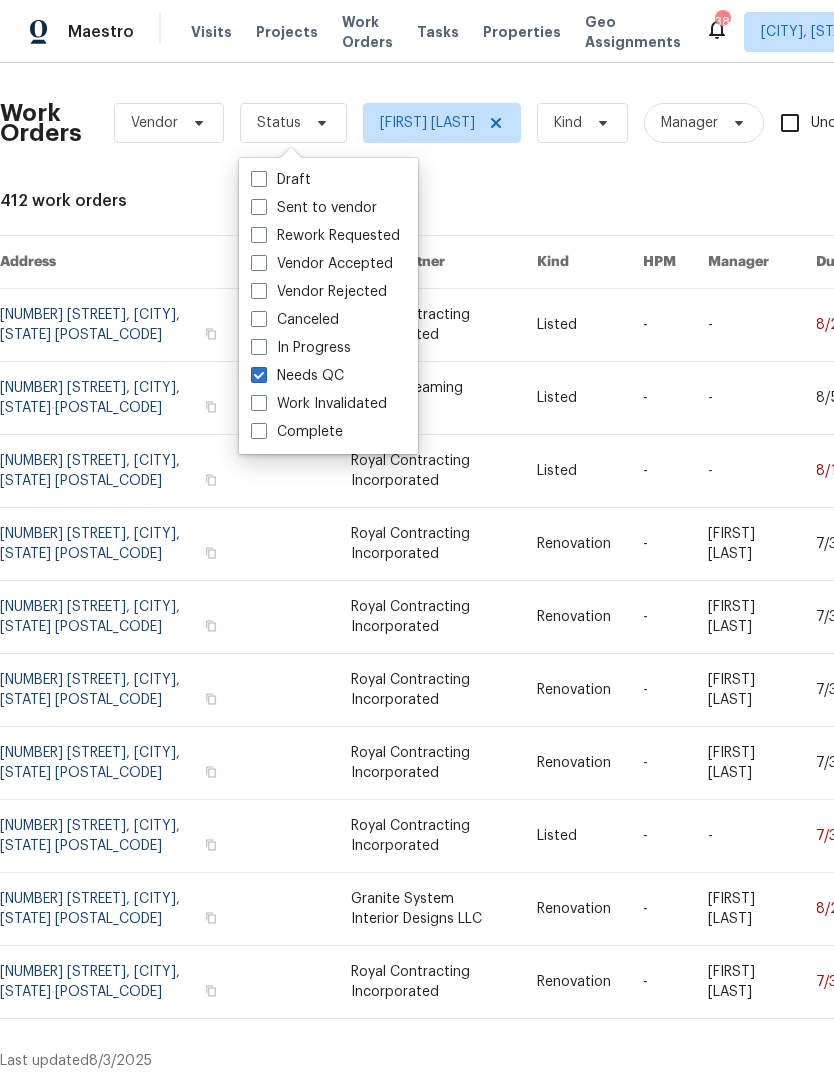 checkbox on "true" 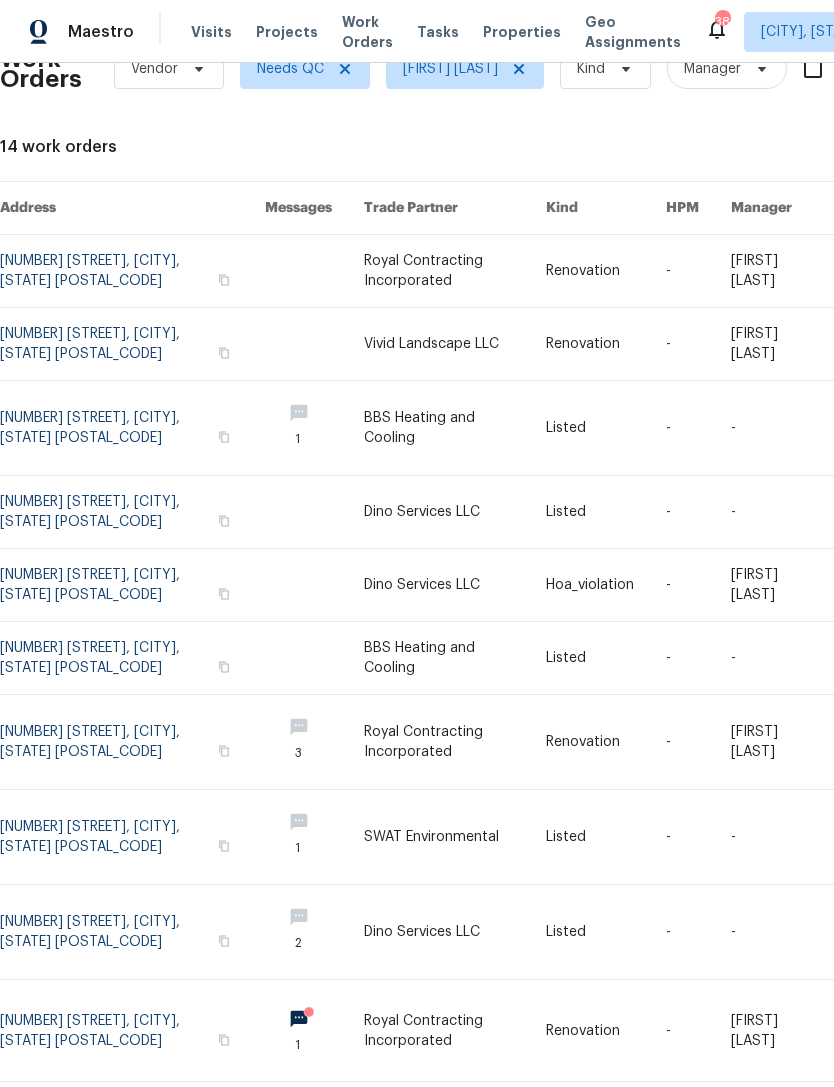 scroll, scrollTop: 53, scrollLeft: 0, axis: vertical 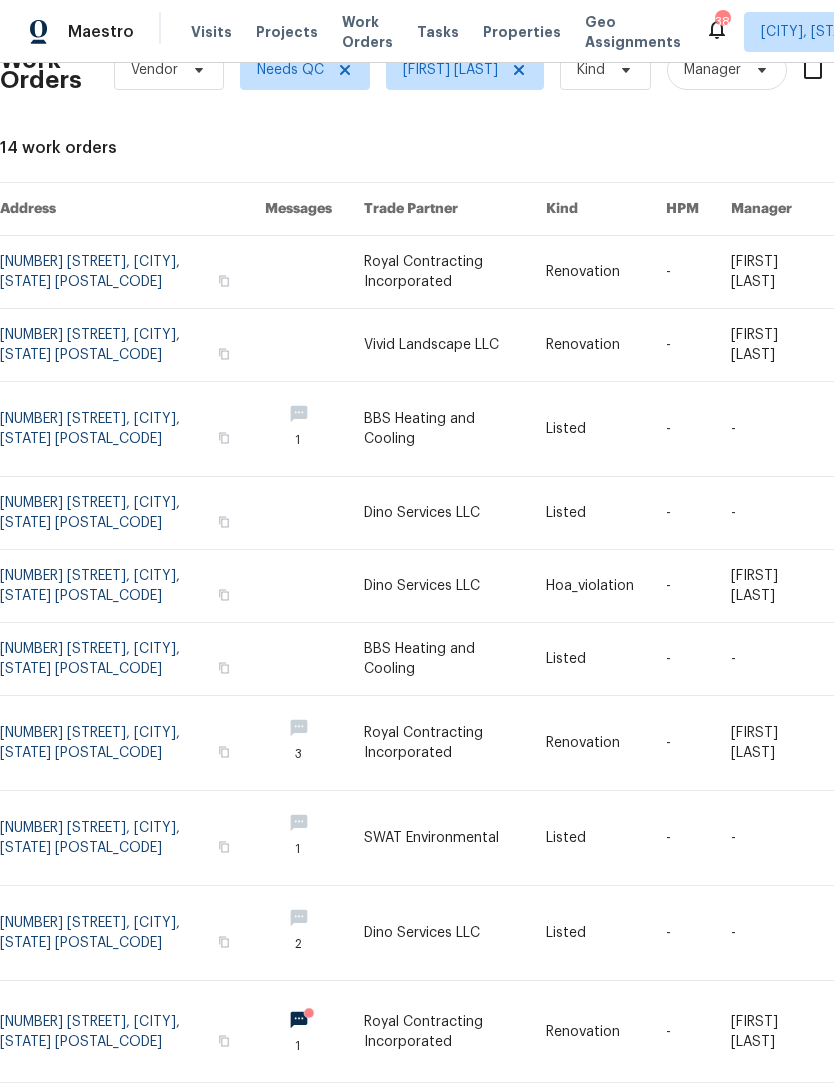 click at bounding box center [455, 743] 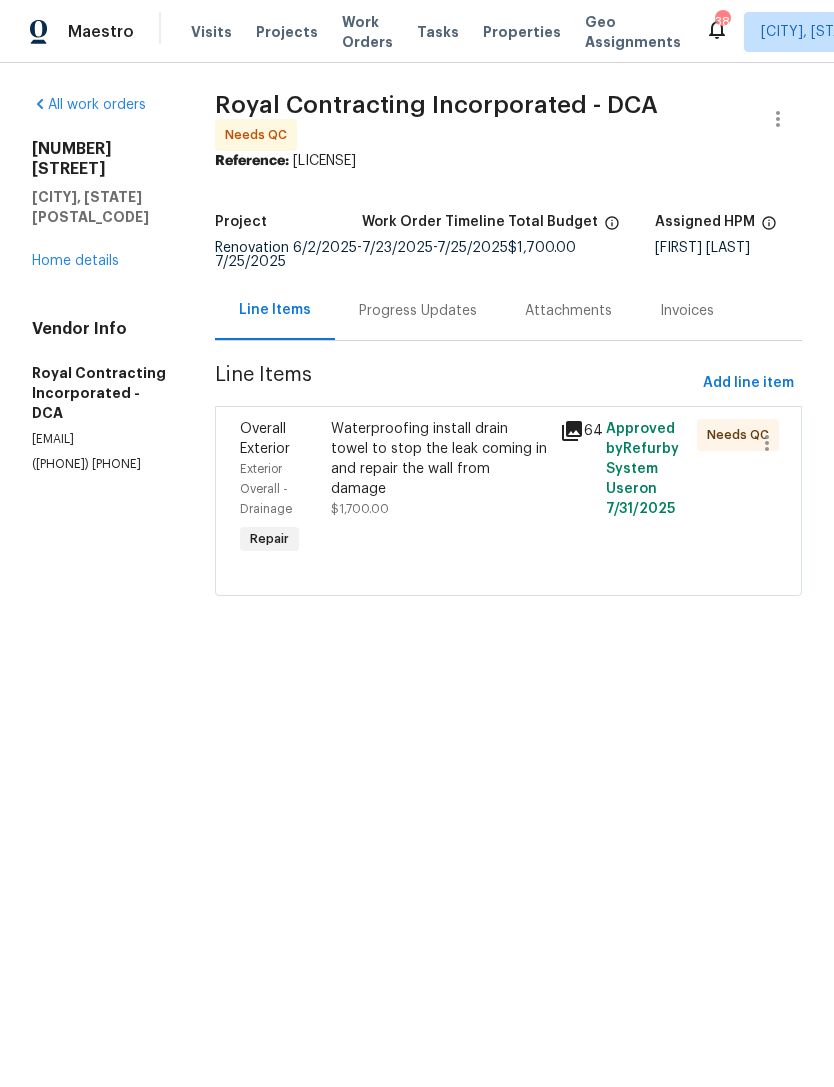 click on "Waterproofing install drain towel to stop the leak coming in and repair the wall from damage $1,700.00" at bounding box center (439, 469) 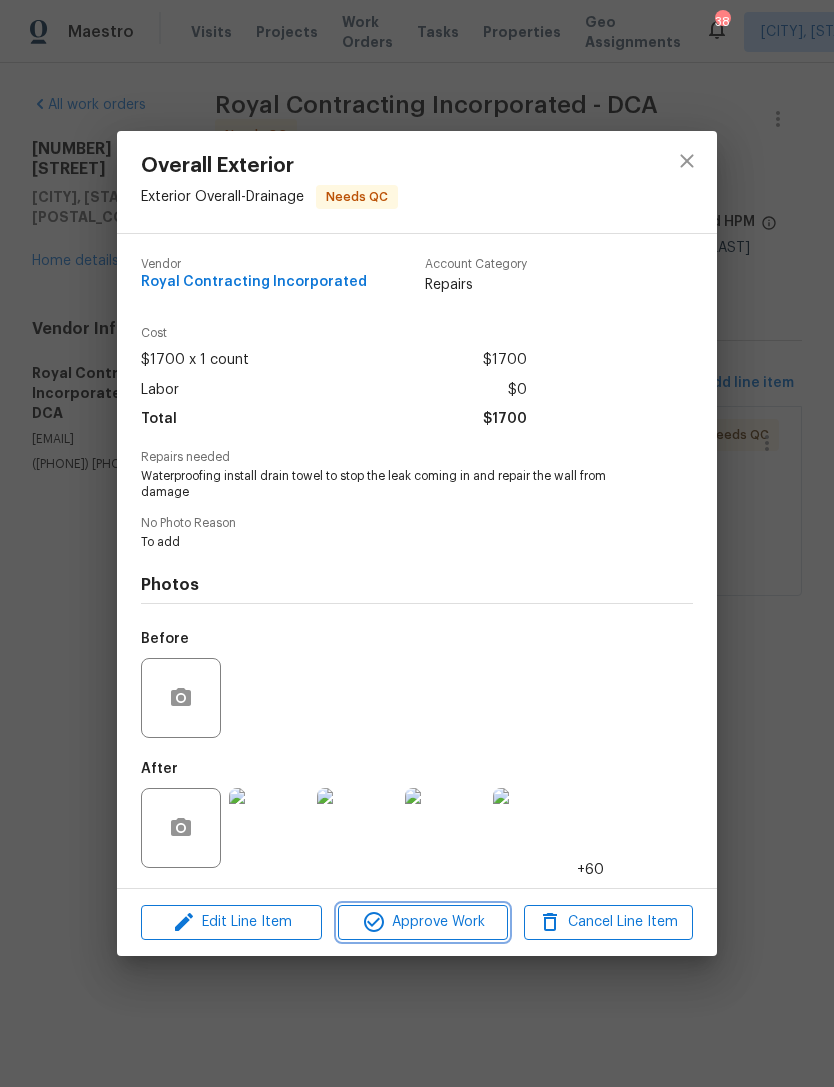 click on "Approve Work" at bounding box center [422, 922] 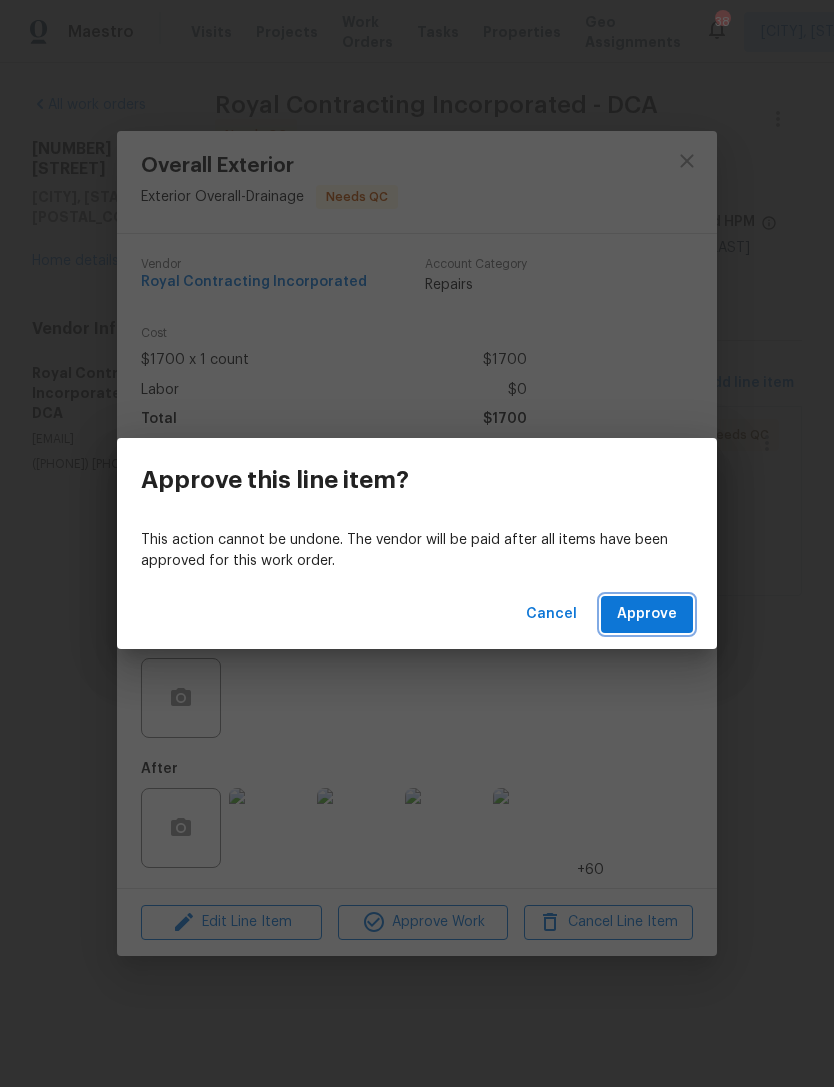 click on "Approve" at bounding box center [647, 614] 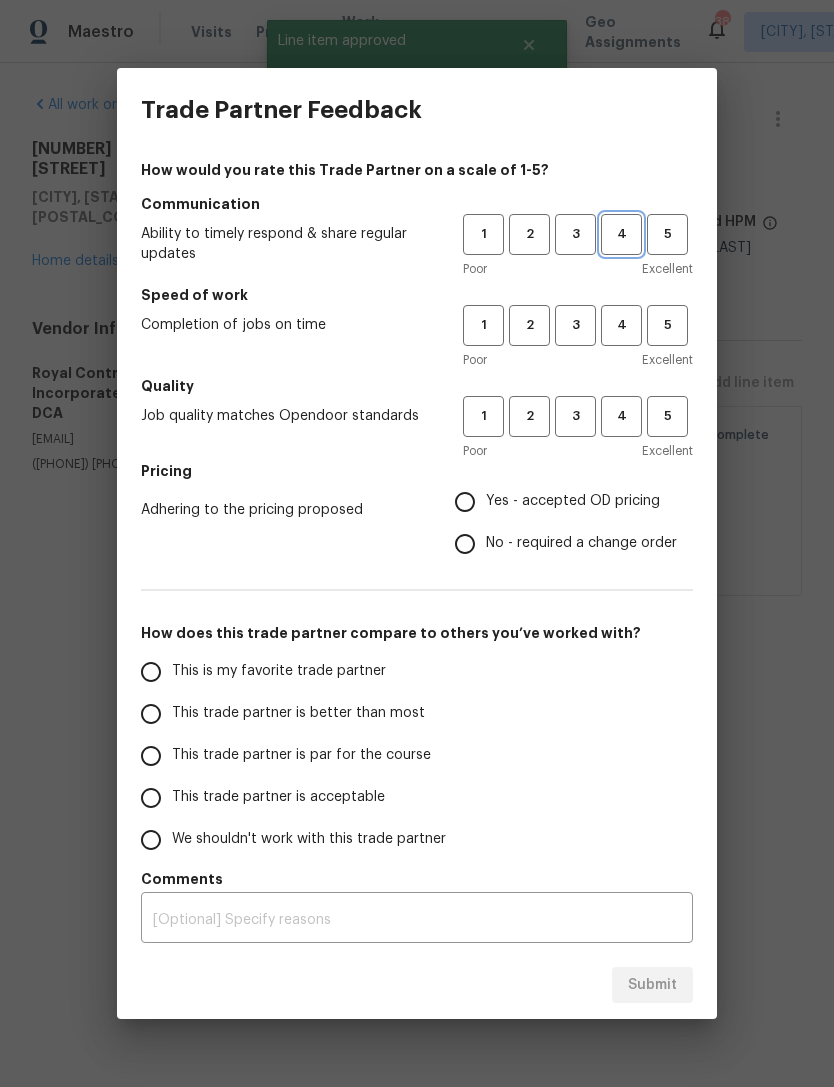 click on "4" at bounding box center (621, 234) 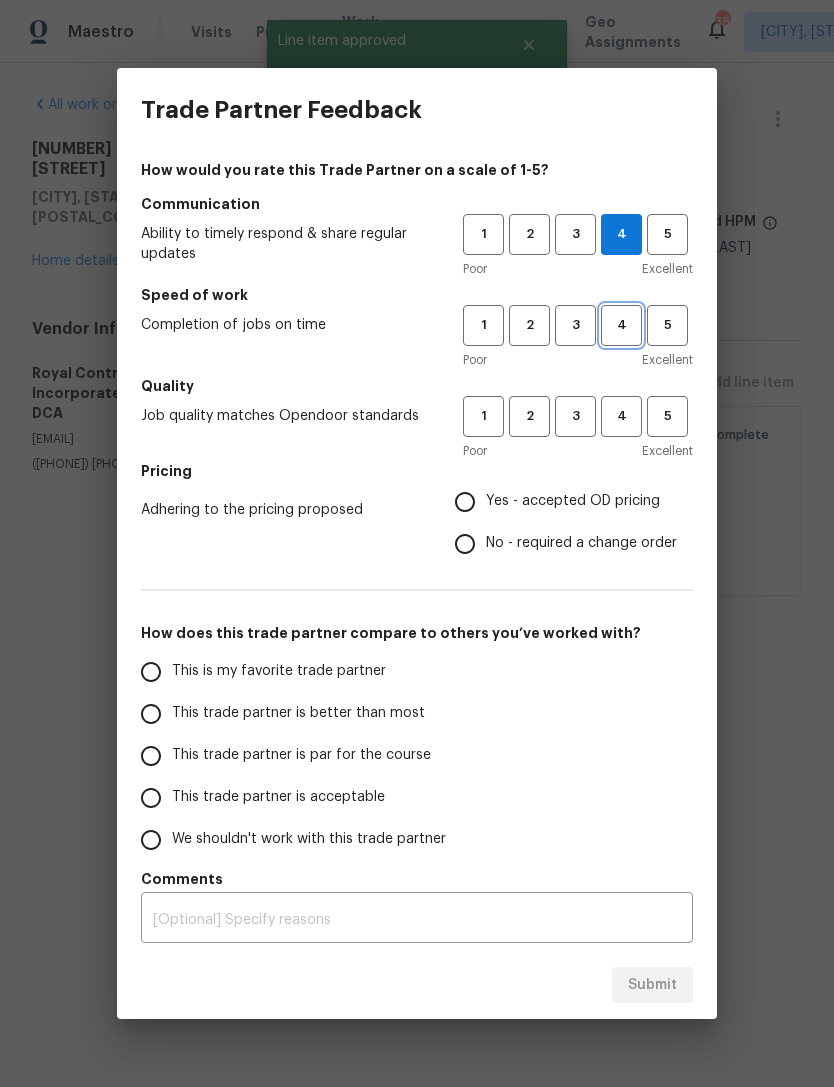 click on "4" at bounding box center (621, 325) 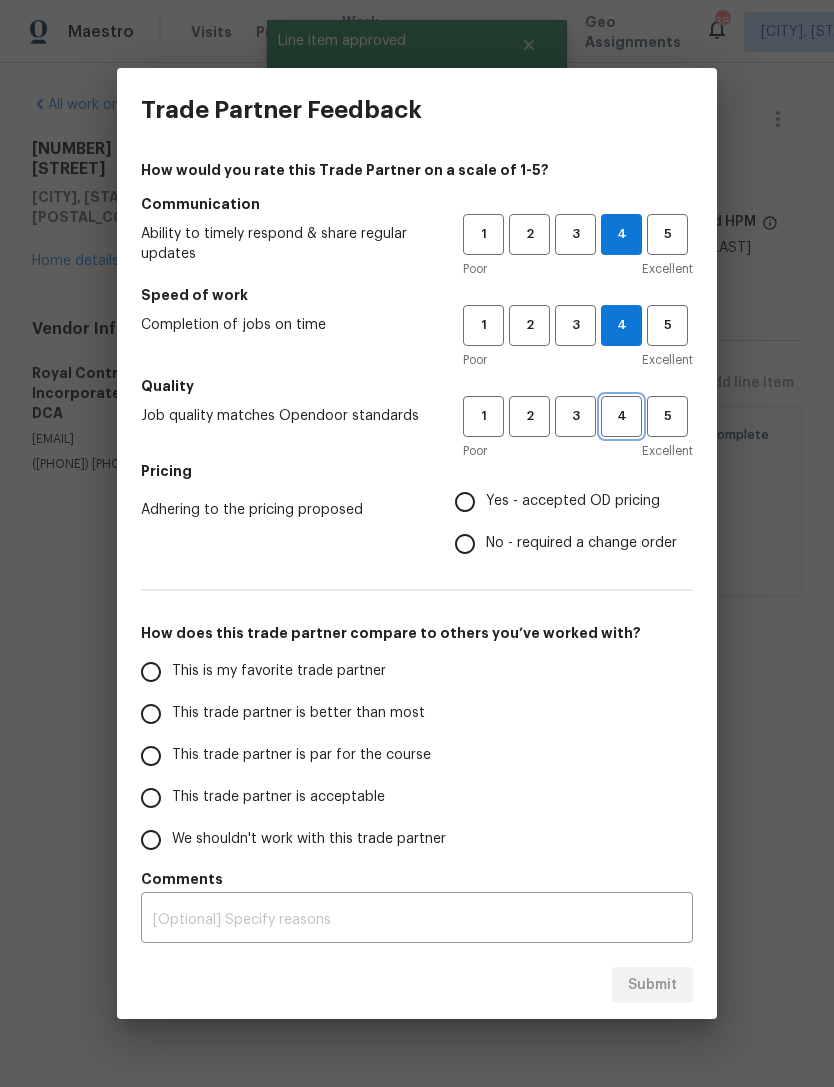 click on "4" at bounding box center (621, 416) 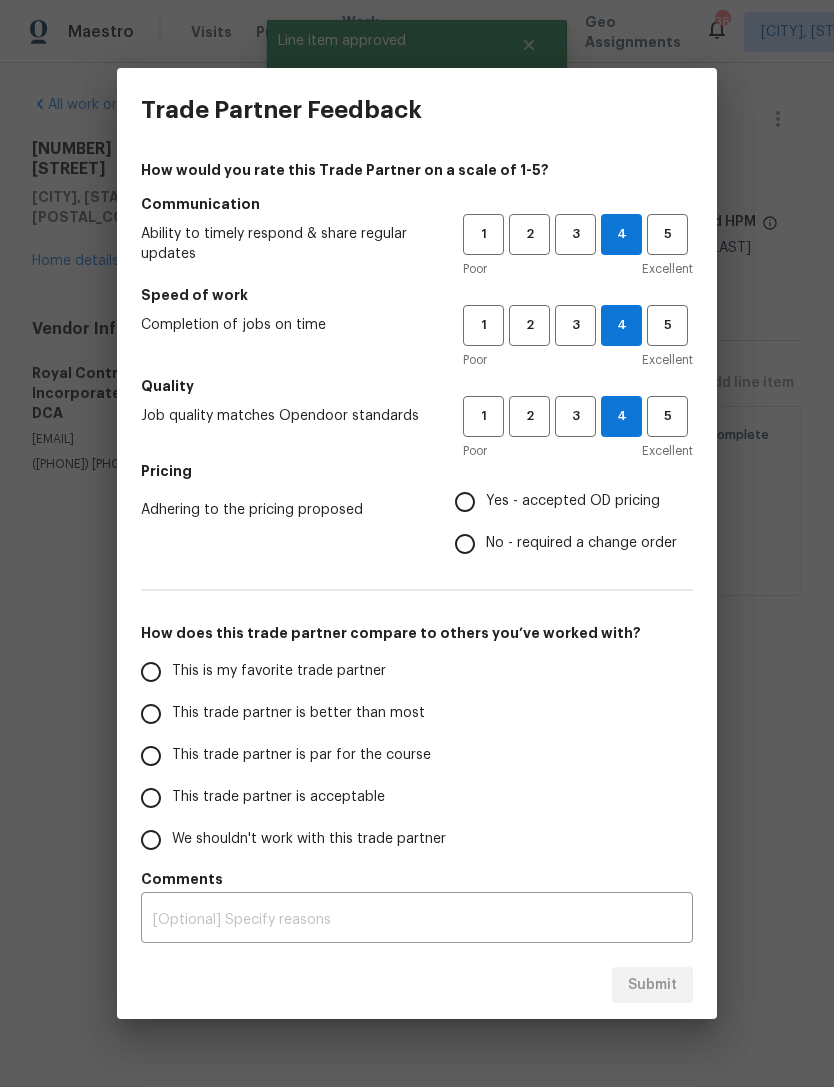 click on "Yes - accepted OD pricing" at bounding box center (465, 502) 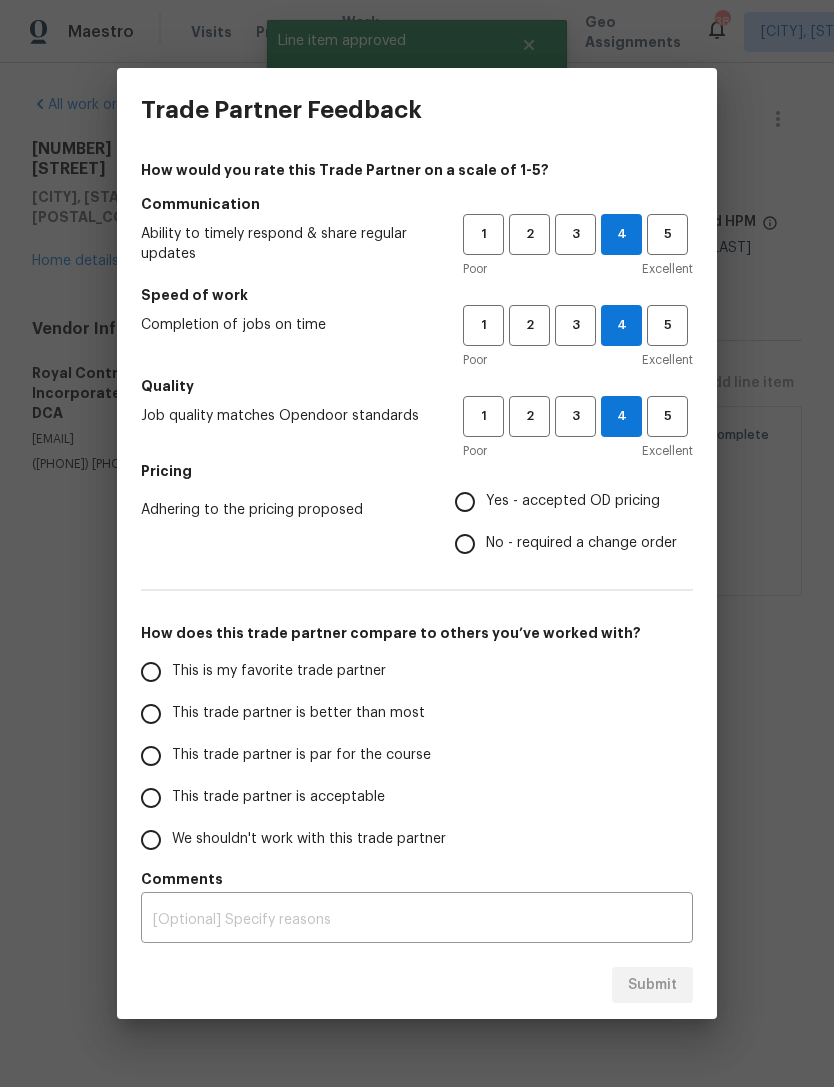 radio on "true" 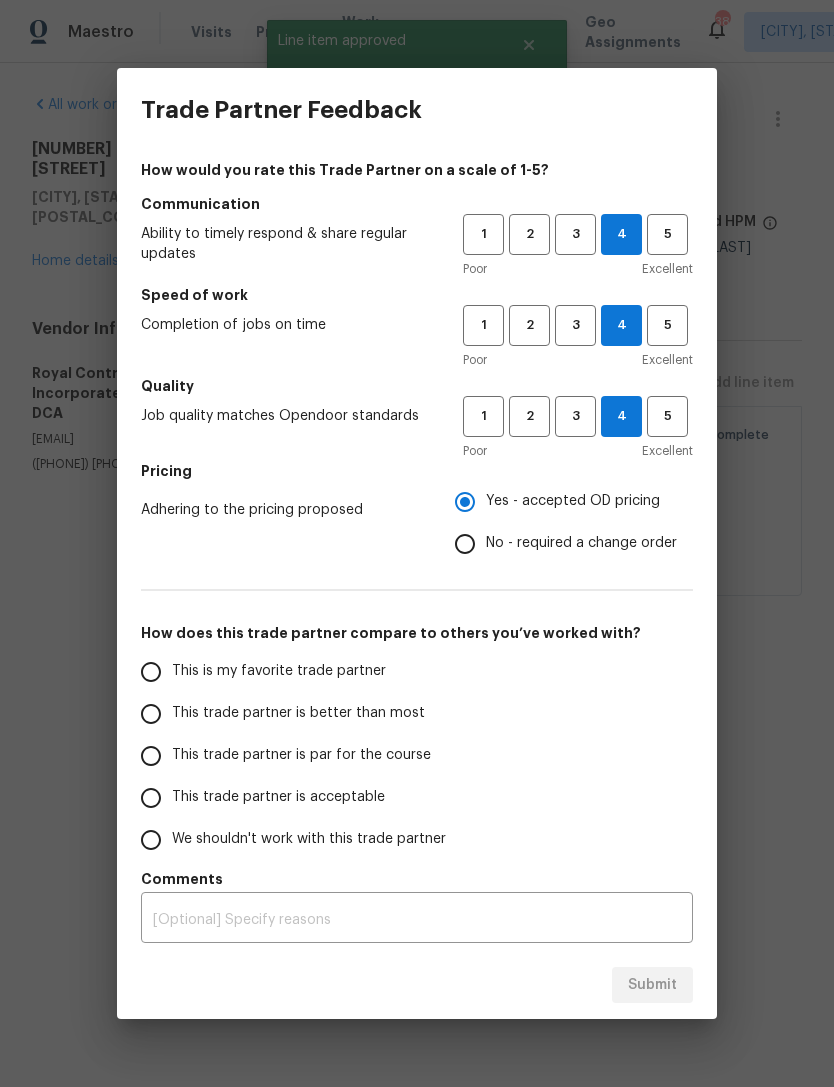 click on "This trade partner is par for the course" at bounding box center (151, 756) 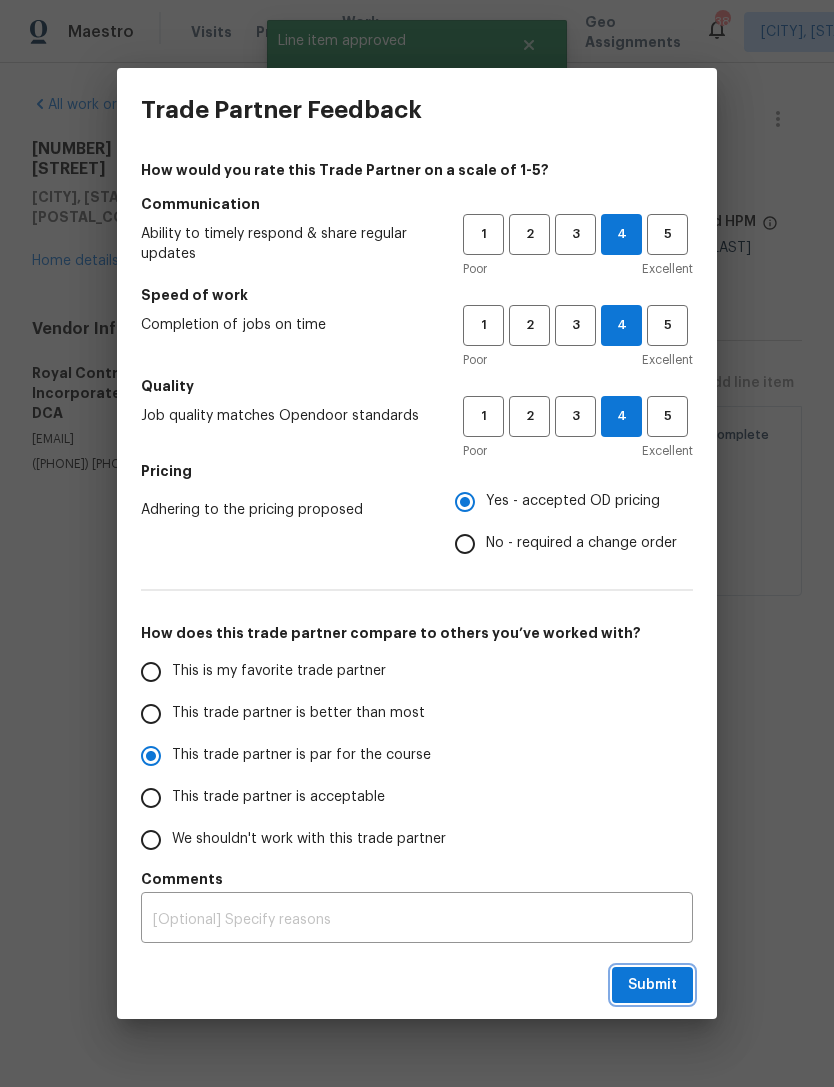 click on "Submit" at bounding box center (652, 985) 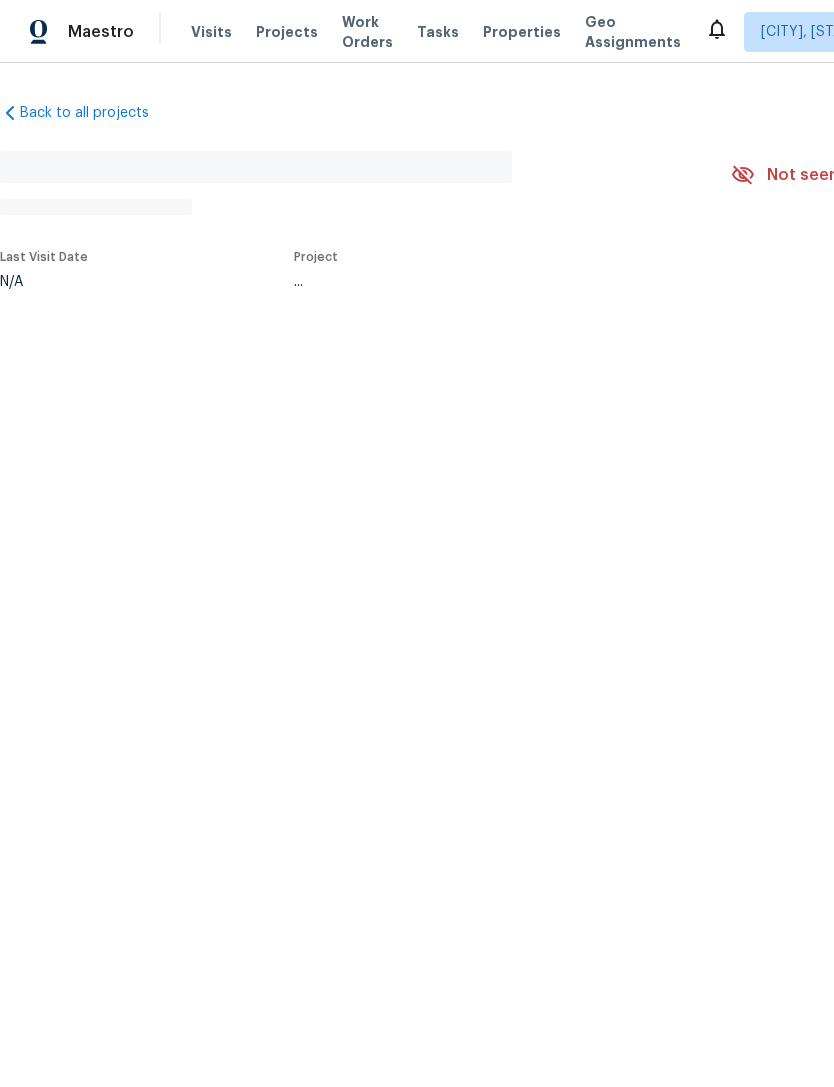 scroll, scrollTop: 0, scrollLeft: 0, axis: both 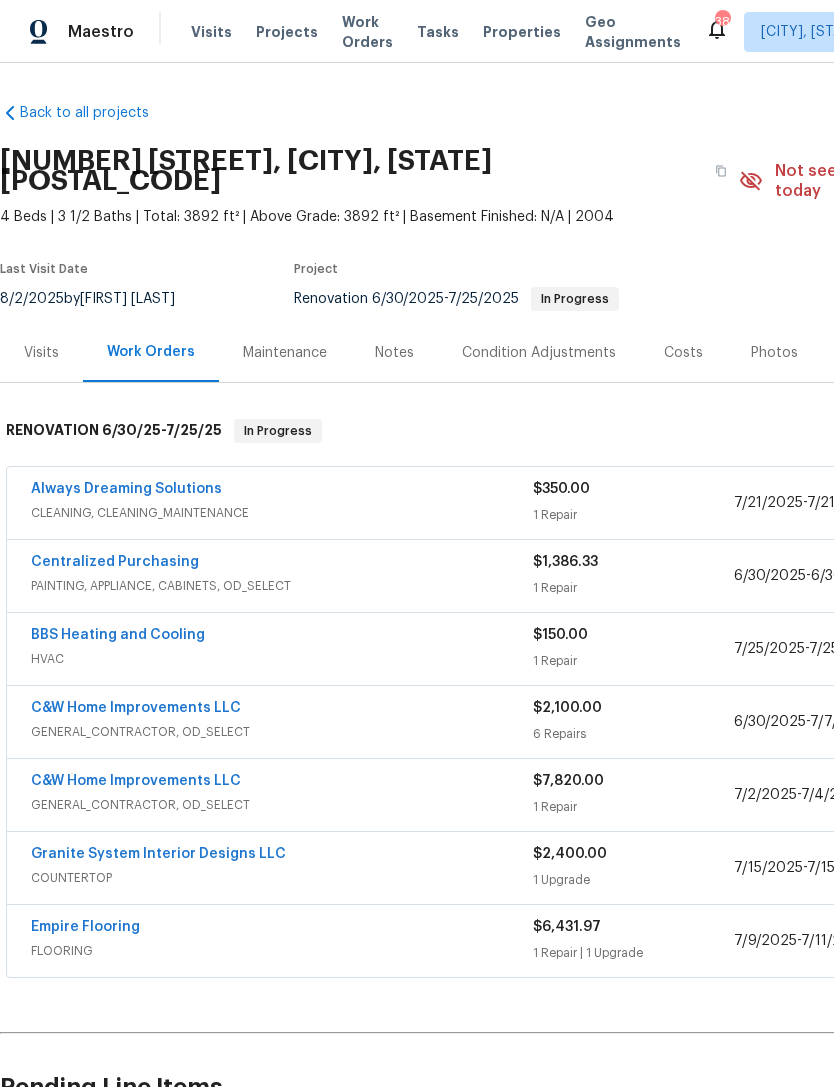 click on "Work Orders" at bounding box center [367, 32] 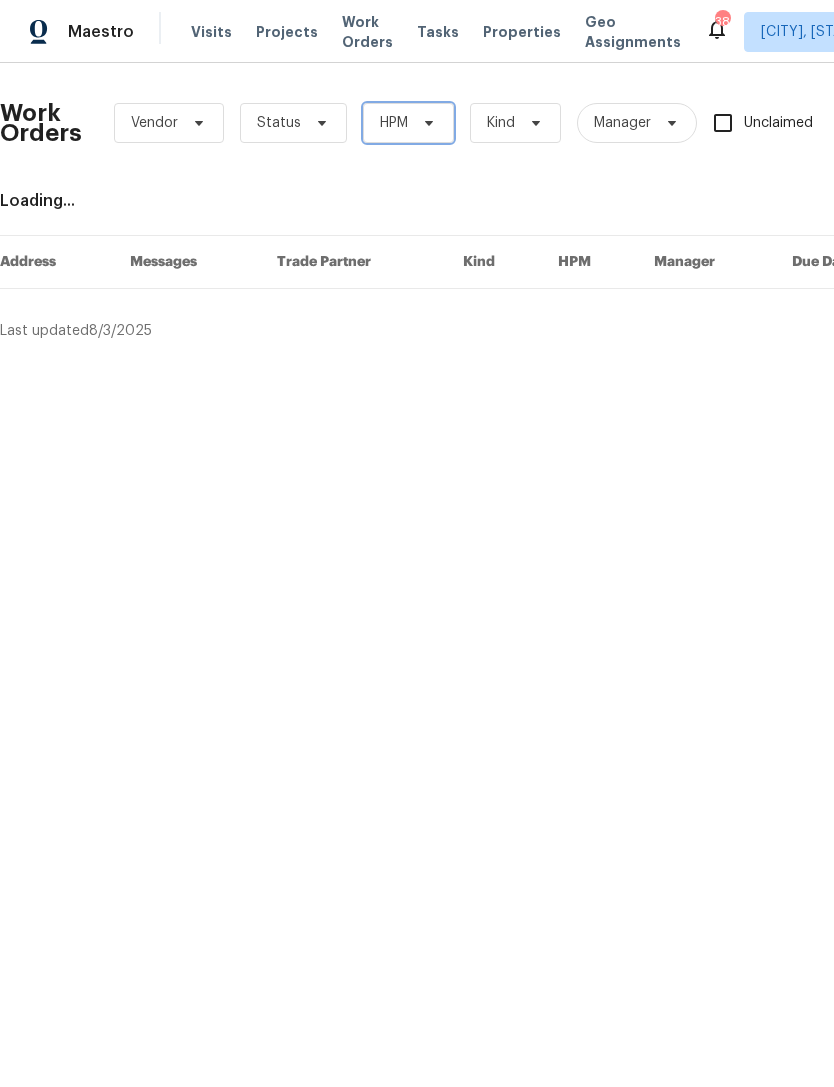 click 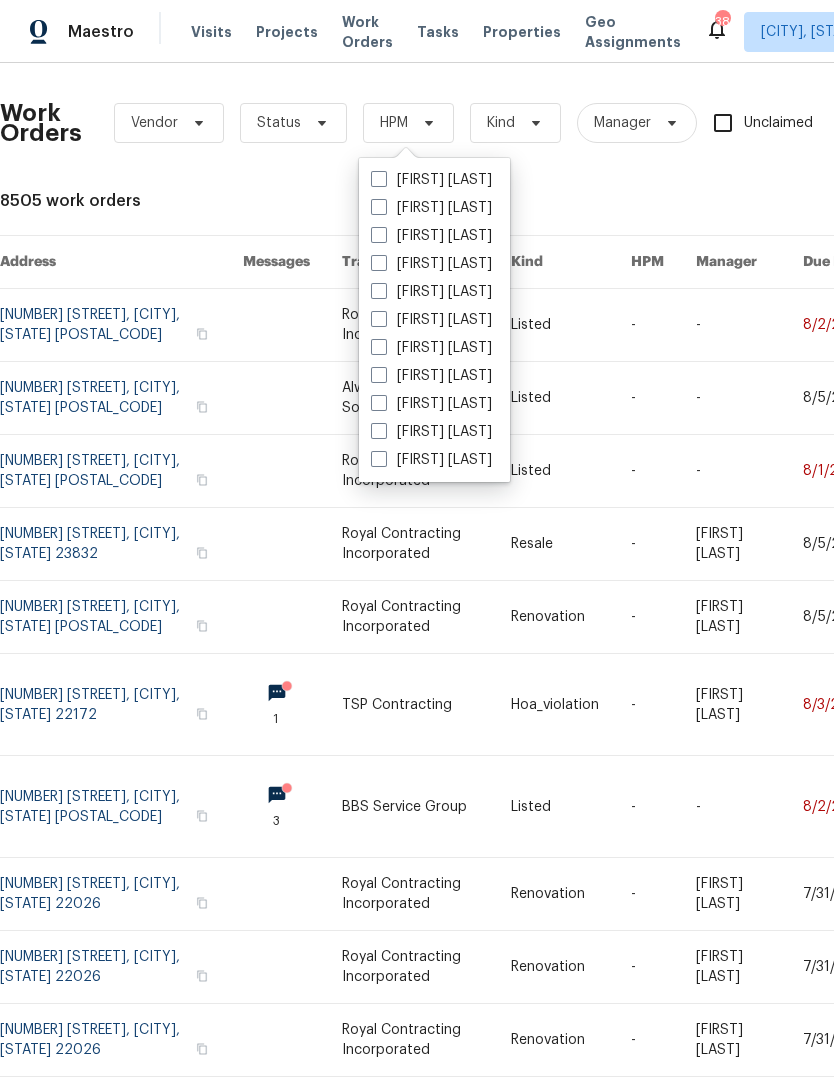 click on "[FIRST] [LAST]" at bounding box center (431, 208) 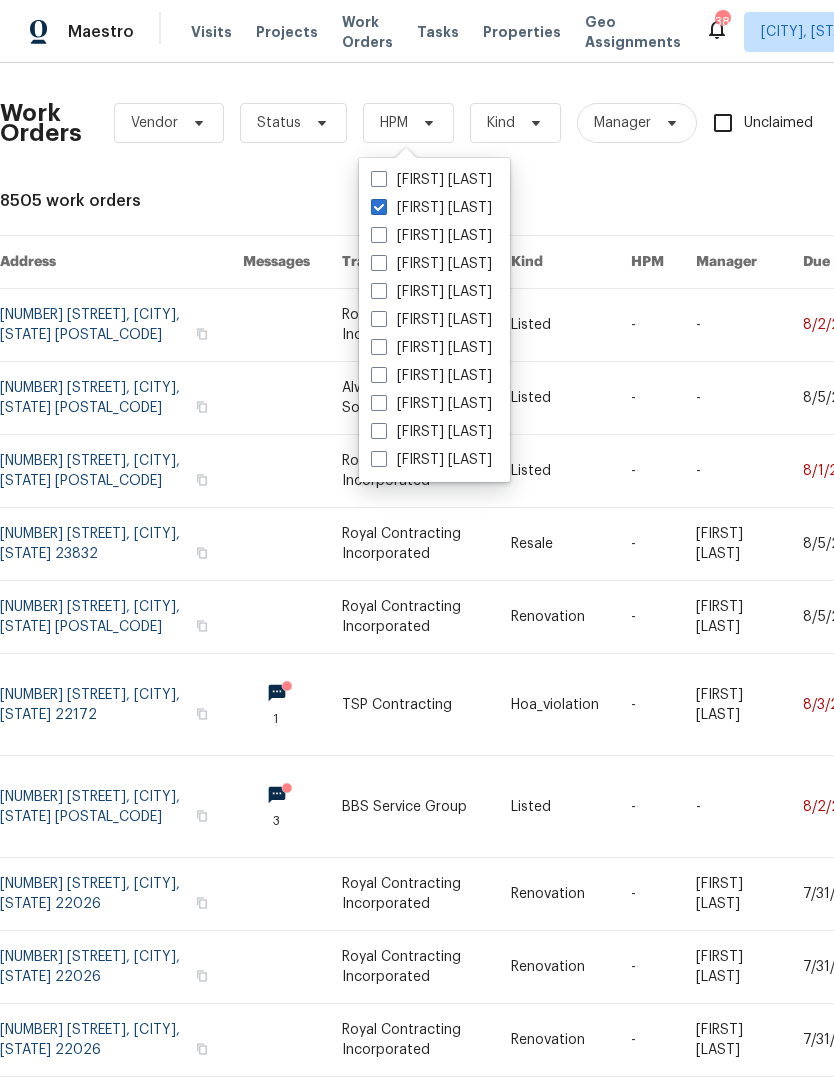checkbox on "true" 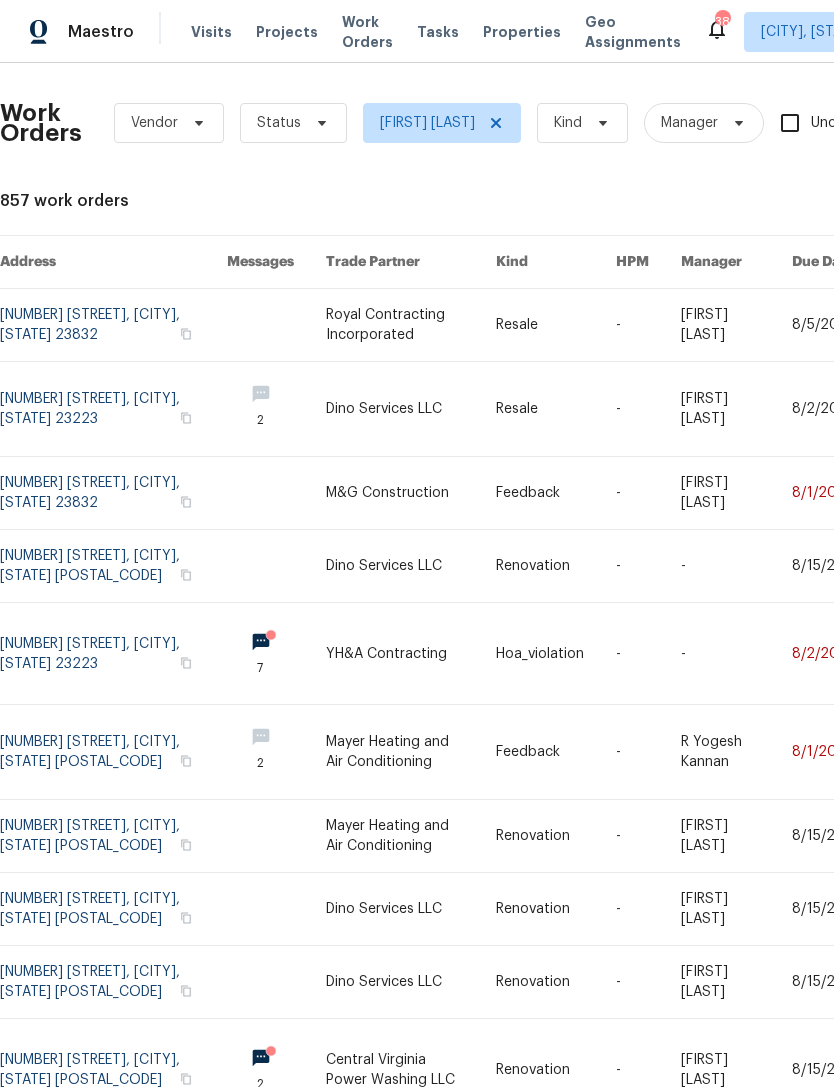click on "[FIRST] [LAST]" at bounding box center (427, 123) 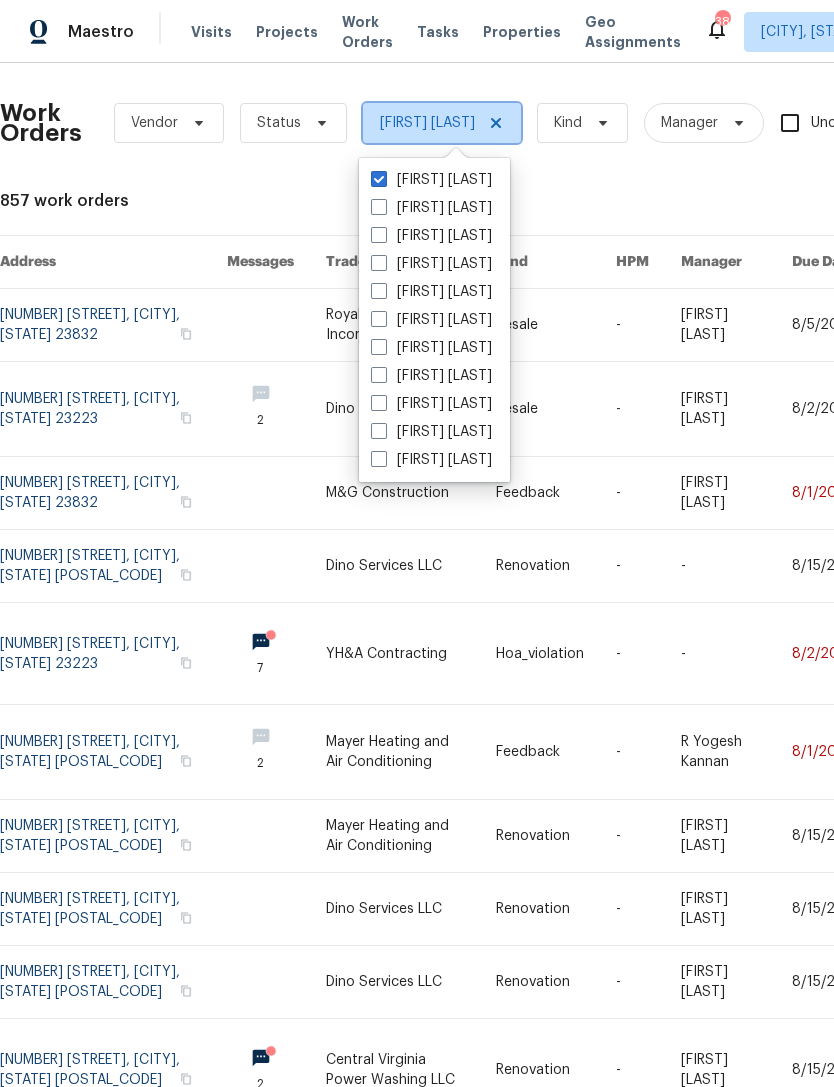 click 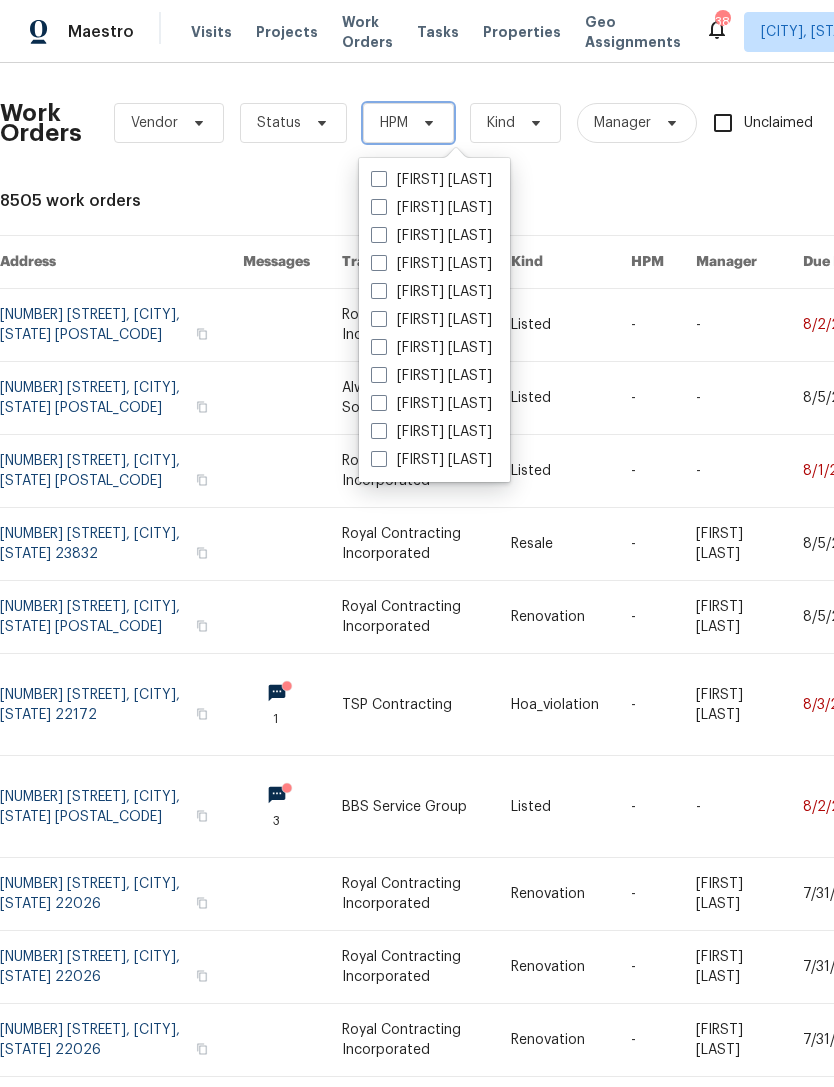 checkbox on "false" 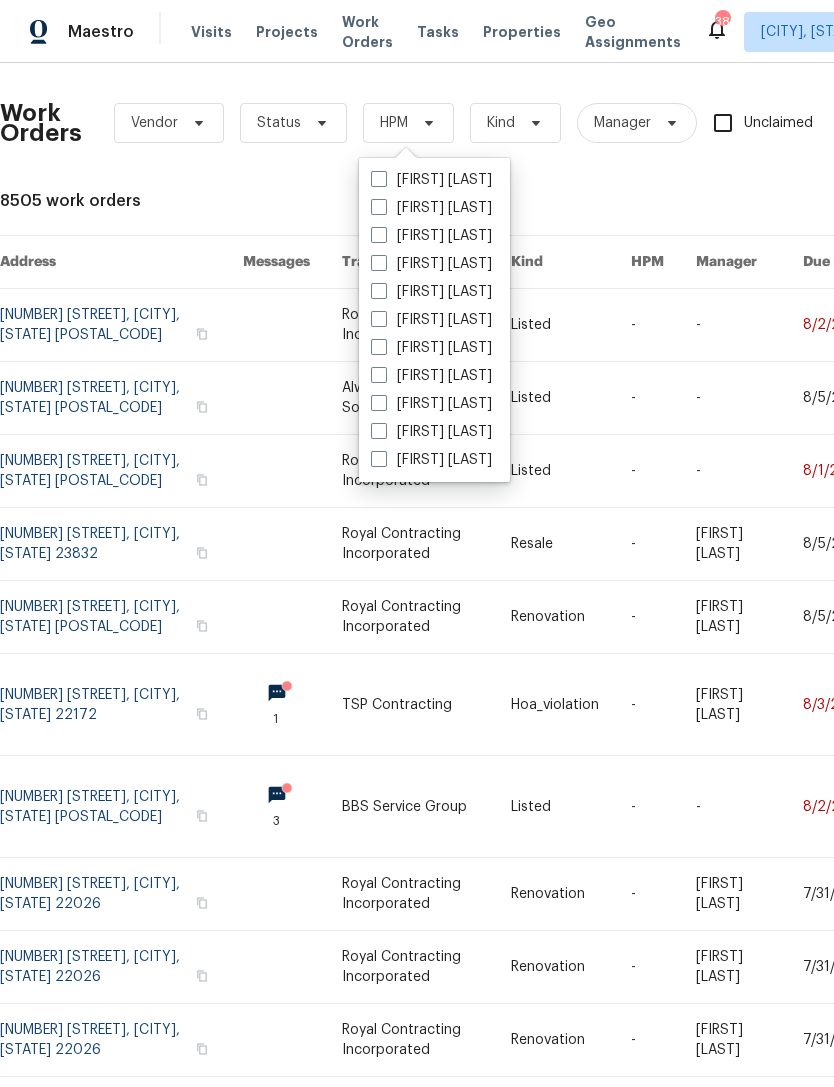 click on "[FIRST] [LAST]" at bounding box center (431, 236) 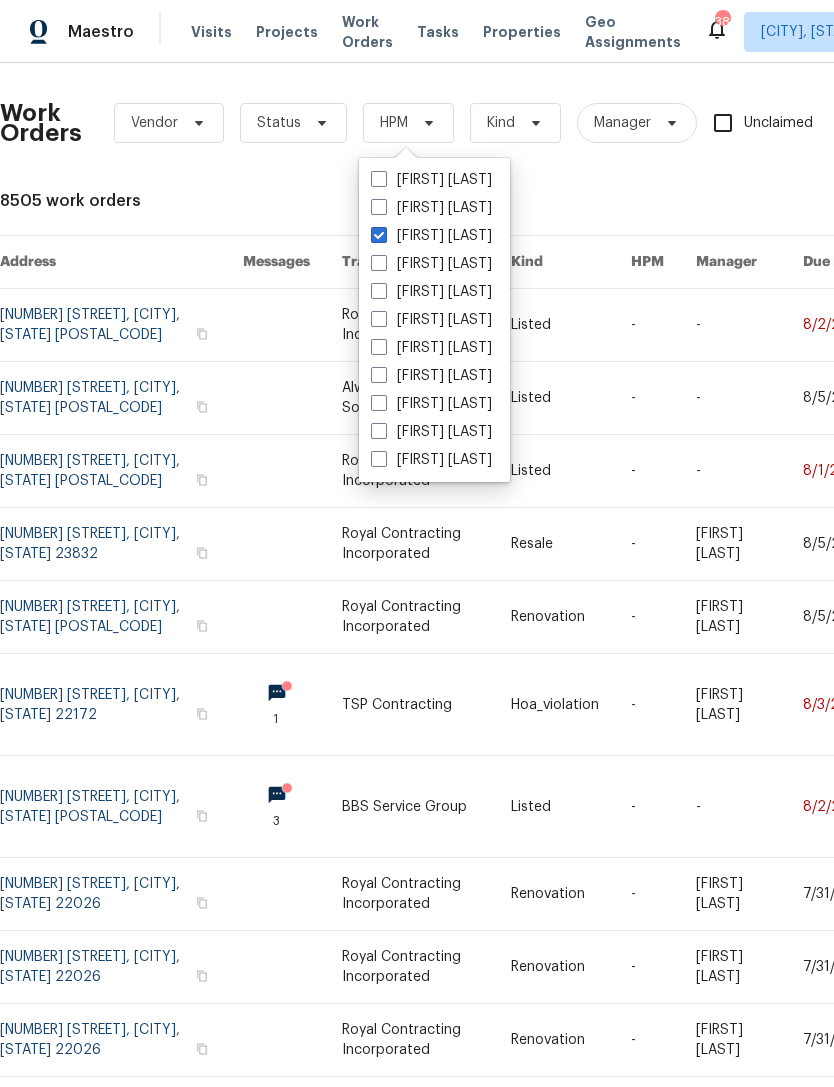 checkbox on "true" 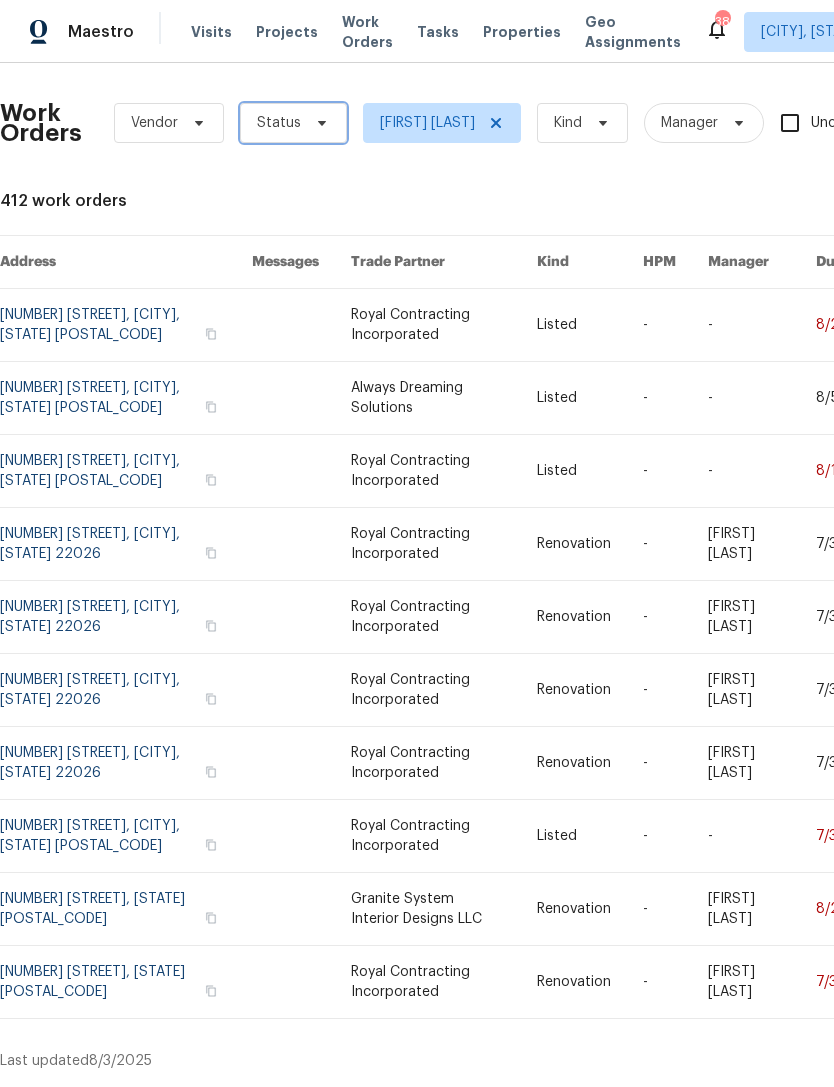 click at bounding box center [319, 123] 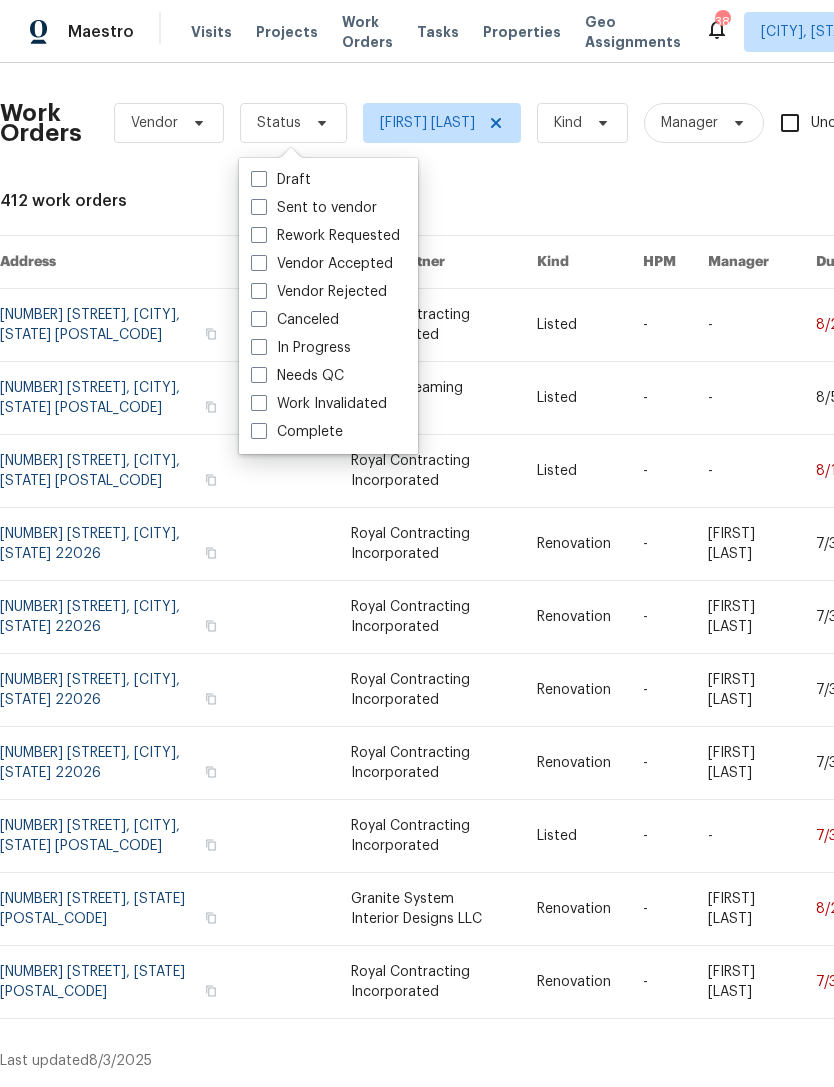 click on "Needs QC" at bounding box center (297, 376) 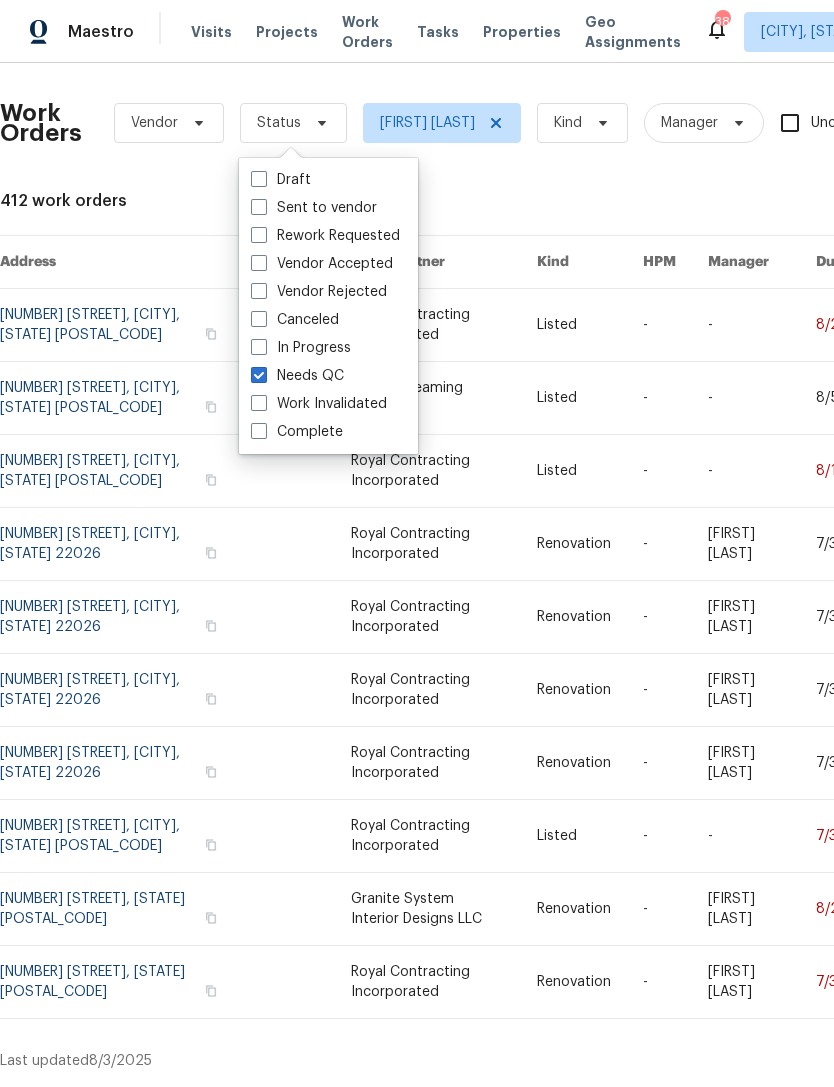 checkbox on "true" 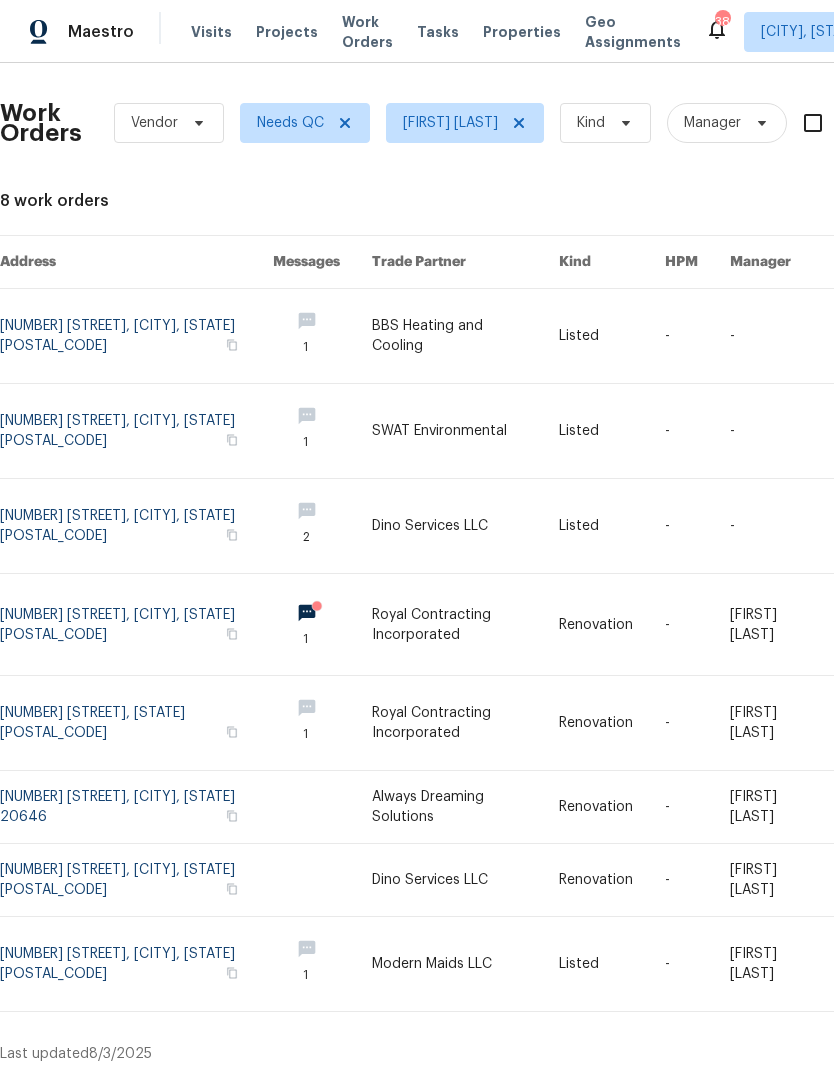 scroll, scrollTop: 0, scrollLeft: 0, axis: both 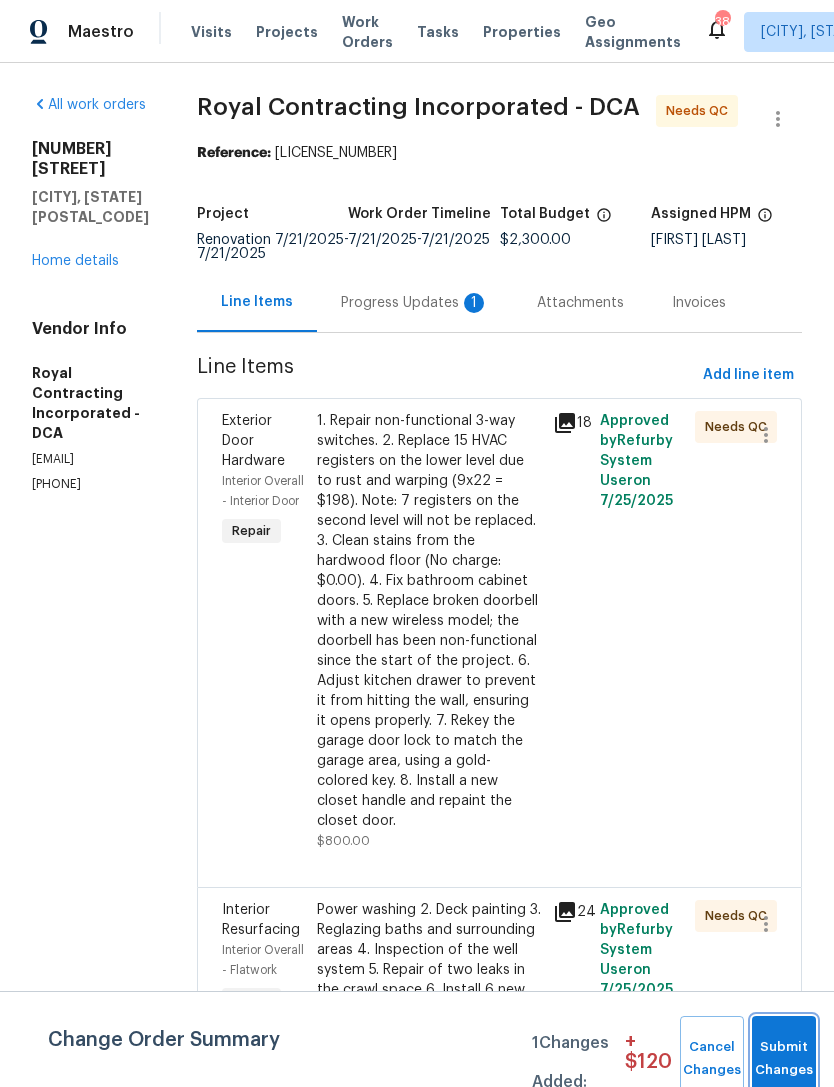 click on "Submit Changes" at bounding box center [784, 1059] 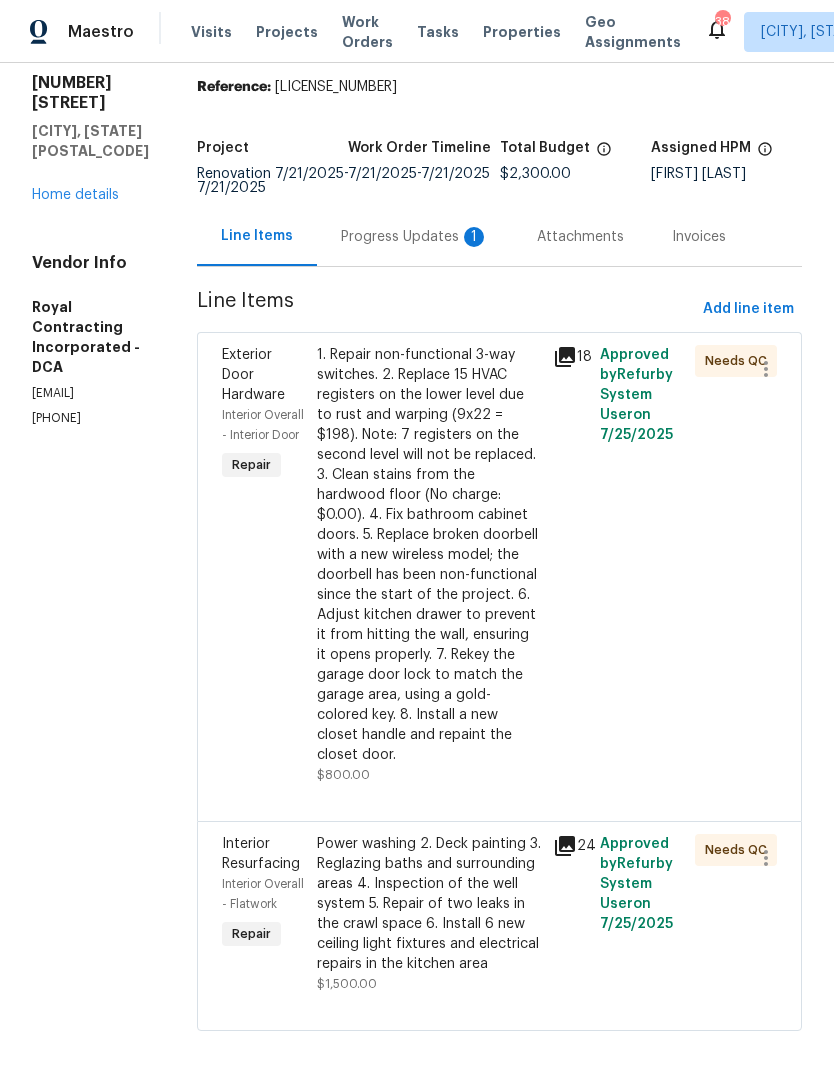 scroll, scrollTop: 105, scrollLeft: 0, axis: vertical 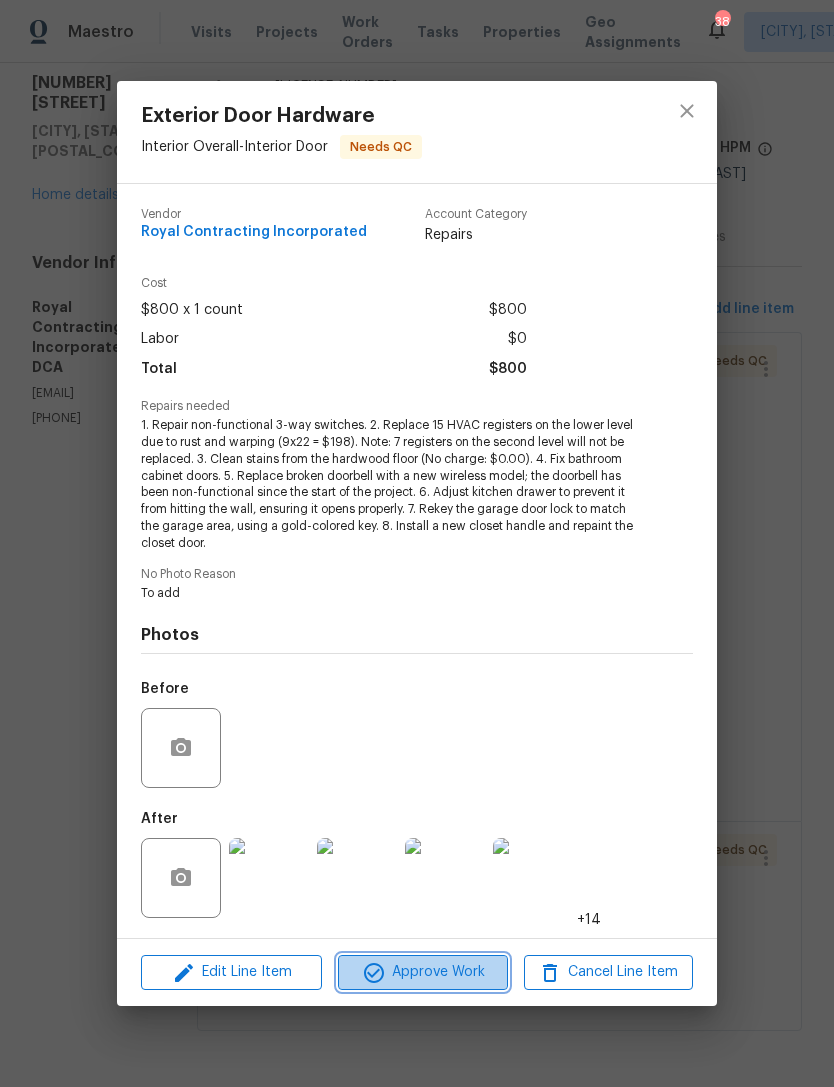 click on "Approve Work" at bounding box center [422, 972] 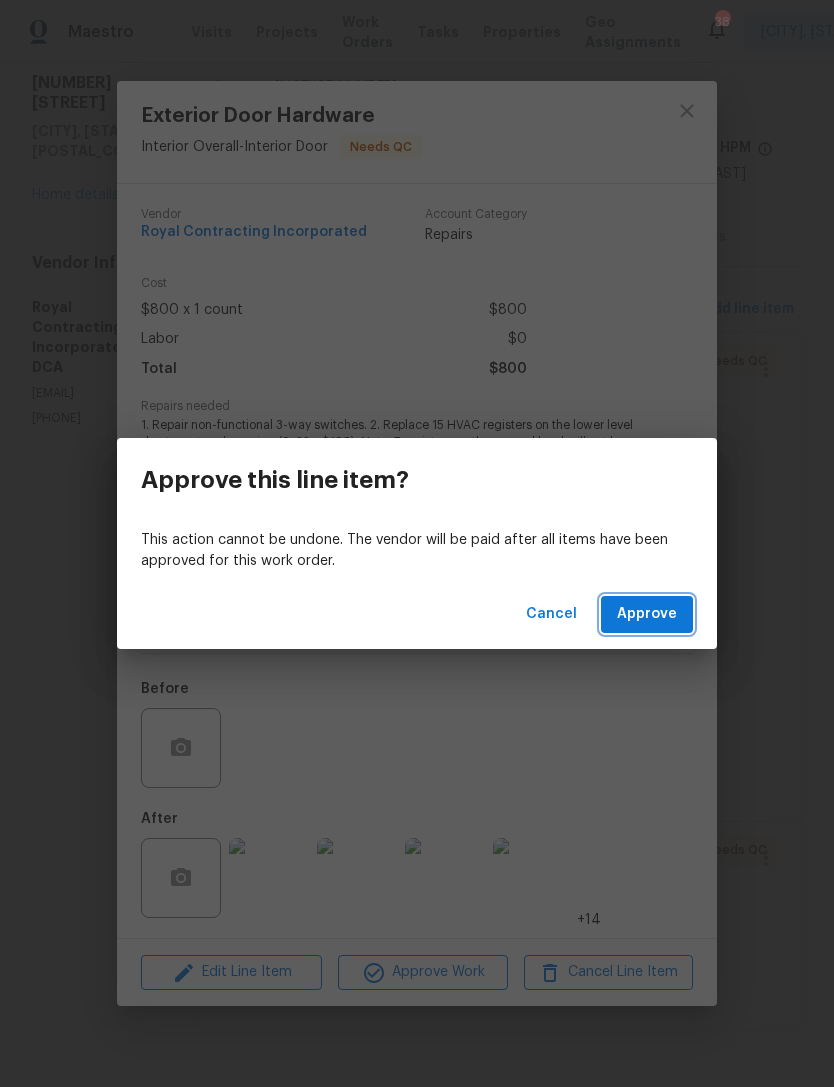 click on "Approve" at bounding box center (647, 614) 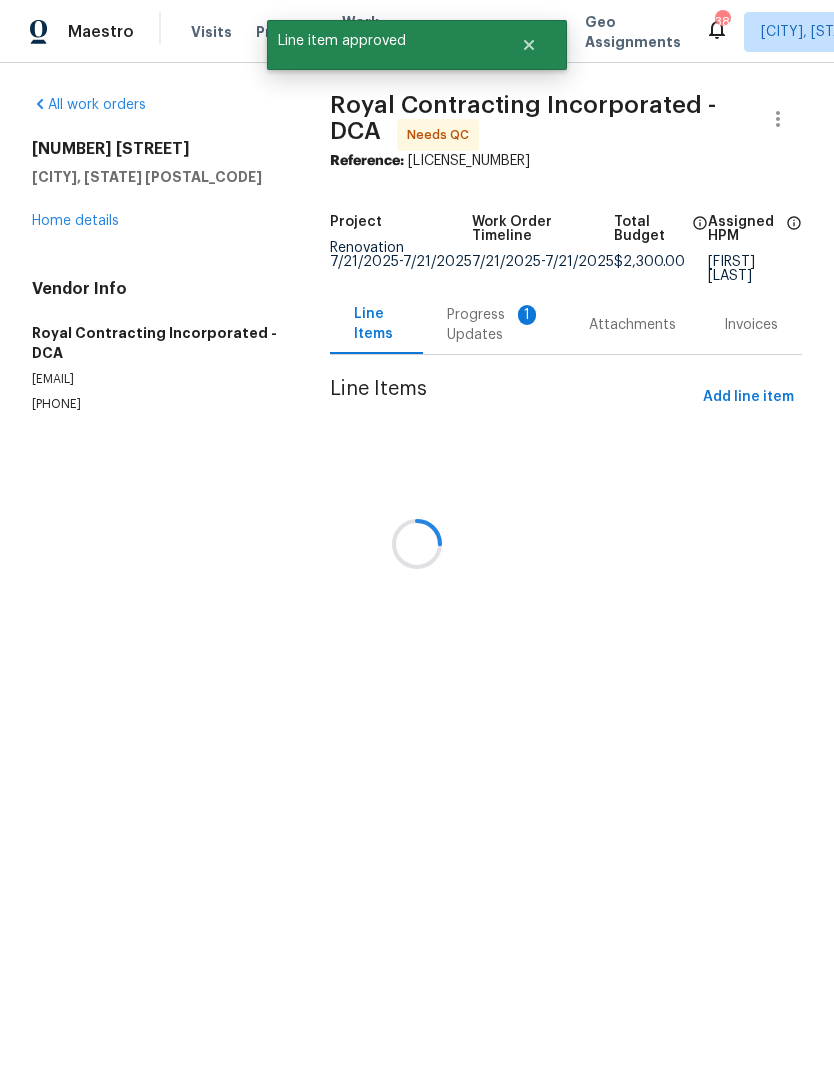 scroll, scrollTop: 0, scrollLeft: 0, axis: both 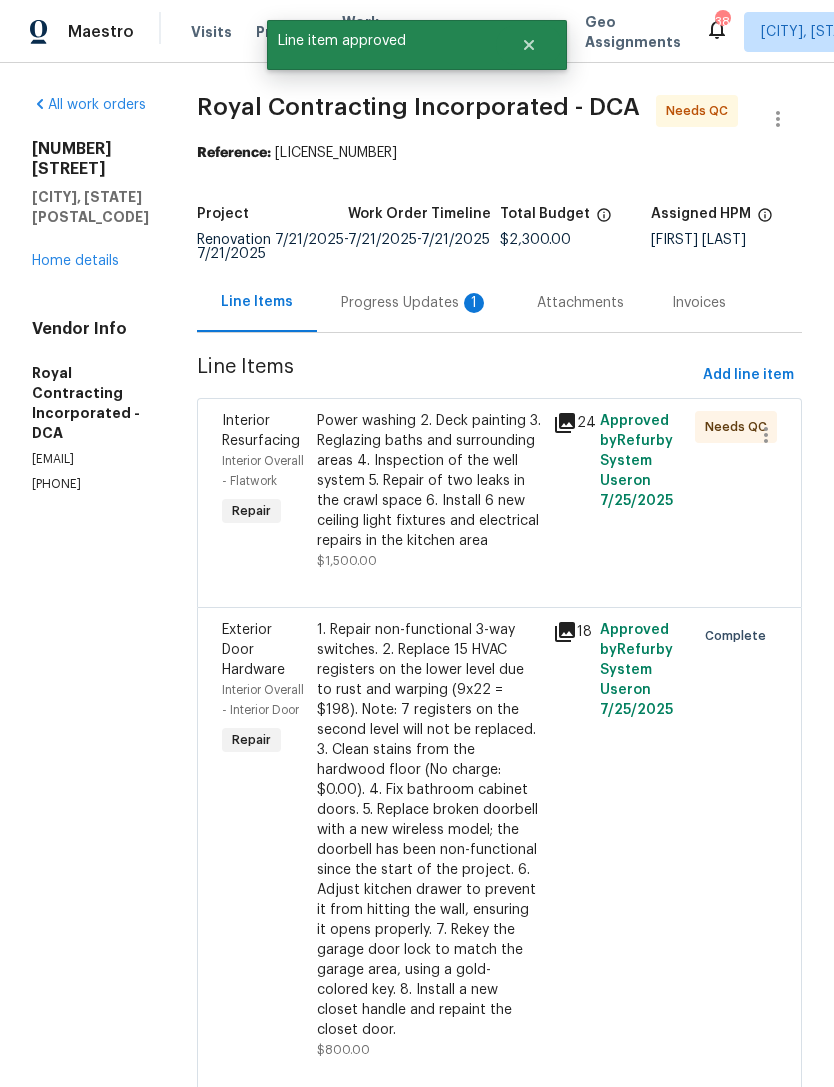 click on "1. Repair non-functional 3-way switches.
2. Replace 15 HVAC registers on the lower level due to rust and warping (9x22 = $198). Note: 7 registers on the second level will not be replaced.
3. Clean stains from the hardwood floor (No charge: $0.00).
4. Fix bathroom cabinet doors.
5. Replace broken doorbell with a new wireless model; the doorbell has been non-functional since the start of the project.
6. Adjust kitchen drawer to prevent it from hitting the wall, ensuring it opens properly.
7. Rekey the garage door lock to match the garage area, using a gold-colored key.
8. Install a new closet handle and repaint the closet door." at bounding box center [429, 830] 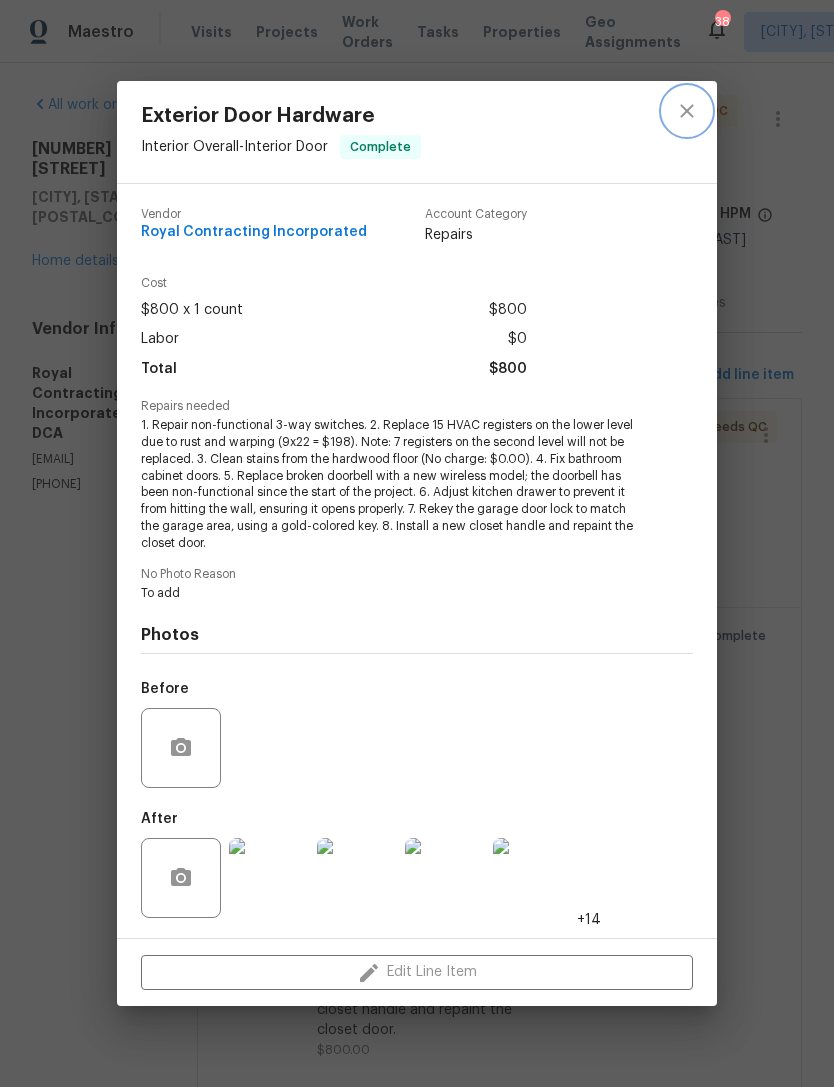 click at bounding box center (687, 111) 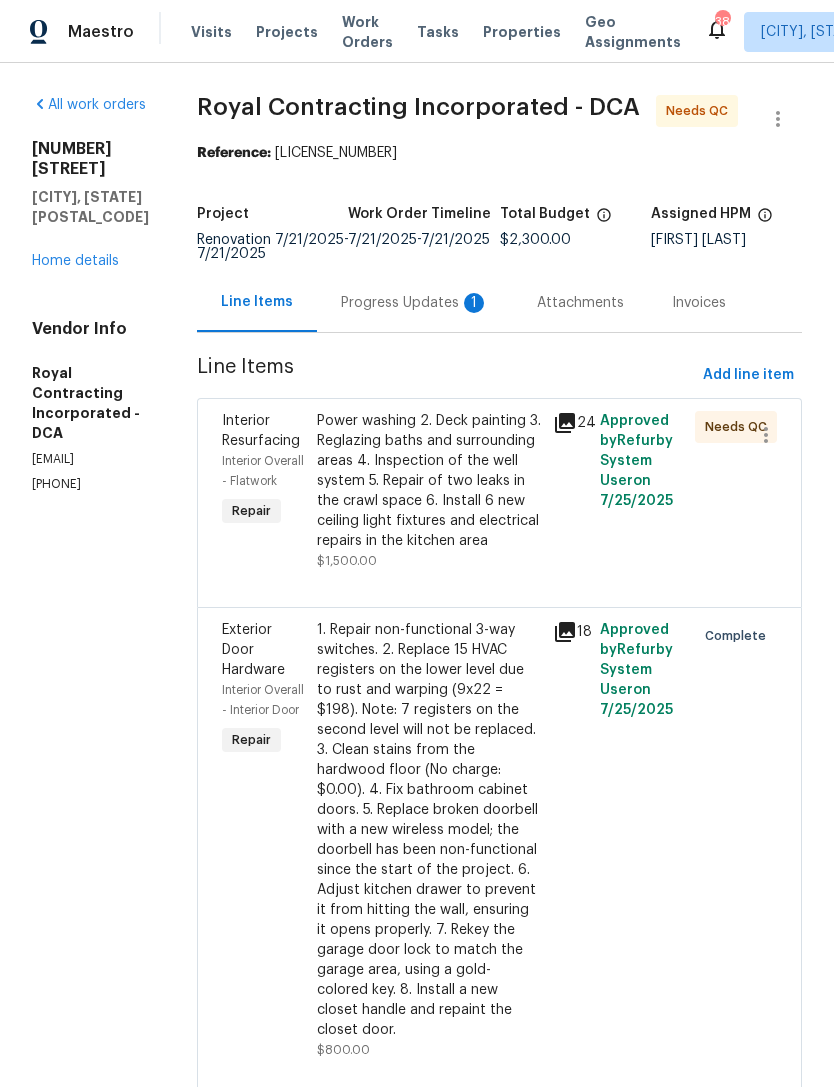 click on "Power washing
2. Deck painting
3. Reglazing baths and surrounding areas
4. Inspection of the well system
5. Repair of two leaks in the crawl space
6. Install 6 new ceiling light fixtures and electrical repairs in the kitchen area" at bounding box center [429, 481] 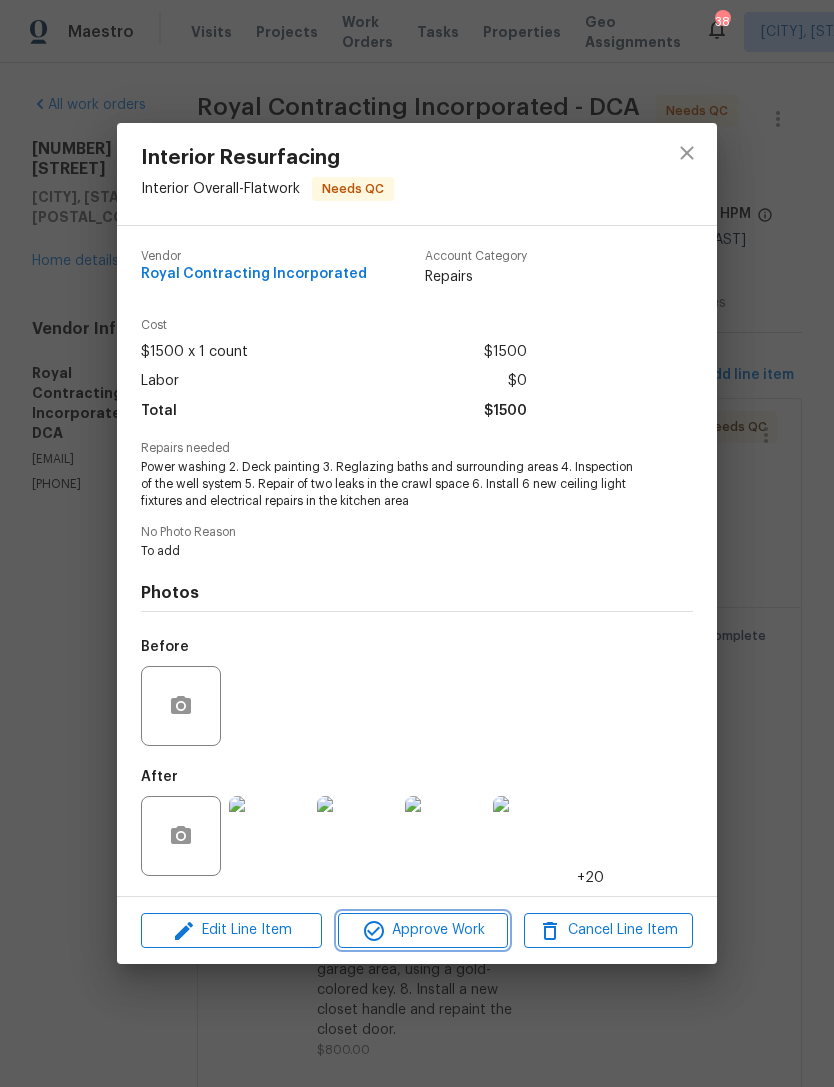 click on "Approve Work" at bounding box center [422, 930] 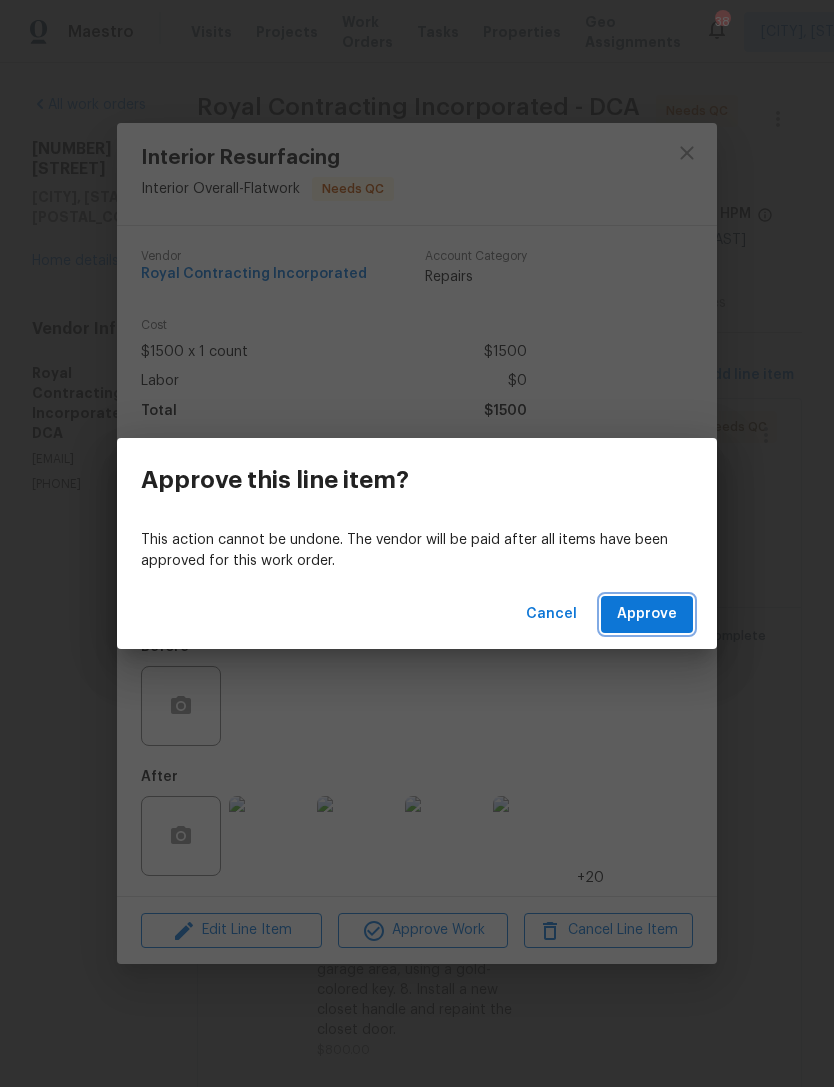 click on "Approve" at bounding box center [647, 614] 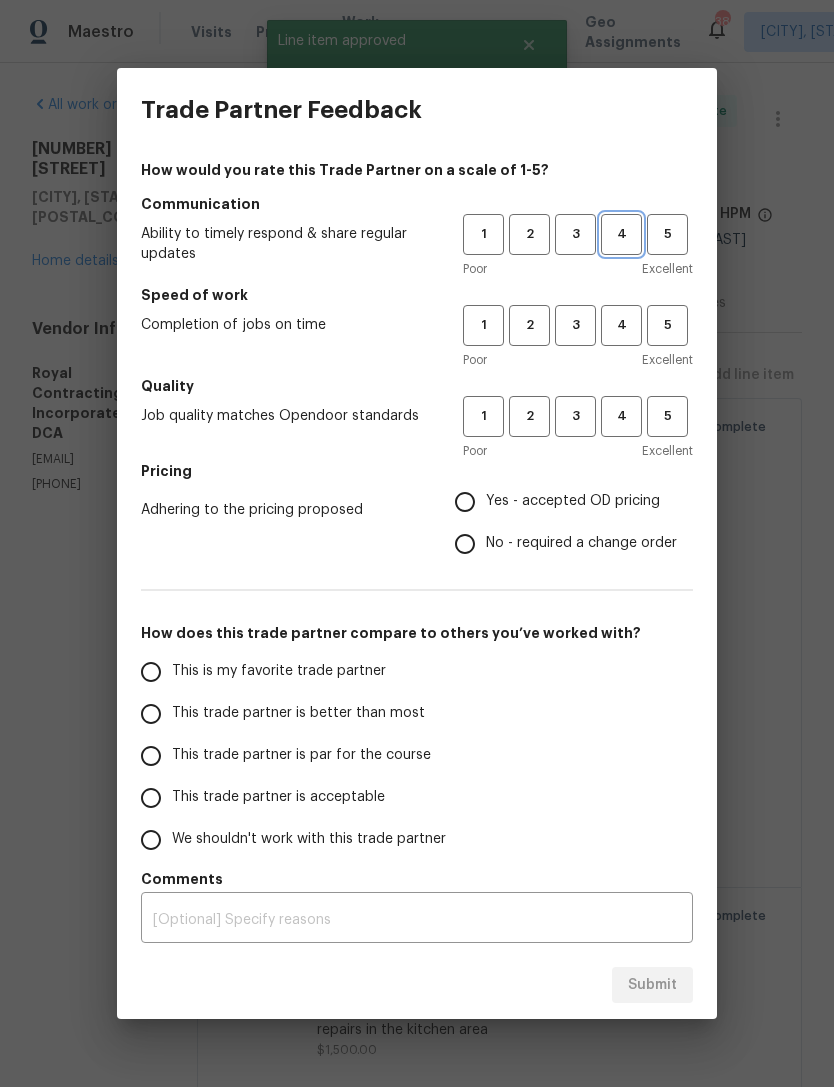 click on "4" at bounding box center (621, 234) 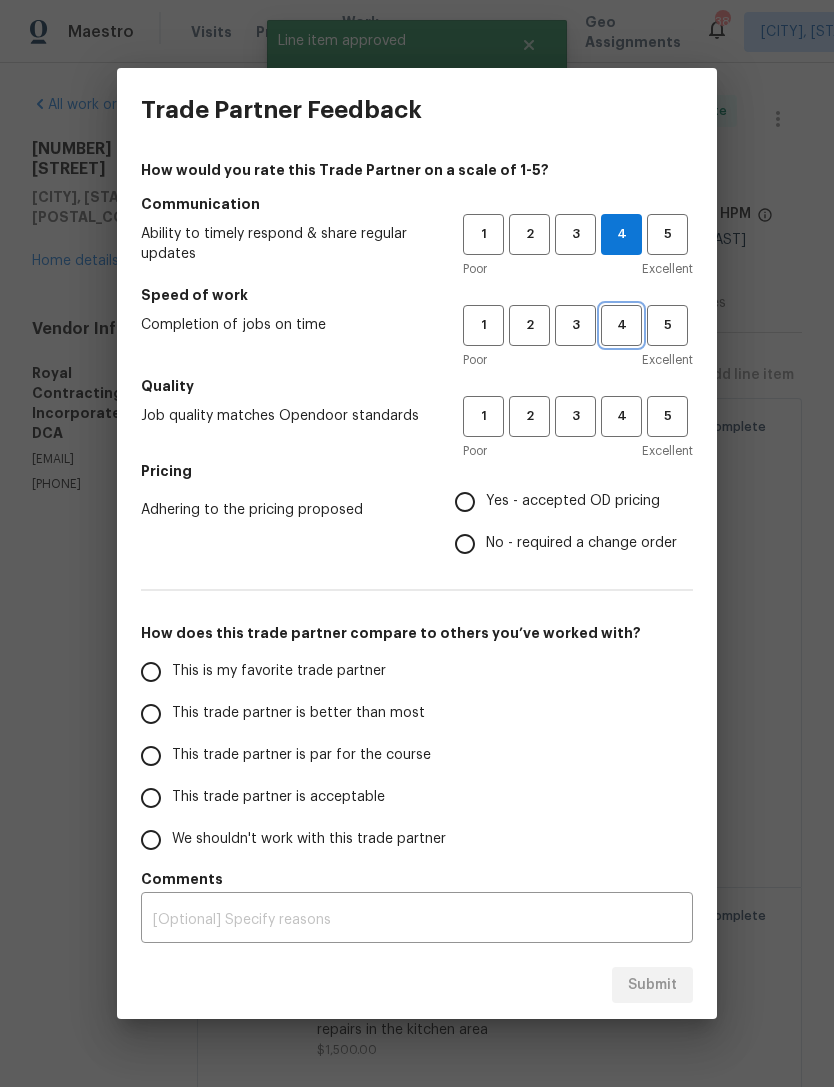 click on "4" at bounding box center [621, 325] 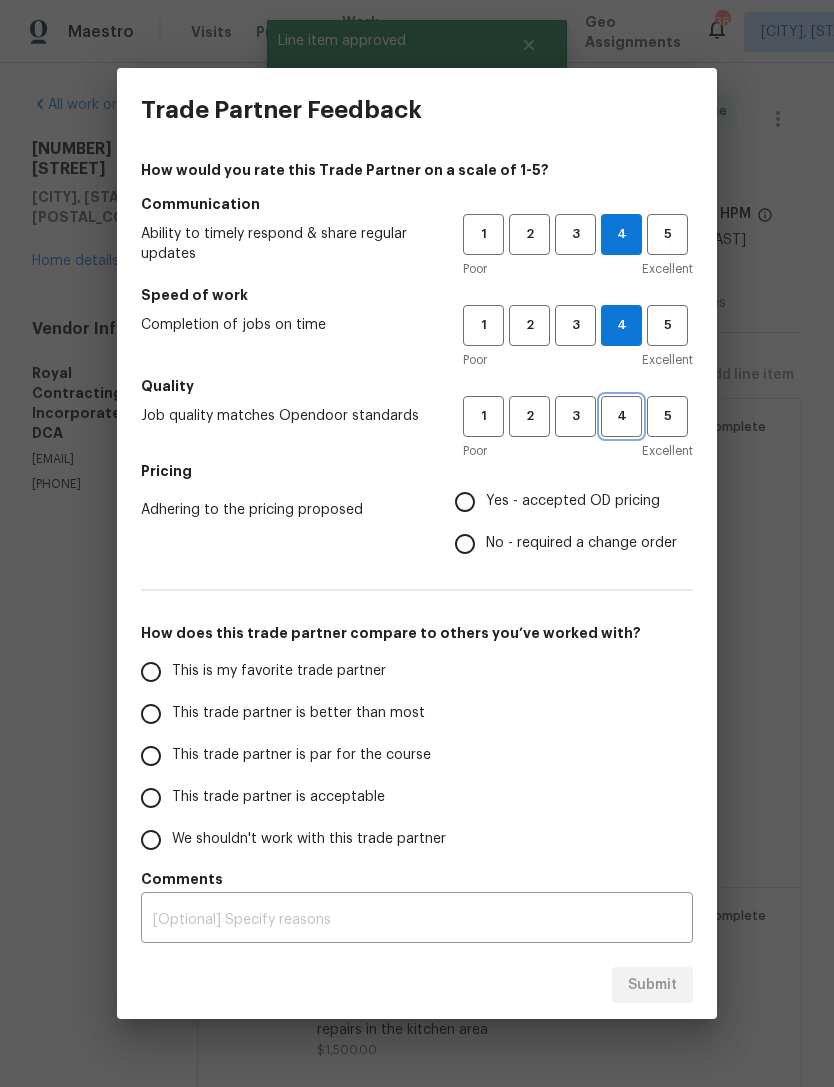 click on "4" at bounding box center (621, 416) 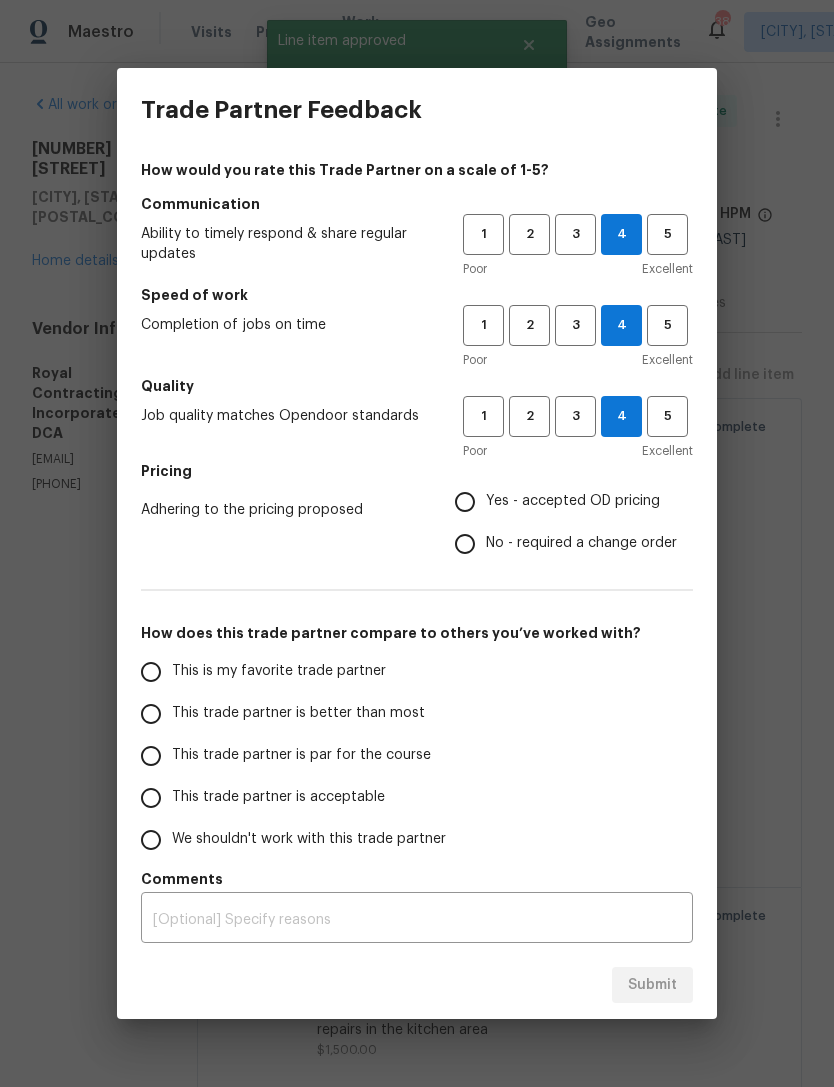 click on "Yes - accepted OD pricing" at bounding box center [465, 502] 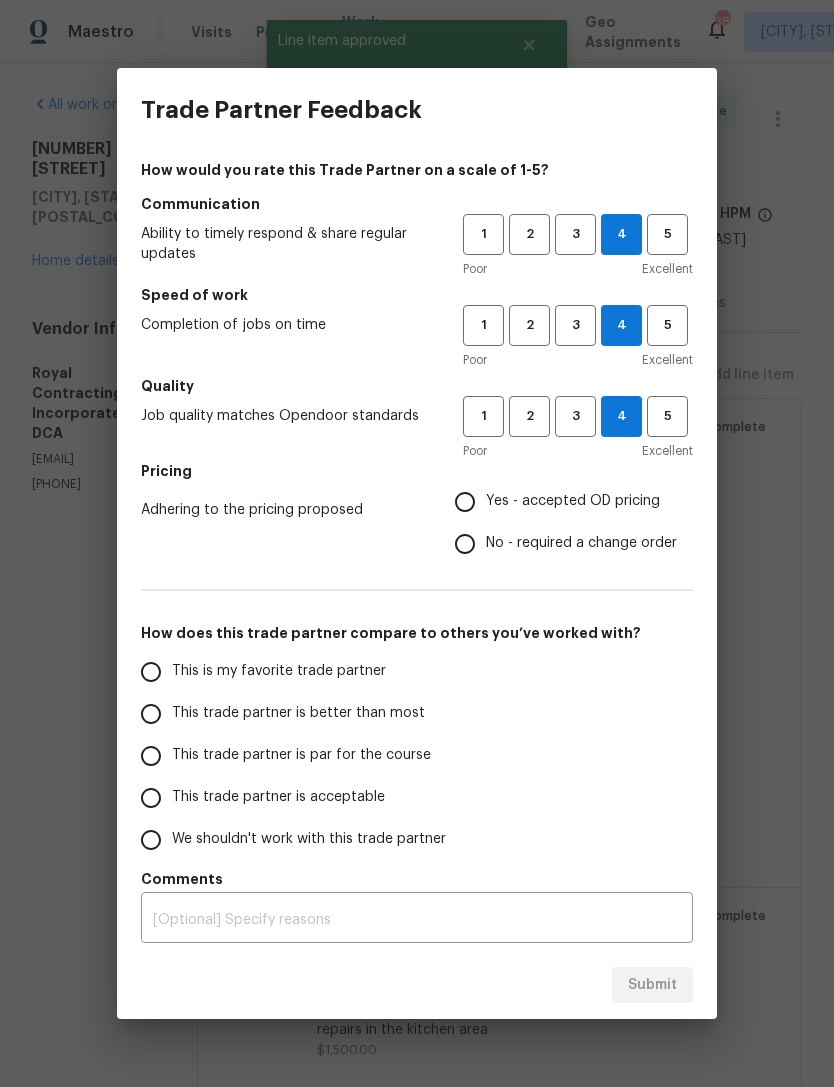 radio on "true" 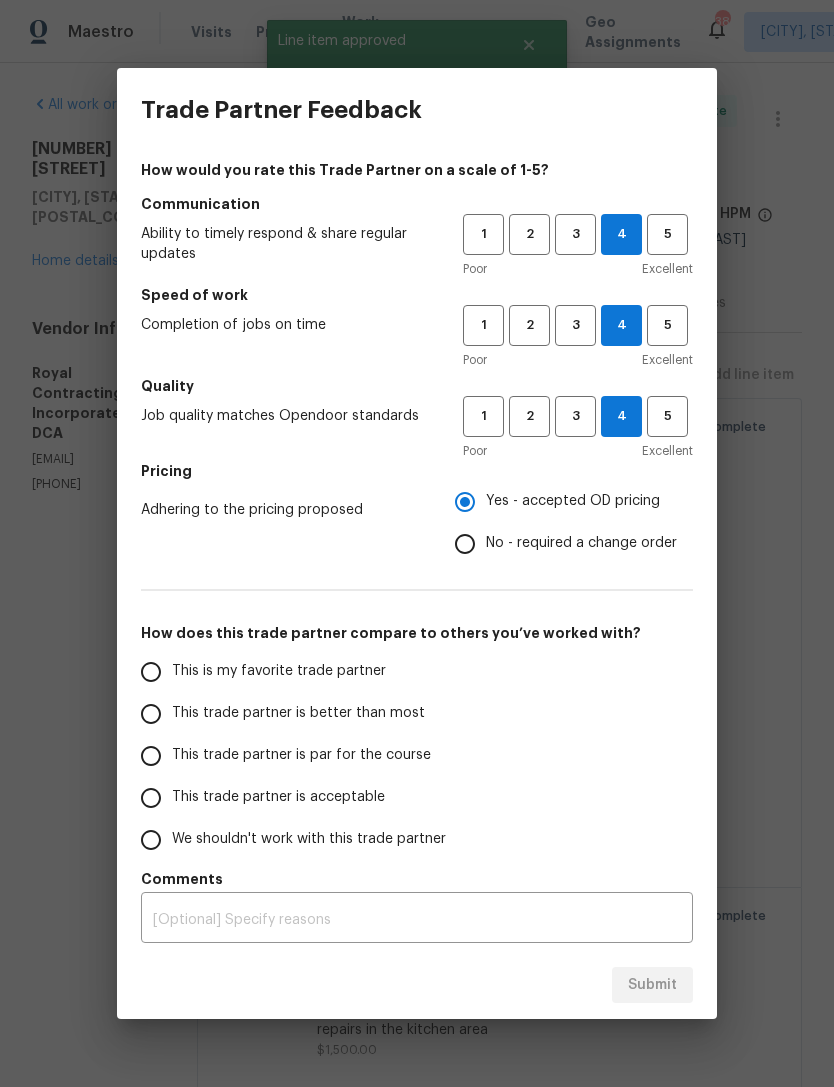click on "This trade partner is par for the course" at bounding box center [151, 756] 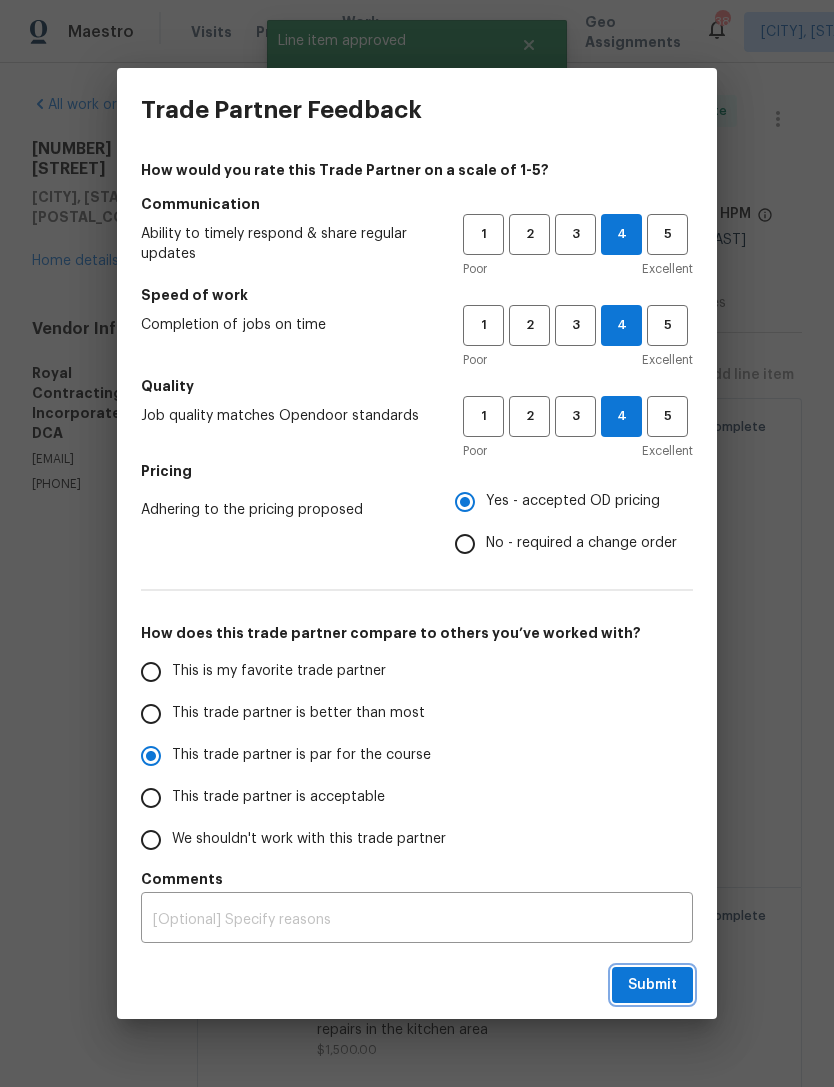click on "Submit" at bounding box center [652, 985] 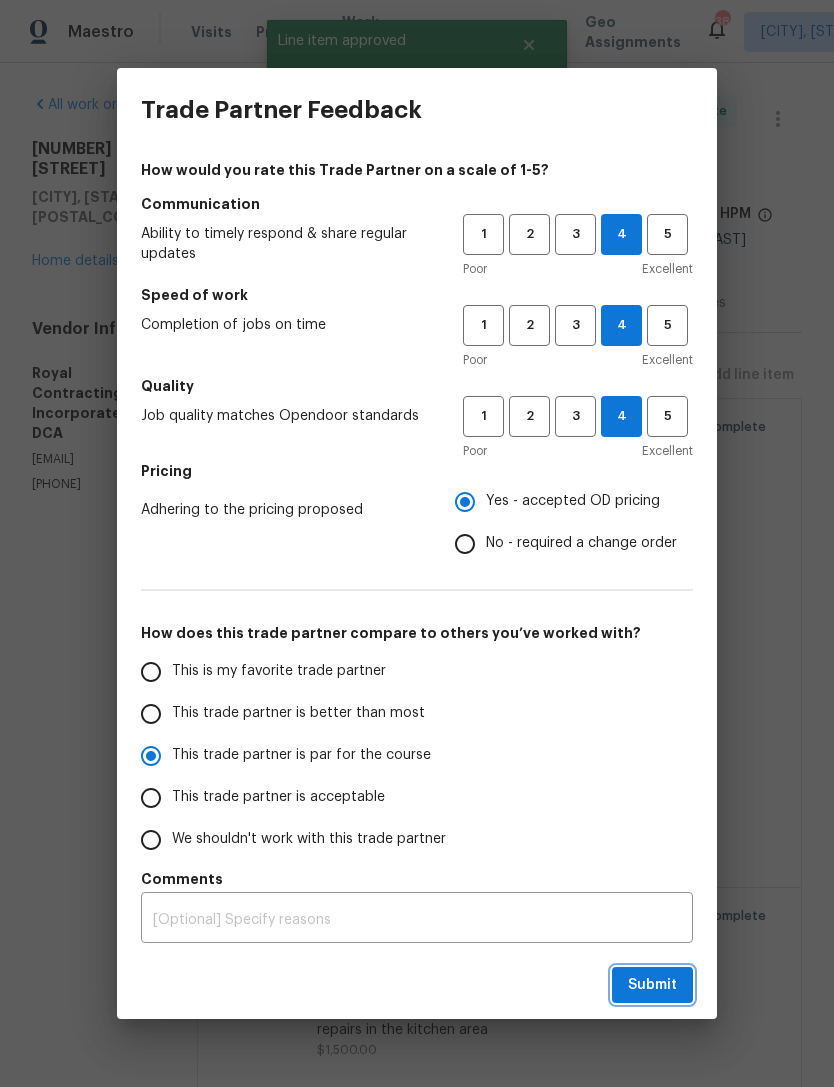 radio on "true" 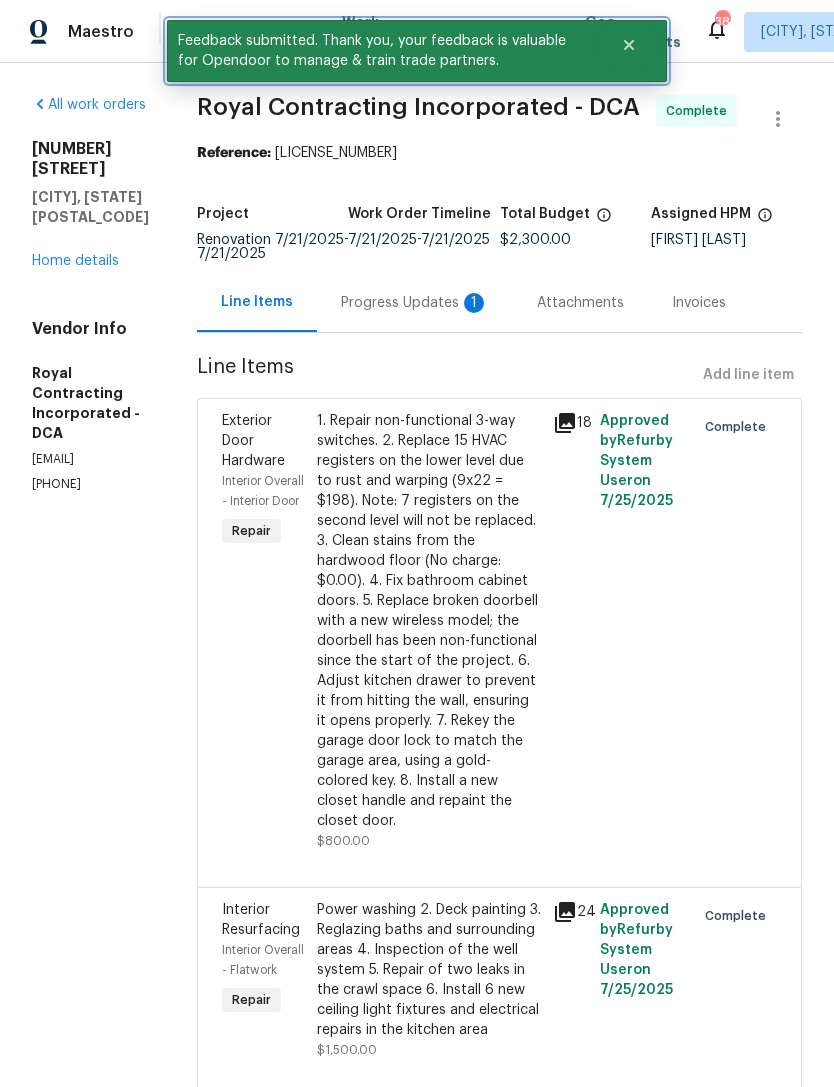 click at bounding box center (629, 45) 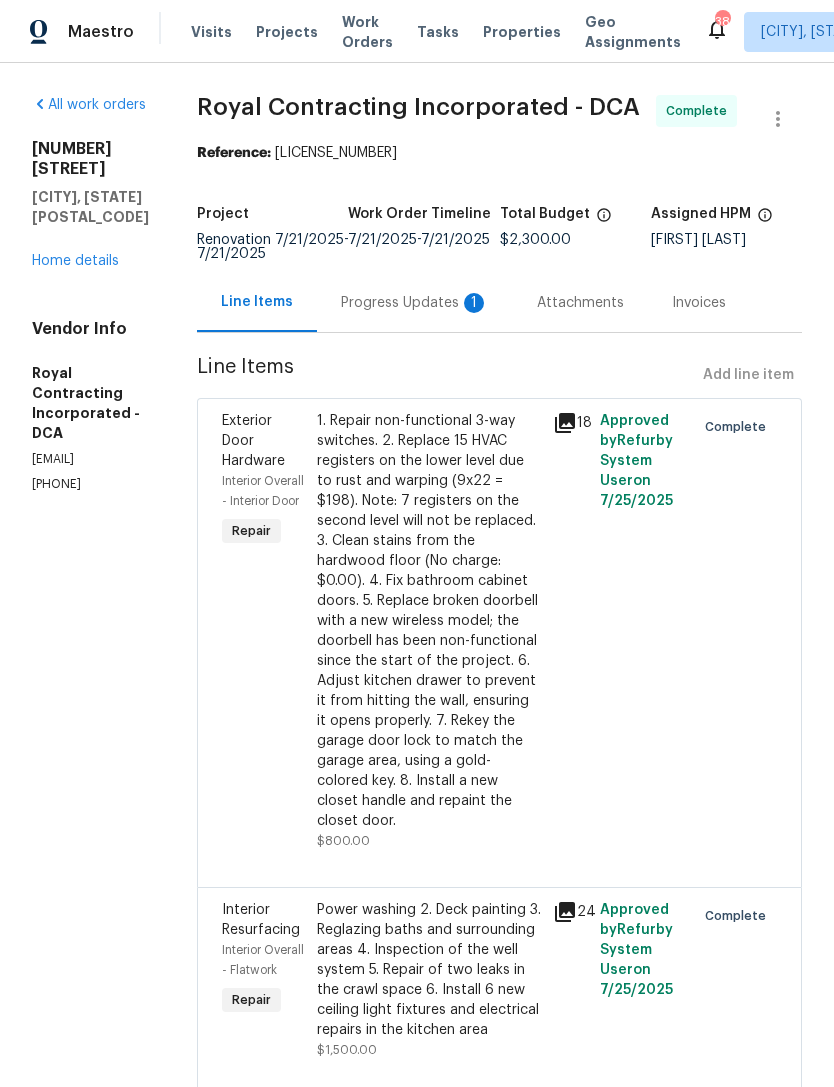 click on "Work Orders" at bounding box center [367, 32] 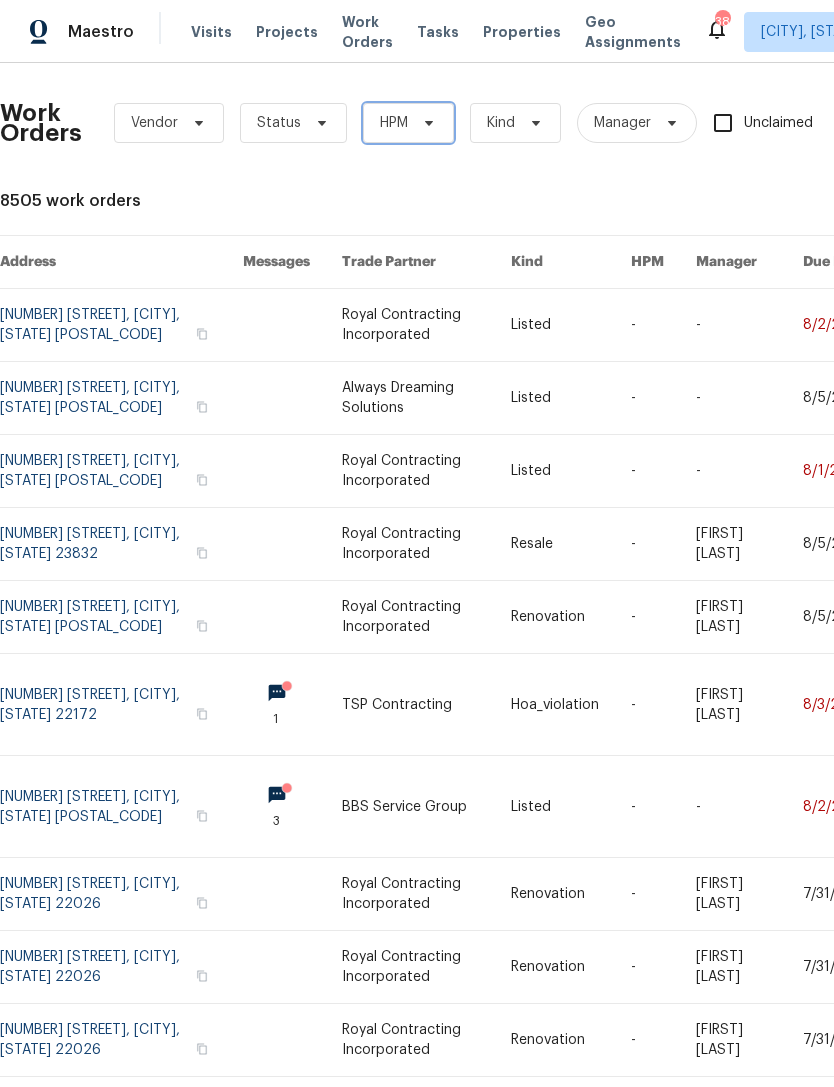 click 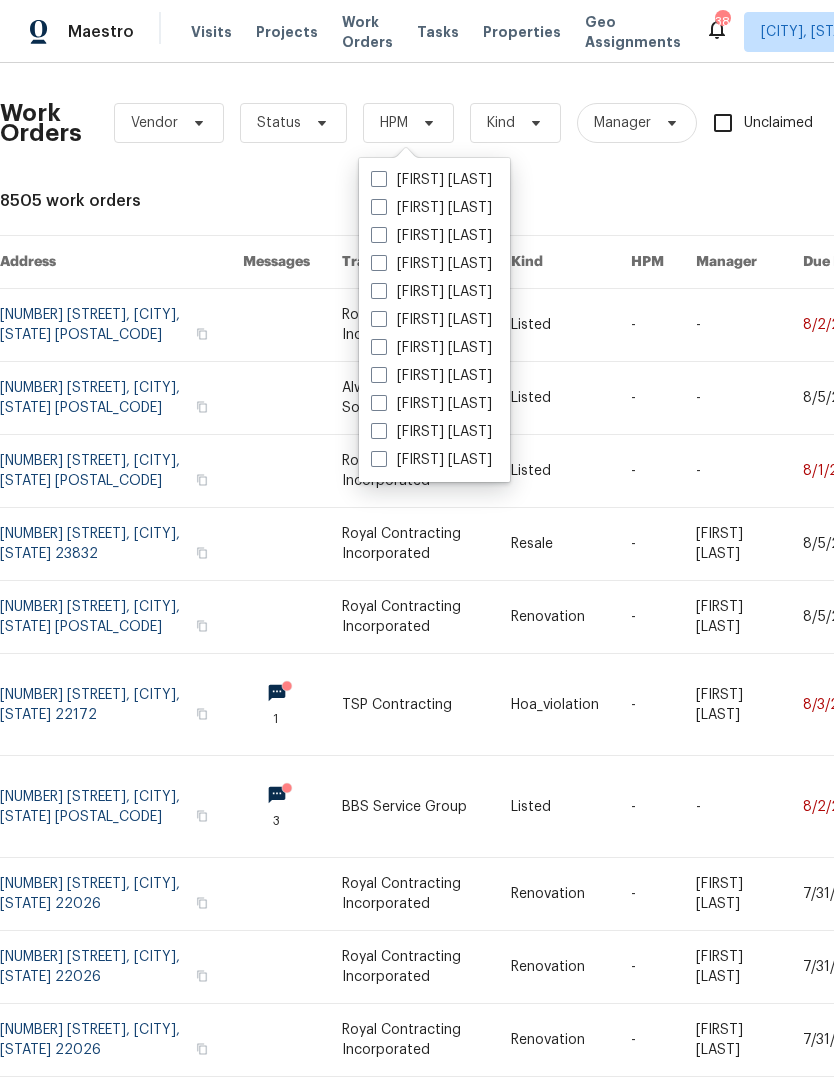 click on "[FIRST] [LAST]" at bounding box center [431, 236] 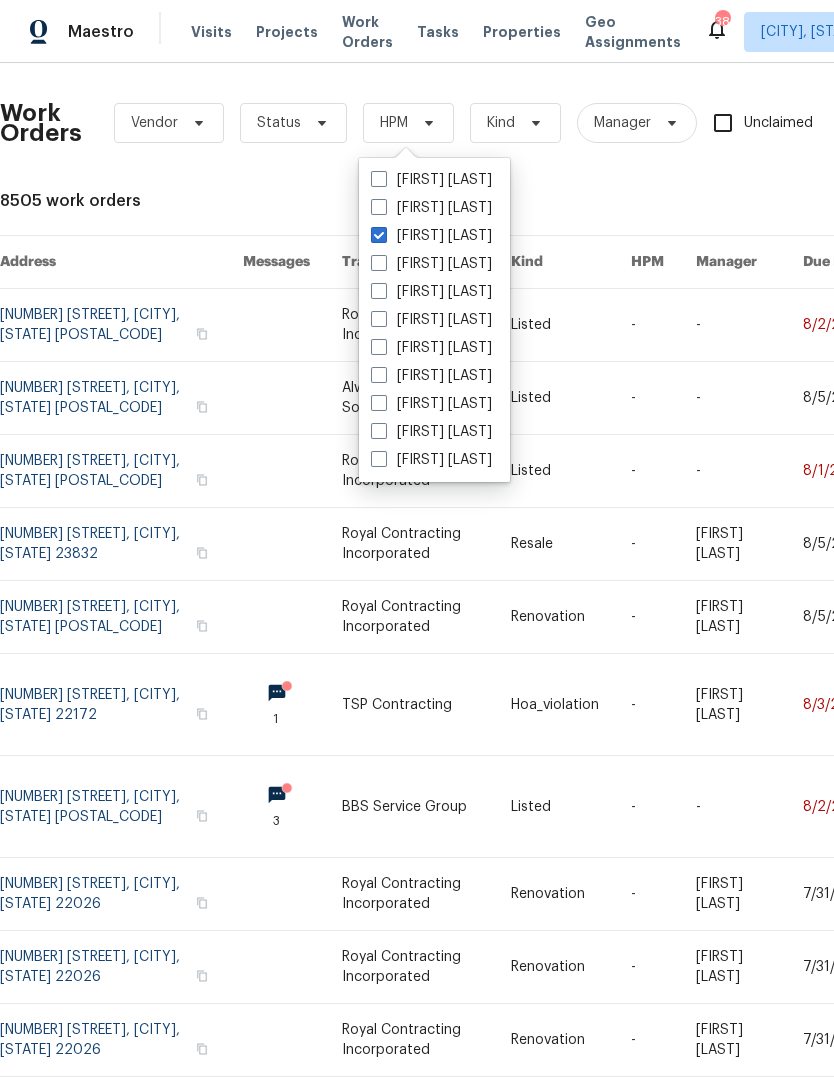 checkbox on "true" 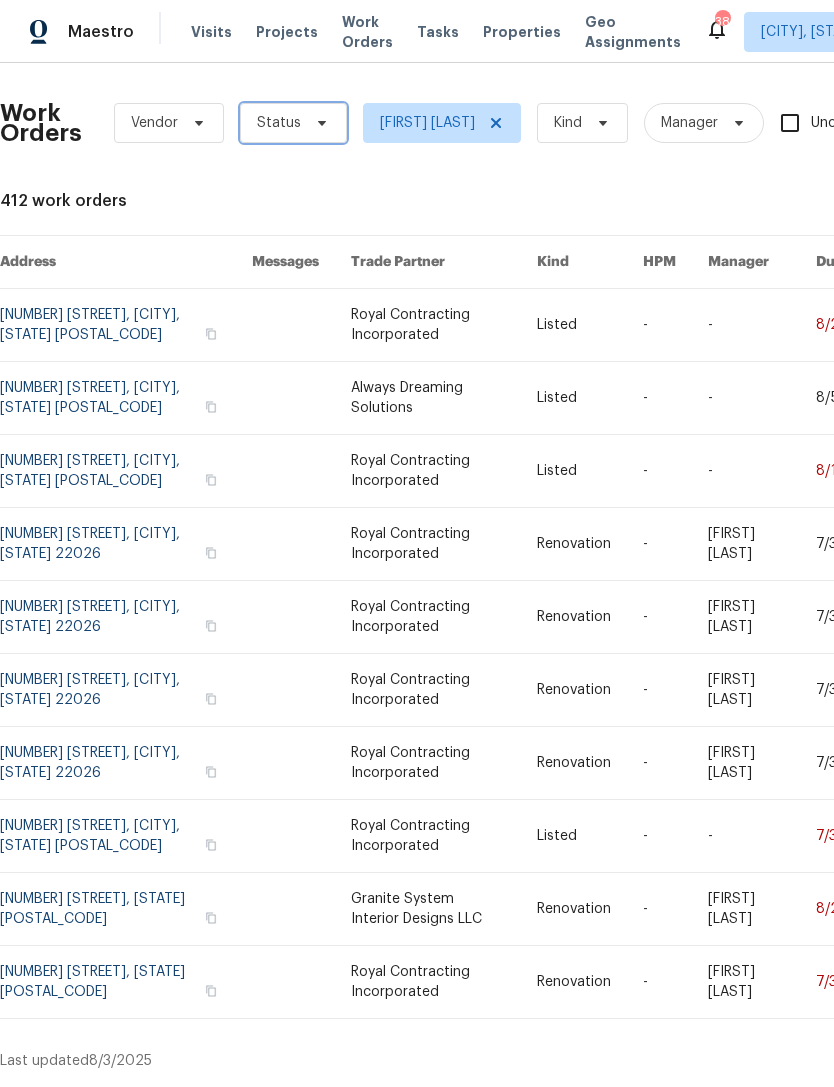 click on "Status" at bounding box center [293, 123] 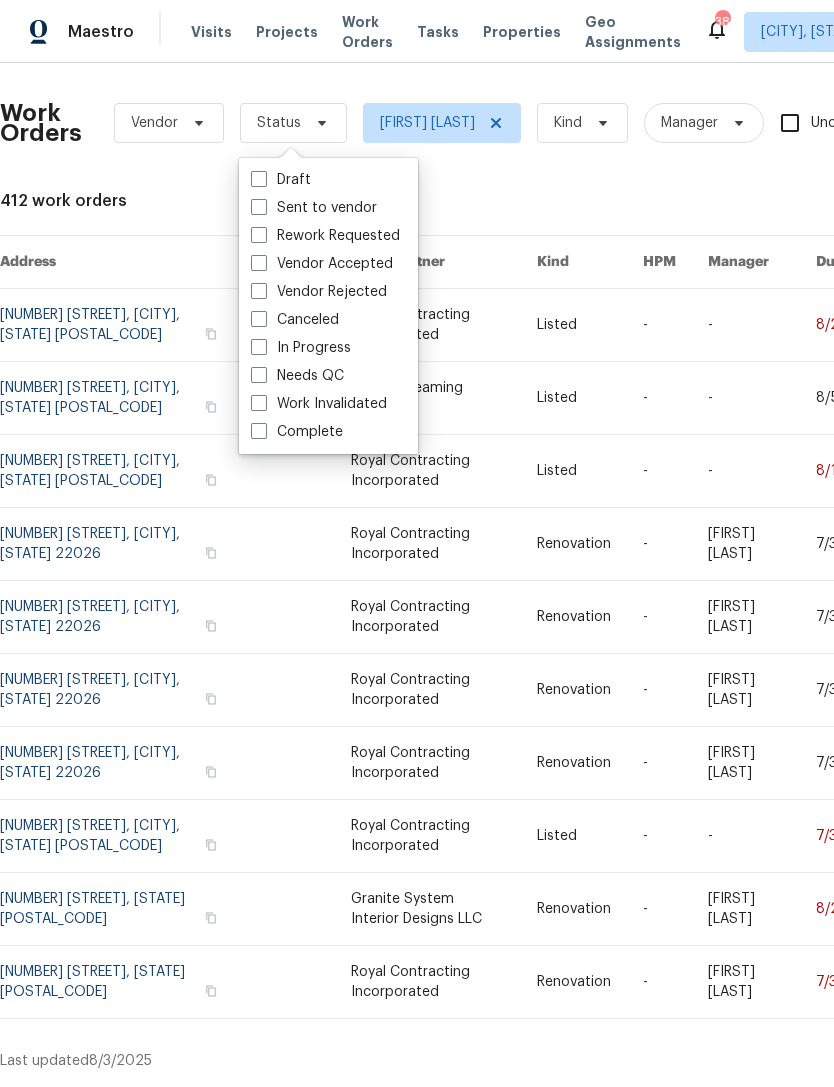 click on "Needs QC" at bounding box center (297, 376) 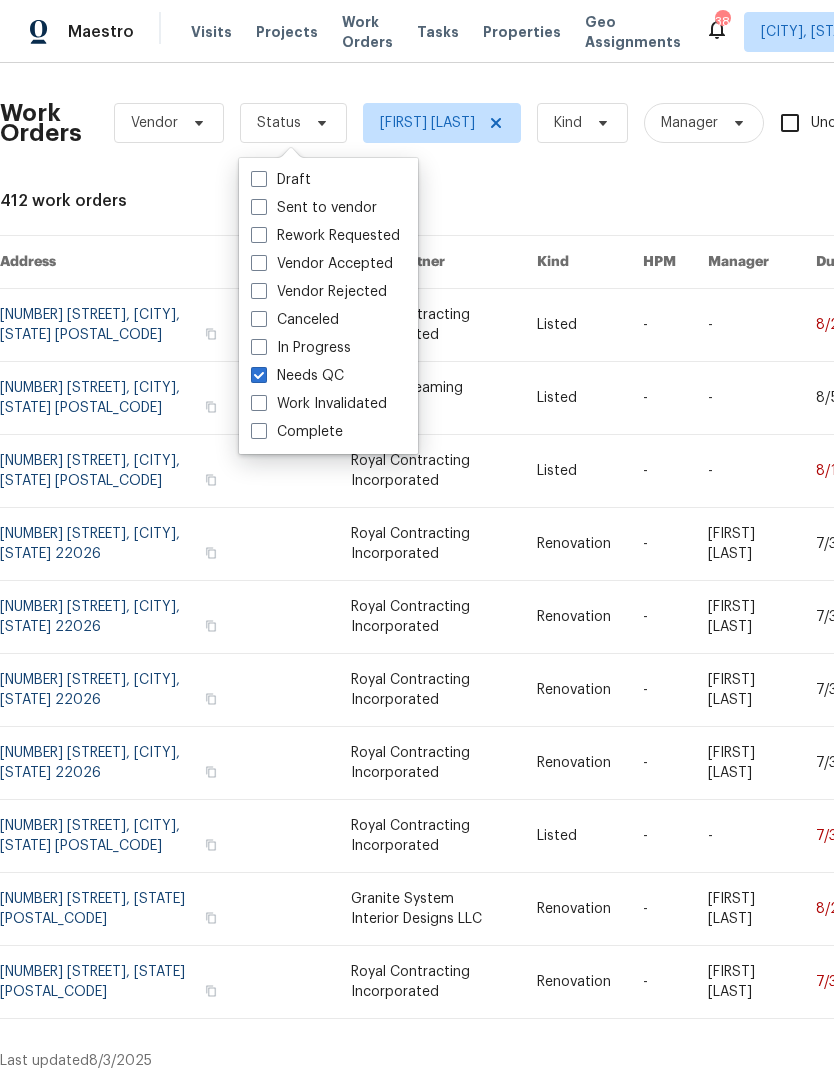 checkbox on "true" 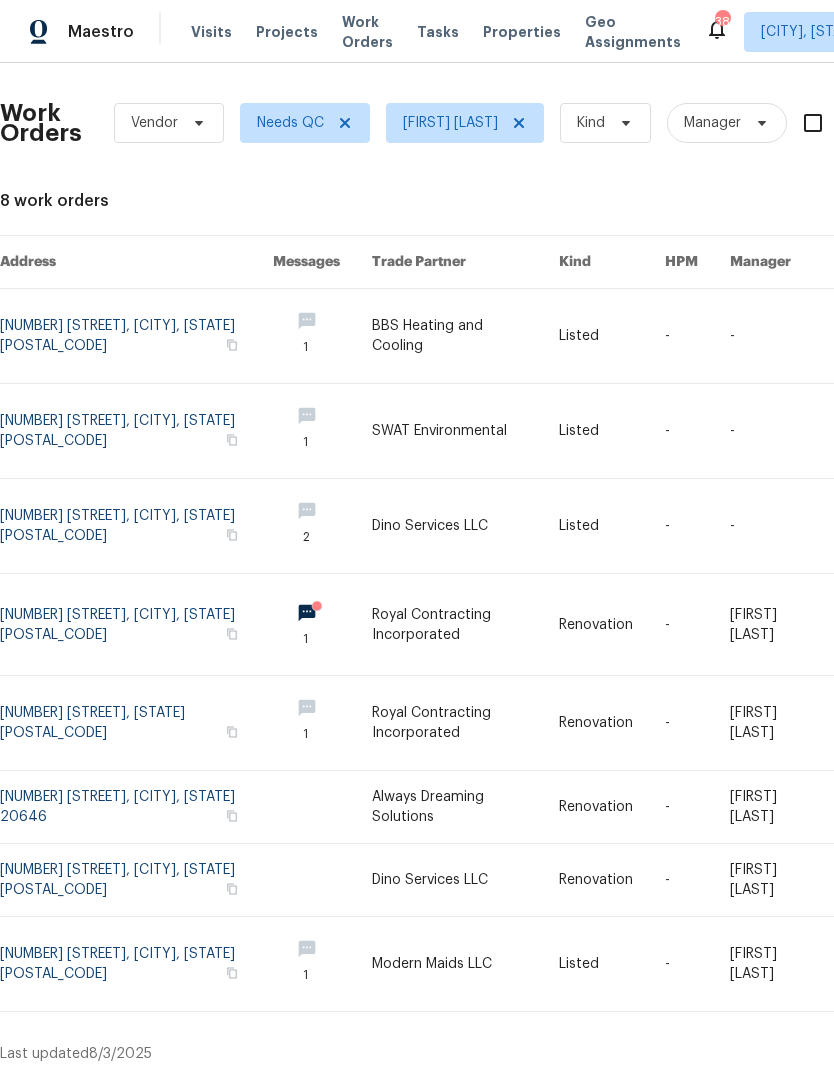 scroll, scrollTop: 0, scrollLeft: 0, axis: both 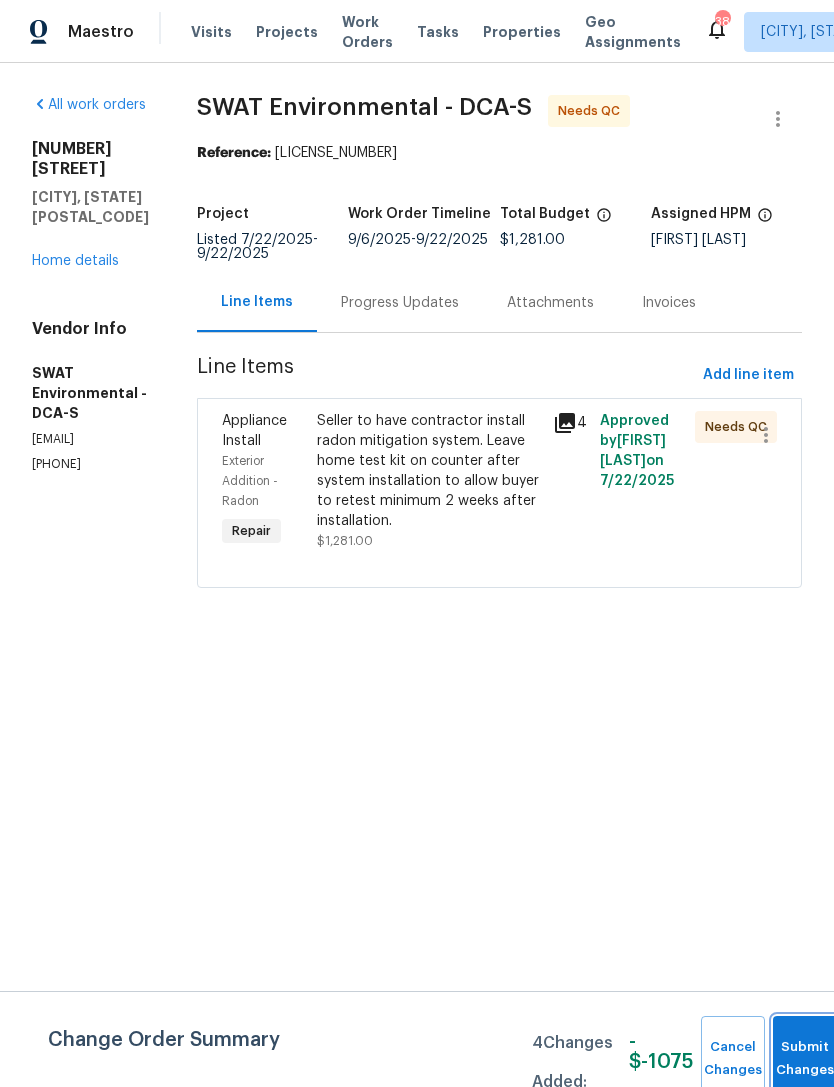 click on "Submit Changes" at bounding box center [805, 1059] 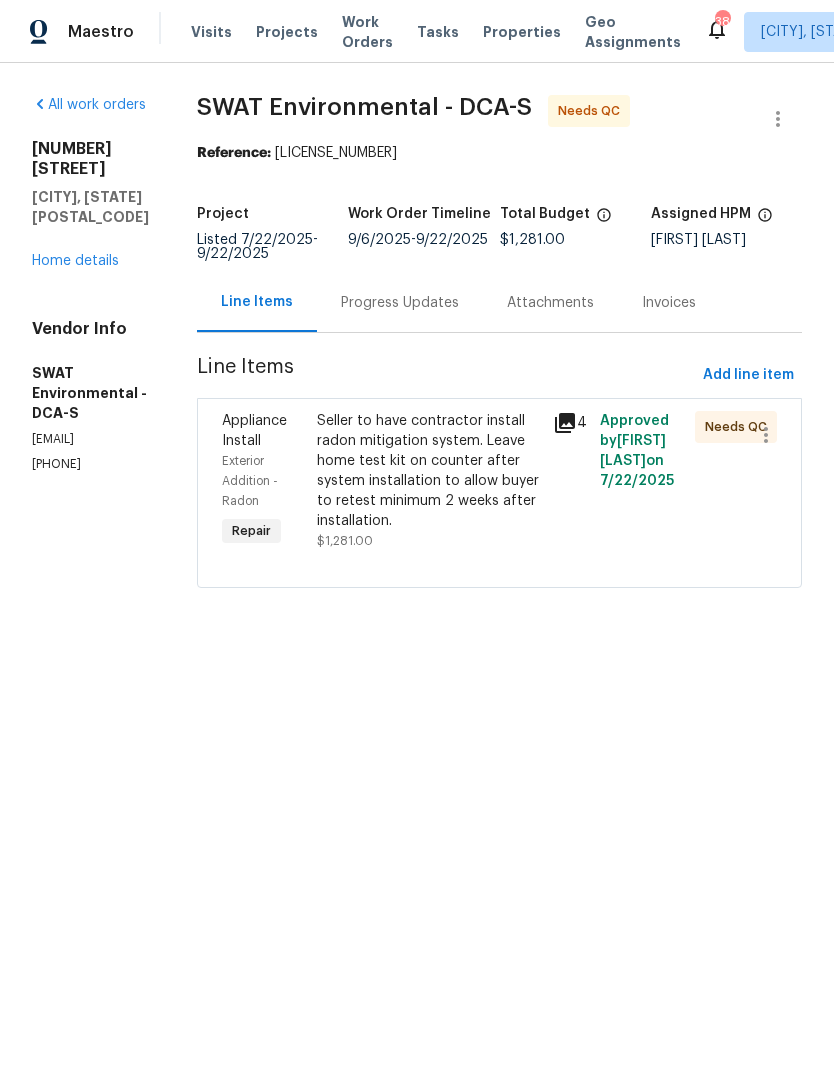click on "Seller to have contractor install radon mitigation system. Leave home test kit on counter after system installation to allow buyer to retest minimum 2 weeks after installation." at bounding box center [429, 471] 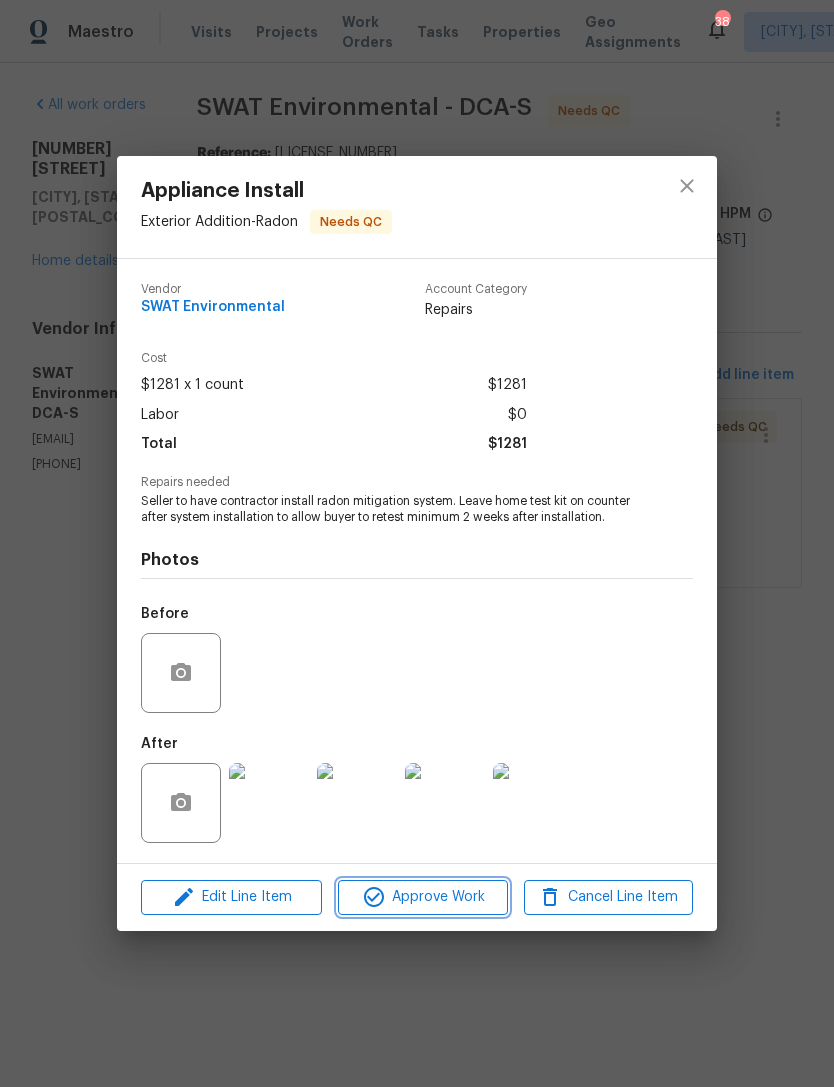 click on "Approve Work" at bounding box center (422, 897) 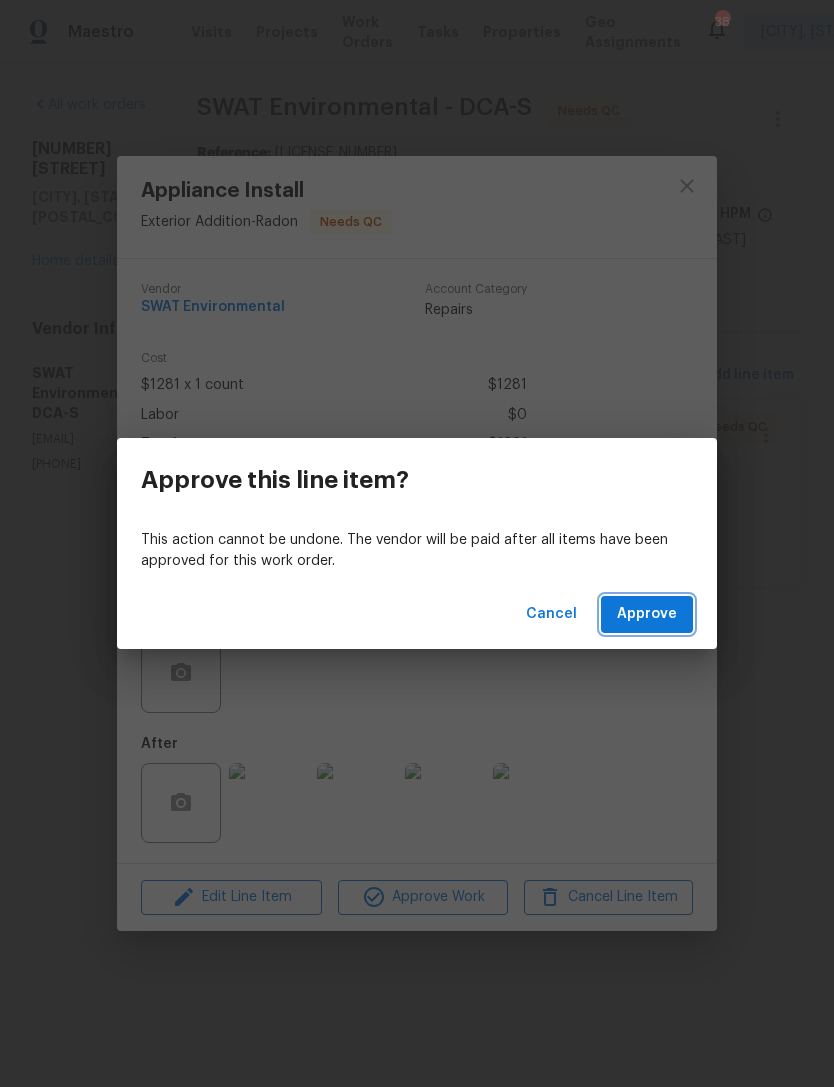 click on "Approve" at bounding box center [647, 614] 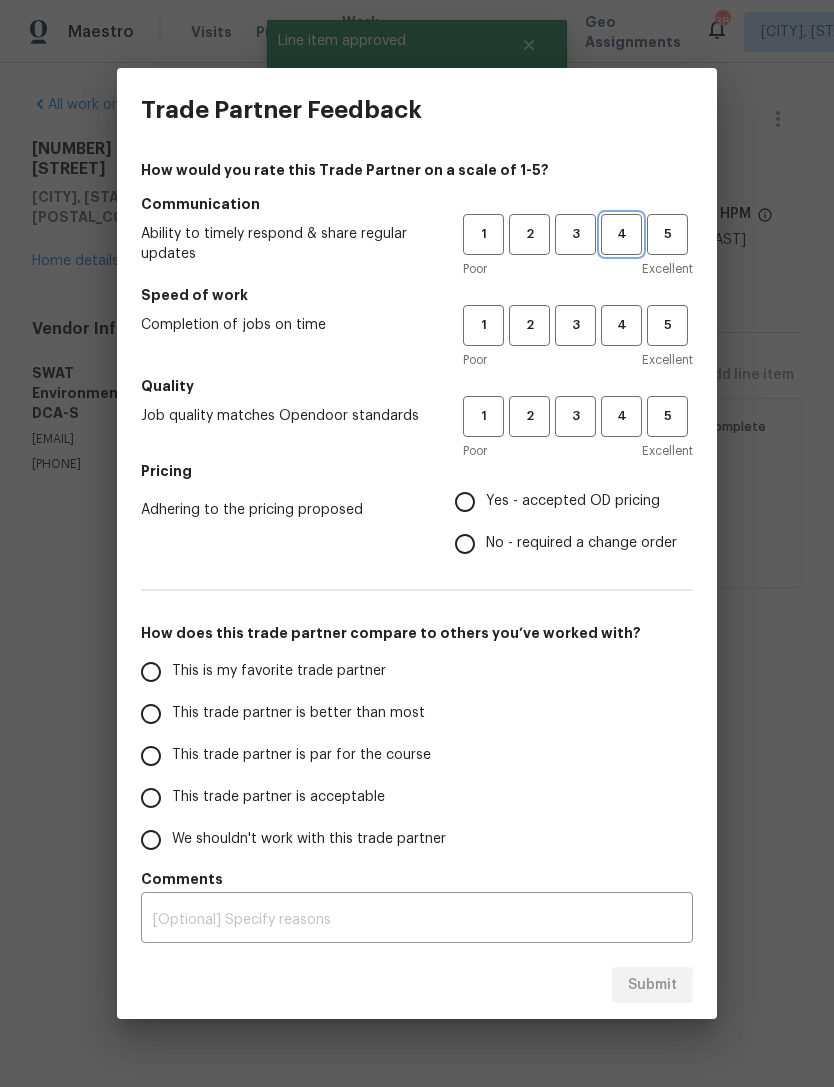 click on "4" at bounding box center (621, 234) 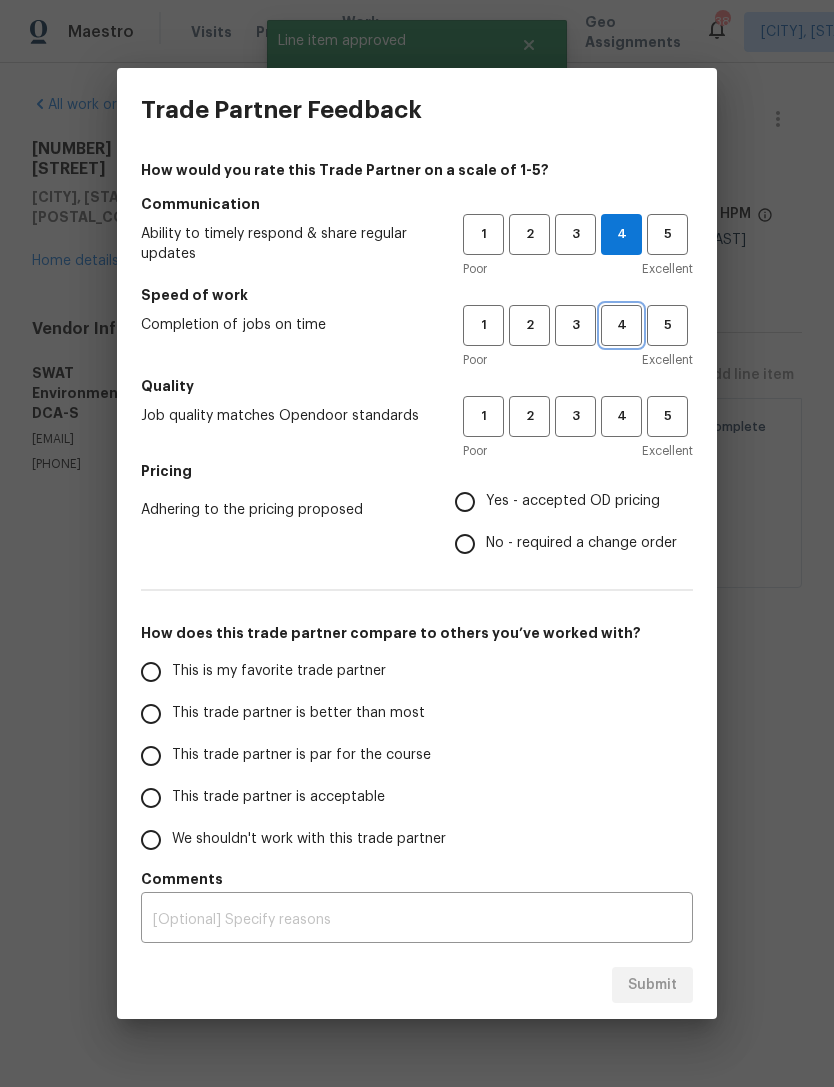 click on "4" at bounding box center (621, 325) 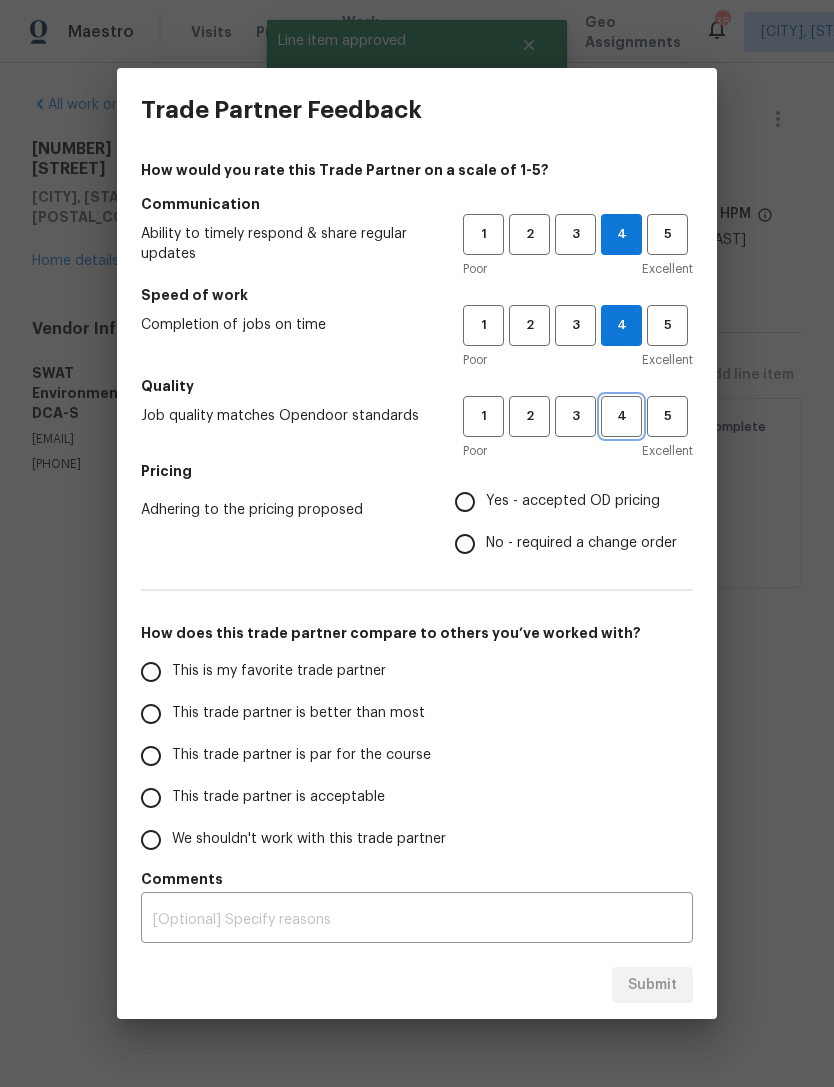 click on "4" at bounding box center [621, 416] 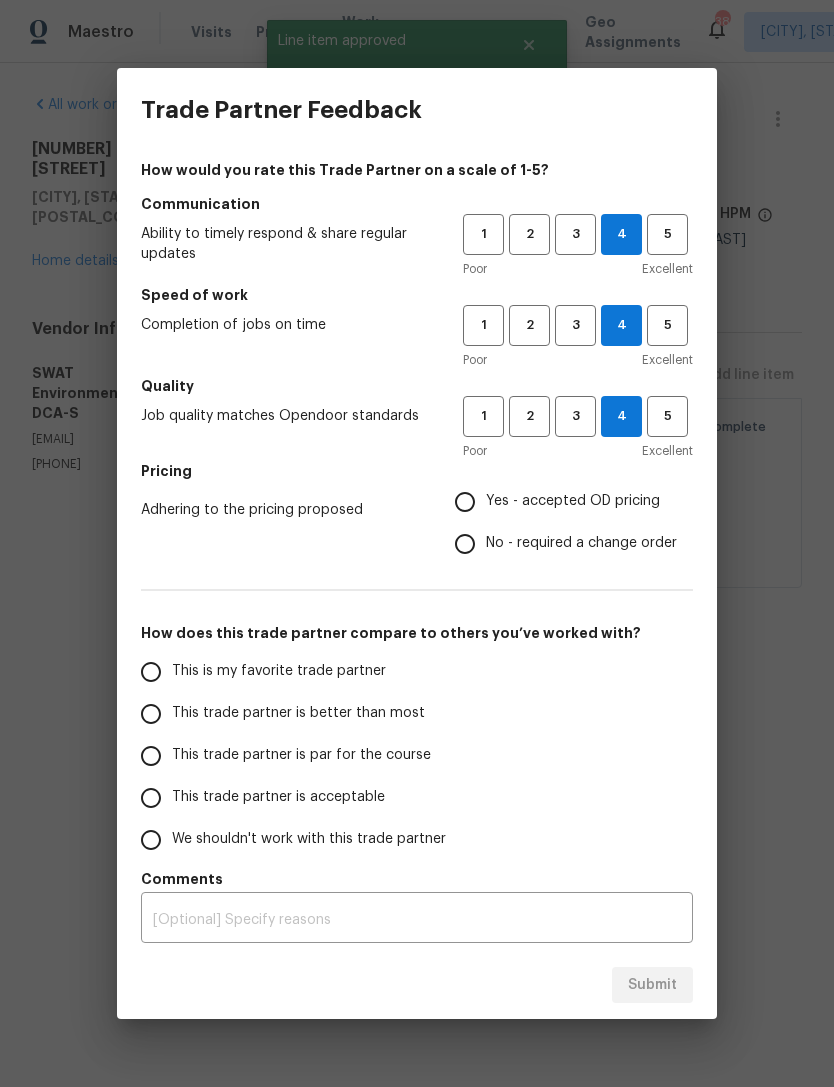 click on "Yes - accepted OD pricing" at bounding box center (465, 502) 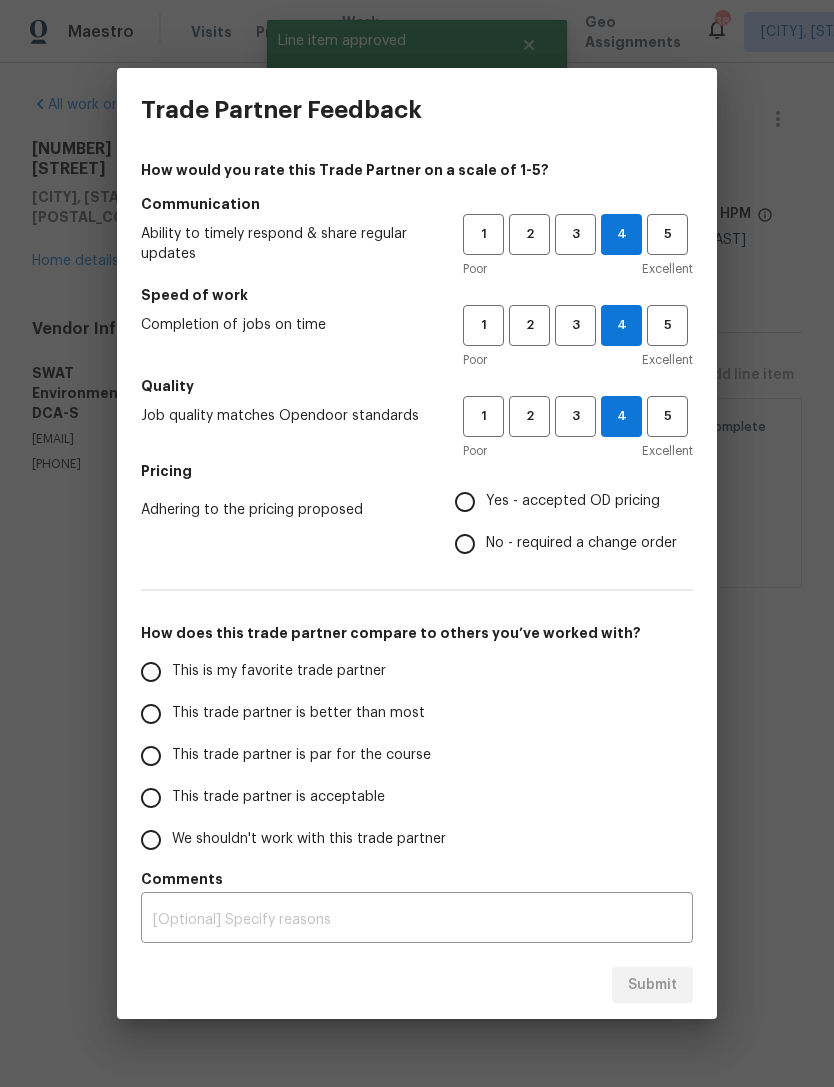 radio on "true" 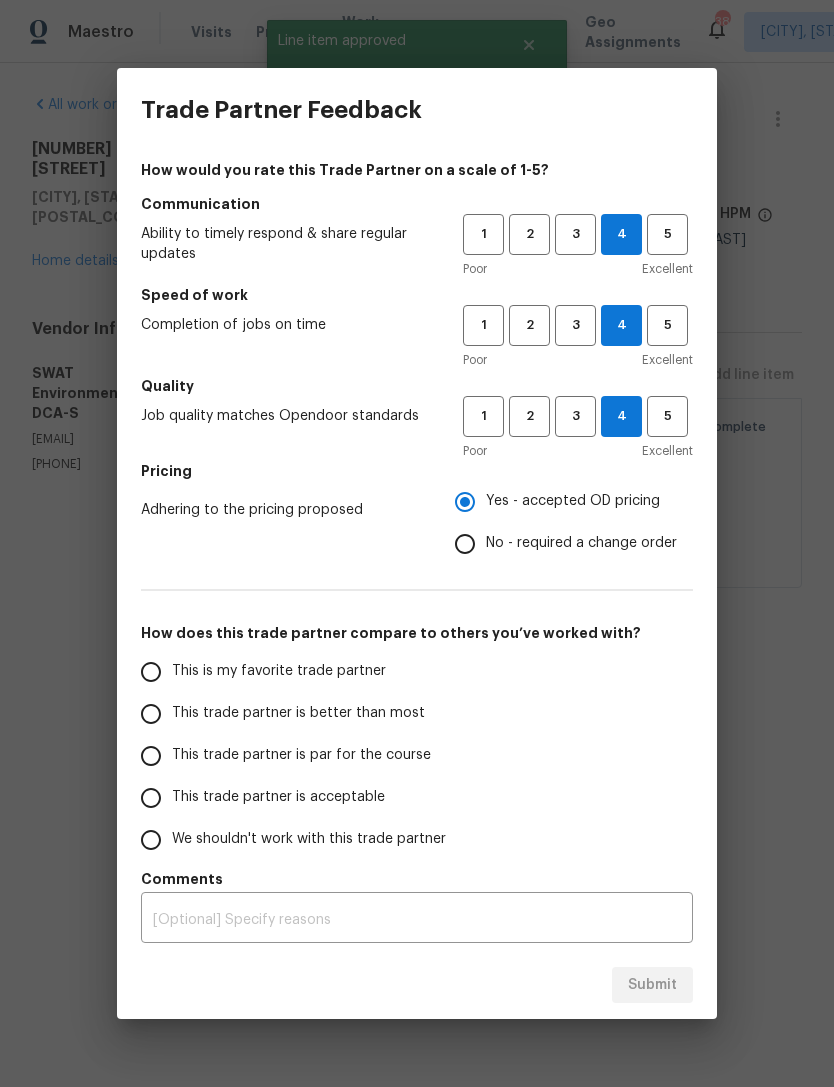 click on "This trade partner is par for the course" at bounding box center [151, 756] 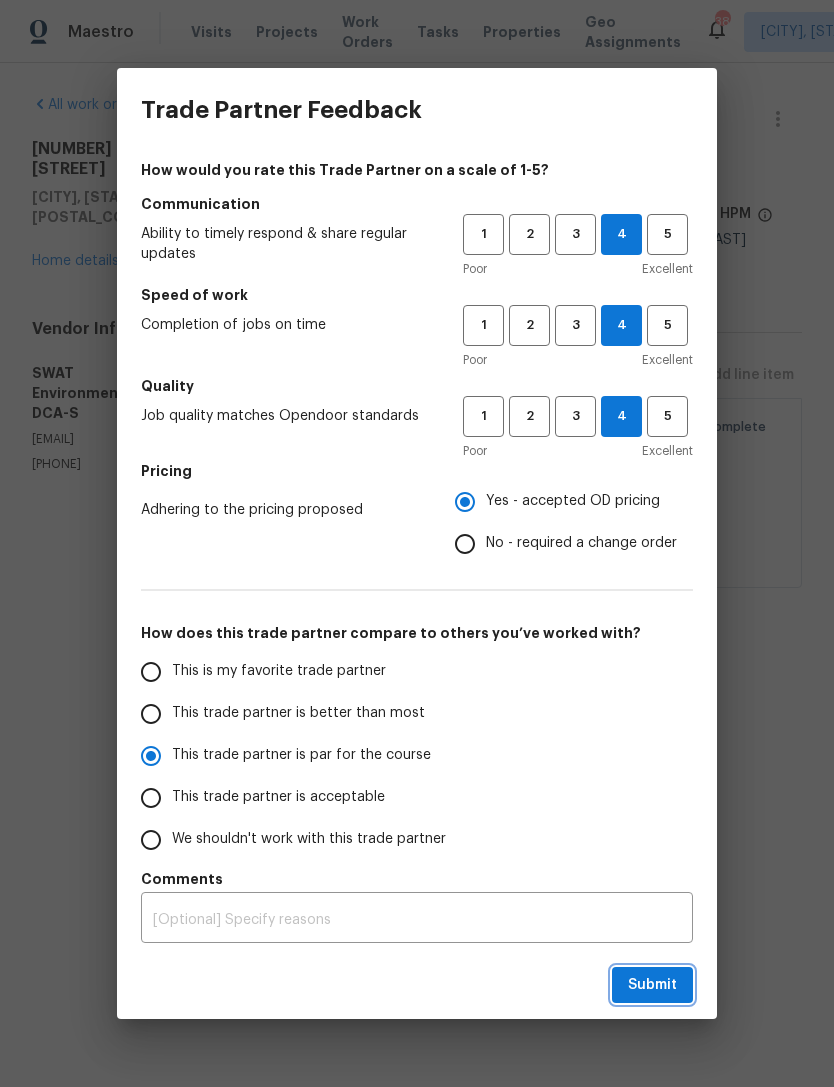 click on "Submit" at bounding box center [652, 985] 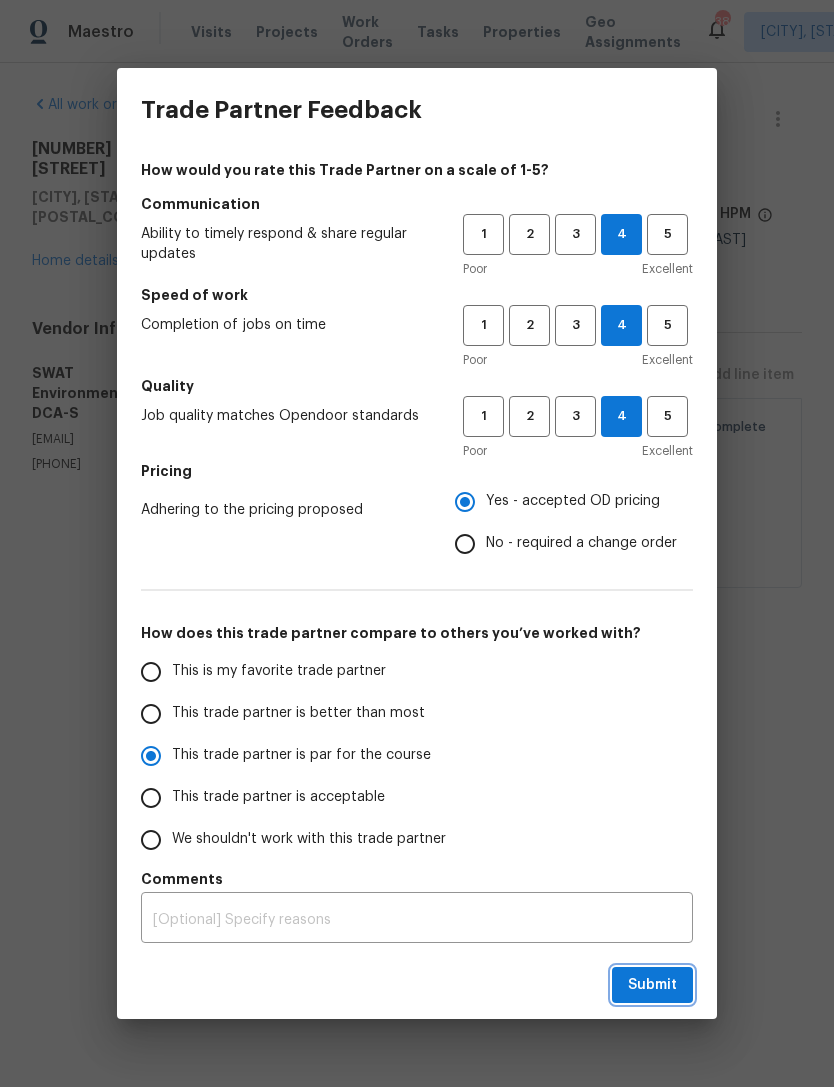 radio on "true" 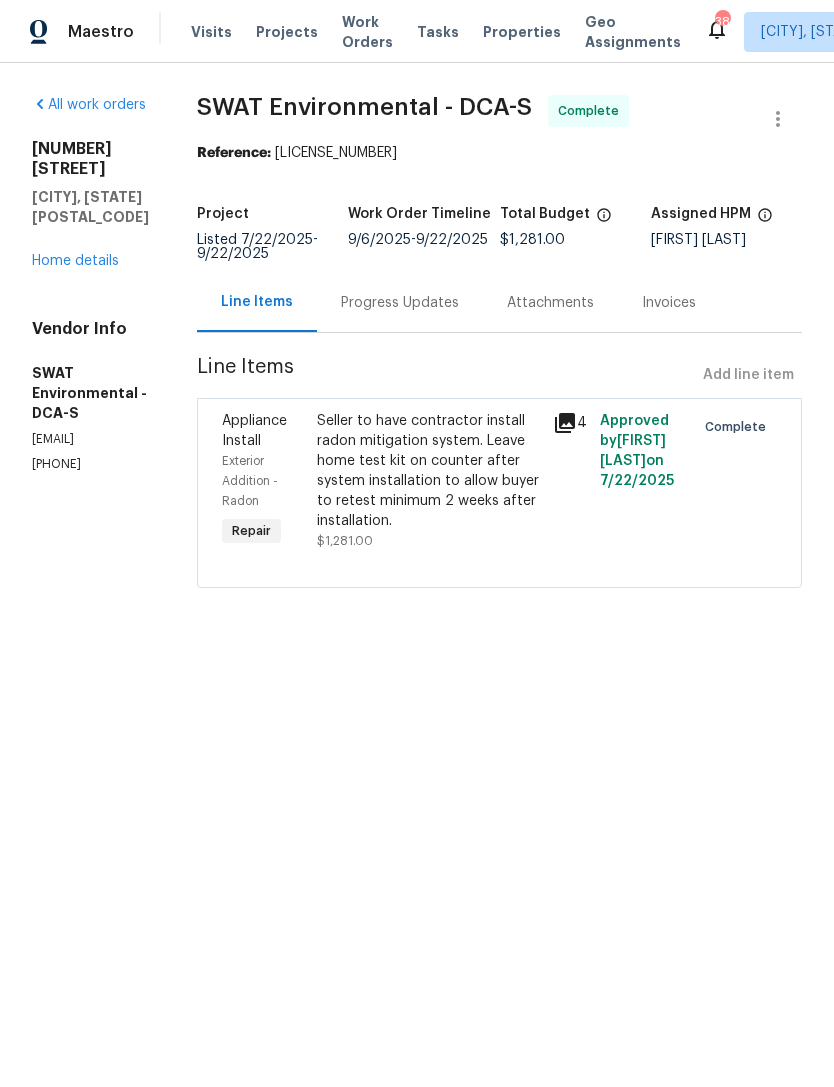 click on "Work Orders" at bounding box center (367, 32) 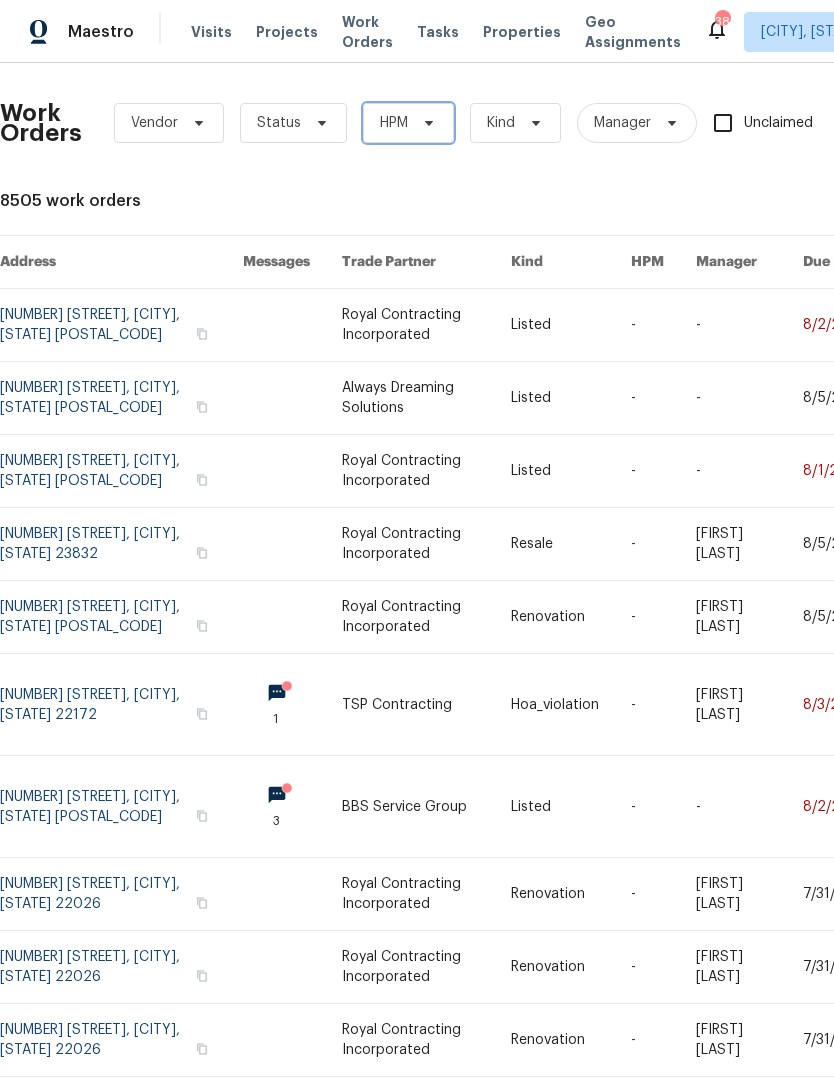click 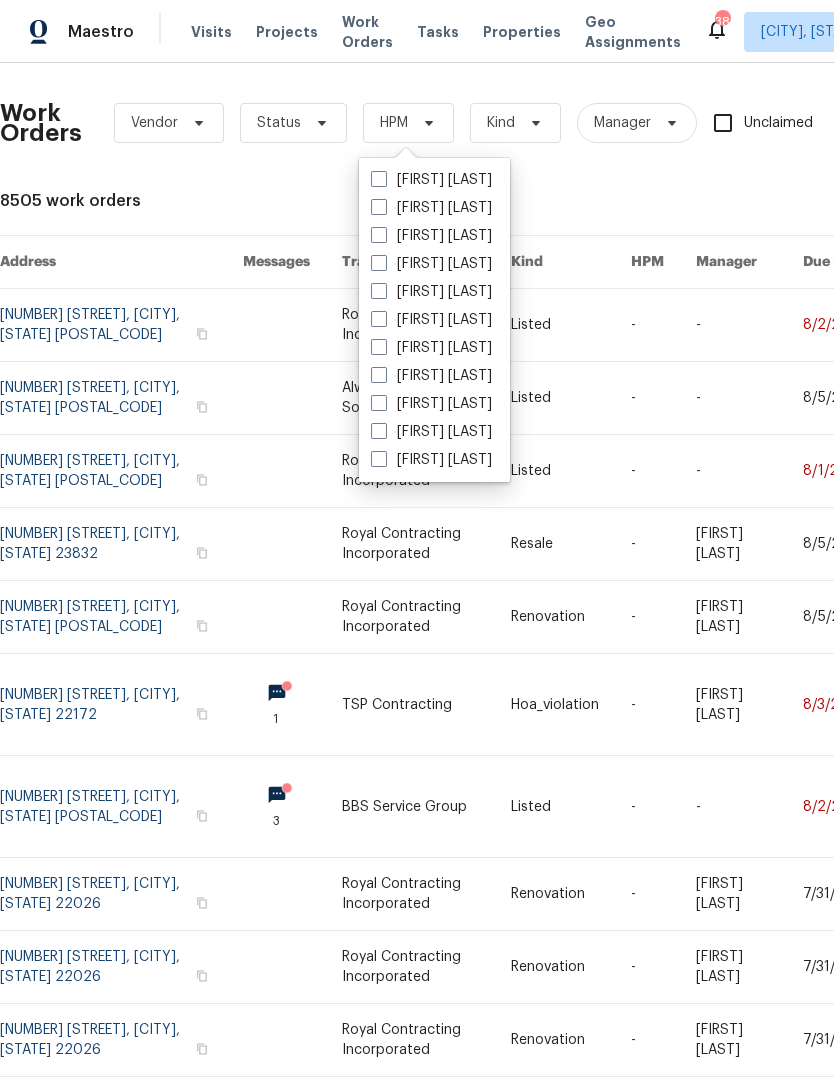click on "[FIRST] [LAST]" at bounding box center (431, 236) 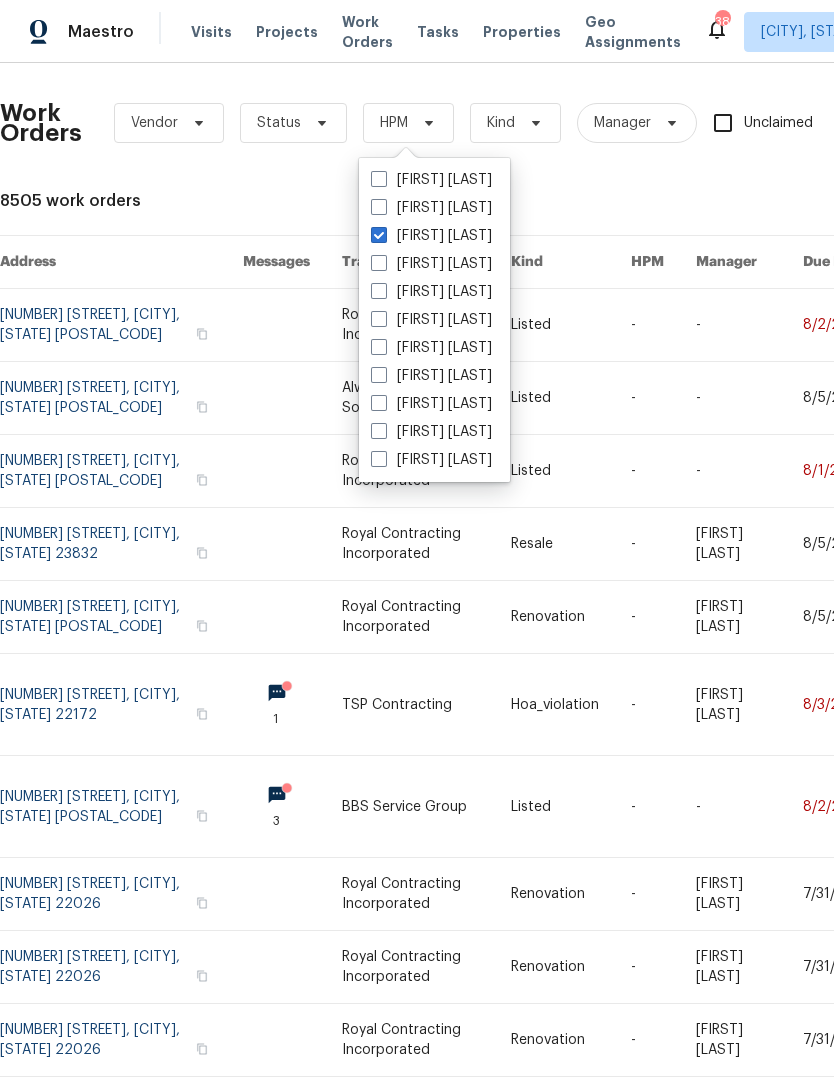 checkbox on "true" 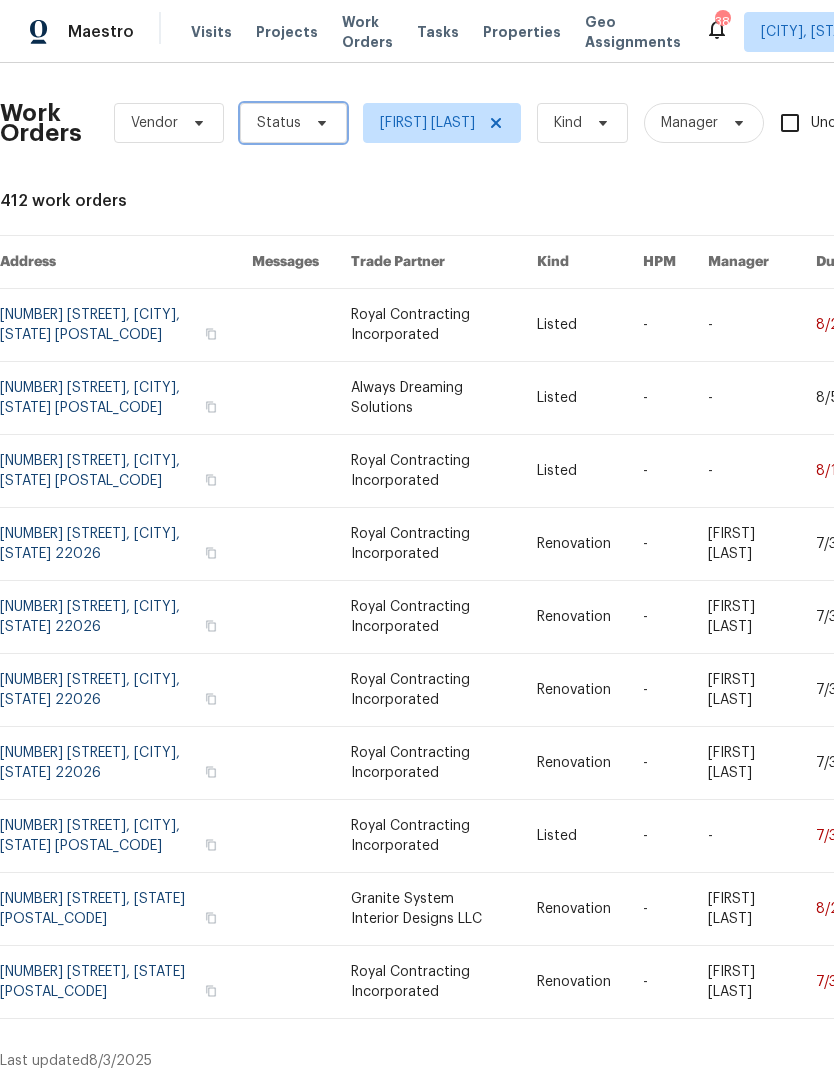 click 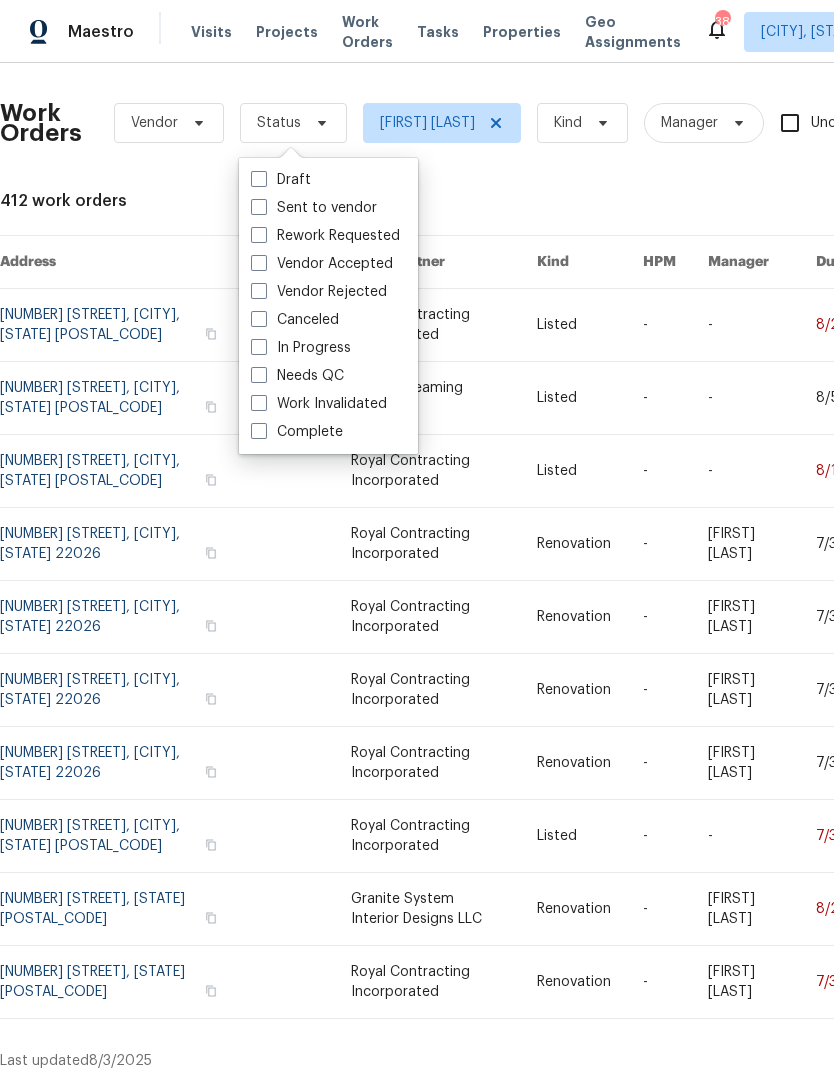 click on "Needs QC" at bounding box center (297, 376) 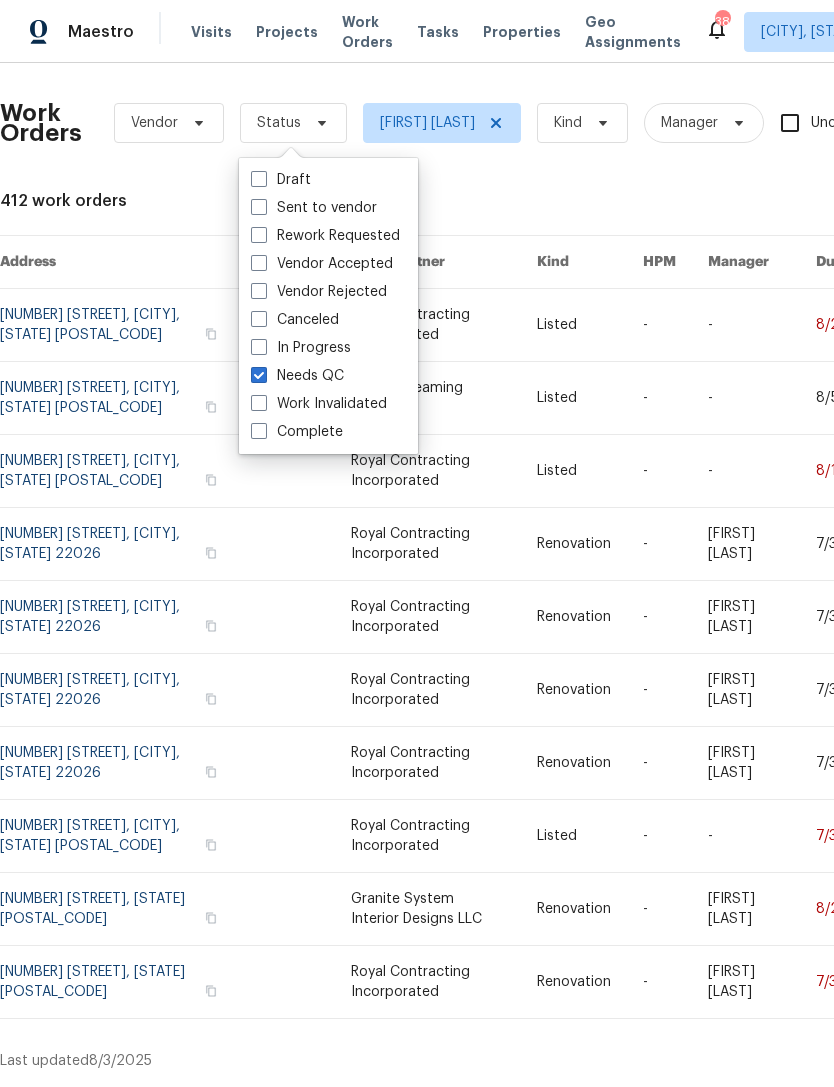 checkbox on "true" 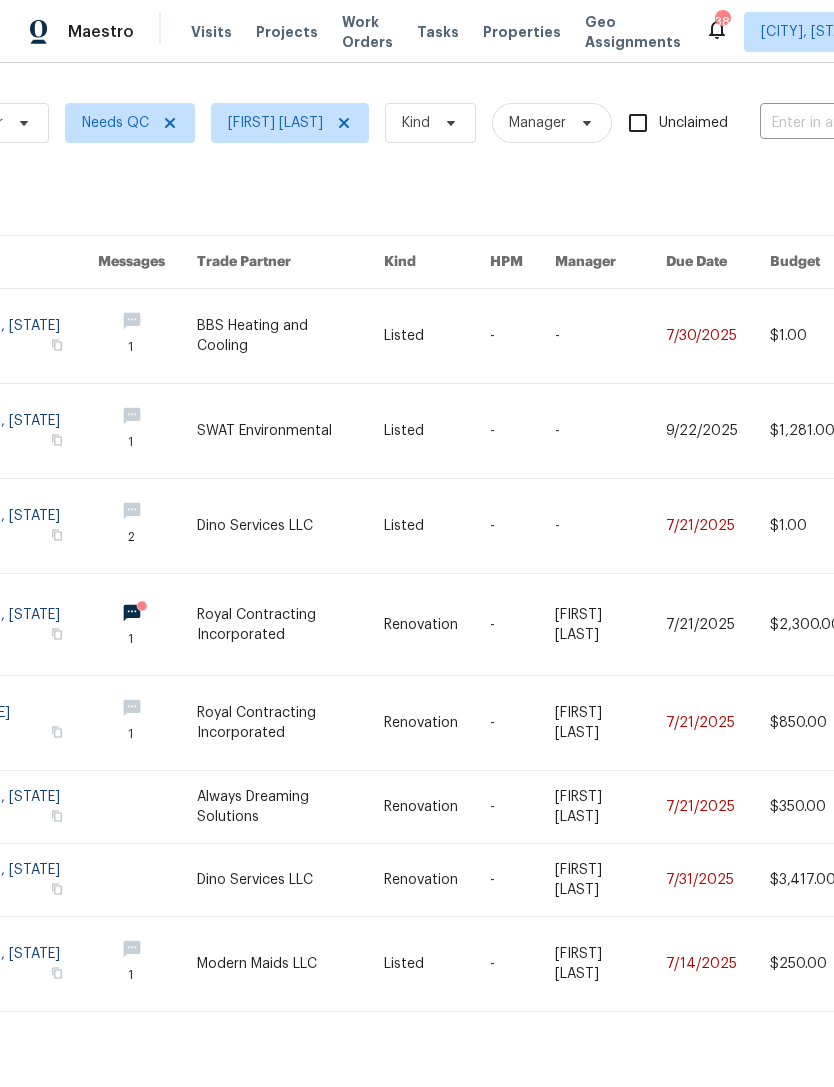 scroll, scrollTop: 0, scrollLeft: 171, axis: horizontal 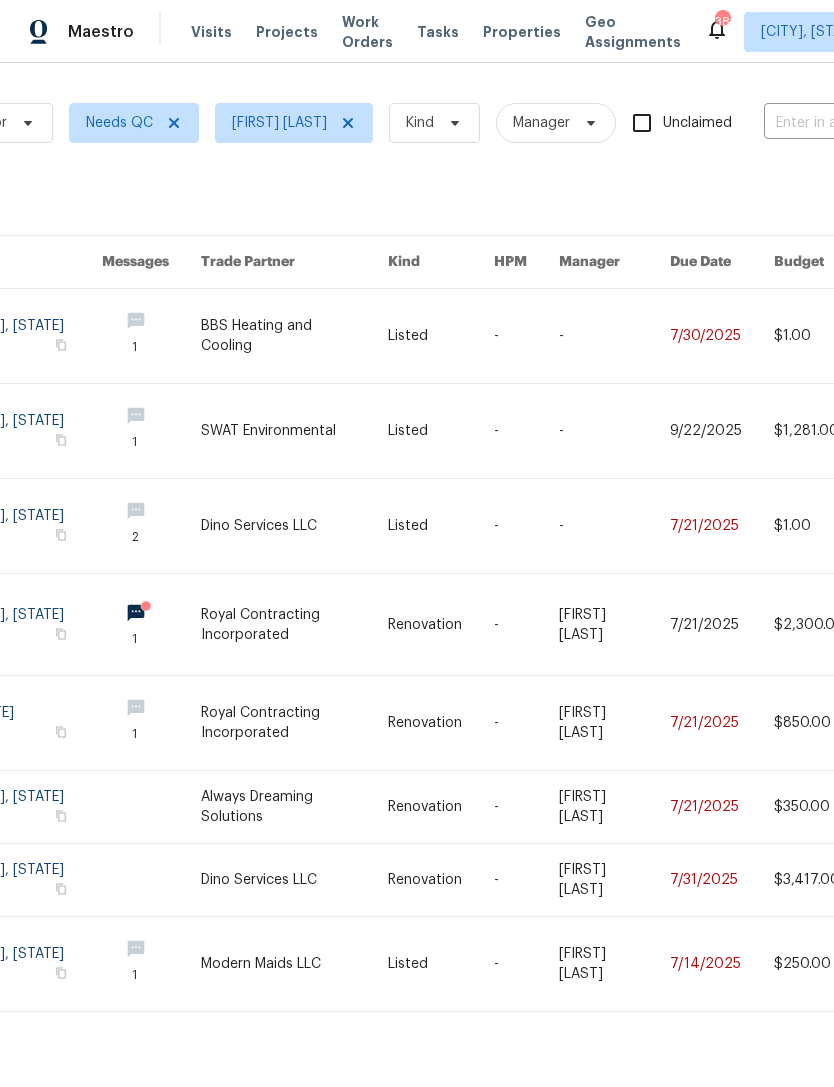click at bounding box center [294, 723] 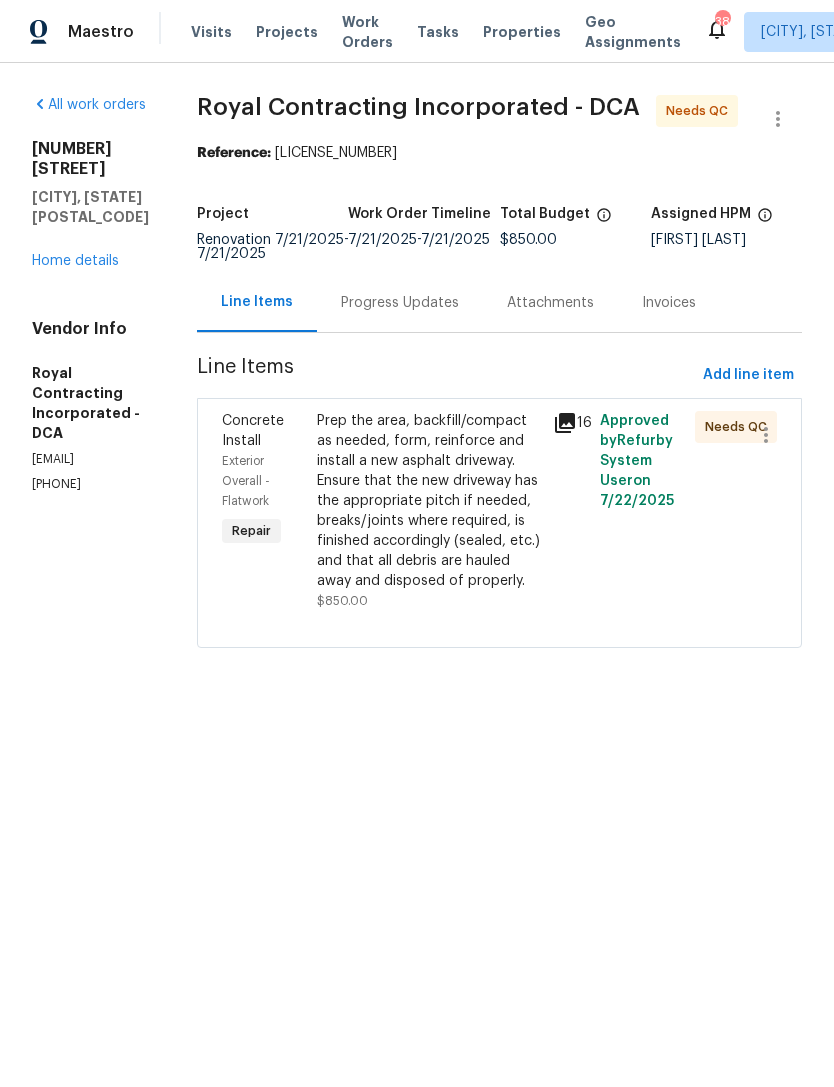 click on "Approved by  Refurby System User  on   7/22/2025" at bounding box center (641, 511) 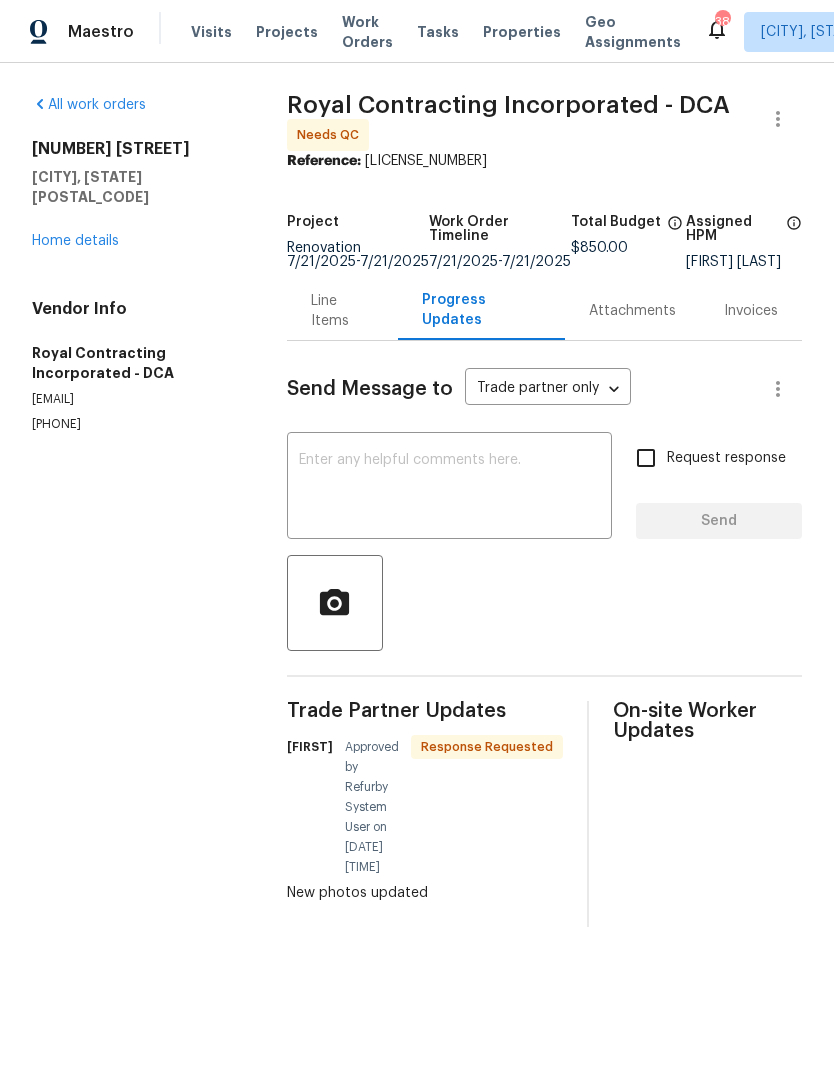 click at bounding box center (449, 488) 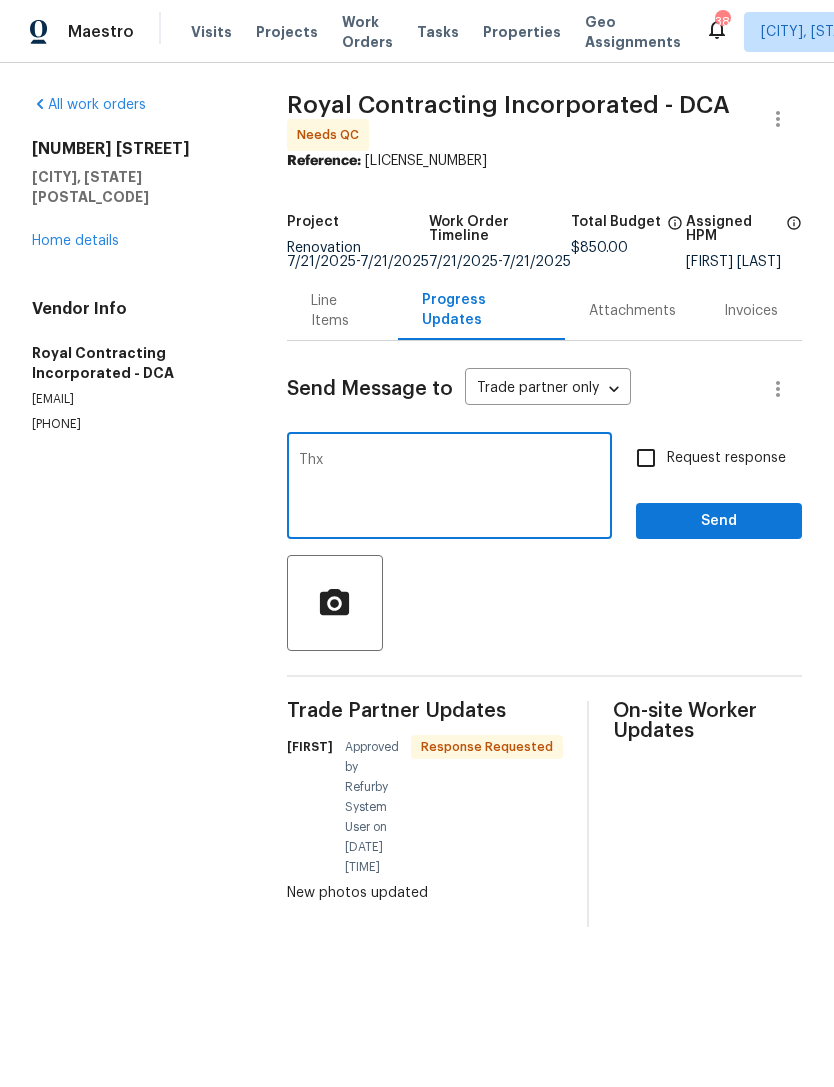 type on "Thx" 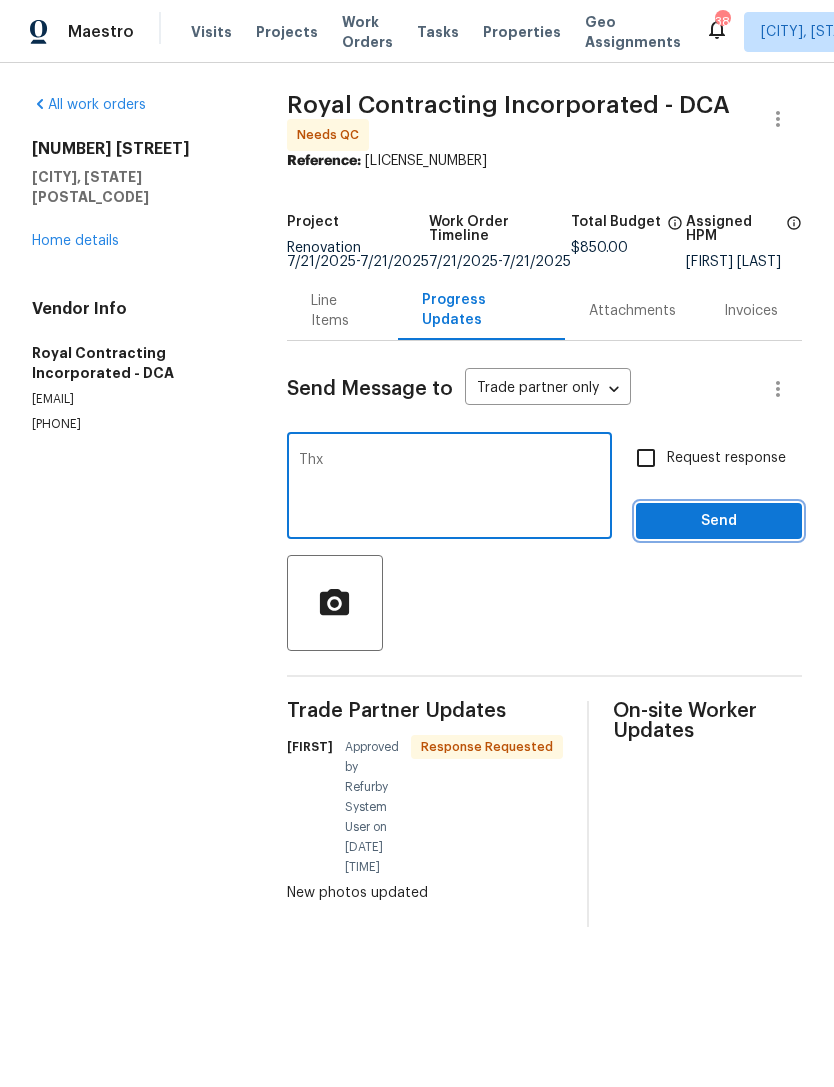 click on "Send" at bounding box center (719, 521) 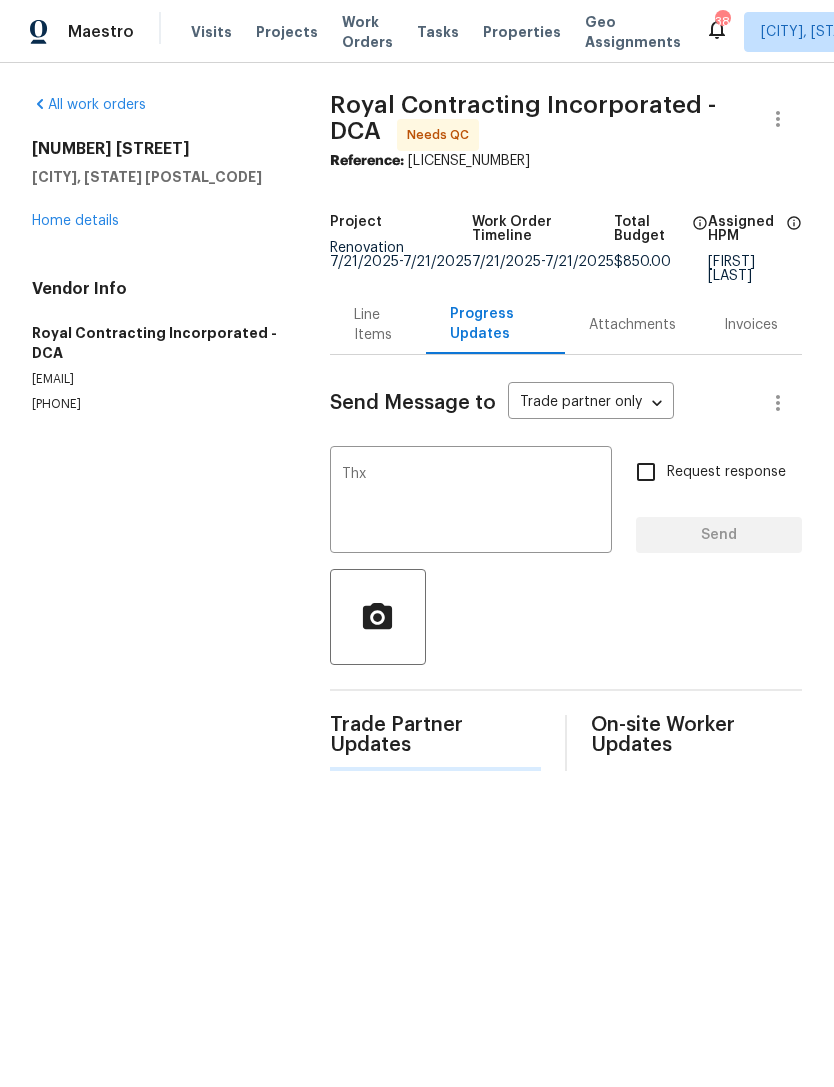 type 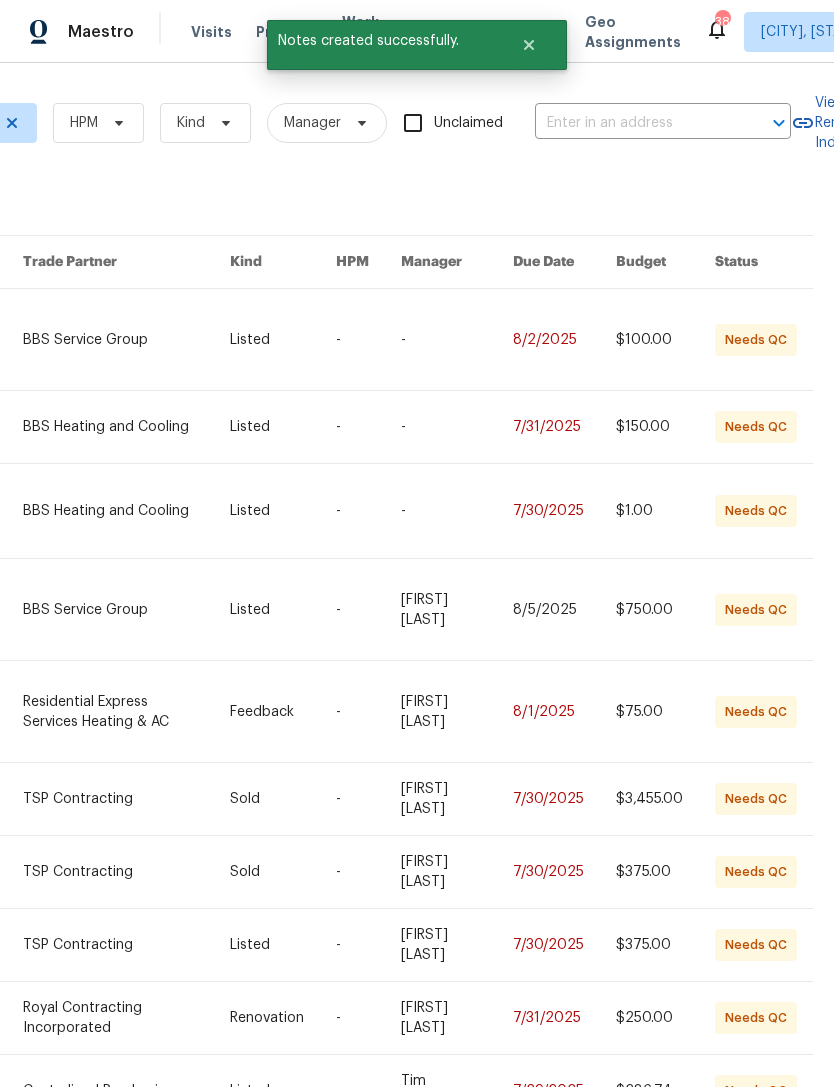 scroll, scrollTop: 0, scrollLeft: 333, axis: horizontal 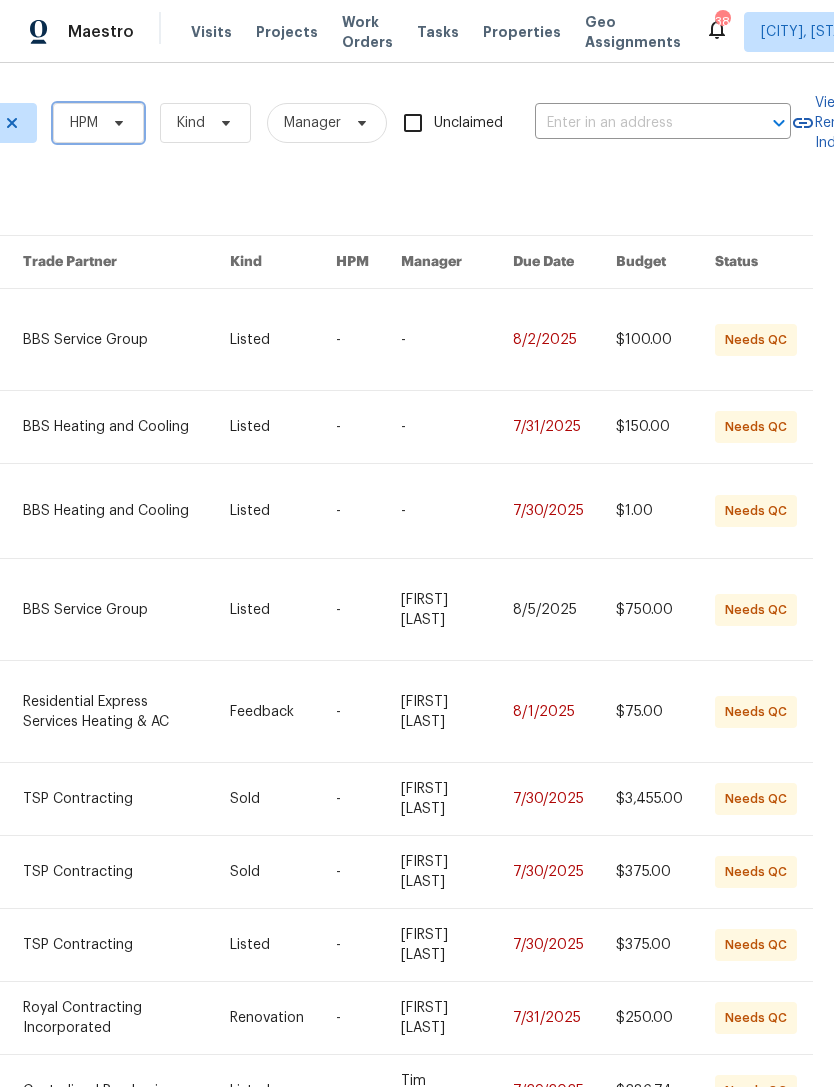 click at bounding box center (116, 123) 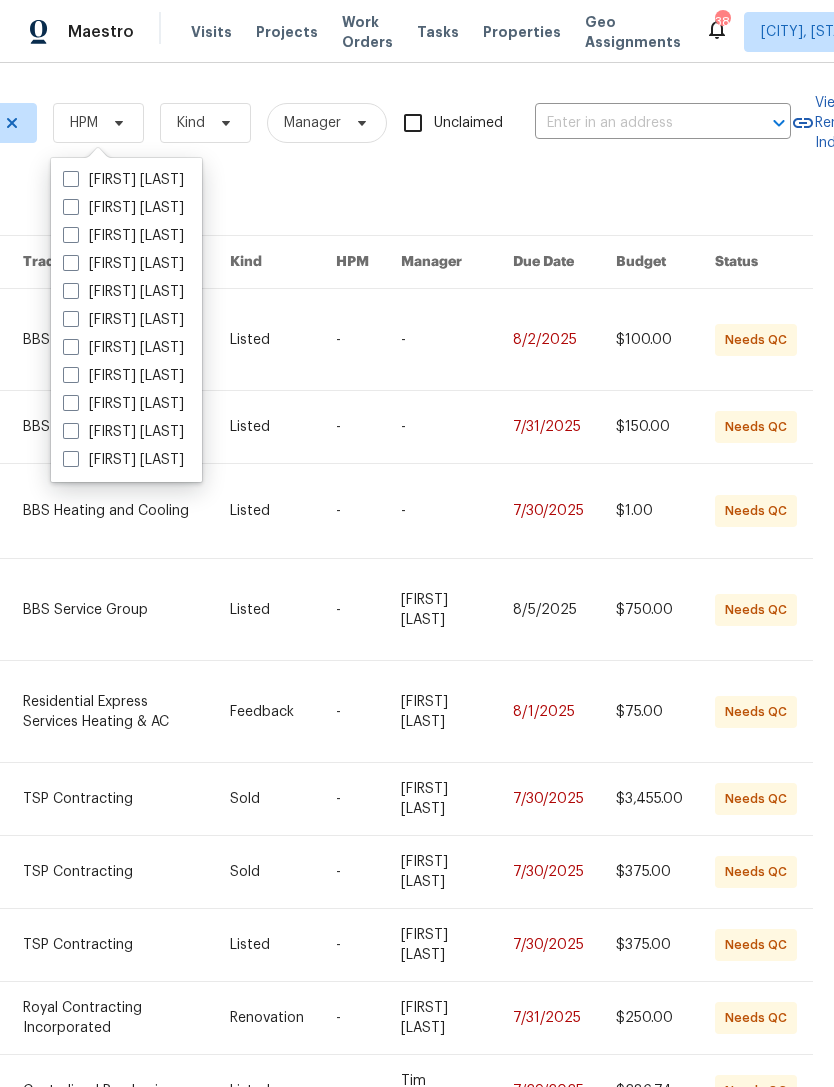 click on "[FIRST] [LAST]" at bounding box center [123, 236] 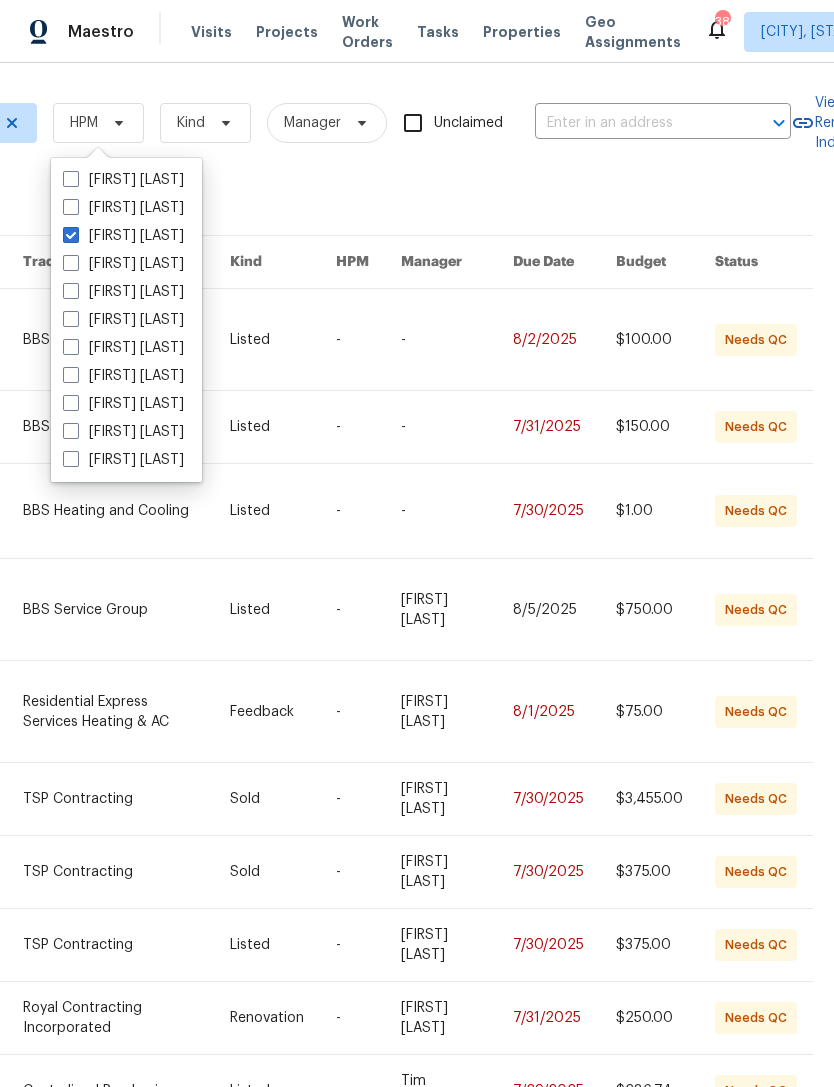 checkbox on "true" 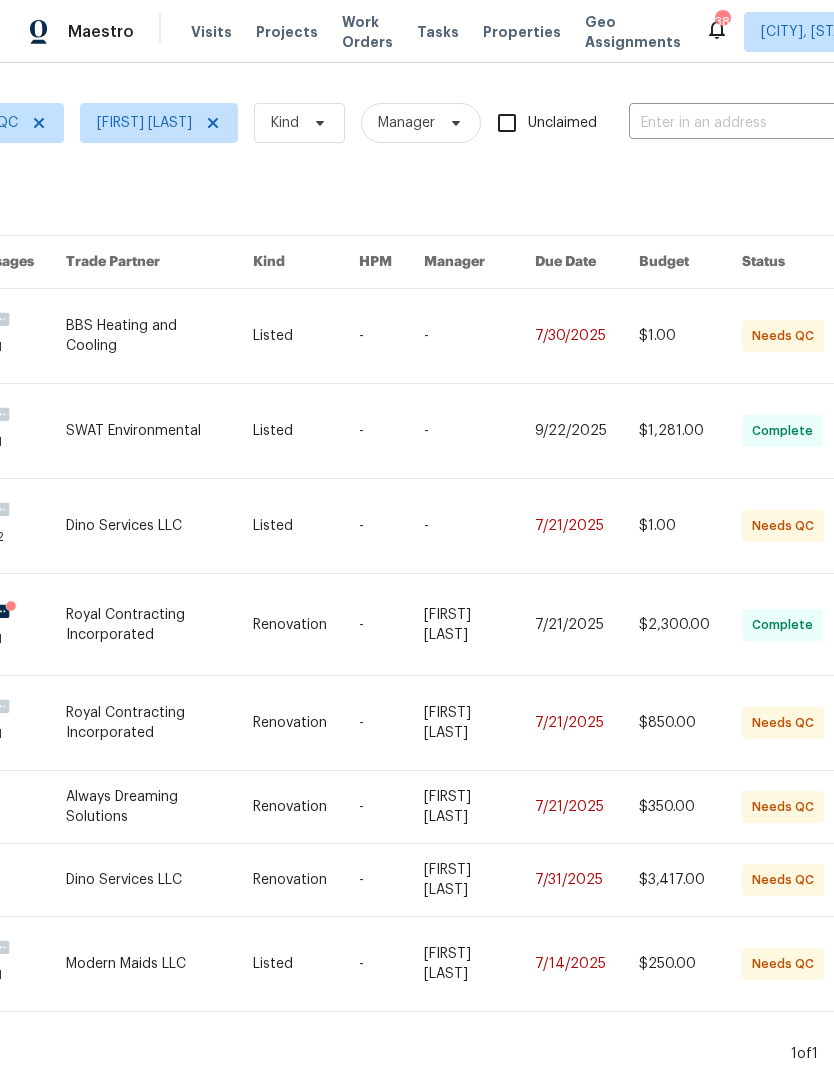 scroll, scrollTop: 0, scrollLeft: 330, axis: horizontal 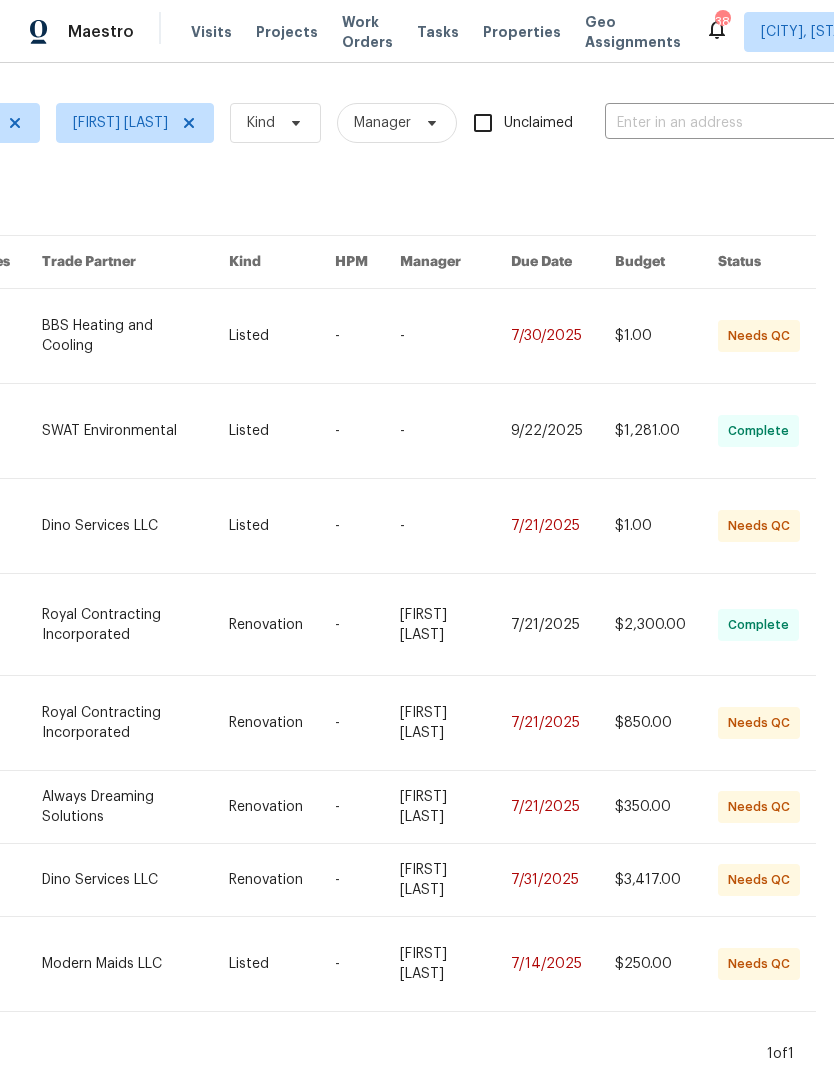 click at bounding box center [282, 723] 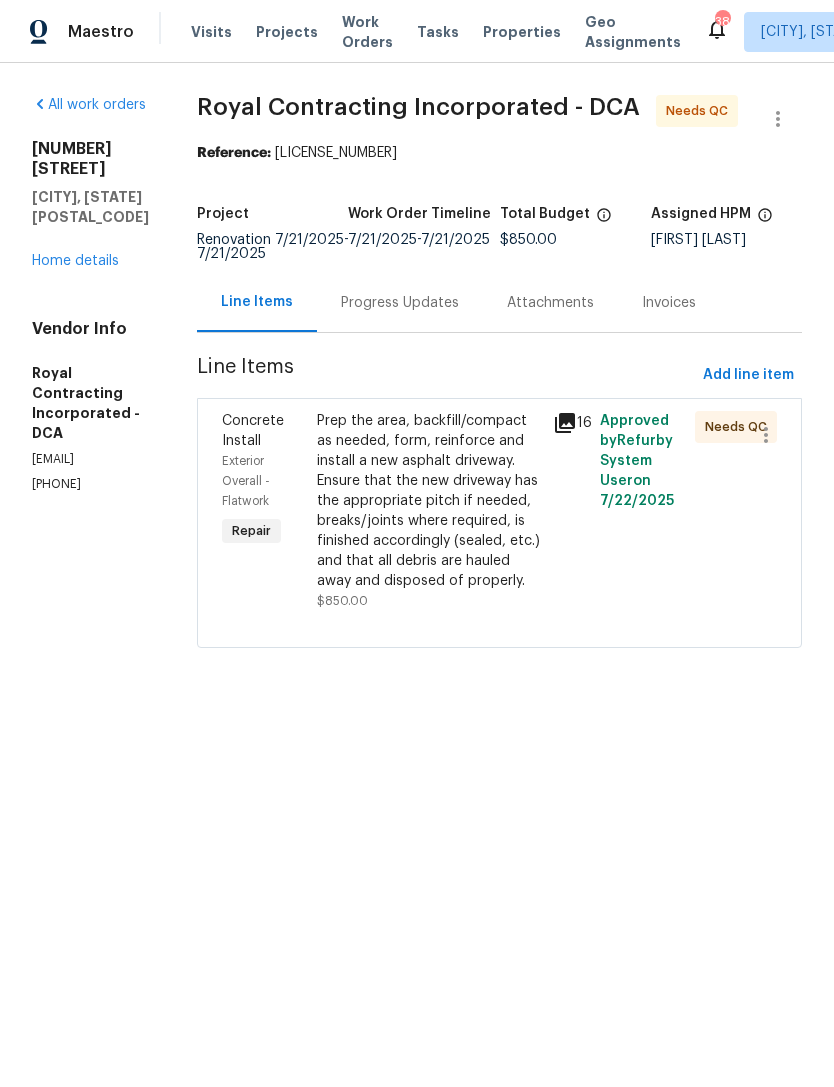 click on "Prep the area, backfill/compact as needed, form, reinforce and install a new asphalt driveway. Ensure that the new driveway has the appropriate pitch if needed, breaks/joints where required, is finished accordingly (sealed, etc.) and that all debris are hauled away and disposed of properly." at bounding box center (429, 501) 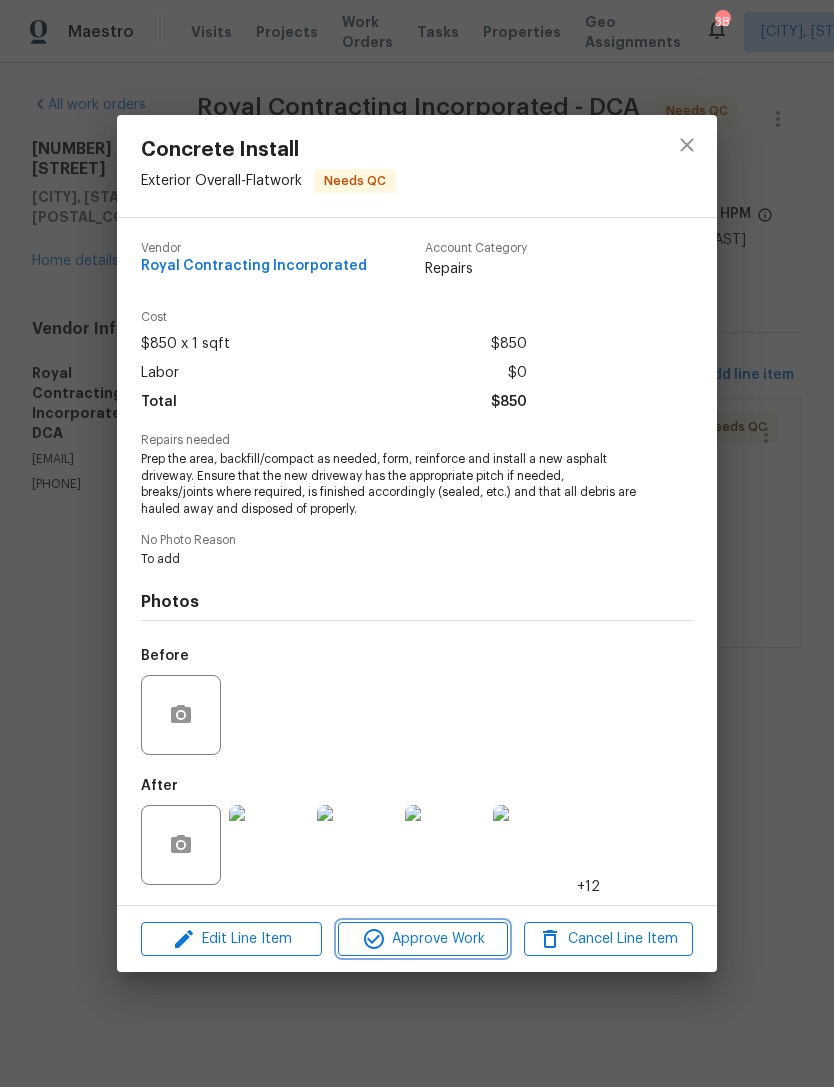 click on "Approve Work" at bounding box center [422, 939] 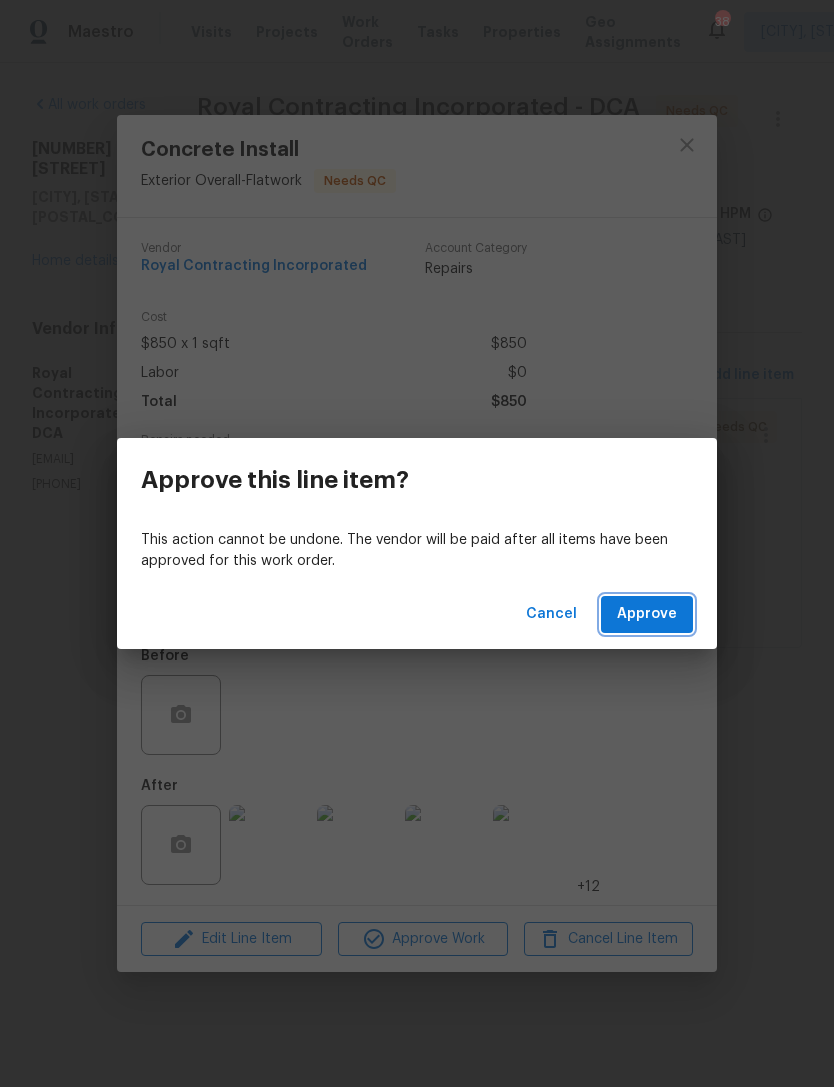 click on "Approve" at bounding box center (647, 614) 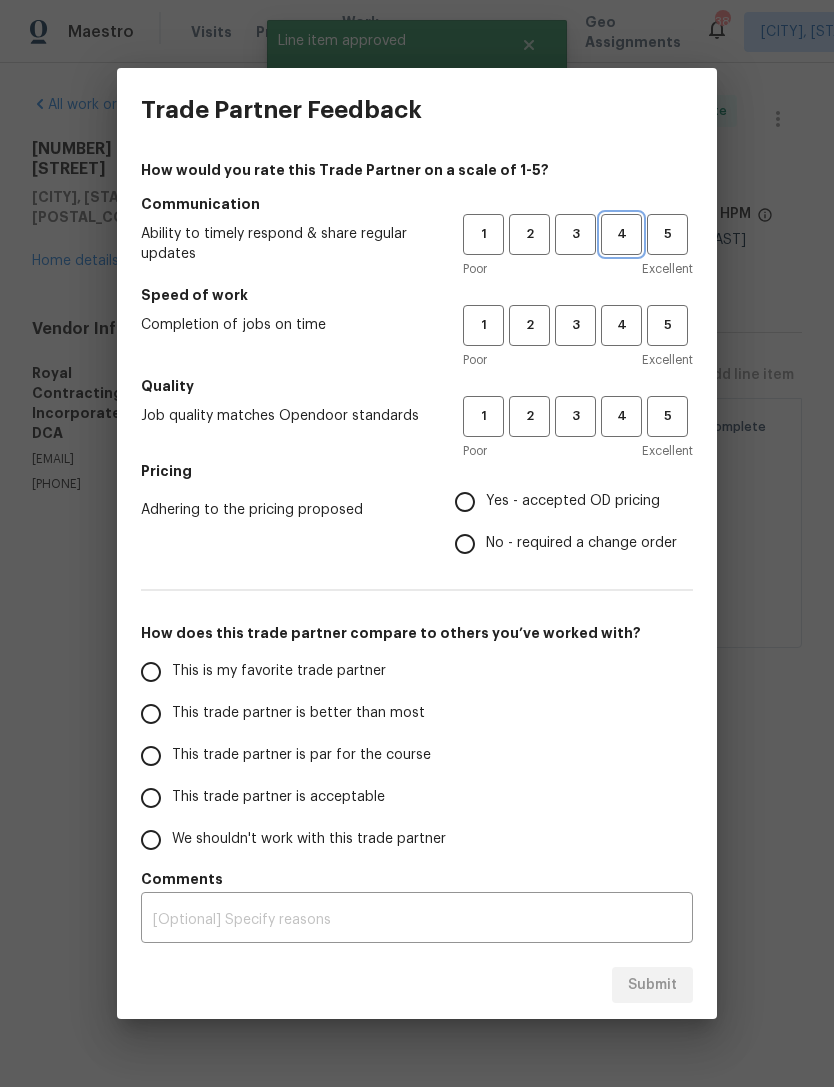 click on "4" at bounding box center (621, 234) 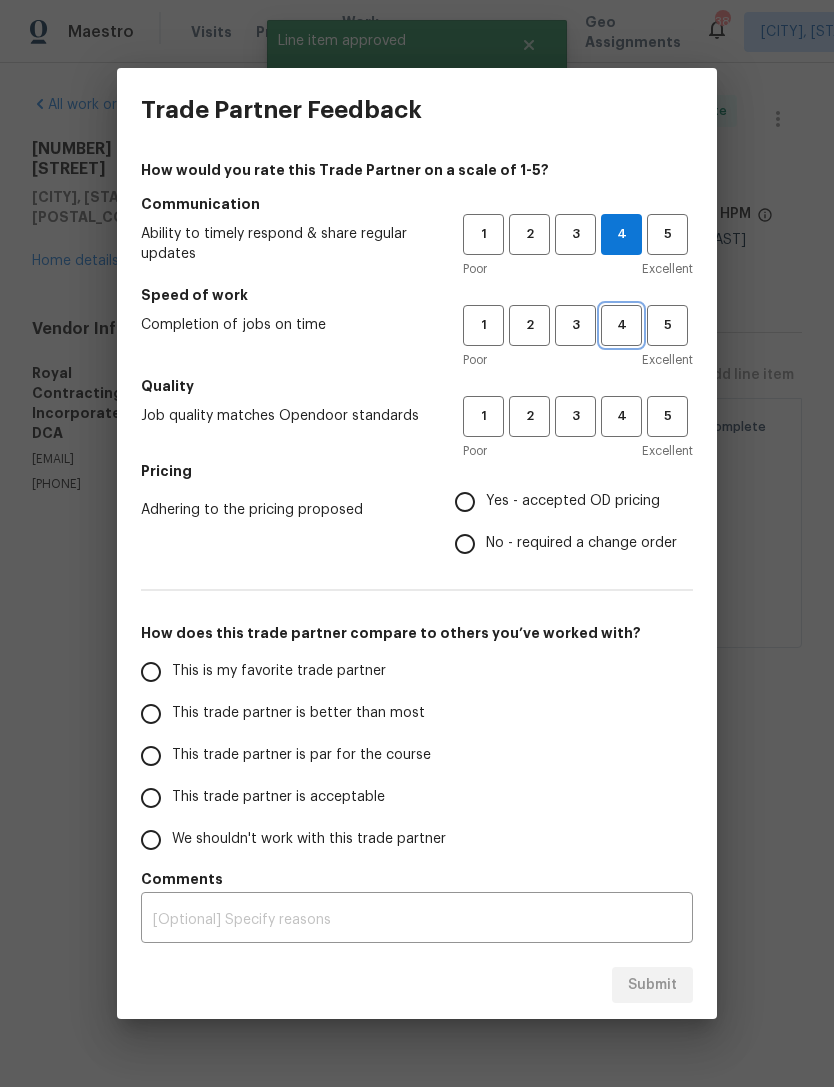 click on "4" at bounding box center [621, 325] 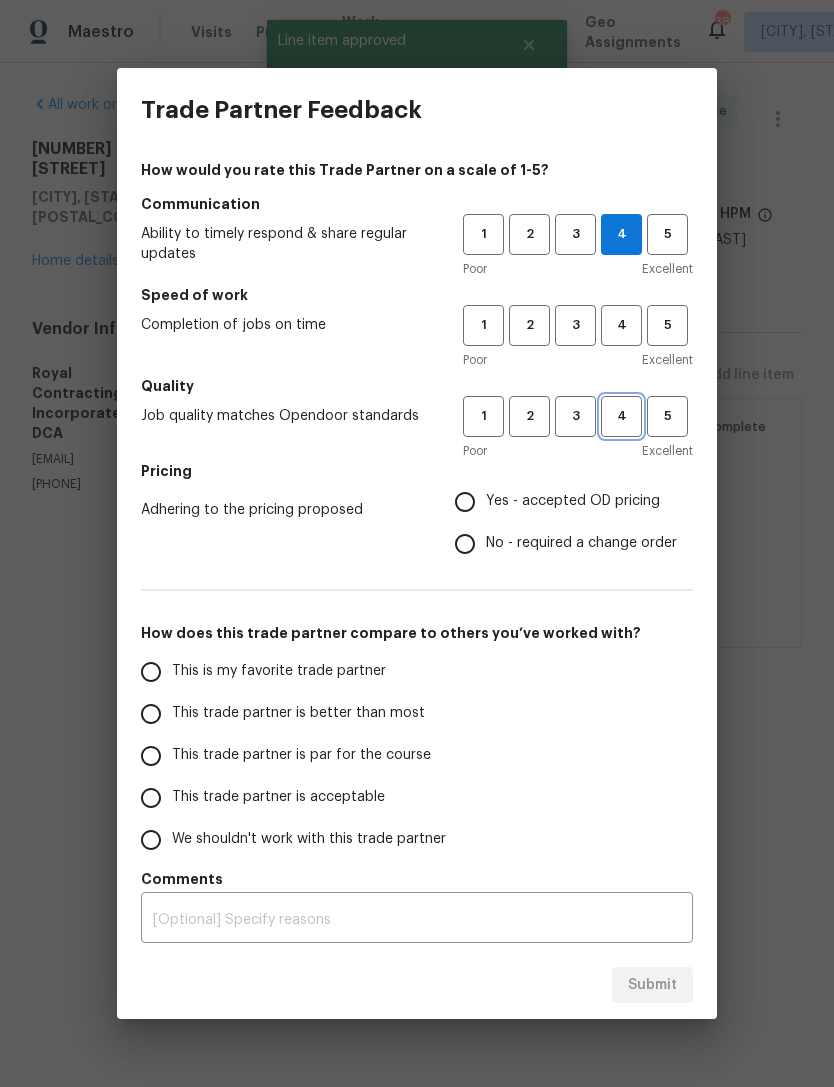 click on "4" at bounding box center (621, 416) 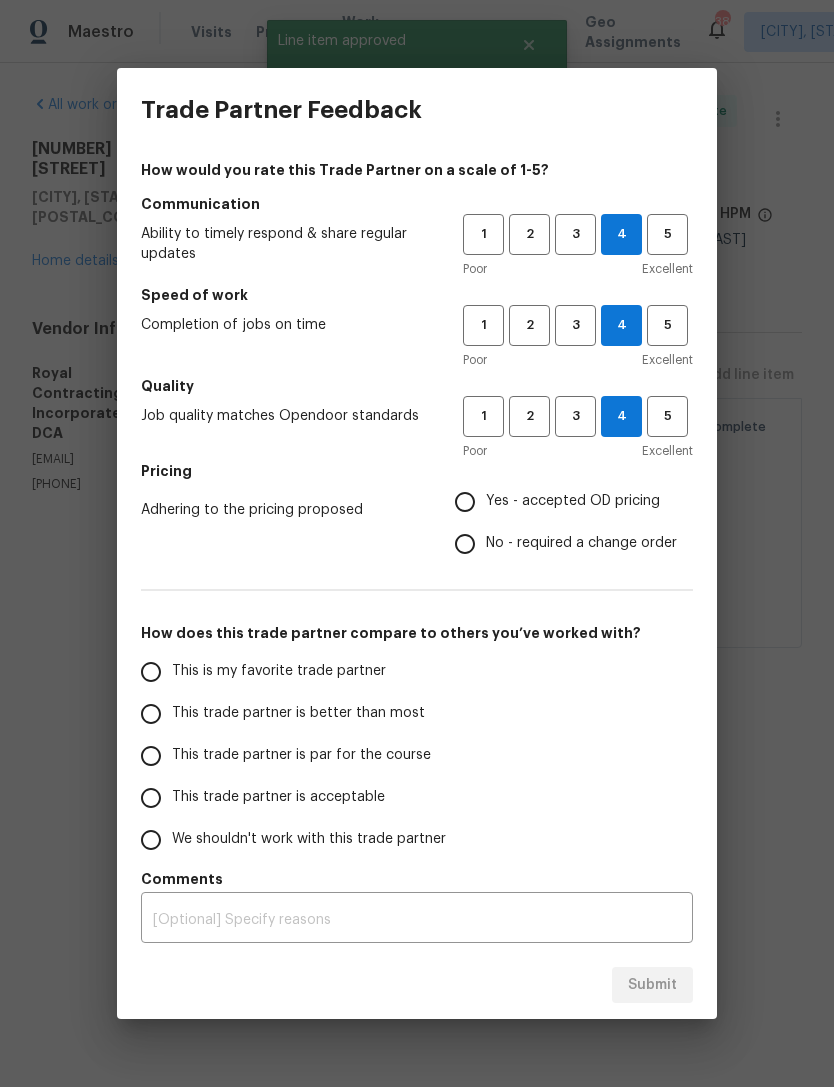 click on "This trade partner is par for the course" at bounding box center (151, 756) 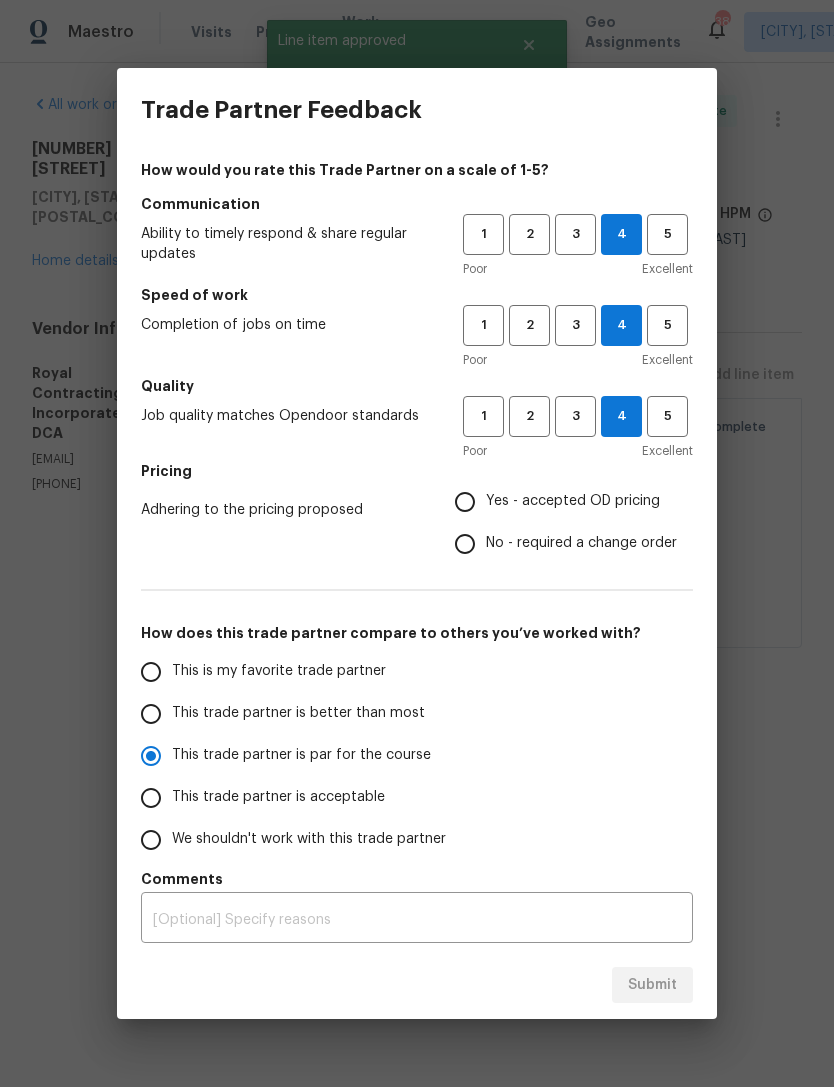 click on "Yes - accepted OD pricing" at bounding box center [465, 502] 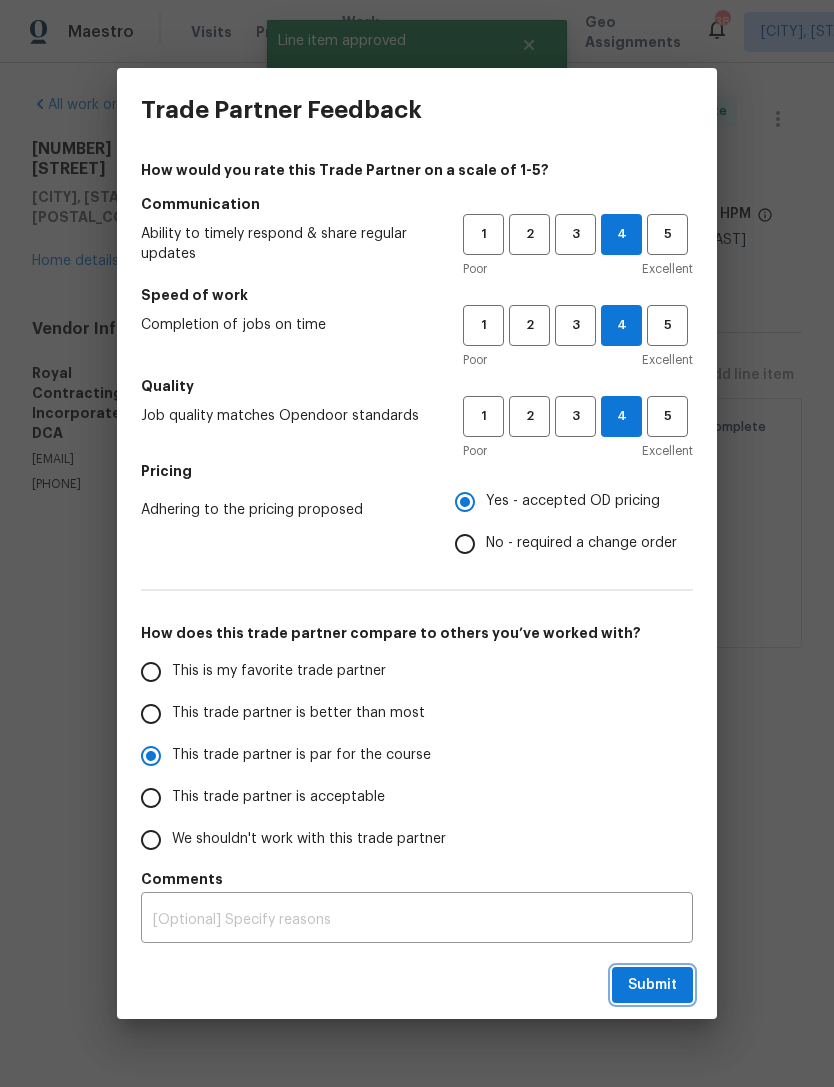 click on "Submit" at bounding box center (652, 985) 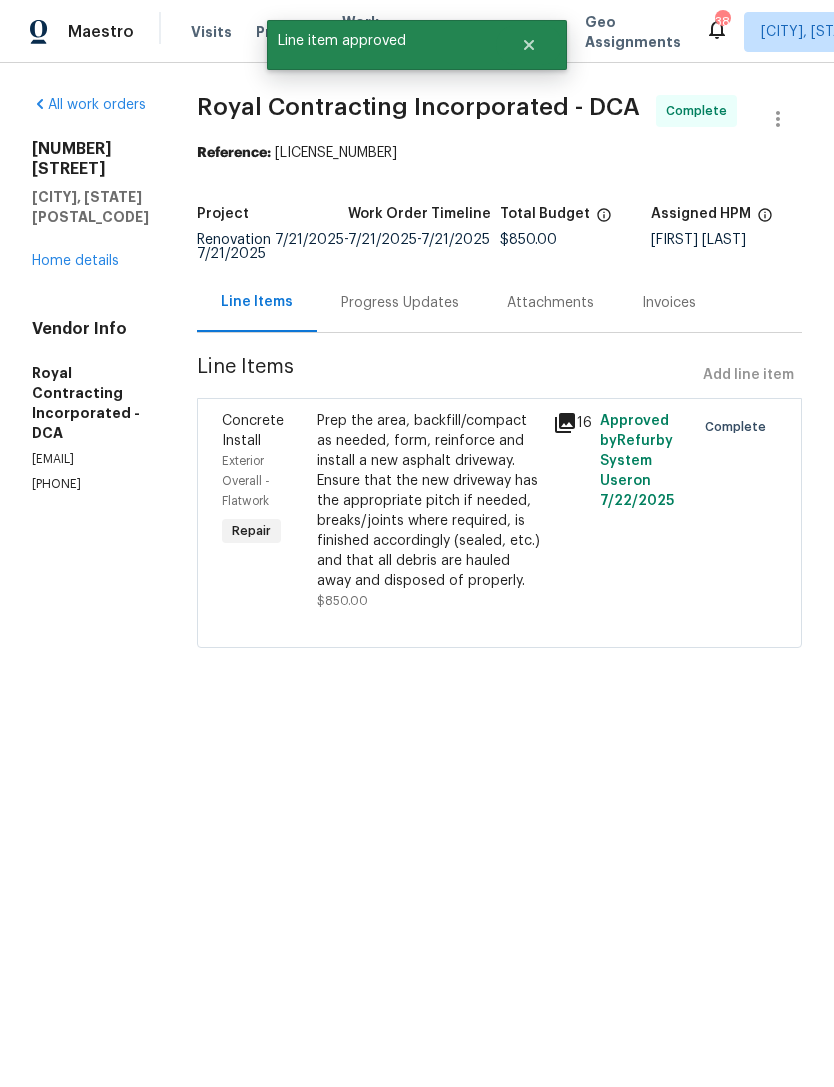 radio on "false" 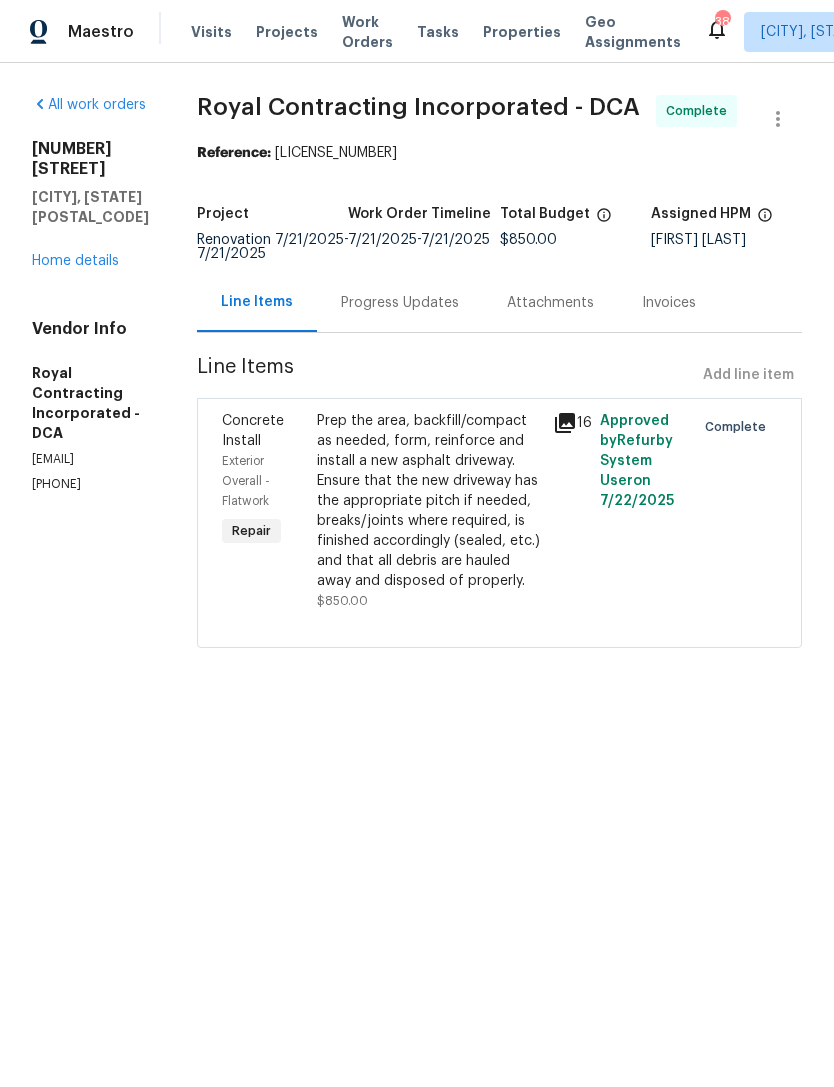click on "Work Orders" at bounding box center (367, 32) 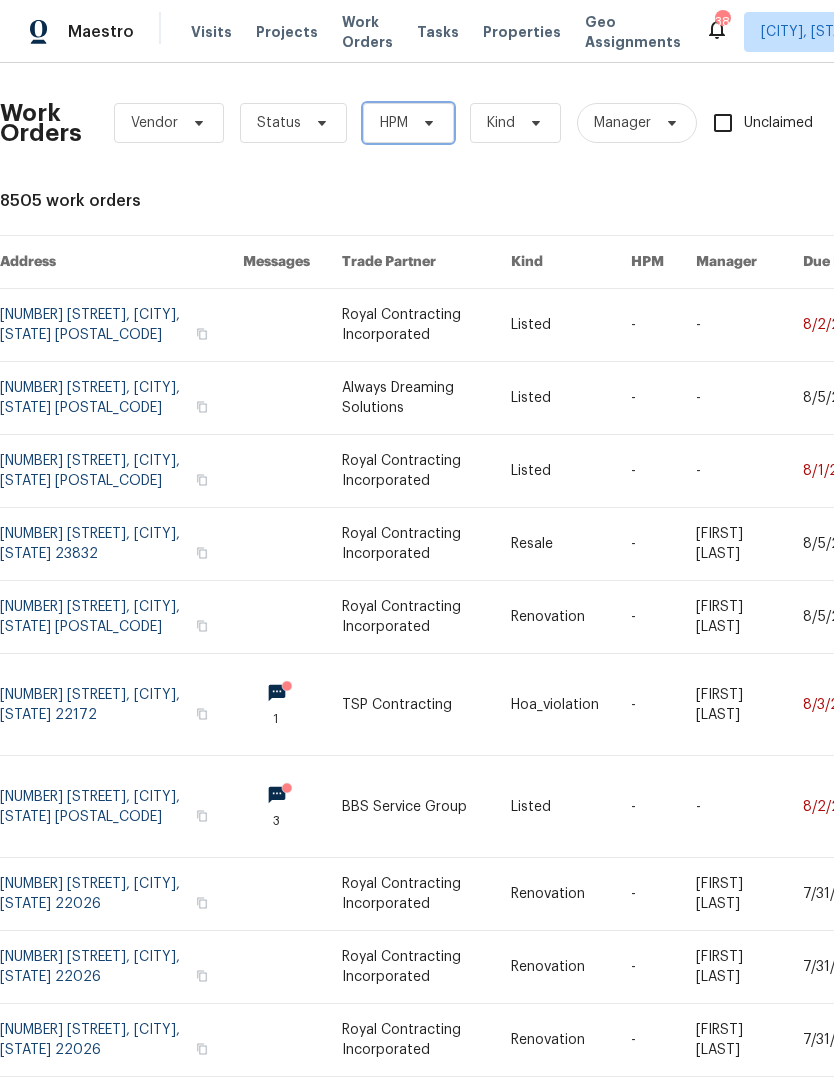 click 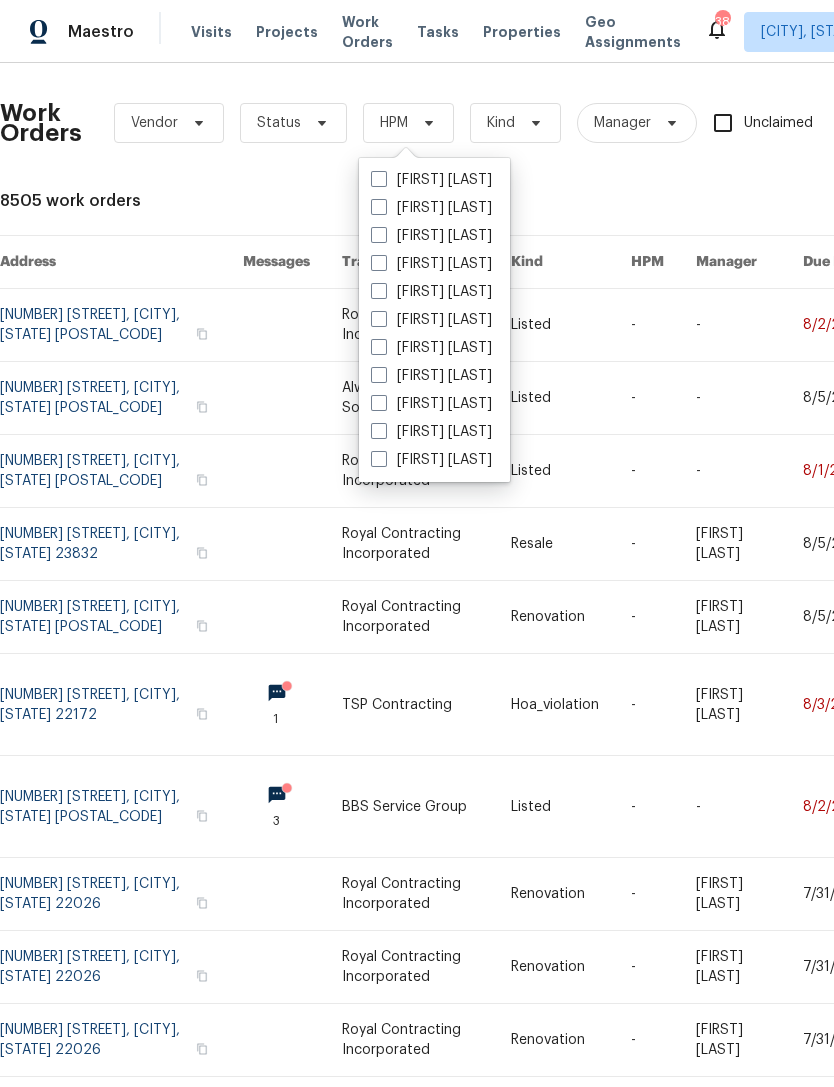 click on "[FIRST] [LAST]" at bounding box center [431, 236] 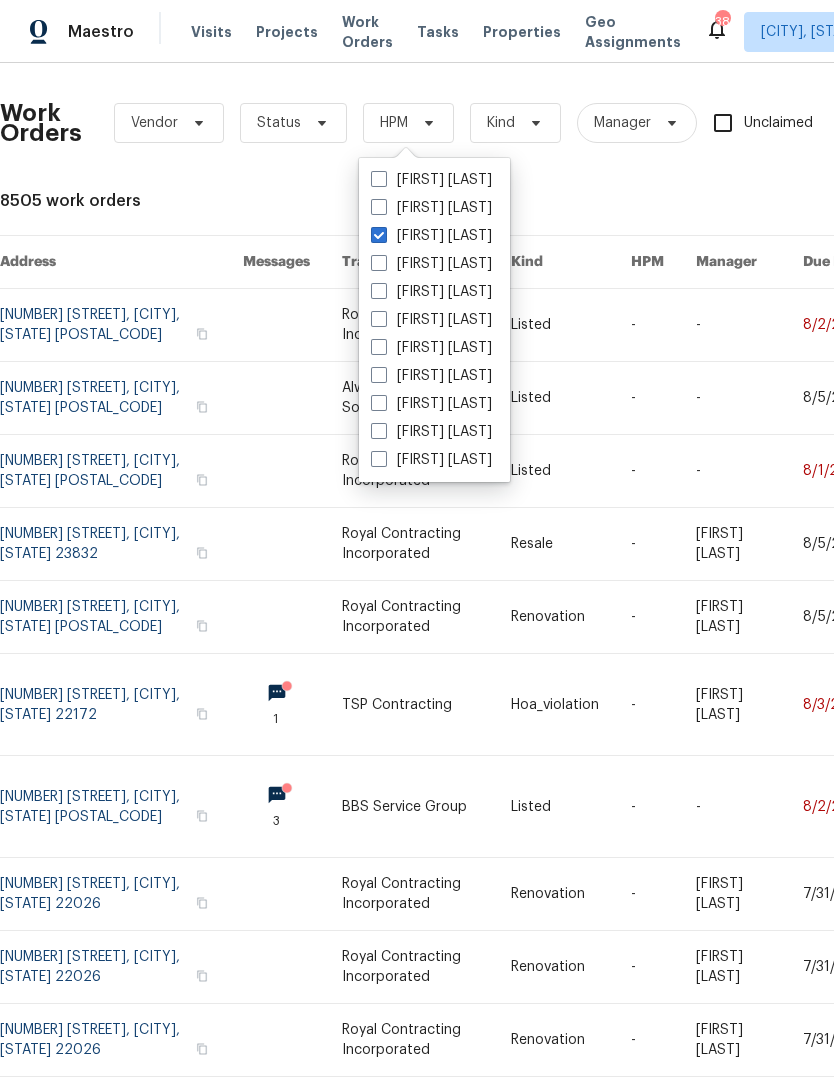 checkbox on "true" 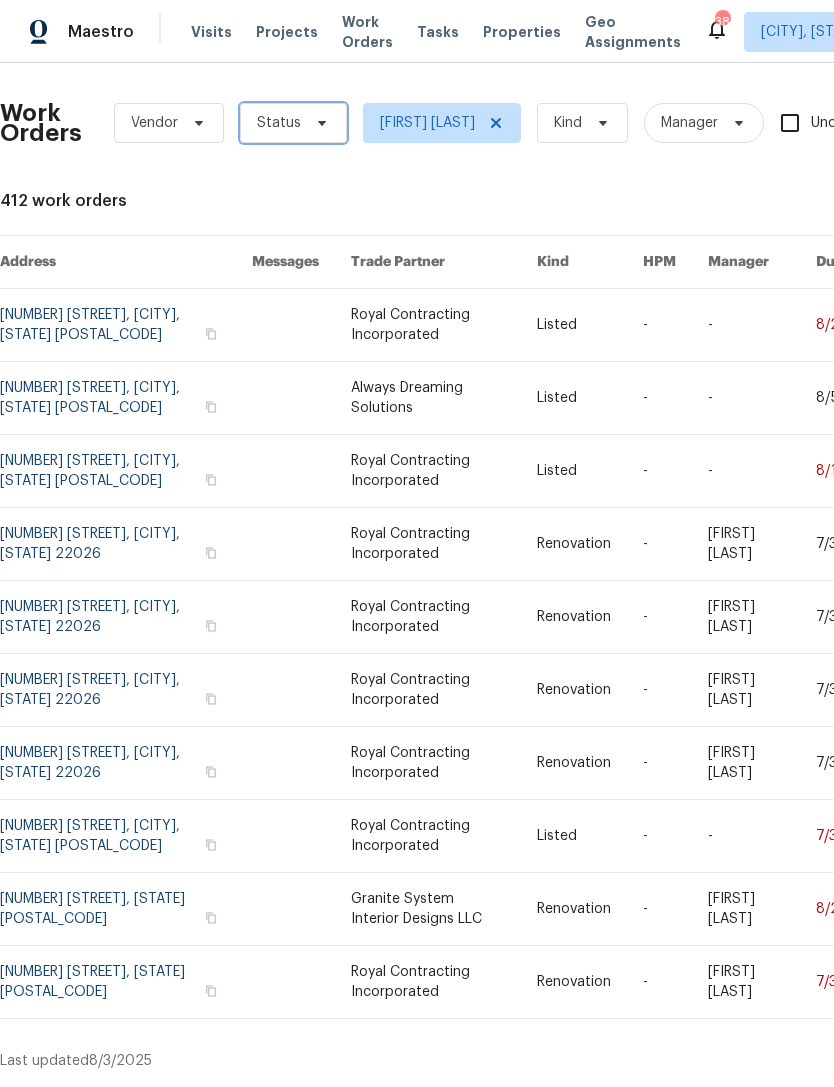 click on "Status" at bounding box center (293, 123) 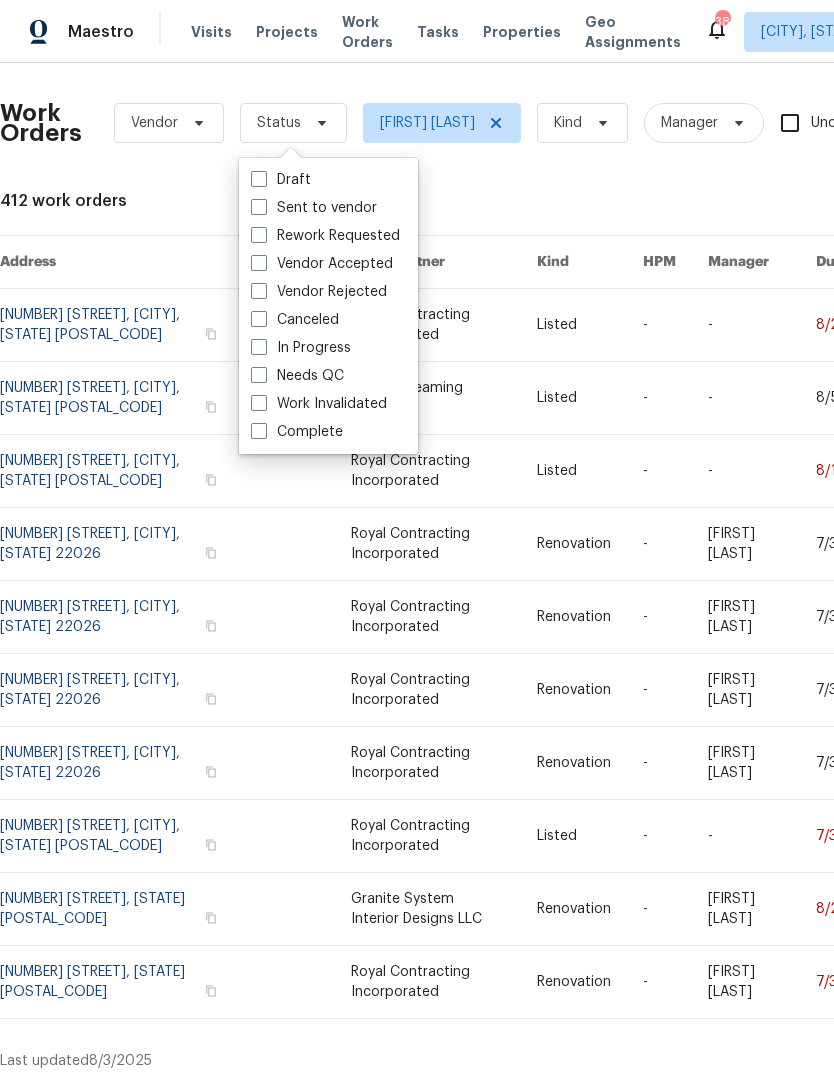 click on "Needs QC" at bounding box center [297, 376] 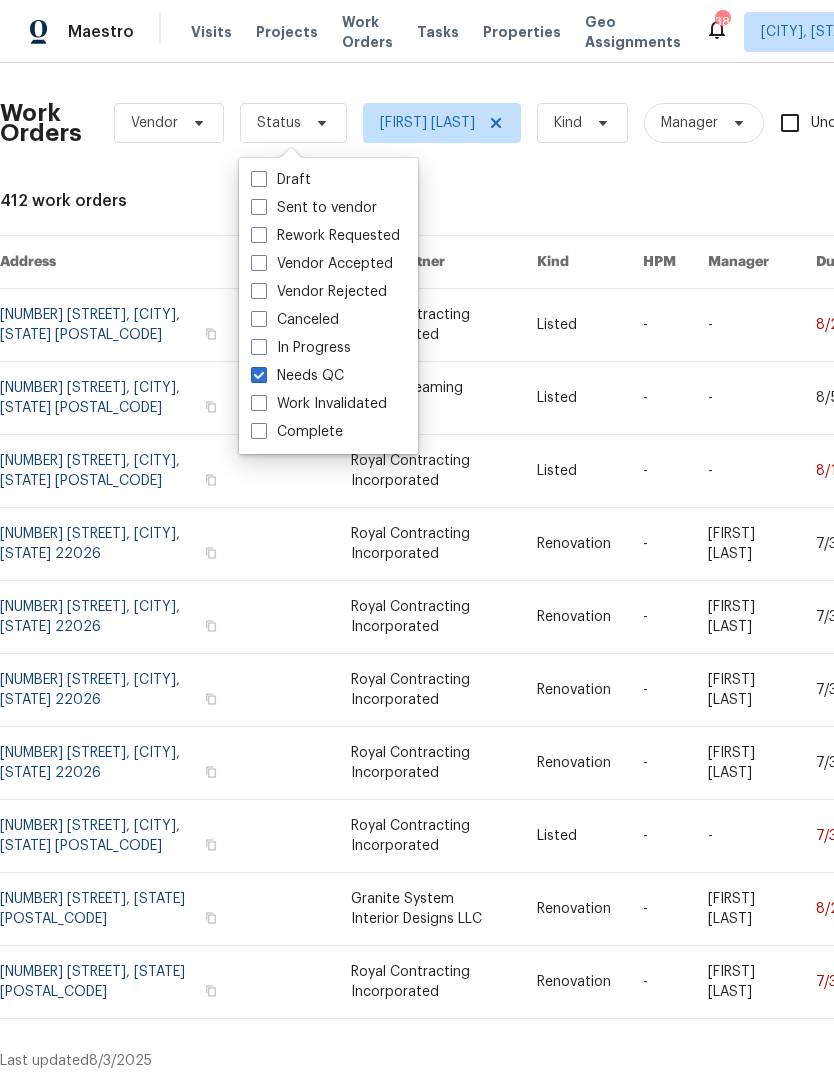 checkbox on "true" 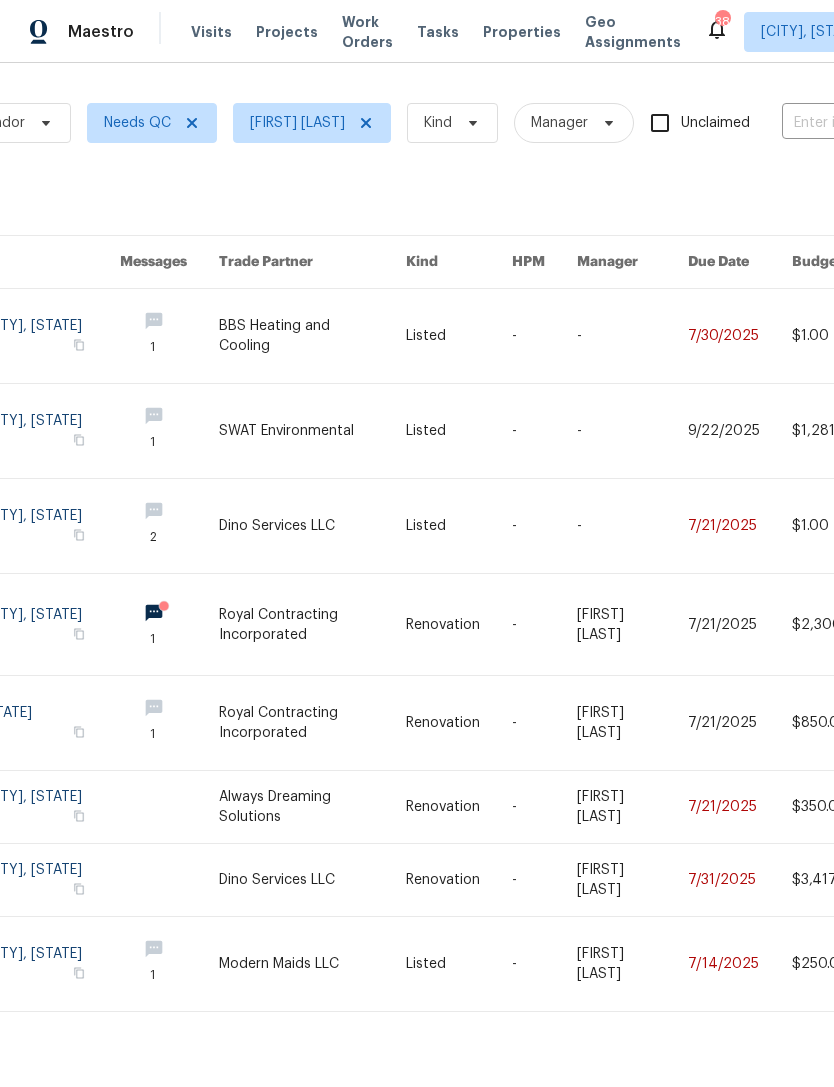scroll, scrollTop: 0, scrollLeft: 152, axis: horizontal 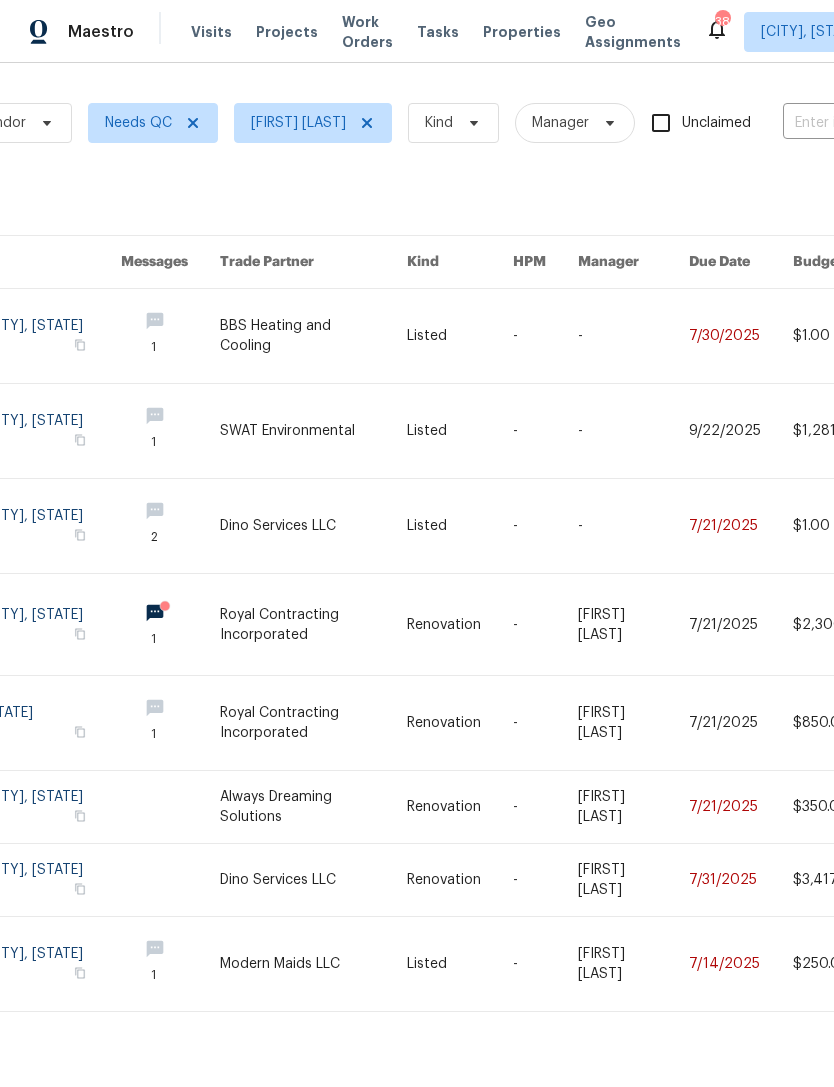 click at bounding box center [313, 880] 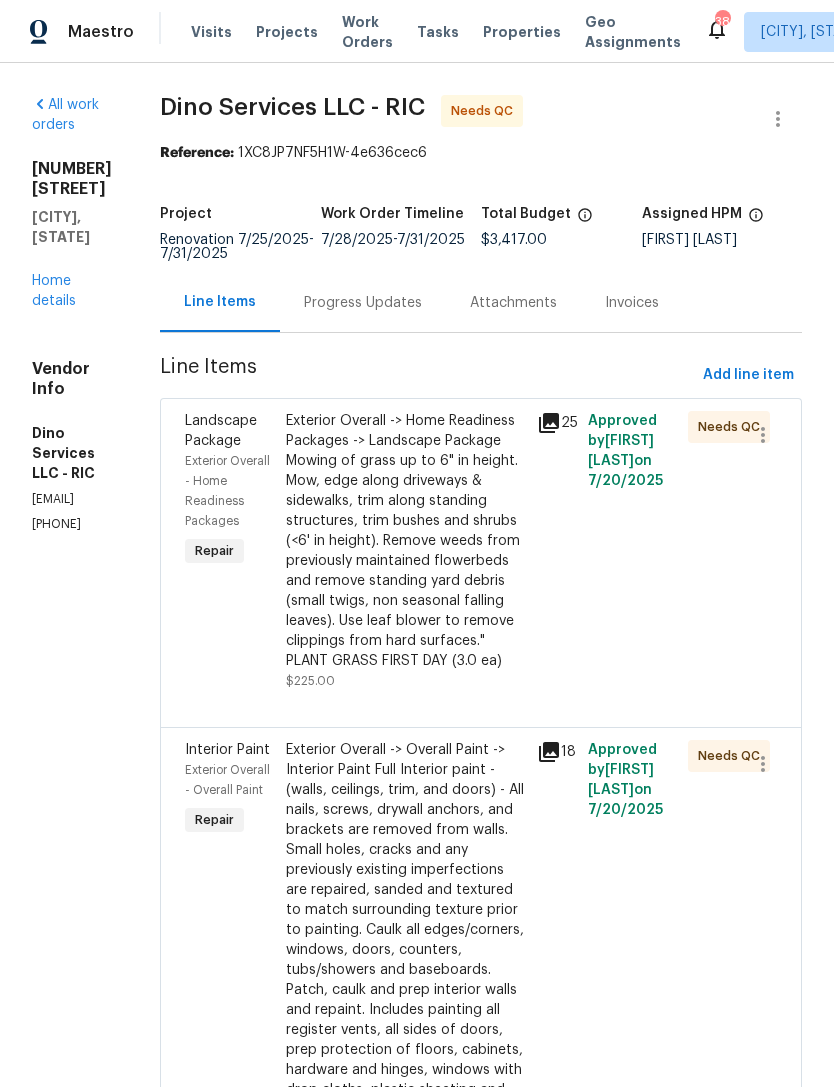 click on "Exterior Overall -> Home Readiness Packages -> Landscape Package
Mowing of grass up to 6" in height. Mow, edge along driveways & sidewalks, trim along standing structures, trim bushes and shrubs (<6' in height). Remove weeds from previously maintained flowerbeds and remove standing yard debris (small twigs, non seasonal falling leaves).  Use leaf blower to remove clippings from hard surfaces." PLANT GRASS FIRST DAY
(3.0 ea)" at bounding box center (406, 541) 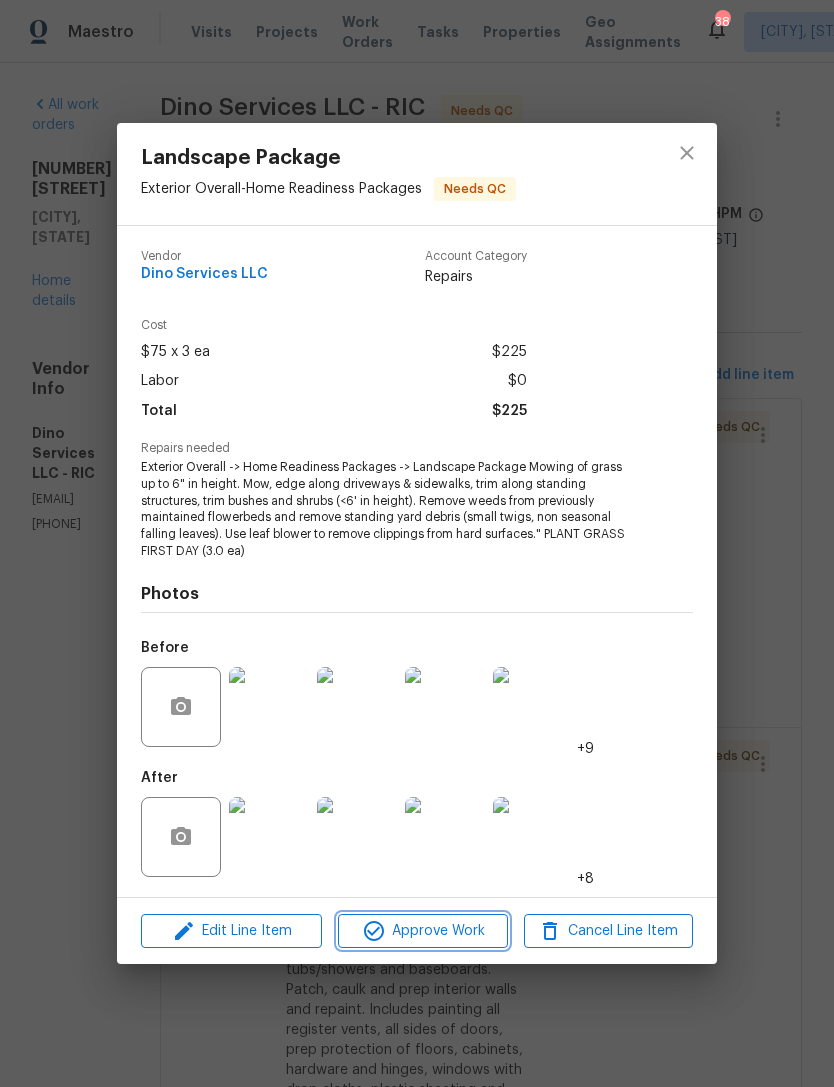 click on "Approve Work" at bounding box center [422, 931] 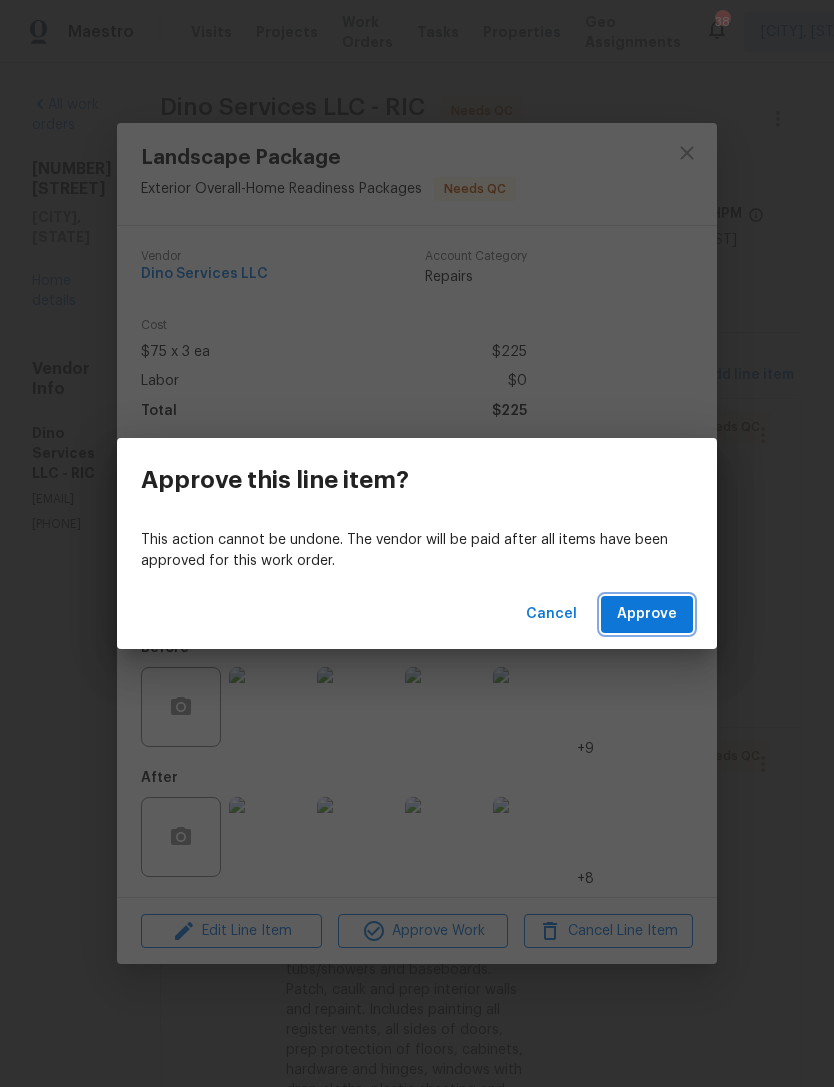 click on "Approve" at bounding box center (647, 614) 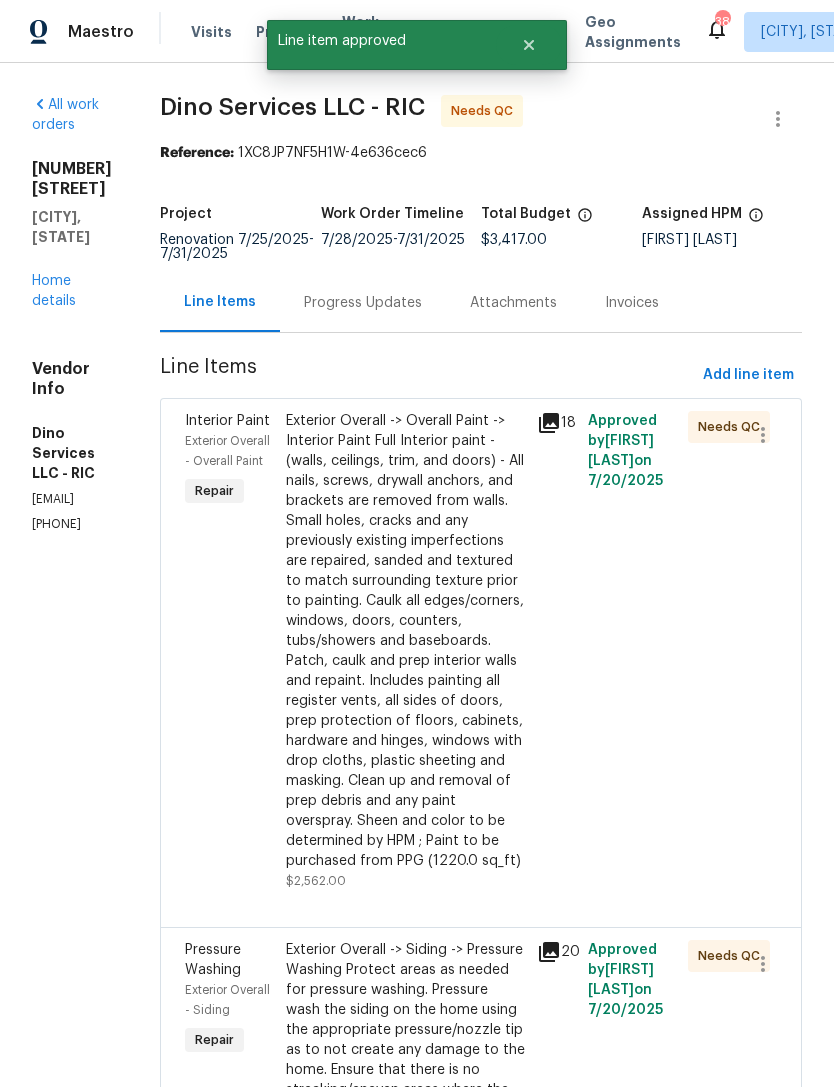 click on "Exterior Overall -> Overall Paint -> Interior Paint
Full Interior paint - (walls, ceilings, trim, and doors) - All nails, screws, drywall anchors, and brackets are removed from walls. Small holes, cracks and any previously existing imperfections are repaired, sanded and textured to match surrounding texture prior to painting. Caulk all edges/corners, windows, doors, counters, tubs/showers and baseboards. Patch, caulk and prep interior walls and repaint. Includes painting all register vents, all sides of doors, prep protection of floors, cabinets, hardware and hinges, windows with drop cloths, plastic sheeting and masking. Clean up and removal of prep debris and any paint overspray. Sheen and color to be determined by HPM ; Paint to be purchased from PPG
(1220.0 sq_ft)" at bounding box center (406, 641) 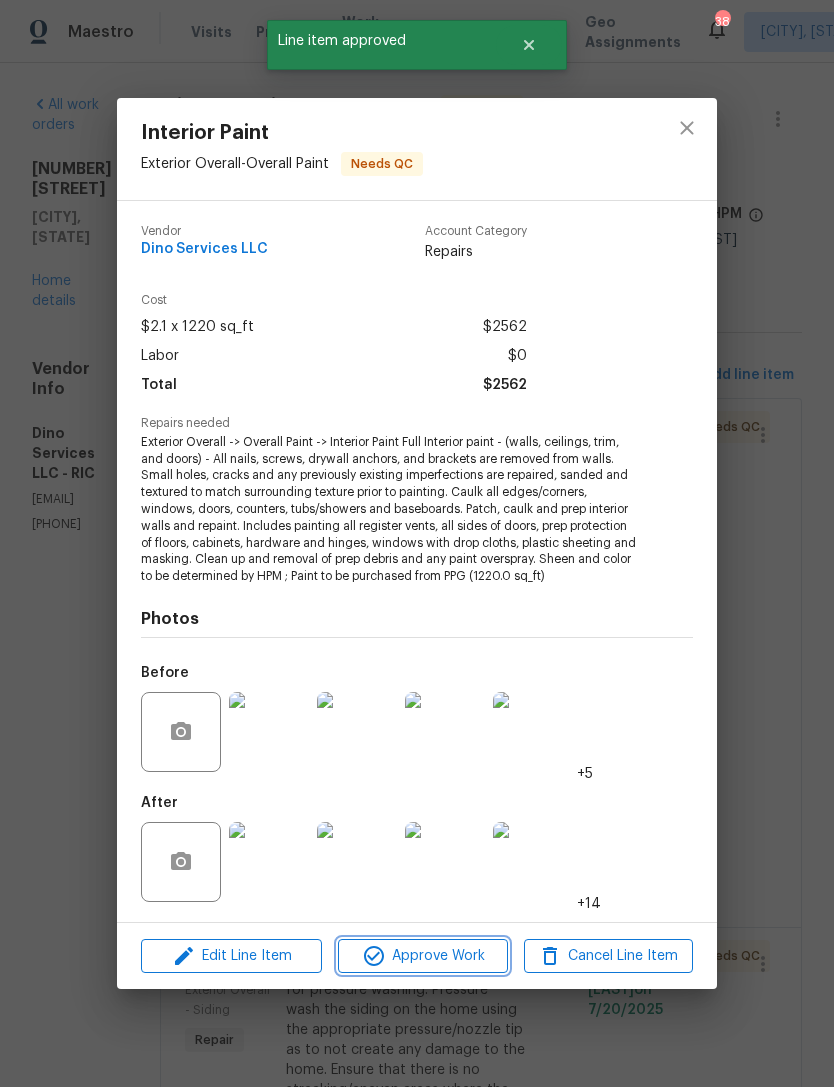 click on "Approve Work" at bounding box center (422, 956) 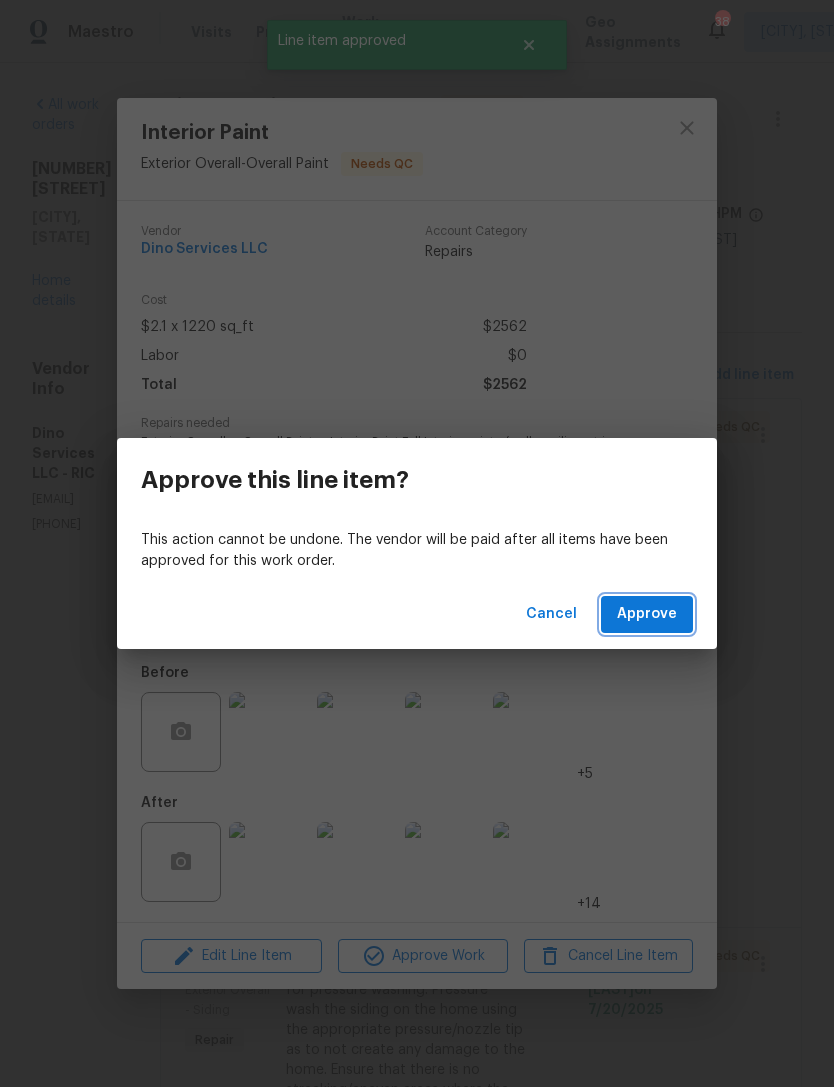 click on "Approve" at bounding box center [647, 614] 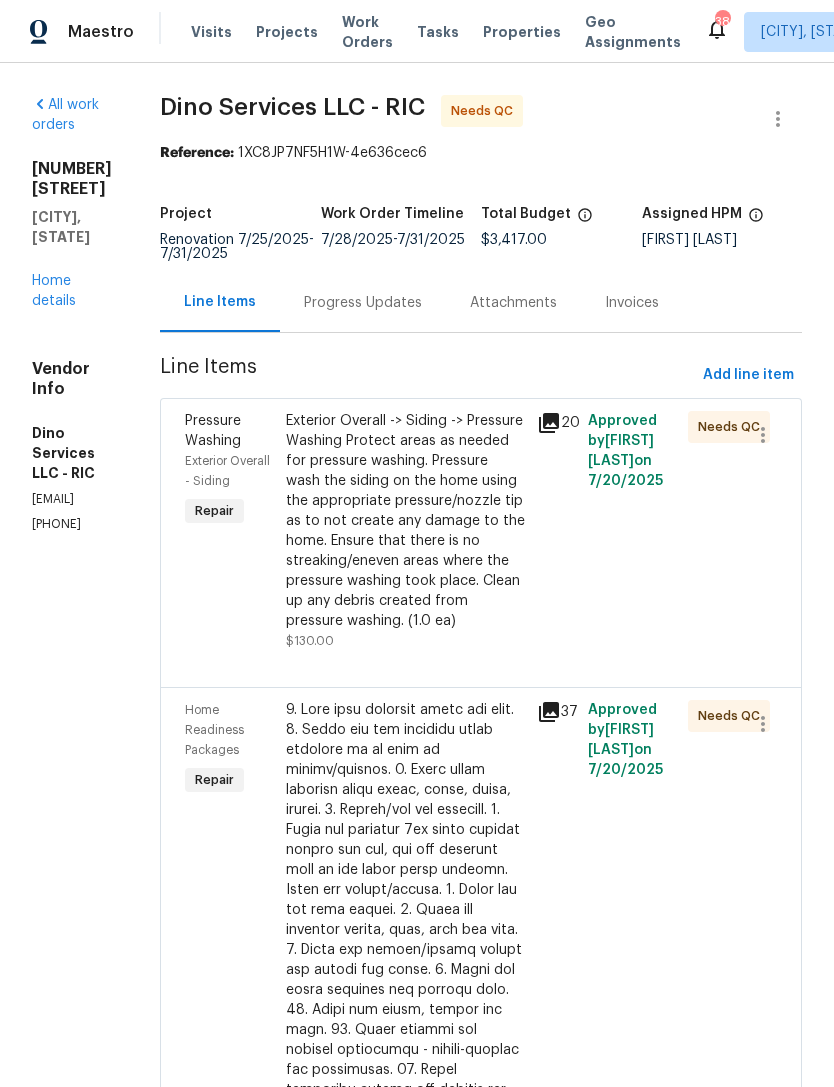 click on "Exterior Overall -> Siding -> Pressure Washing
Protect areas as needed for pressure washing. Pressure wash the siding on the home using the appropriate pressure/nozzle tip as to not create any damage to the home. Ensure that there is no streaking/eneven areas where the pressure washing took place. Clean up any debris created from pressure washing.
(1.0 ea)" at bounding box center [406, 521] 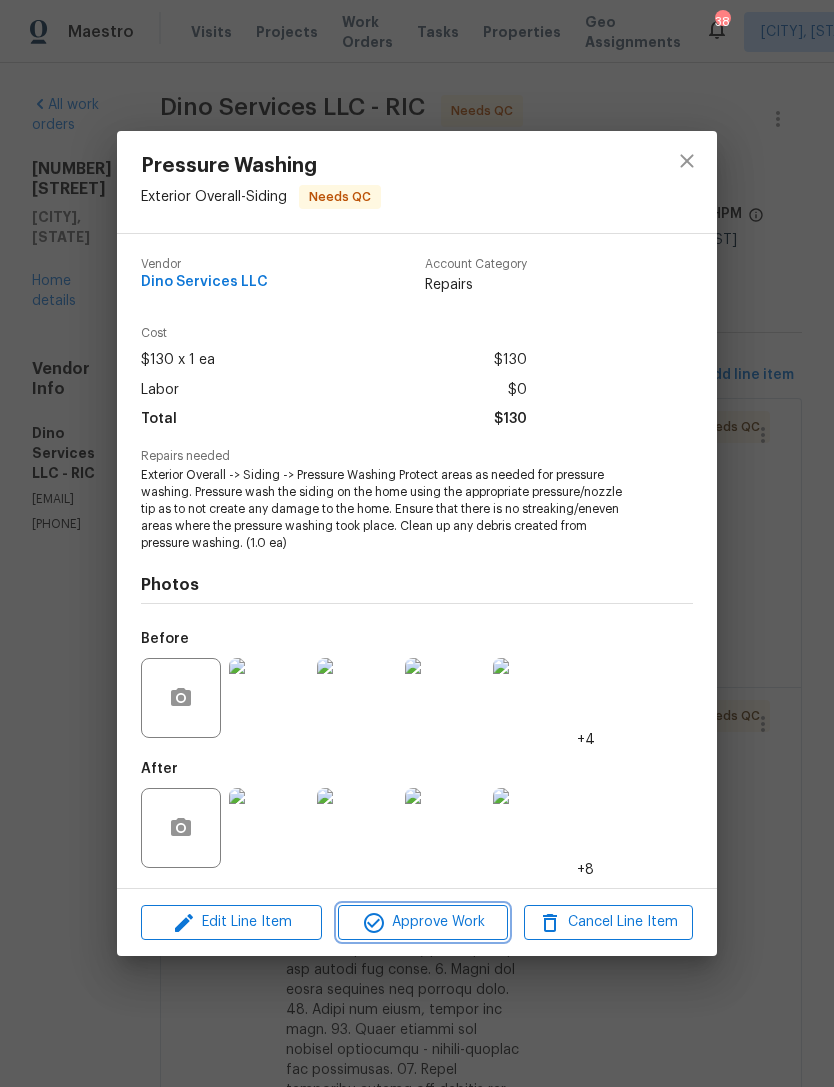 click on "Approve Work" at bounding box center [422, 922] 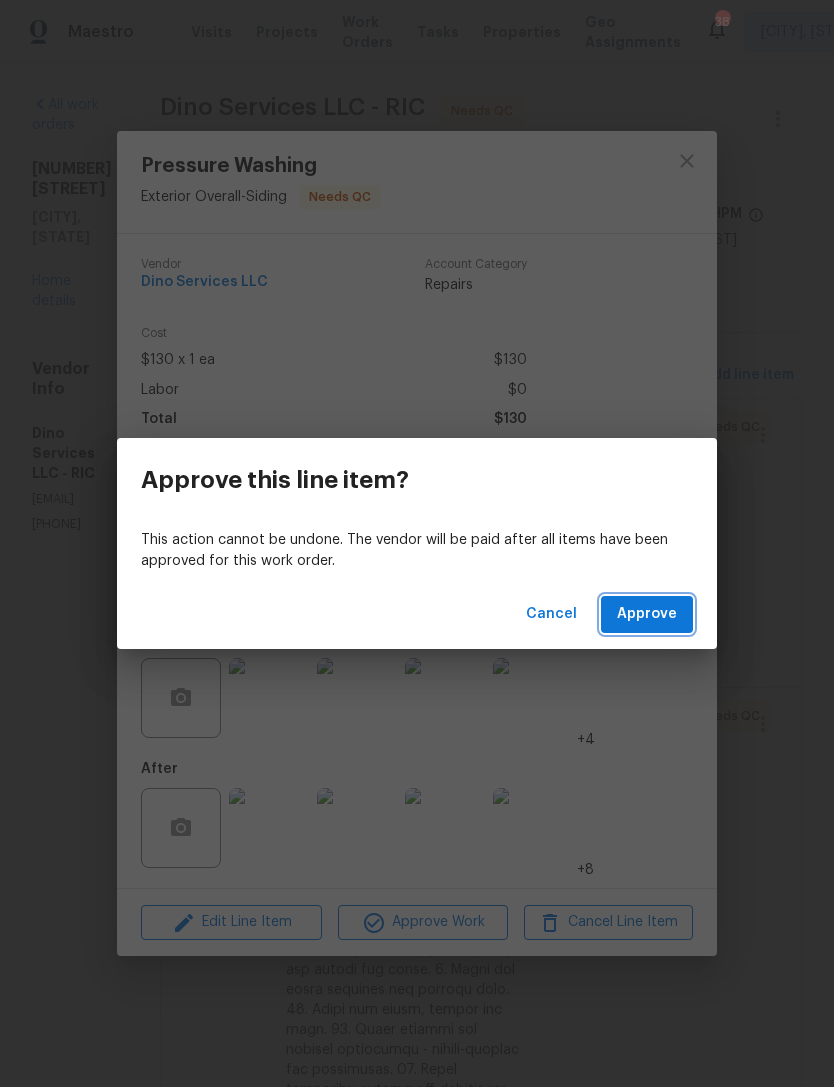 click on "Approve" at bounding box center (647, 614) 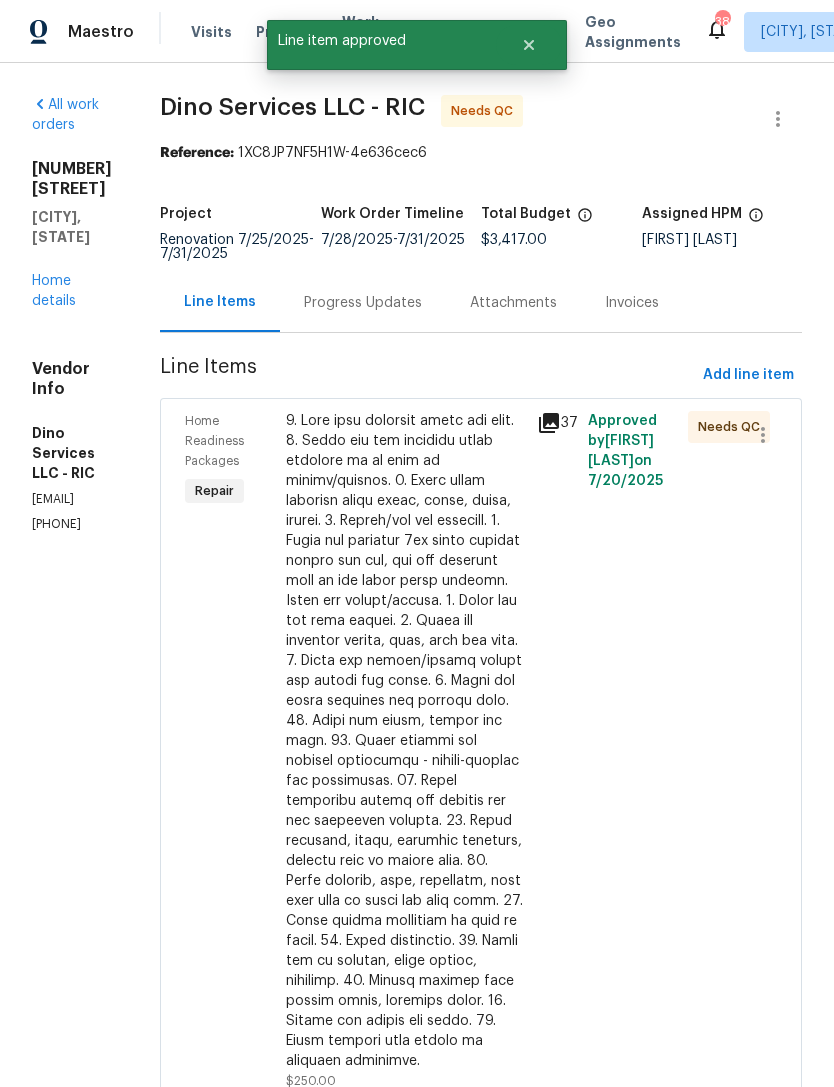 click at bounding box center [406, 741] 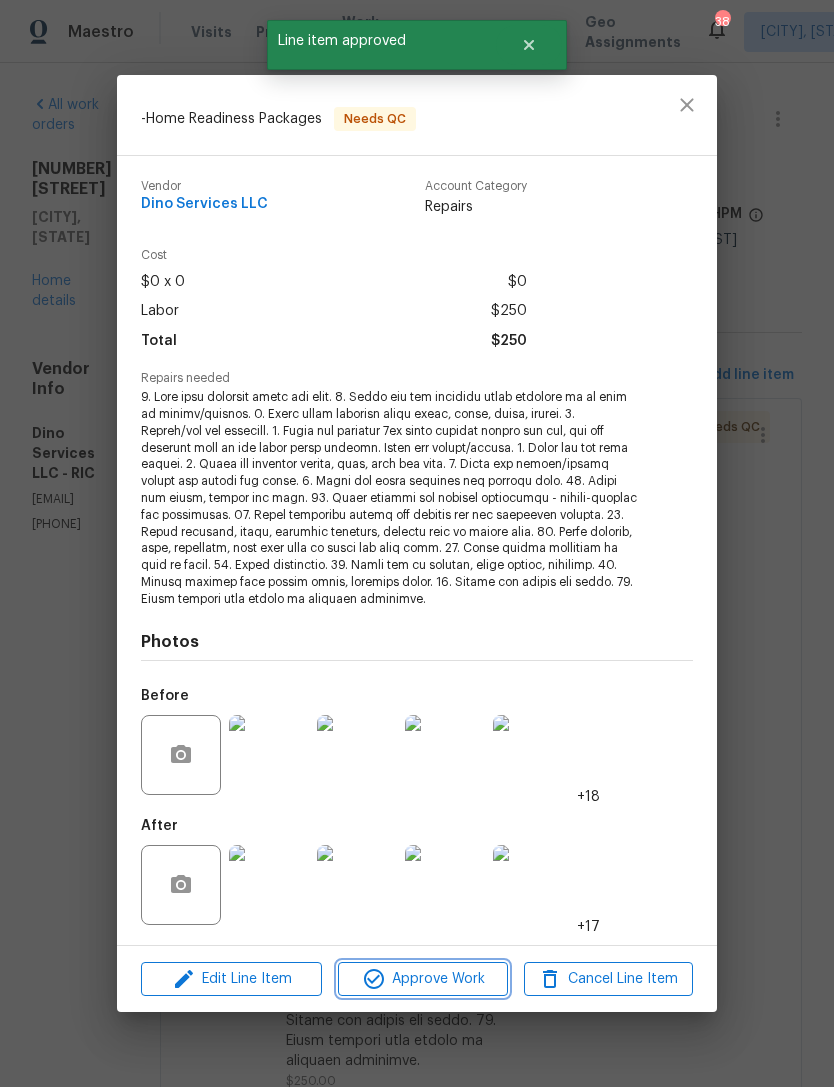 click on "Approve Work" at bounding box center [422, 979] 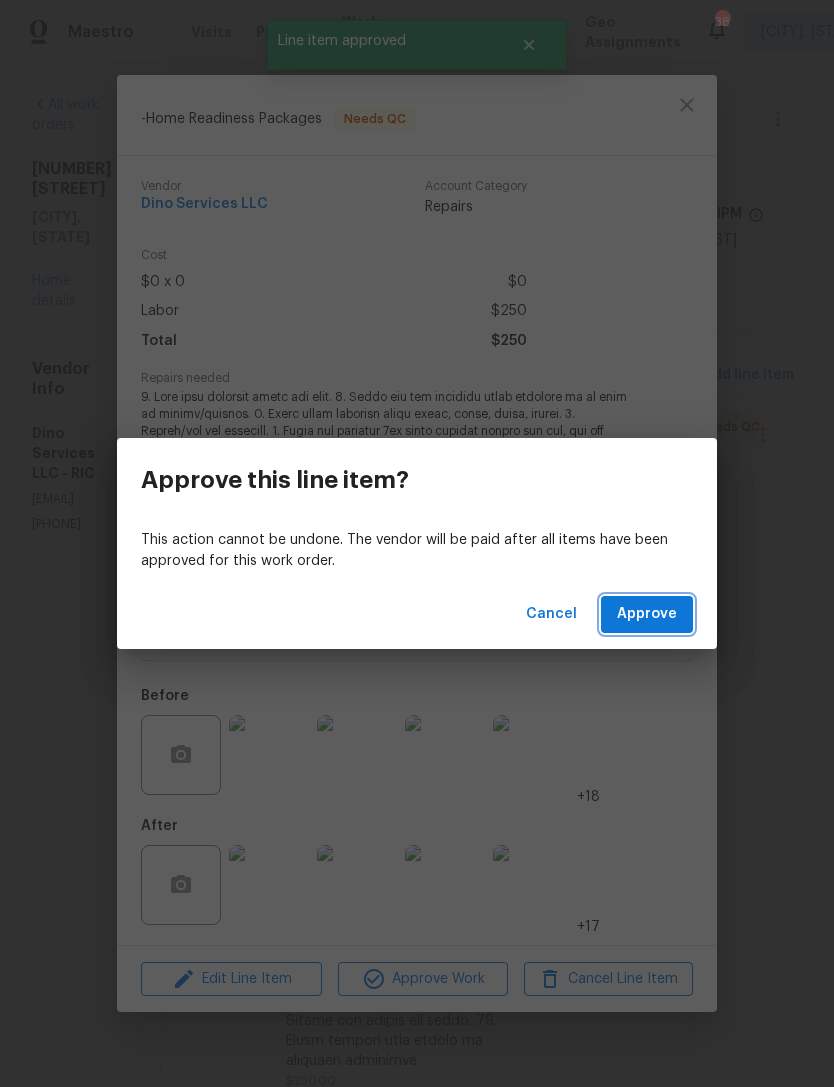 click on "Approve" at bounding box center [647, 614] 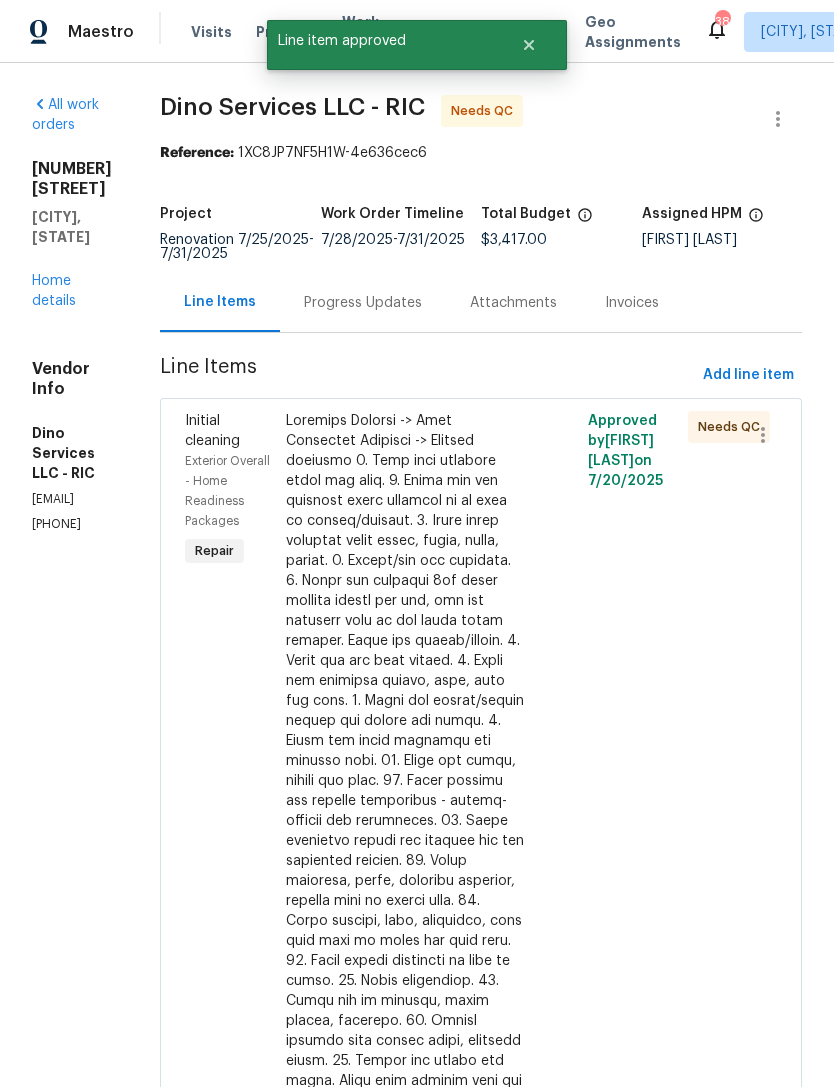 click at bounding box center (406, 841) 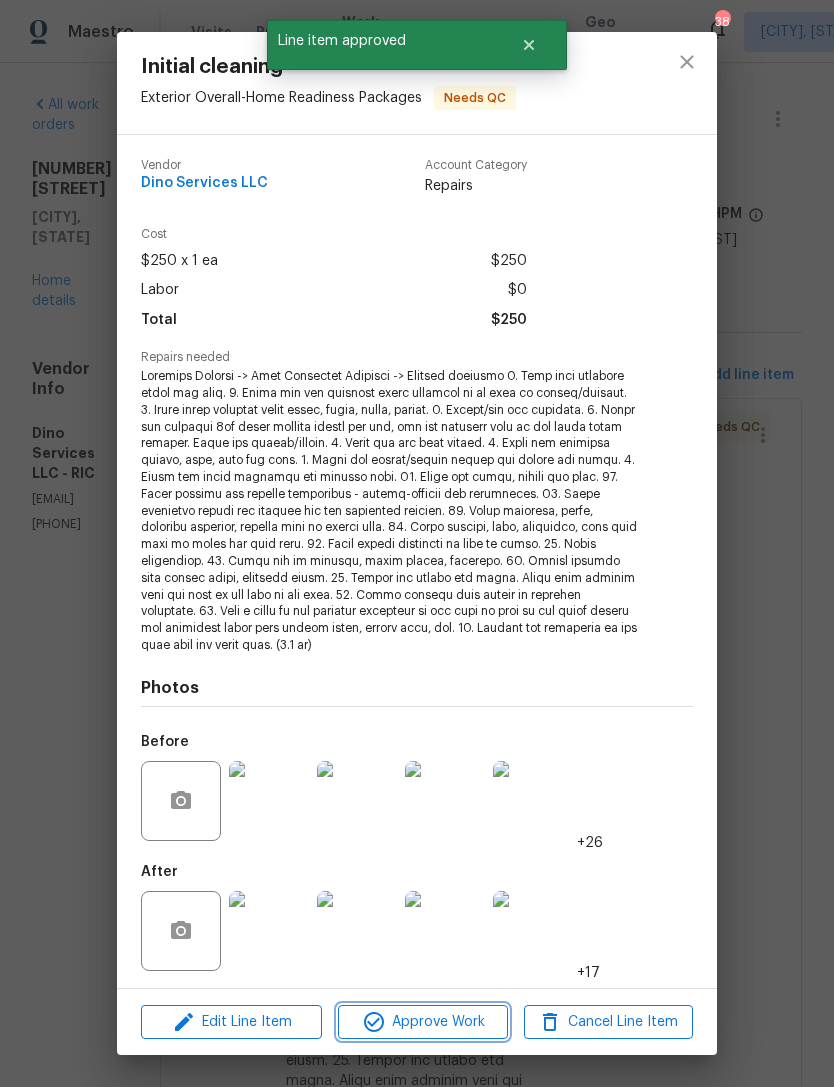 click on "Approve Work" at bounding box center [422, 1022] 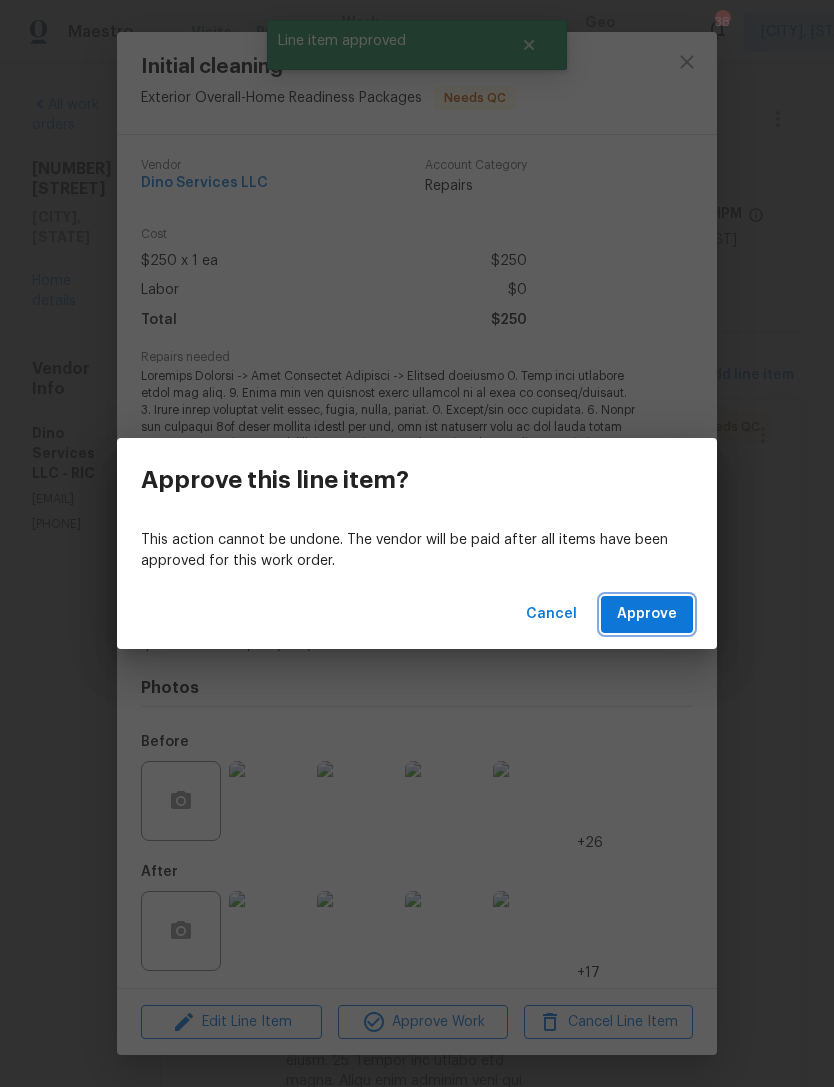 click on "Approve" at bounding box center (647, 614) 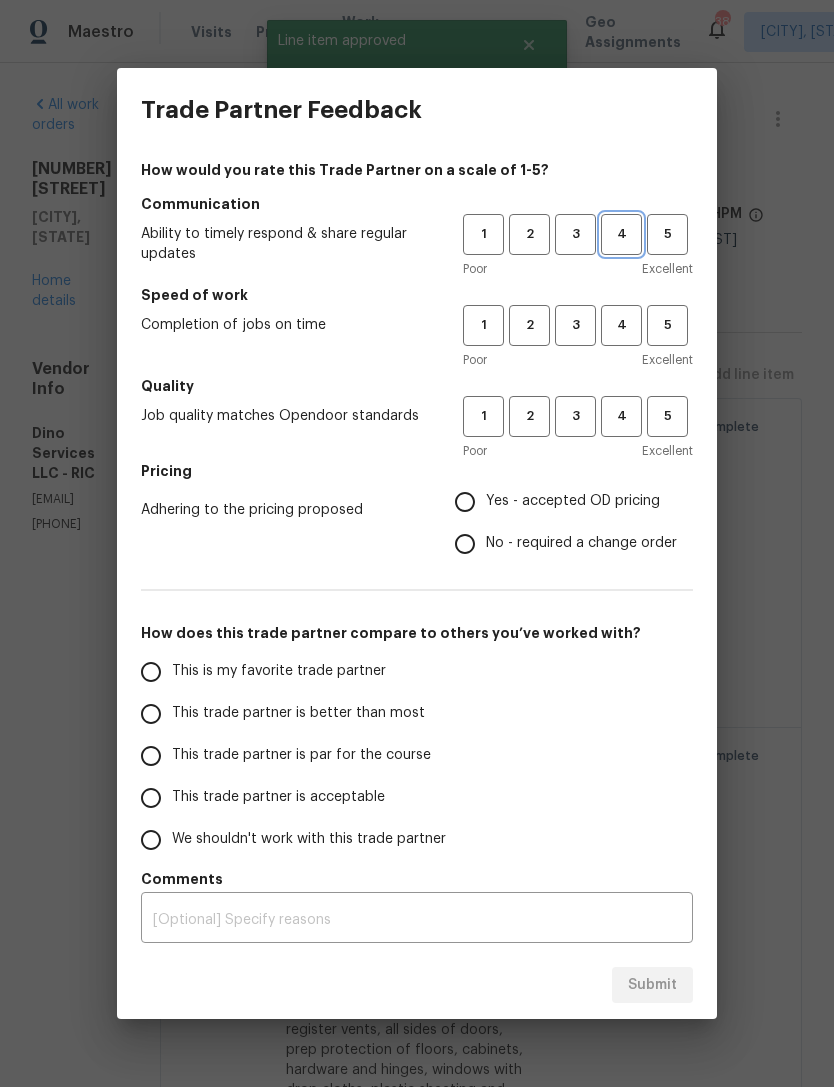 click on "4" at bounding box center [621, 234] 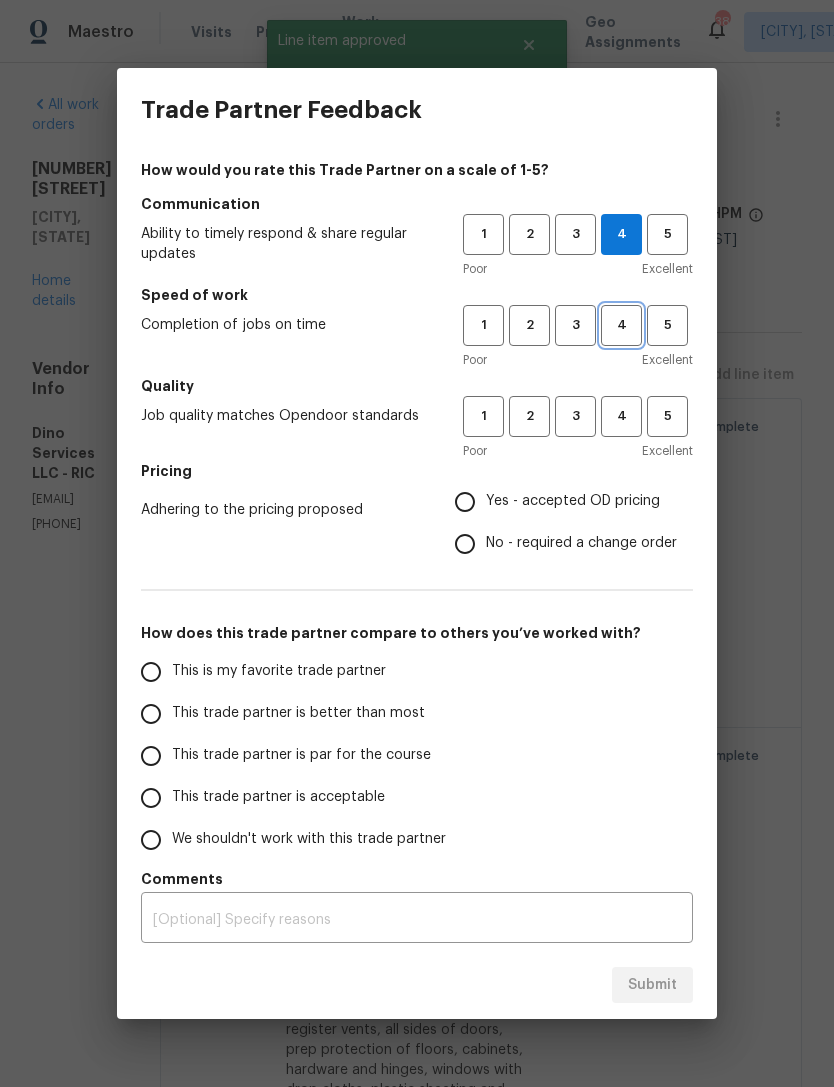 click on "4" at bounding box center (621, 325) 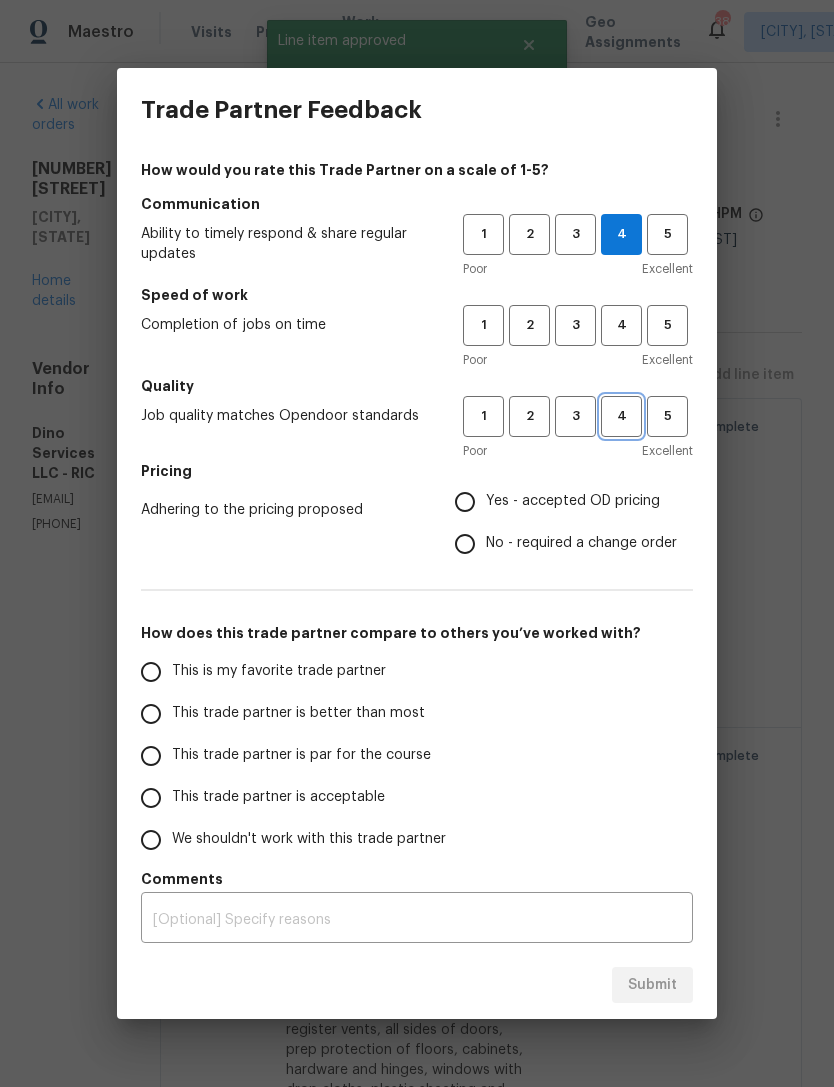 click on "4" at bounding box center [621, 416] 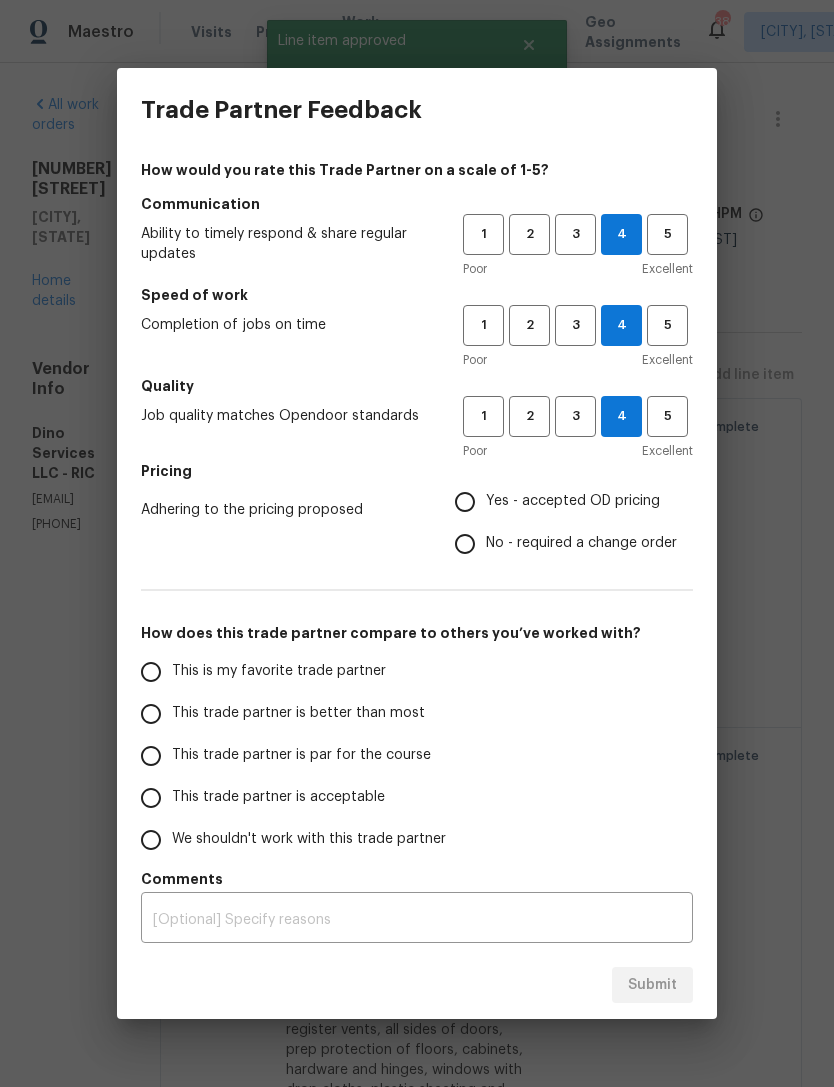 click on "Yes - accepted OD pricing" at bounding box center (465, 502) 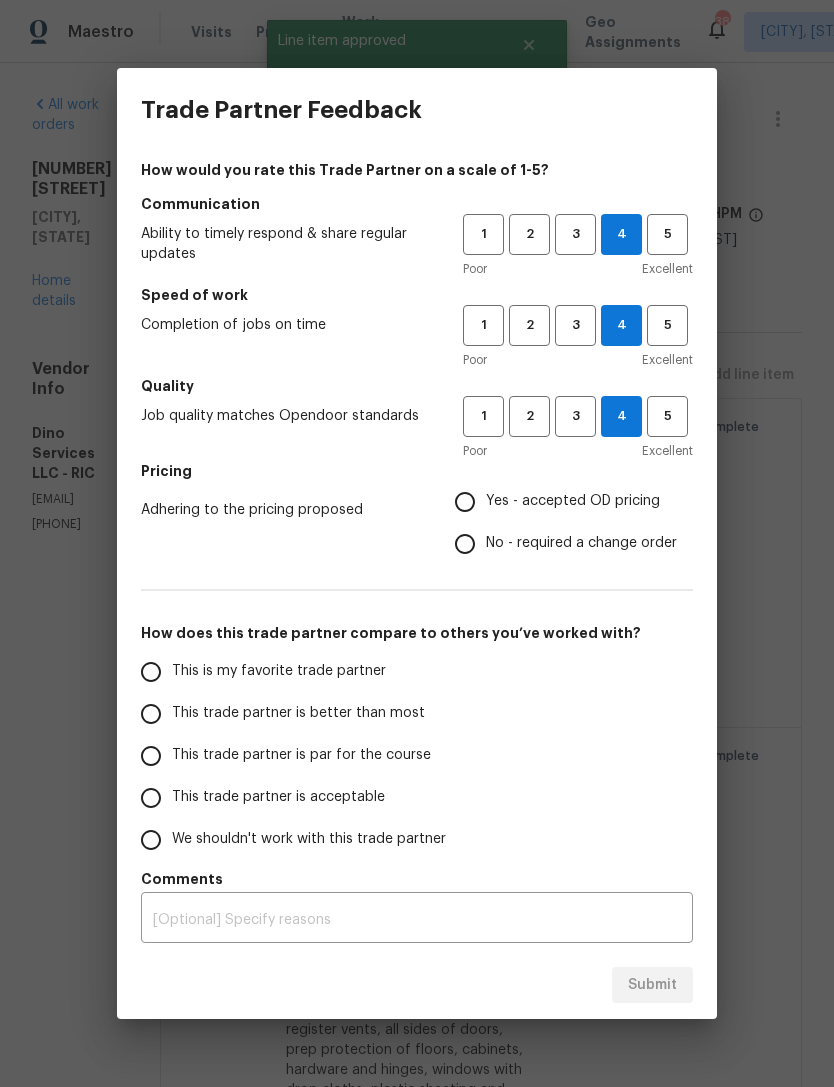 radio on "true" 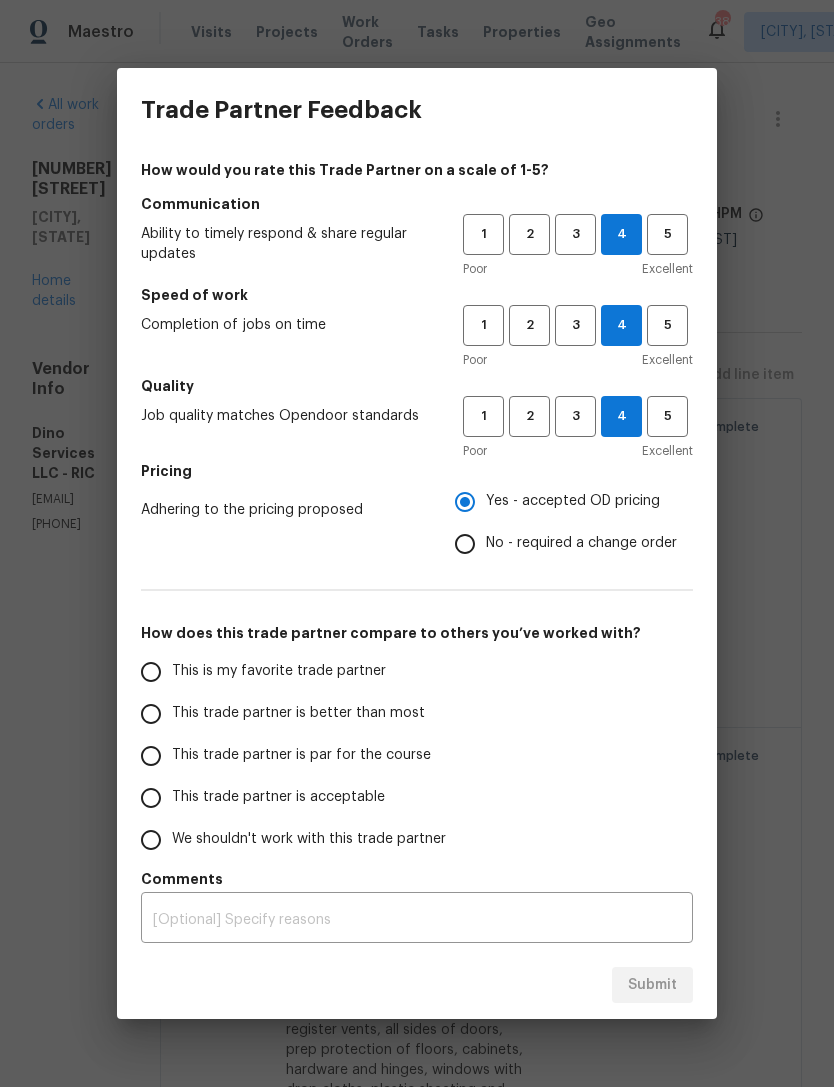 click on "This trade partner is par for the course" at bounding box center (151, 756) 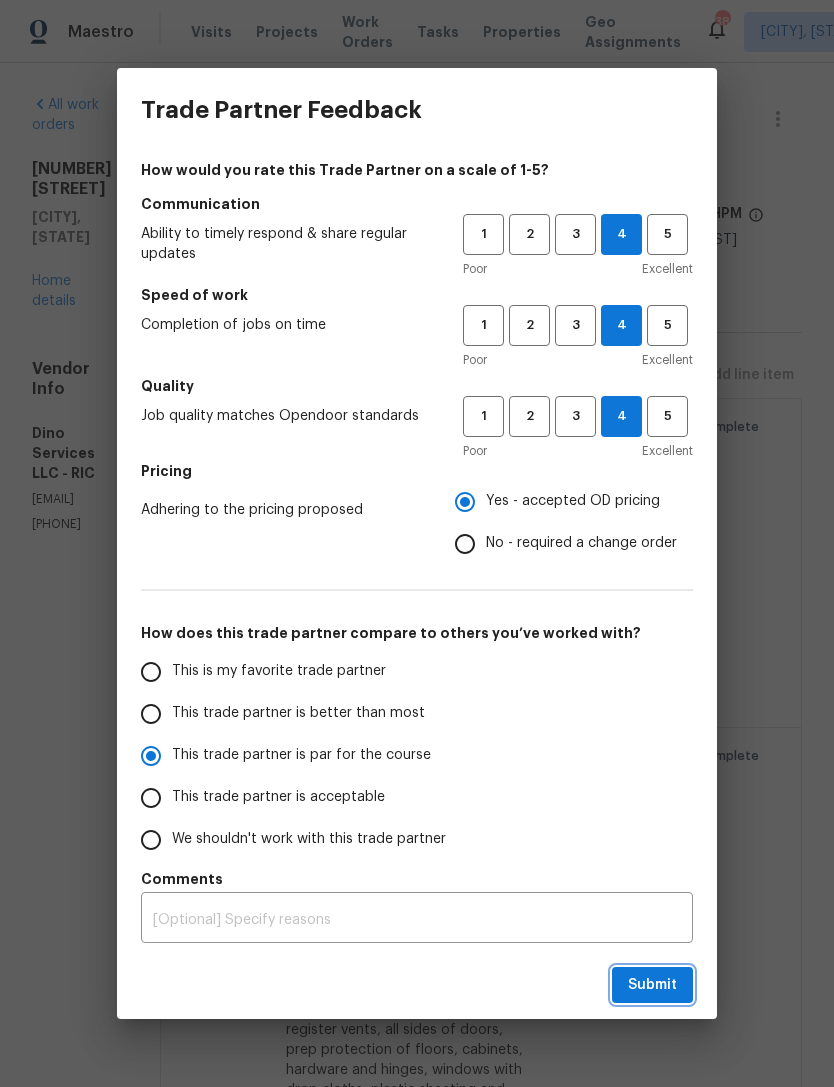 click on "Submit" at bounding box center [652, 985] 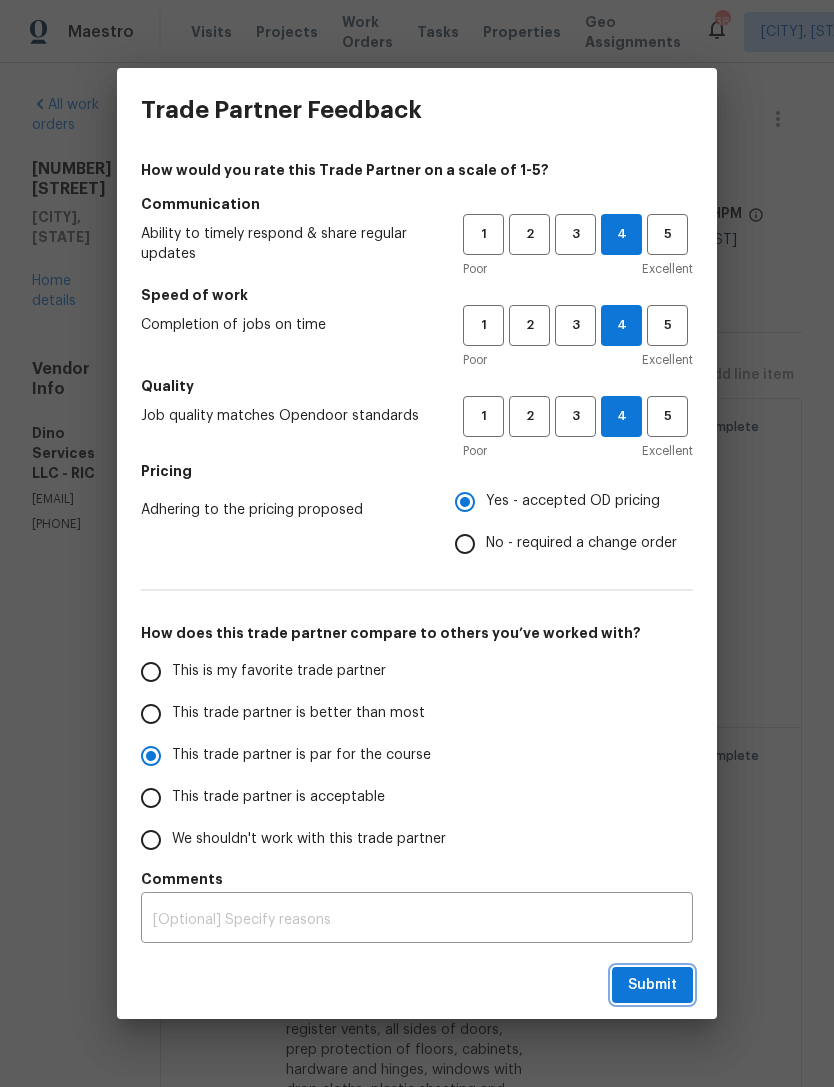 radio on "true" 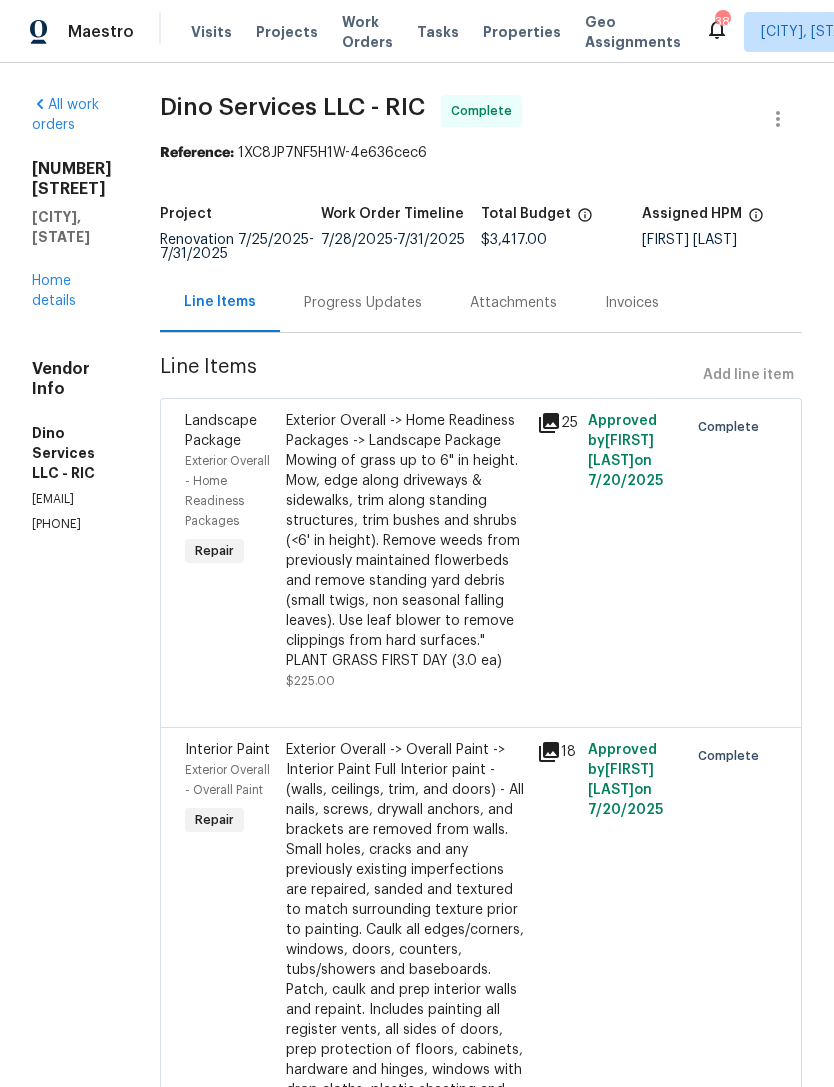 scroll, scrollTop: 0, scrollLeft: 0, axis: both 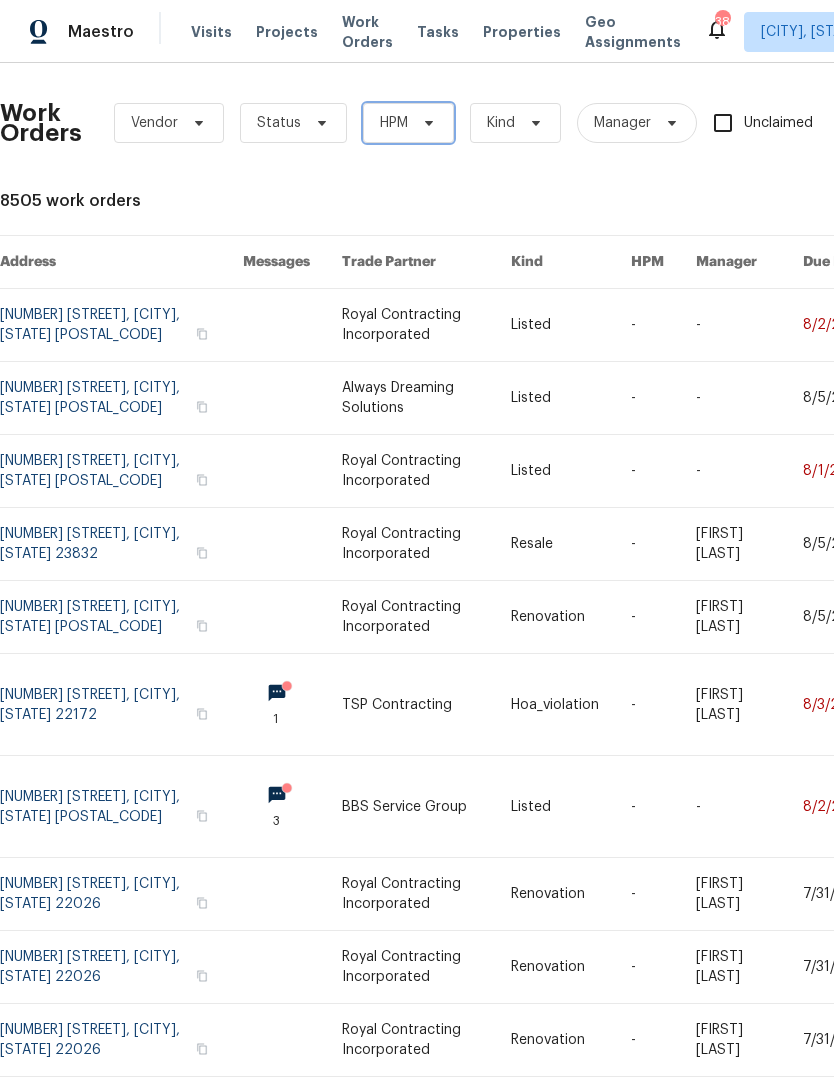 click 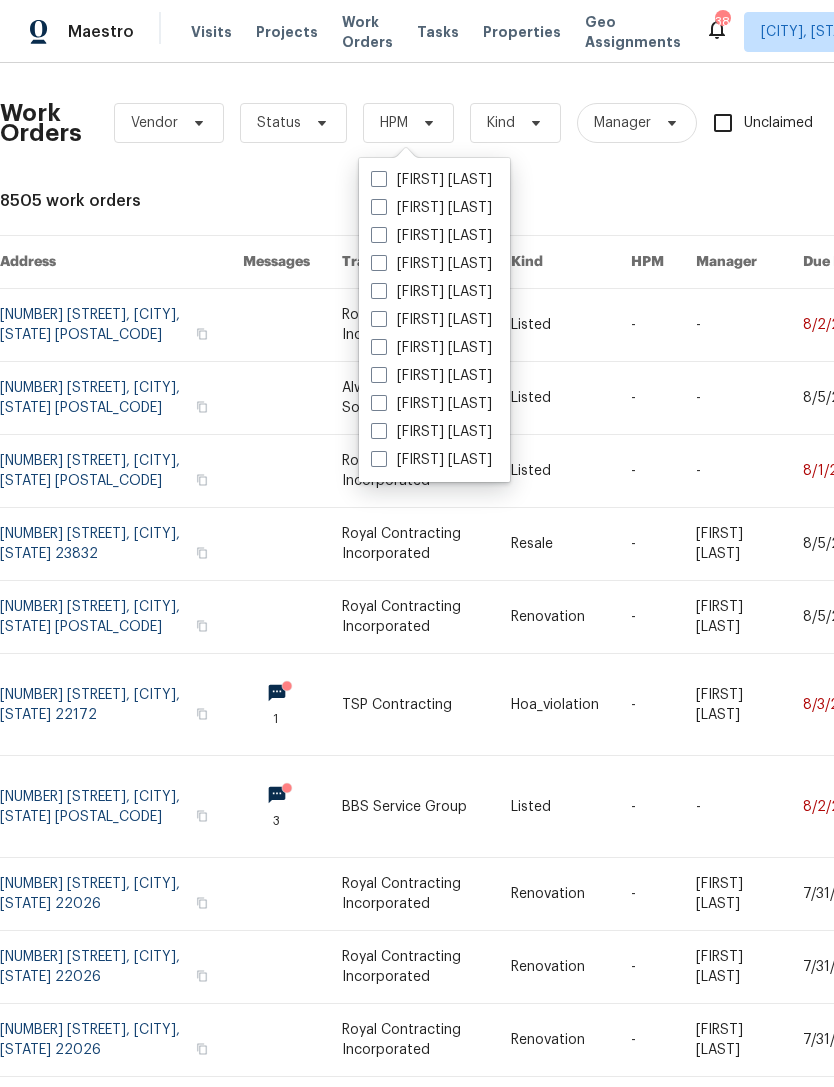 click on "[FIRST] [LAST]" at bounding box center [431, 236] 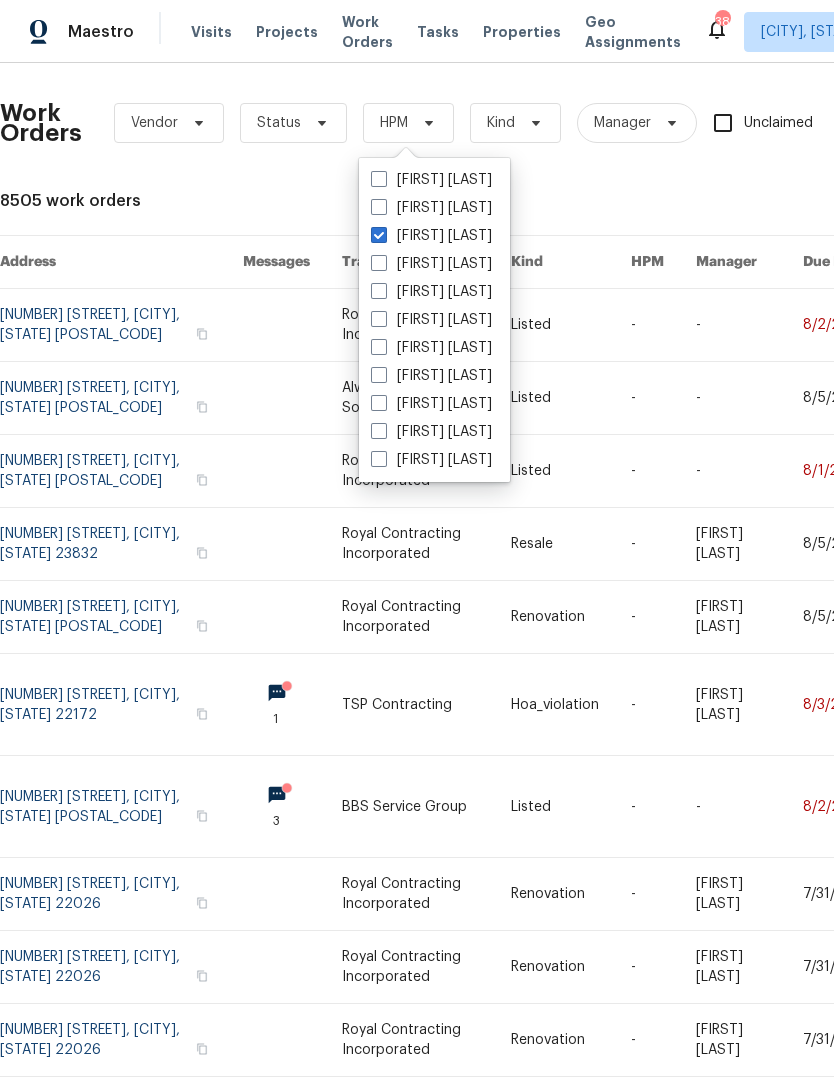 checkbox on "true" 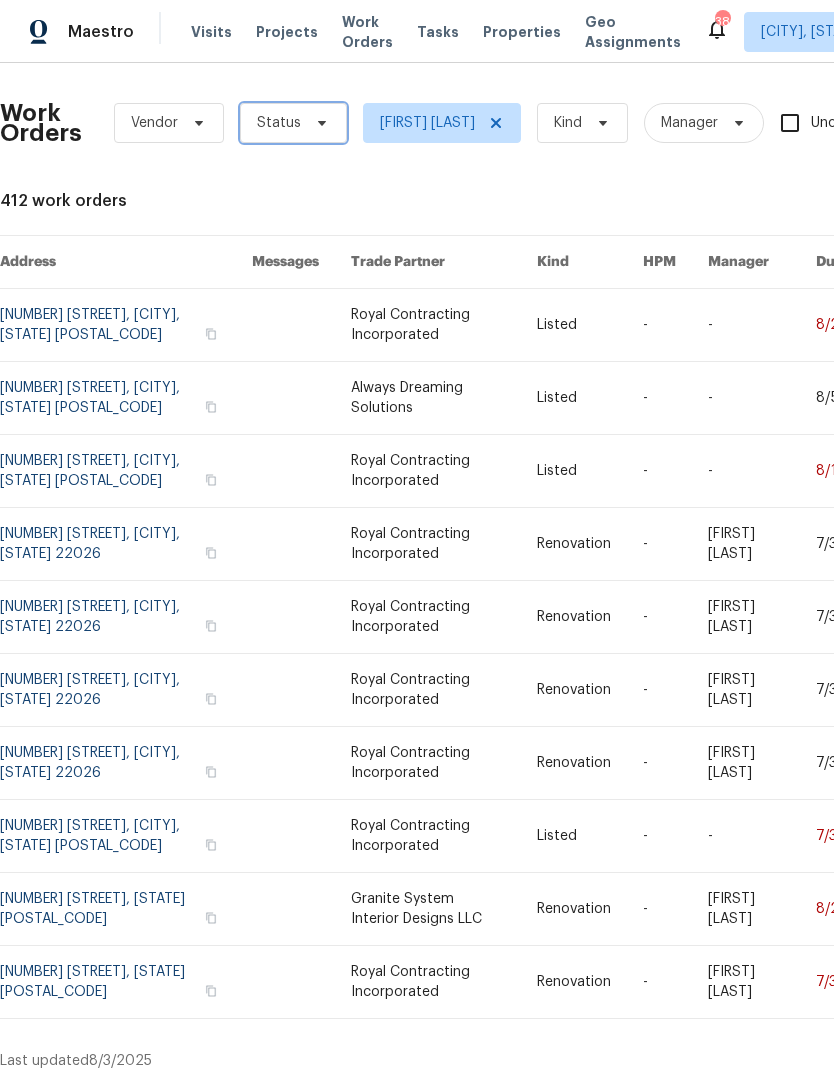 click on "Status" at bounding box center [293, 123] 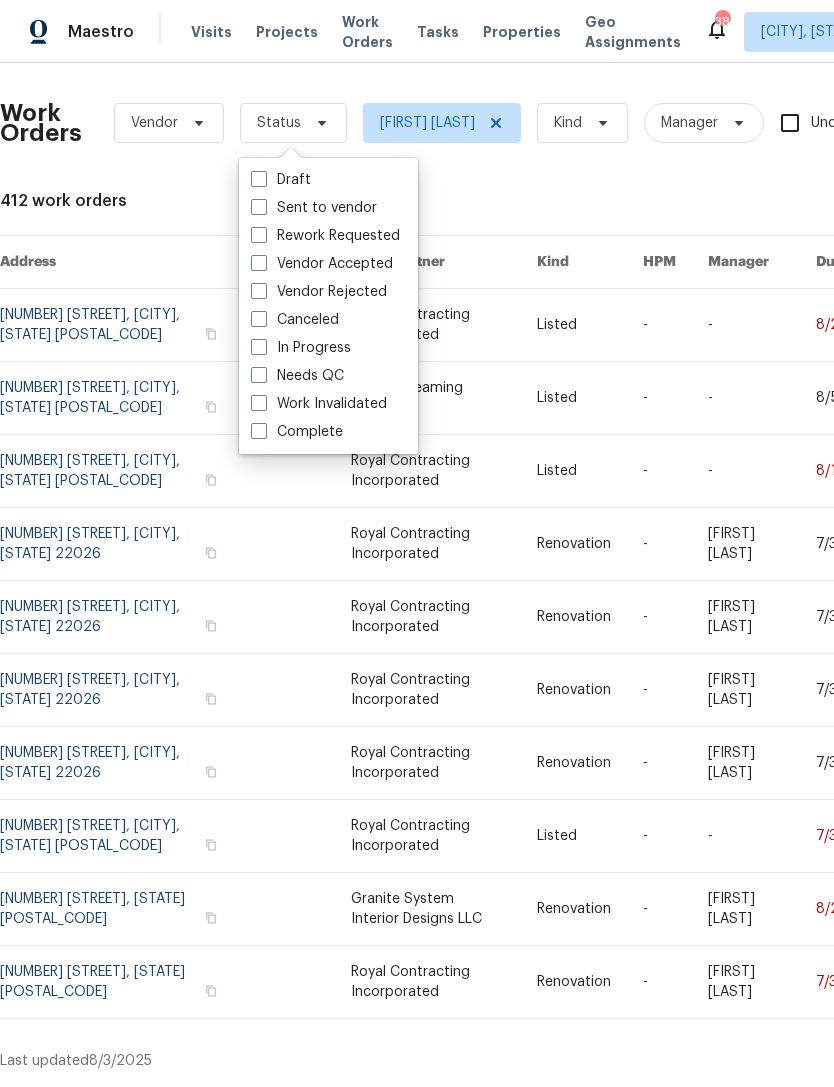 click on "Needs QC" at bounding box center [297, 376] 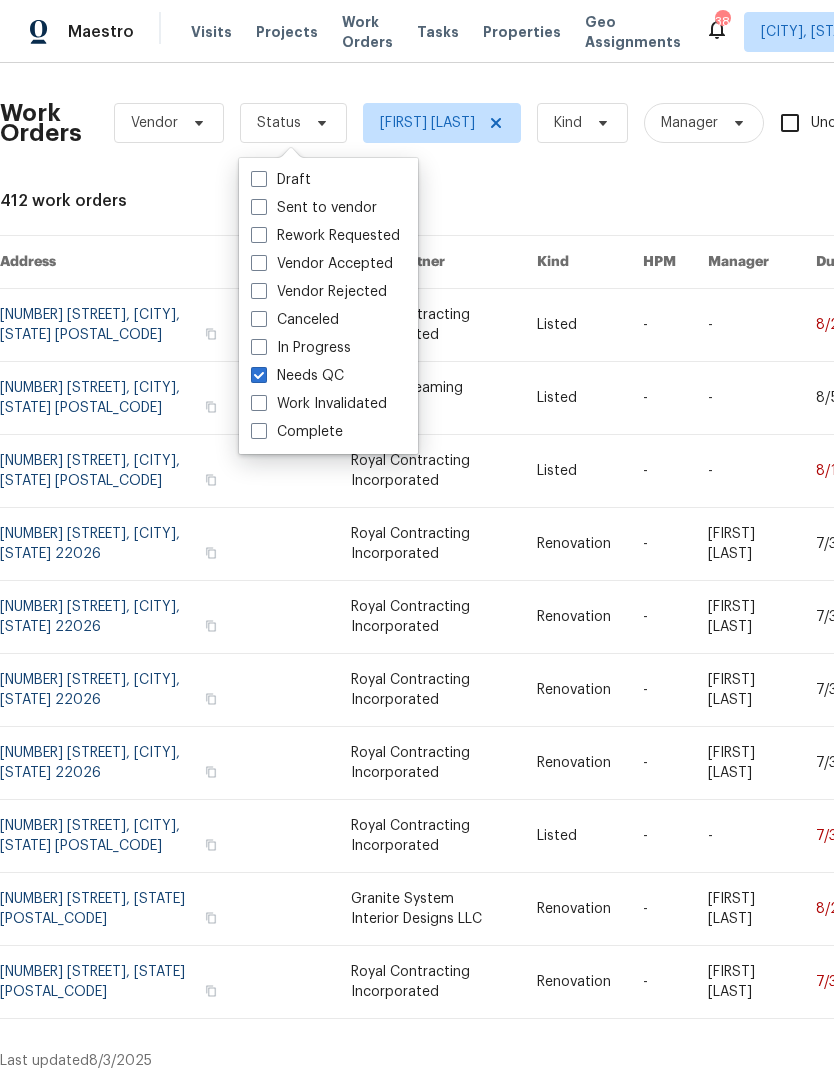 checkbox on "true" 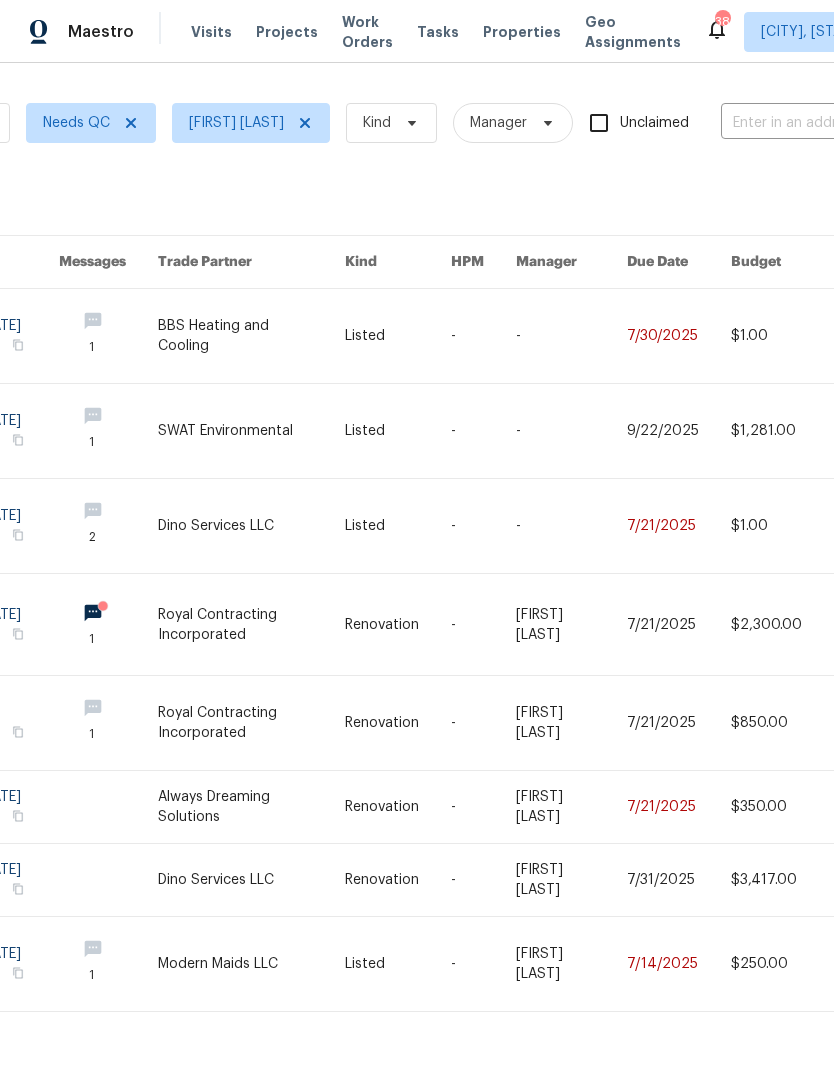 scroll, scrollTop: 0, scrollLeft: 213, axis: horizontal 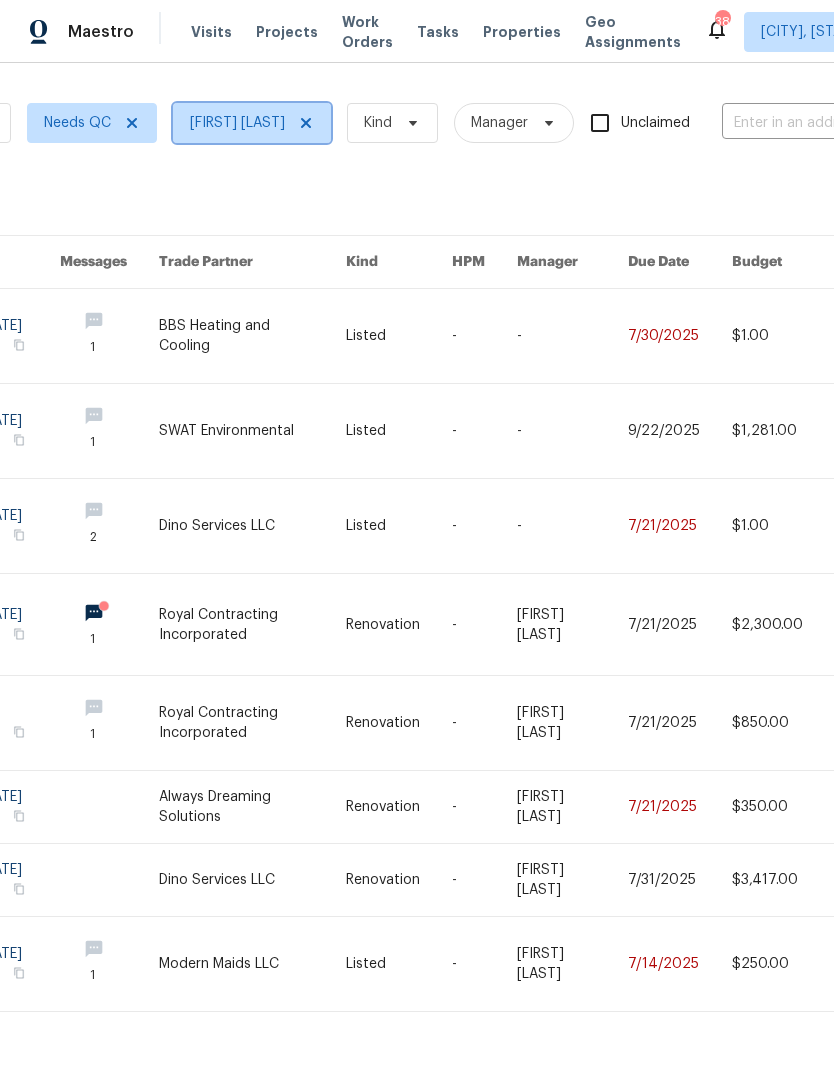 click 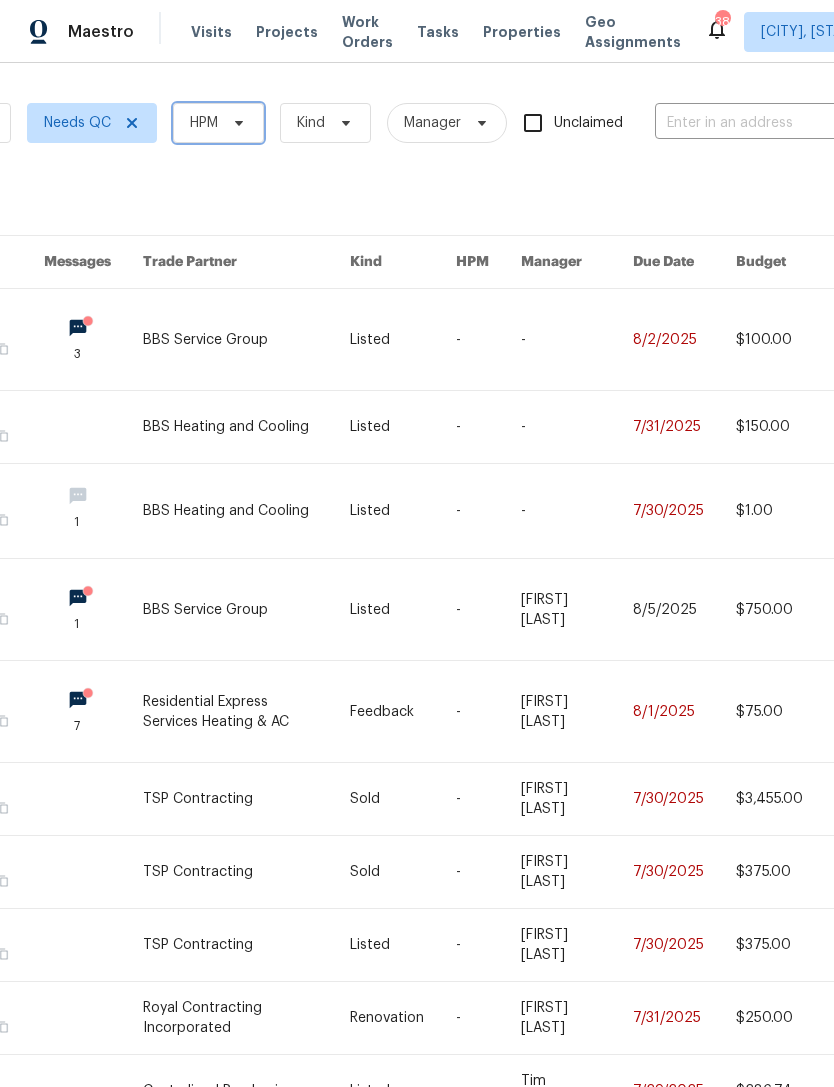 click at bounding box center [236, 123] 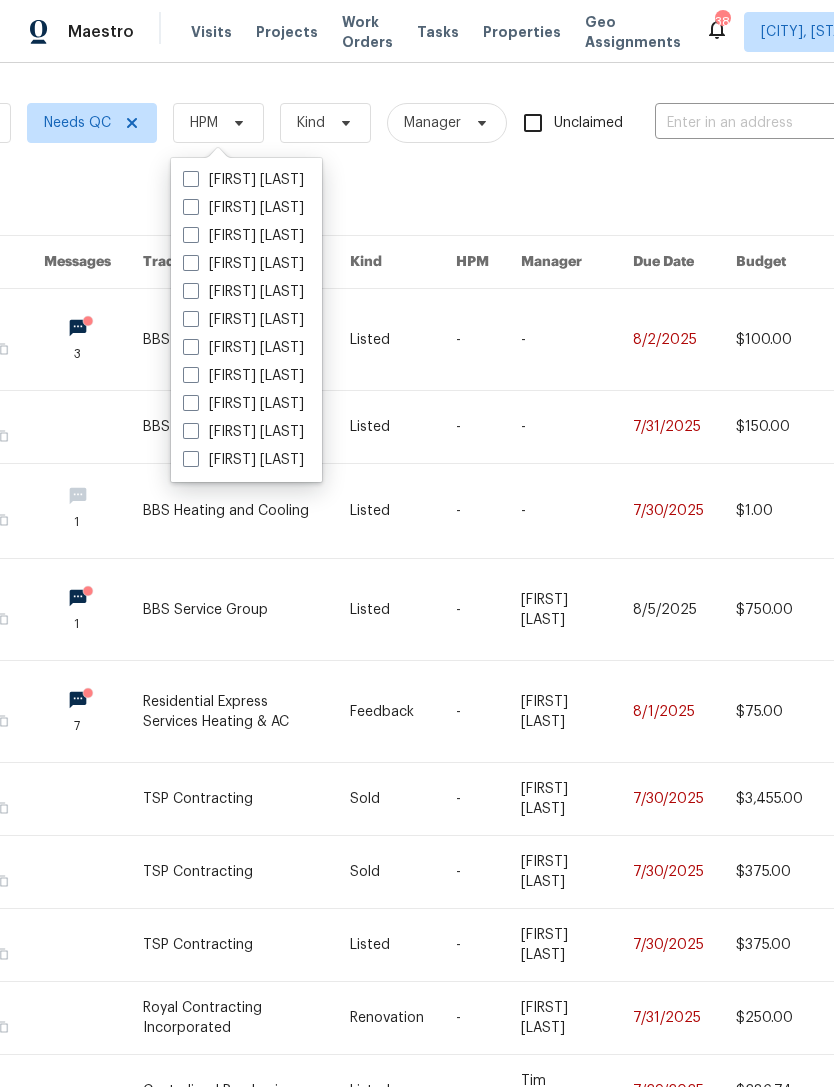 click on "[FIRST] [LAST]" at bounding box center (243, 236) 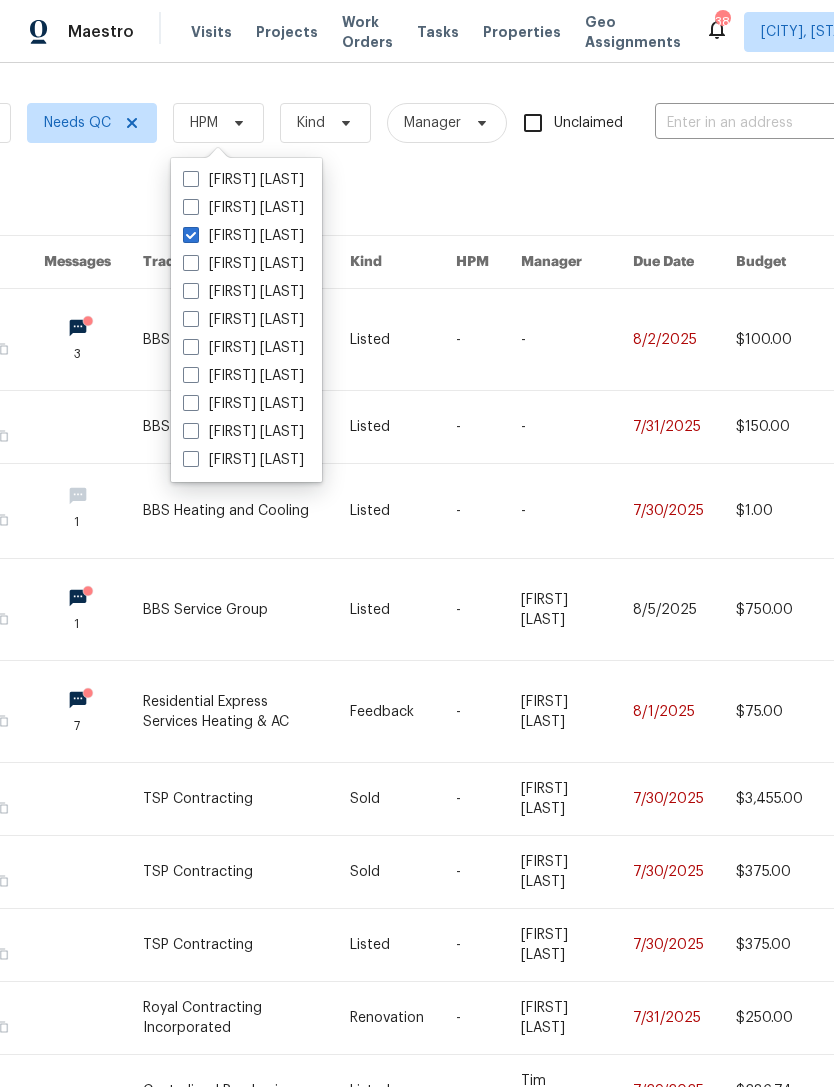 checkbox on "true" 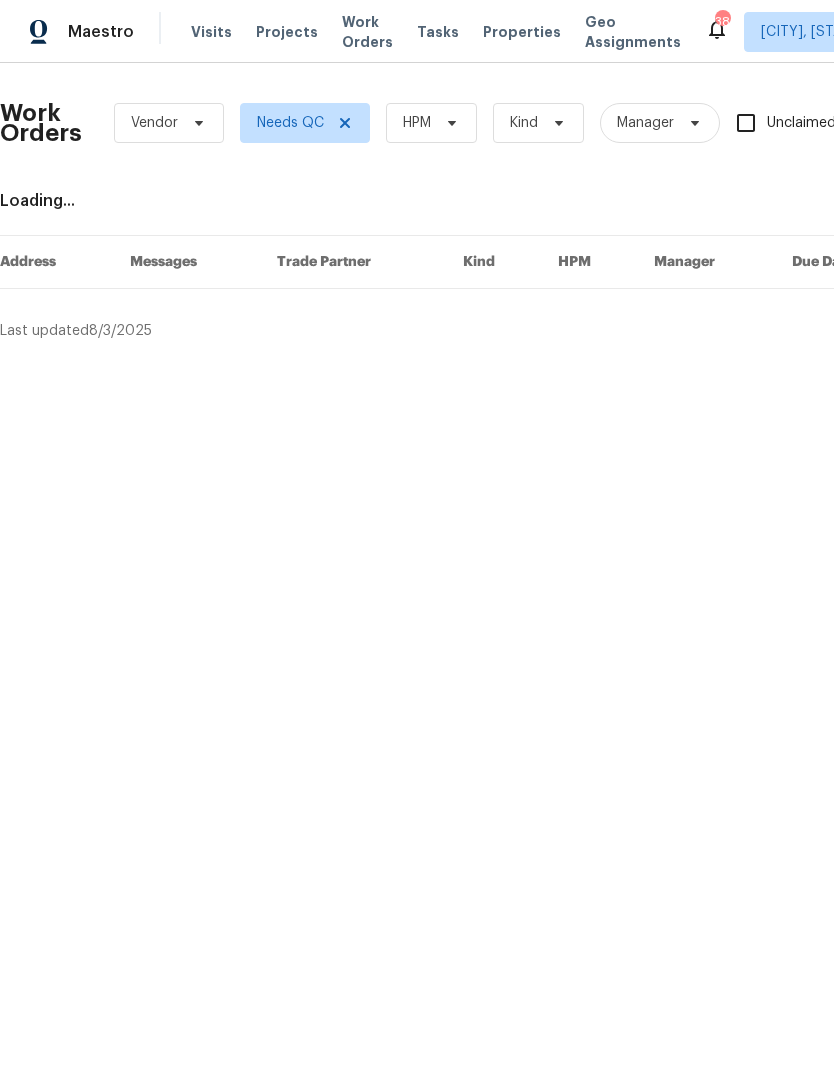 scroll, scrollTop: 0, scrollLeft: 0, axis: both 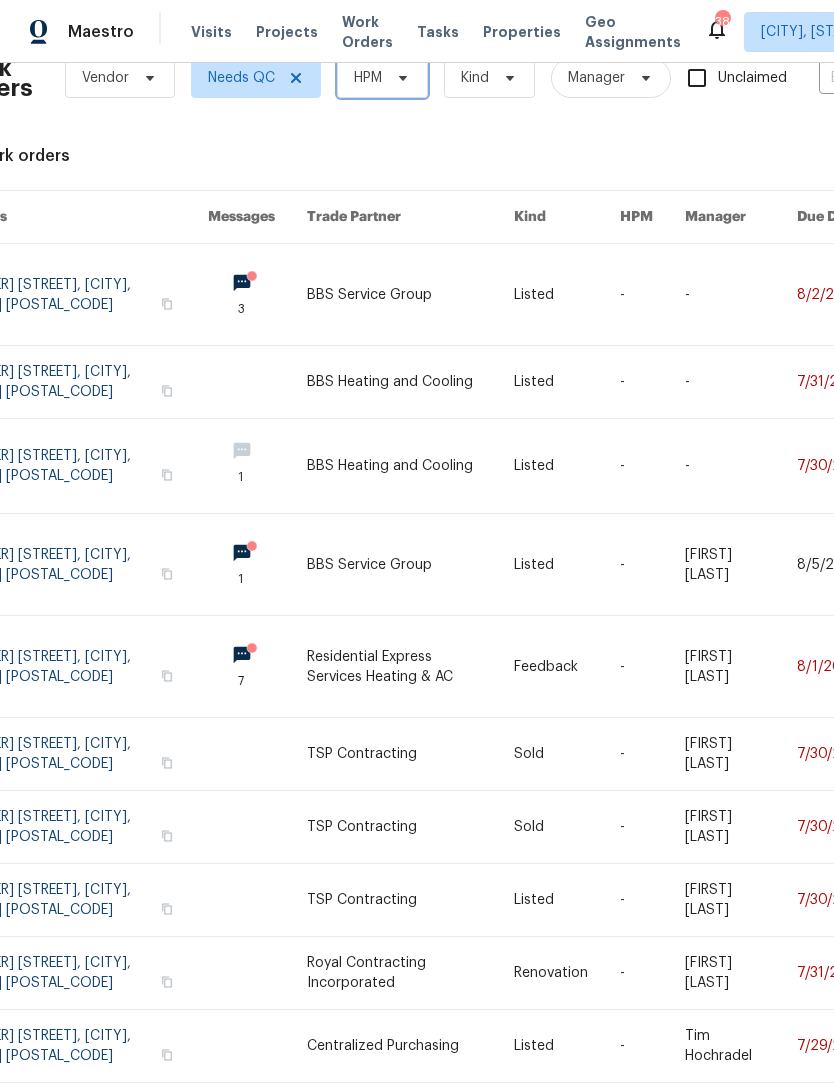 click at bounding box center (400, 78) 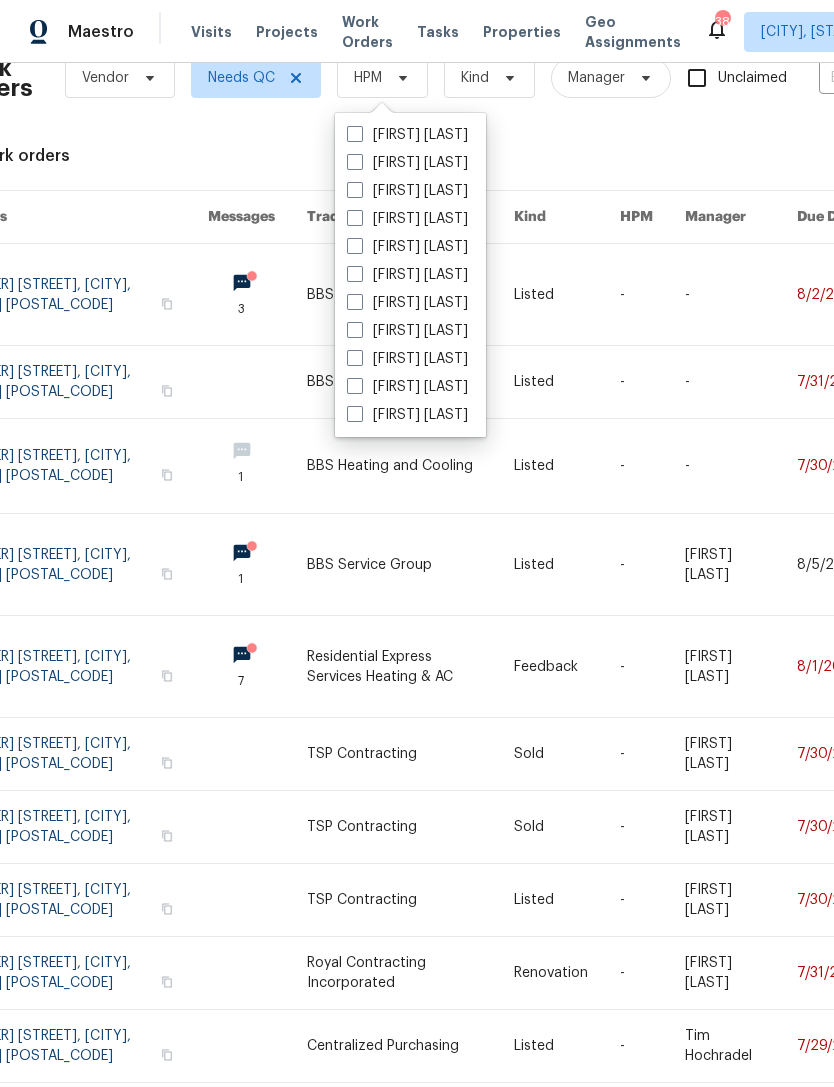 click on "[FIRST] [LAST]" at bounding box center [407, 191] 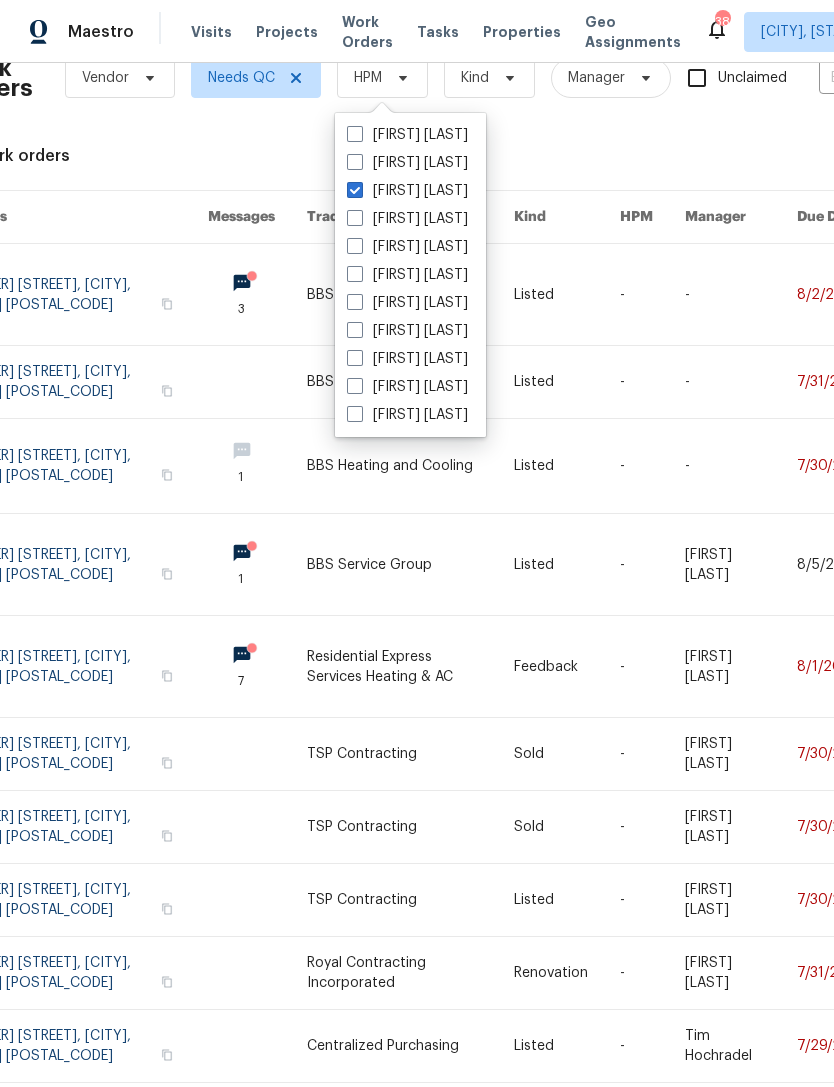 checkbox on "true" 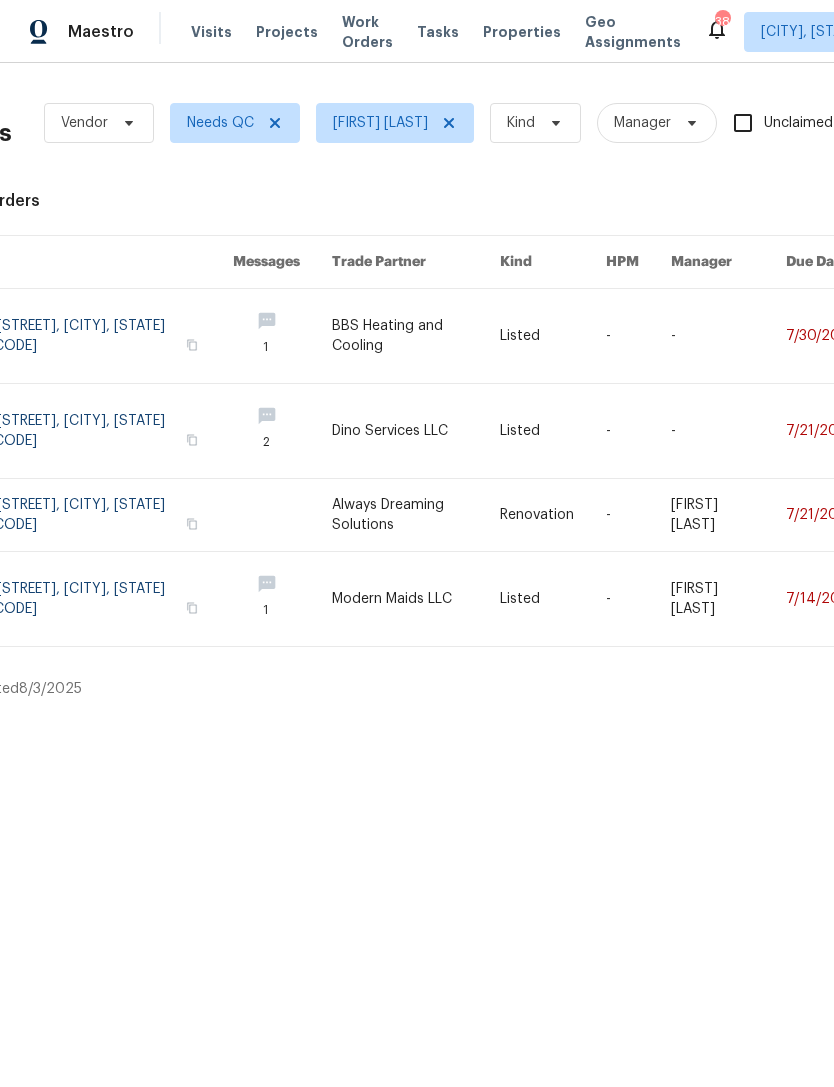 scroll, scrollTop: 0, scrollLeft: 59, axis: horizontal 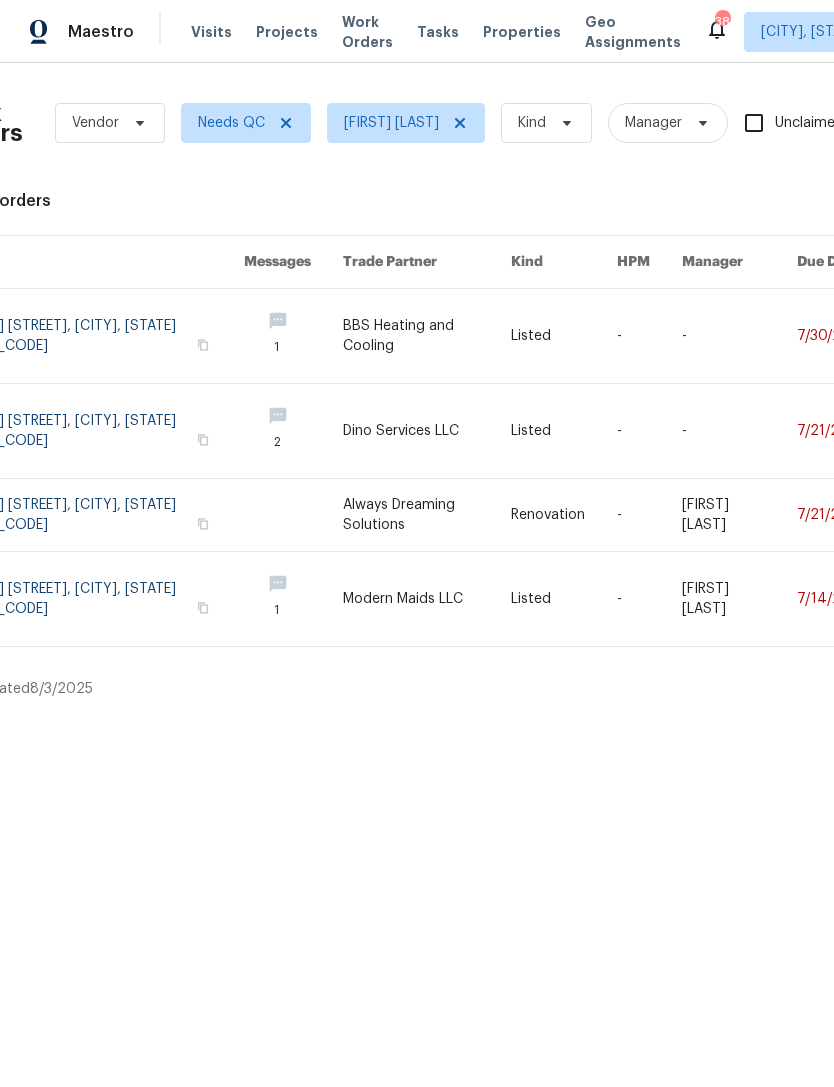 click at bounding box center [427, 599] 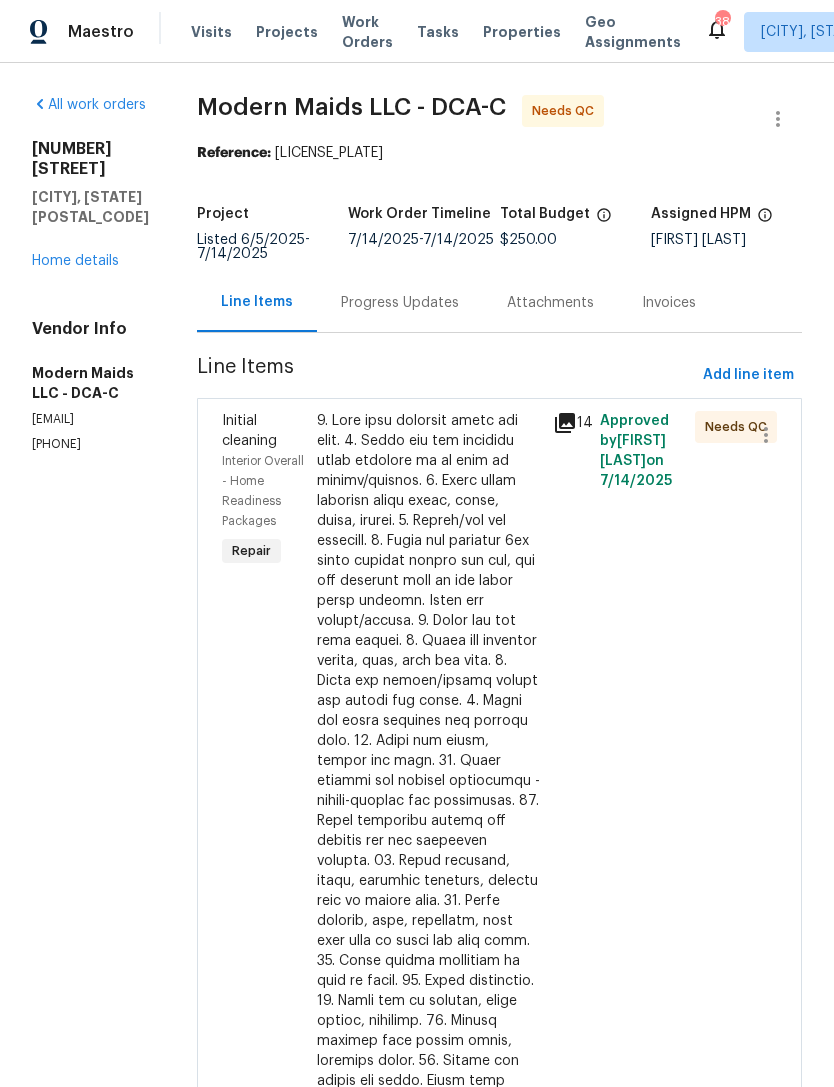 click 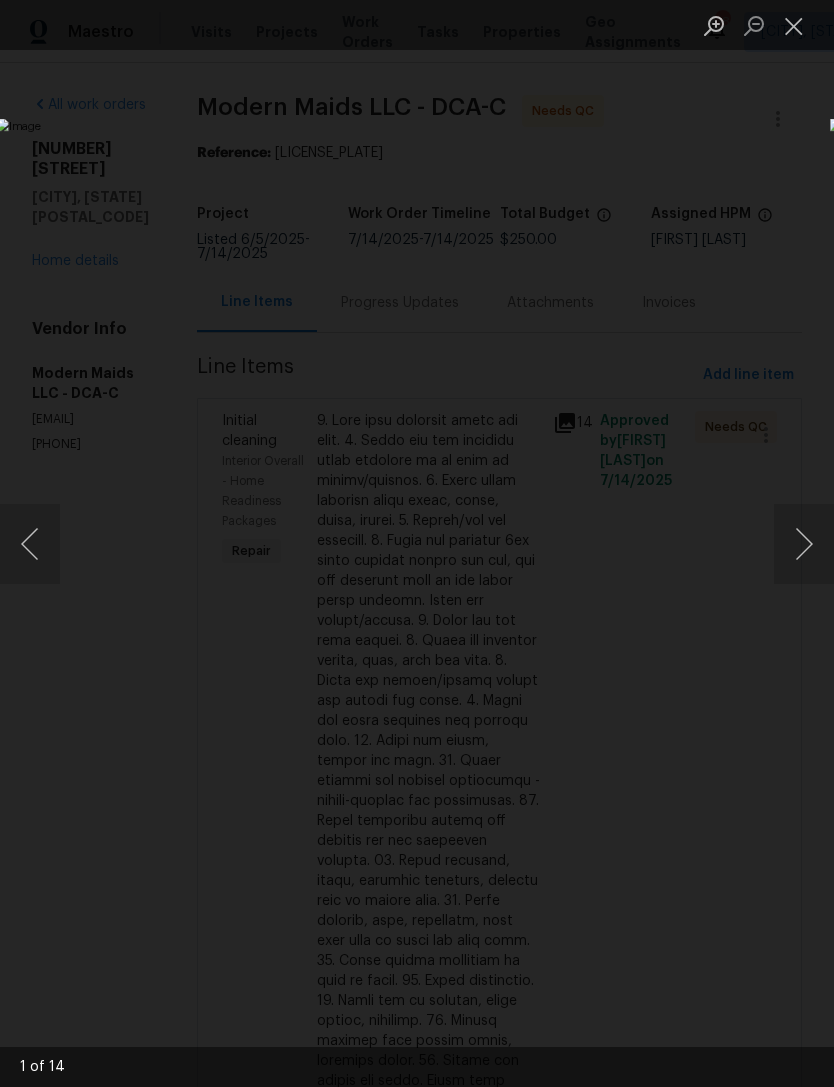 click at bounding box center (804, 544) 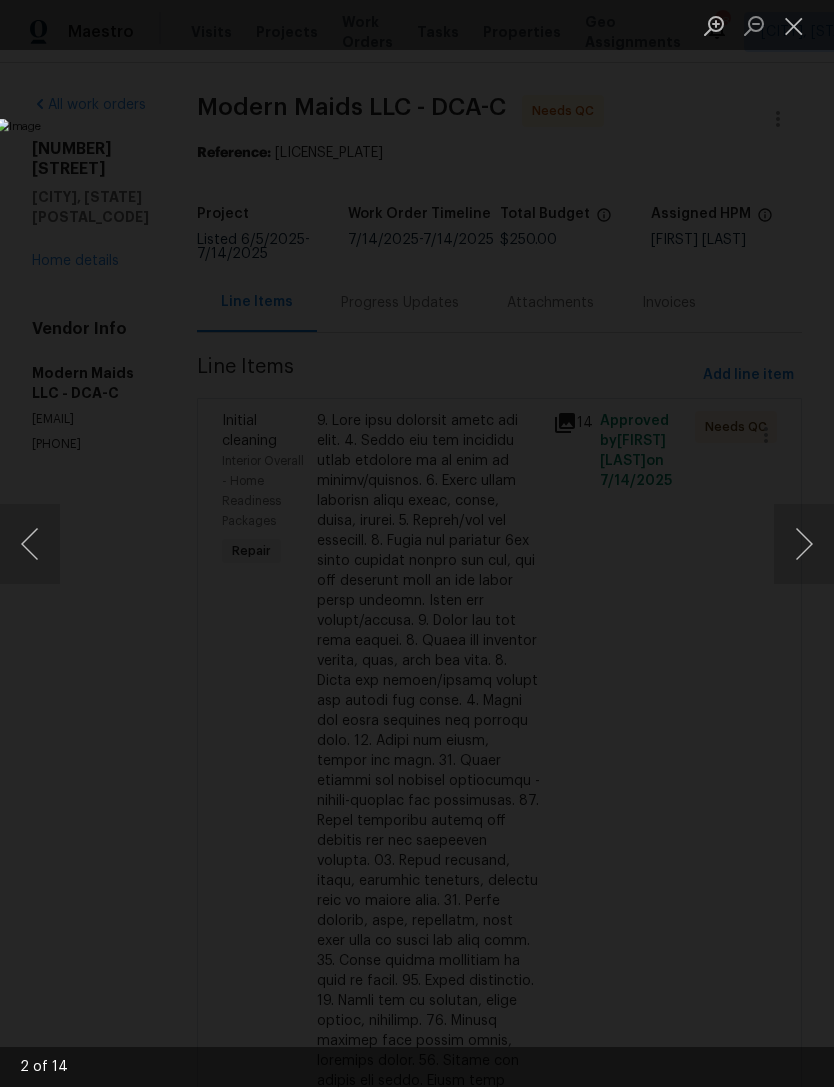 click at bounding box center (804, 544) 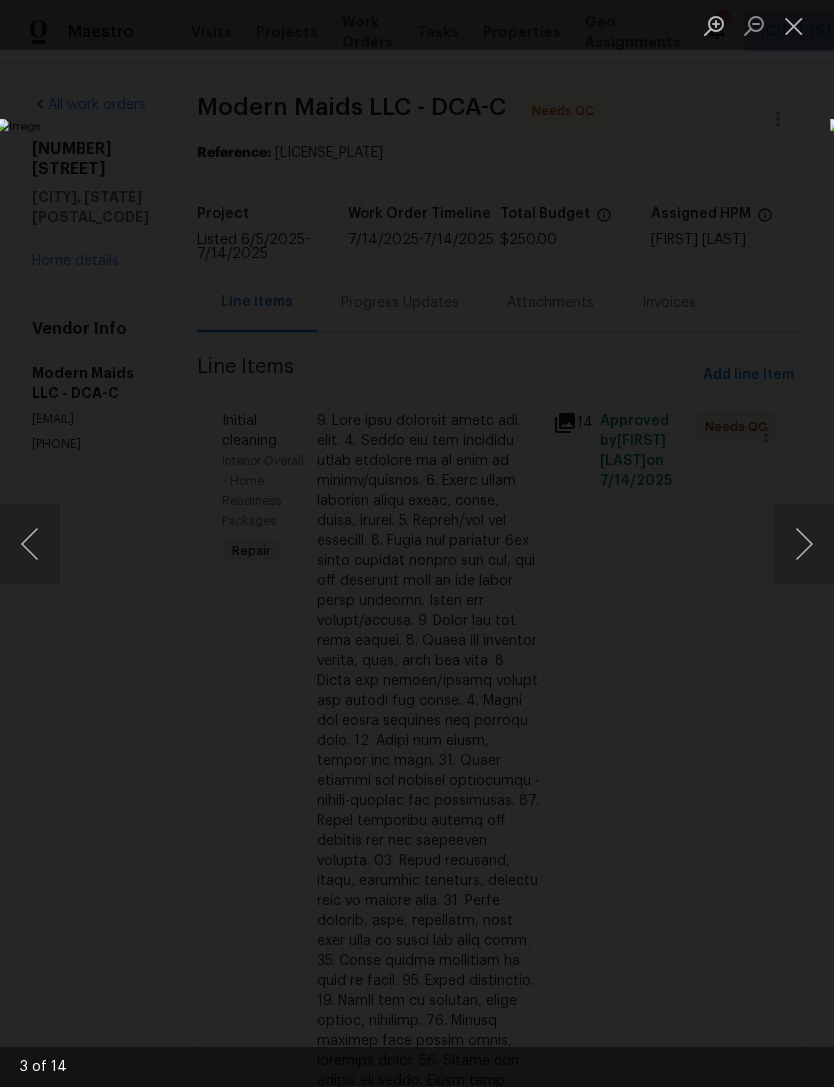 click at bounding box center (804, 544) 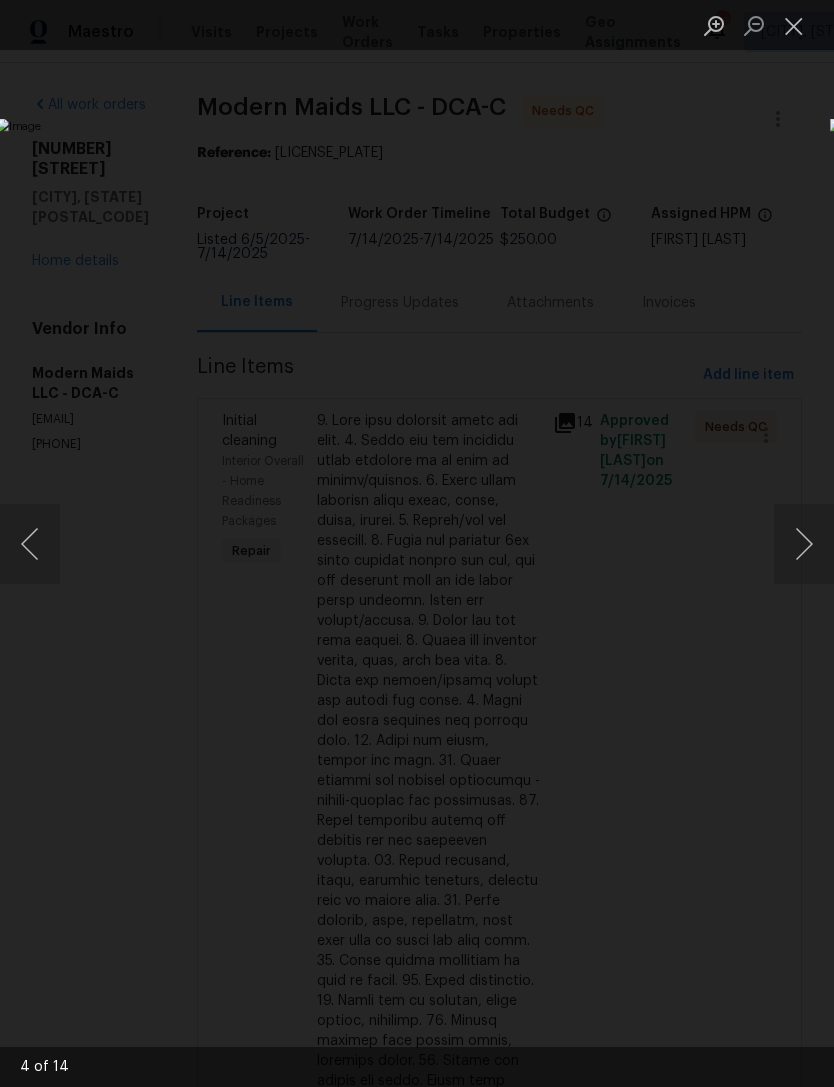 click at bounding box center [804, 544] 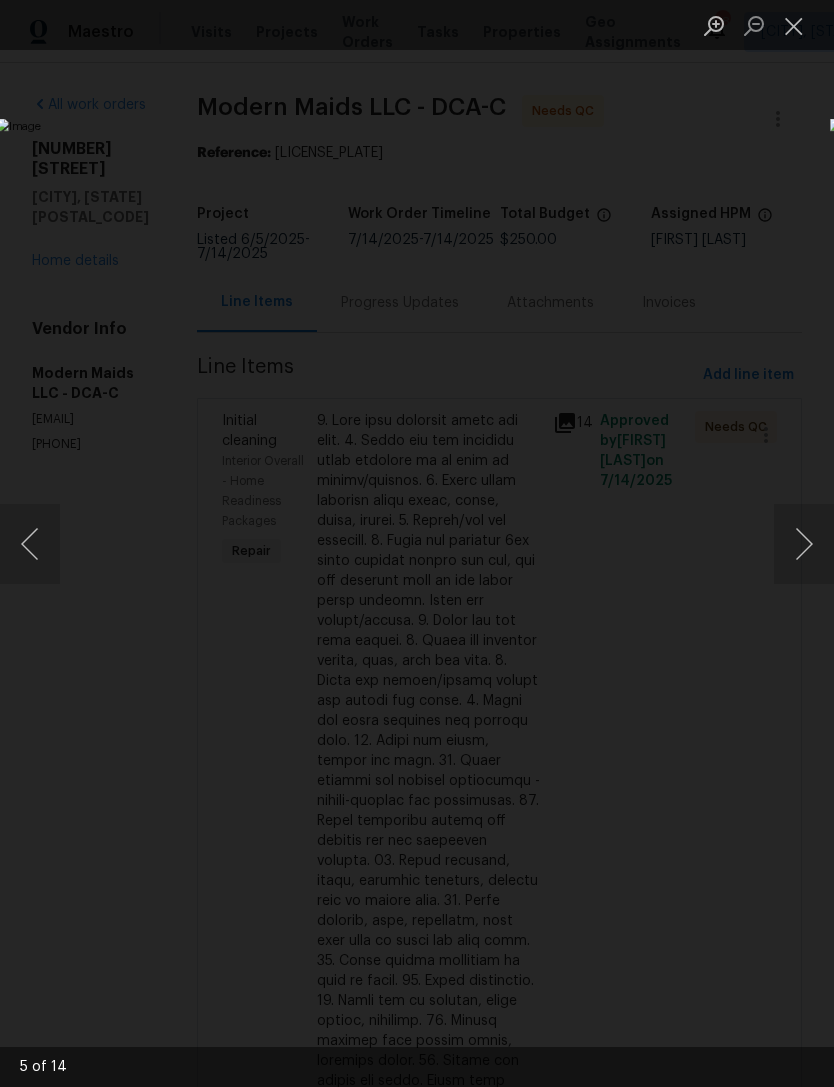 click at bounding box center [804, 544] 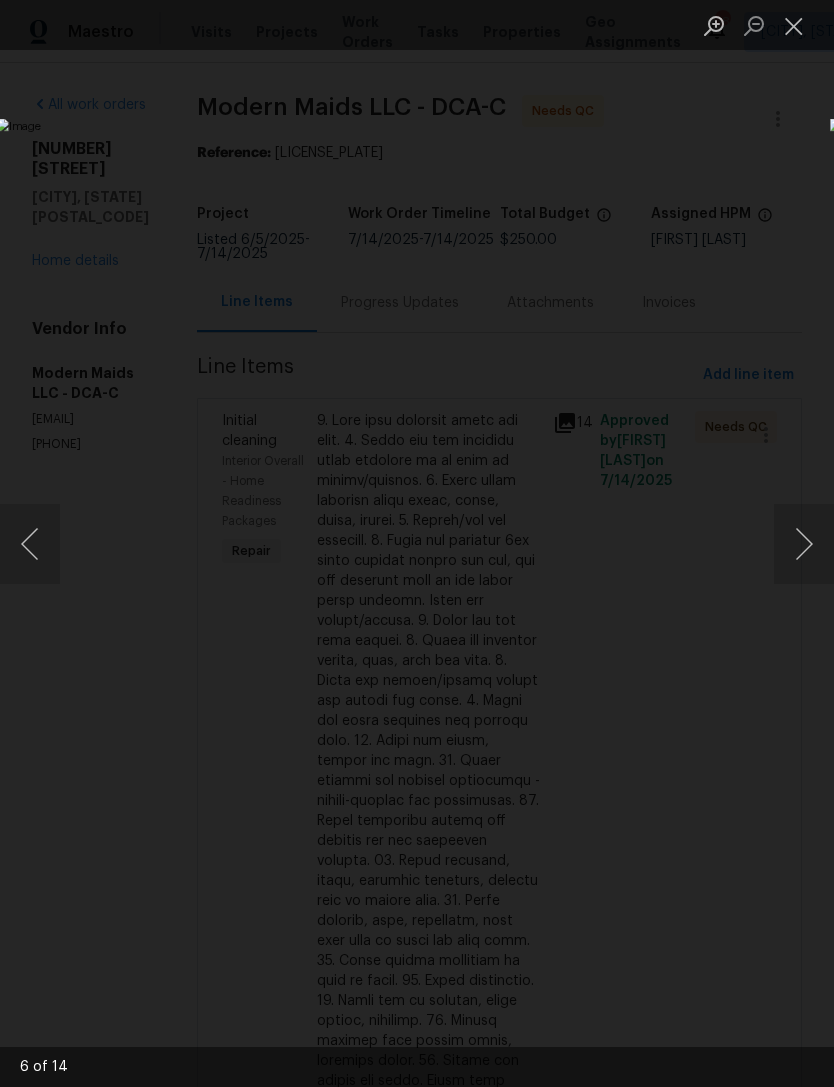 click at bounding box center (804, 544) 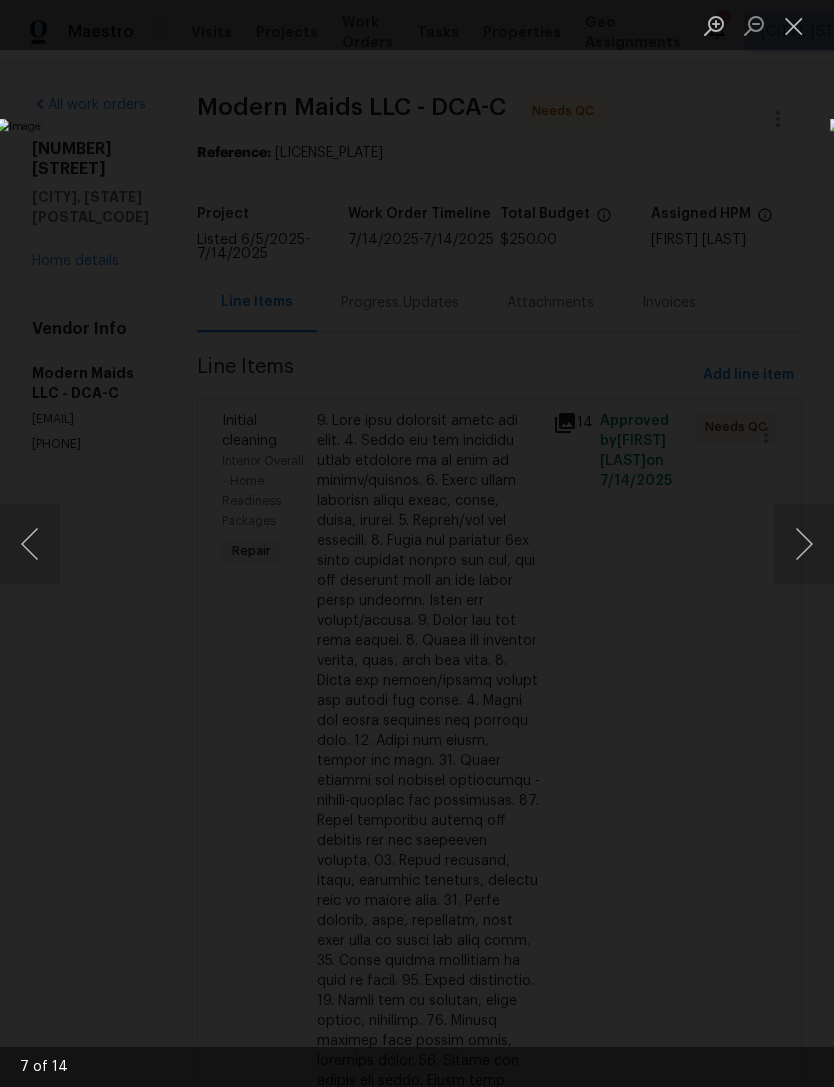 click at bounding box center [804, 544] 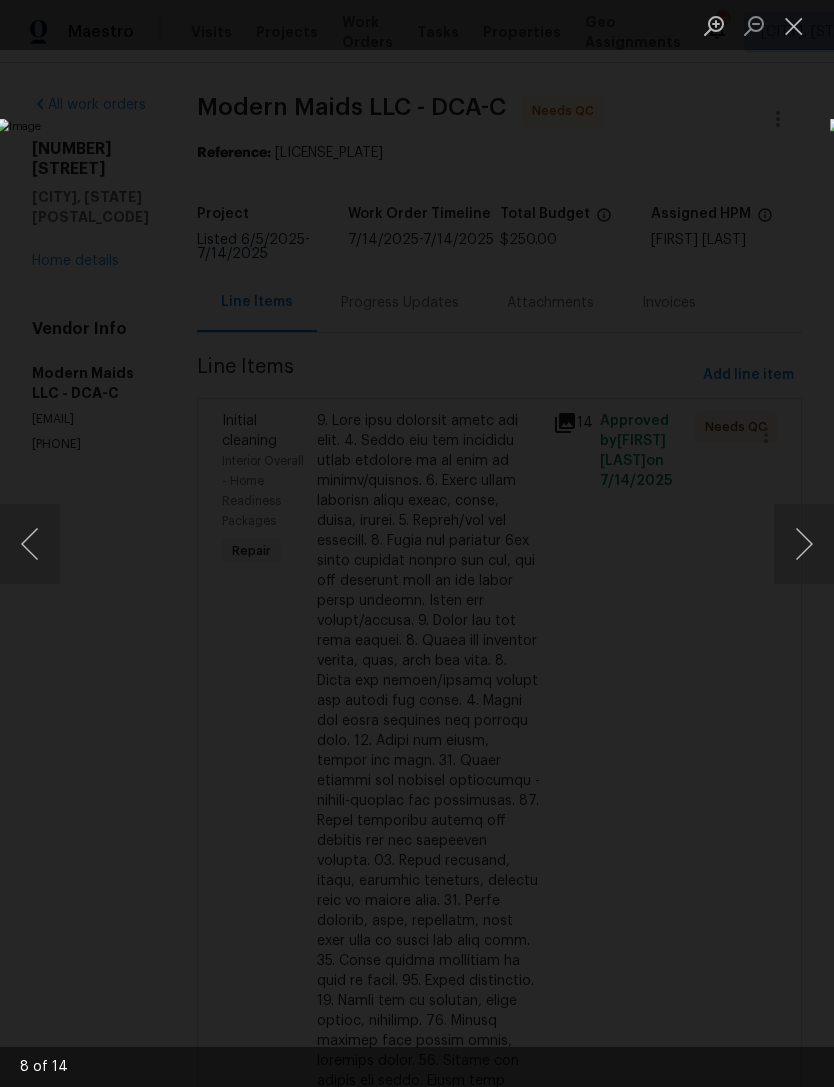 click at bounding box center [804, 544] 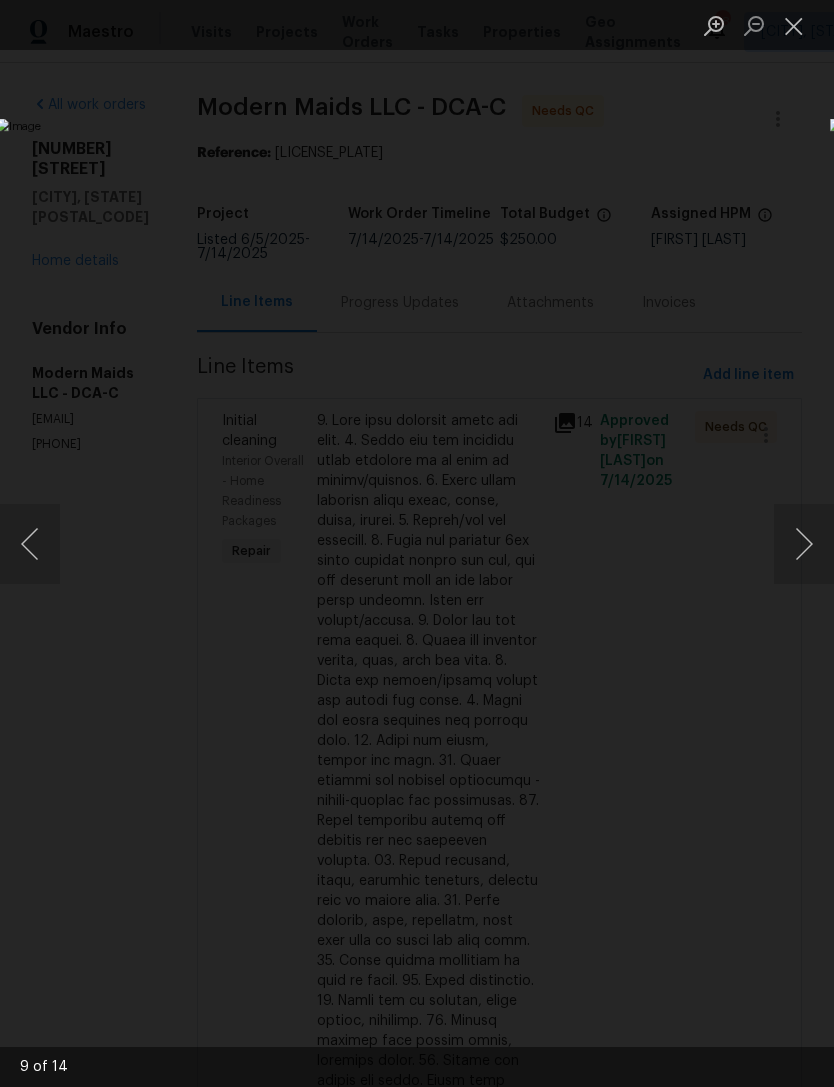 click at bounding box center (804, 544) 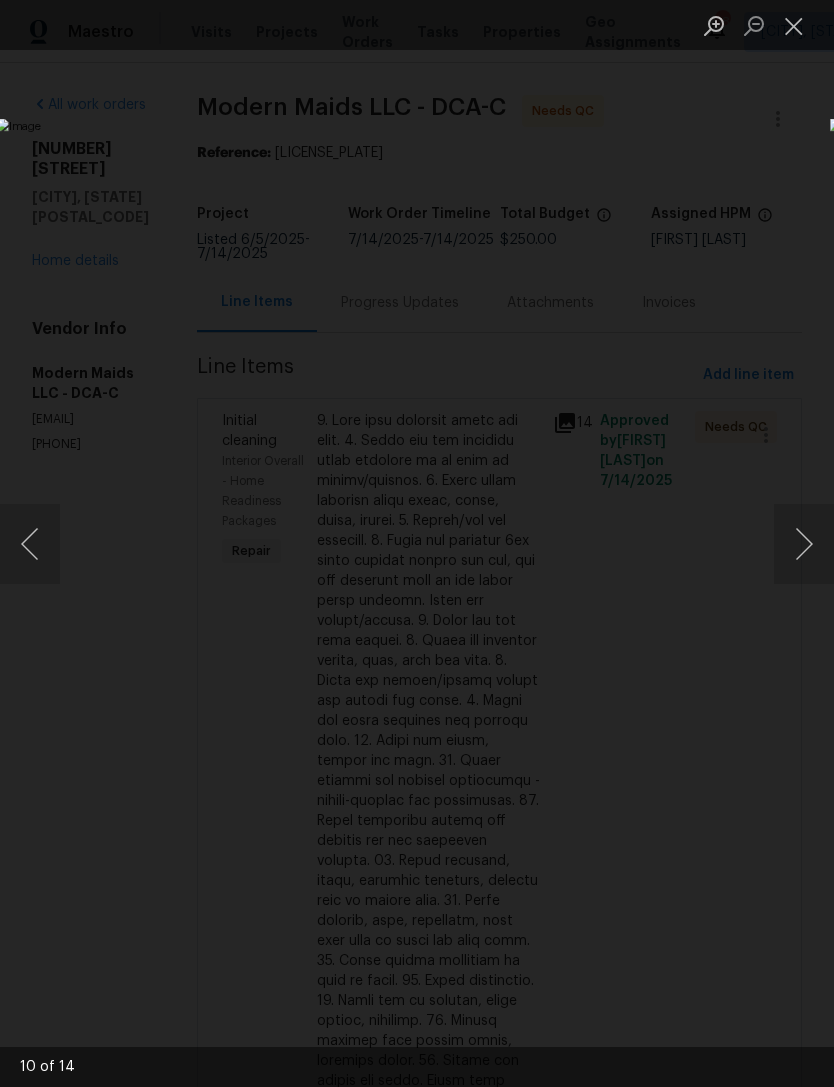 click at bounding box center [804, 544] 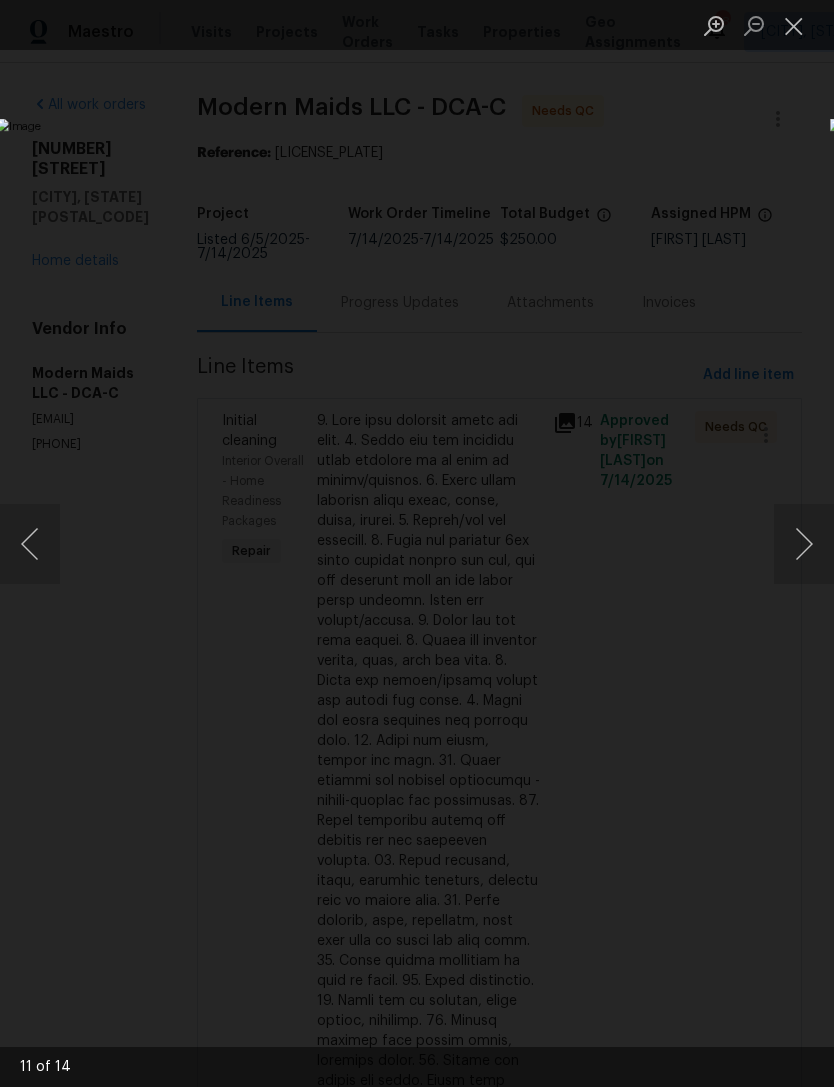 click at bounding box center (804, 544) 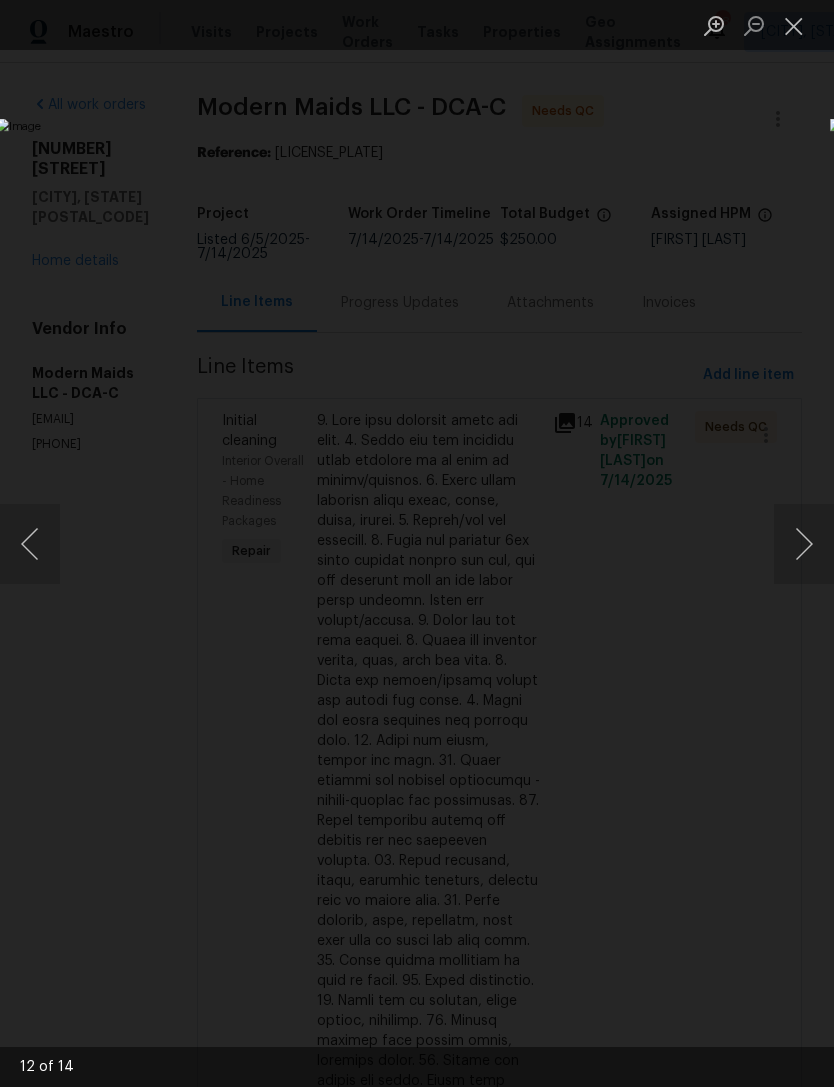 click at bounding box center [804, 544] 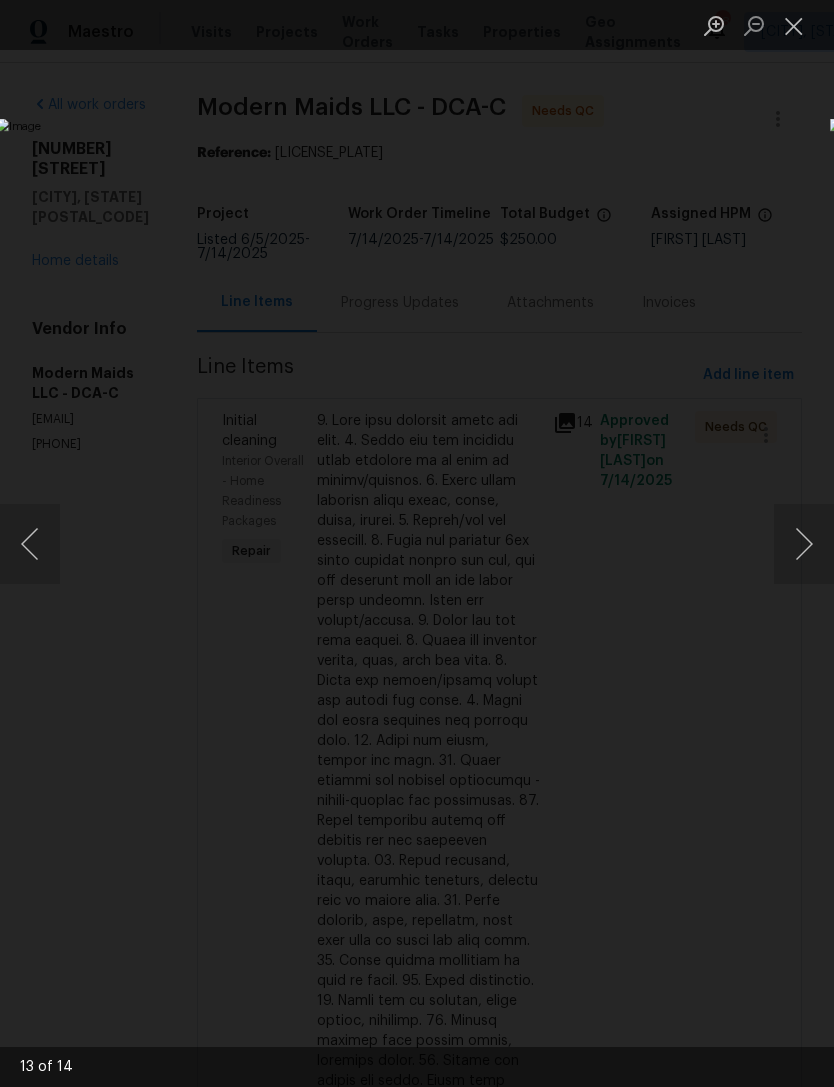 click at bounding box center [804, 544] 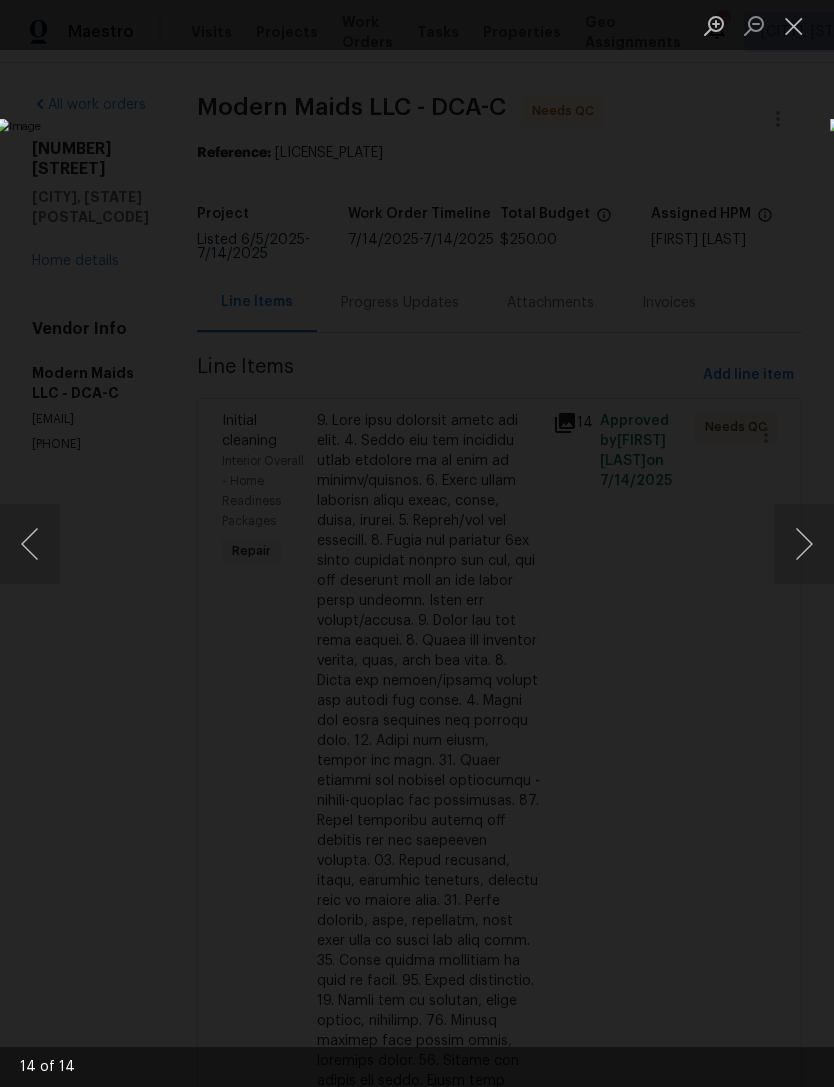 click at bounding box center (804, 544) 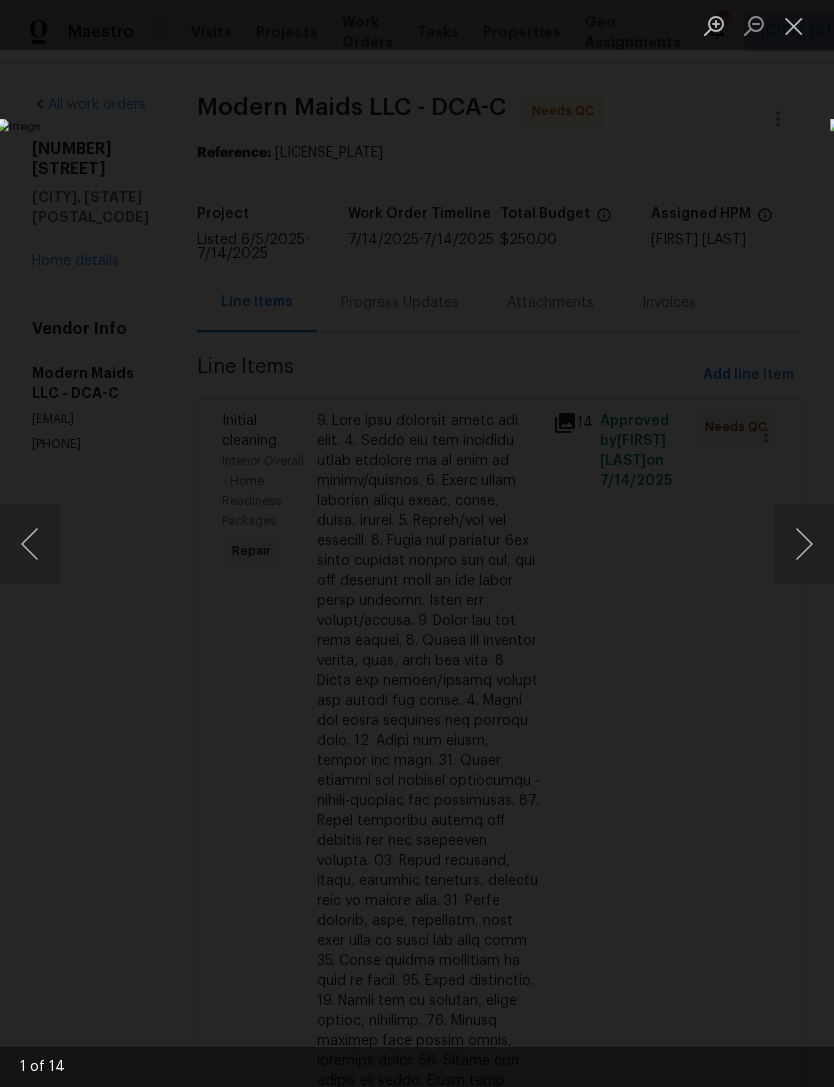 click at bounding box center (804, 544) 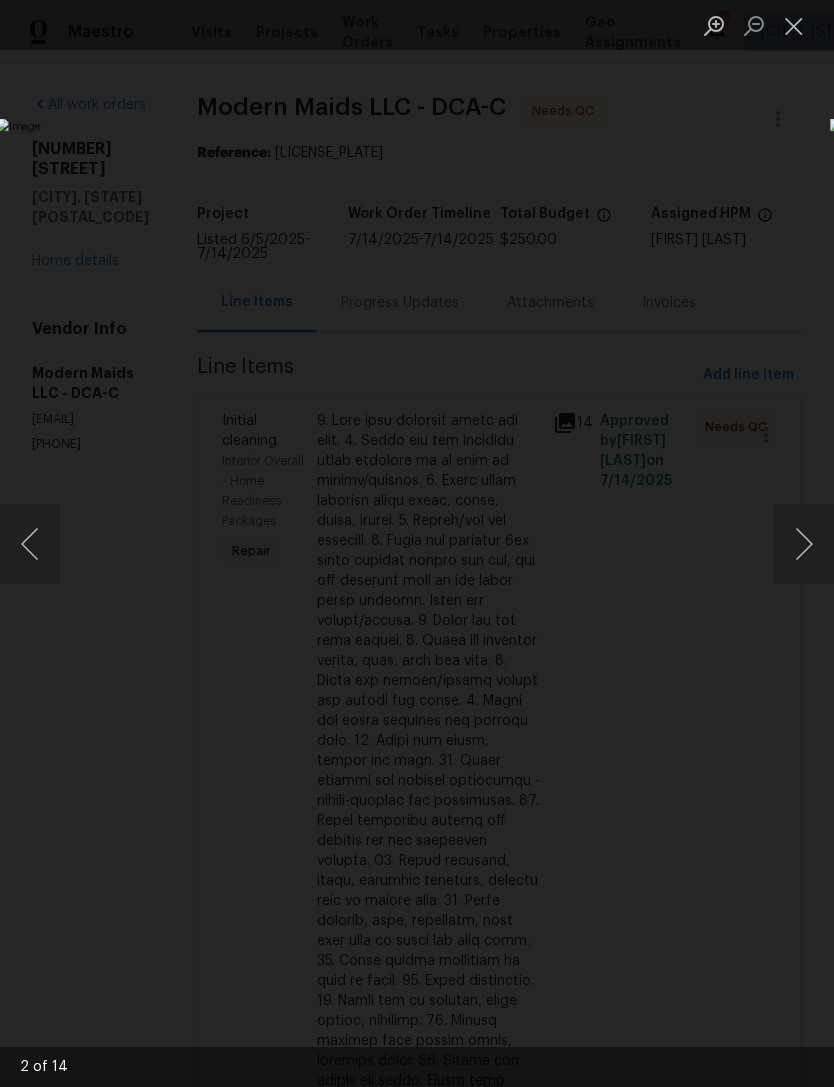 click at bounding box center [804, 544] 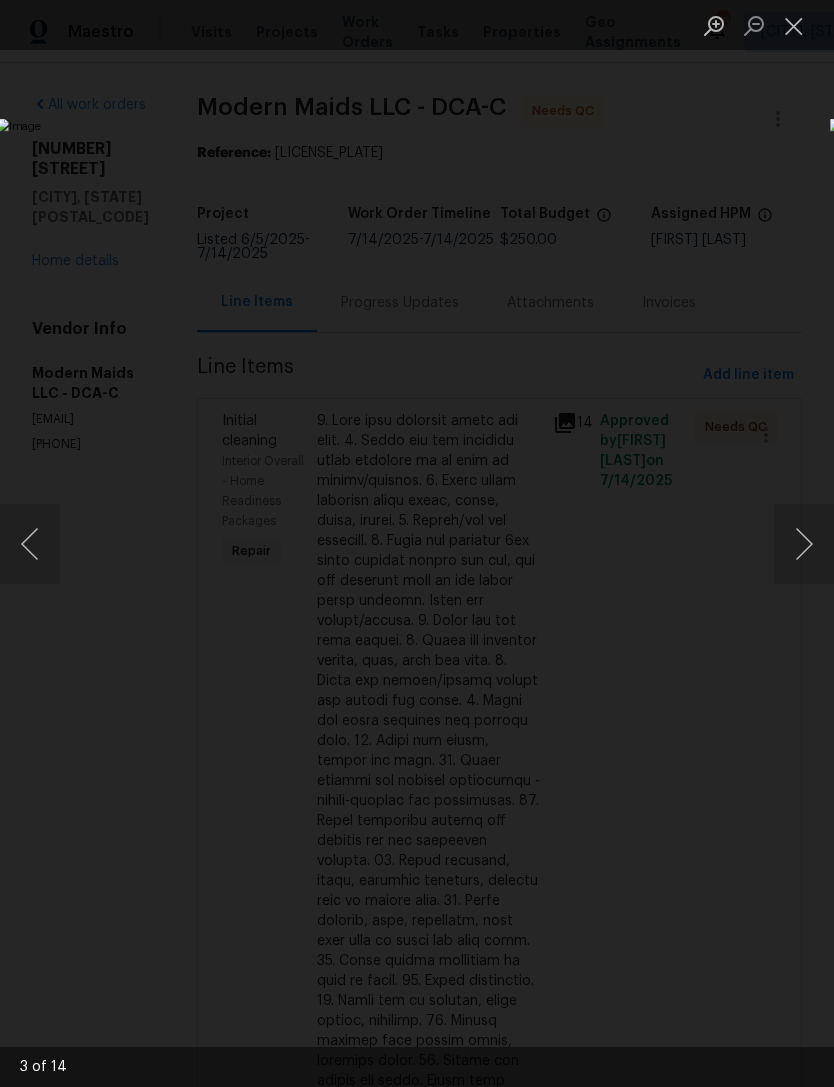 click at bounding box center [804, 544] 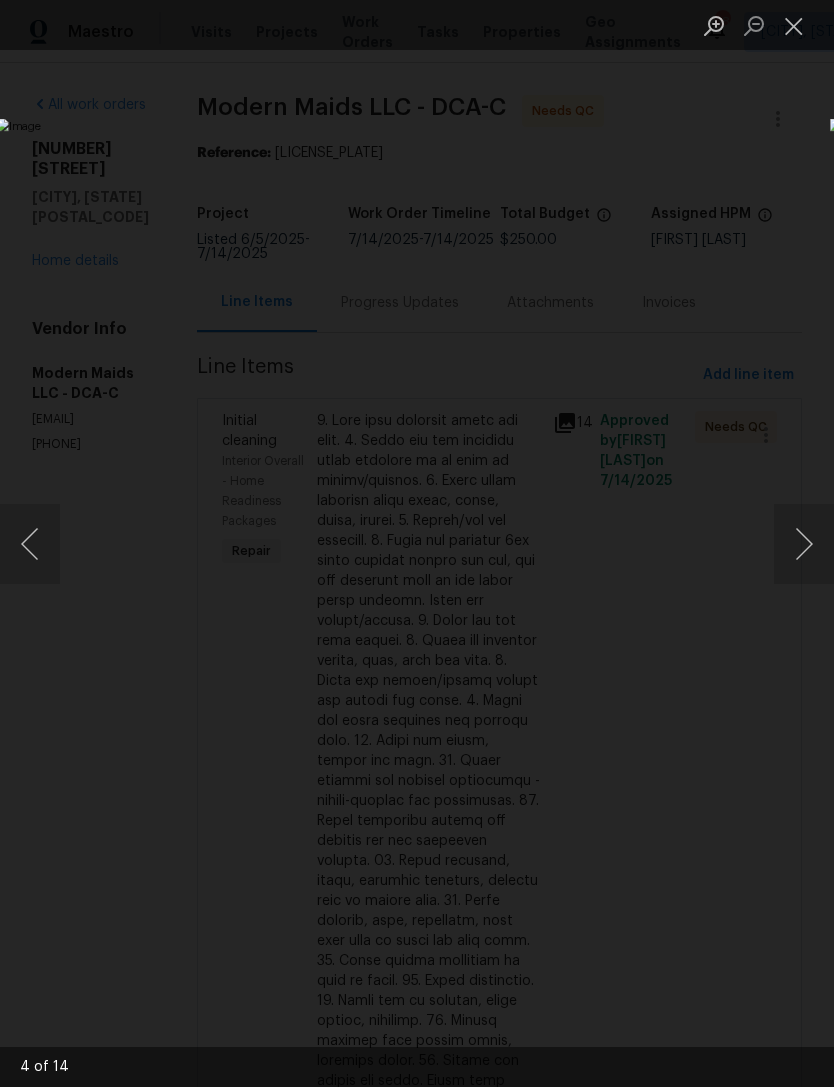 click at bounding box center (794, 25) 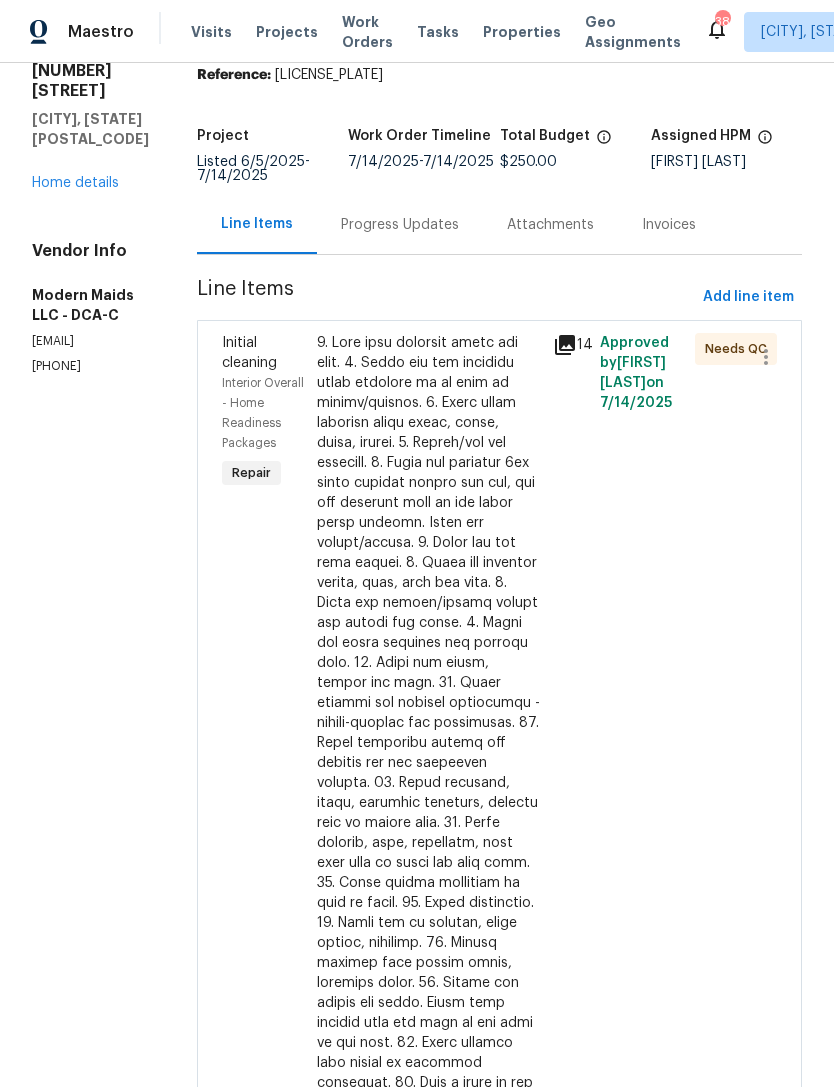 scroll, scrollTop: 50, scrollLeft: 0, axis: vertical 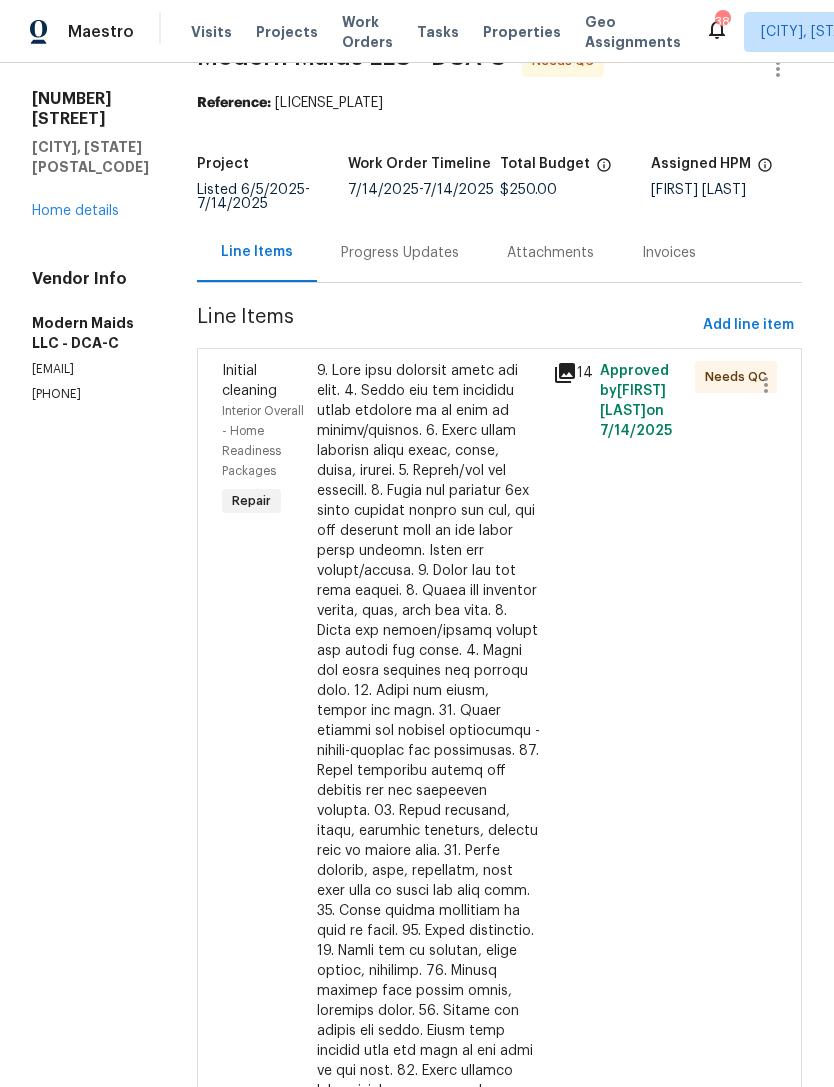 click on "Approved by  Nelson Flores  on   7/14/2025" at bounding box center (641, 811) 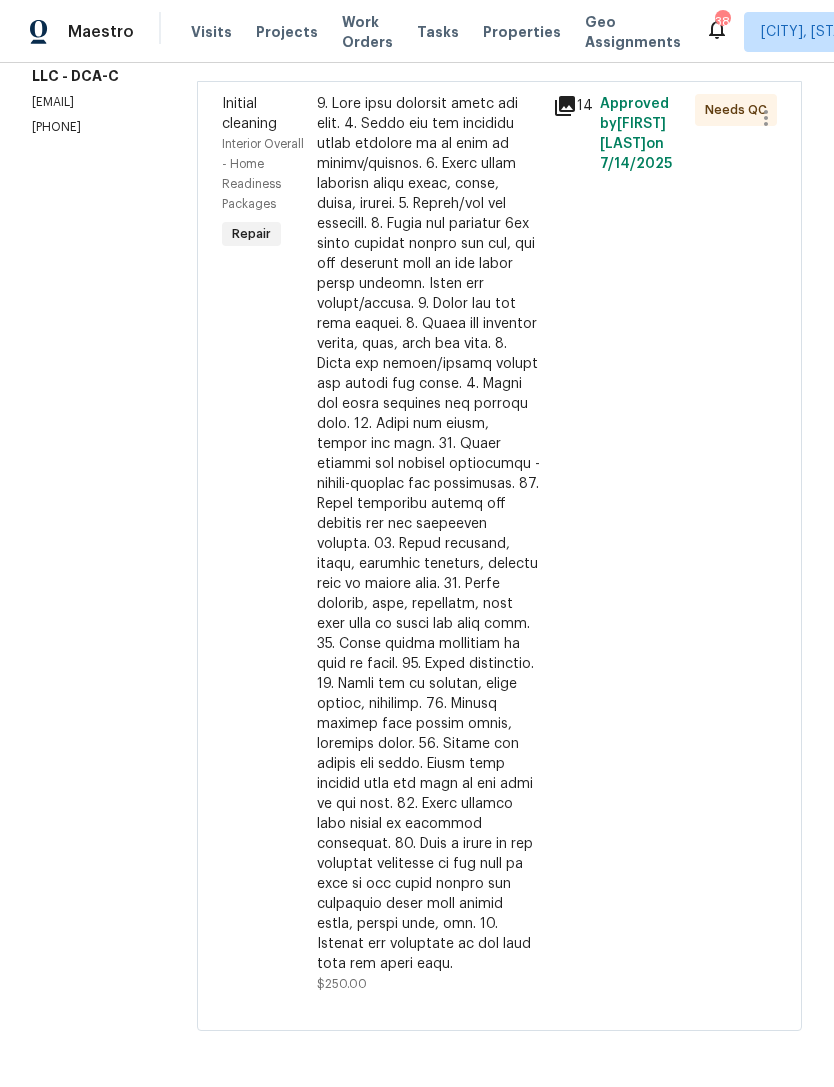 scroll, scrollTop: 348, scrollLeft: 0, axis: vertical 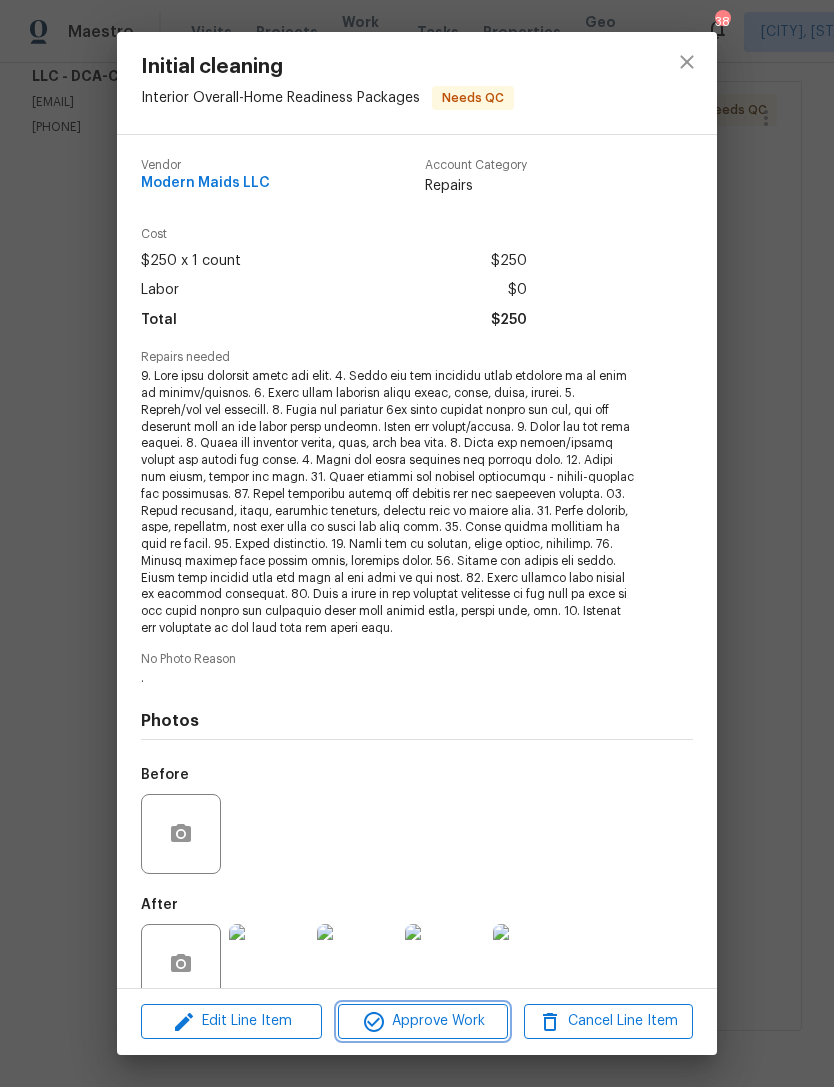 click on "Approve Work" at bounding box center [422, 1021] 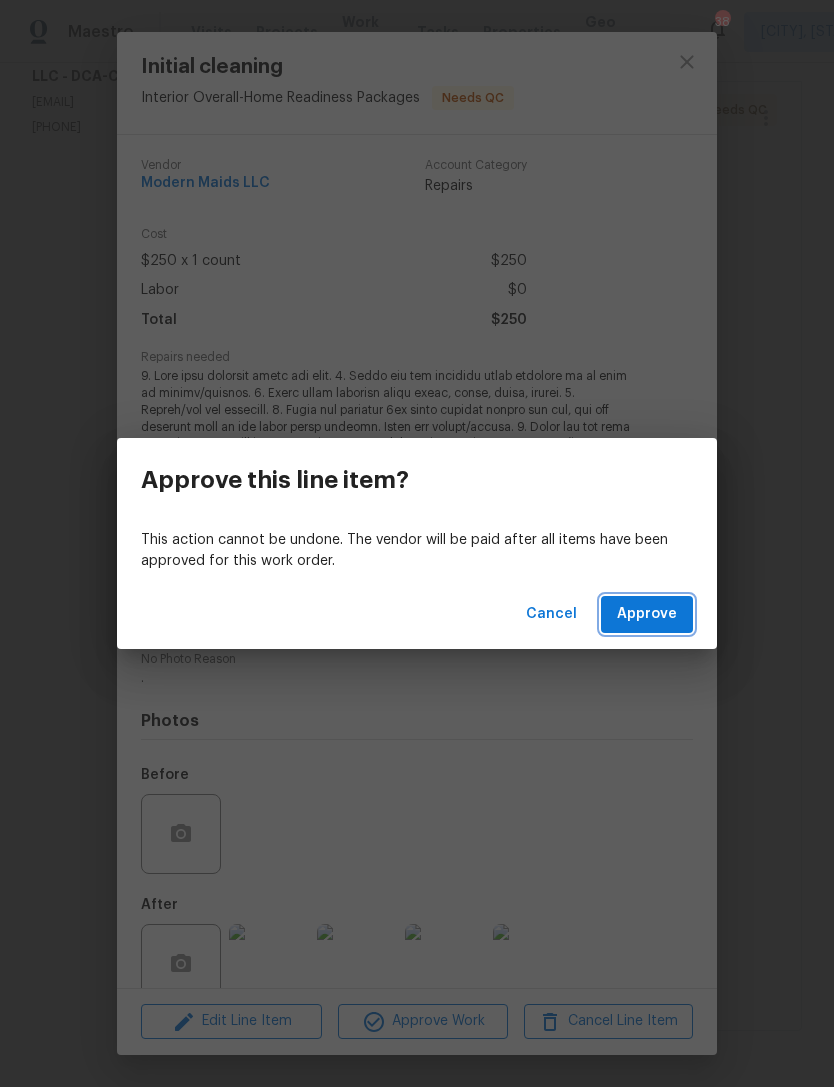 click on "Approve" at bounding box center (647, 614) 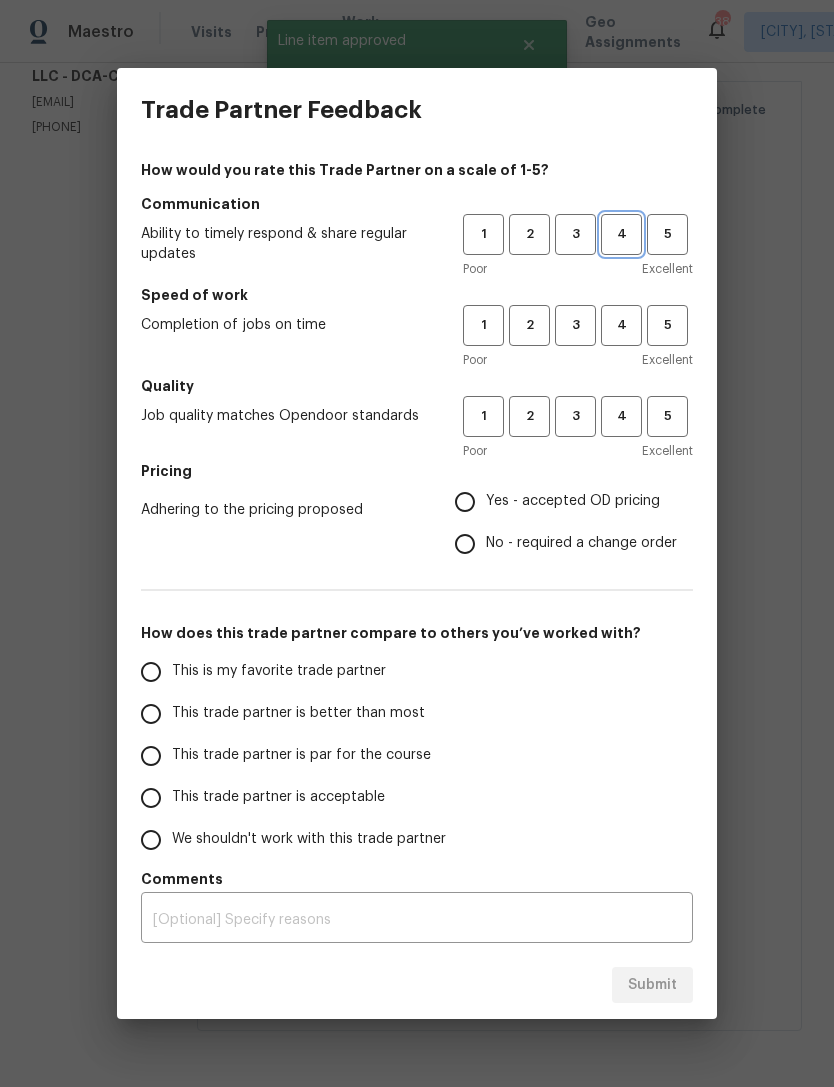 click on "4" at bounding box center [621, 234] 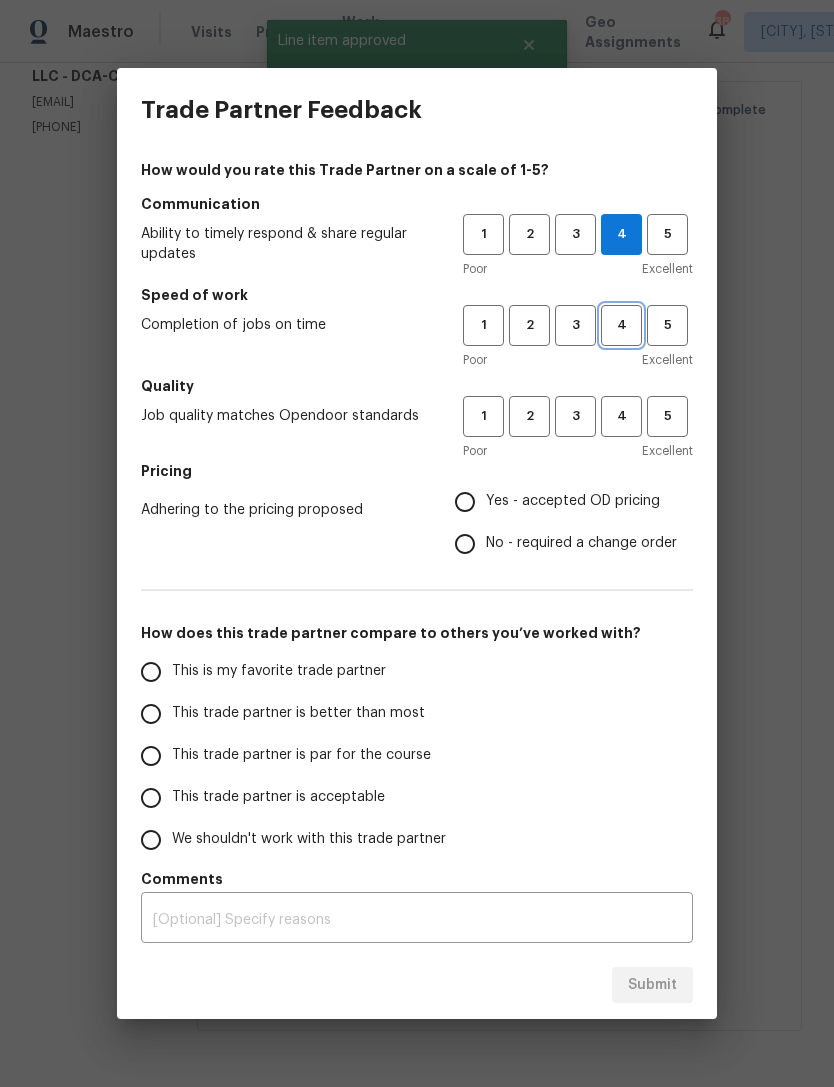 click on "4" at bounding box center (621, 325) 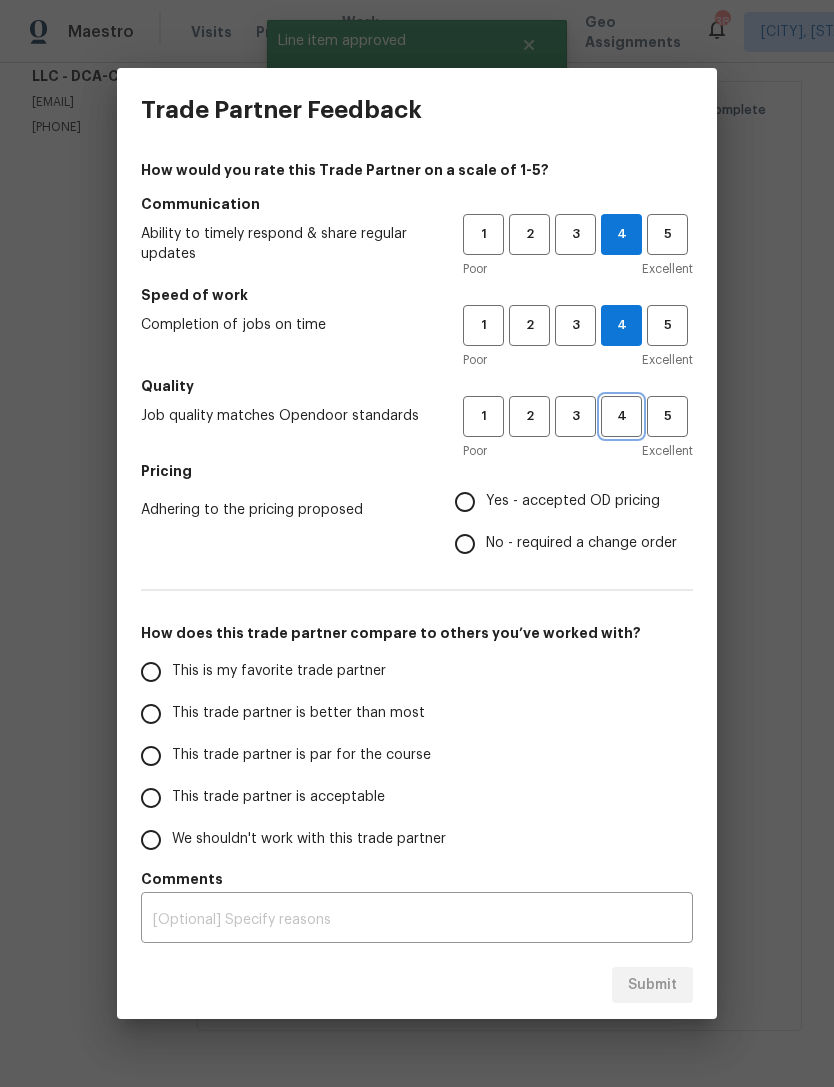 click on "4" at bounding box center [621, 416] 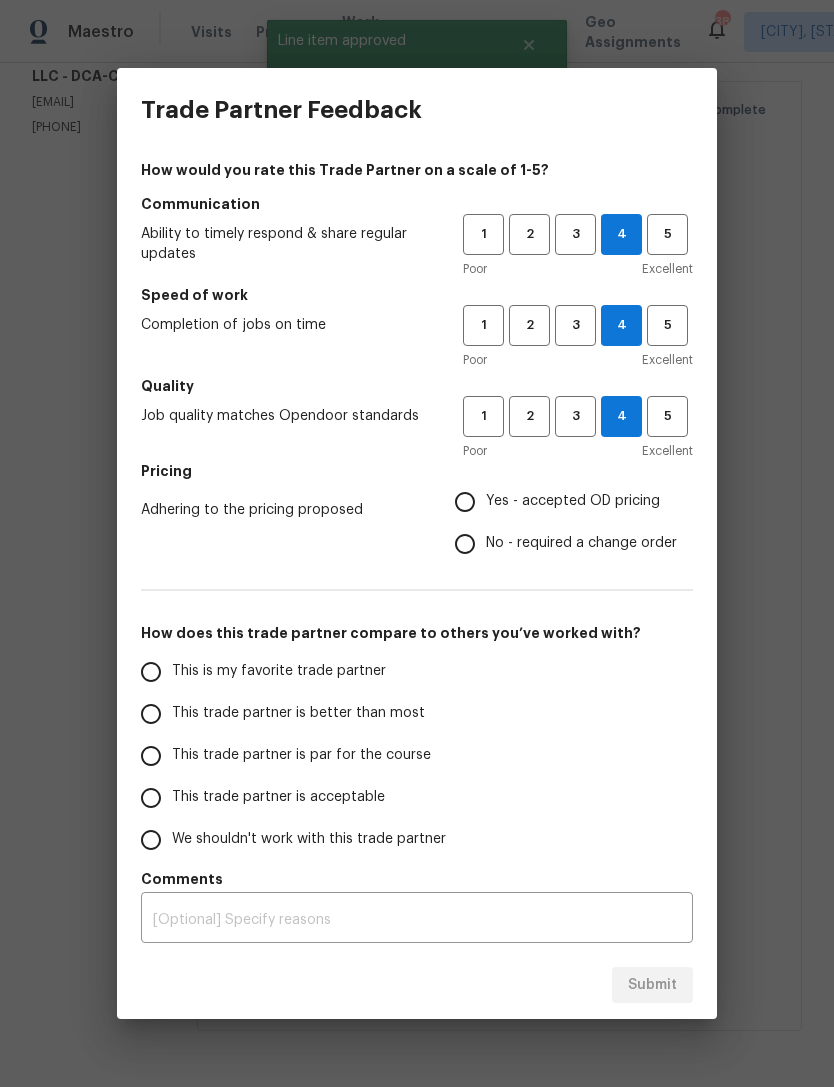 click on "Yes - accepted OD pricing" at bounding box center [465, 502] 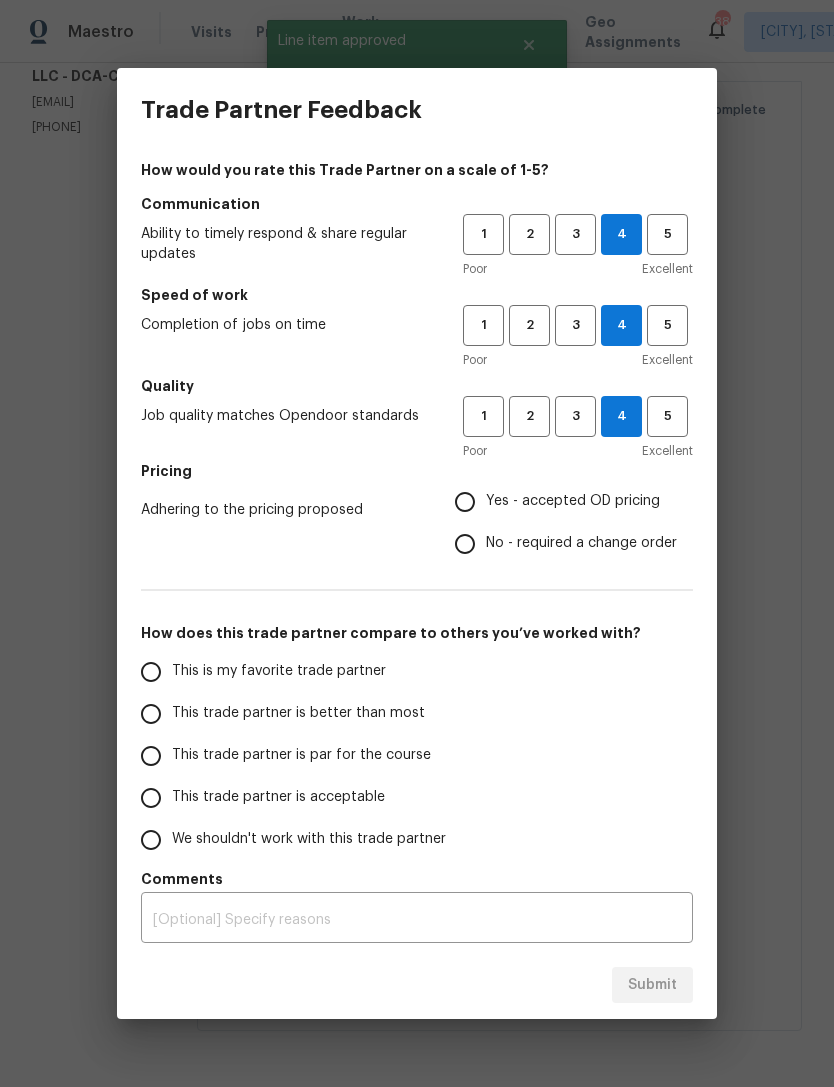 radio on "true" 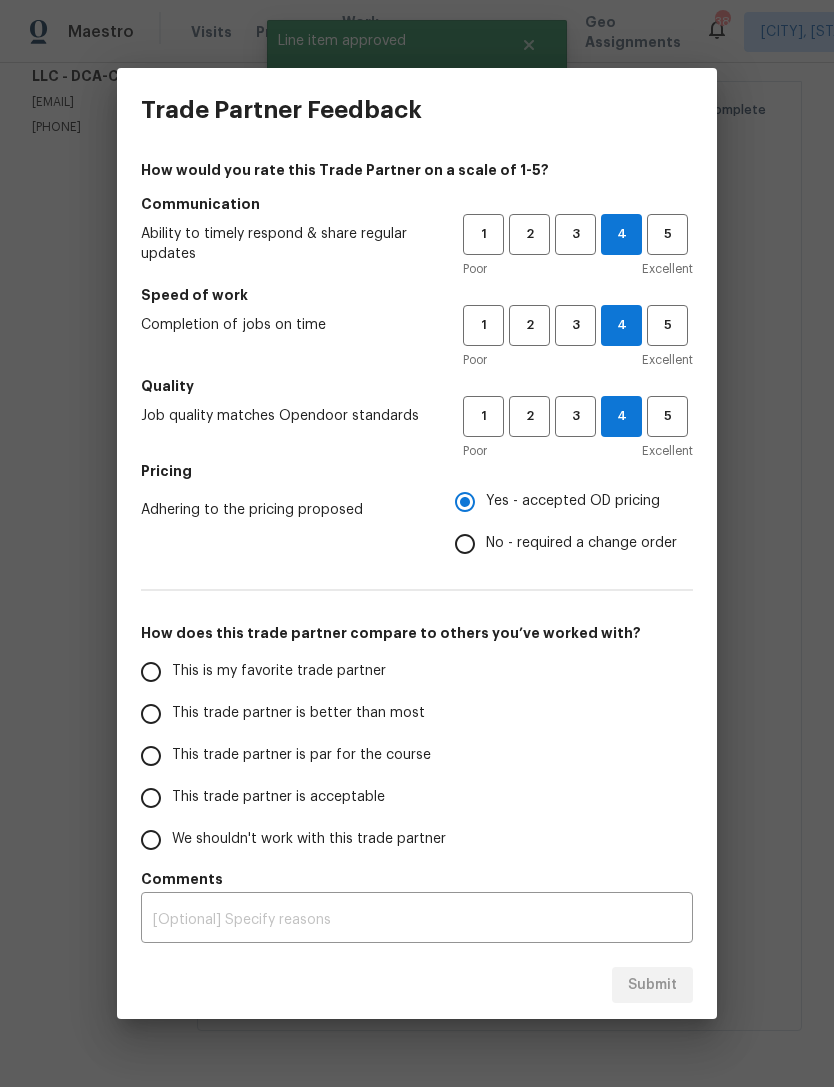 click on "This trade partner is par for the course" at bounding box center [151, 756] 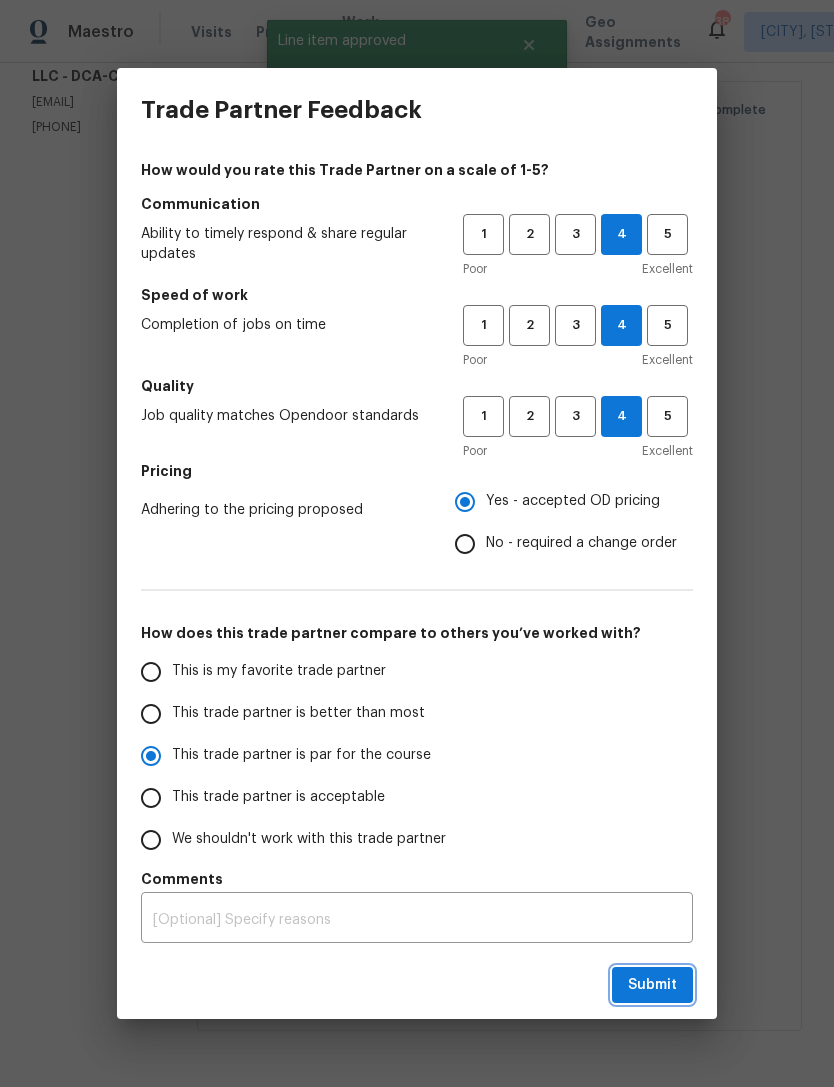 click on "Submit" at bounding box center [652, 985] 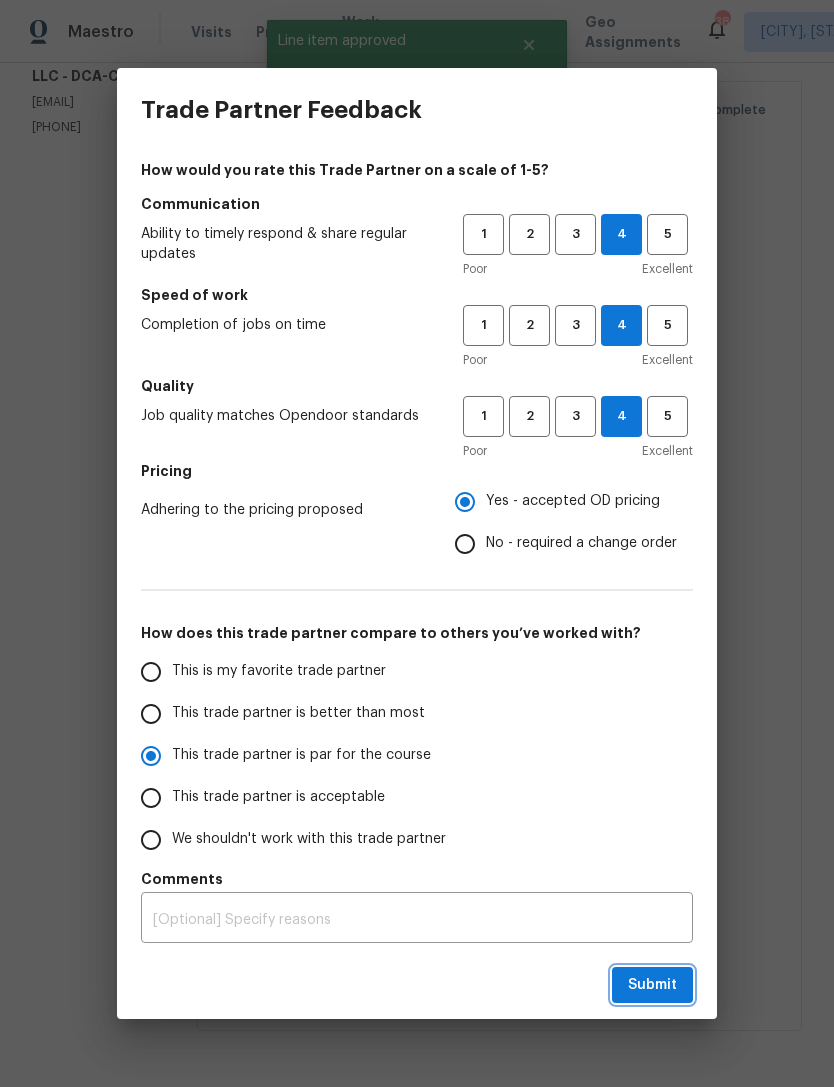 radio on "true" 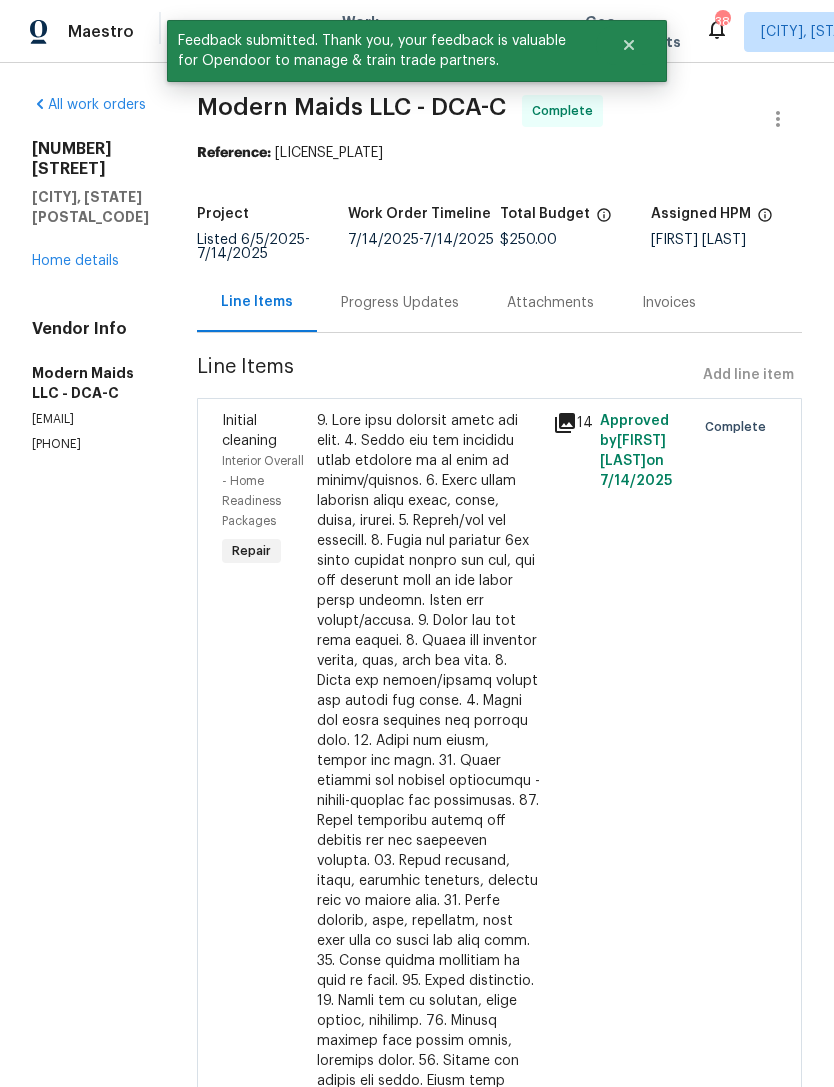 scroll, scrollTop: 0, scrollLeft: 0, axis: both 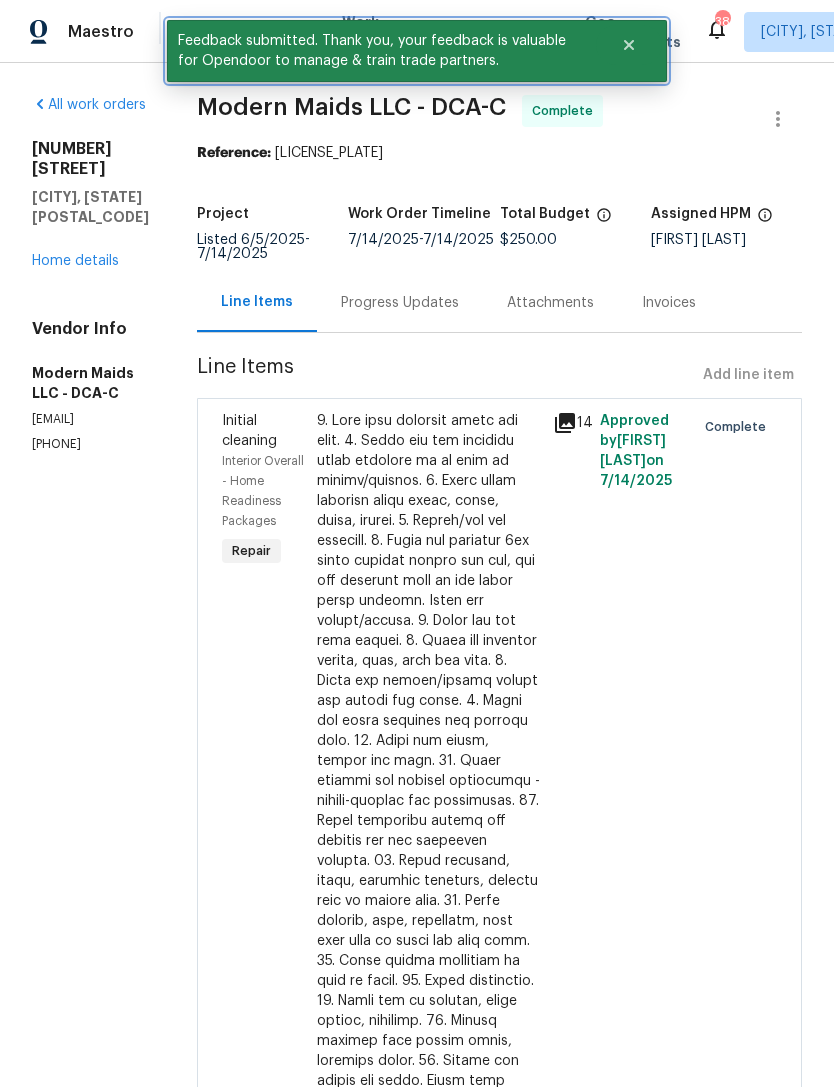 click at bounding box center [629, 45] 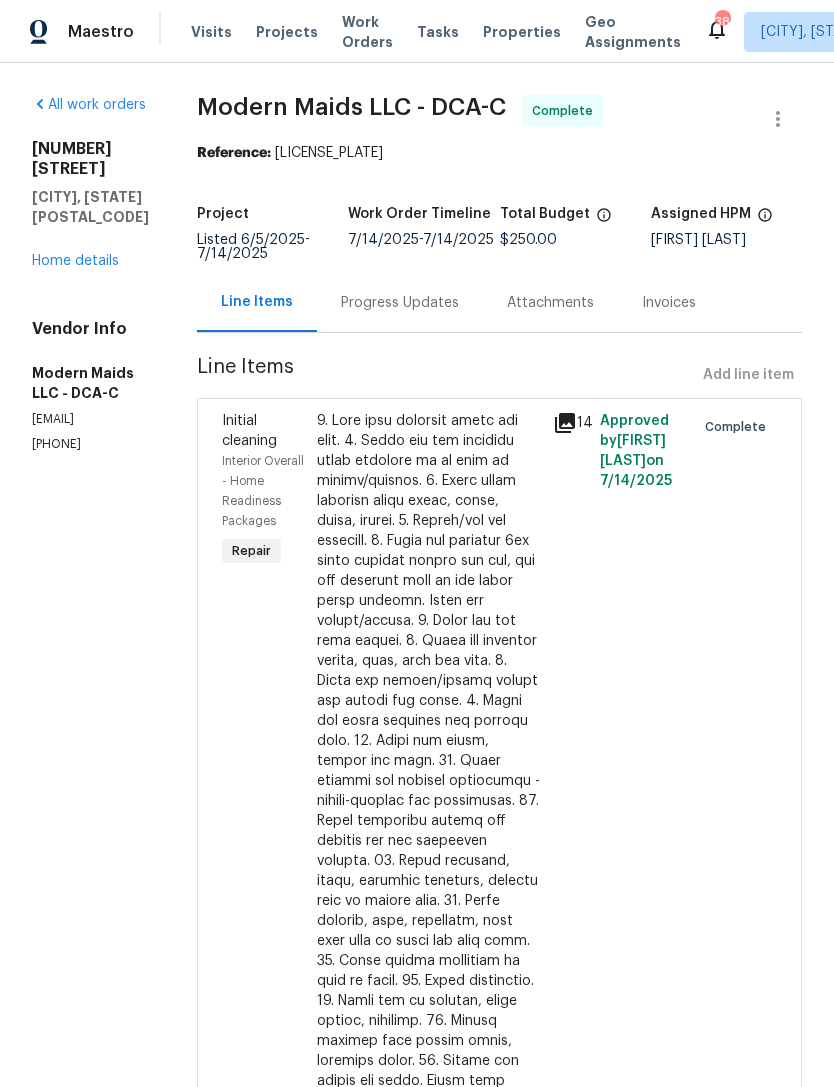 click on "Work Orders" at bounding box center [367, 32] 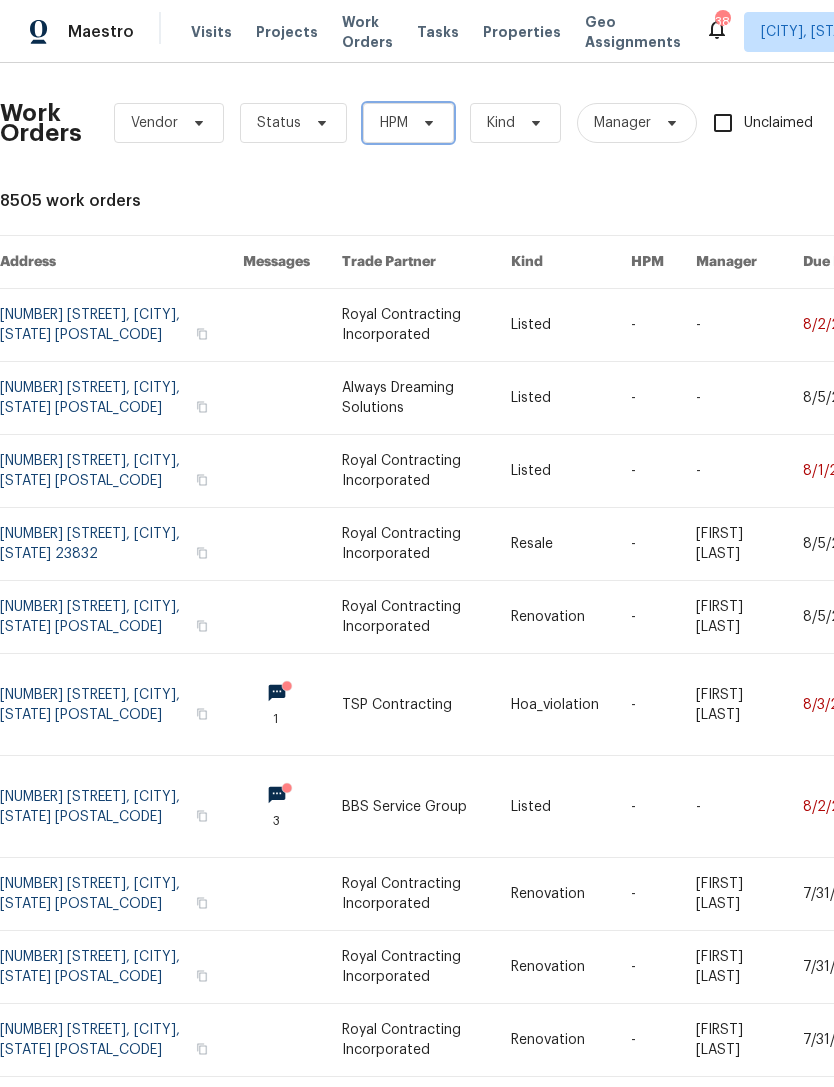 click 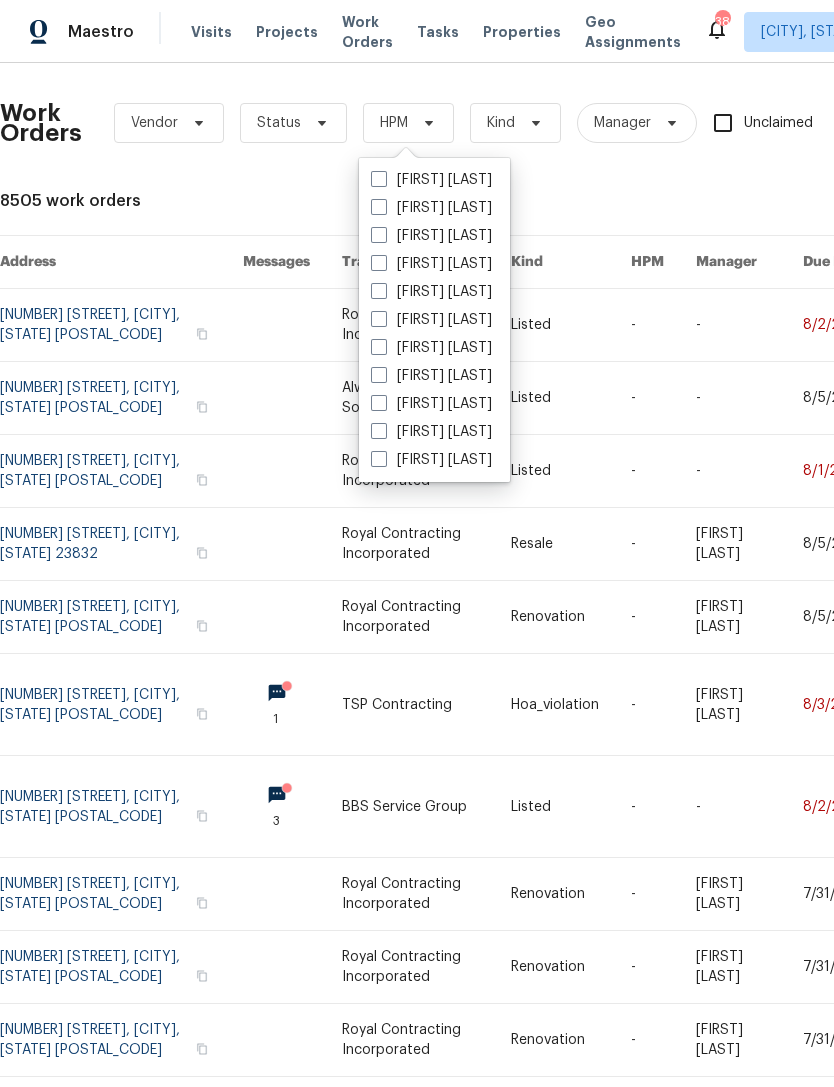 click on "[FIRST] [LAST]" at bounding box center [431, 236] 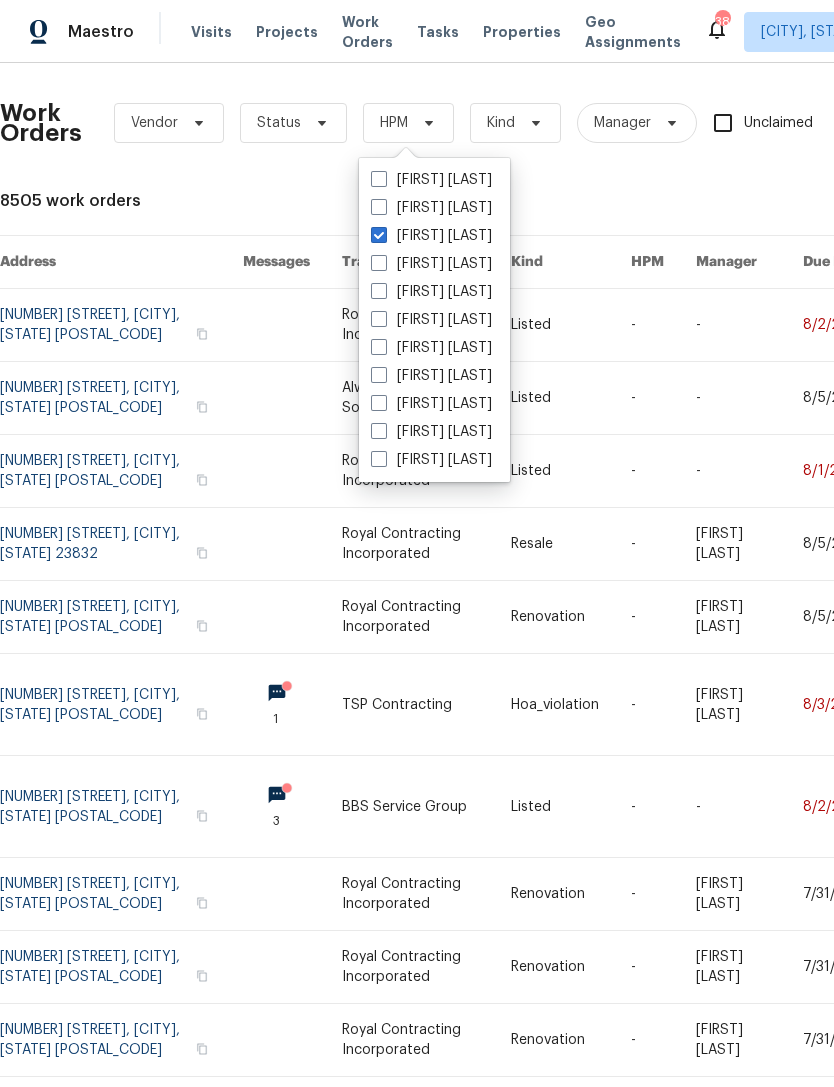 checkbox on "true" 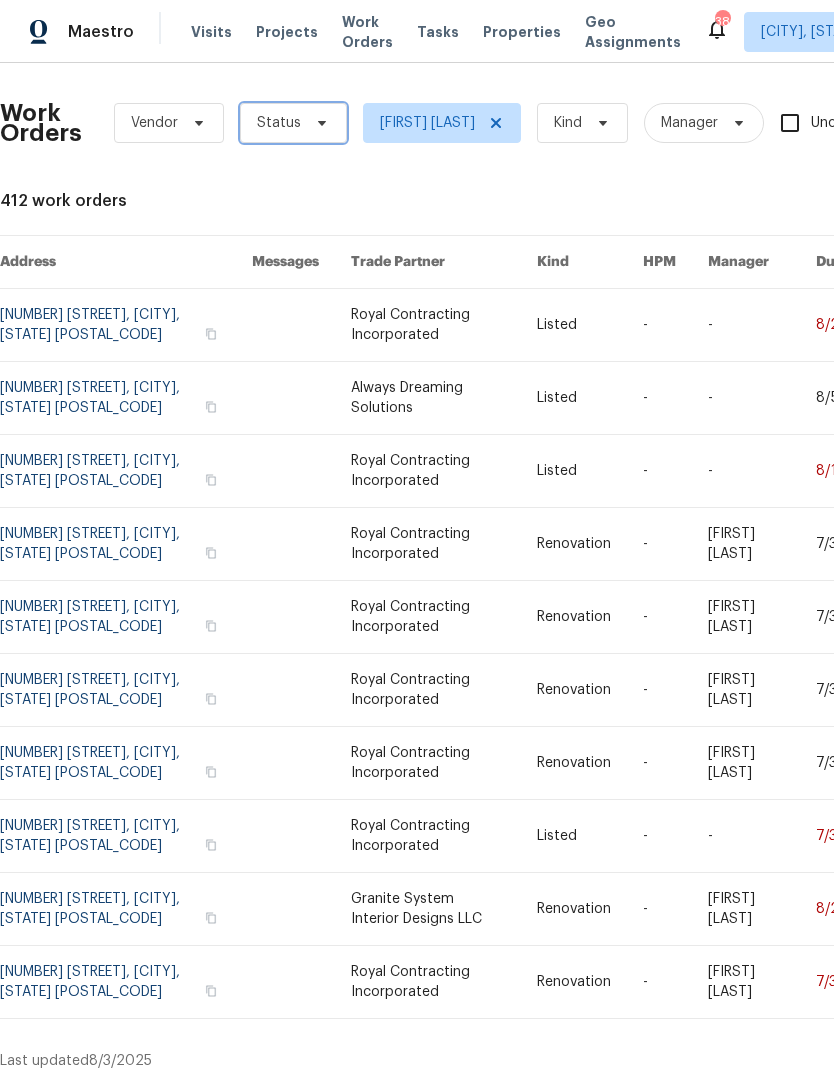 click on "Status" at bounding box center [293, 123] 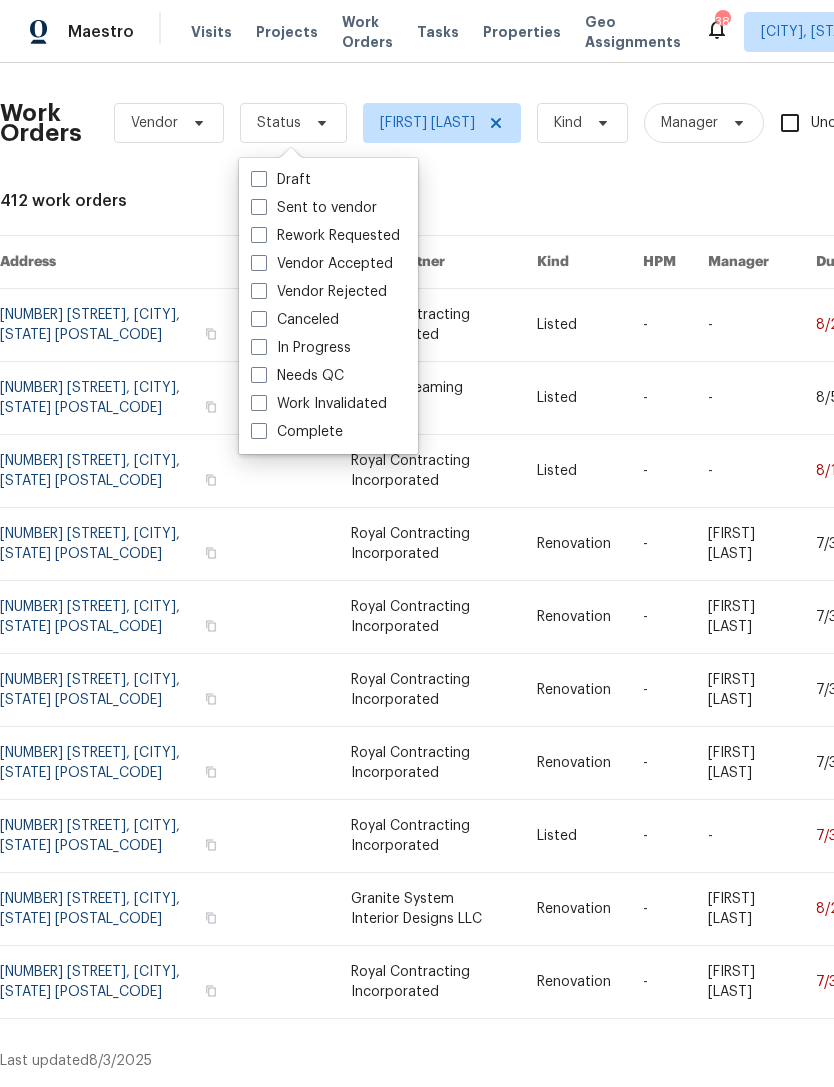 click on "Needs QC" at bounding box center (297, 376) 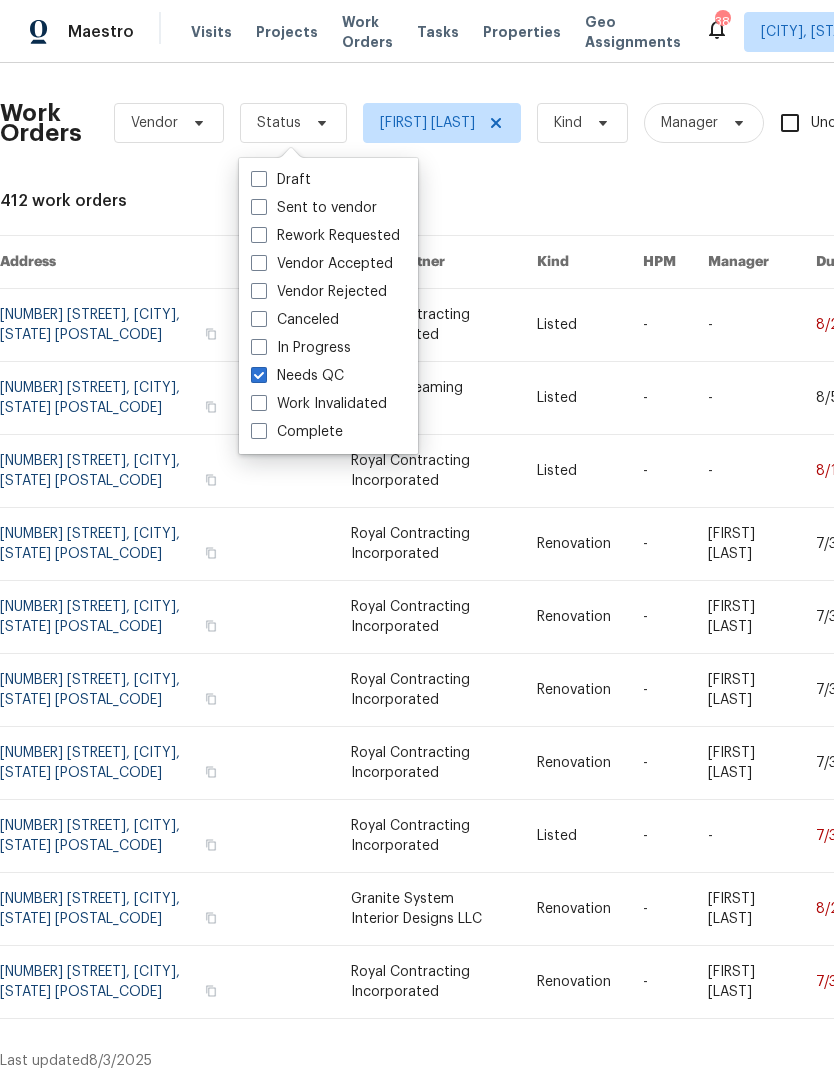 checkbox on "true" 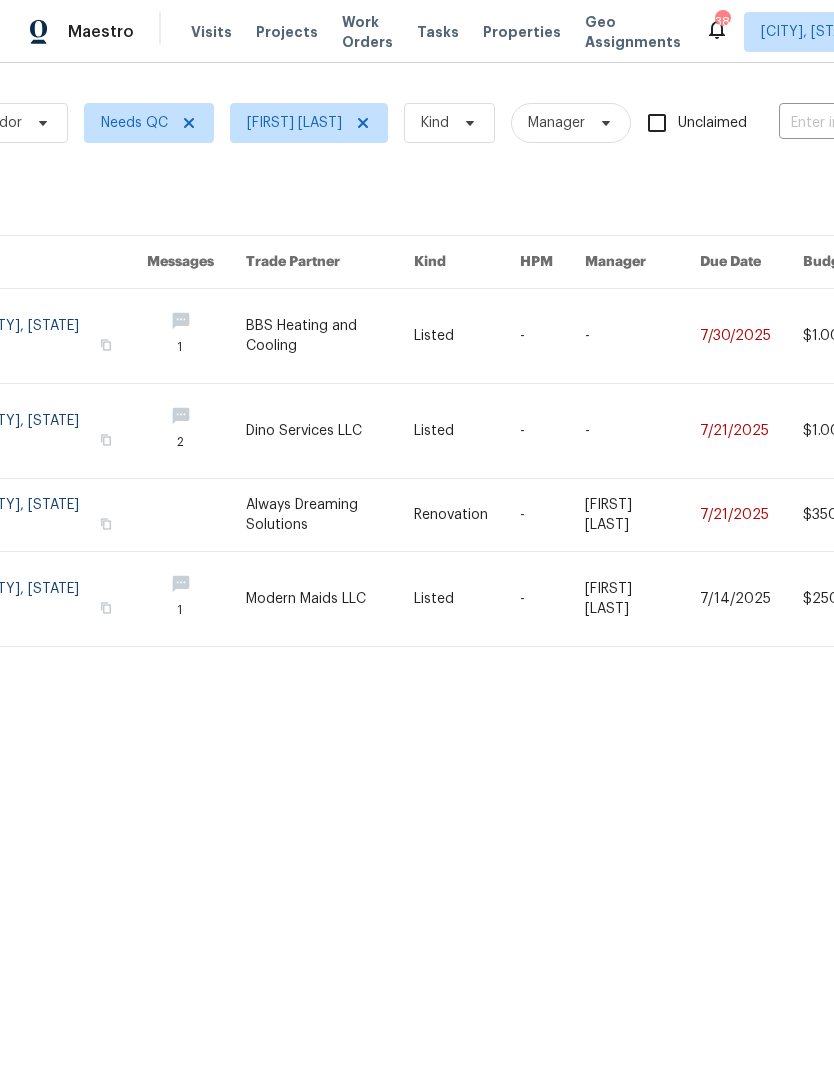 scroll, scrollTop: 0, scrollLeft: 120, axis: horizontal 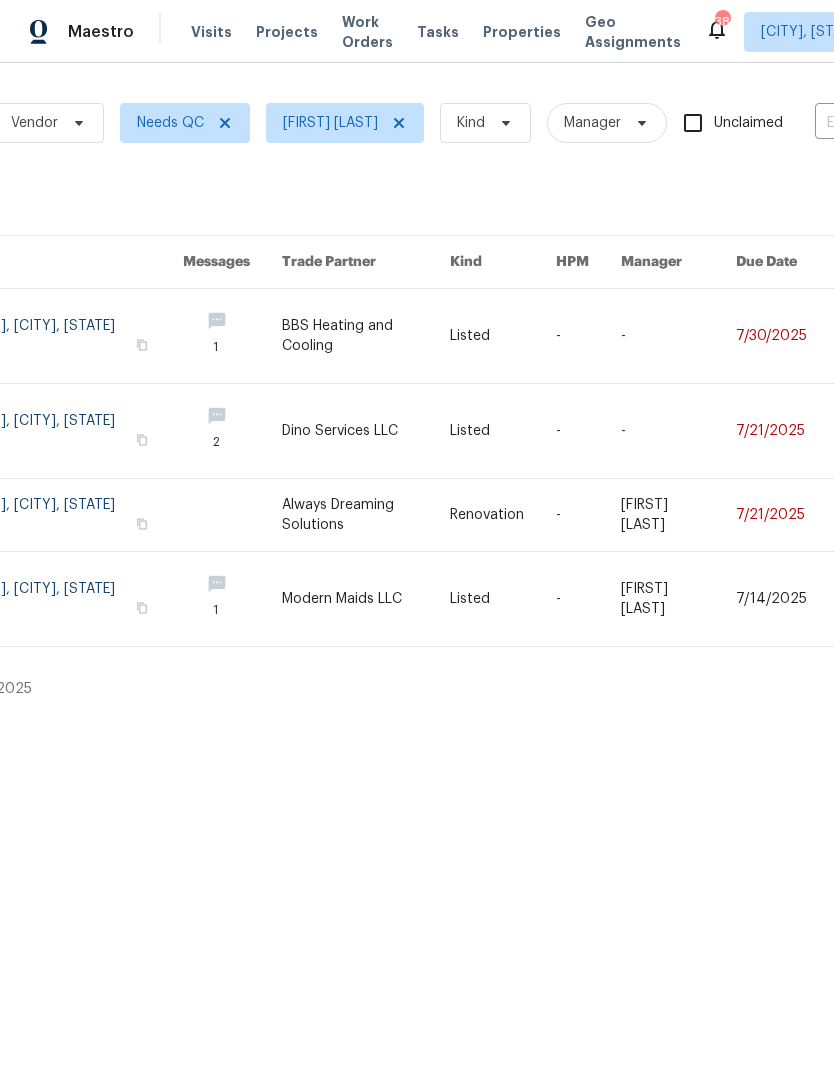 click at bounding box center [232, 431] 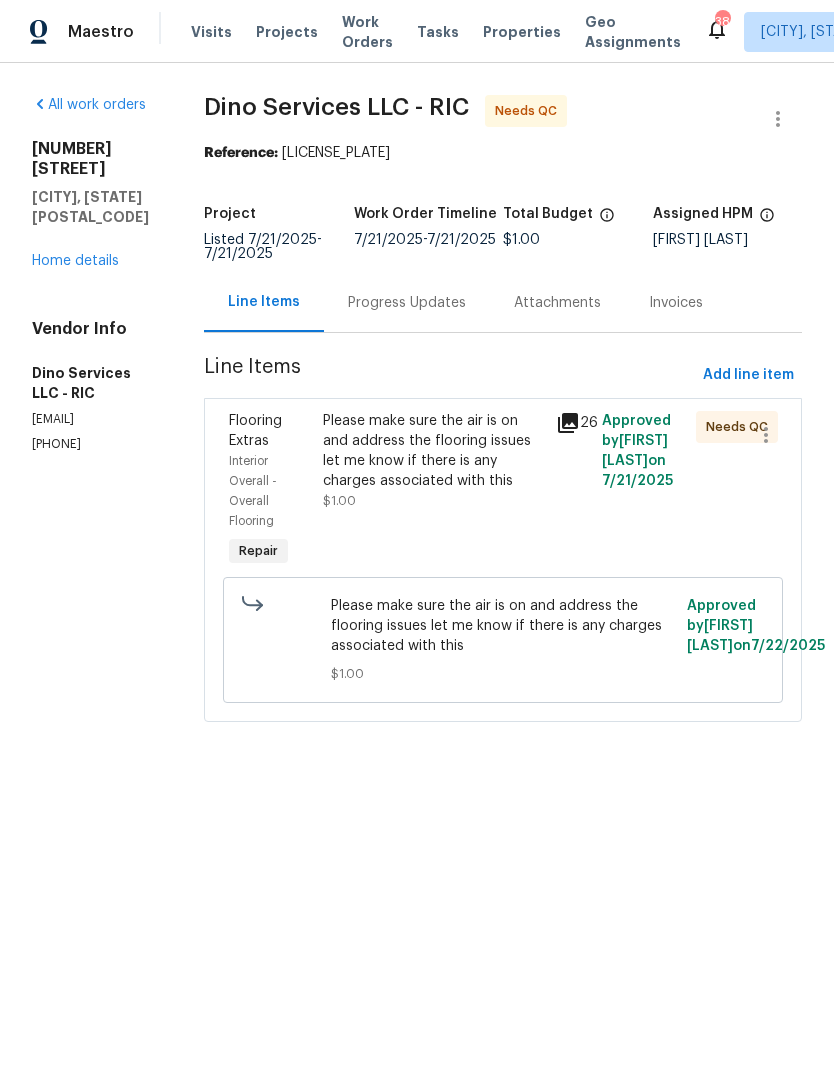 click on "26" at bounding box center [573, 423] 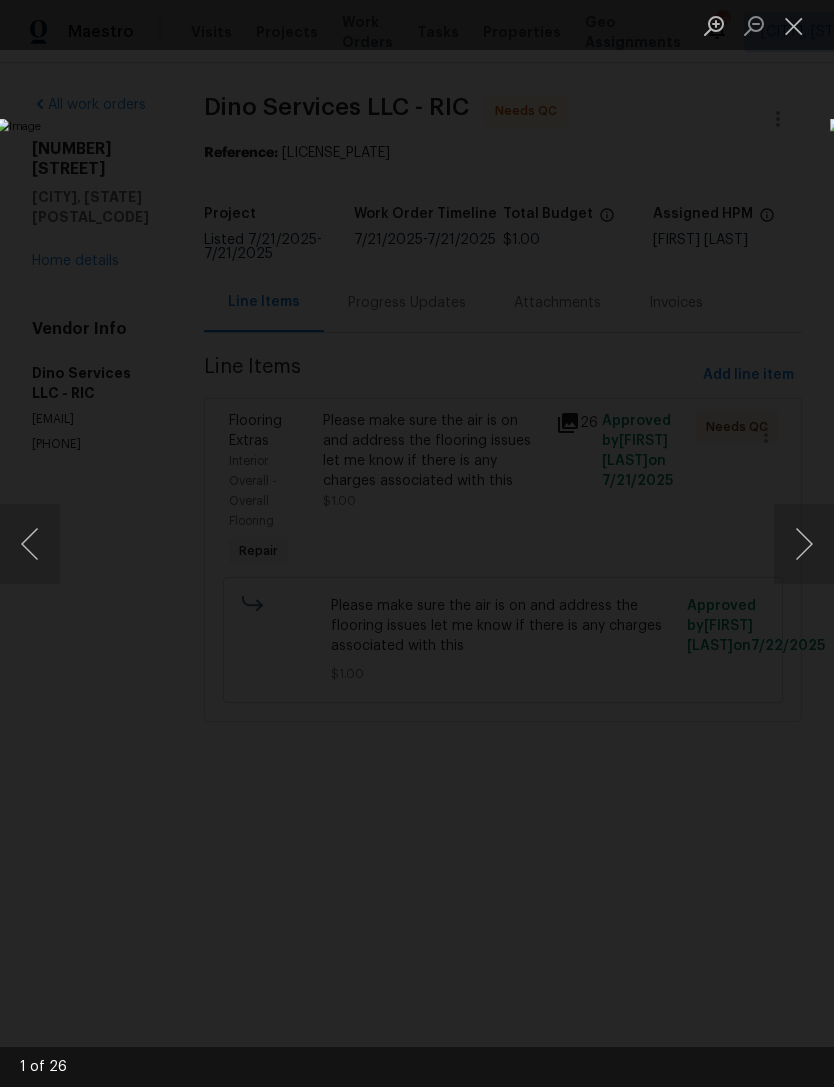 click at bounding box center (804, 544) 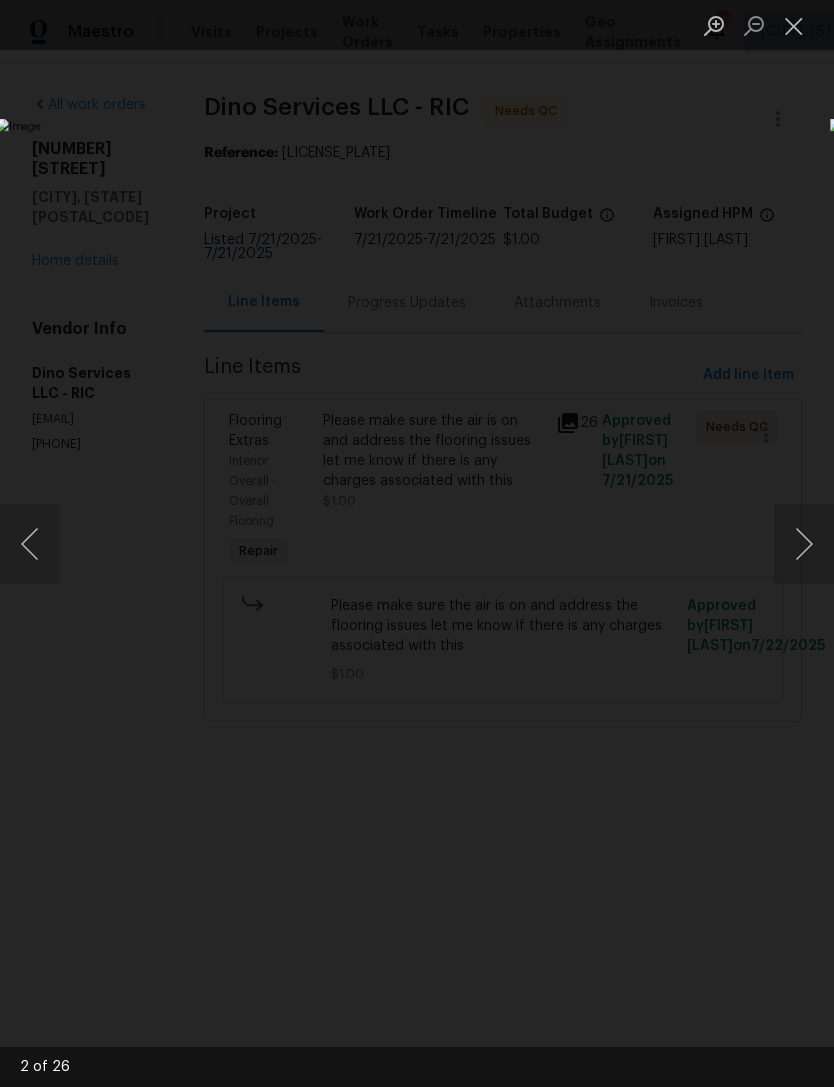 click at bounding box center (804, 544) 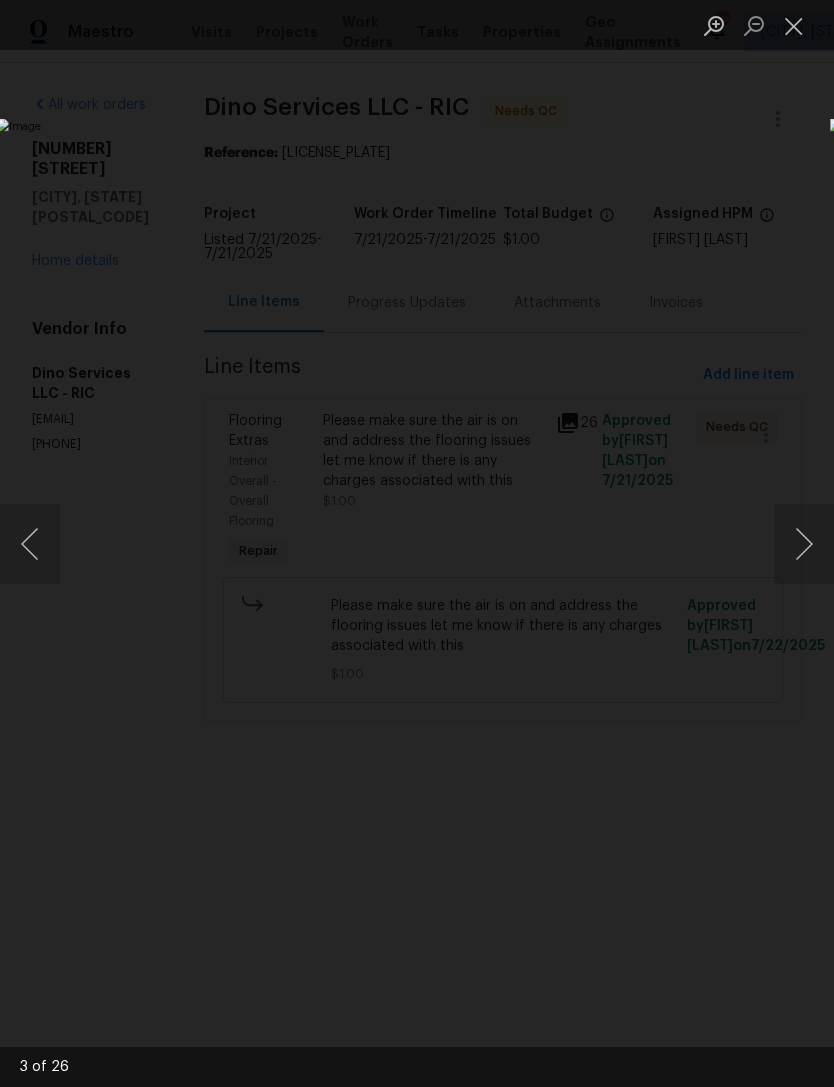 click at bounding box center [804, 544] 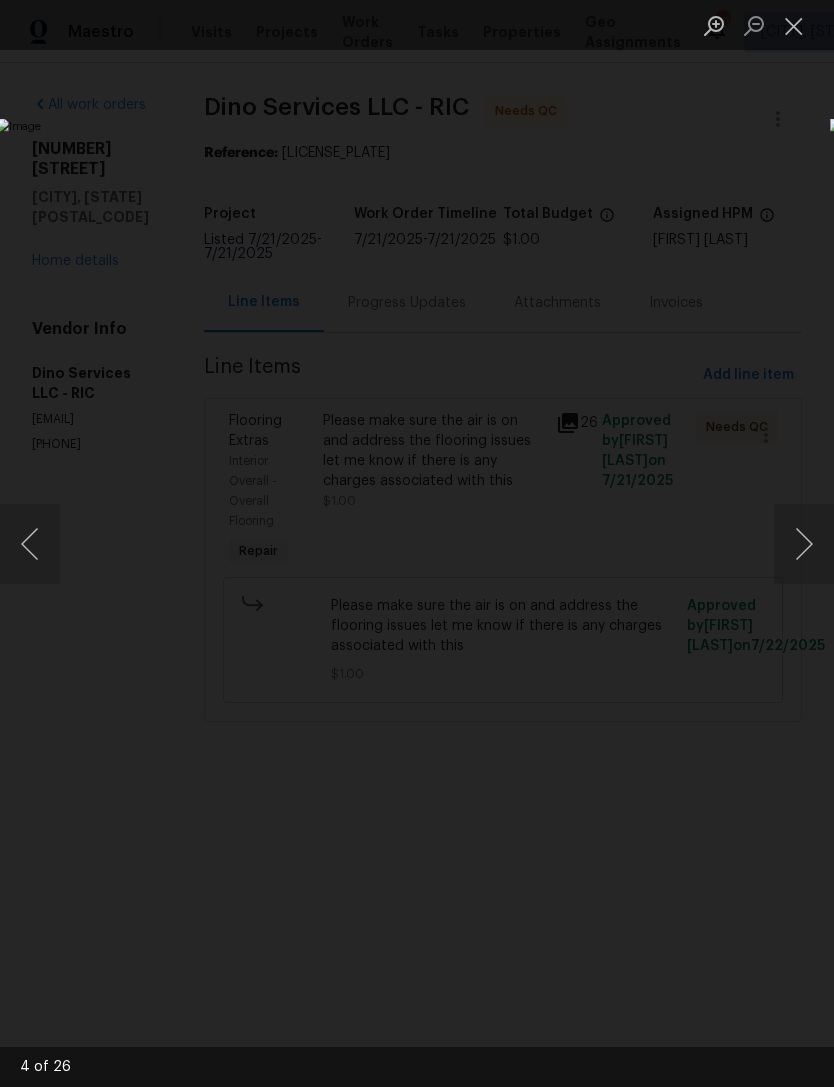 click at bounding box center [804, 544] 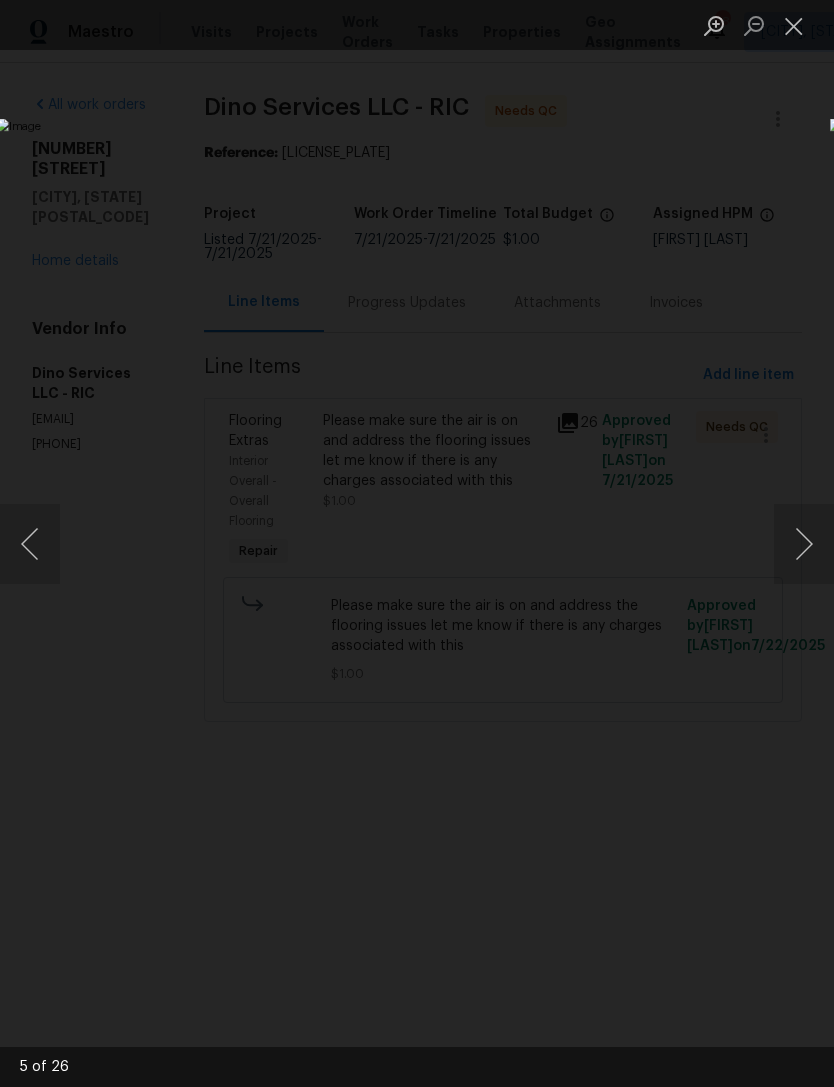click at bounding box center [804, 544] 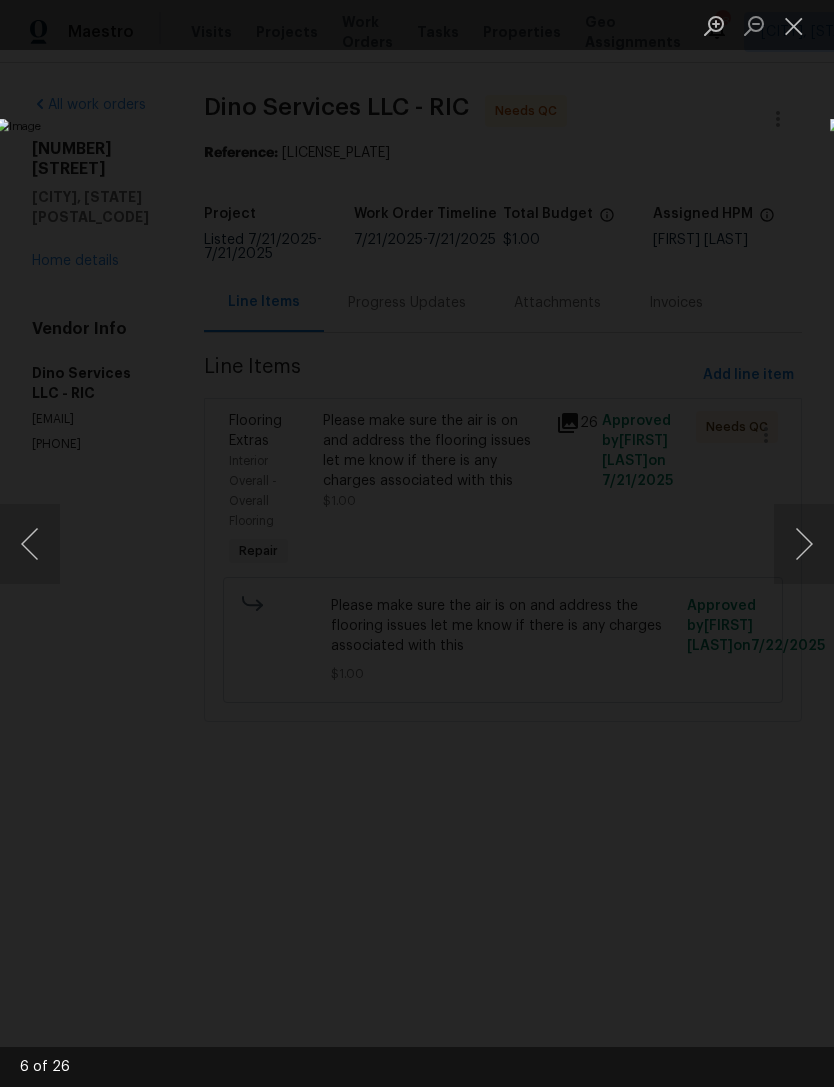 click at bounding box center (804, 544) 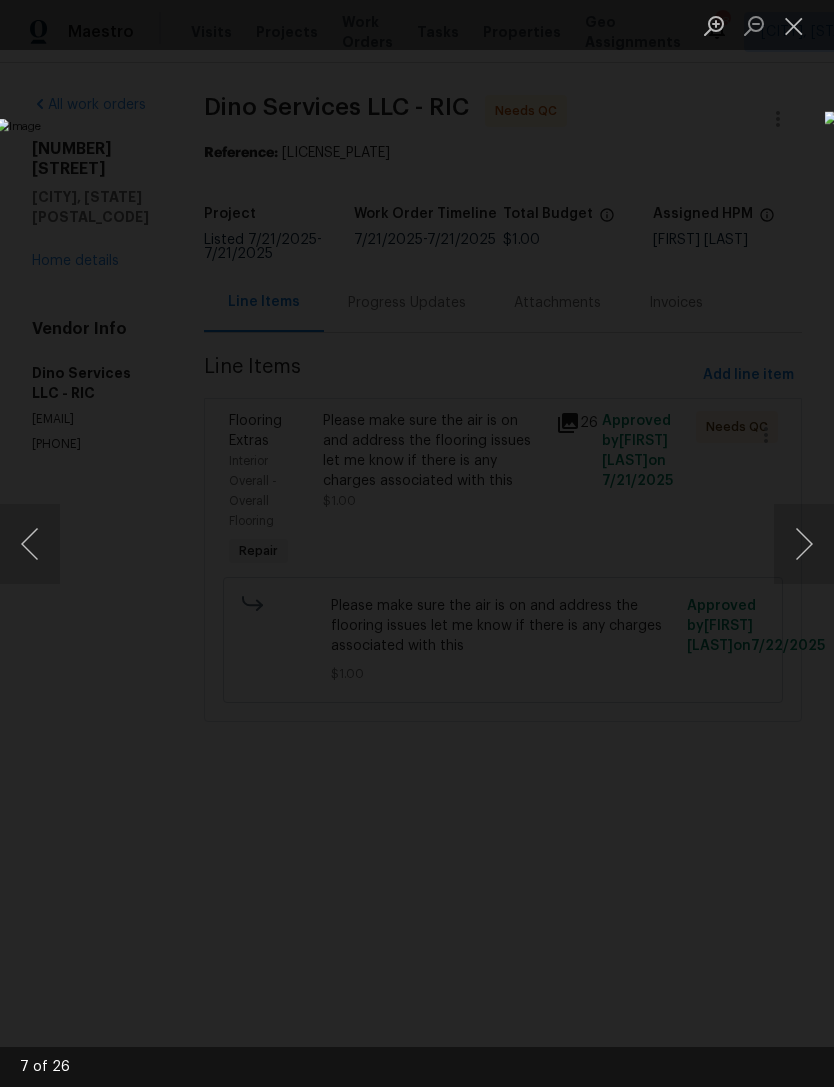 click at bounding box center (804, 544) 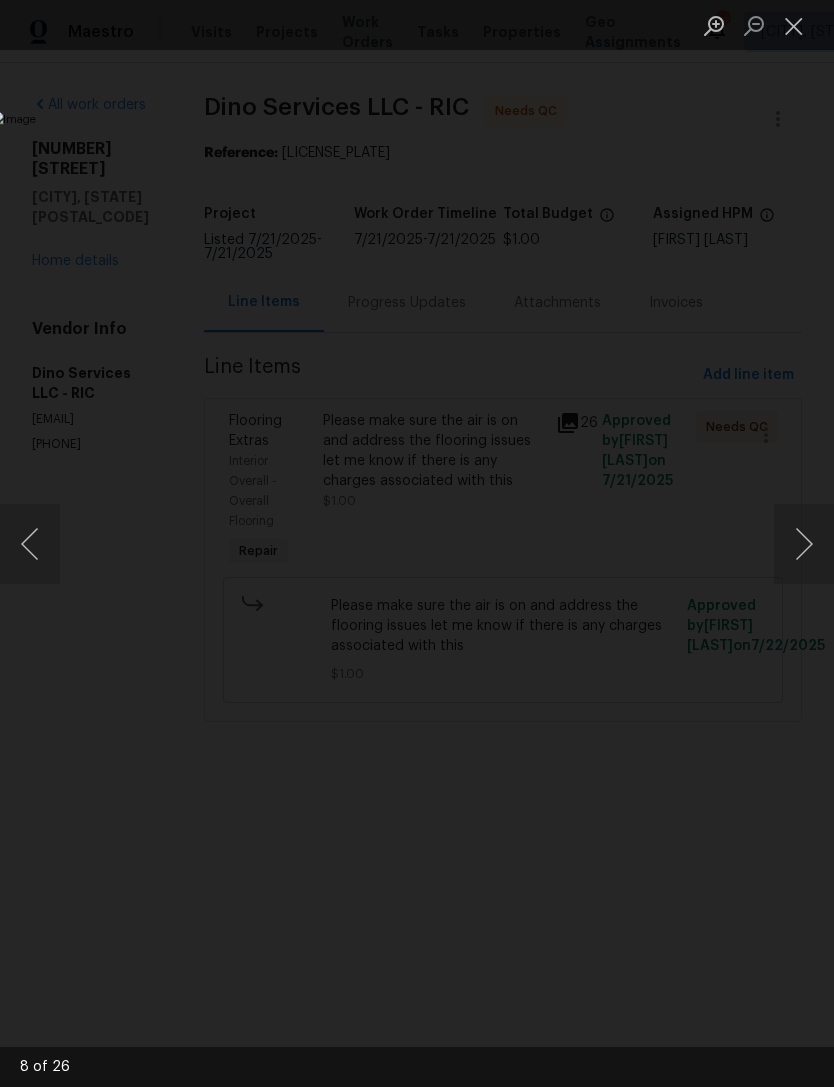 click at bounding box center (804, 544) 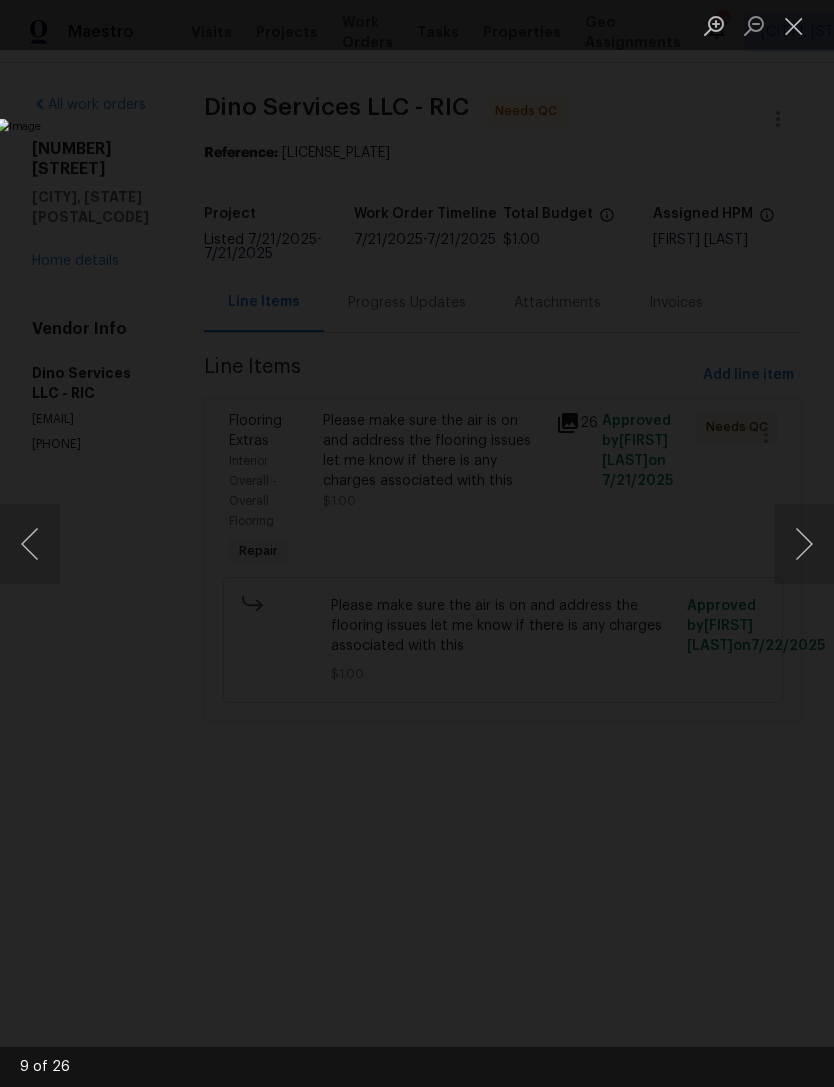 click at bounding box center (804, 544) 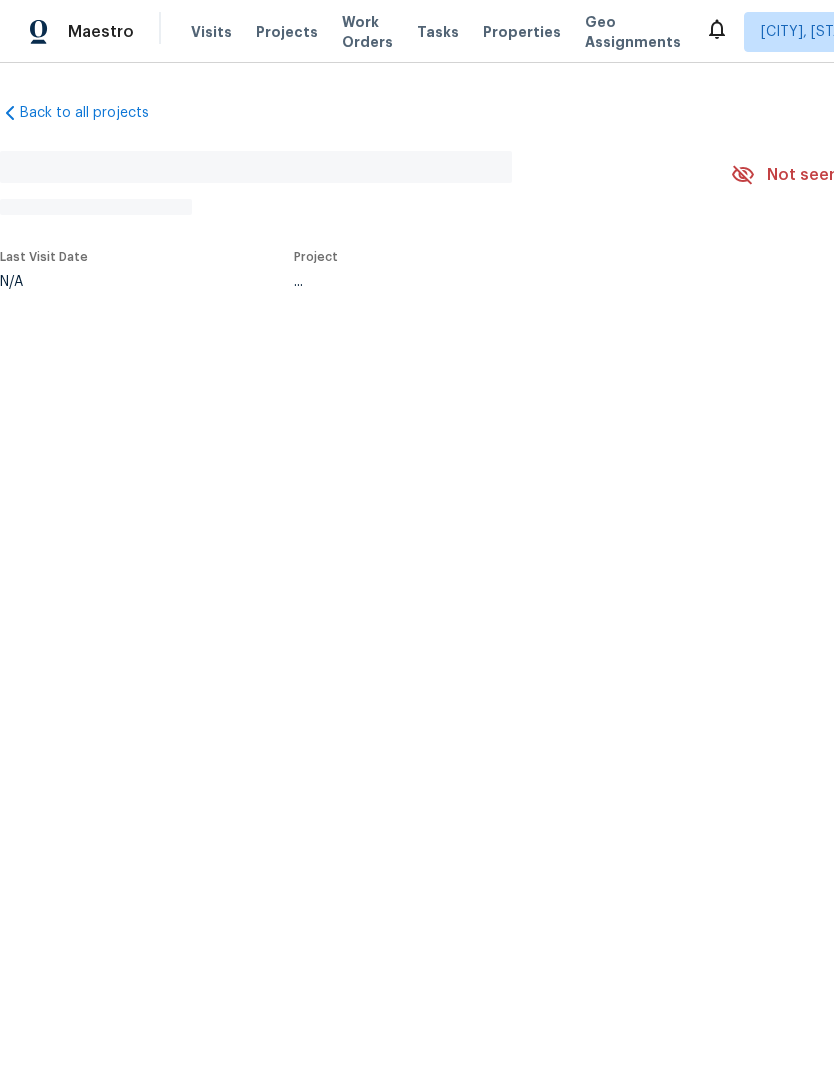 scroll, scrollTop: 0, scrollLeft: 0, axis: both 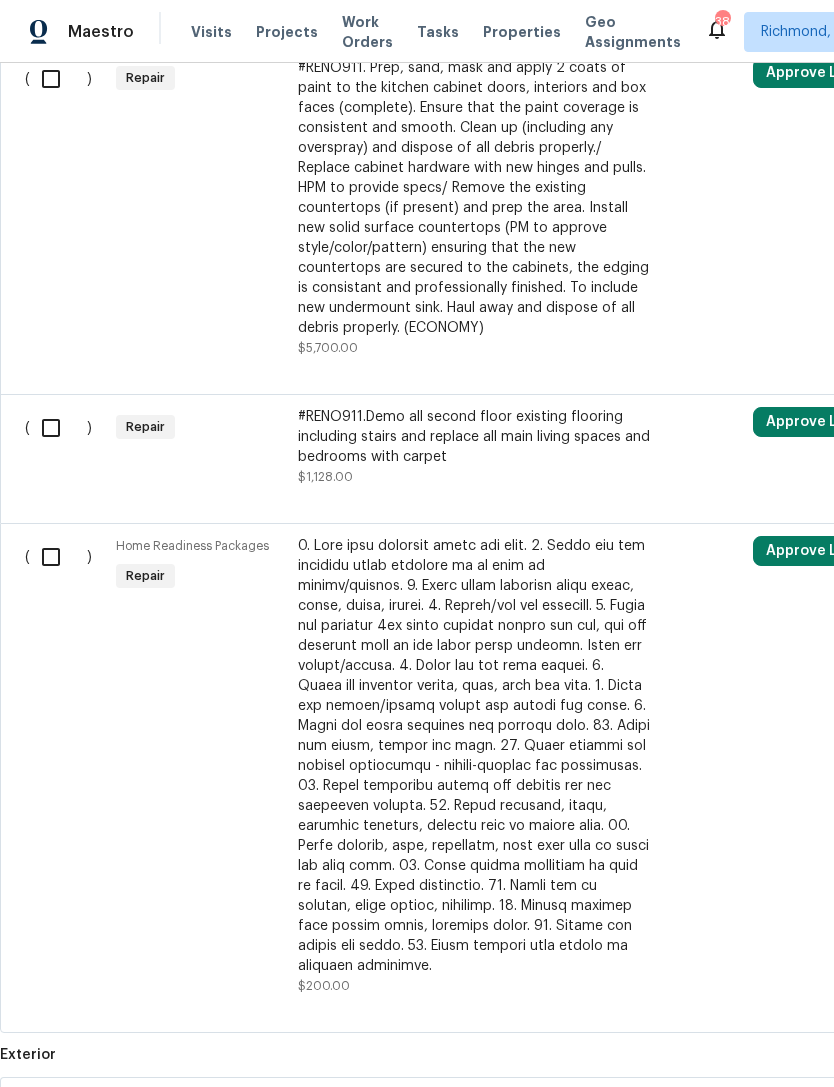 click at bounding box center (58, 428) 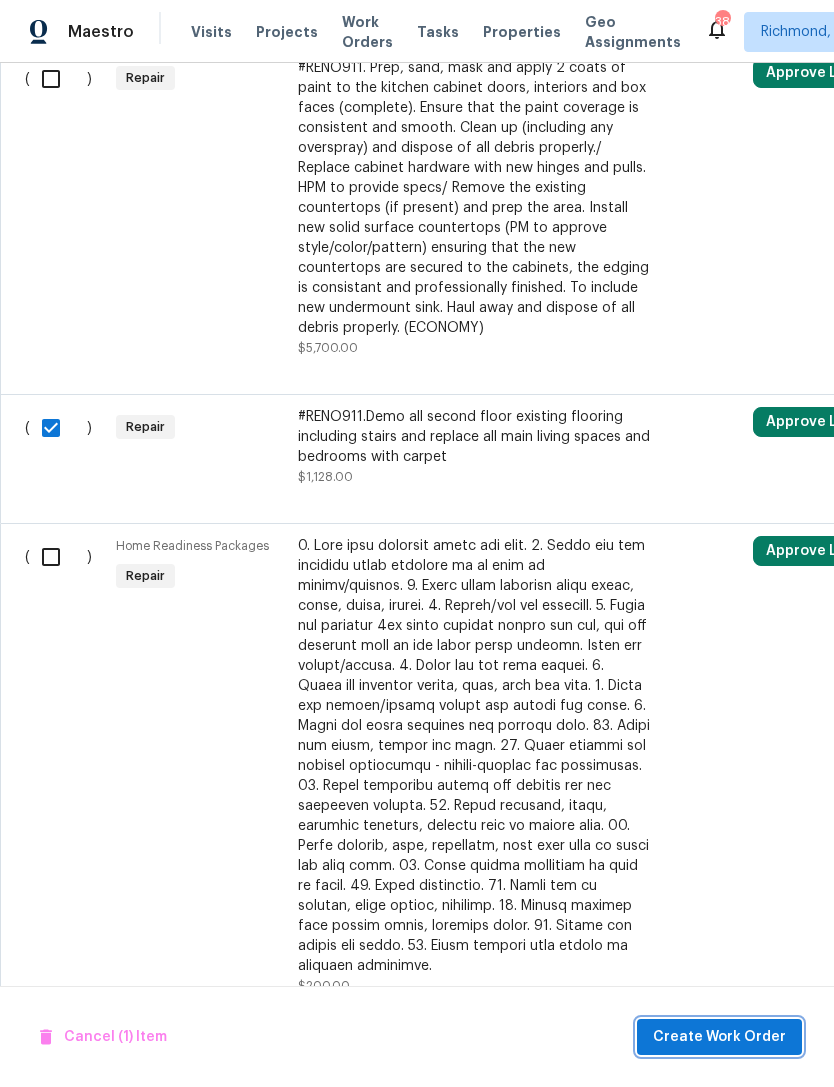 click on "Create Work Order" at bounding box center [719, 1037] 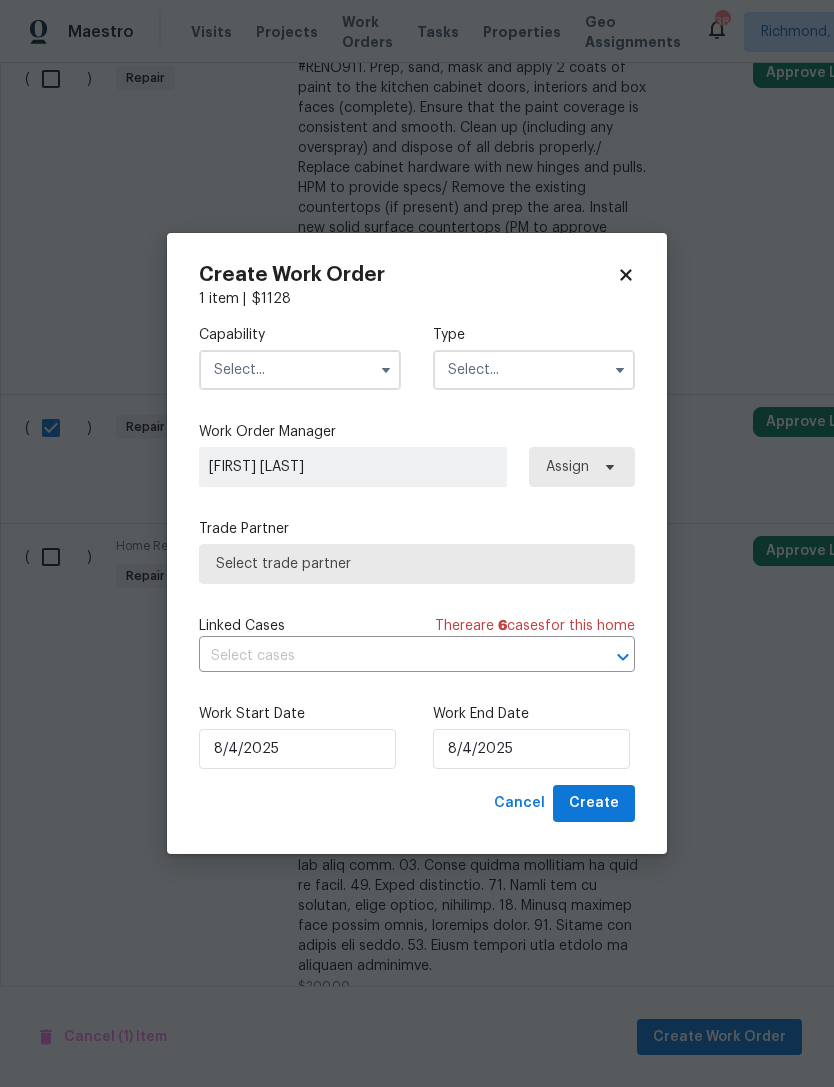 click at bounding box center [300, 370] 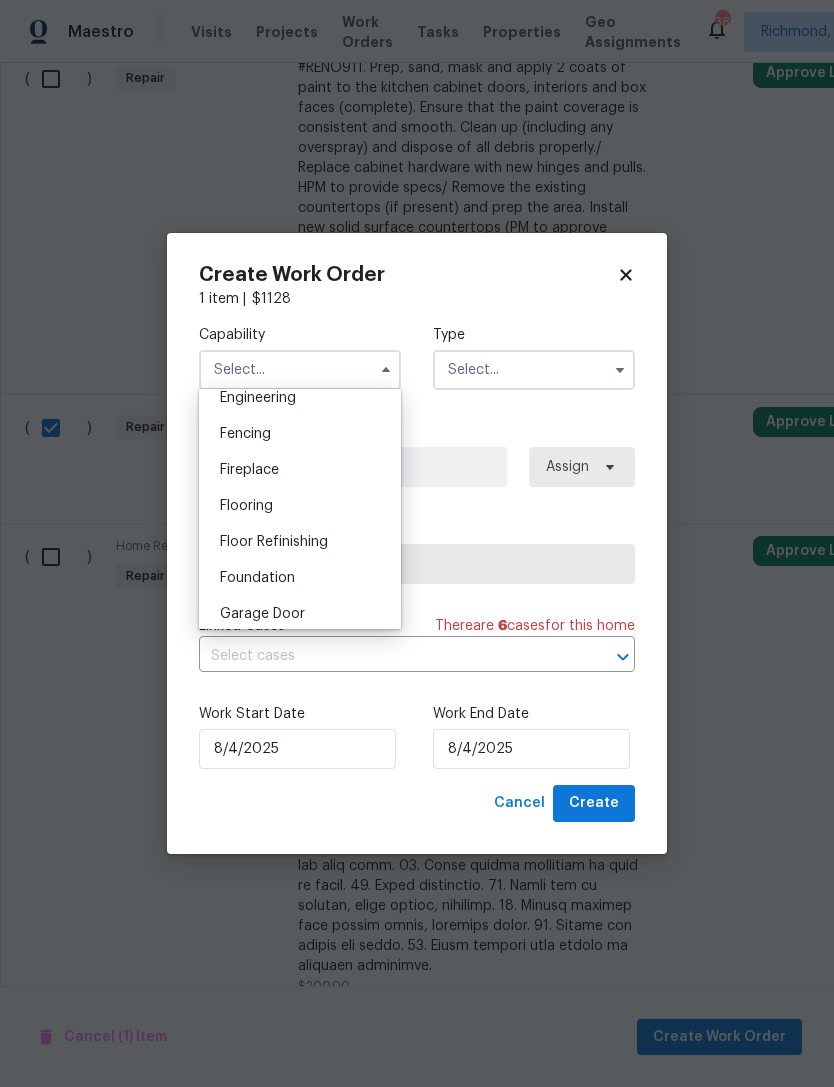scroll, scrollTop: 687, scrollLeft: 0, axis: vertical 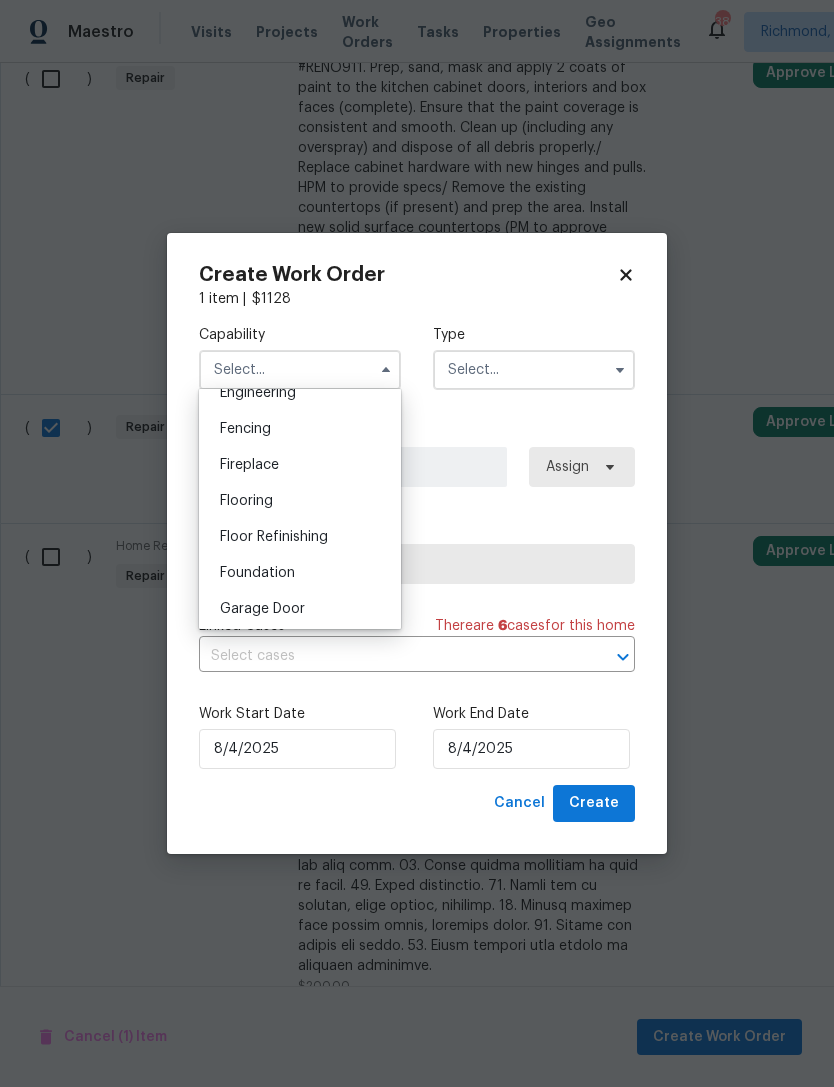click on "Flooring" at bounding box center [246, 501] 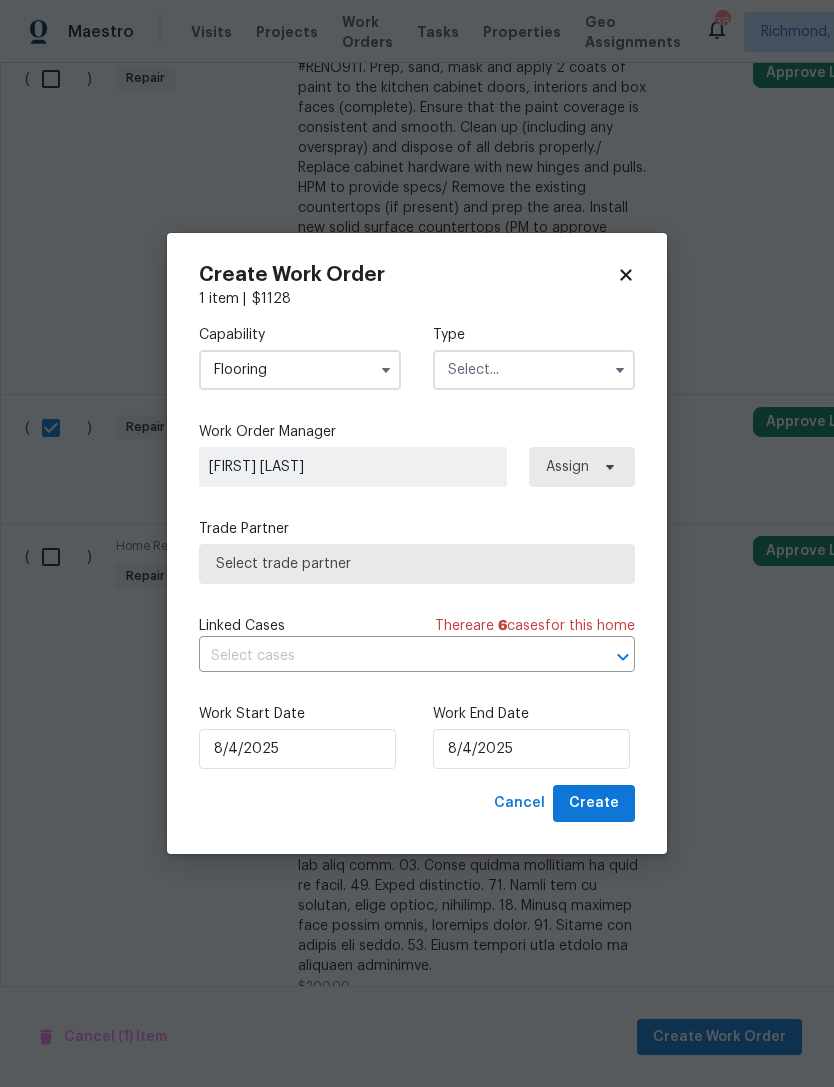 click at bounding box center [534, 370] 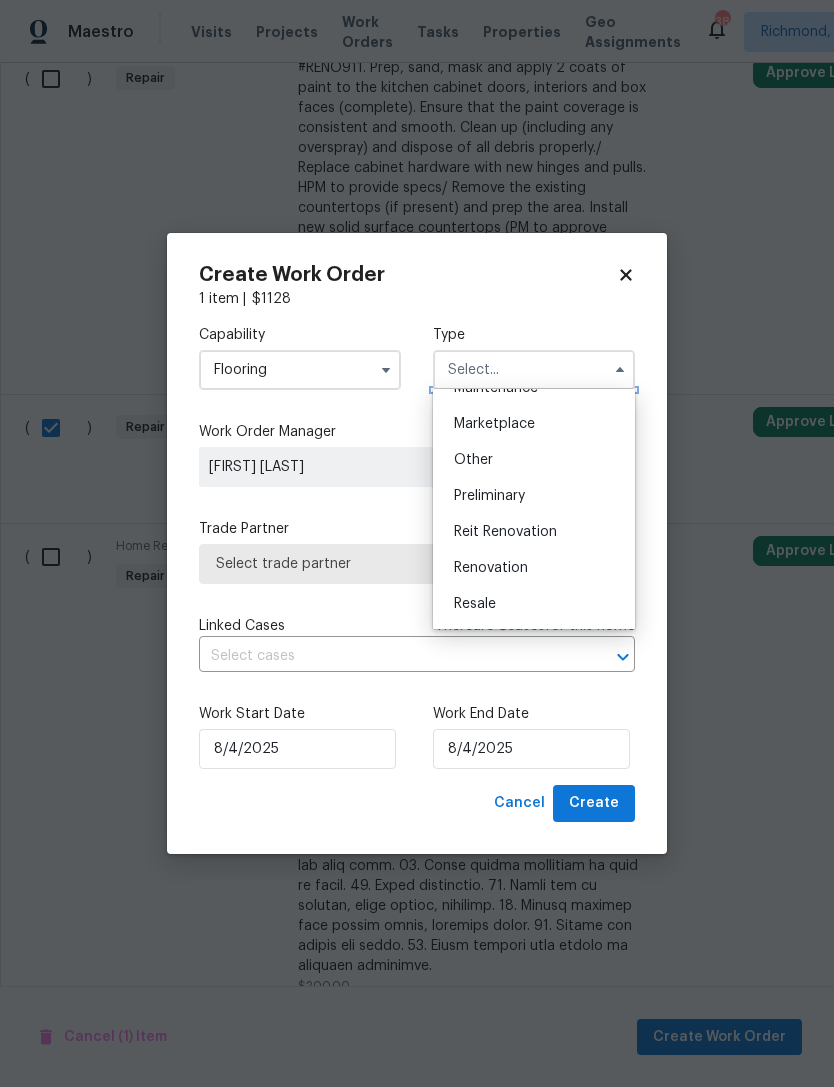 scroll, scrollTop: 352, scrollLeft: 0, axis: vertical 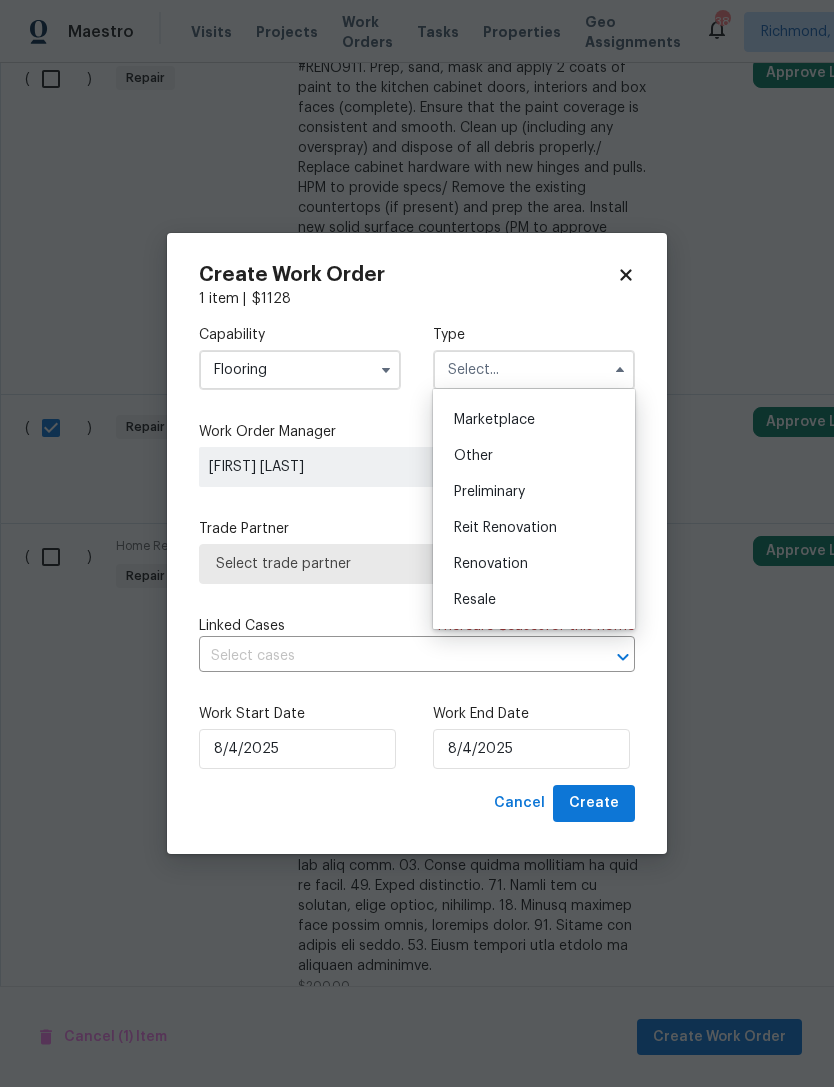 click on "Renovation" at bounding box center (491, 564) 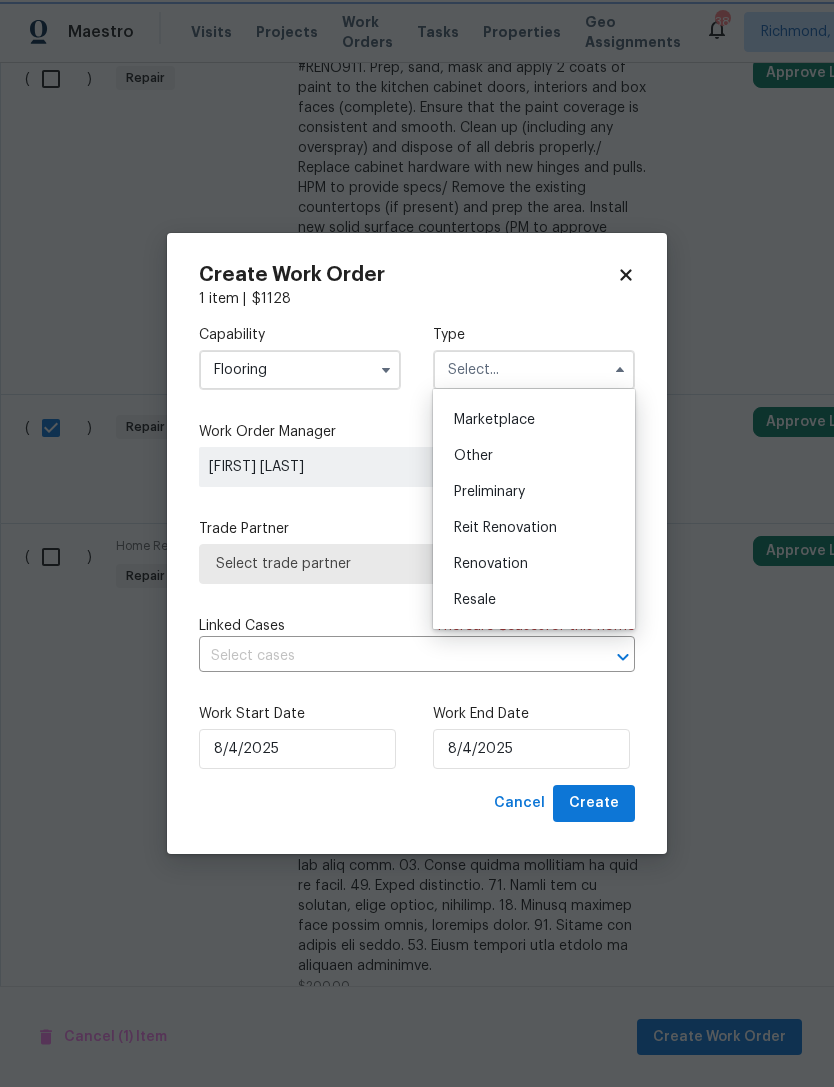 type on "Renovation" 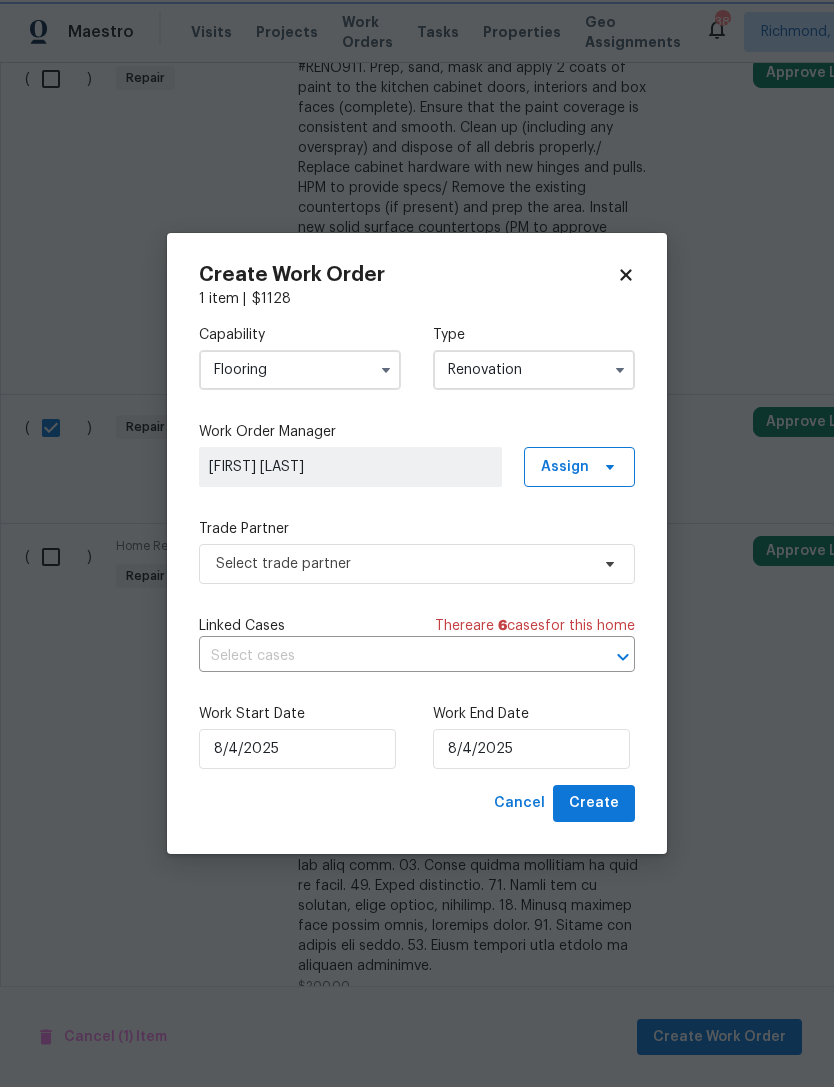 scroll, scrollTop: 0, scrollLeft: 0, axis: both 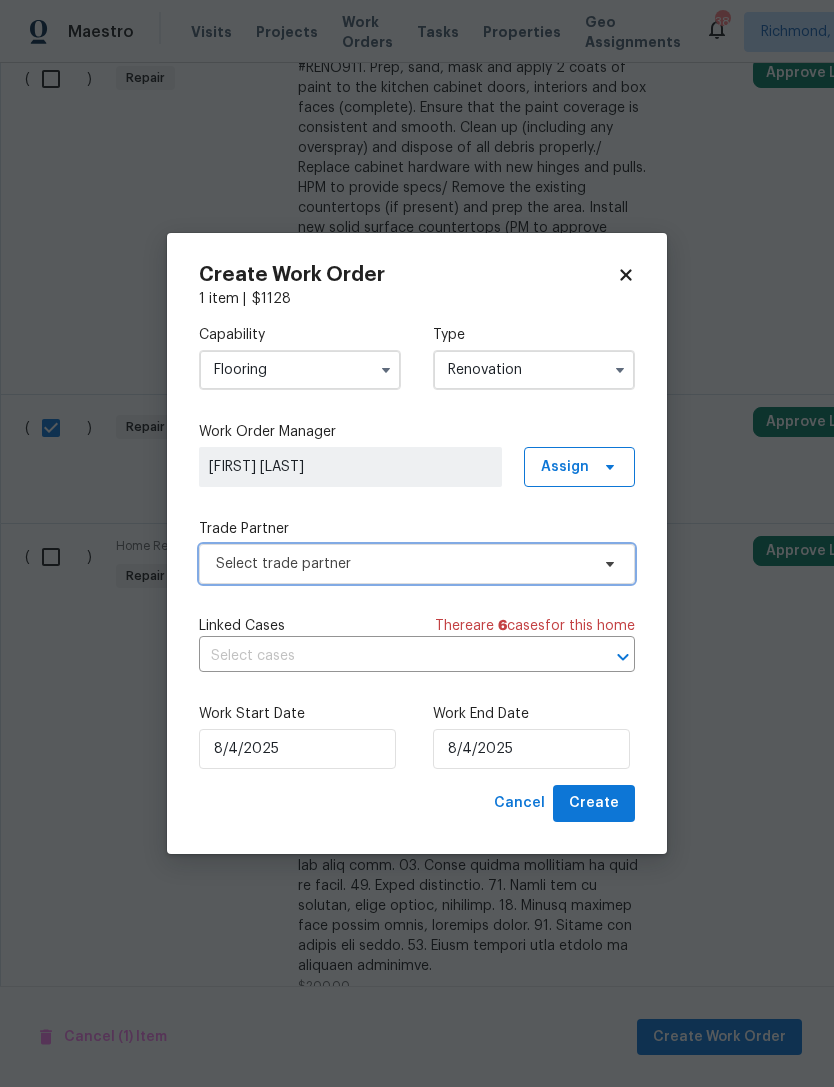 click on "Select trade partner" at bounding box center [417, 564] 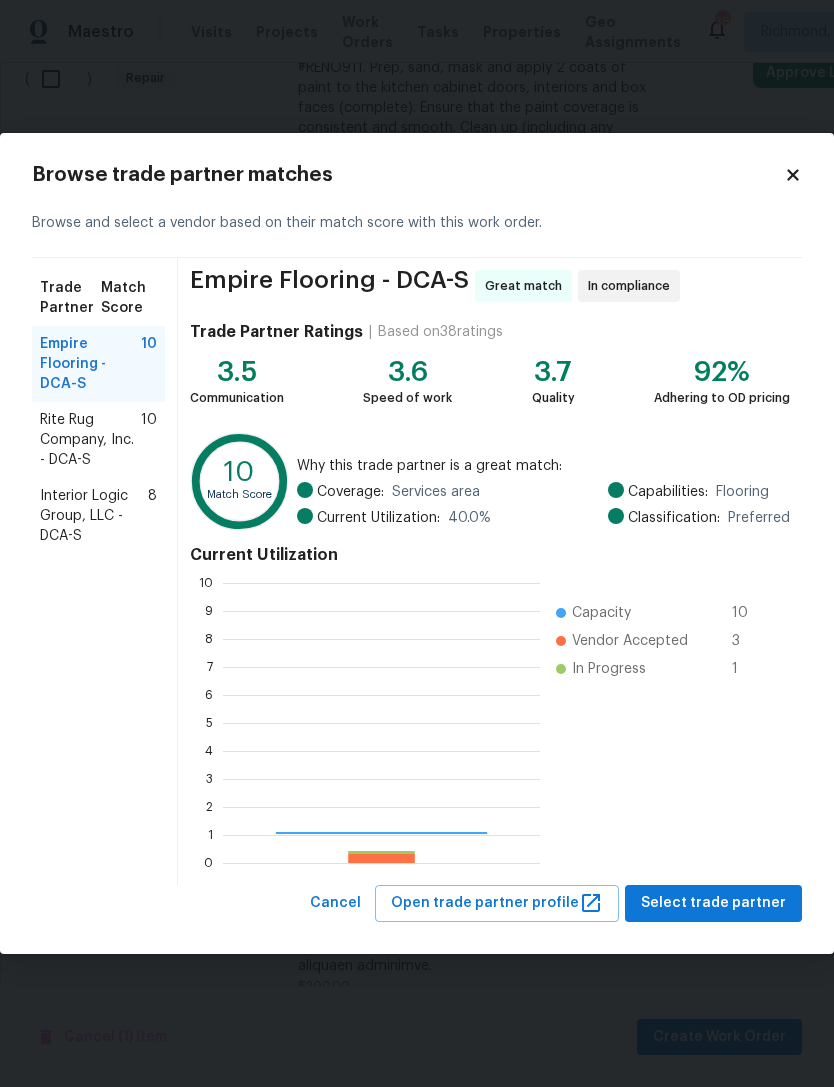 scroll, scrollTop: 2, scrollLeft: 2, axis: both 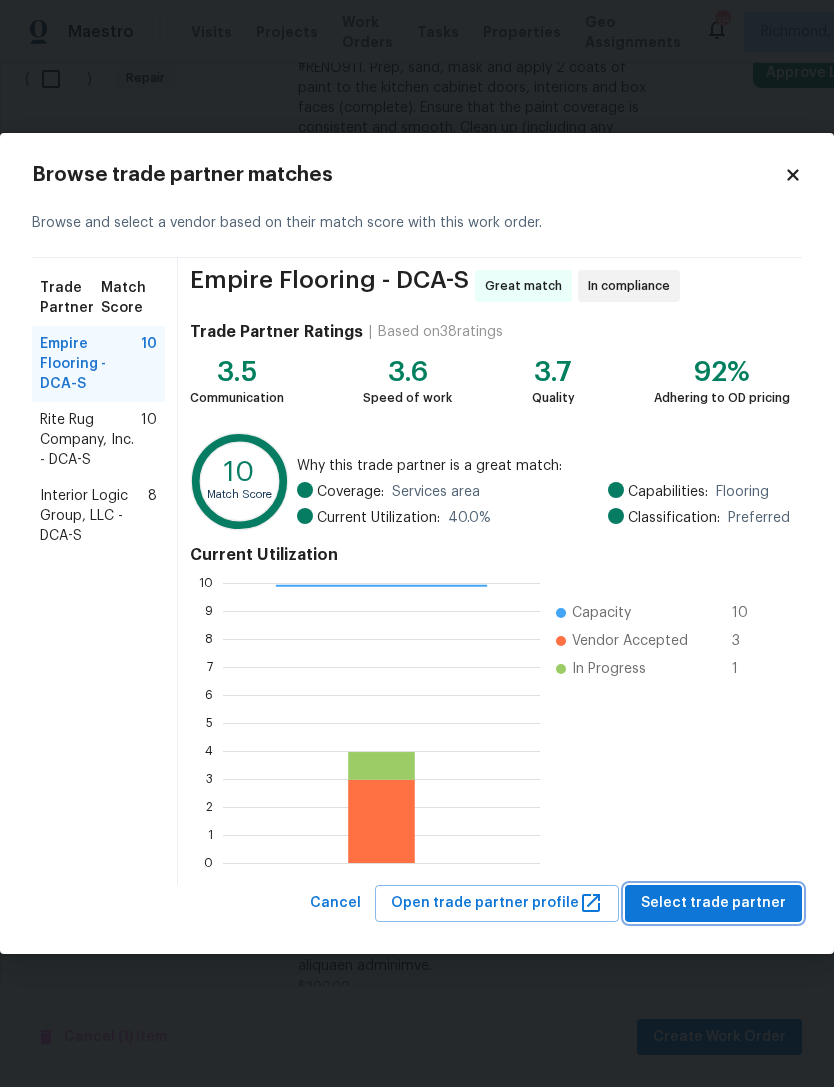 click on "Select trade partner" at bounding box center (713, 903) 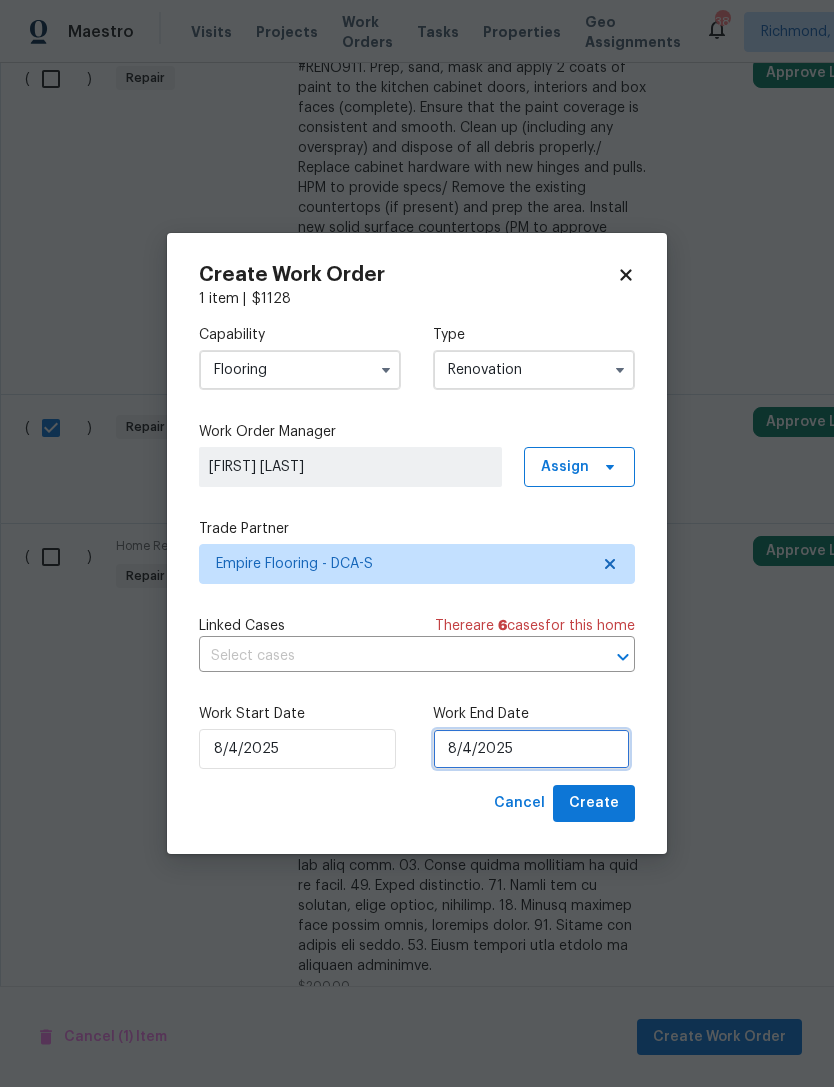 click on "8/4/2025" at bounding box center [531, 749] 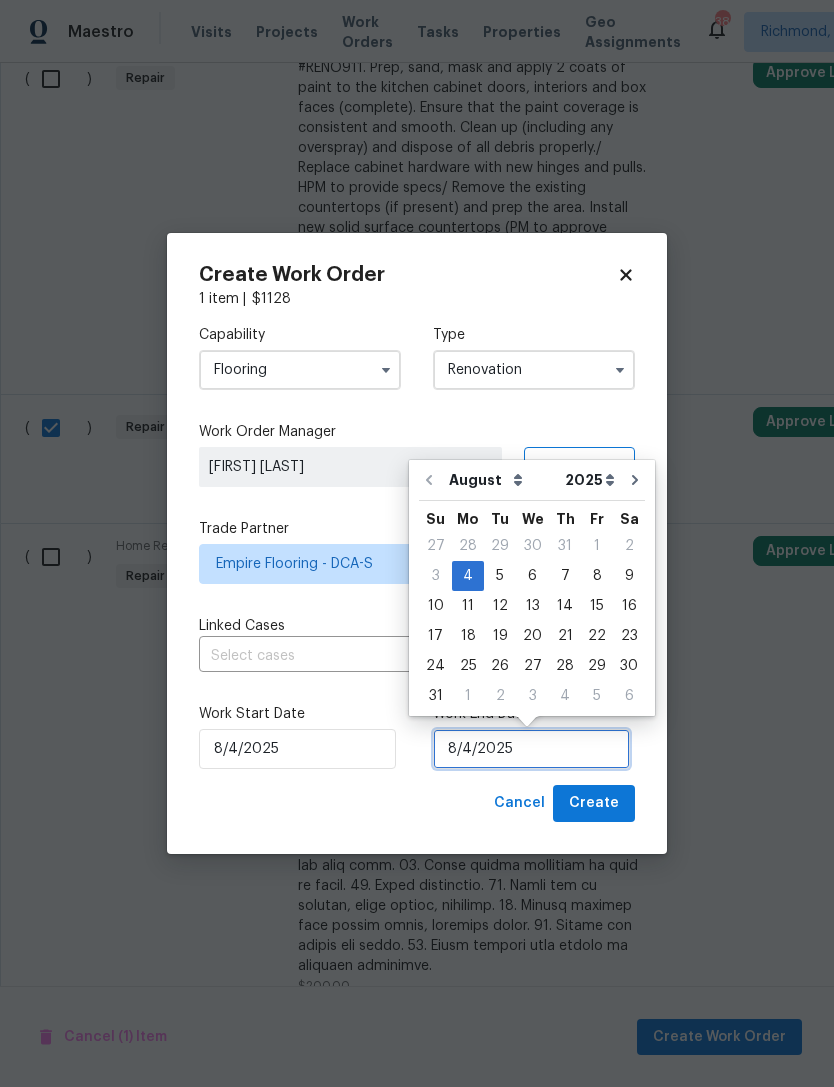 scroll, scrollTop: 37, scrollLeft: 0, axis: vertical 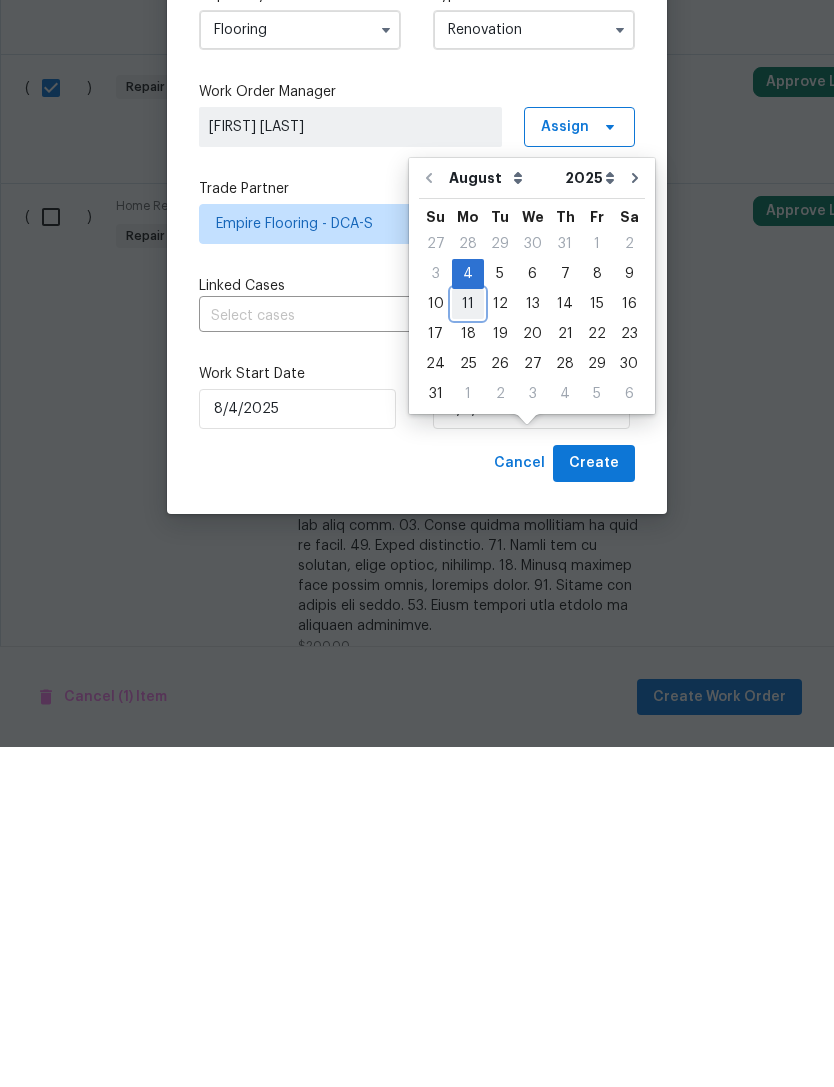 click on "11" at bounding box center (468, 644) 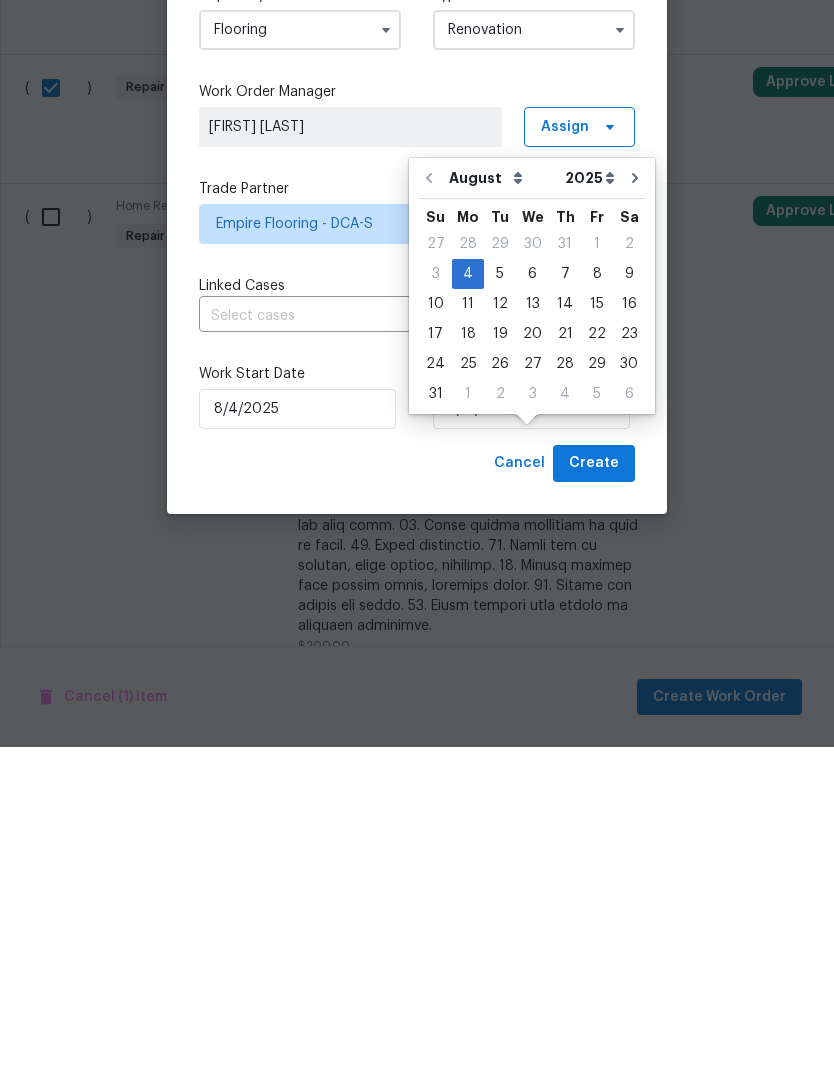 scroll, scrollTop: 64, scrollLeft: 0, axis: vertical 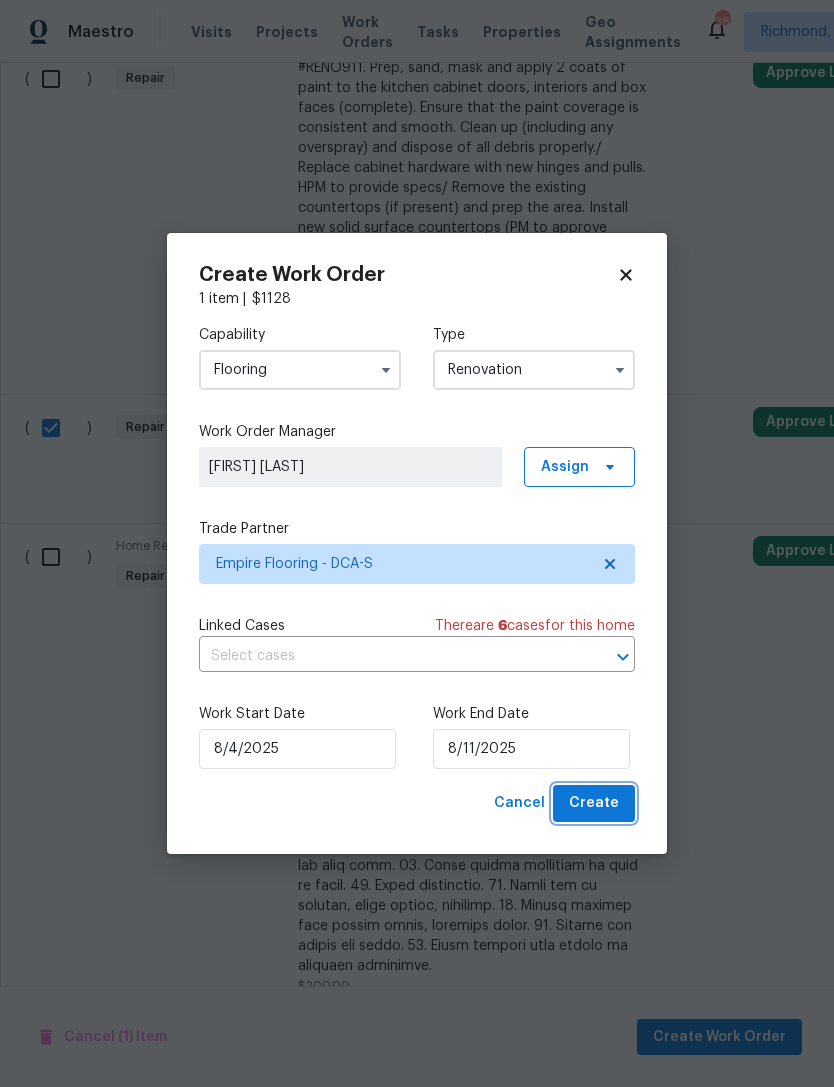 click on "Create" at bounding box center [594, 803] 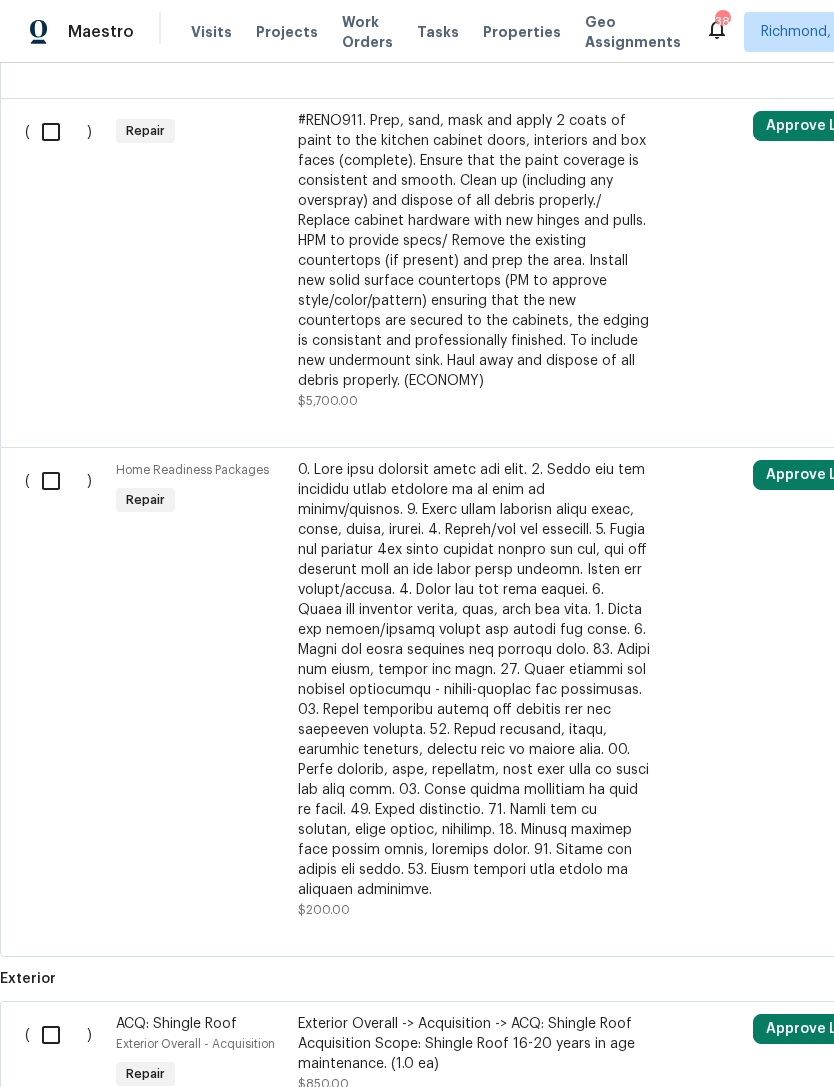 click at bounding box center (58, 481) 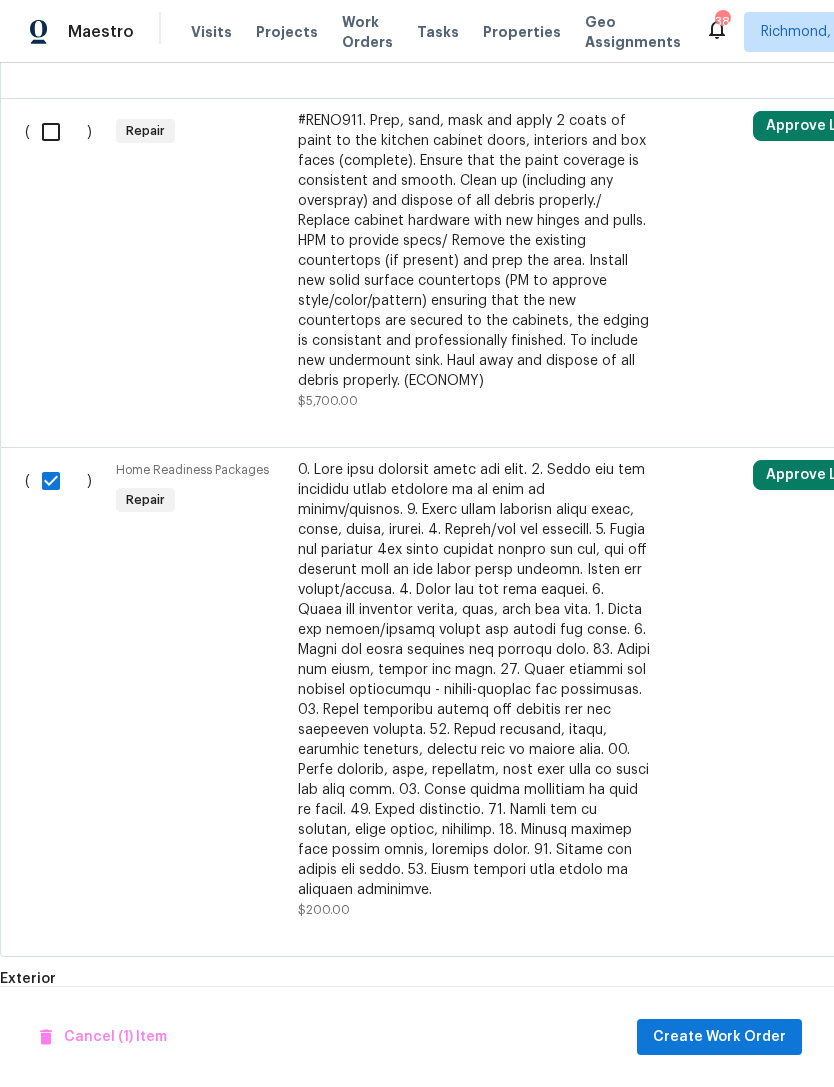 click at bounding box center (58, 481) 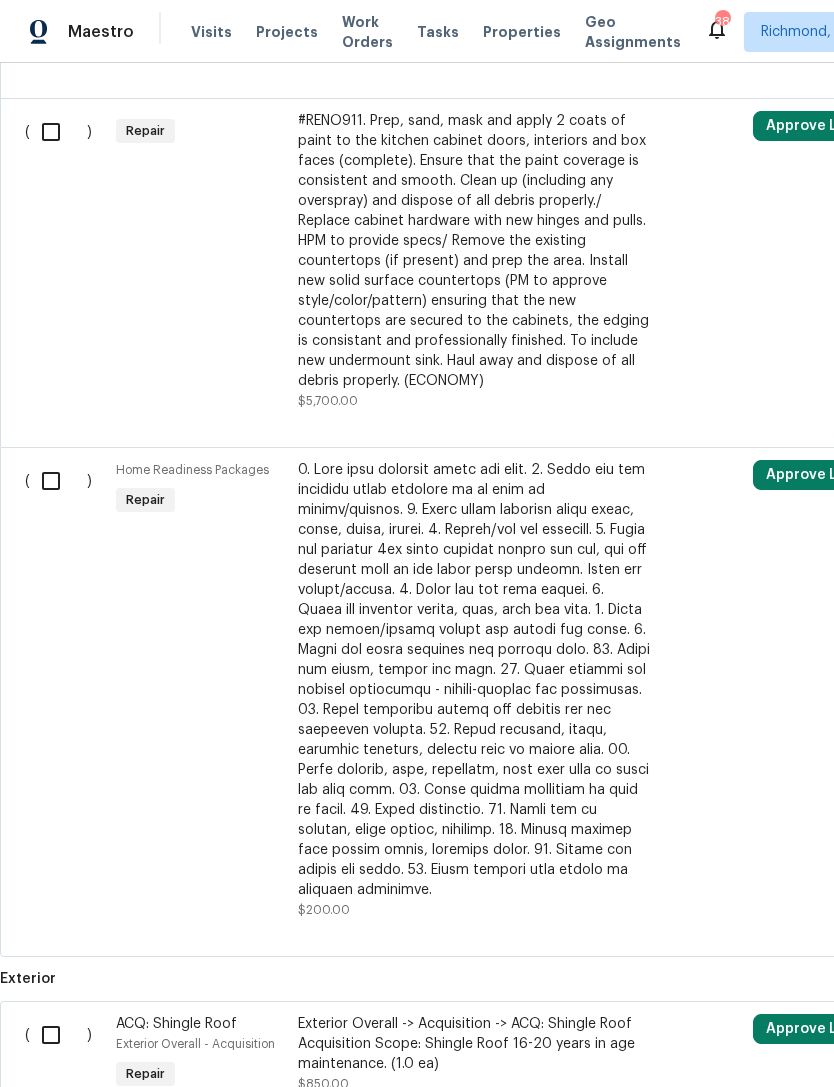 click at bounding box center [474, 680] 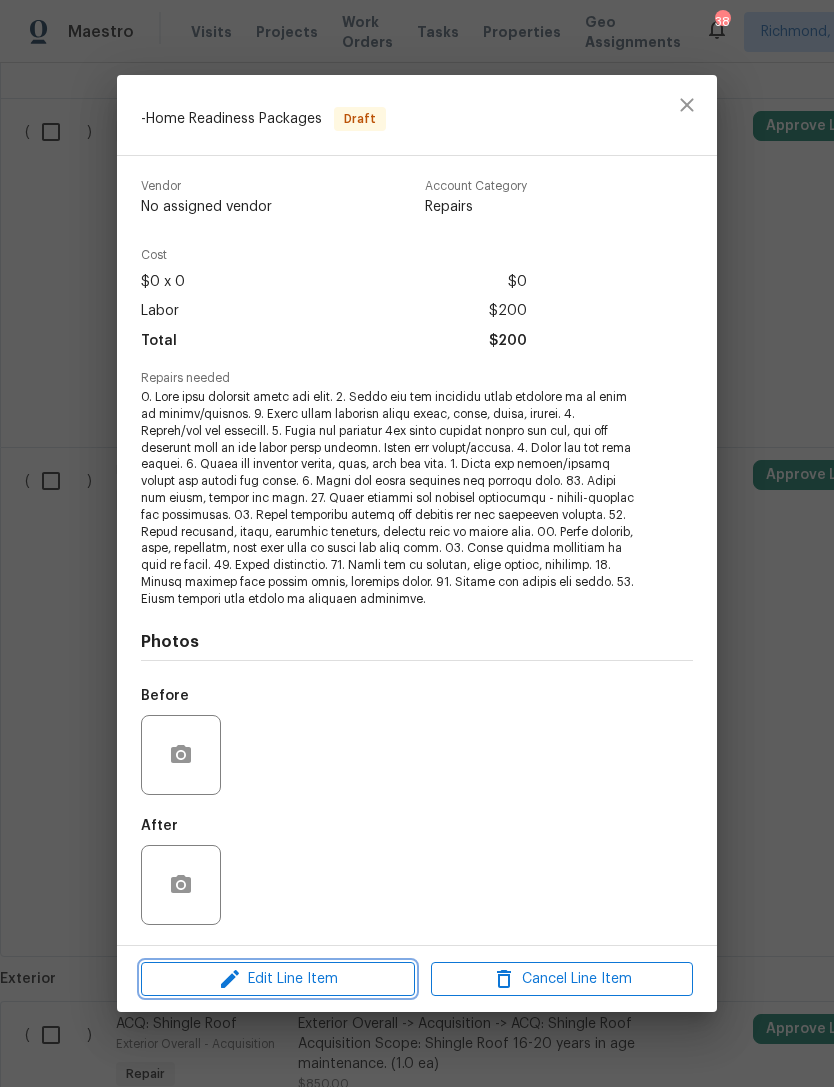 click on "Edit Line Item" at bounding box center (278, 979) 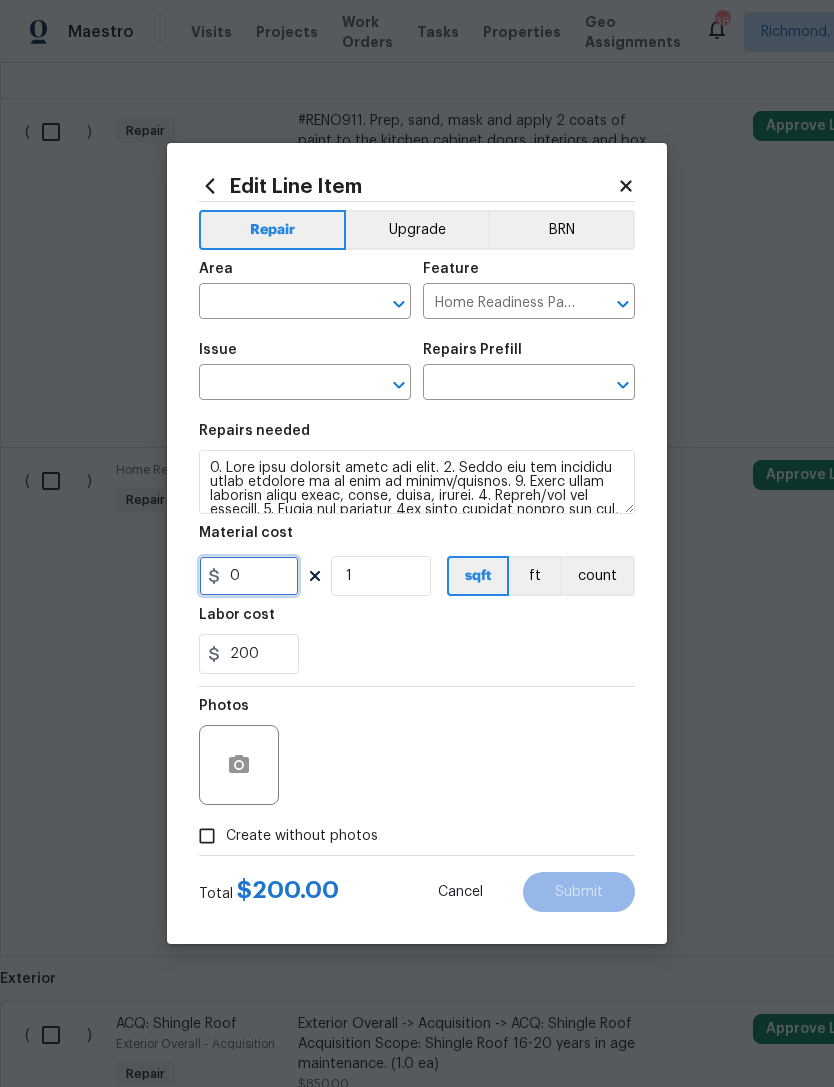 click on "0" at bounding box center (249, 576) 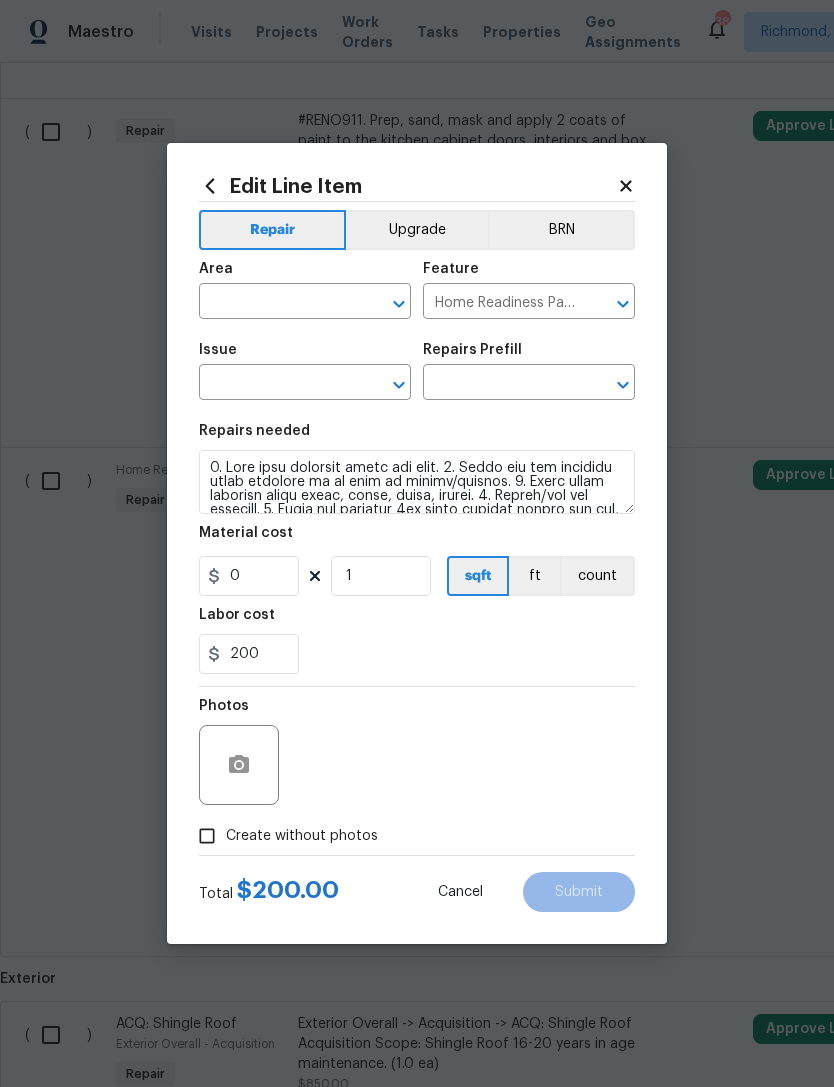 click at bounding box center (501, 384) 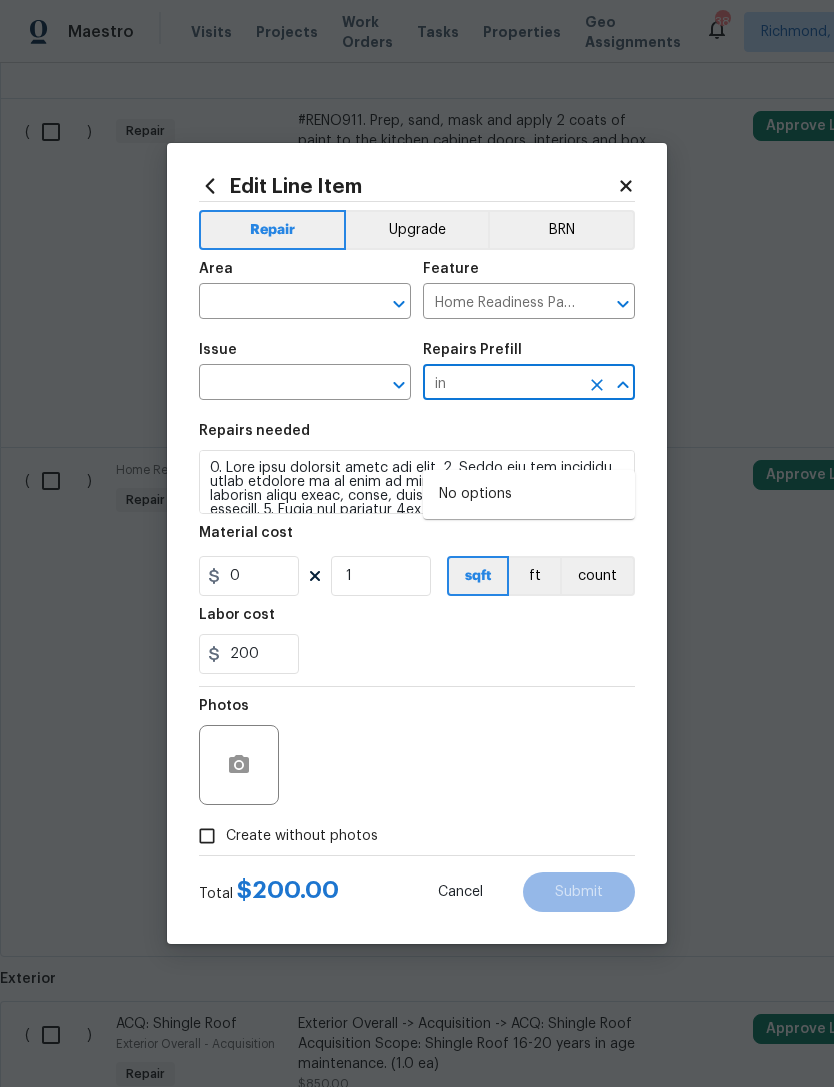 type on "i" 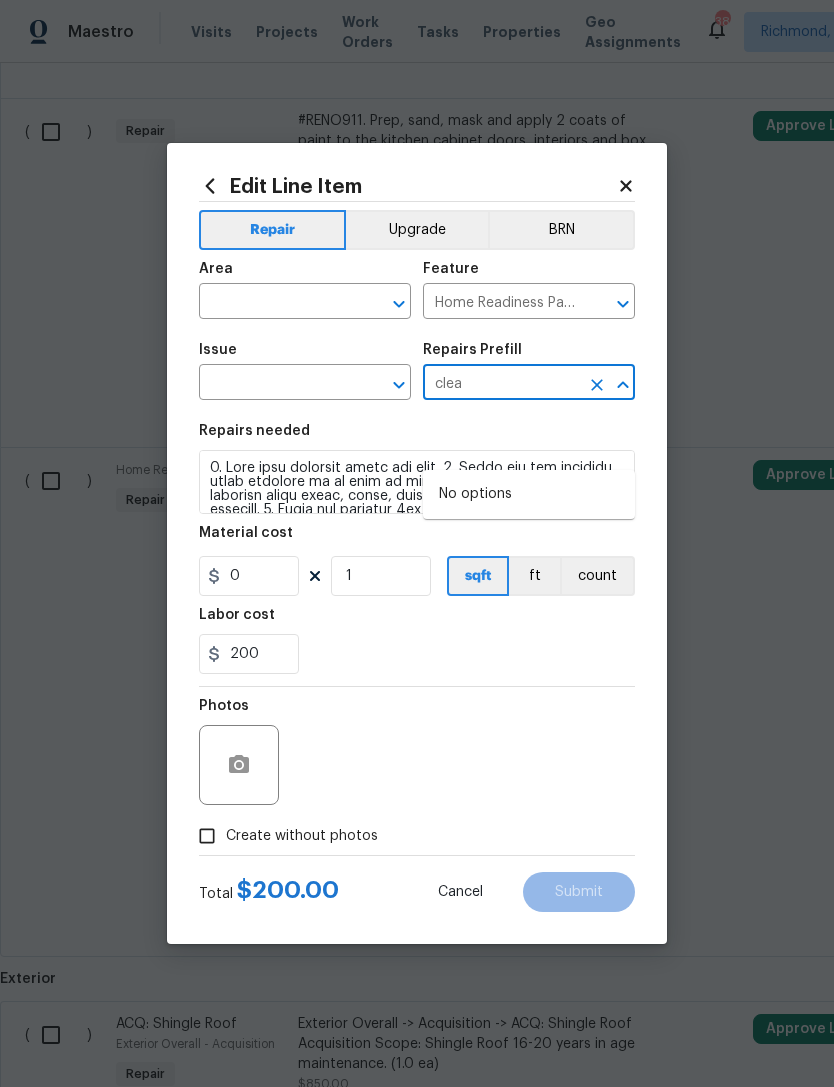 click 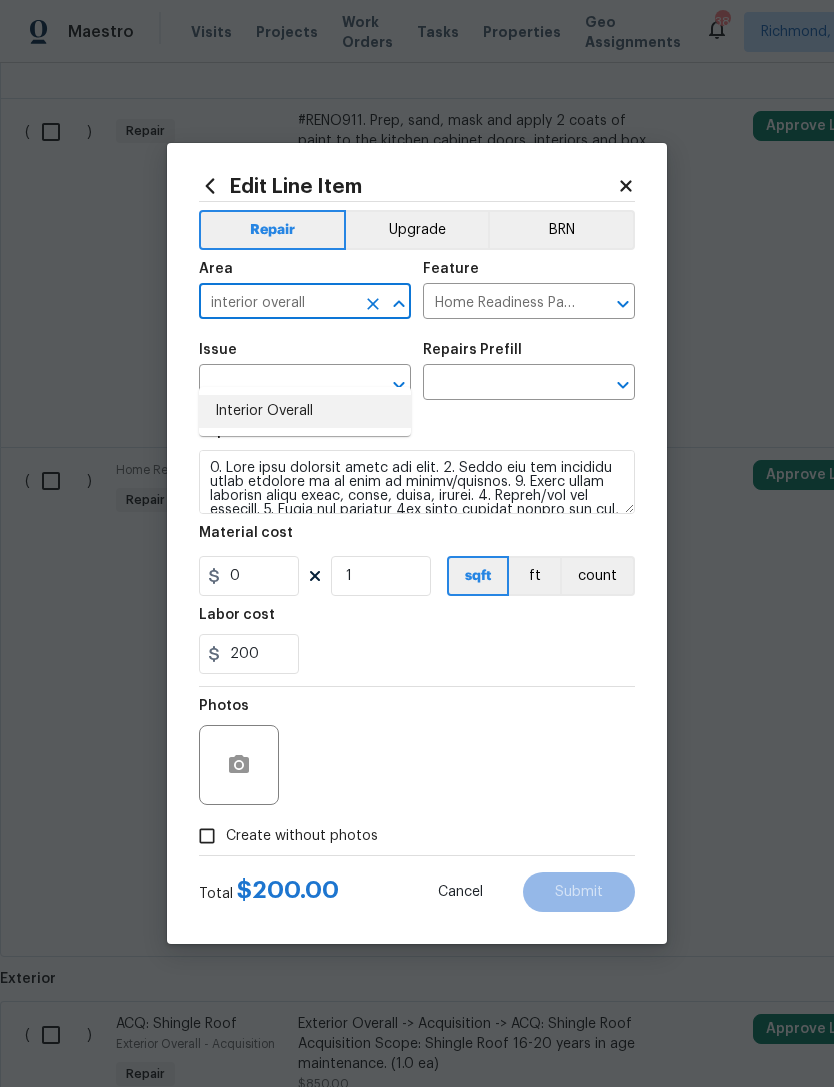 click on "Interior Overall" at bounding box center (305, 411) 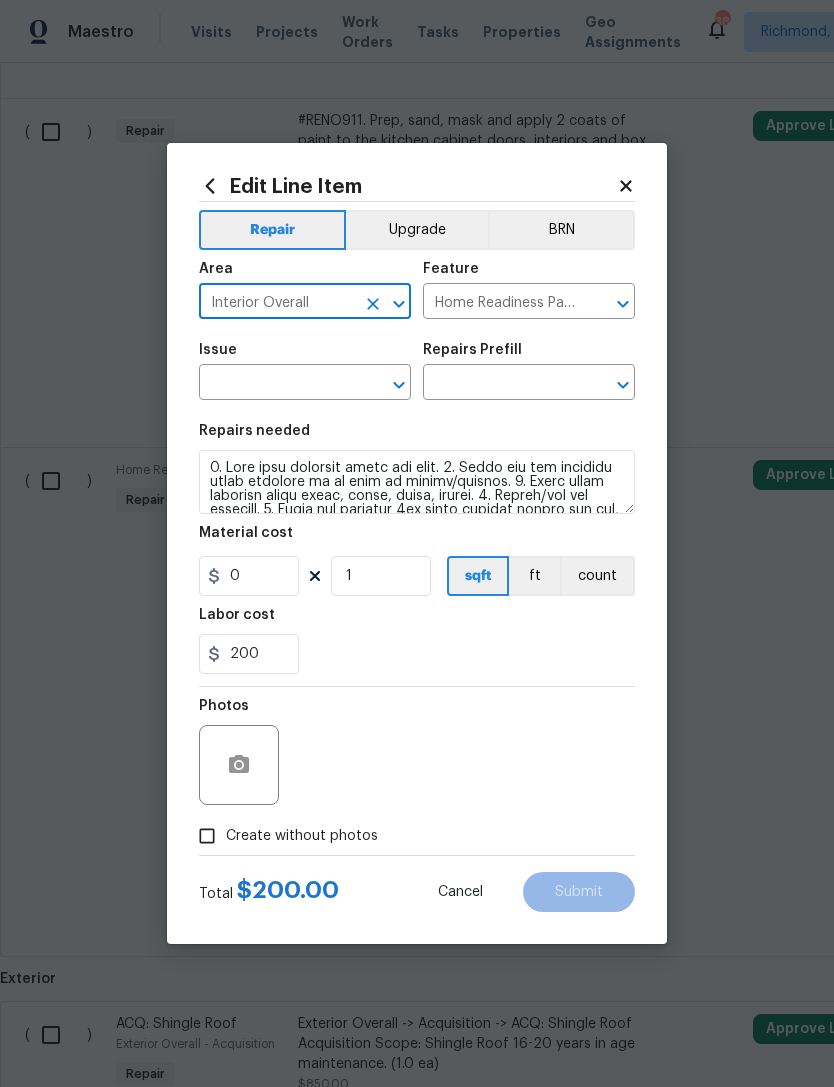 click 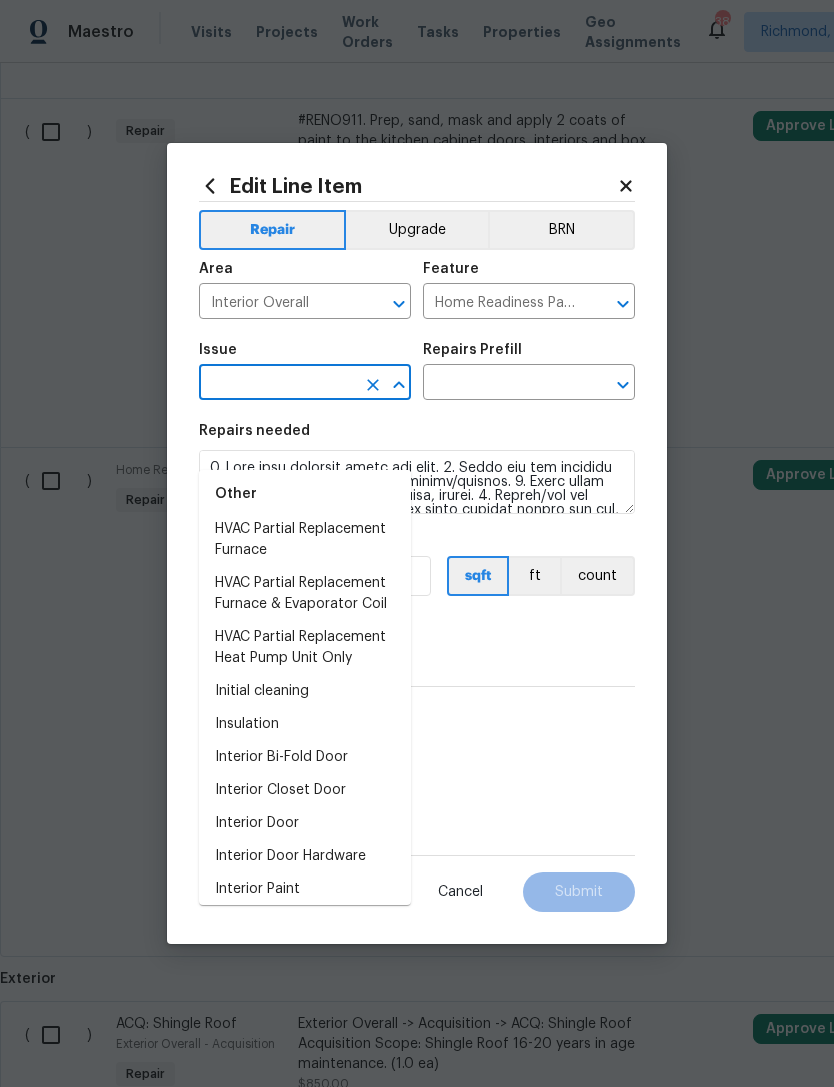scroll, scrollTop: 2374, scrollLeft: 0, axis: vertical 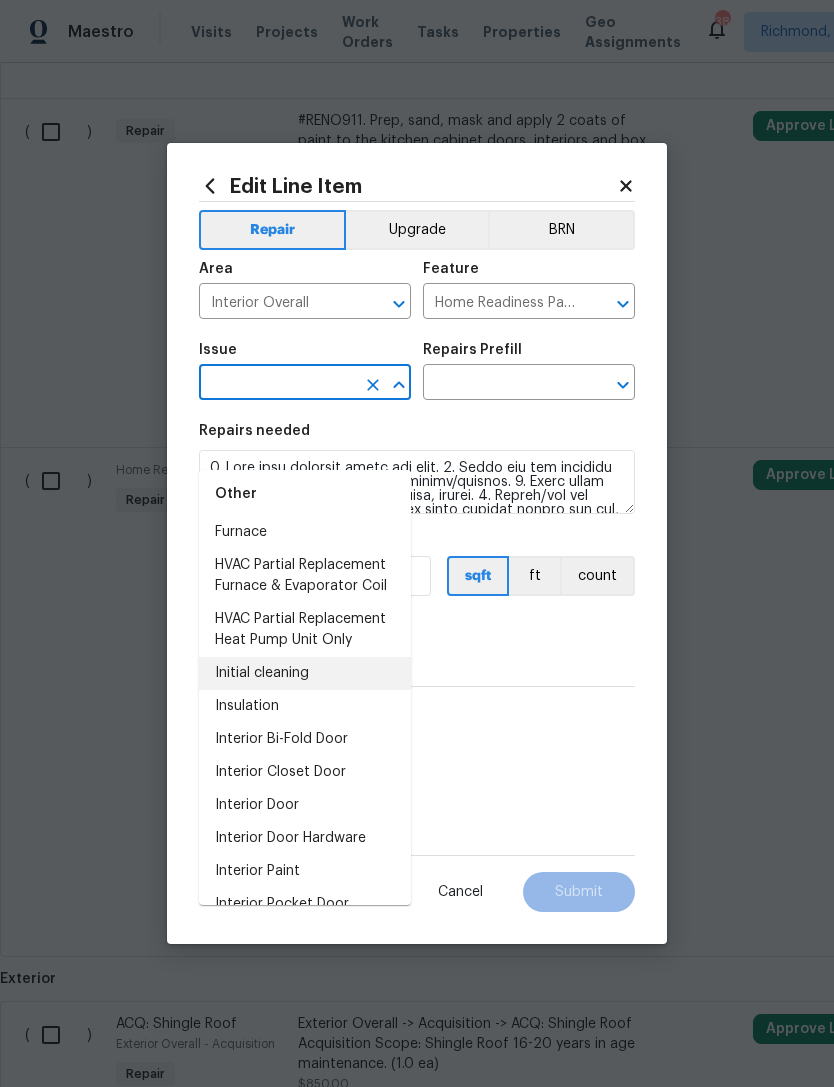 click on "Initial cleaning" at bounding box center (305, 673) 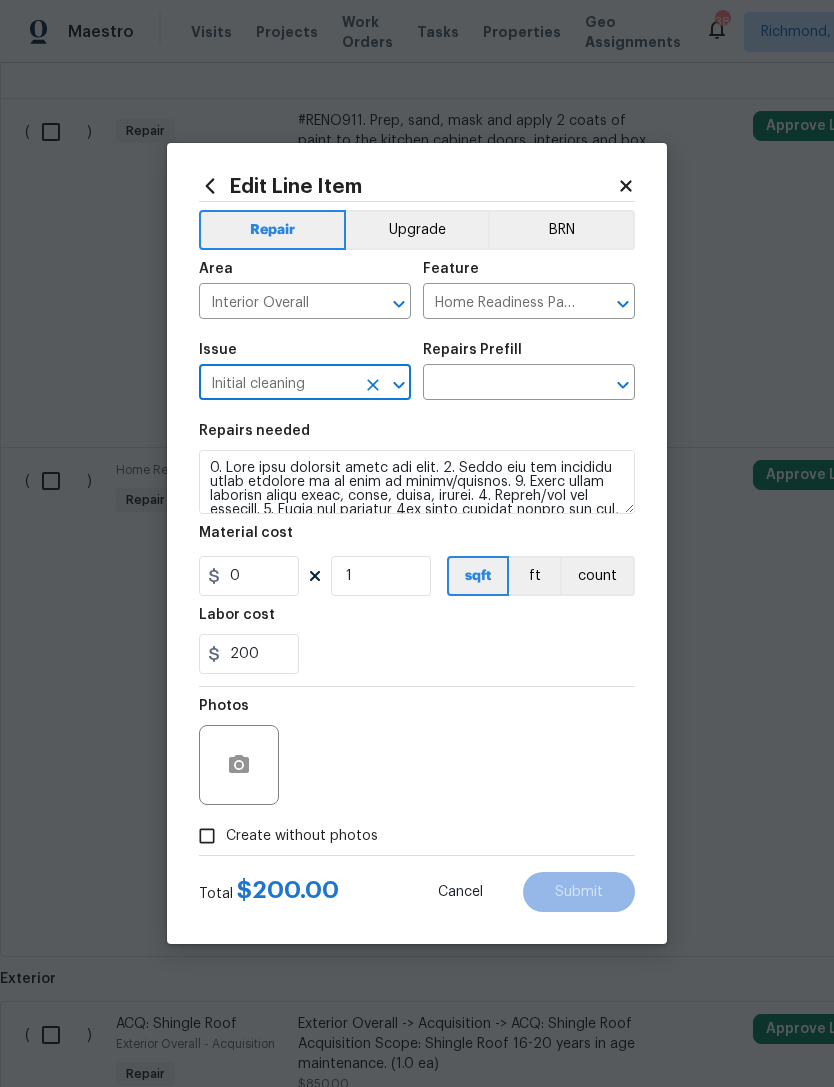 click on "Repairs needed Material cost 0 1 sqft ft count Labor cost 200" at bounding box center [417, 549] 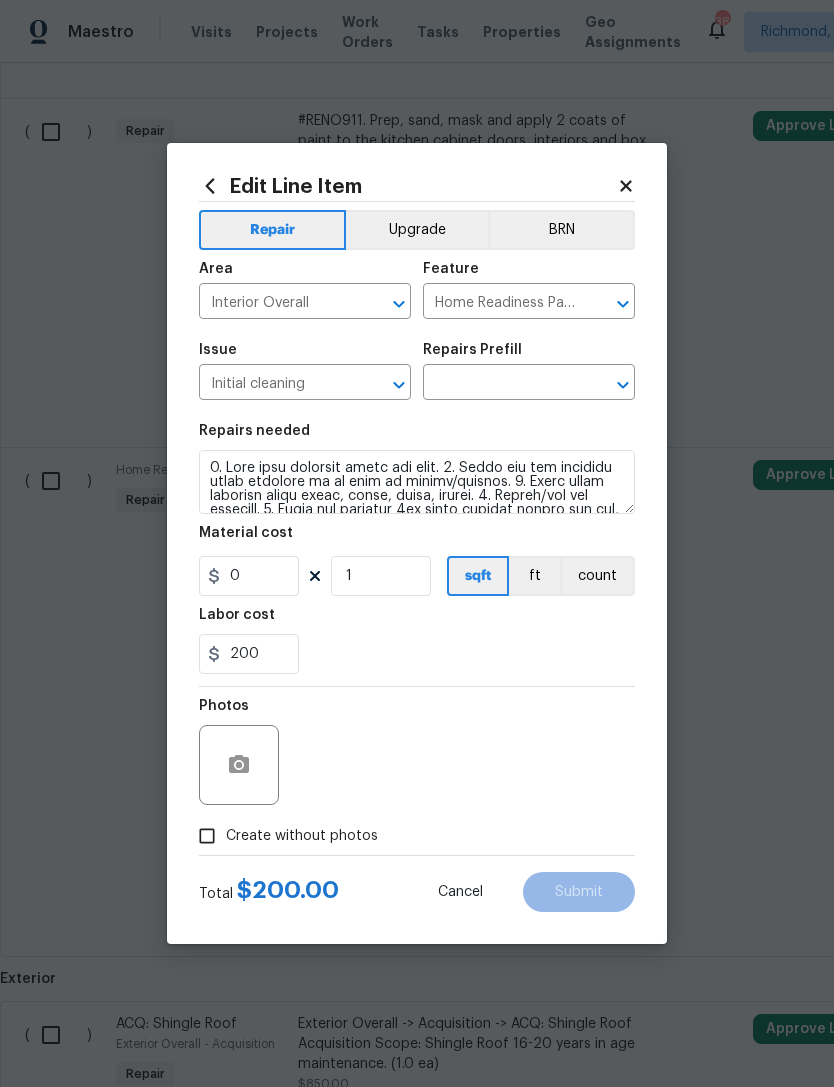 click 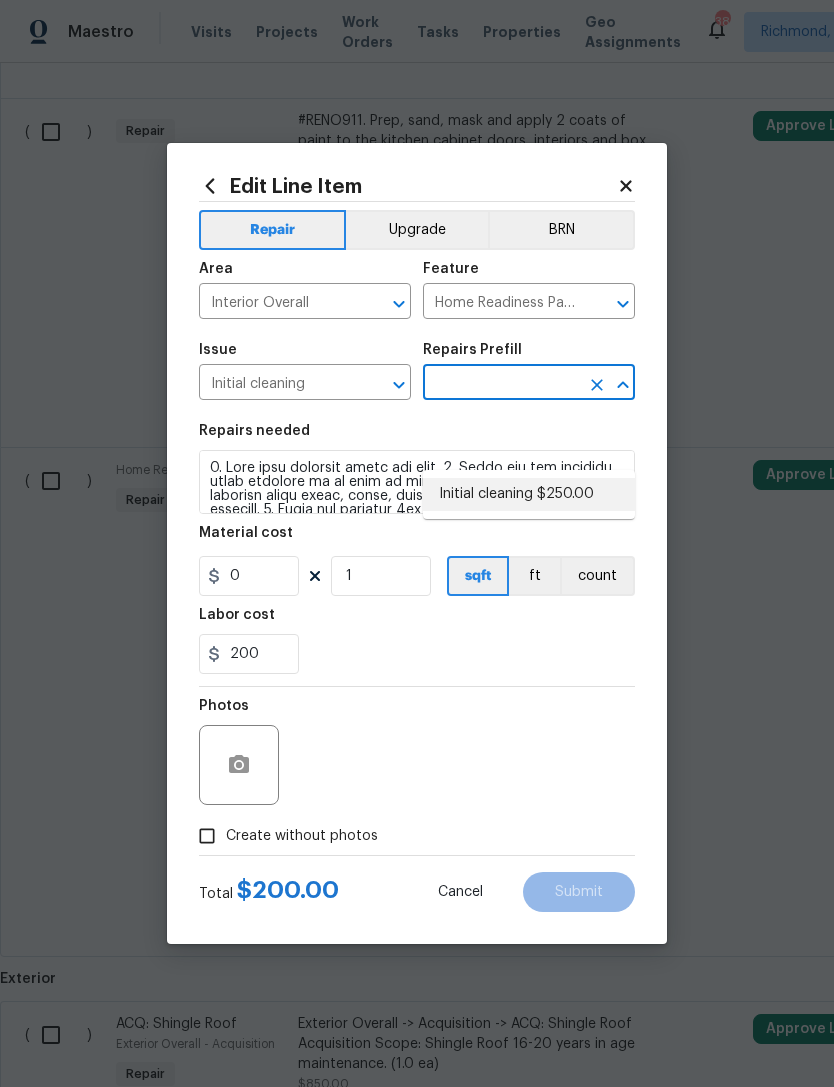 click on "Initial cleaning $250.00" at bounding box center [529, 494] 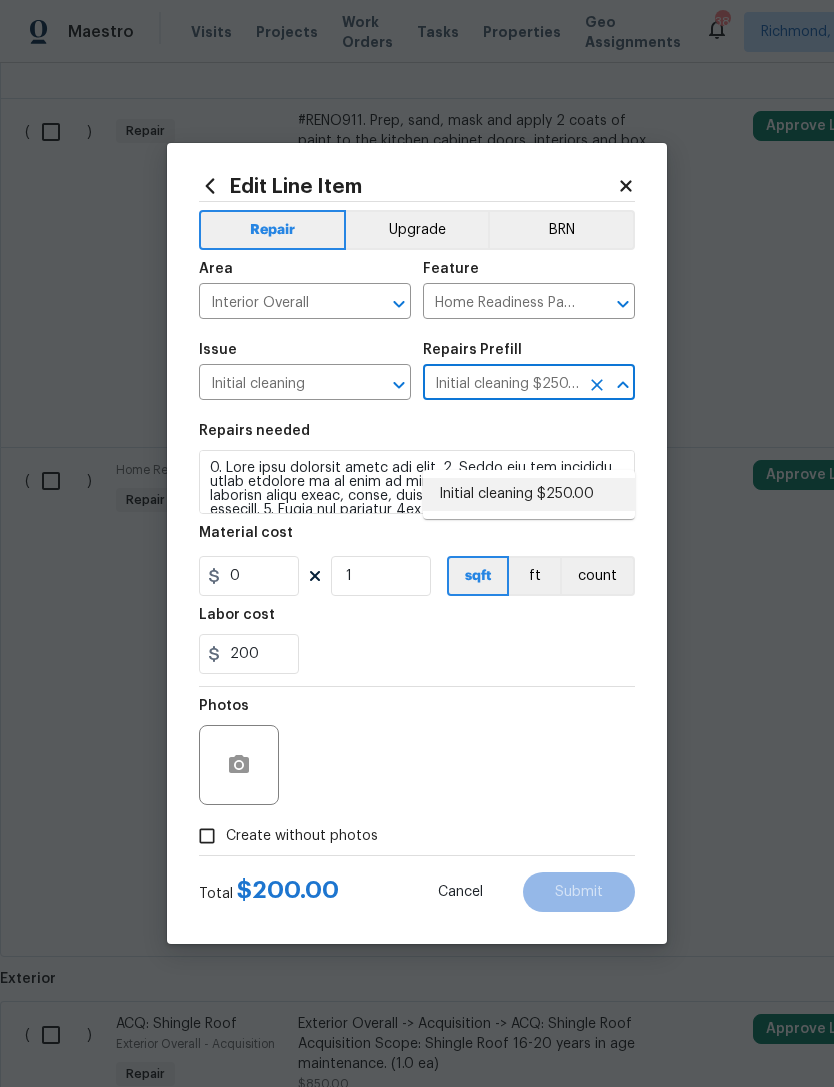 type 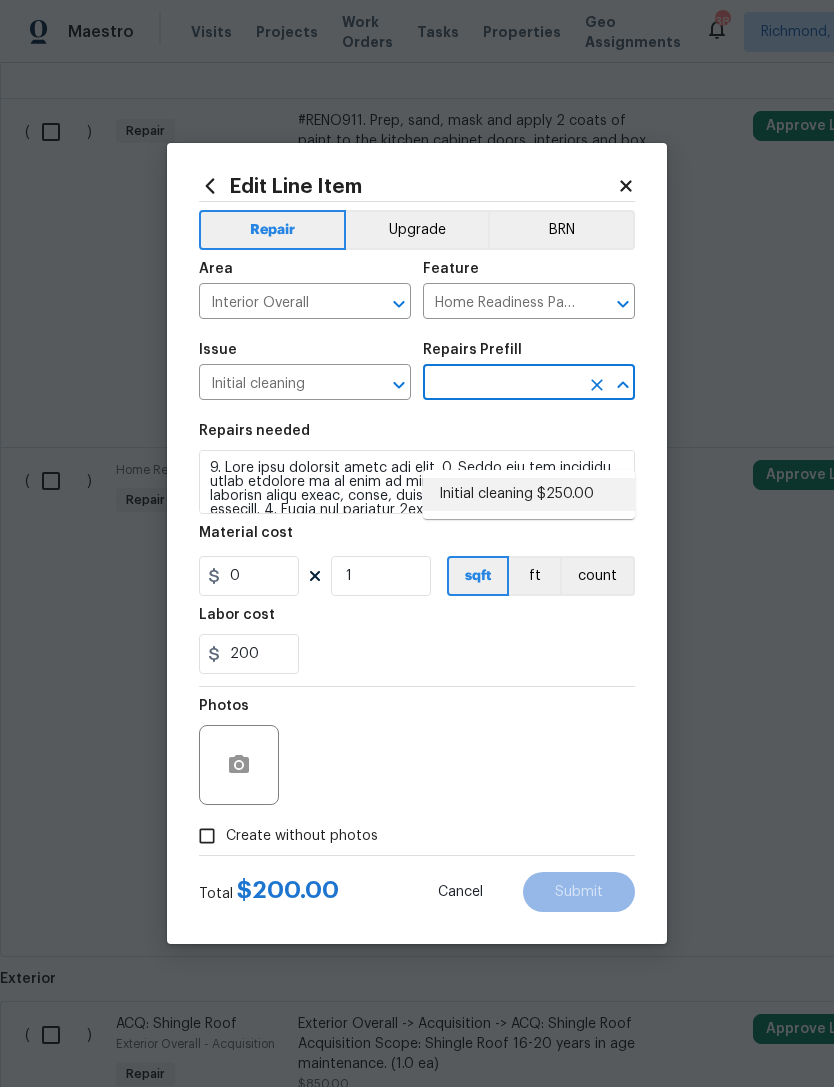 type on "Initial cleaning $250.00" 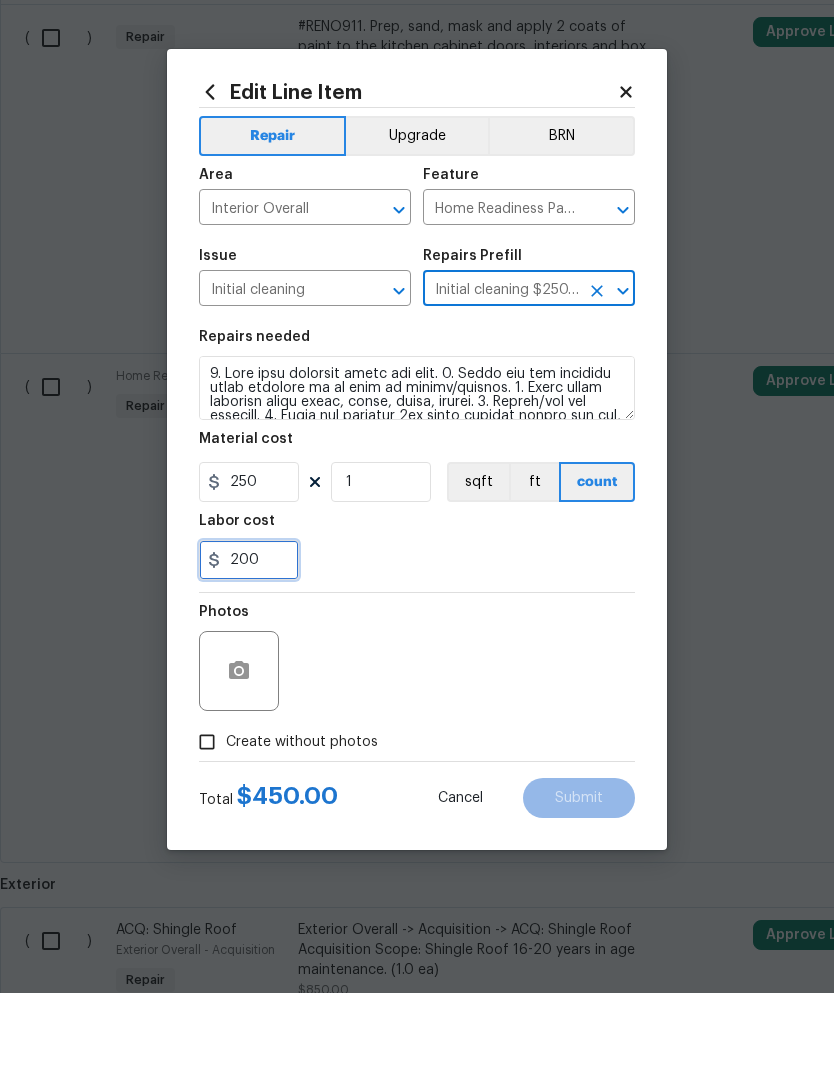 click on "200" at bounding box center (249, 654) 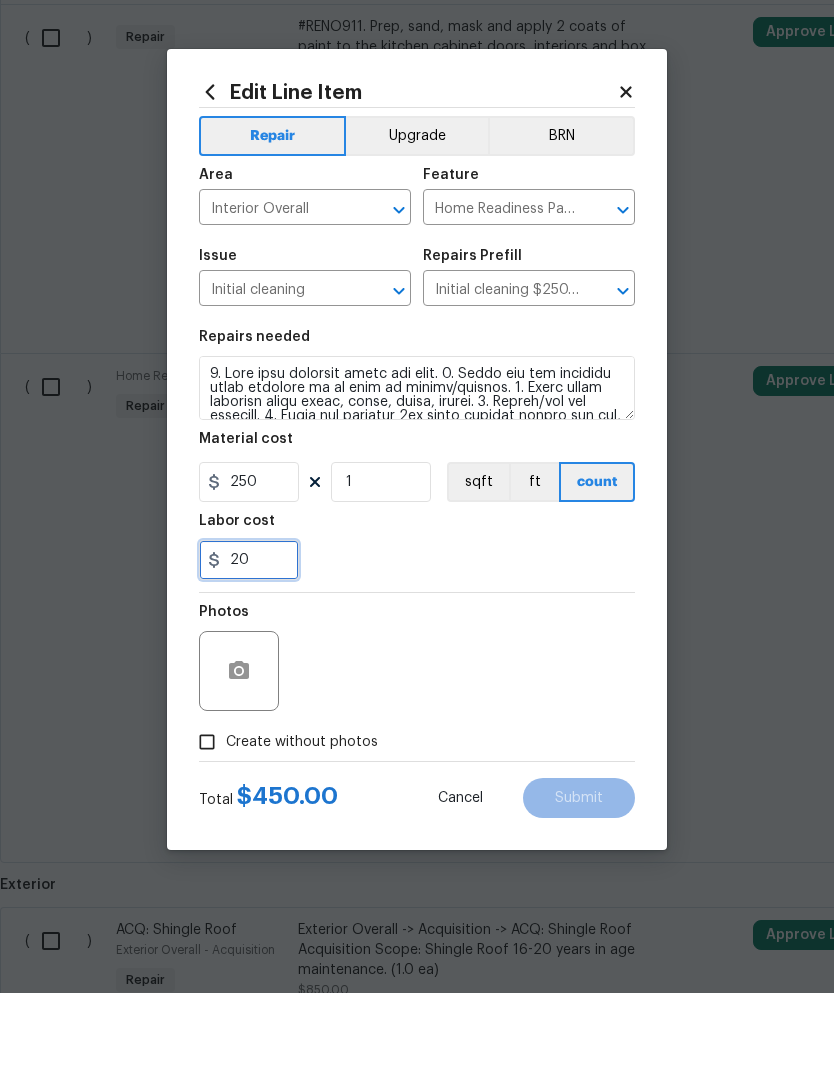 type on "2" 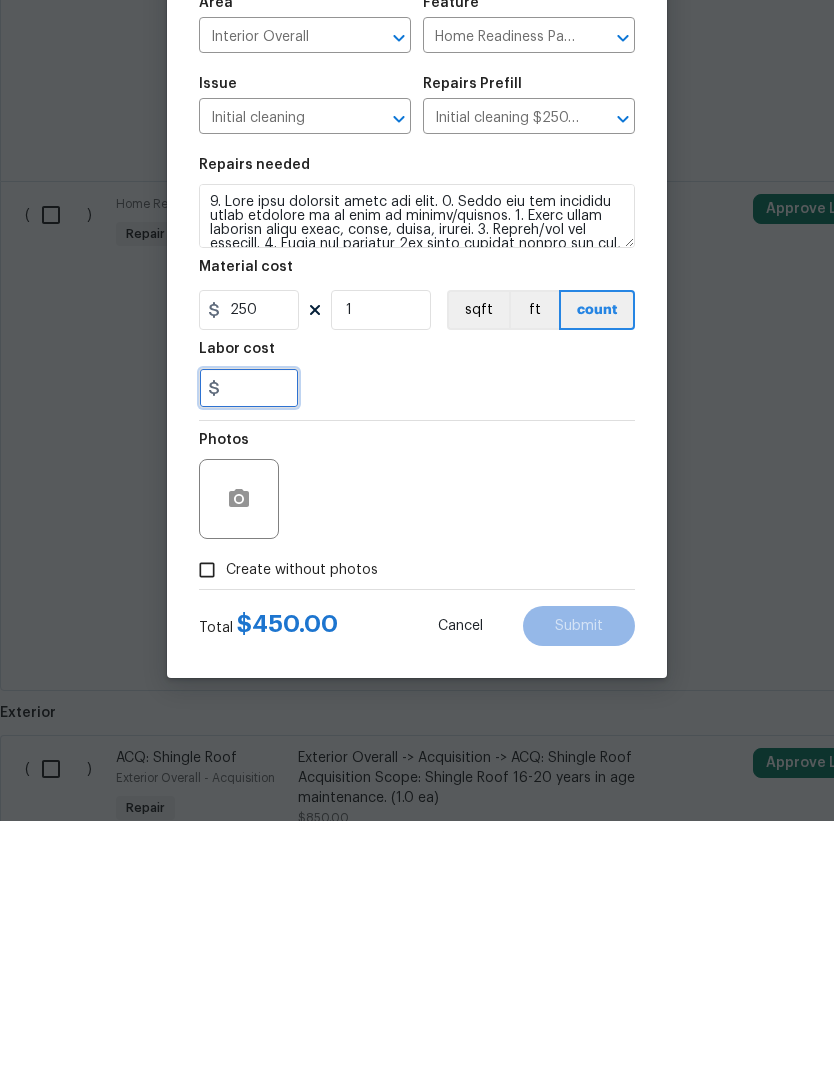 type 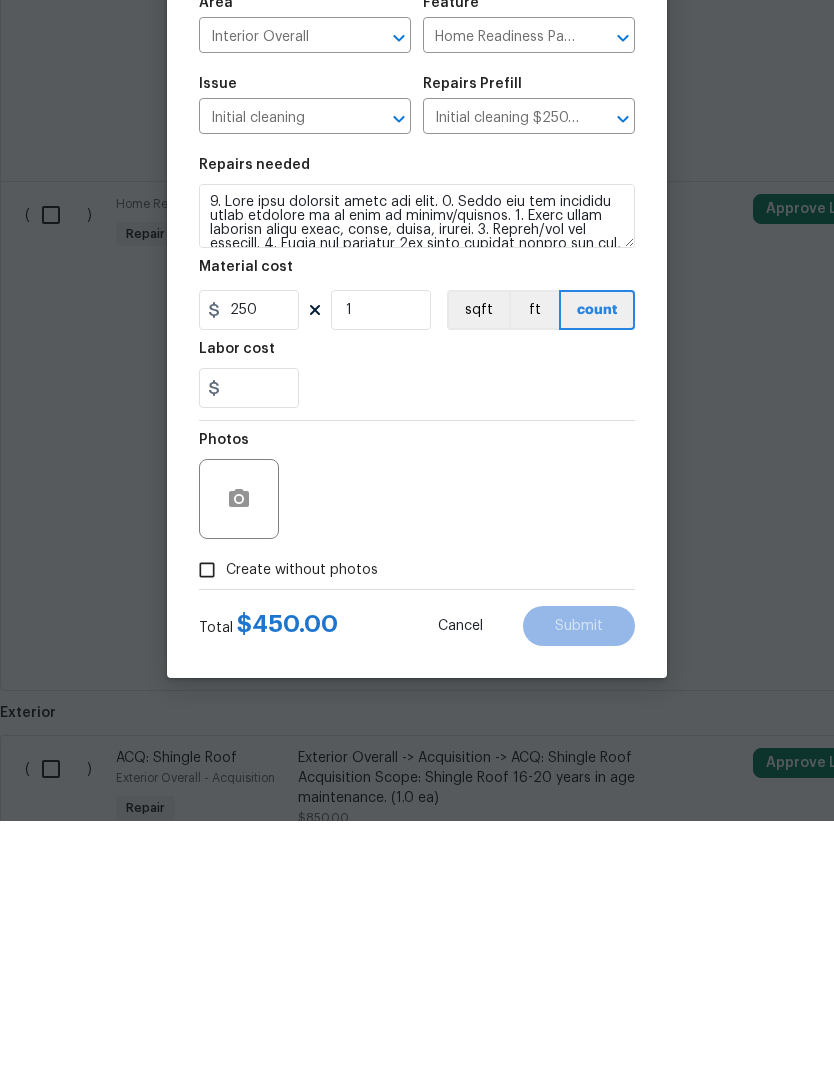 click on "Create without photos" at bounding box center (207, 836) 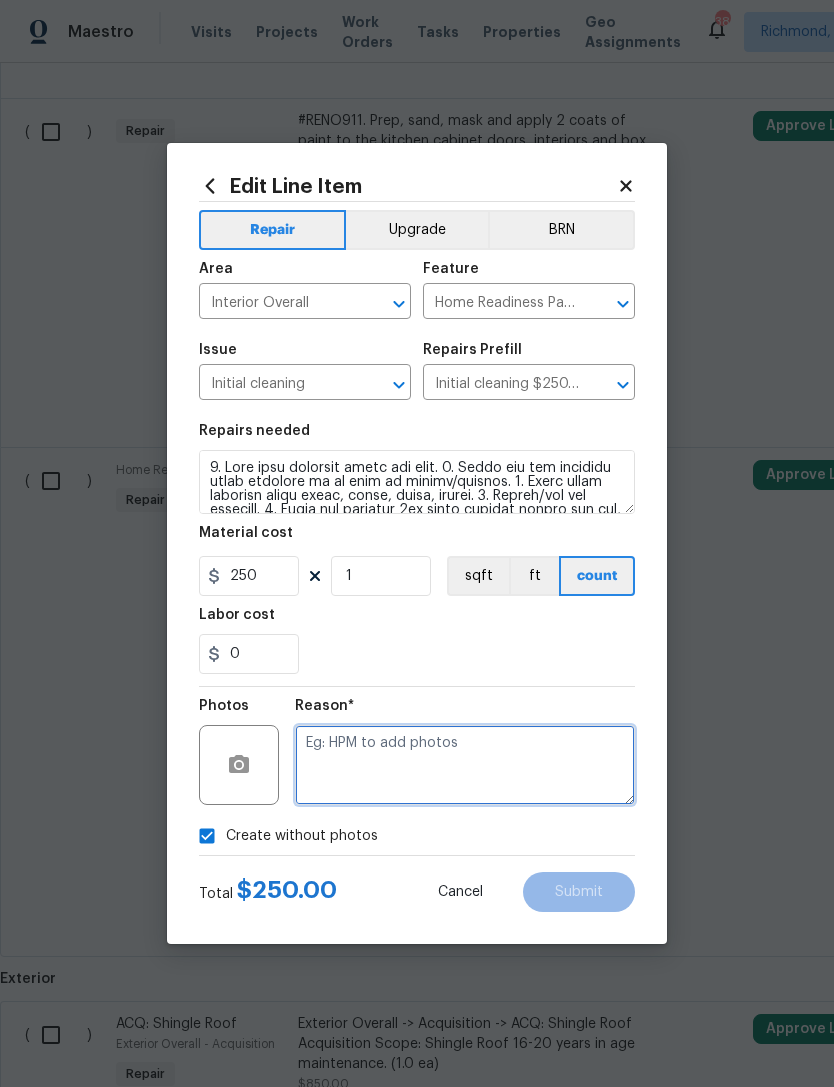 click at bounding box center (465, 765) 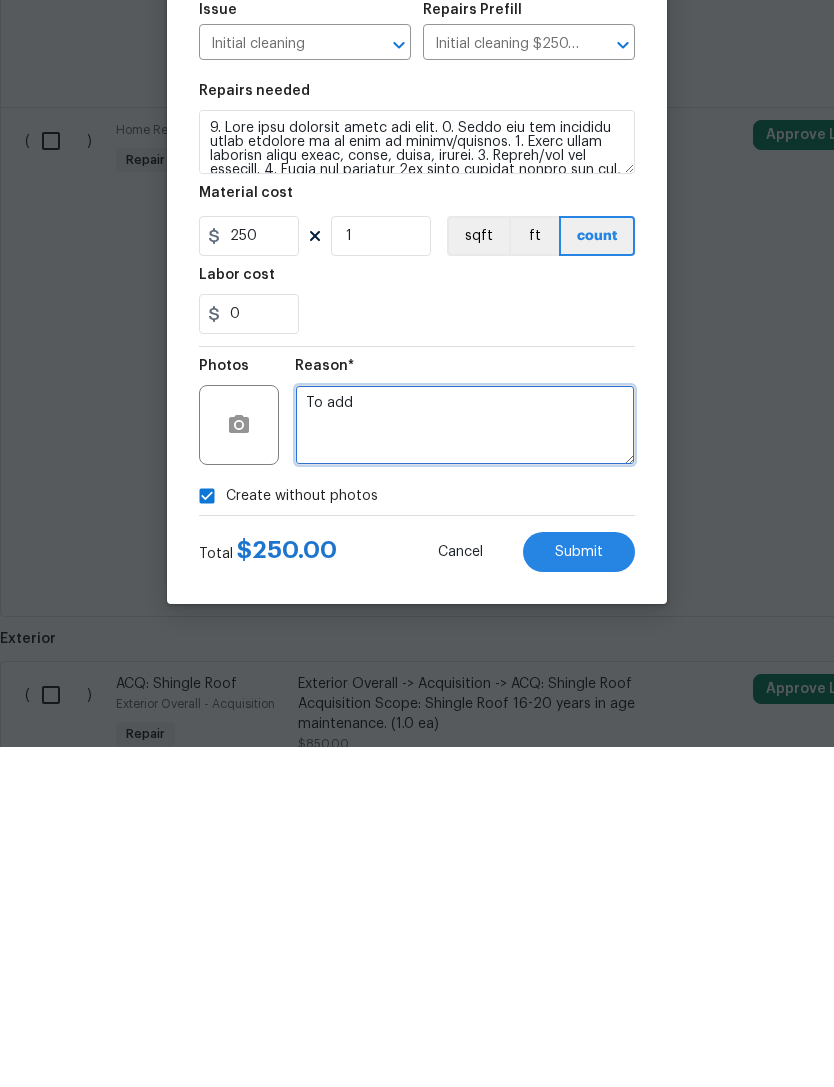 type on "To add" 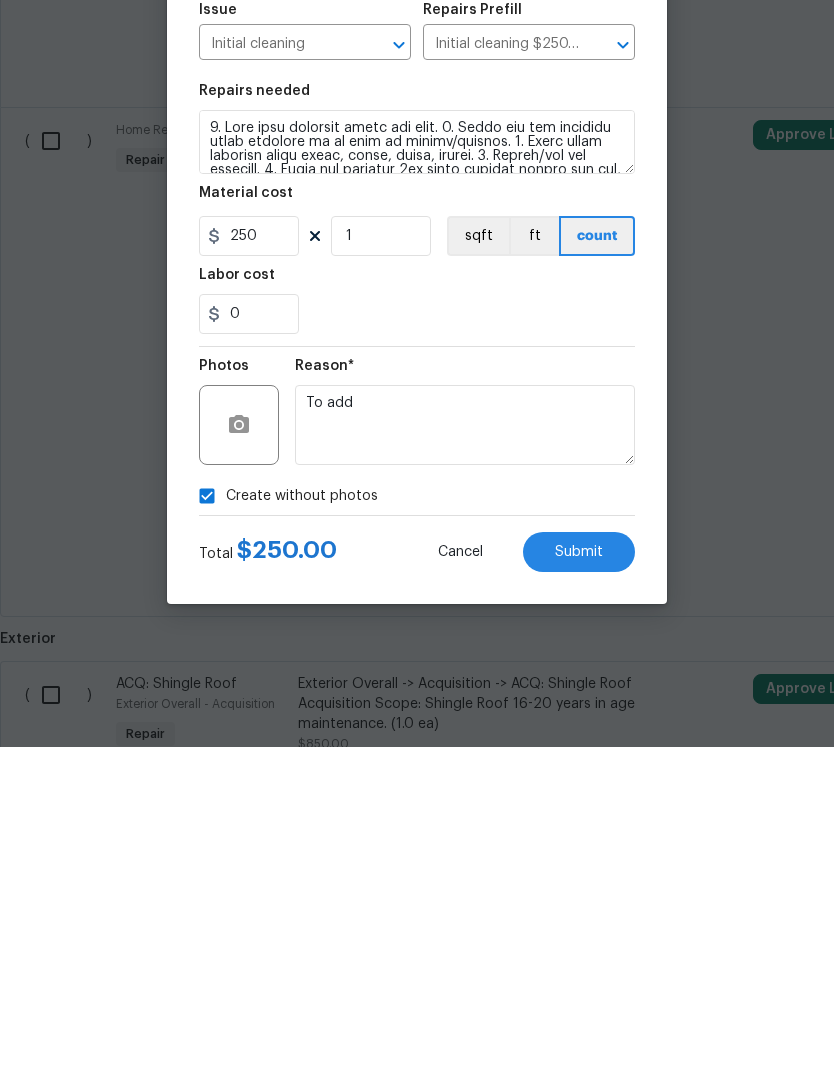 click on "Submit" at bounding box center (579, 892) 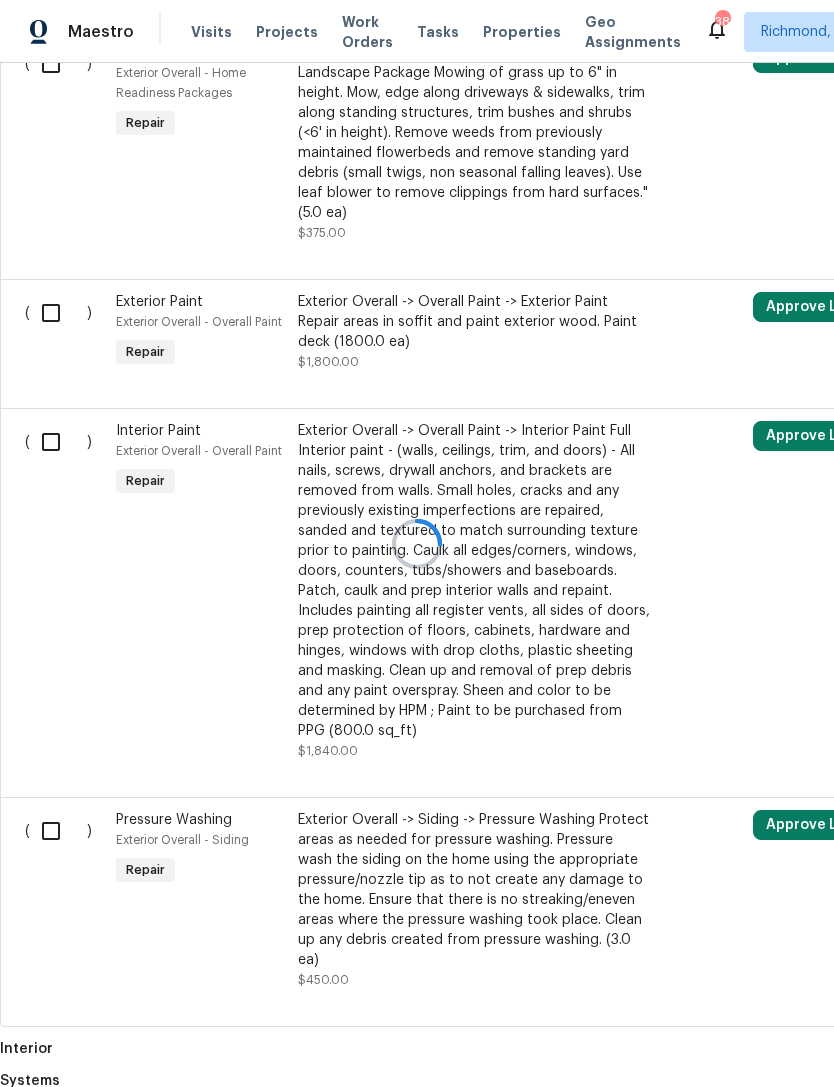 click at bounding box center [417, 543] 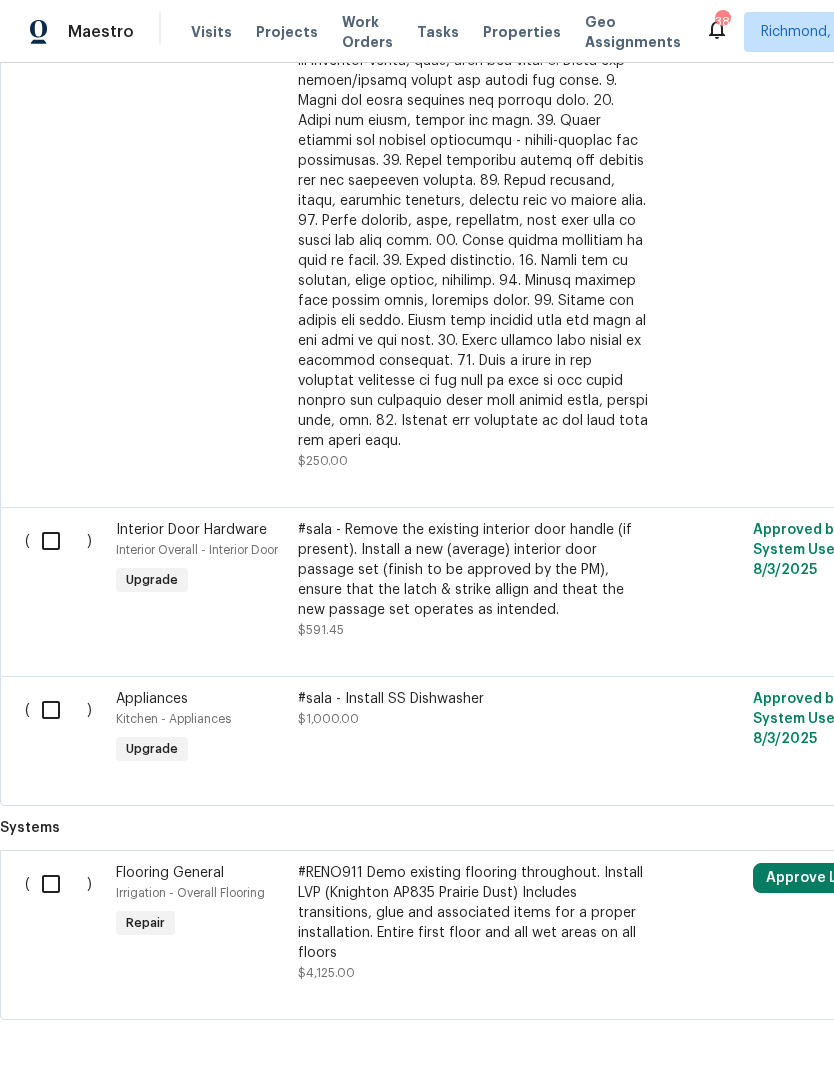 scroll, scrollTop: 3061, scrollLeft: 0, axis: vertical 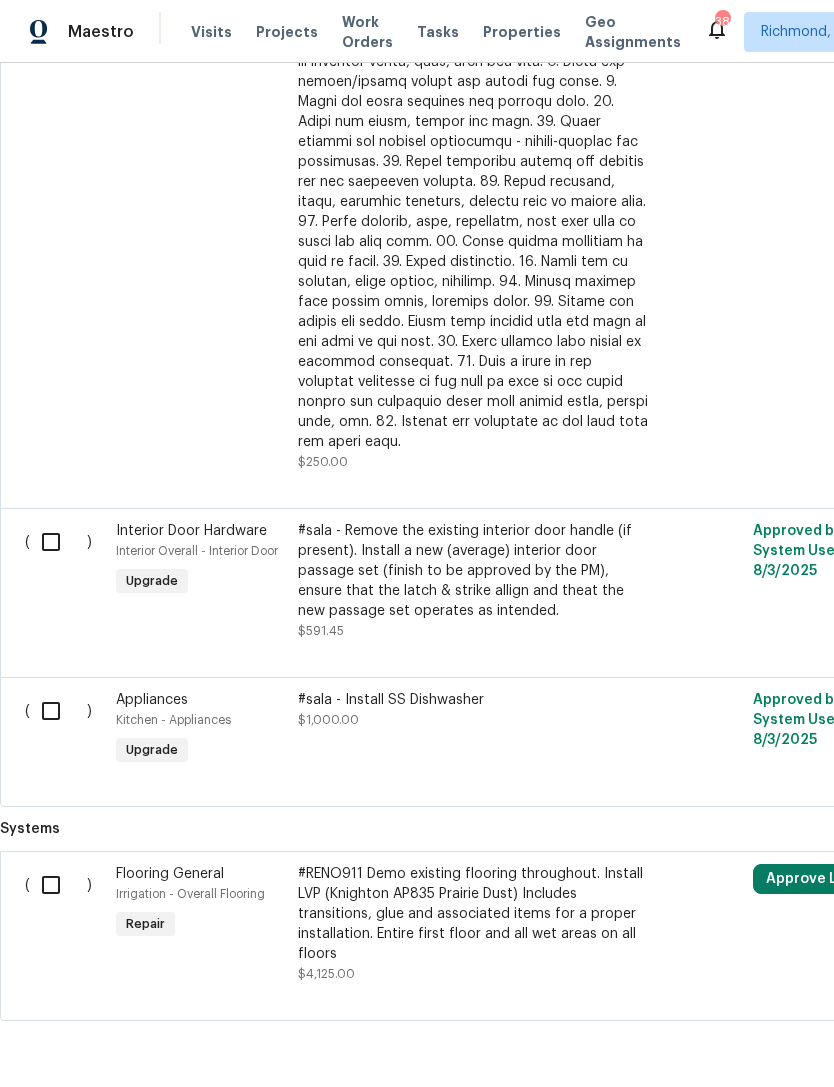 click at bounding box center [58, 885] 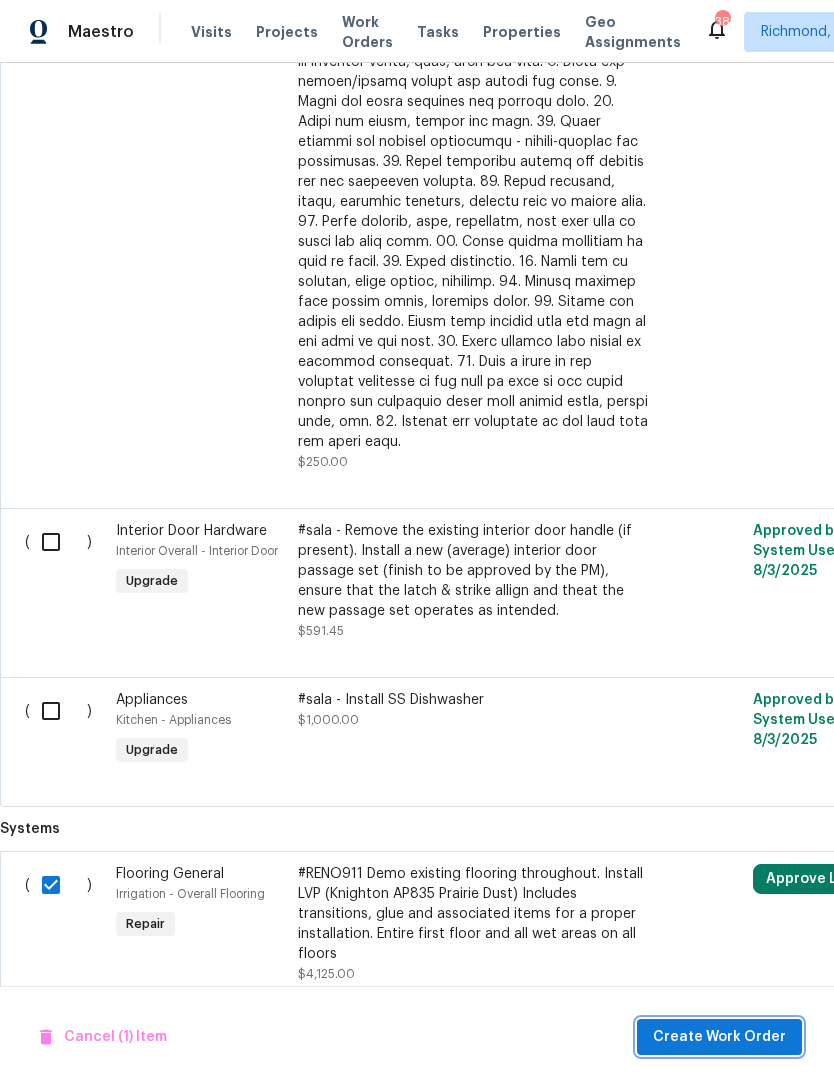 click on "Create Work Order" at bounding box center (719, 1037) 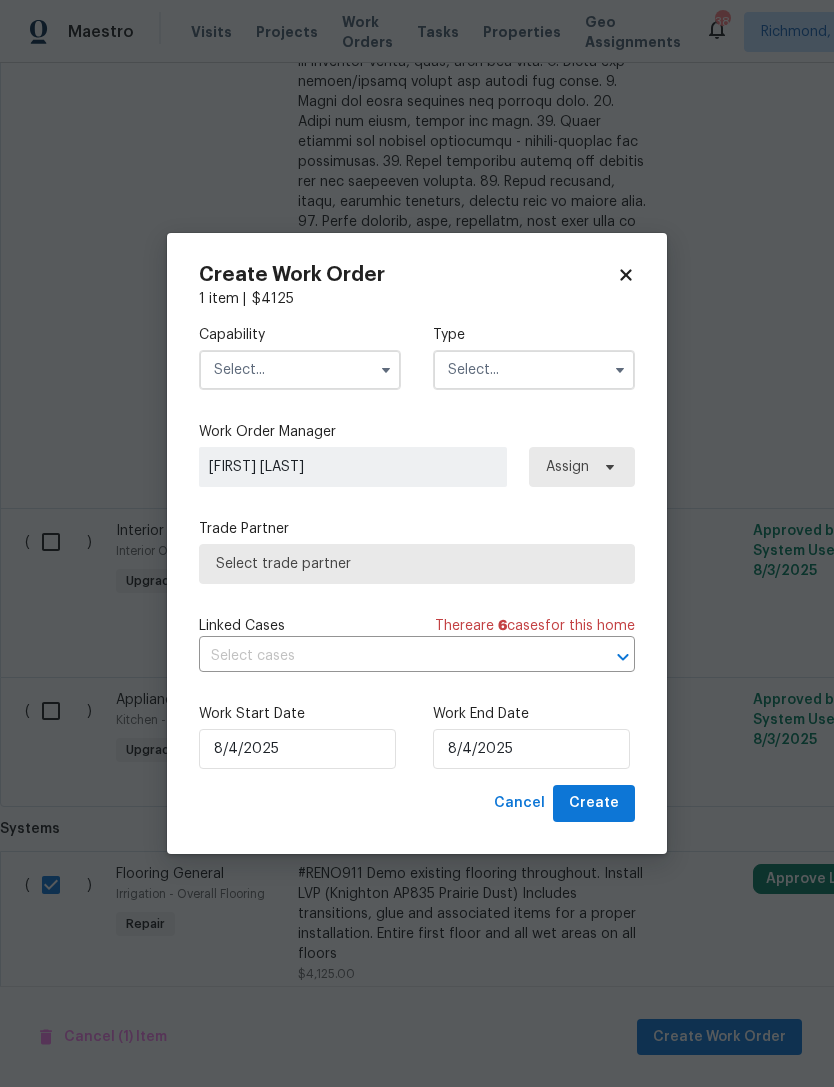 click at bounding box center [300, 370] 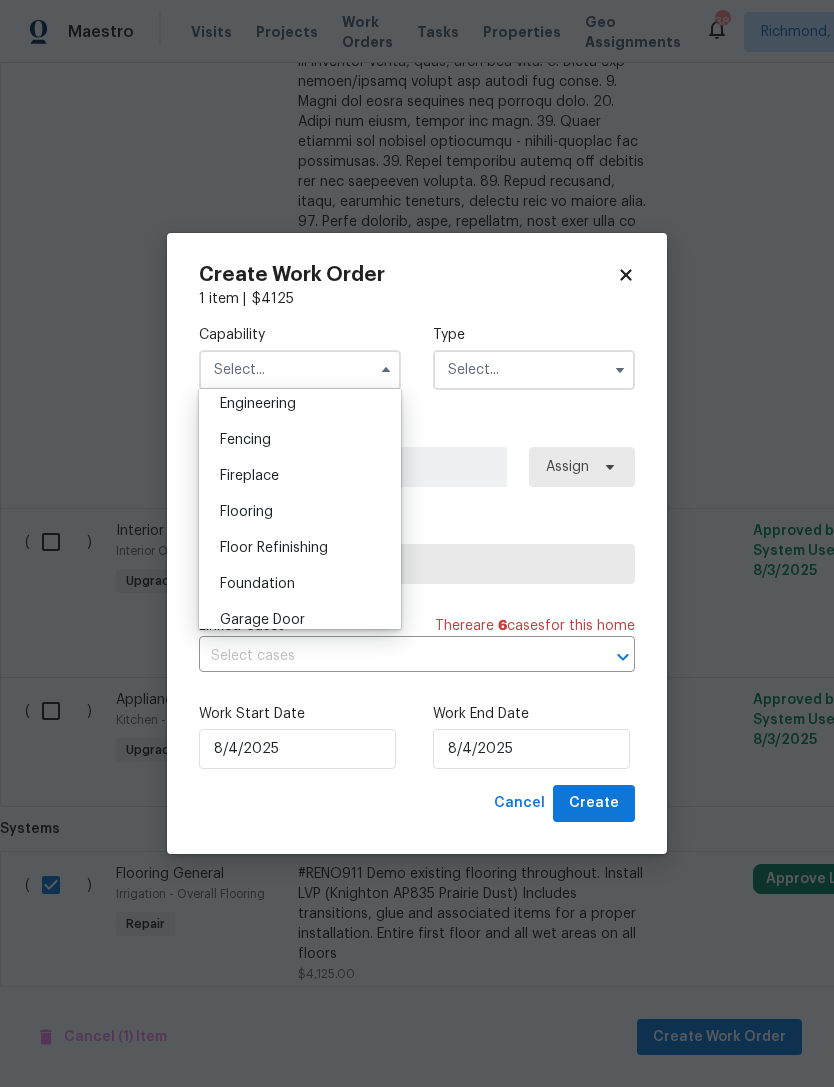 scroll, scrollTop: 671, scrollLeft: 0, axis: vertical 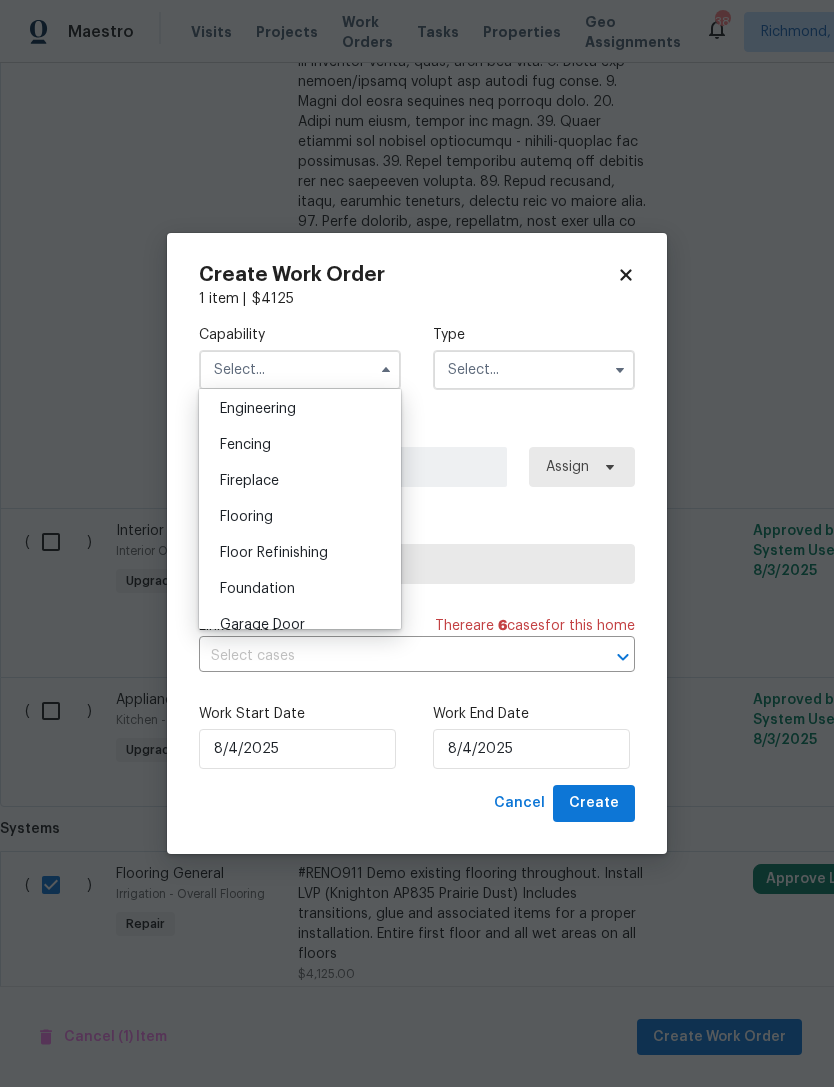 click on "Flooring" at bounding box center (246, 517) 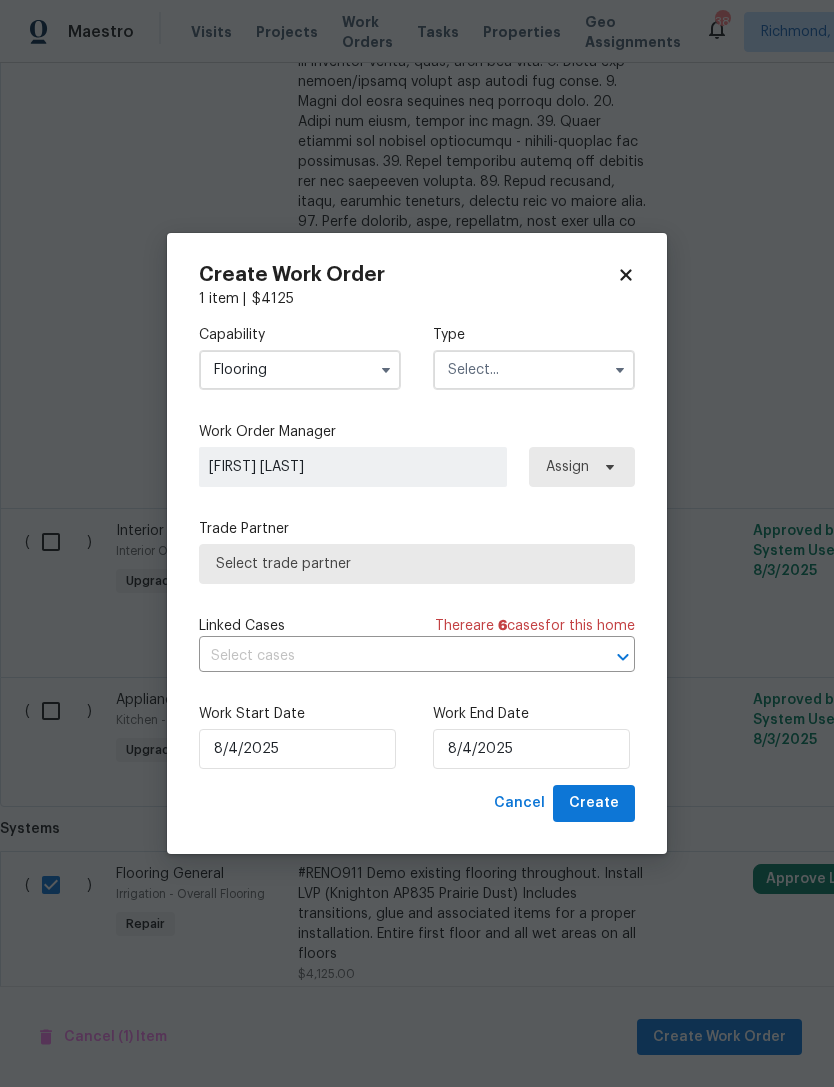 click at bounding box center [534, 370] 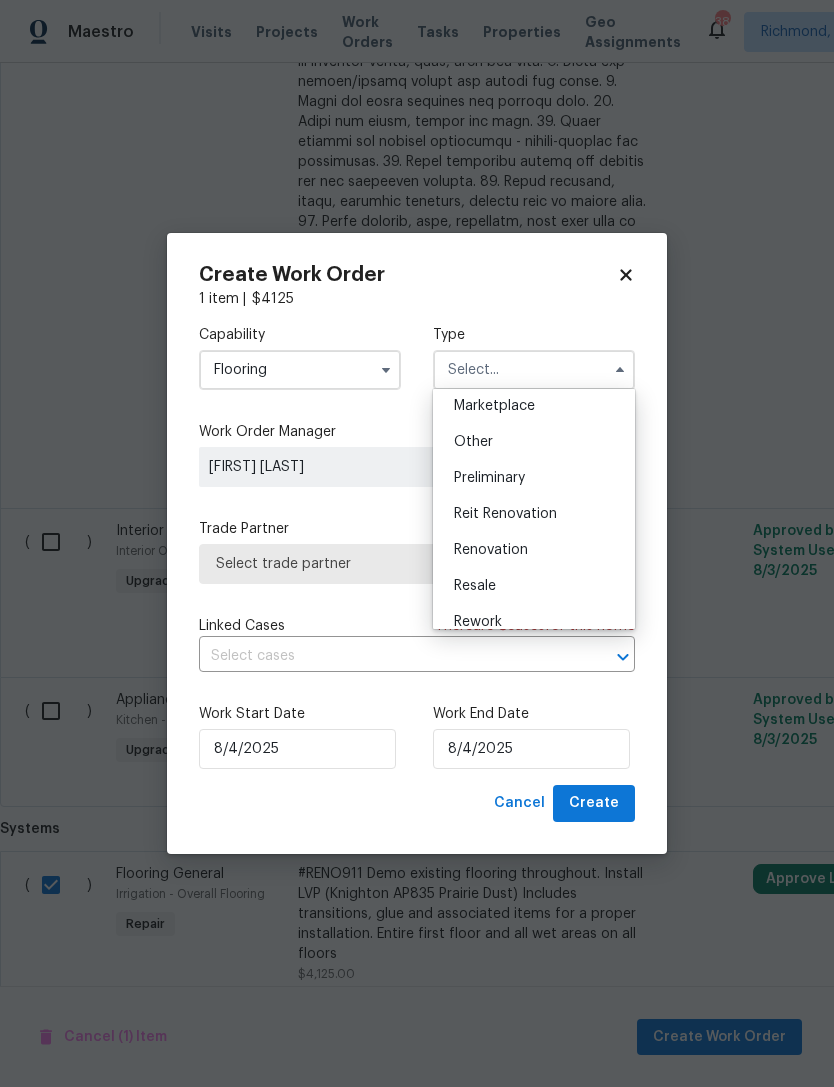 scroll, scrollTop: 396, scrollLeft: 0, axis: vertical 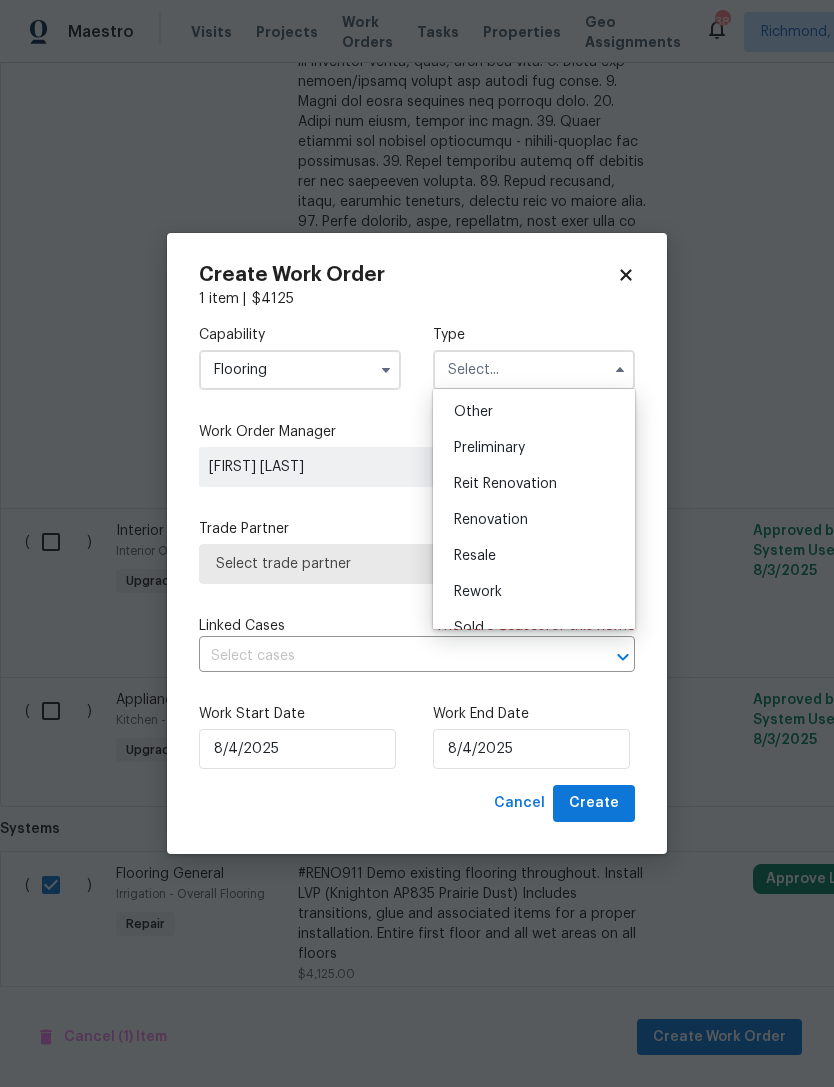 click on "Renovation" at bounding box center (534, 520) 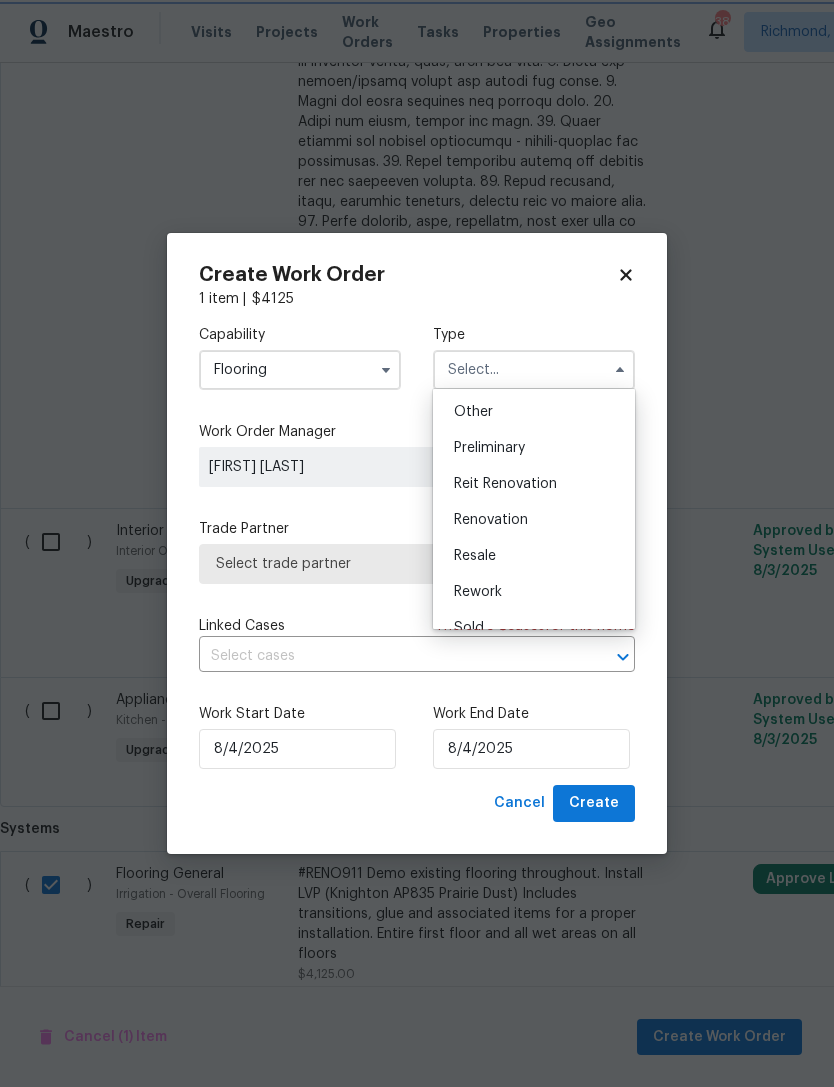 type on "Renovation" 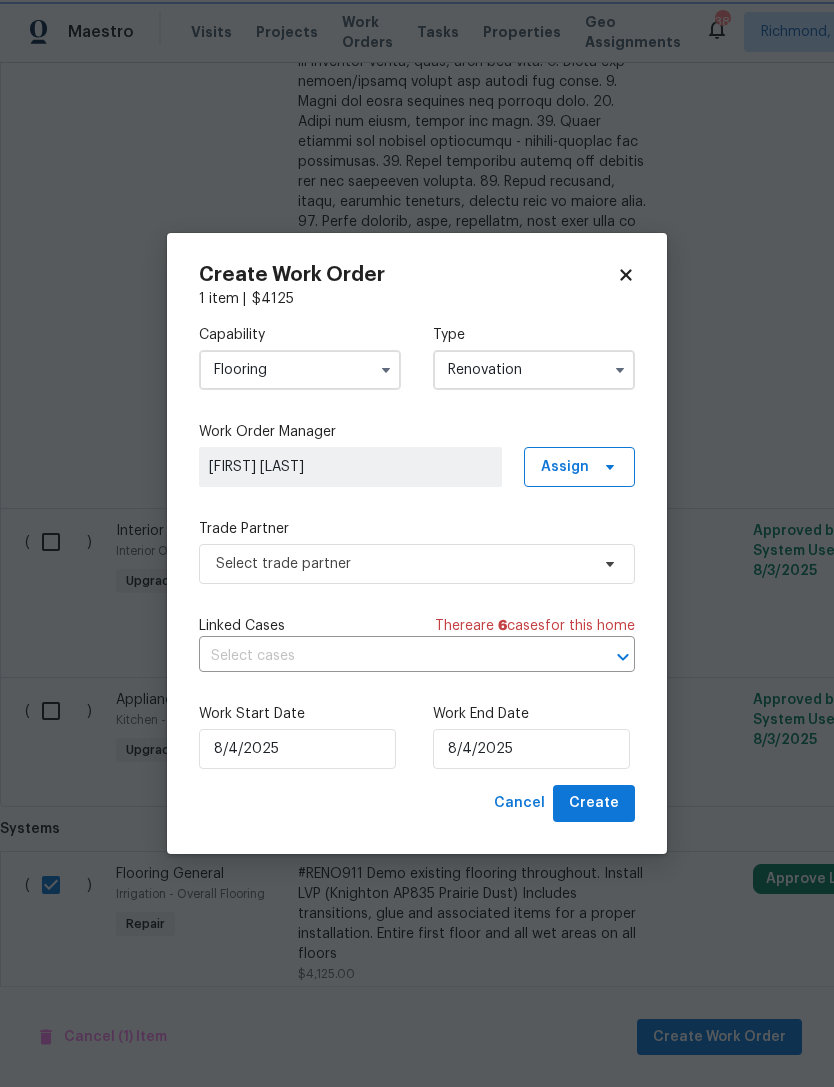 scroll, scrollTop: 0, scrollLeft: 0, axis: both 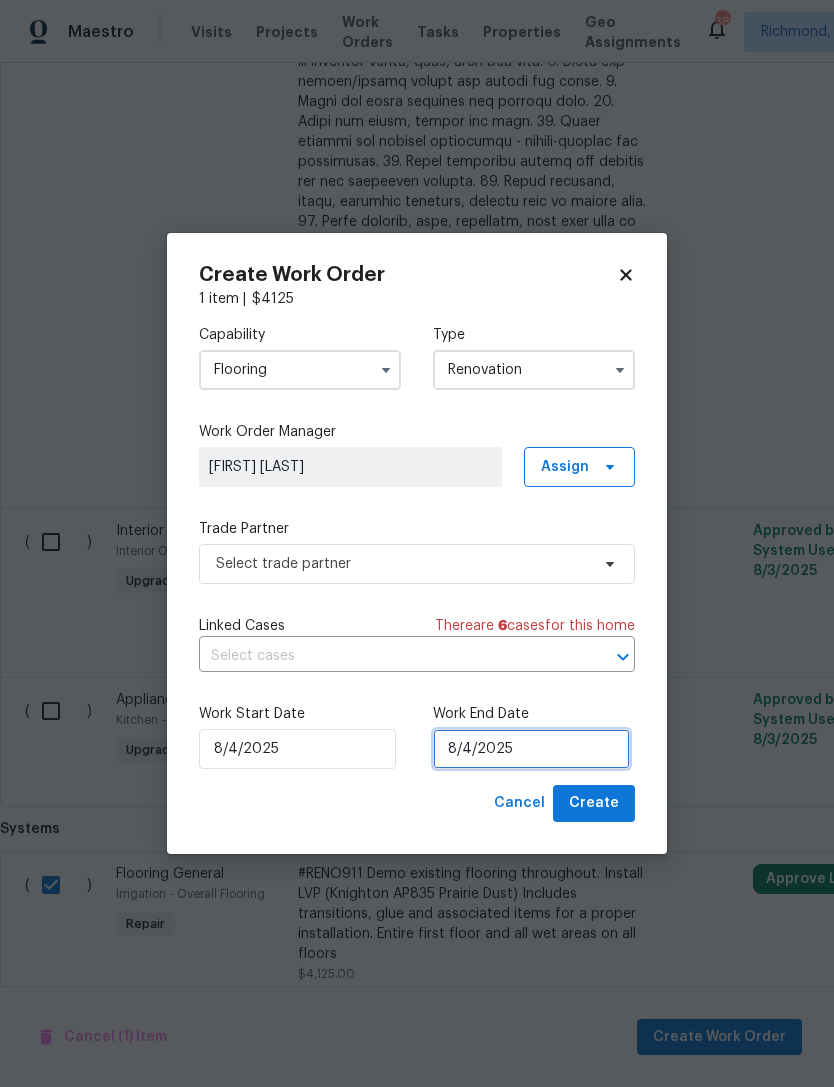 click on "8/4/2025" at bounding box center [531, 749] 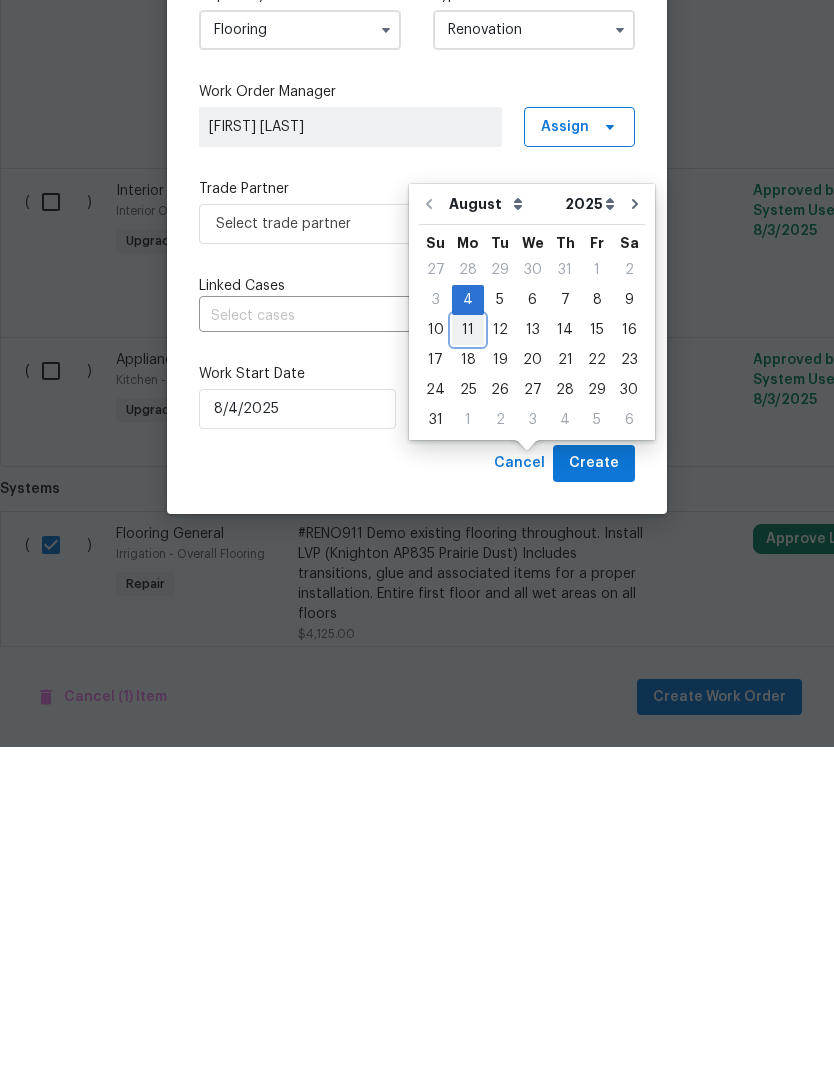 click on "11" at bounding box center [468, 670] 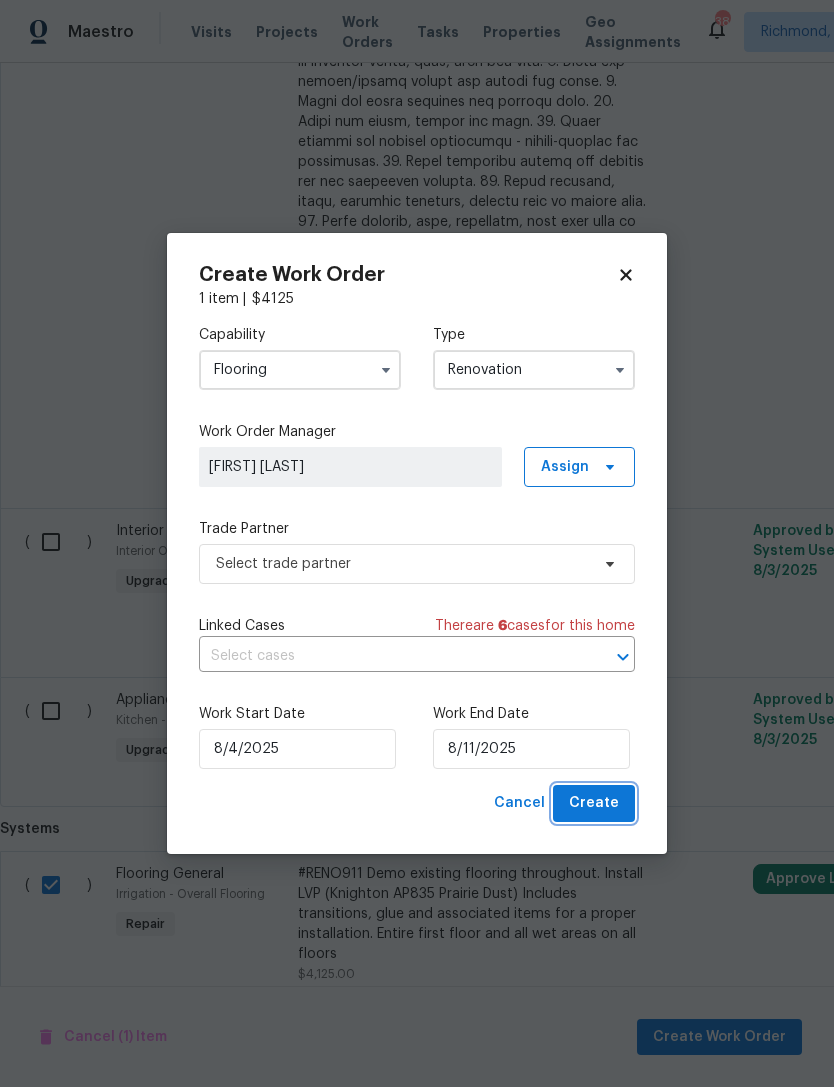 click on "Create" at bounding box center [594, 803] 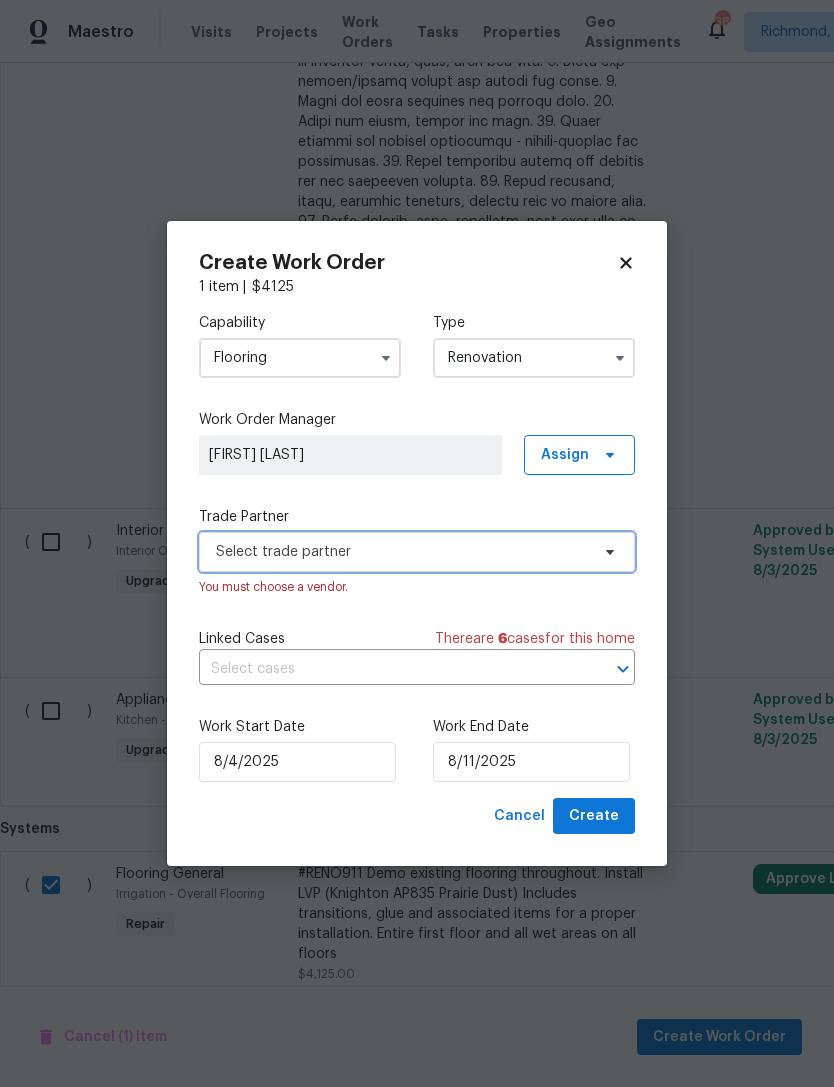 click 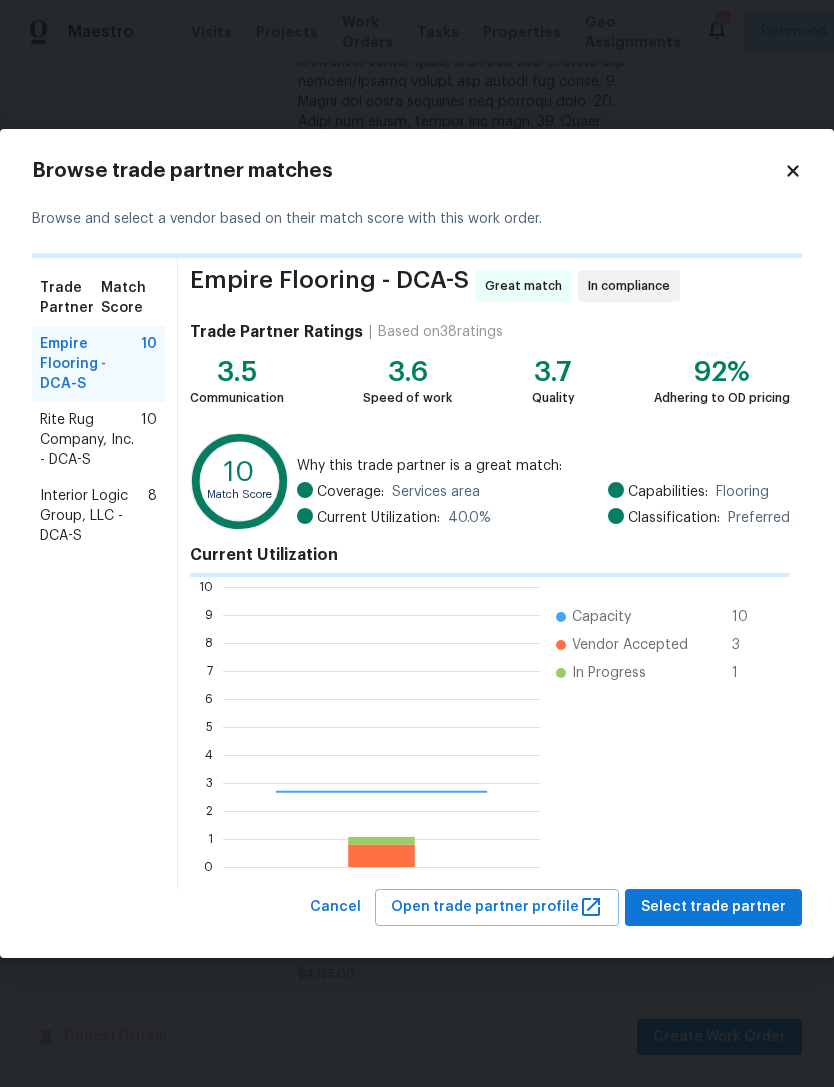 scroll, scrollTop: 2, scrollLeft: 2, axis: both 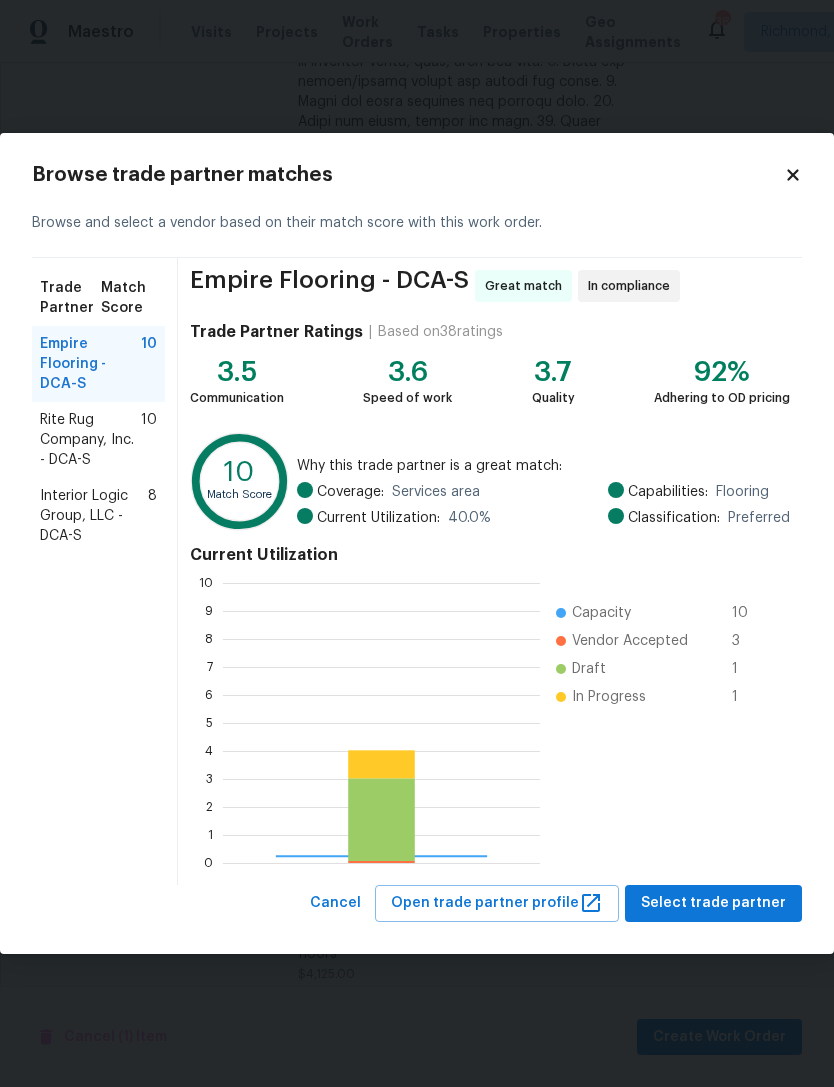 click on "Select trade partner" at bounding box center [713, 903] 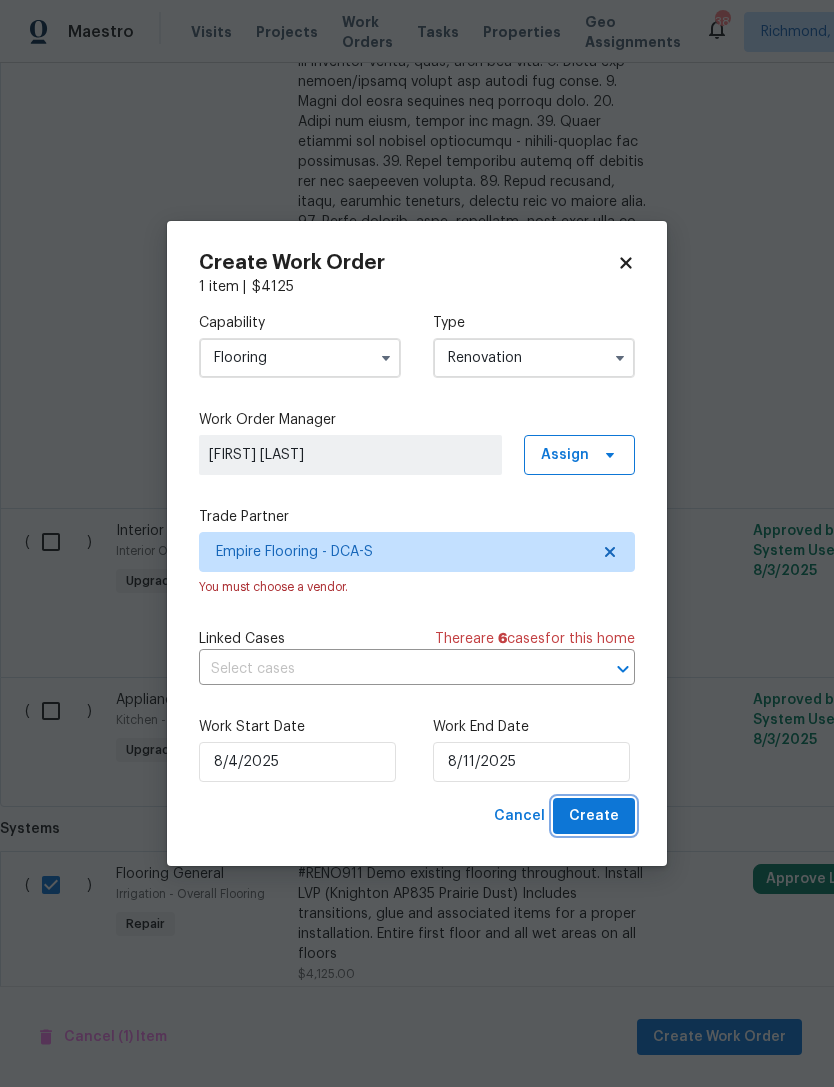 click on "Create" at bounding box center (594, 816) 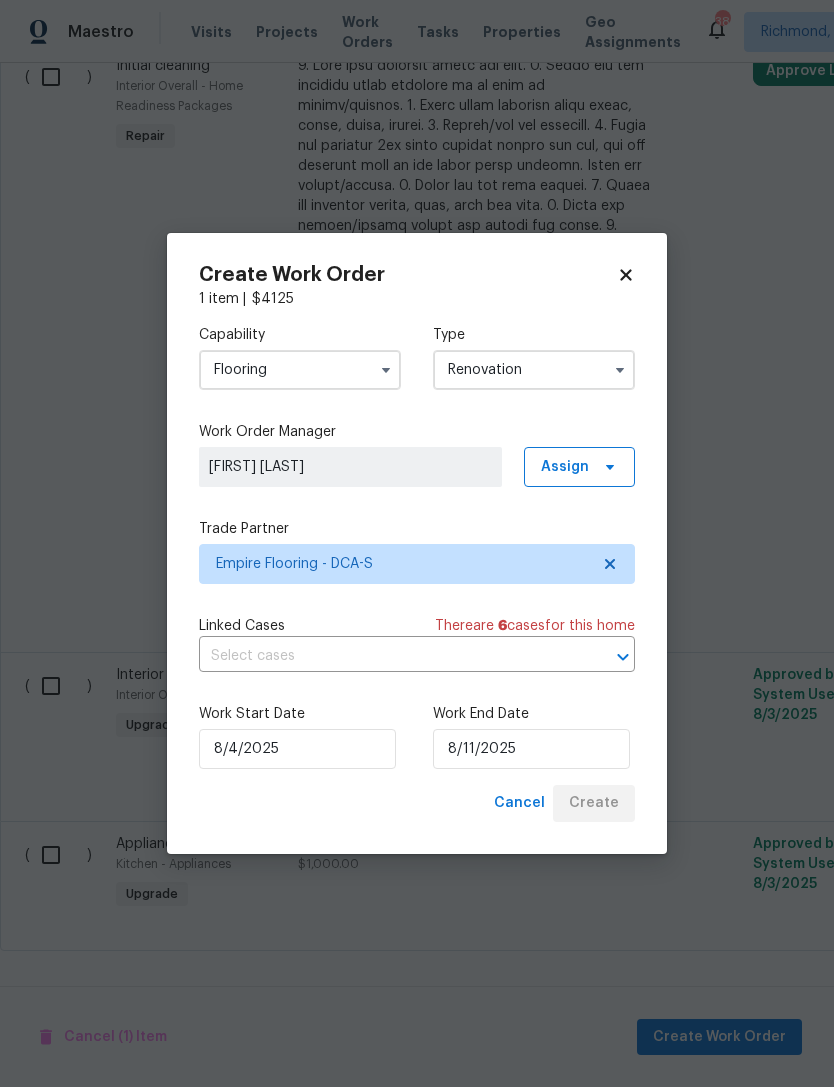 scroll, scrollTop: 2919, scrollLeft: 0, axis: vertical 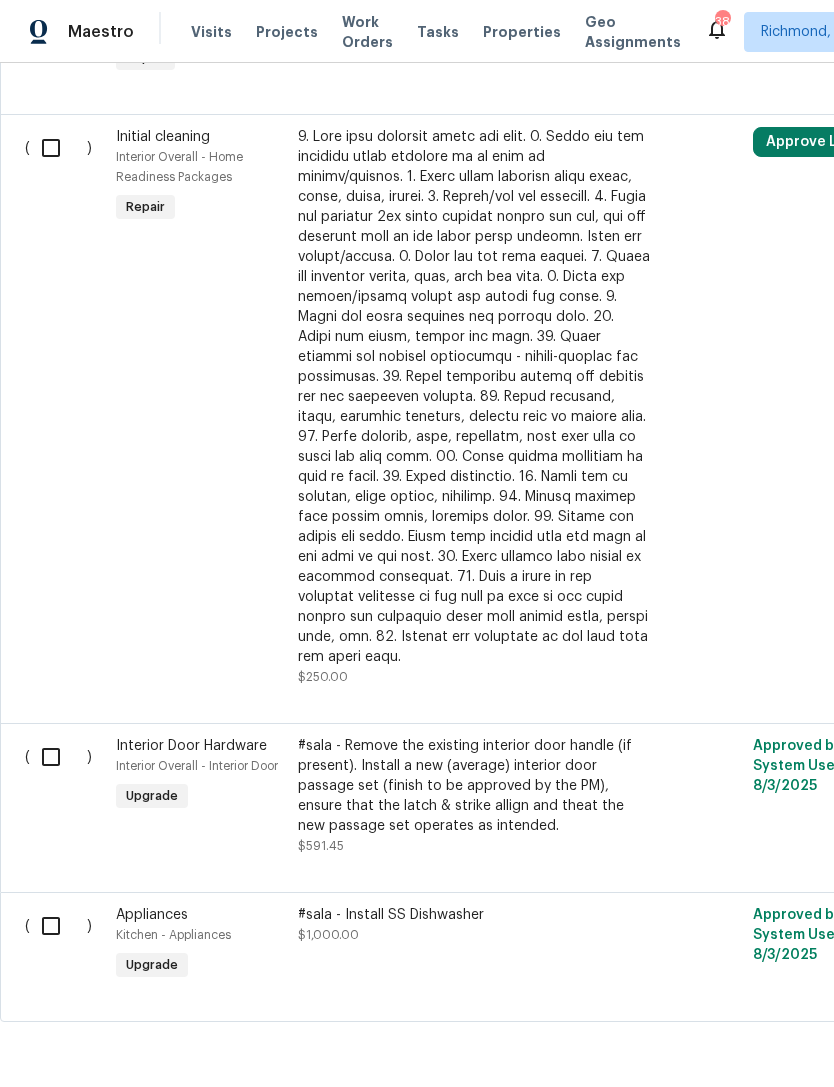 click on "#sala - Install SS Dishwasher $1,000.00" at bounding box center [474, 925] 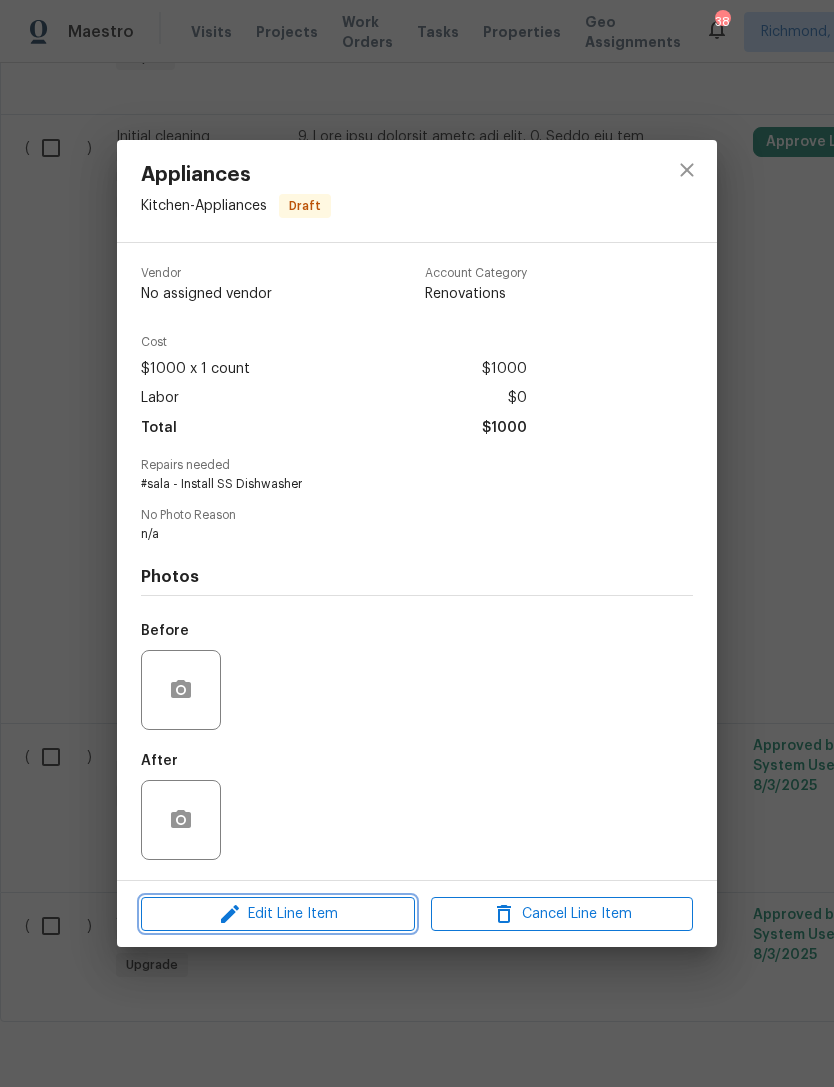 click on "Edit Line Item" at bounding box center (278, 914) 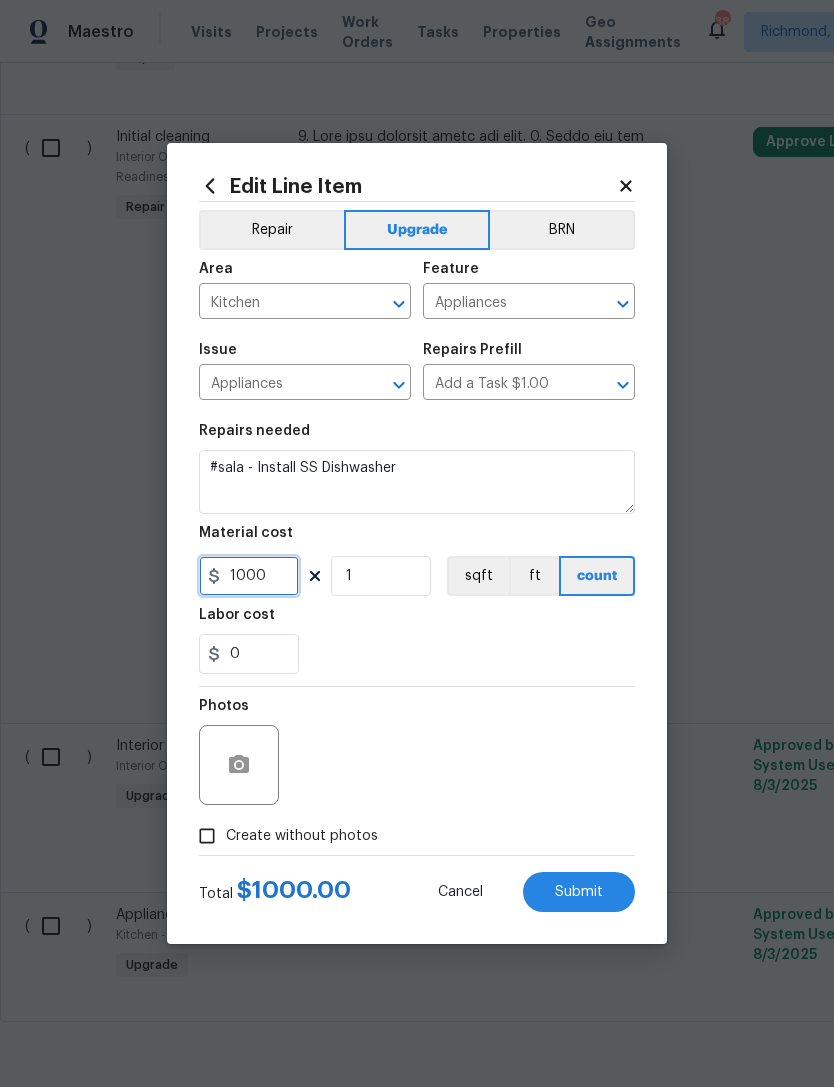 click on "1000" at bounding box center [249, 576] 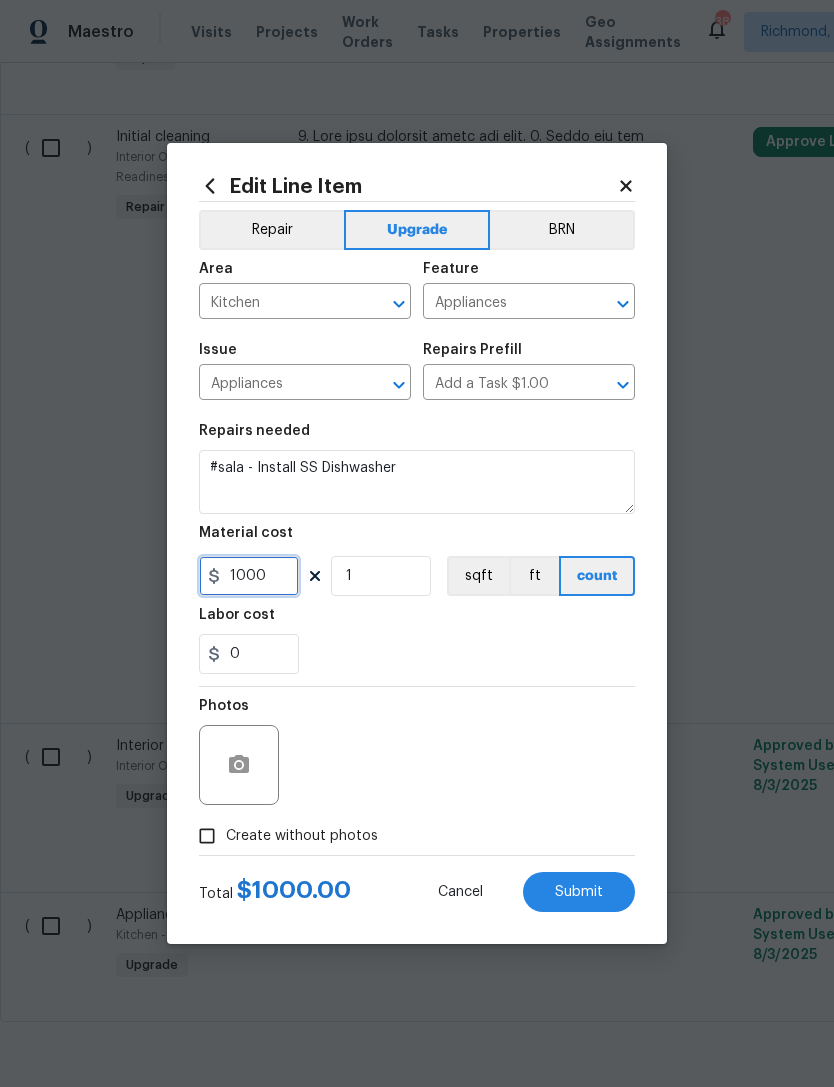click on "1000" at bounding box center (249, 576) 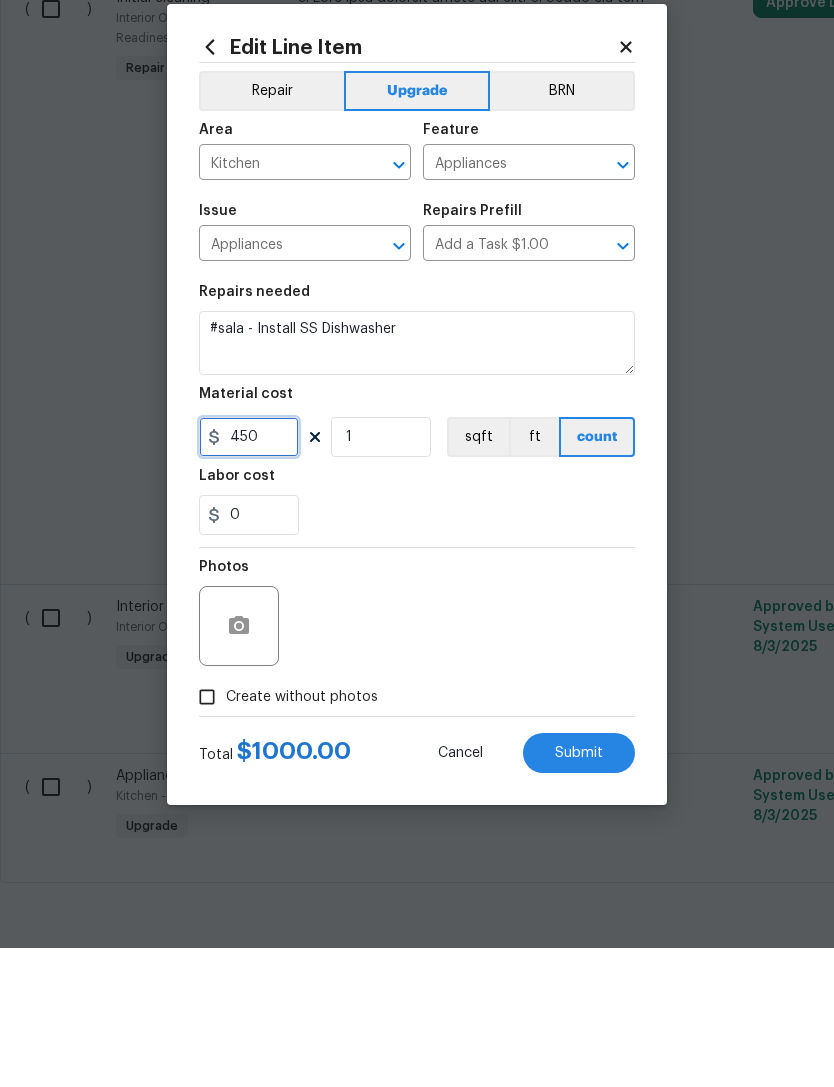 type on "450" 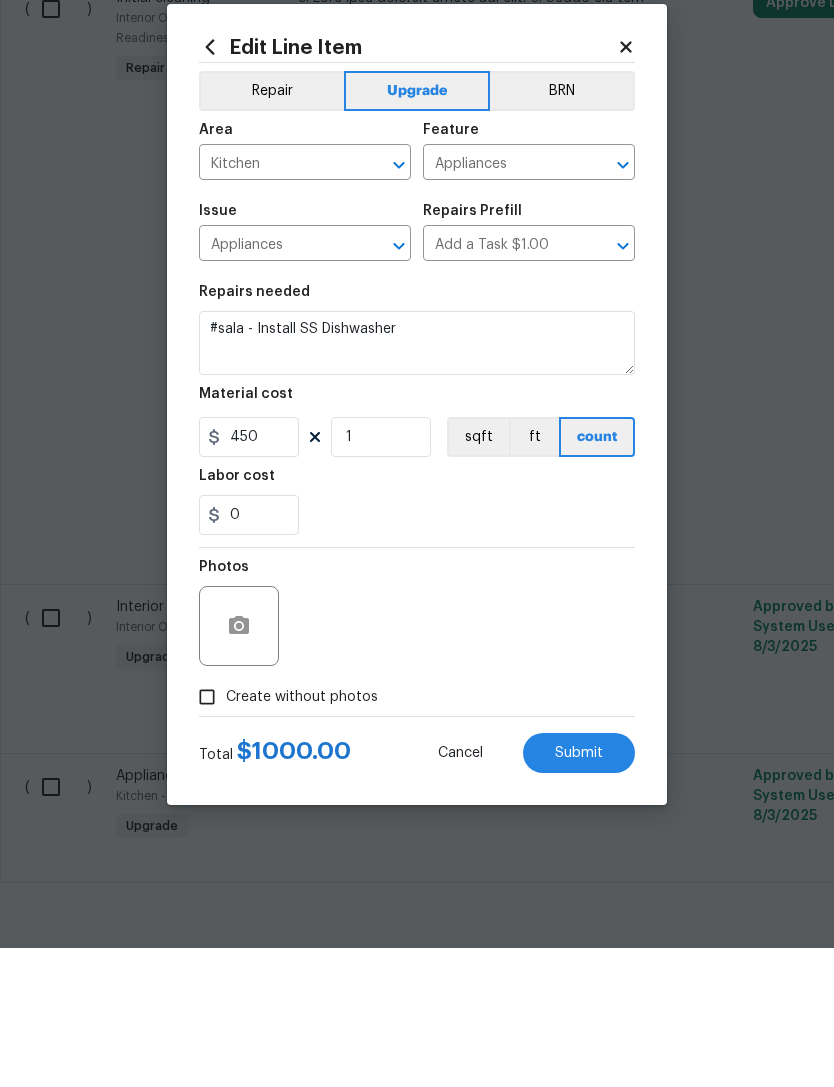 click on "Photos" at bounding box center [417, 752] 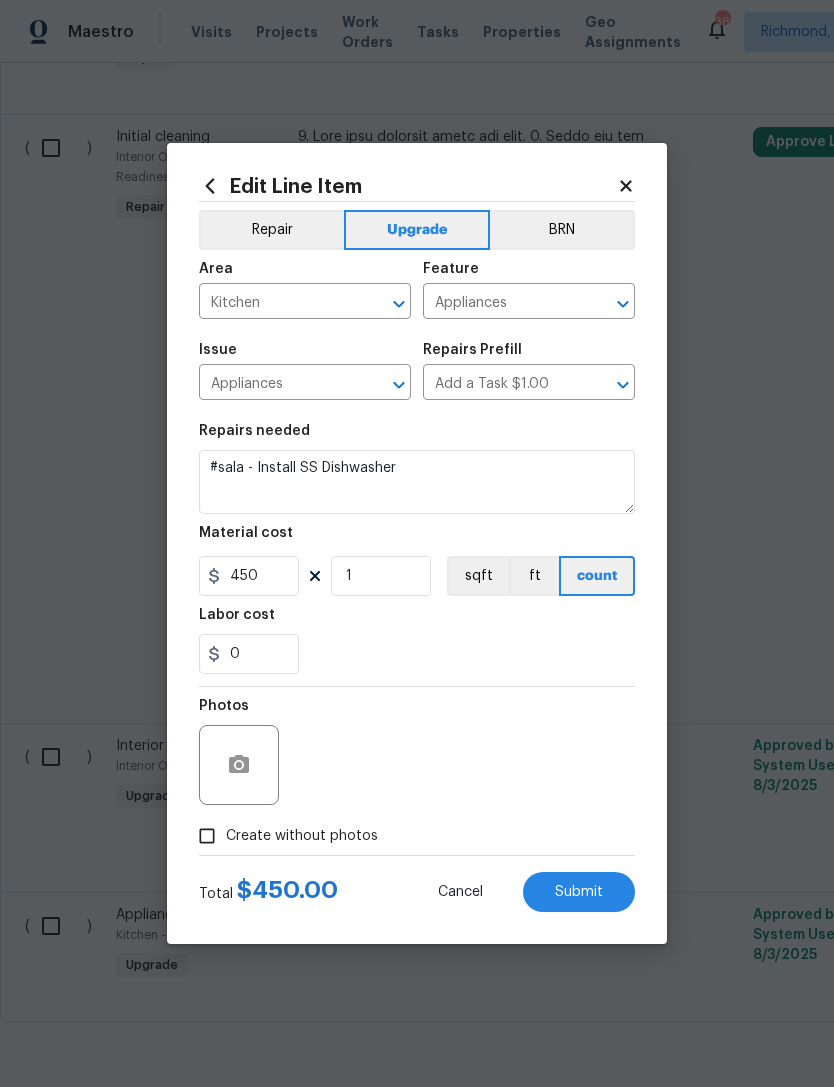 click on "Create without photos" at bounding box center [207, 836] 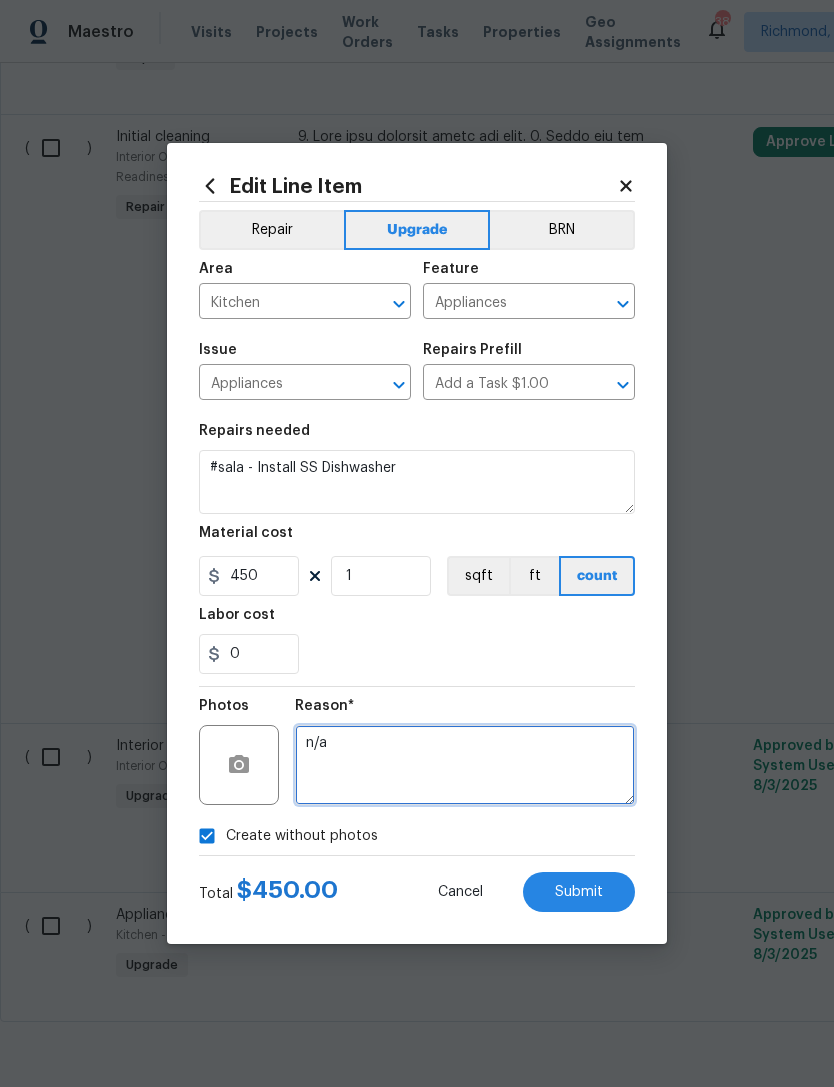 click on "n/a" at bounding box center (465, 765) 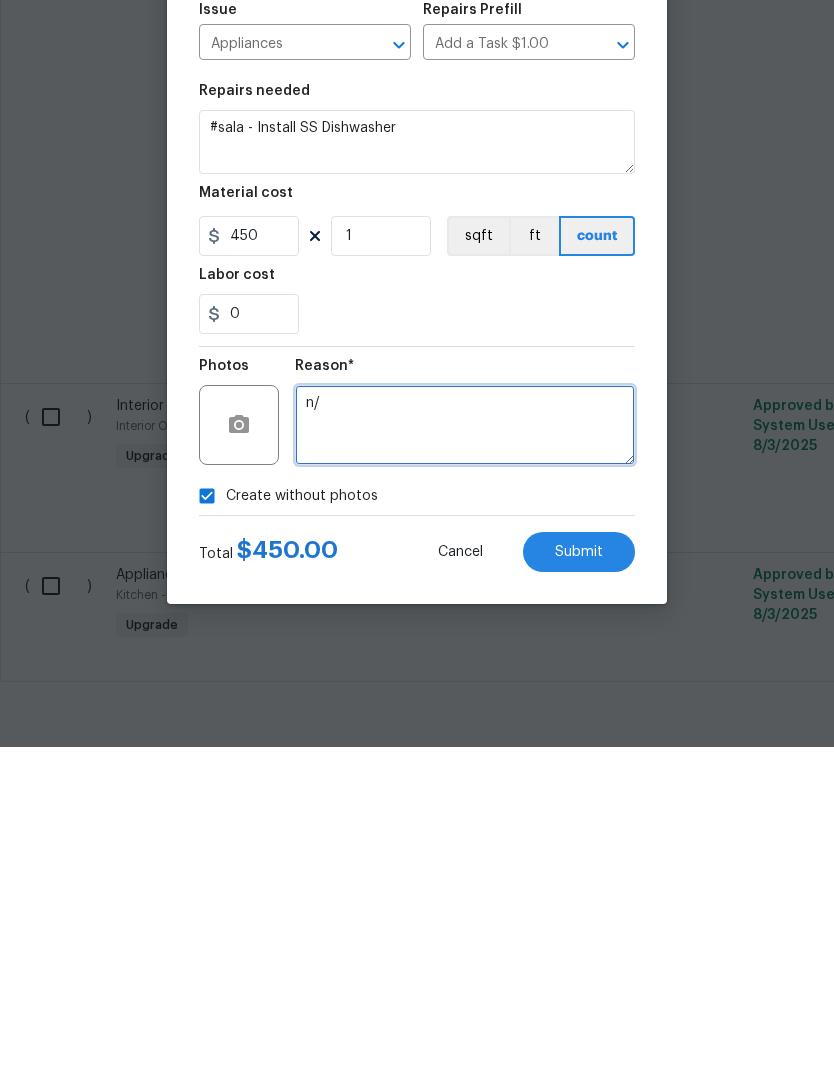 type on "n" 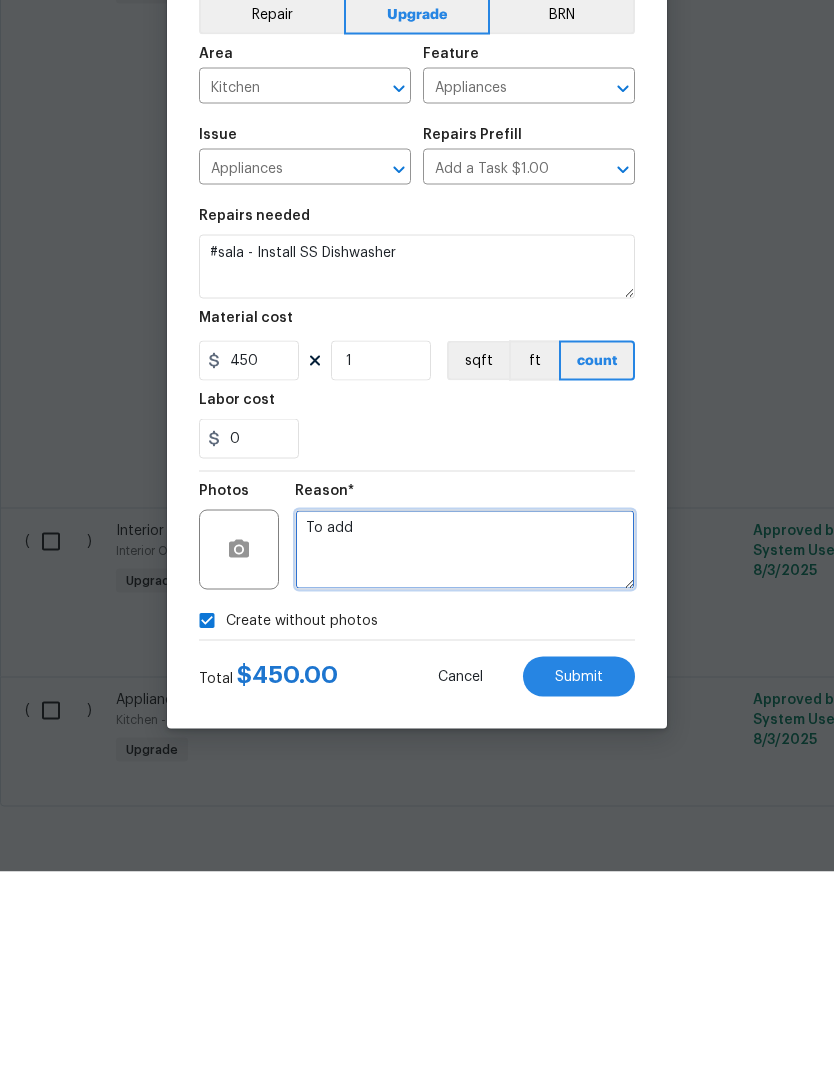 click on "Submit" at bounding box center [579, 892] 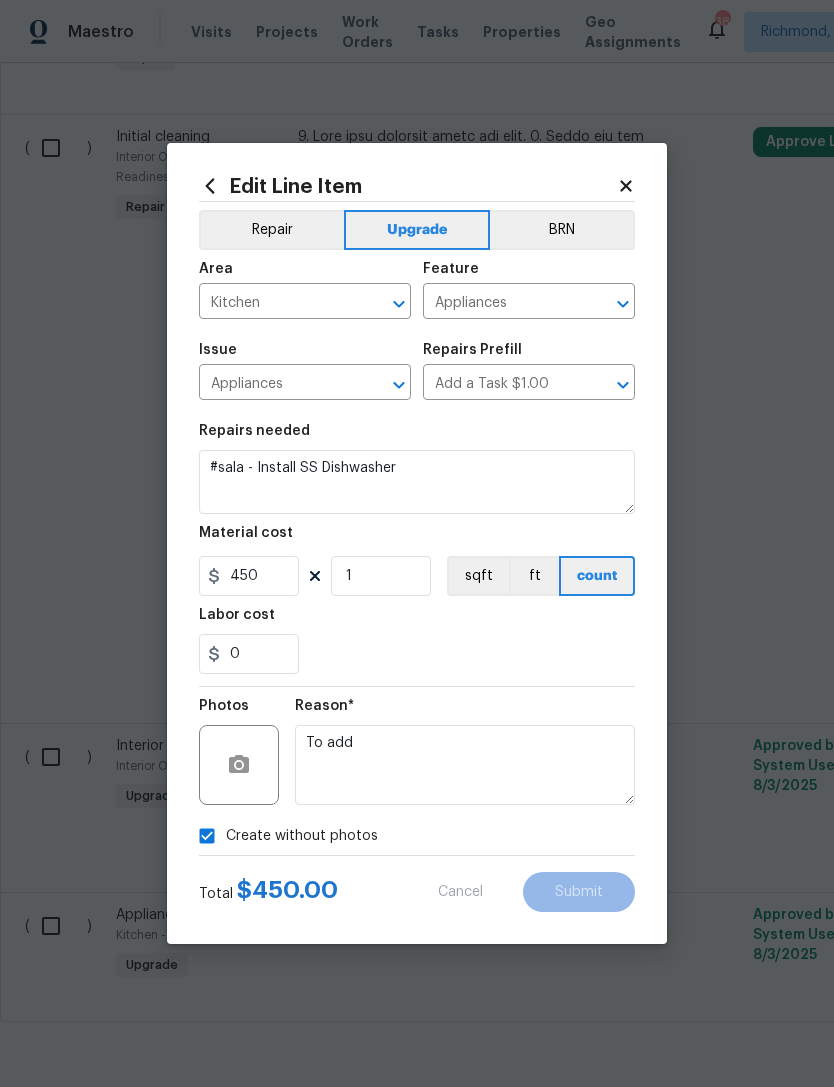 type on "n/a" 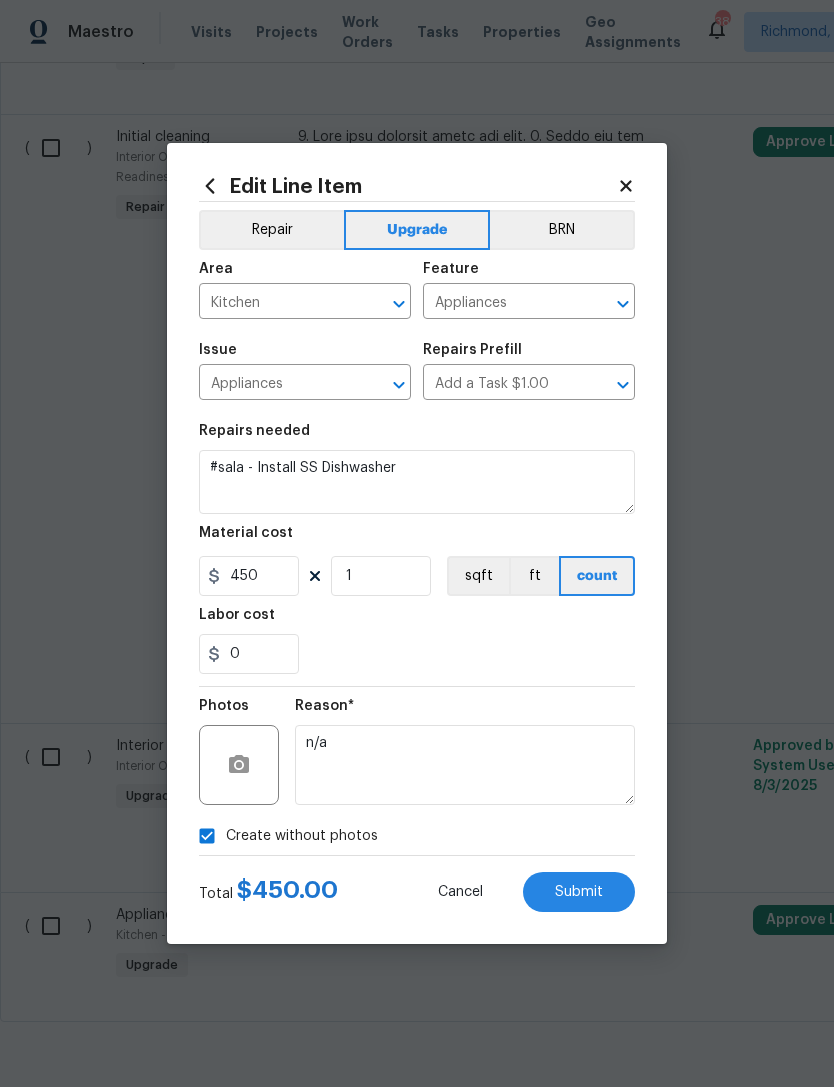 click on "Submit" at bounding box center (579, 892) 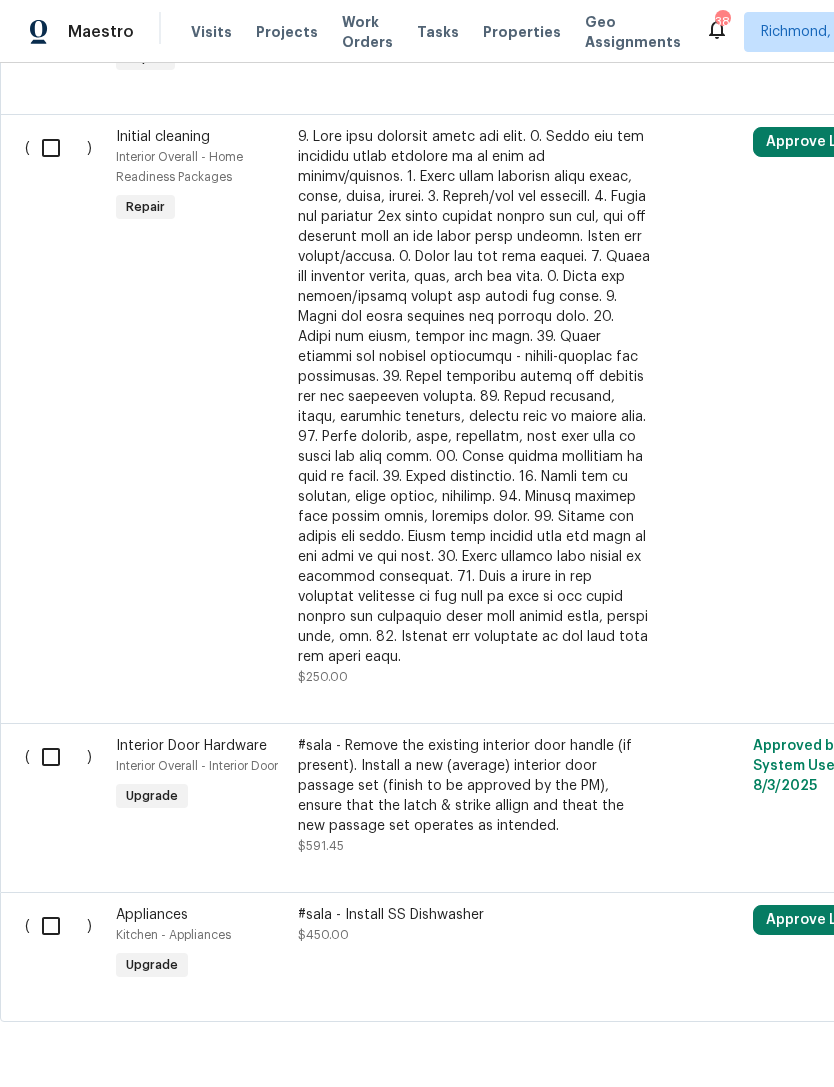 click on "#sala - Remove the existing interior door handle (if present). Install a new (average) interior door passage set (finish to be approved by the PM), ensure that the latch & strike allign and theat the new passage set operates as intended." at bounding box center (474, 786) 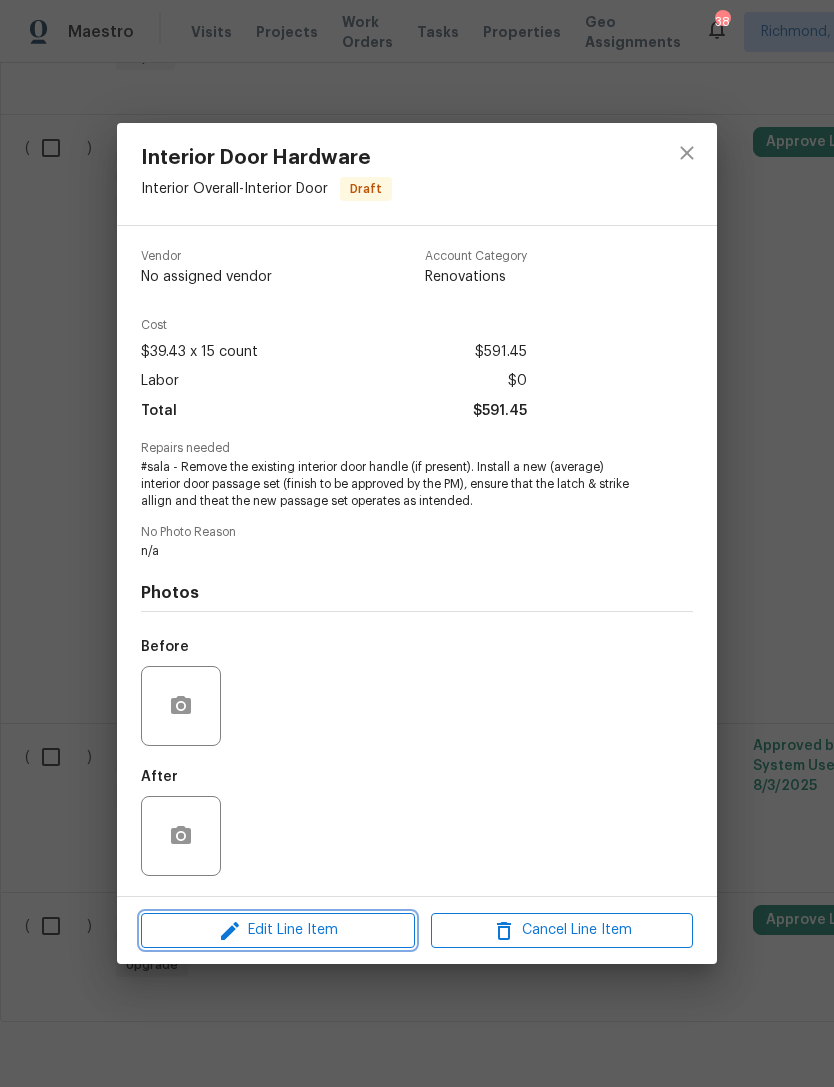 click on "Edit Line Item" at bounding box center [278, 930] 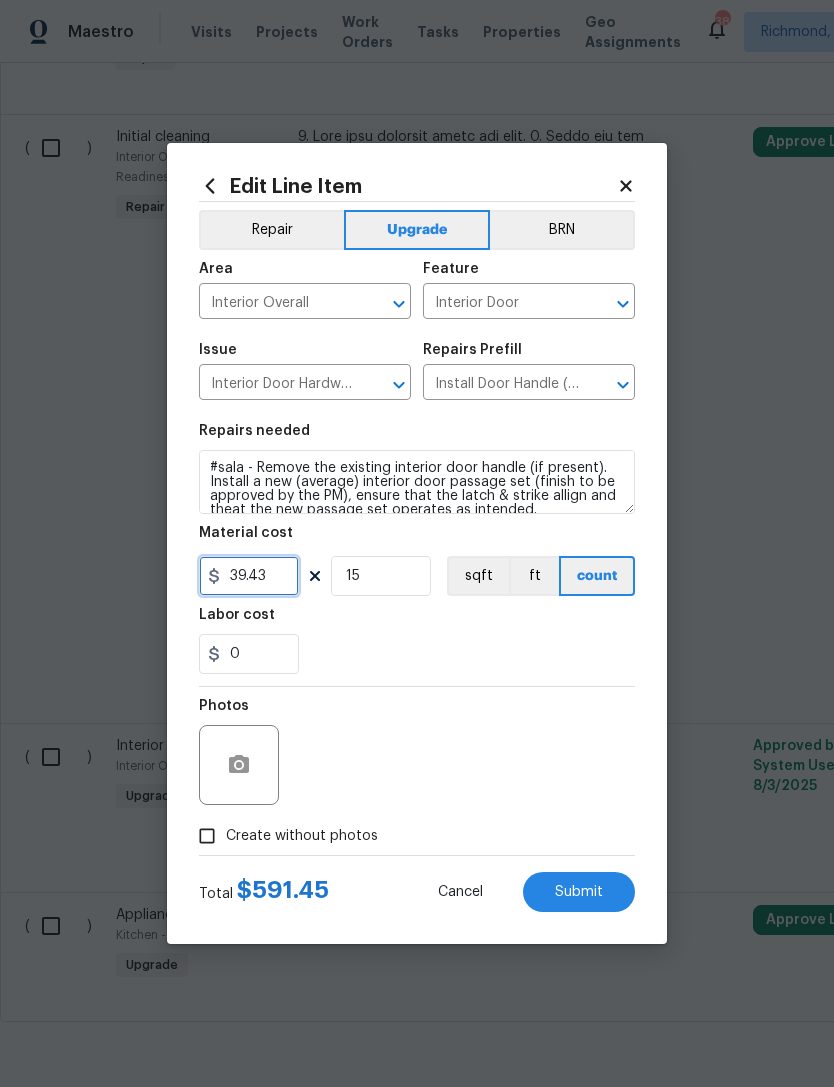 click on "39.43" at bounding box center (249, 576) 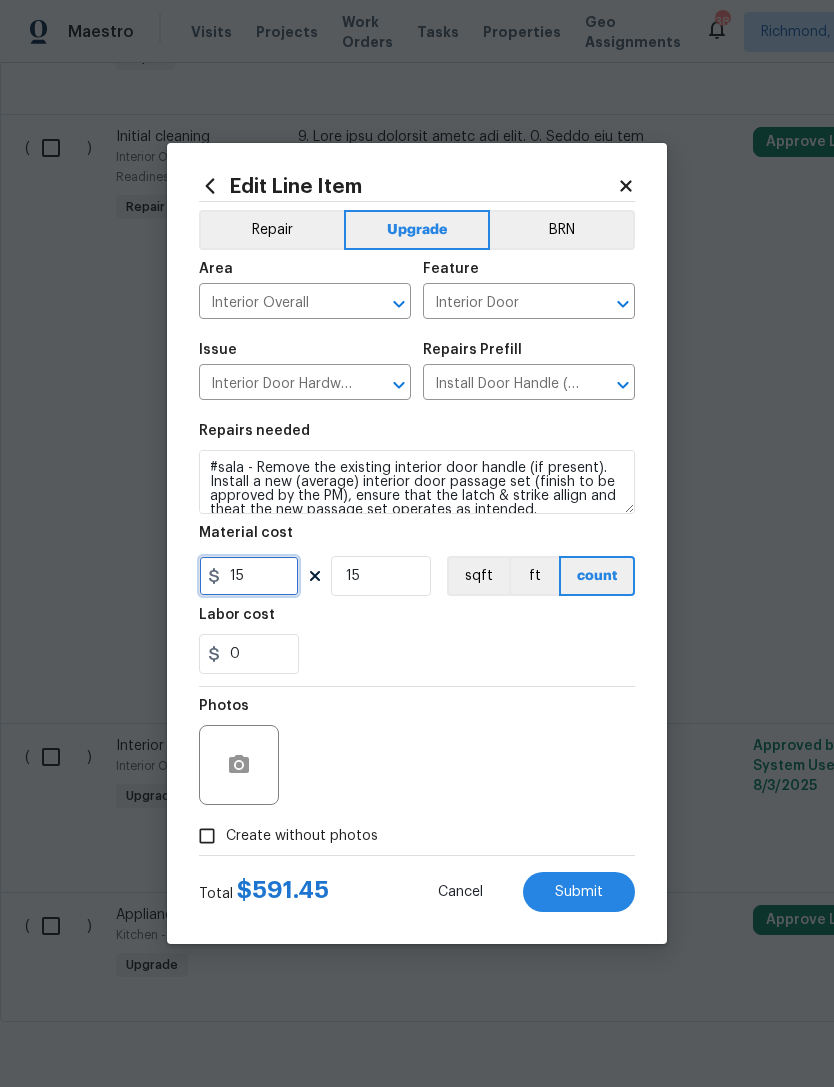 type on "15" 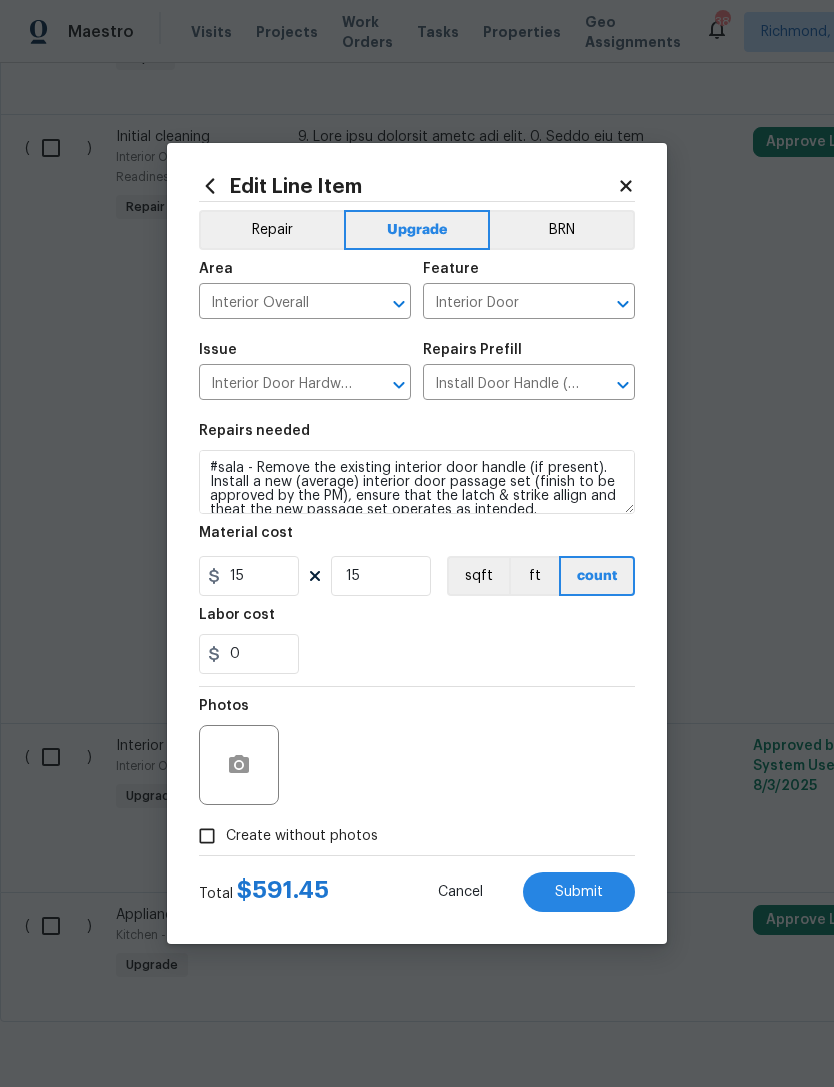 click on "0" at bounding box center [417, 654] 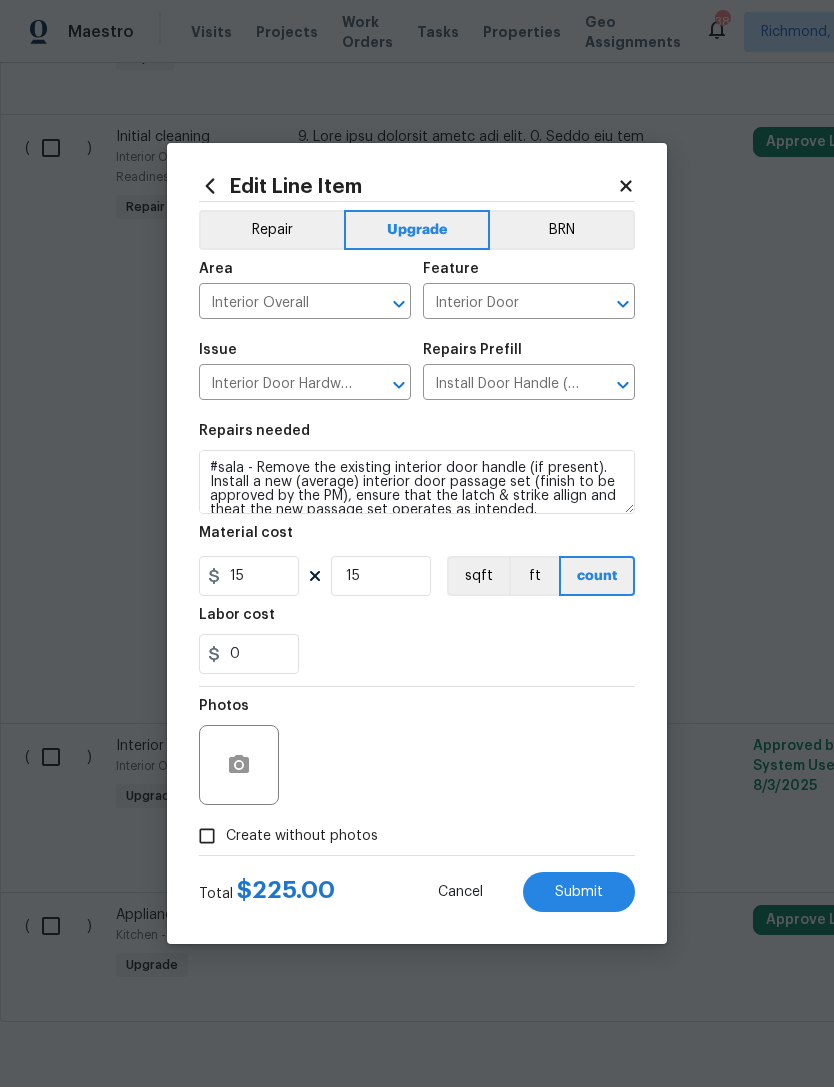 click on "Create without photos" at bounding box center (207, 836) 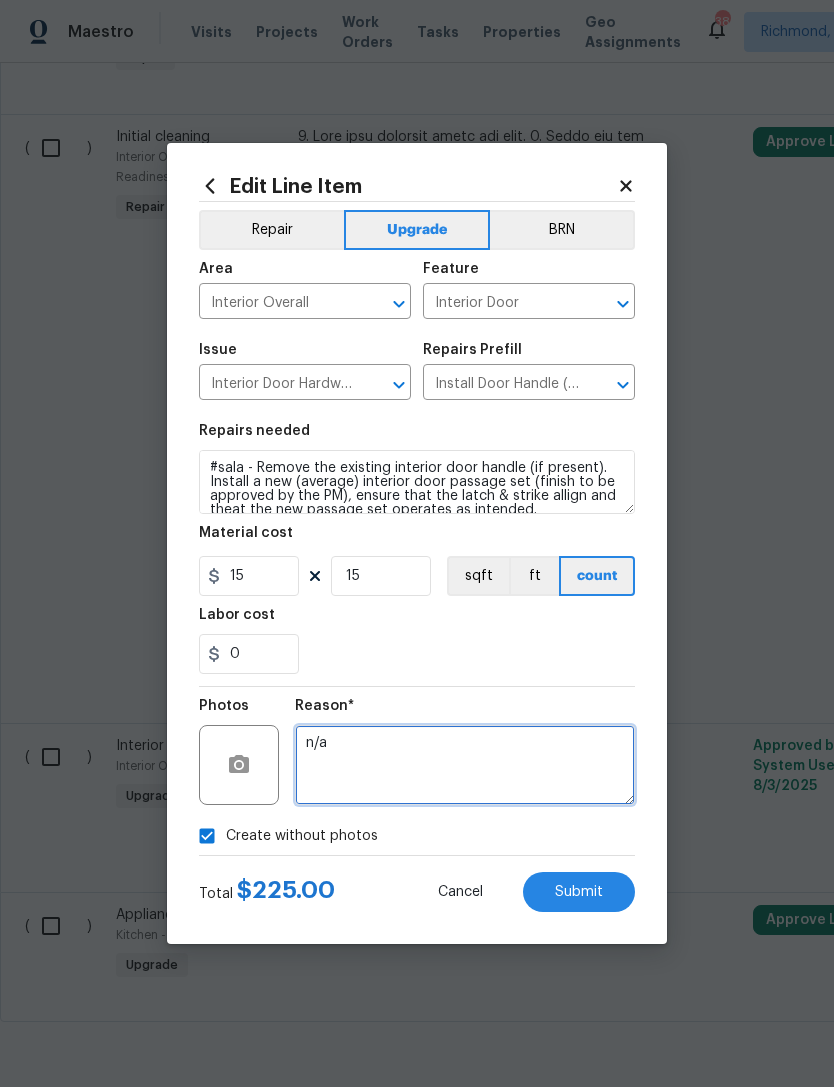 click on "n/a" at bounding box center (465, 765) 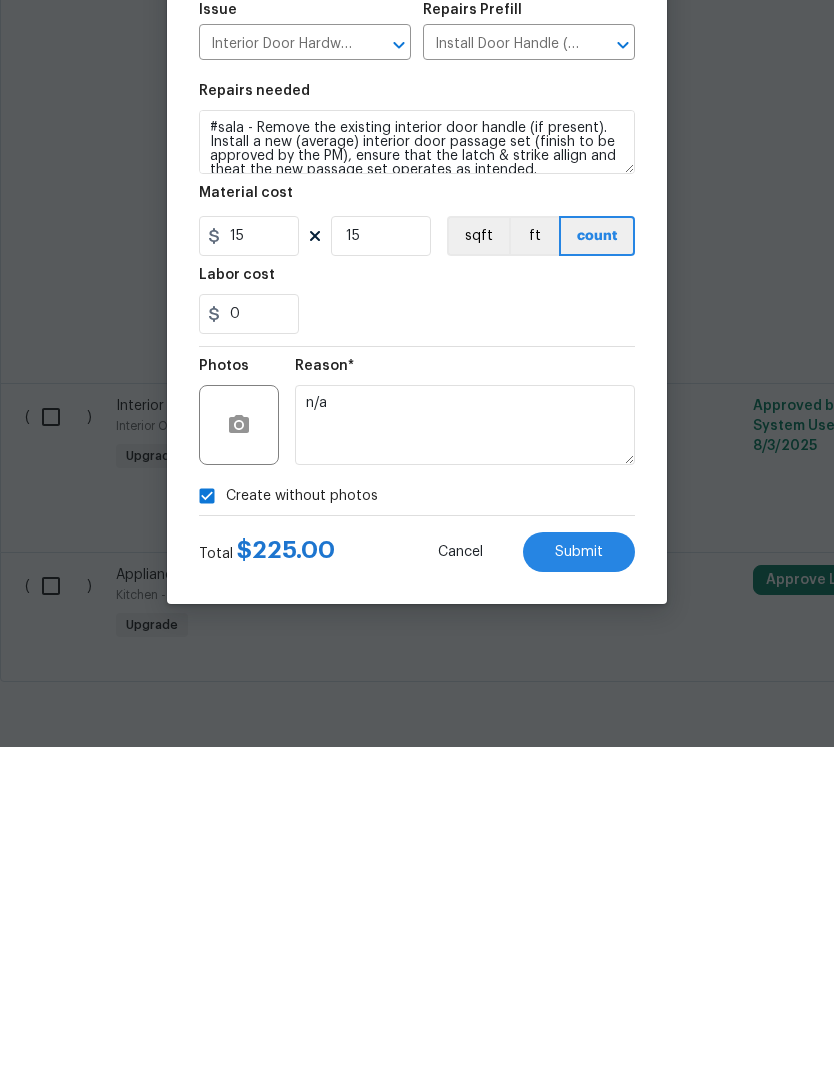 click on "Submit" at bounding box center [579, 892] 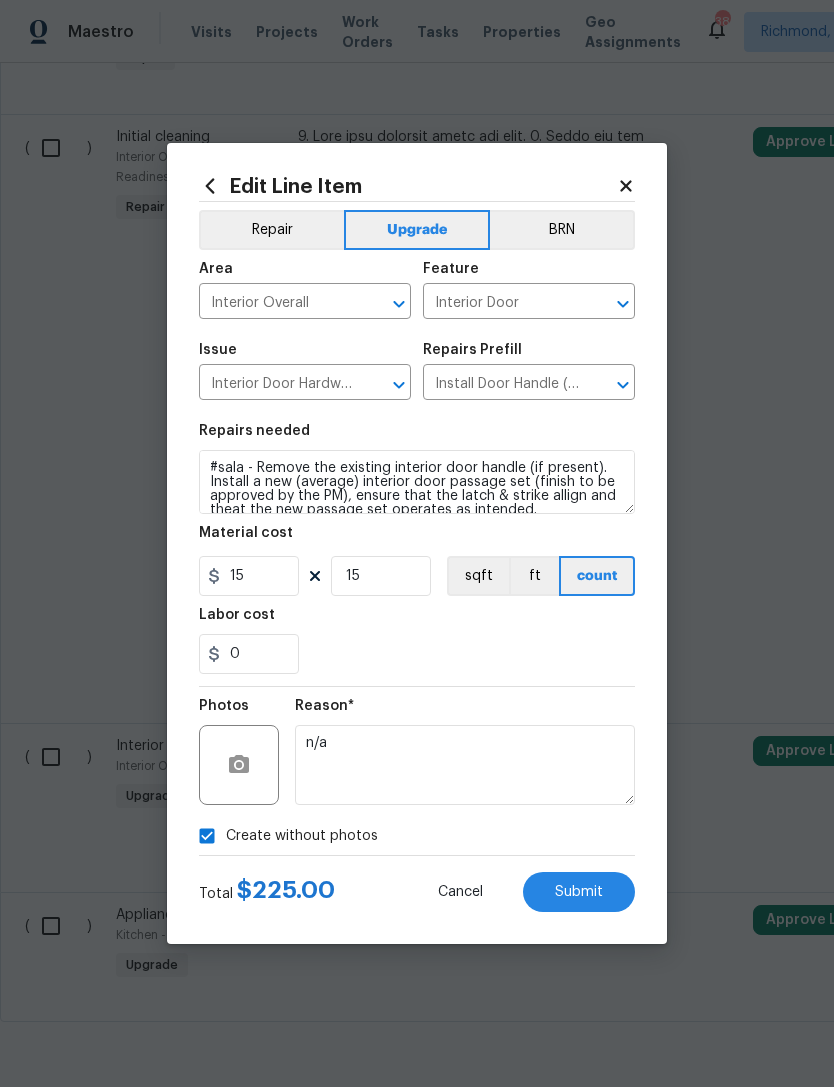click on "Submit" at bounding box center (579, 892) 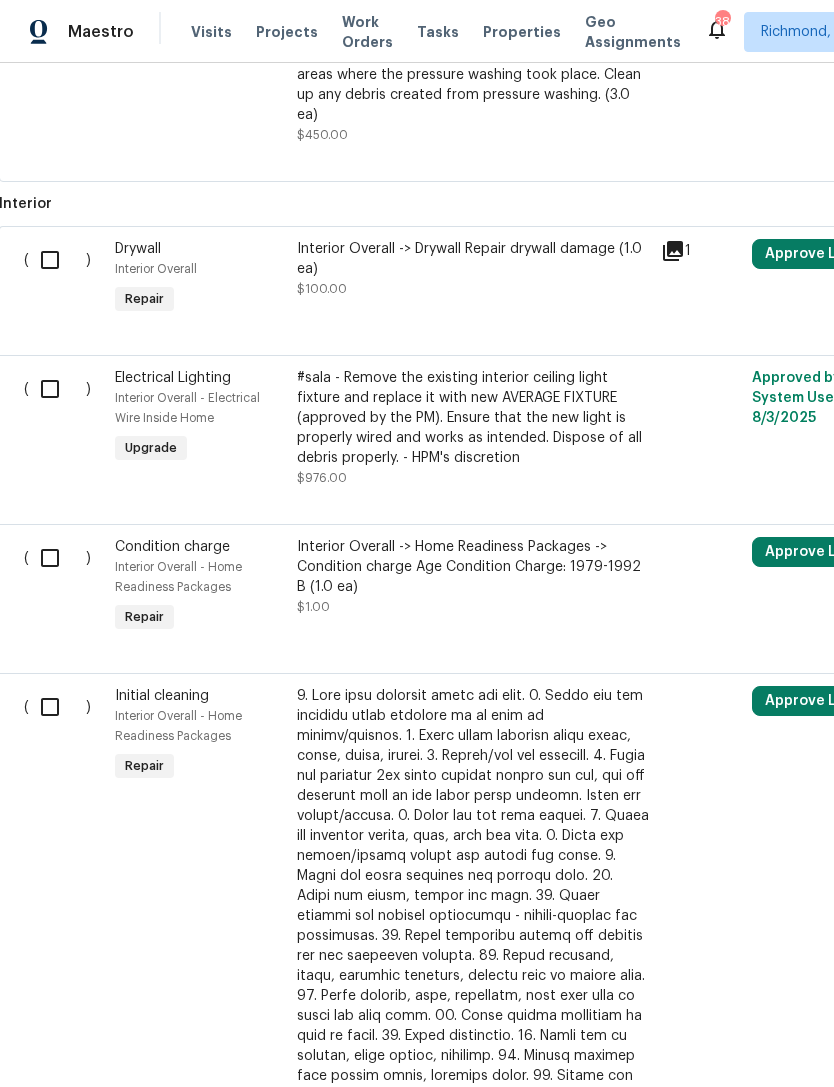 scroll, scrollTop: 2360, scrollLeft: 0, axis: vertical 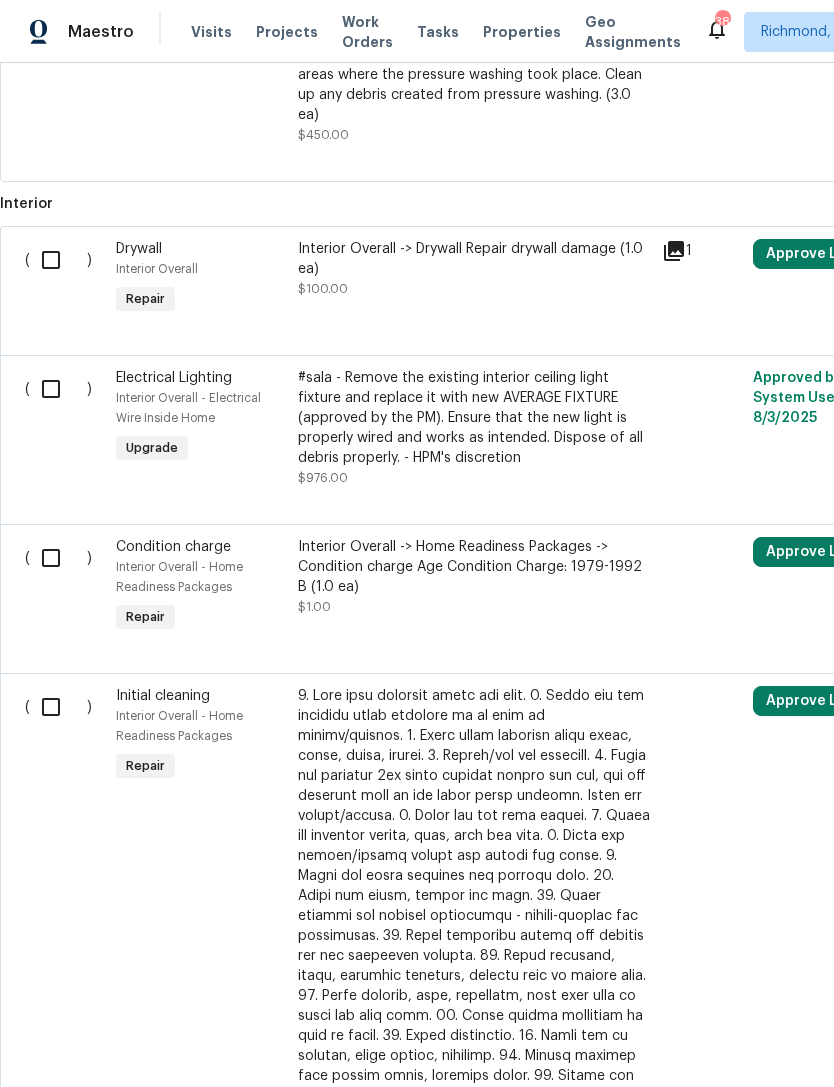 click on "#sala - Remove the existing interior ceiling light fixture and replace it with new AVERAGE FIXTURE (approved by the PM). Ensure that the new light is properly wired and works as intended. Dispose of all debris properly. - HPM's discretion" at bounding box center (474, 418) 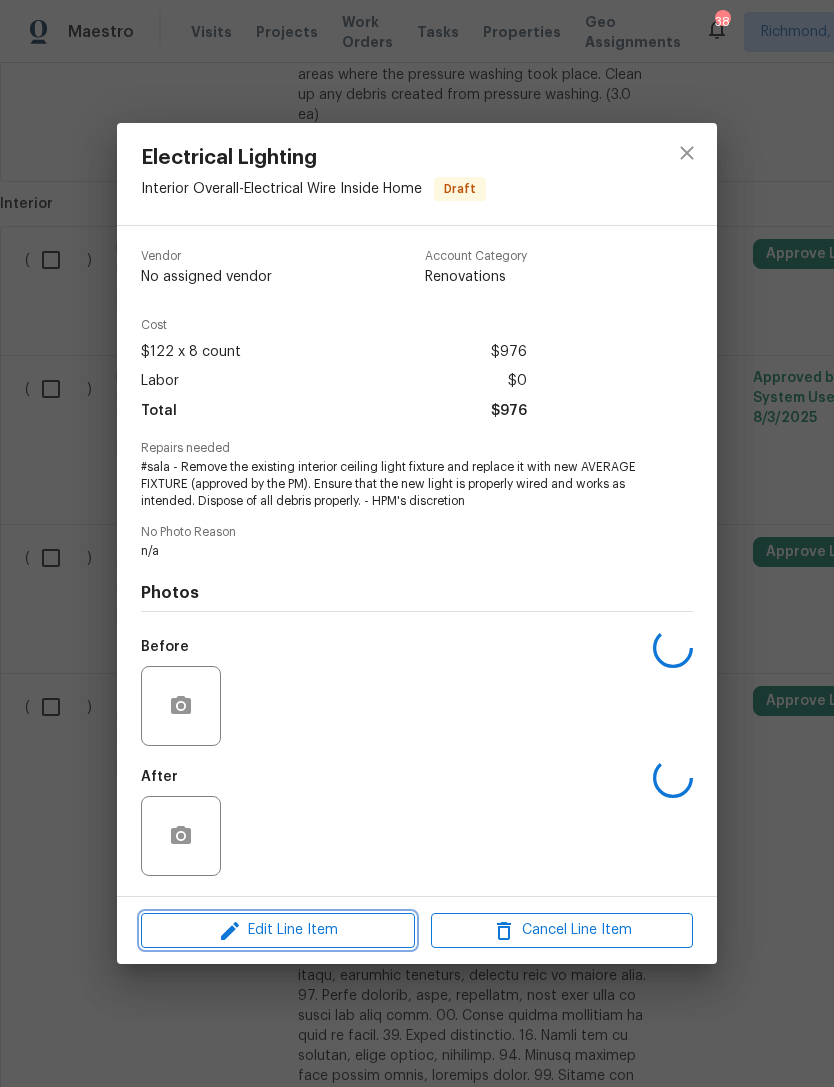 click on "Edit Line Item" at bounding box center (278, 930) 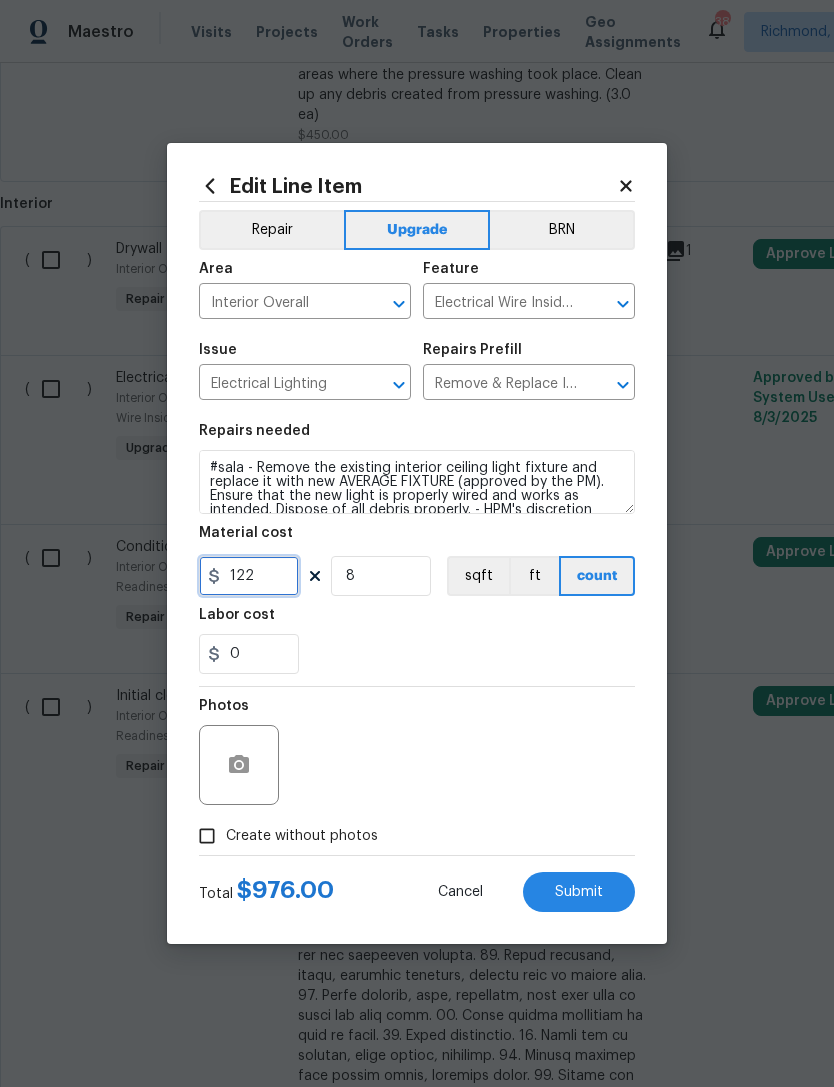 click on "122" at bounding box center [249, 576] 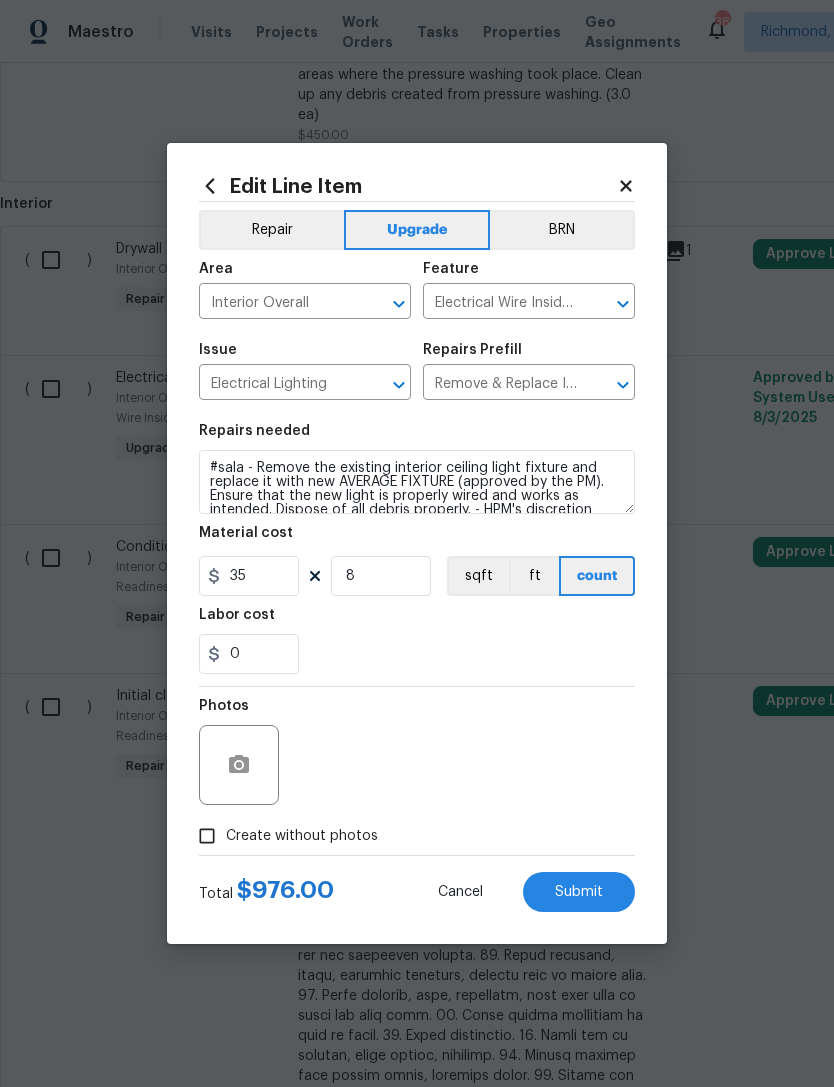 click on "0" at bounding box center [417, 654] 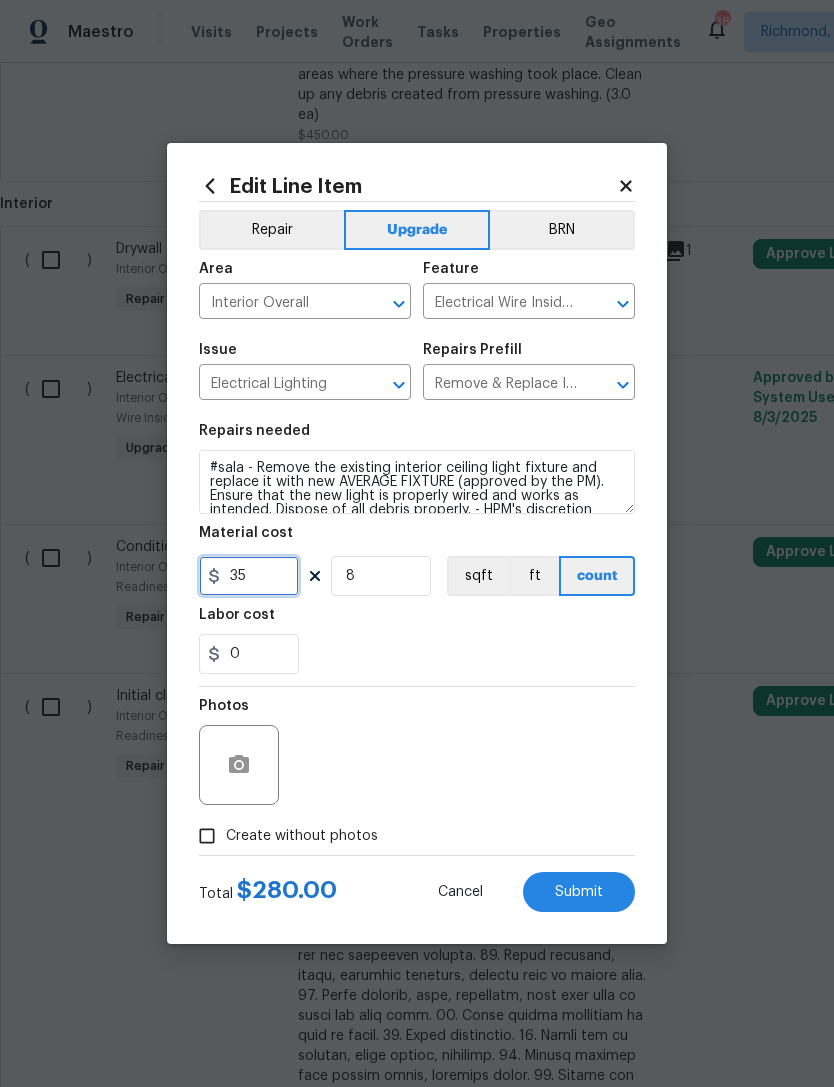click on "35" at bounding box center (249, 576) 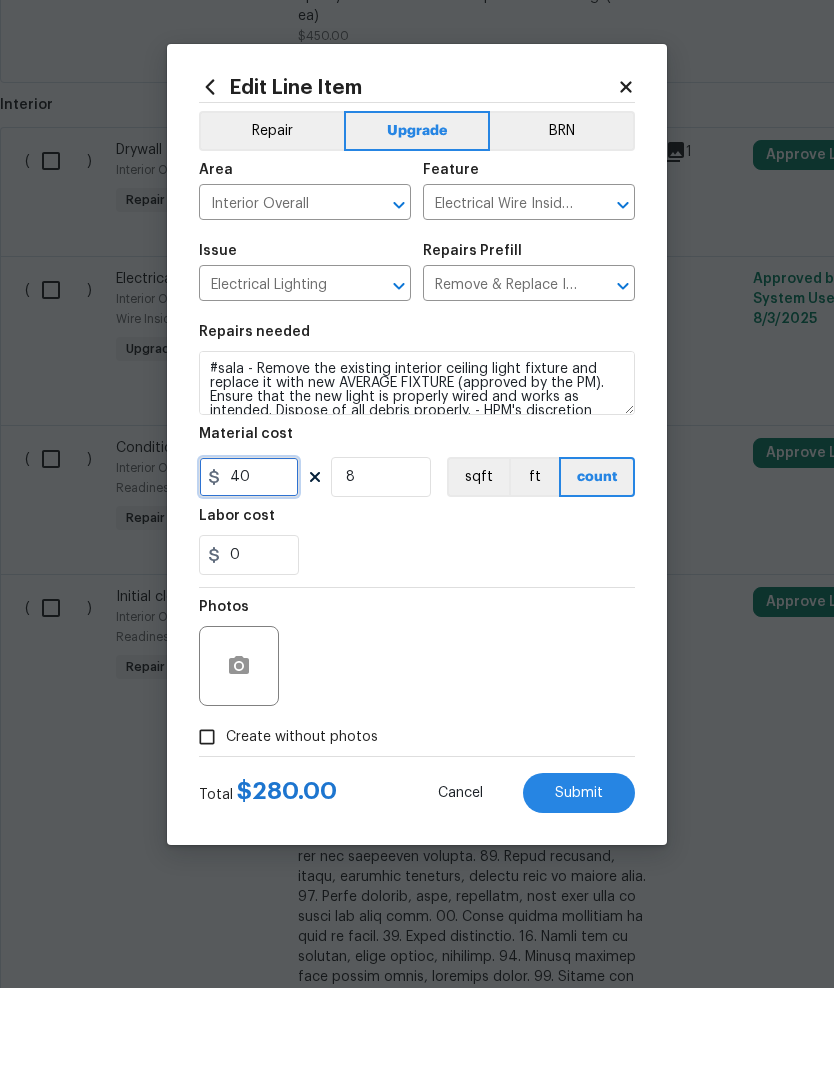type on "40" 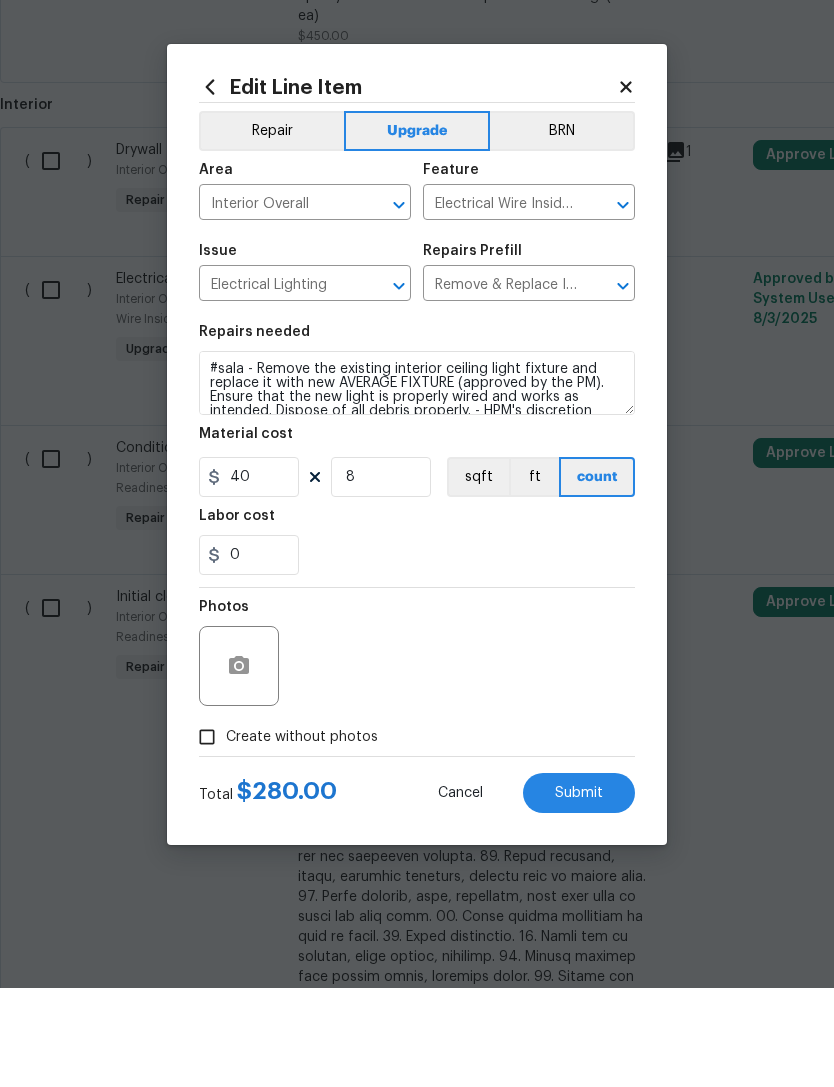 click on "0" at bounding box center [417, 654] 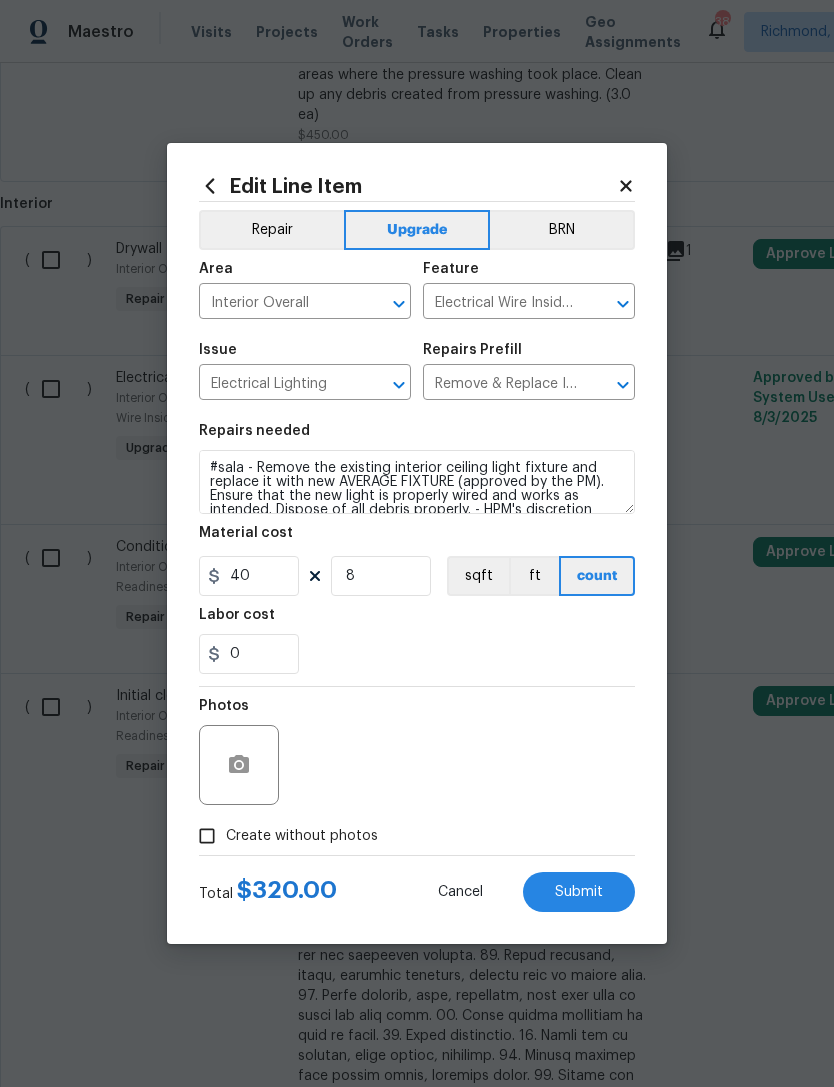 click on "Create without photos" at bounding box center (207, 836) 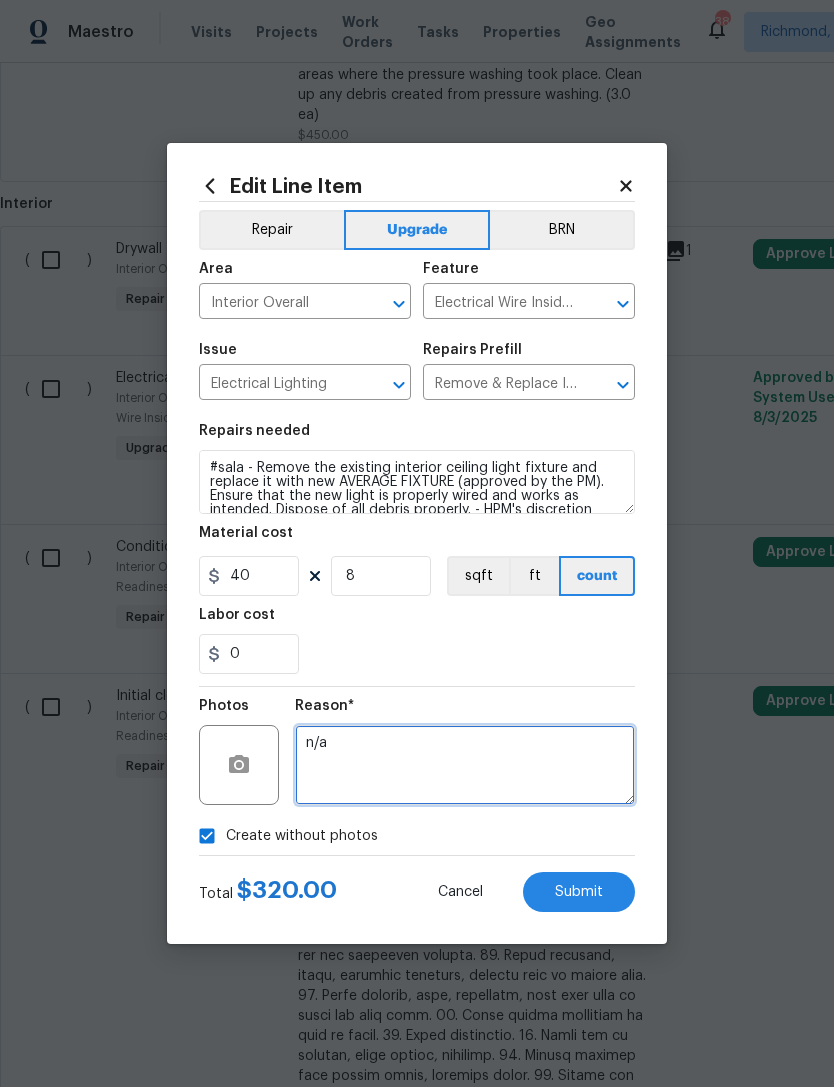 click on "n/a" at bounding box center [465, 765] 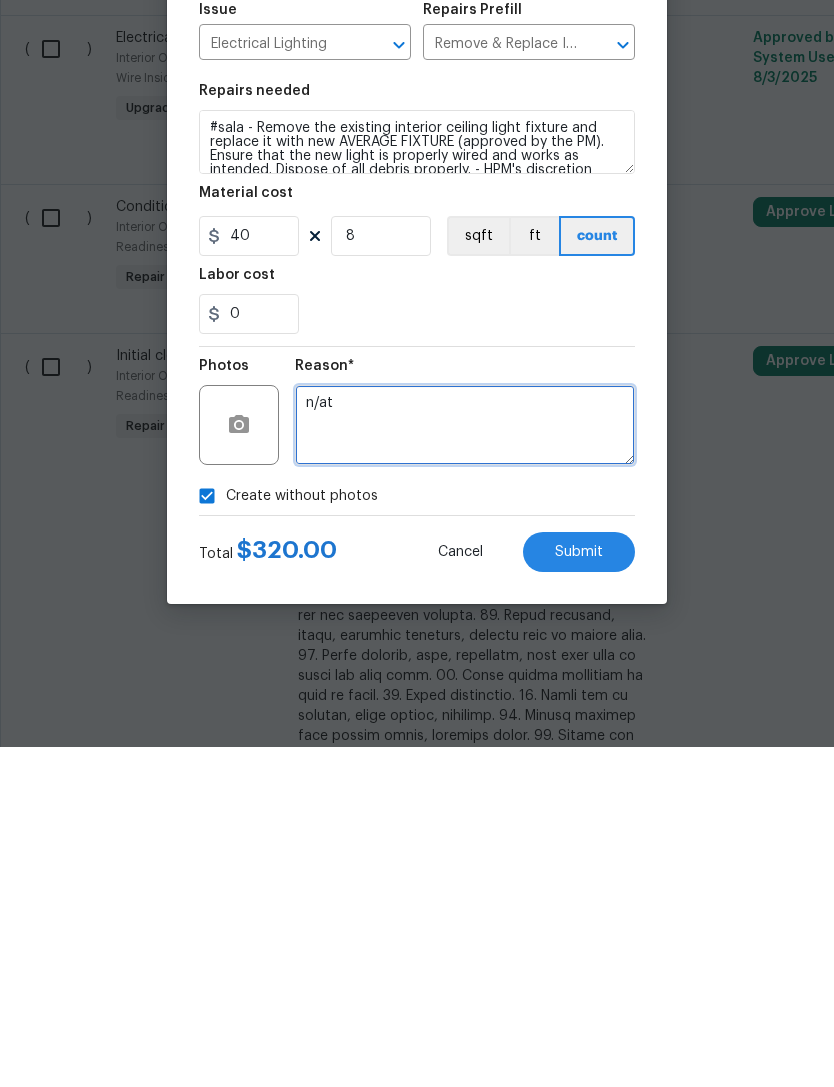 type on "n/a" 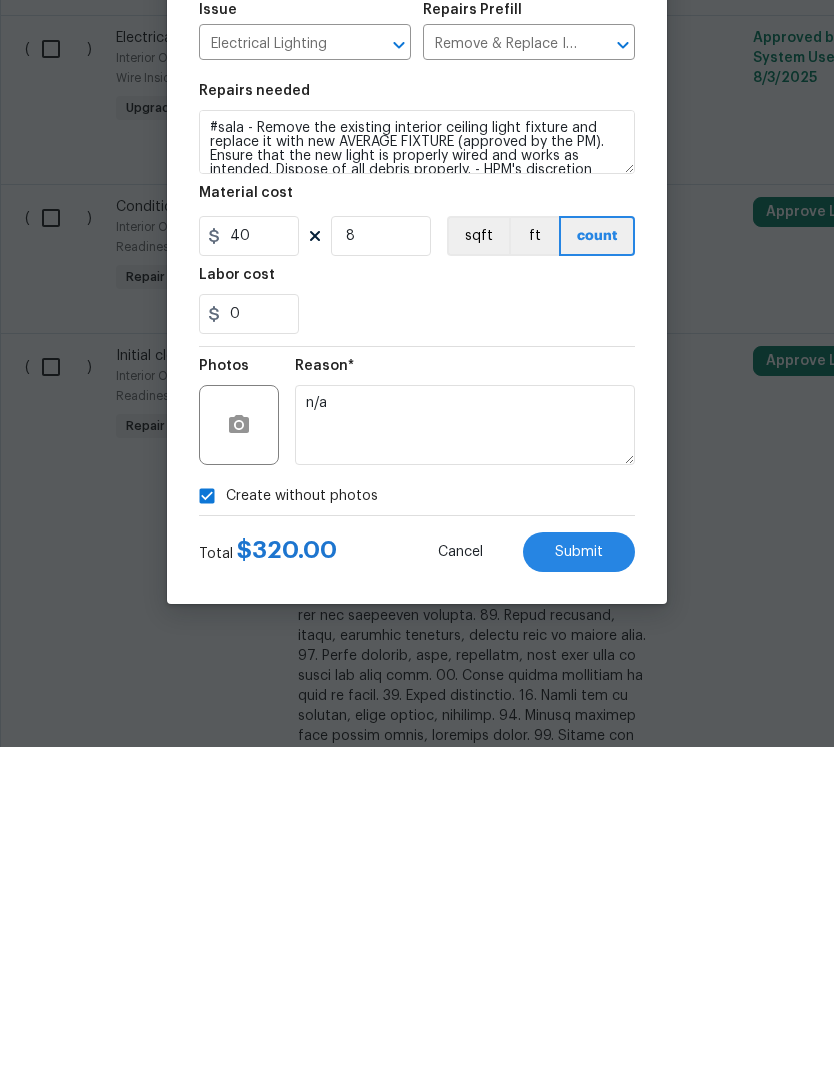 click on "Submit" at bounding box center (579, 892) 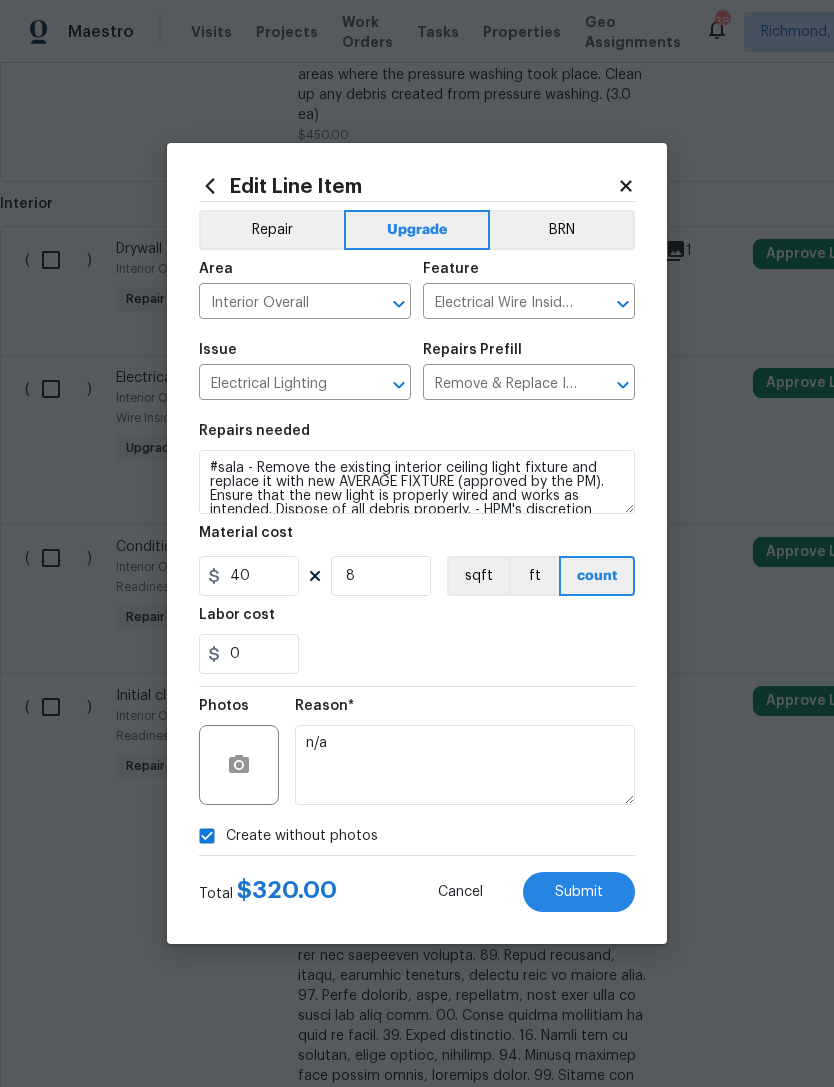 click on "Submit" at bounding box center [579, 892] 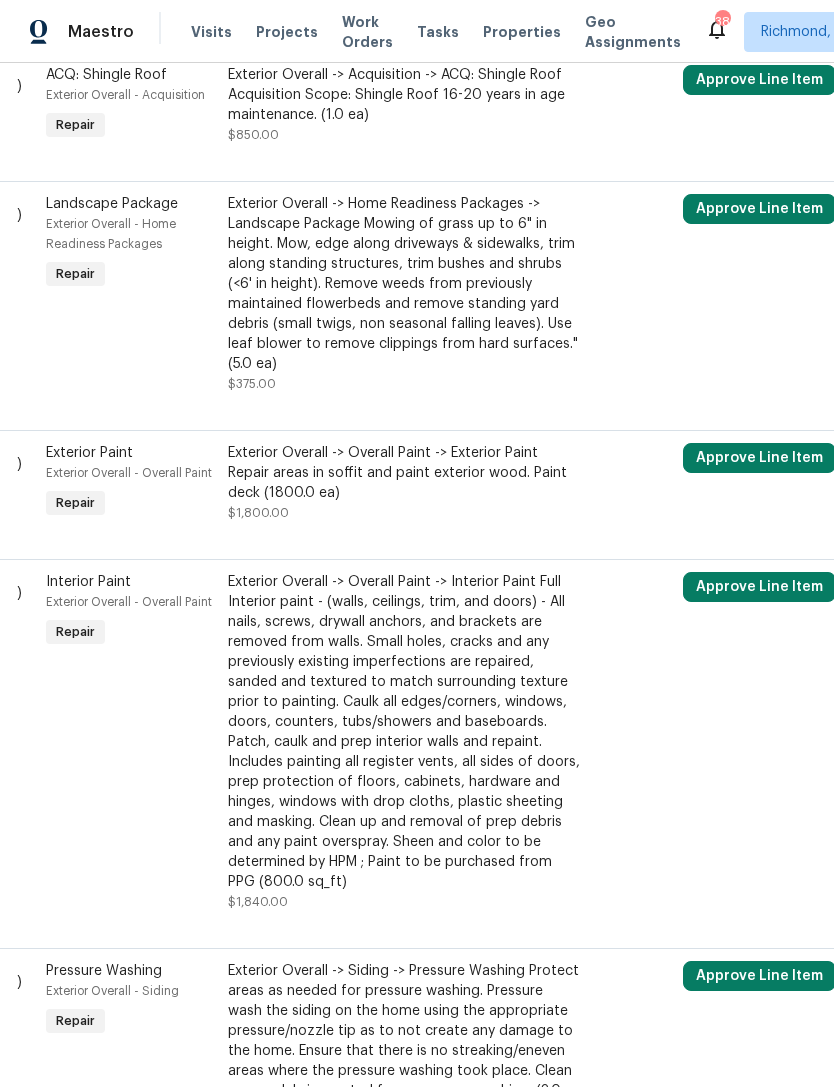 scroll, scrollTop: 1363, scrollLeft: 69, axis: both 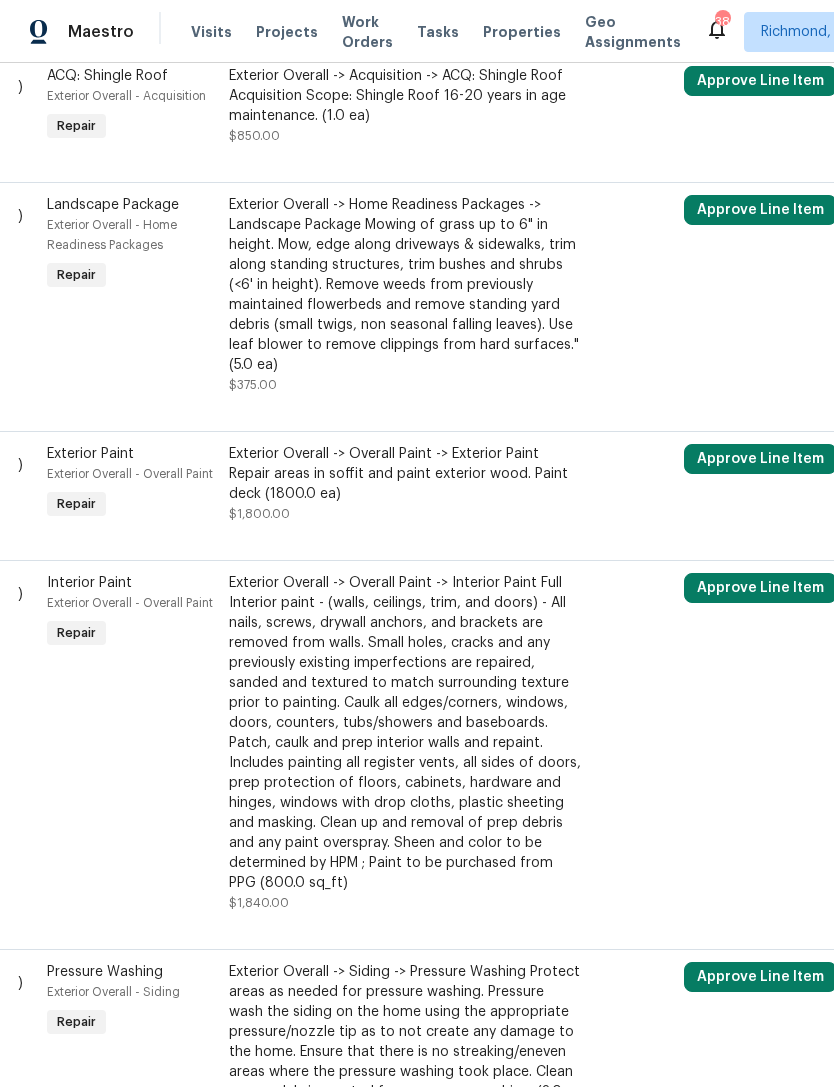 click on "Exterior Overall -> Overall Paint -> Interior Paint
Full Interior paint - (walls, ceilings, trim, and doors) - All nails, screws, drywall anchors, and brackets are removed from walls. Small holes, cracks and any previously existing imperfections are repaired, sanded and textured to match surrounding texture prior to painting. Caulk all edges/corners, windows, doors, counters, tubs/showers and baseboards. Patch, caulk and prep interior walls and repaint. Includes painting all register vents, all sides of doors, prep protection of floors, cabinets, hardware and hinges, windows with drop cloths, plastic sheeting and masking. Clean up and removal of prep debris and any paint overspray. Sheen and color to be determined by HPM ; Paint to be purchased from PPG
(800.0 sq_ft)" at bounding box center [405, 733] 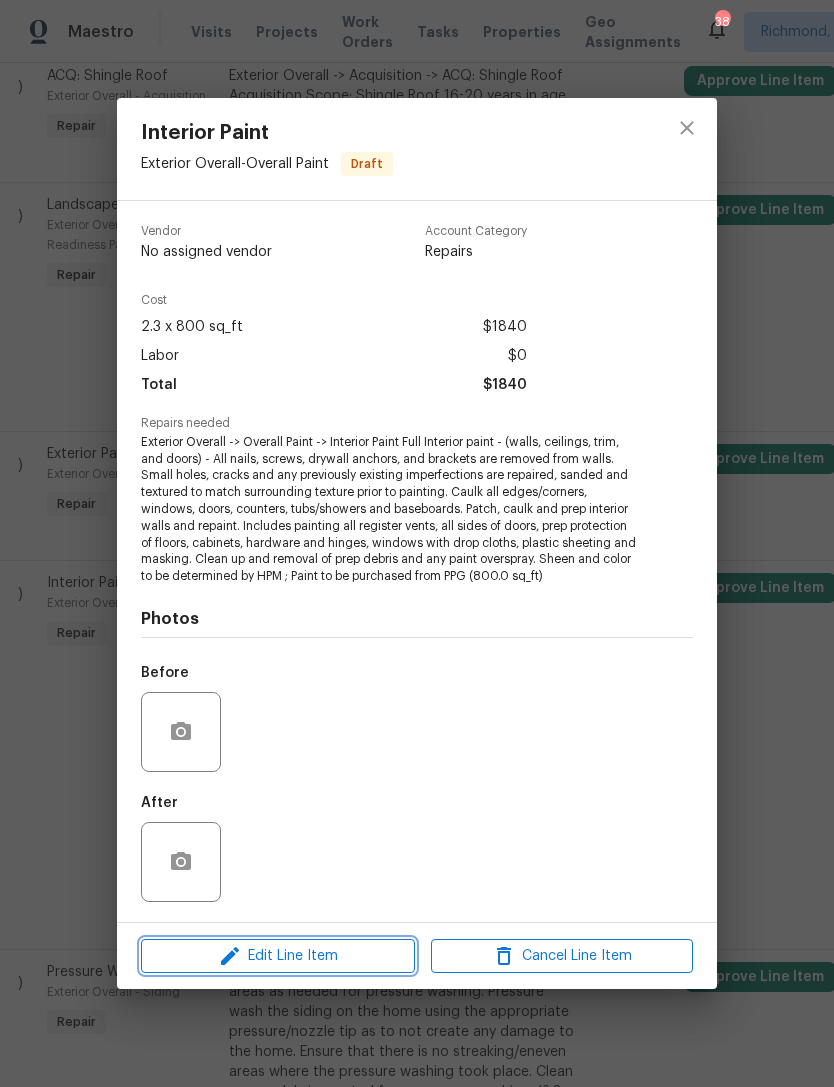 click on "Edit Line Item" at bounding box center [278, 956] 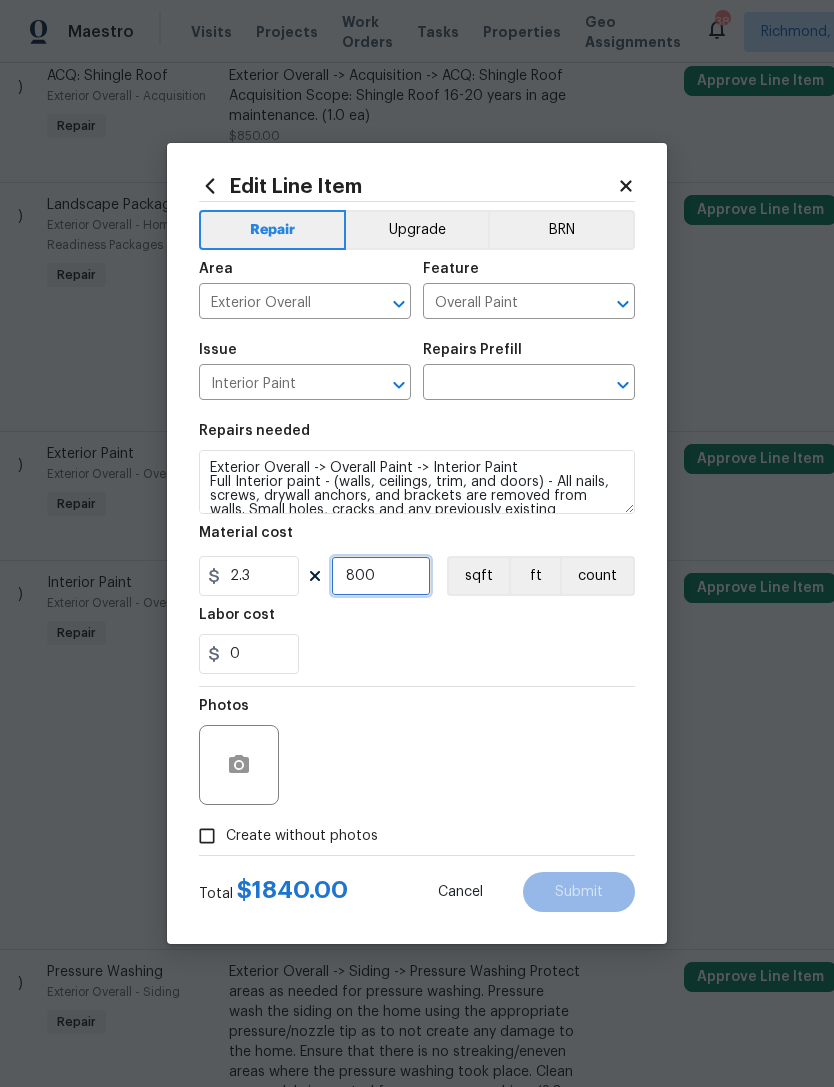click on "800" at bounding box center (381, 576) 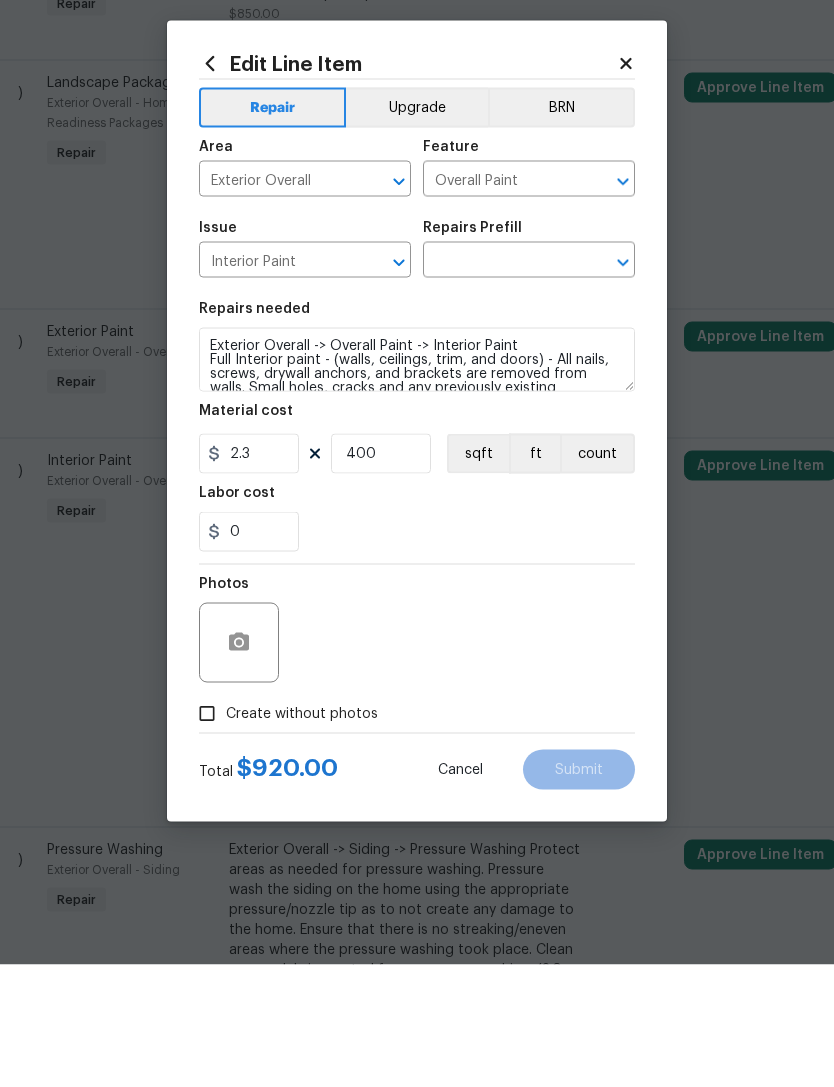 click on "Photos" at bounding box center [417, 752] 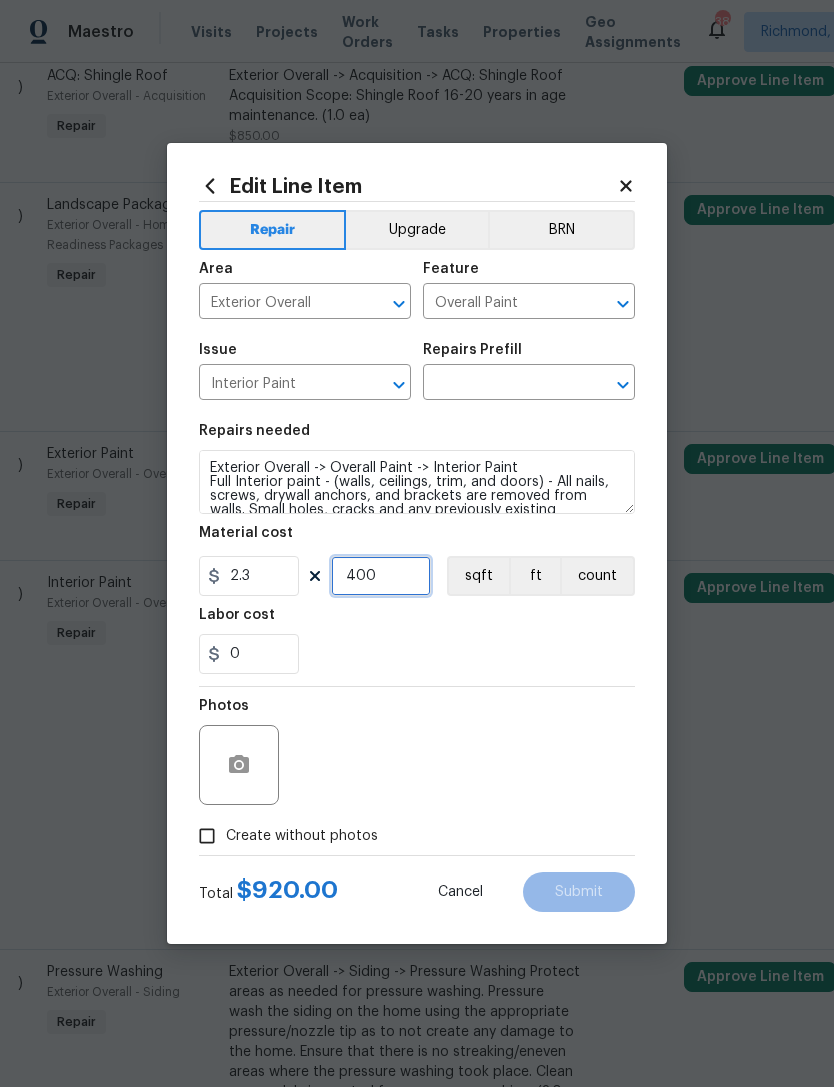 click on "400" at bounding box center (381, 576) 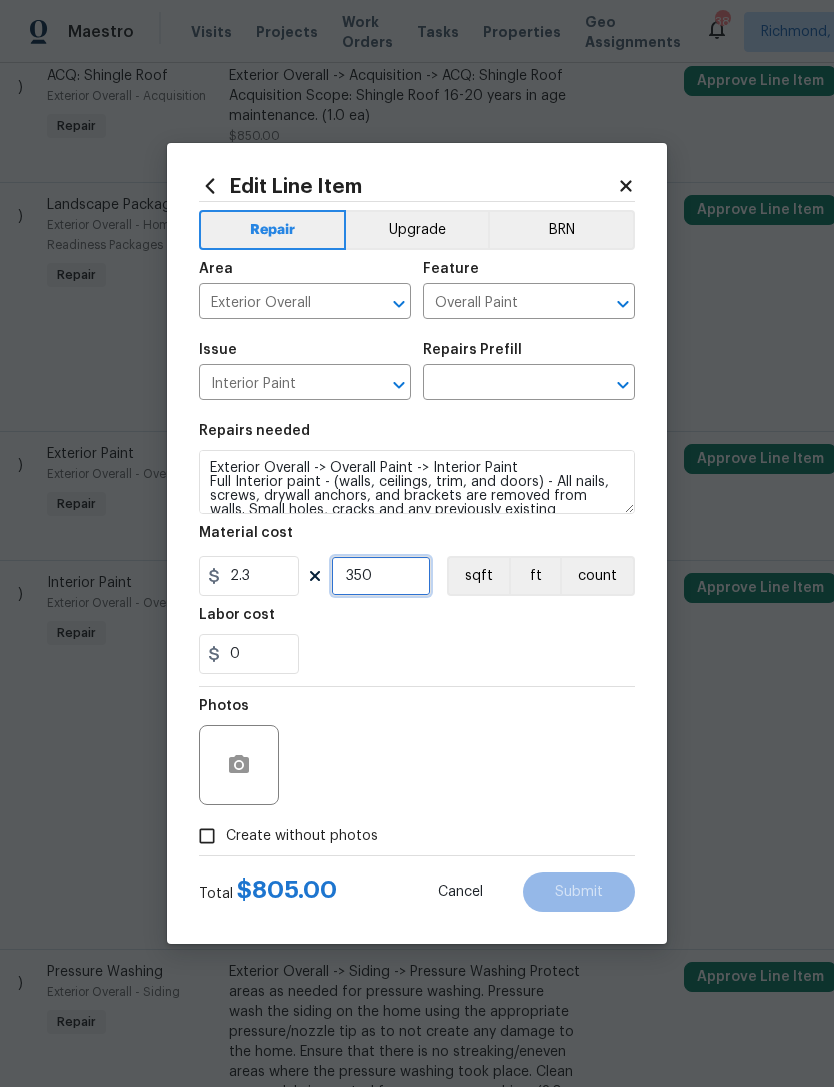 type on "350" 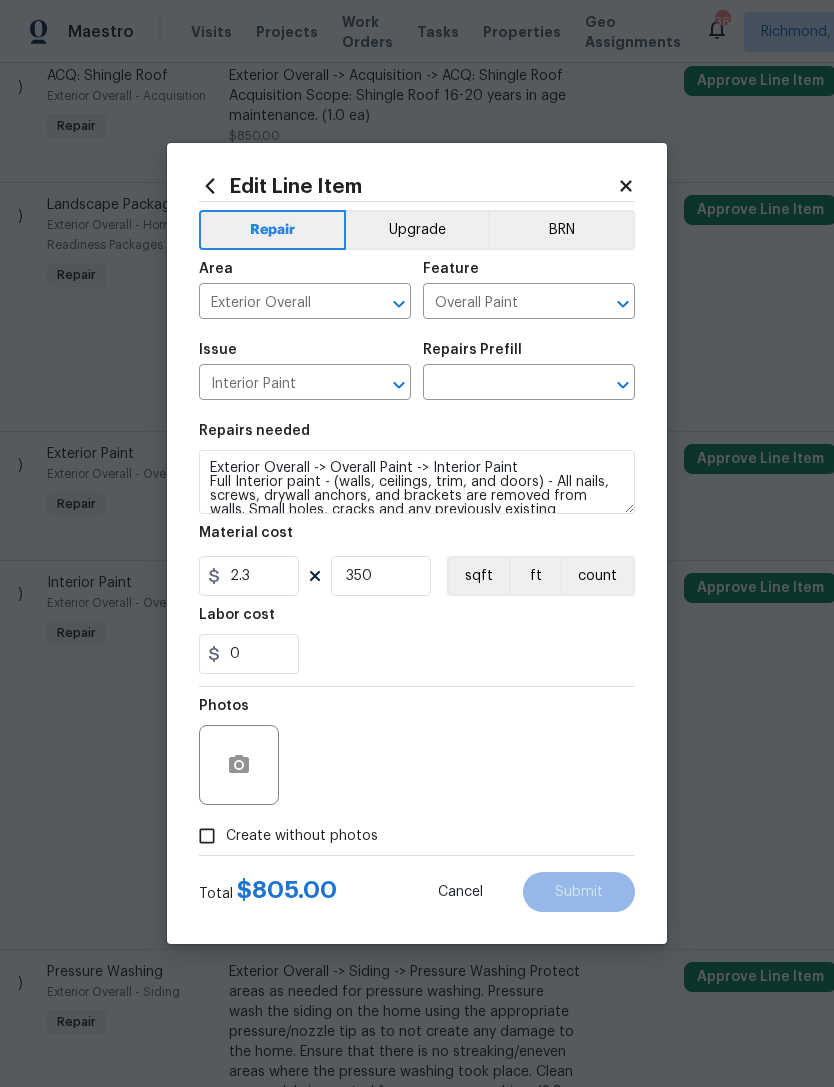 click on "0" at bounding box center [417, 654] 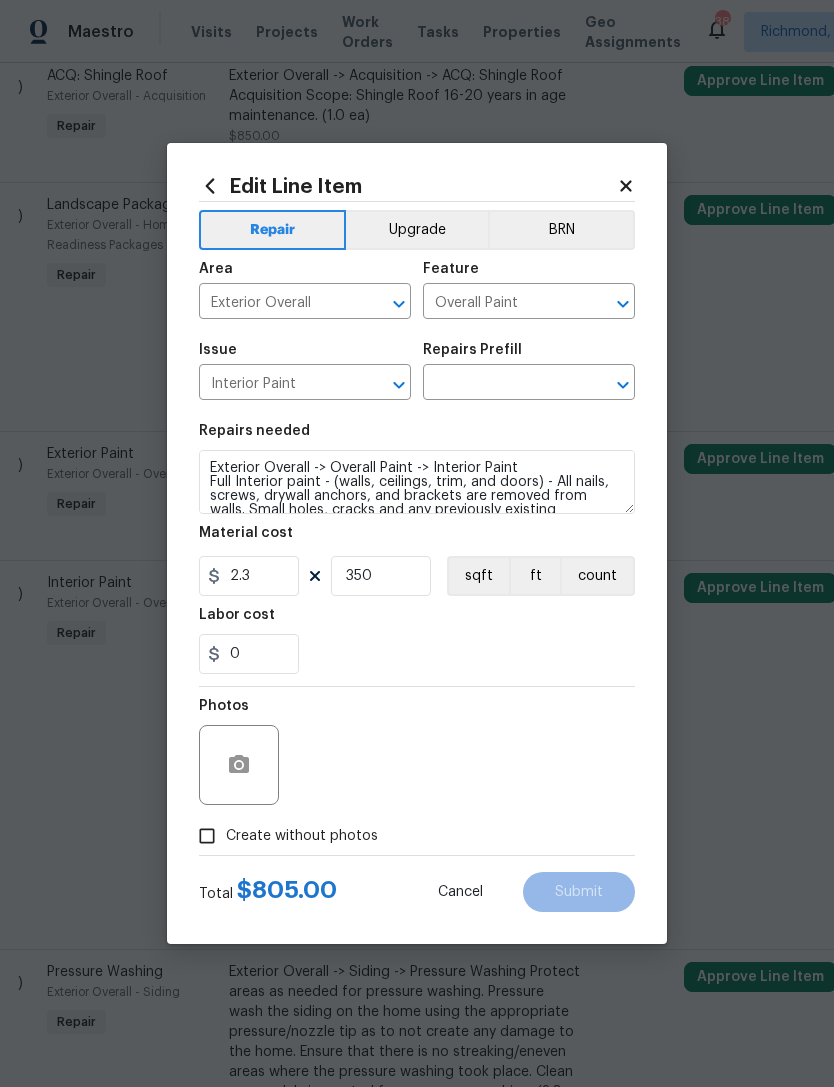 click on "Create without photos" at bounding box center (207, 836) 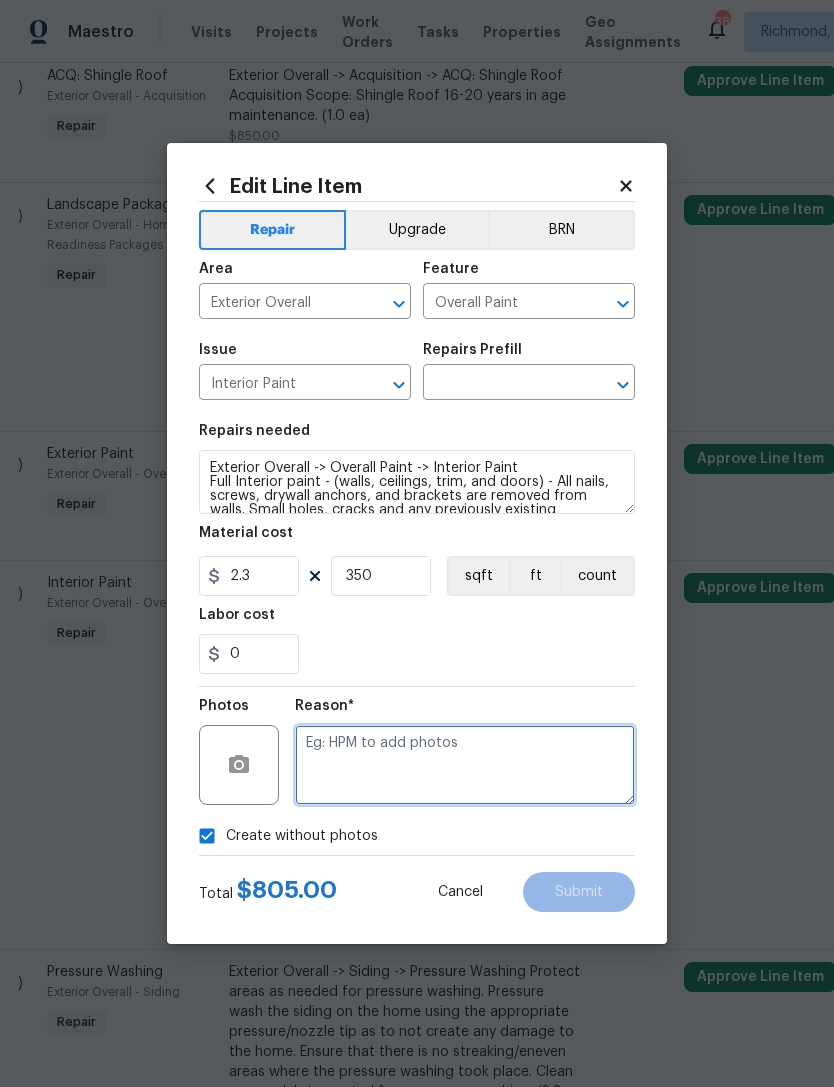 click at bounding box center [465, 765] 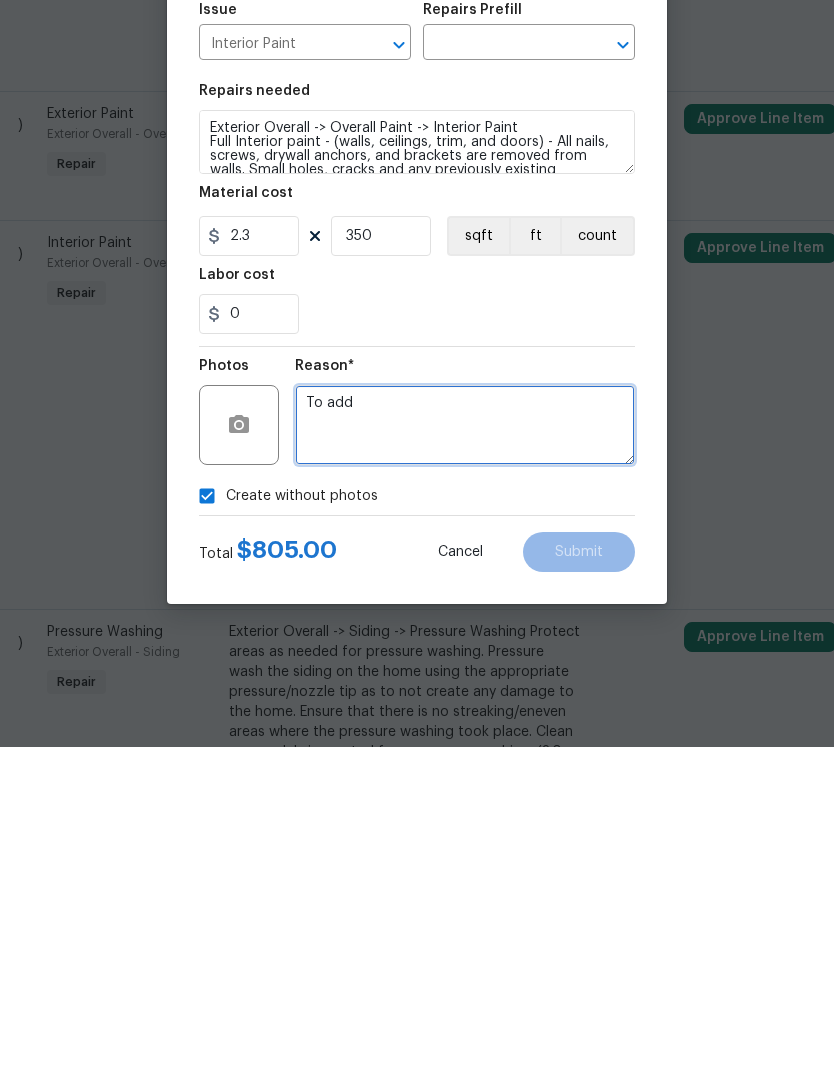 type on "To add" 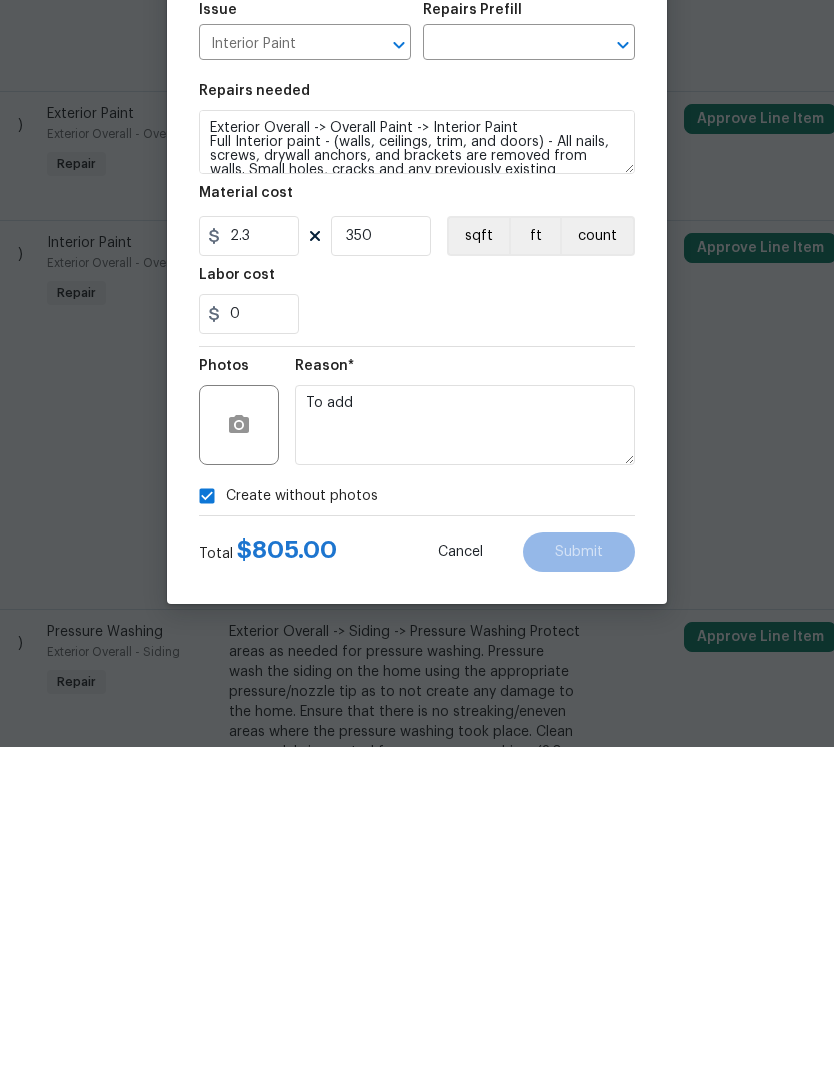 click on "Create without photos" at bounding box center (417, 836) 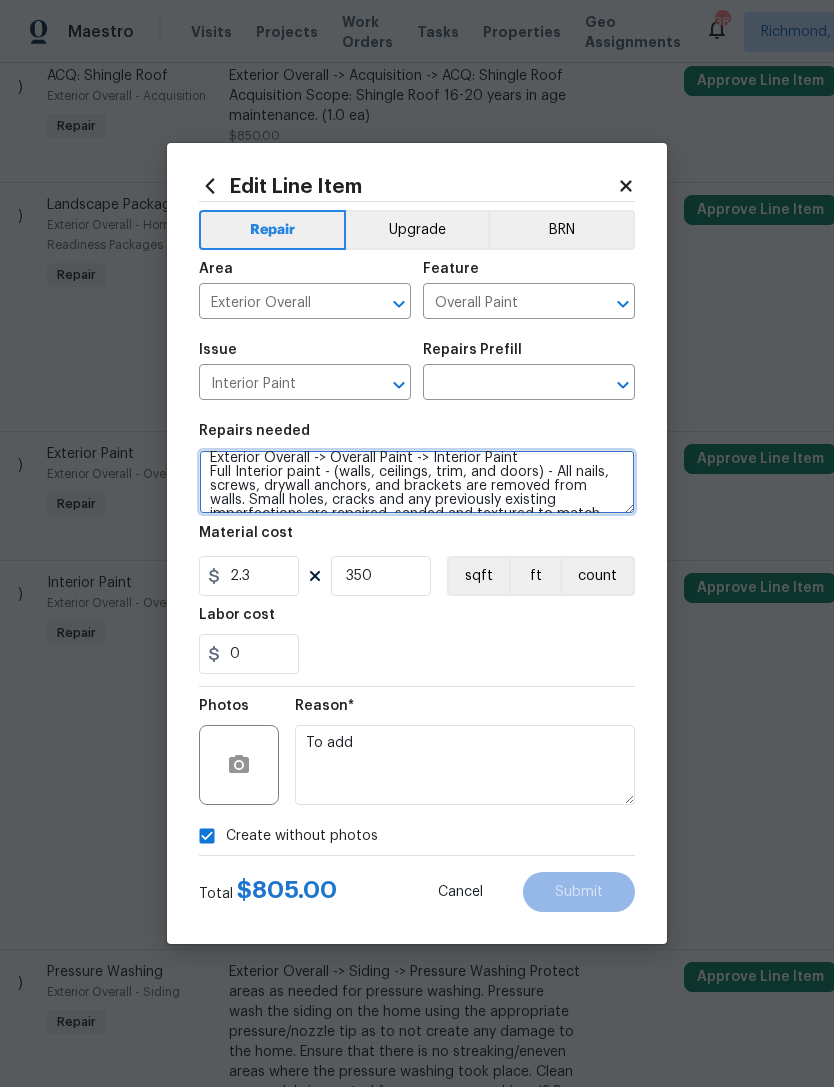 scroll, scrollTop: 12, scrollLeft: 0, axis: vertical 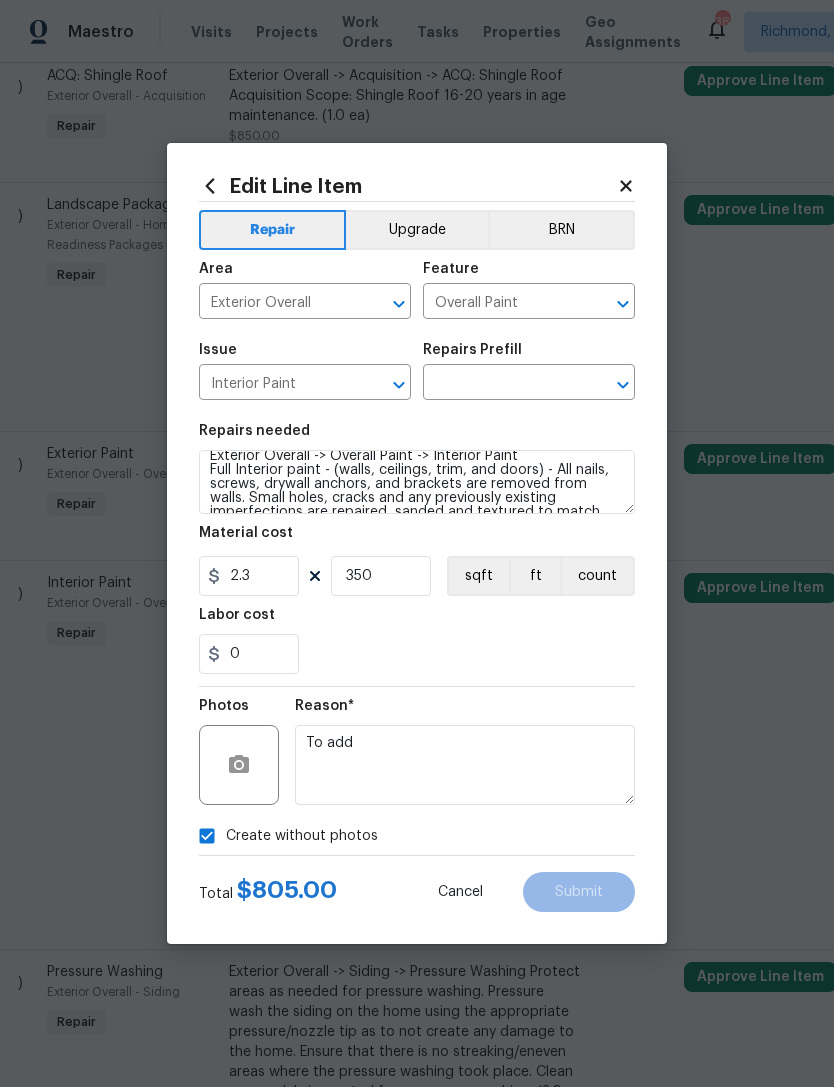 click 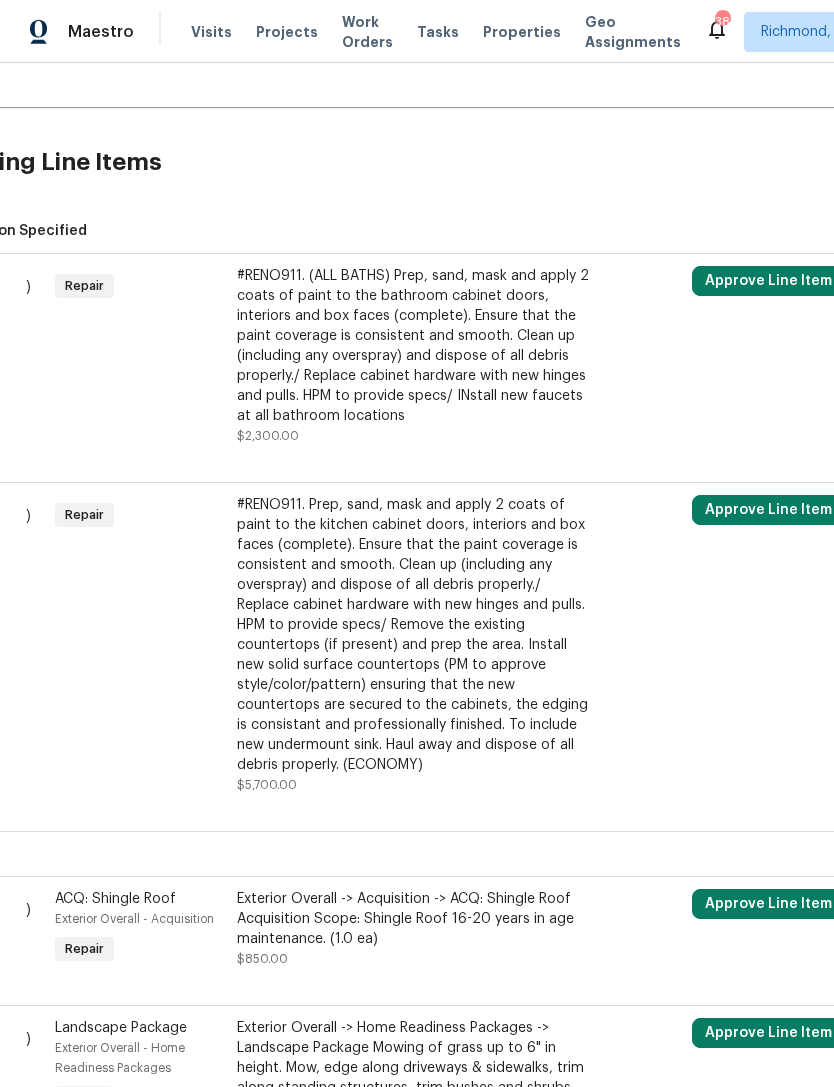 scroll, scrollTop: 540, scrollLeft: 62, axis: both 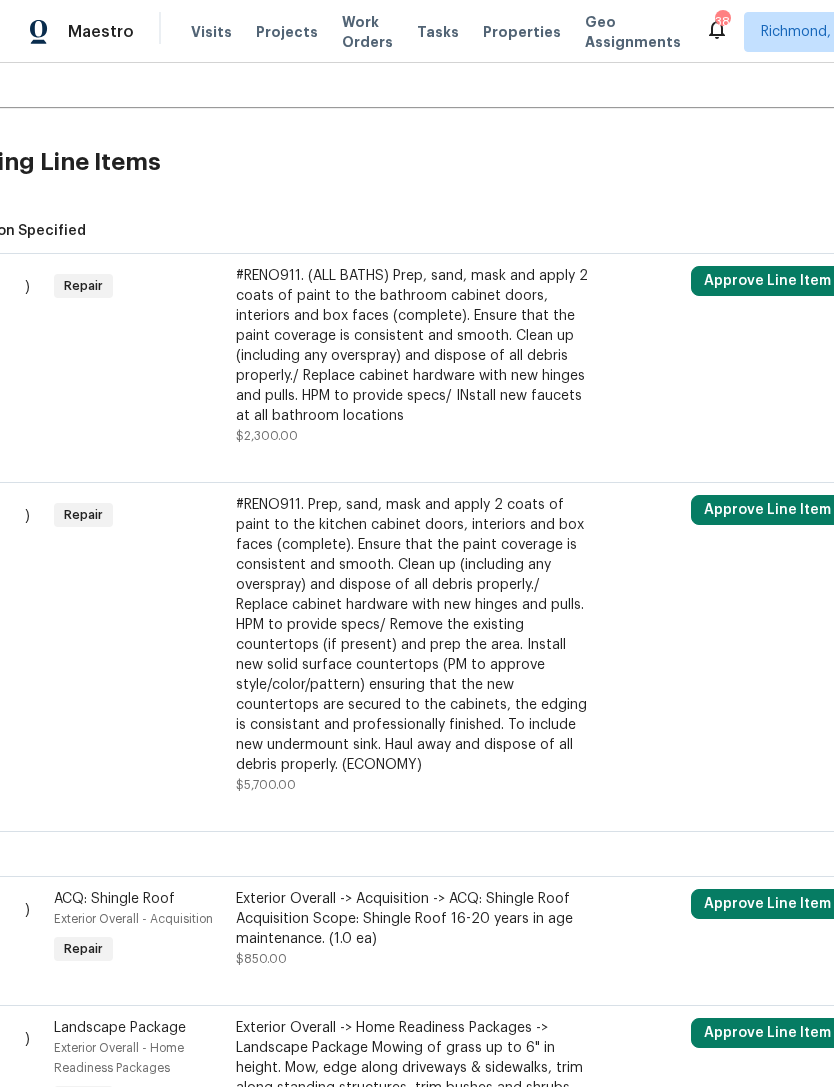 click on "#RENO911. (ALL BATHS) Prep, sand, mask and apply 2 coats of paint to the bathroom cabinet doors, interiors and box faces (complete). Ensure that the paint coverage is consistent and smooth. Clean up (including any overspray) and dispose of all debris properly./
Replace cabinet hardware with new hinges and pulls. HPM to provide specs/
INstall new faucets at all bathroom locations" at bounding box center (412, 346) 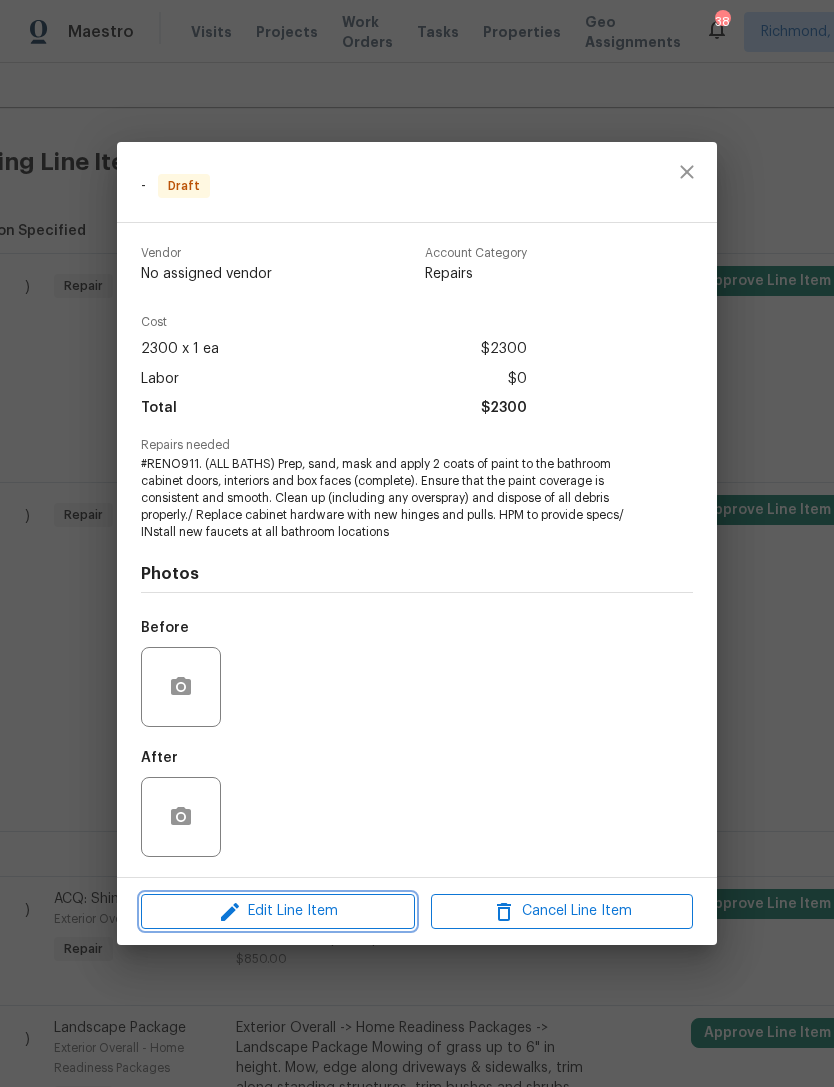 click on "Edit Line Item" at bounding box center [278, 911] 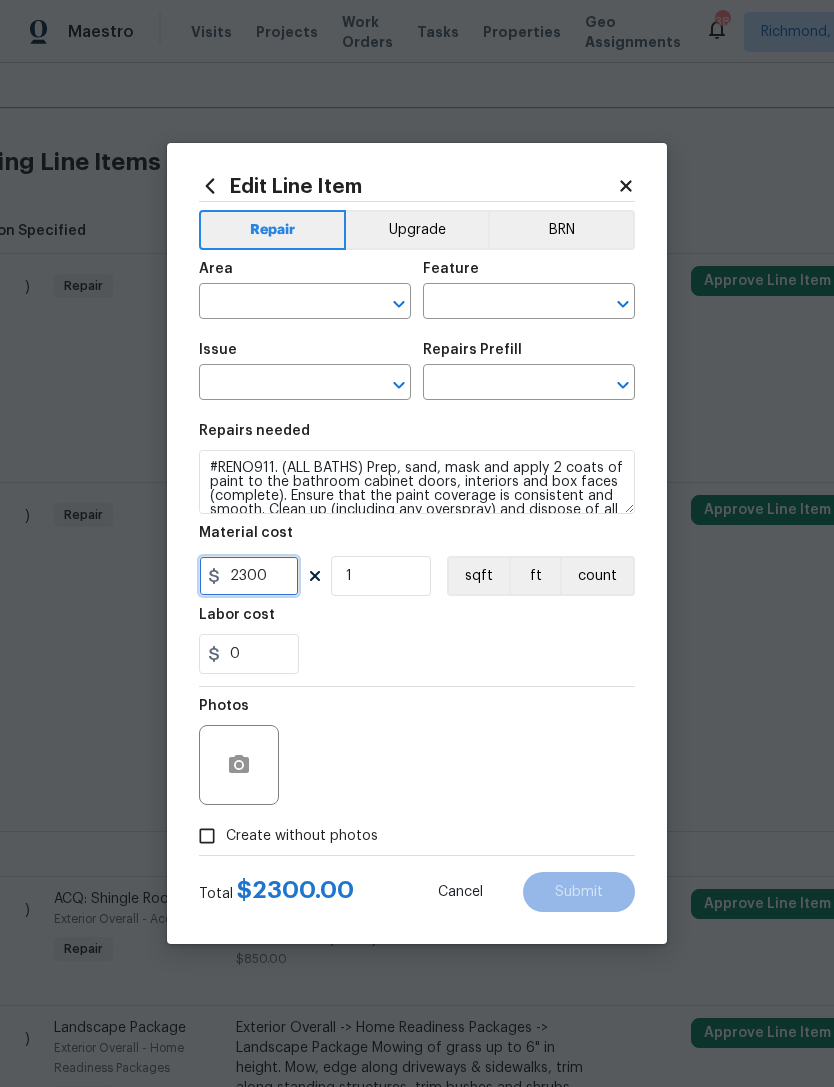 click on "2300" at bounding box center (249, 576) 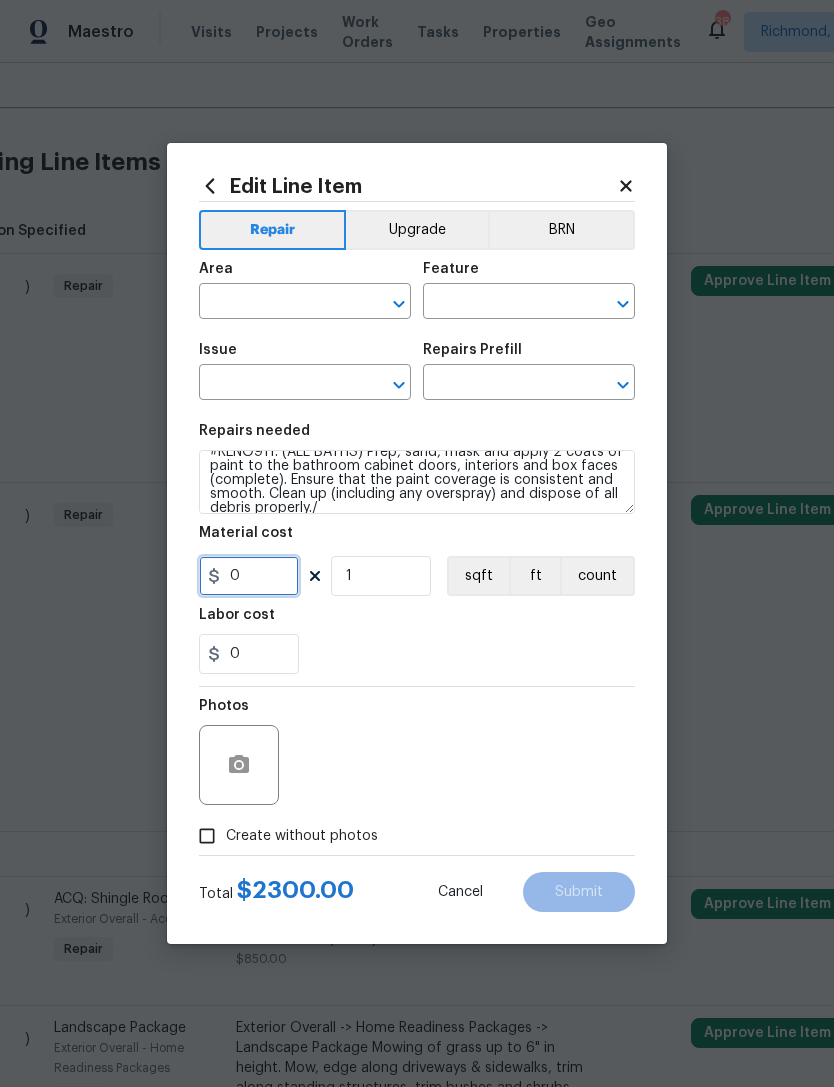 scroll, scrollTop: 15, scrollLeft: 0, axis: vertical 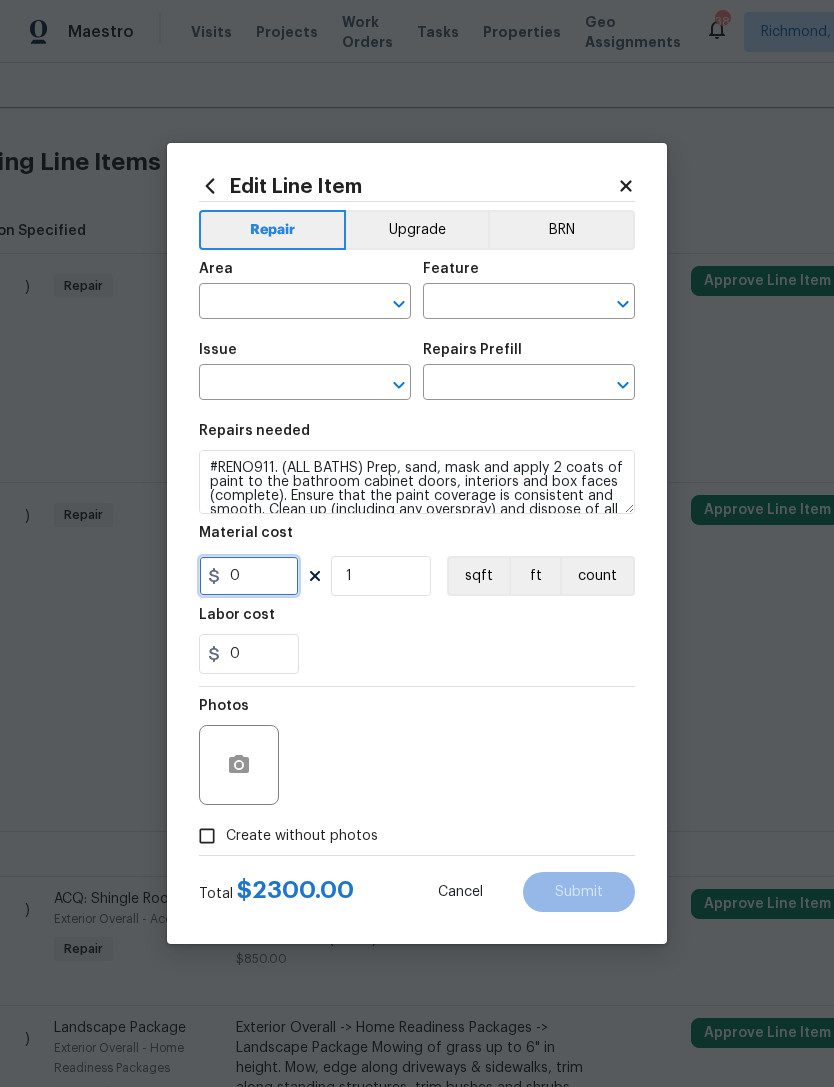 click on "0" at bounding box center [249, 576] 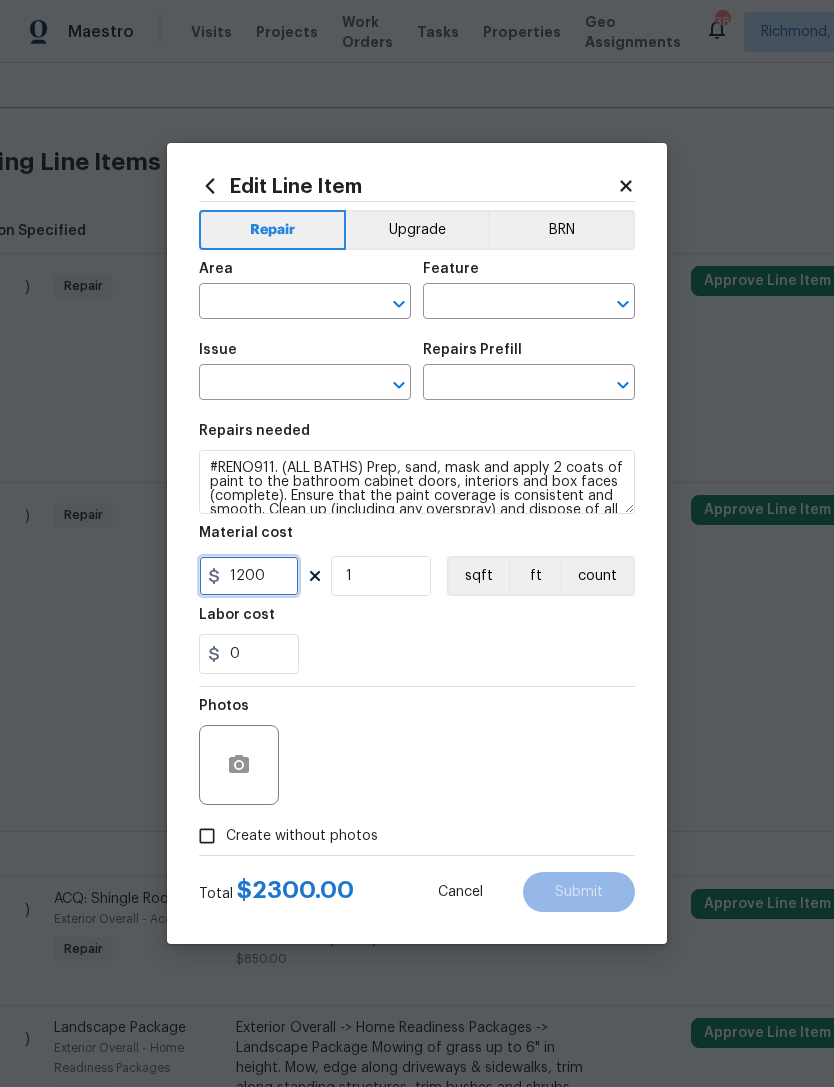 type on "1200" 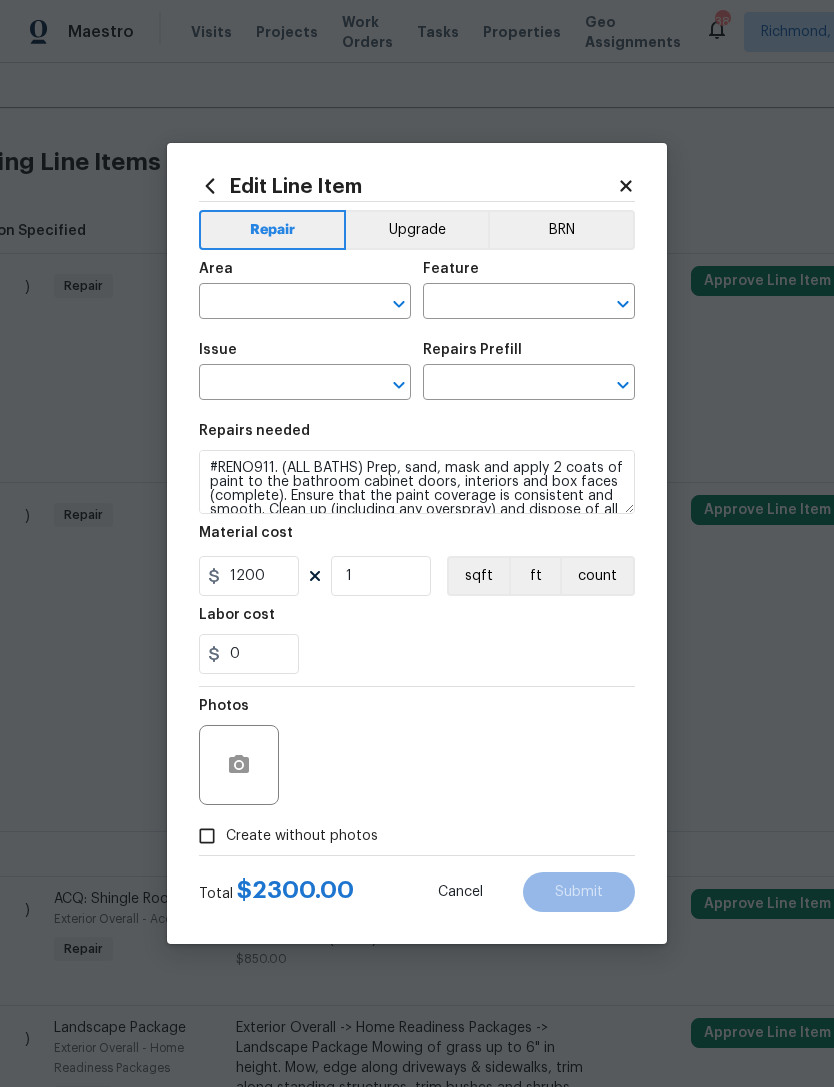 click on "0" at bounding box center (417, 654) 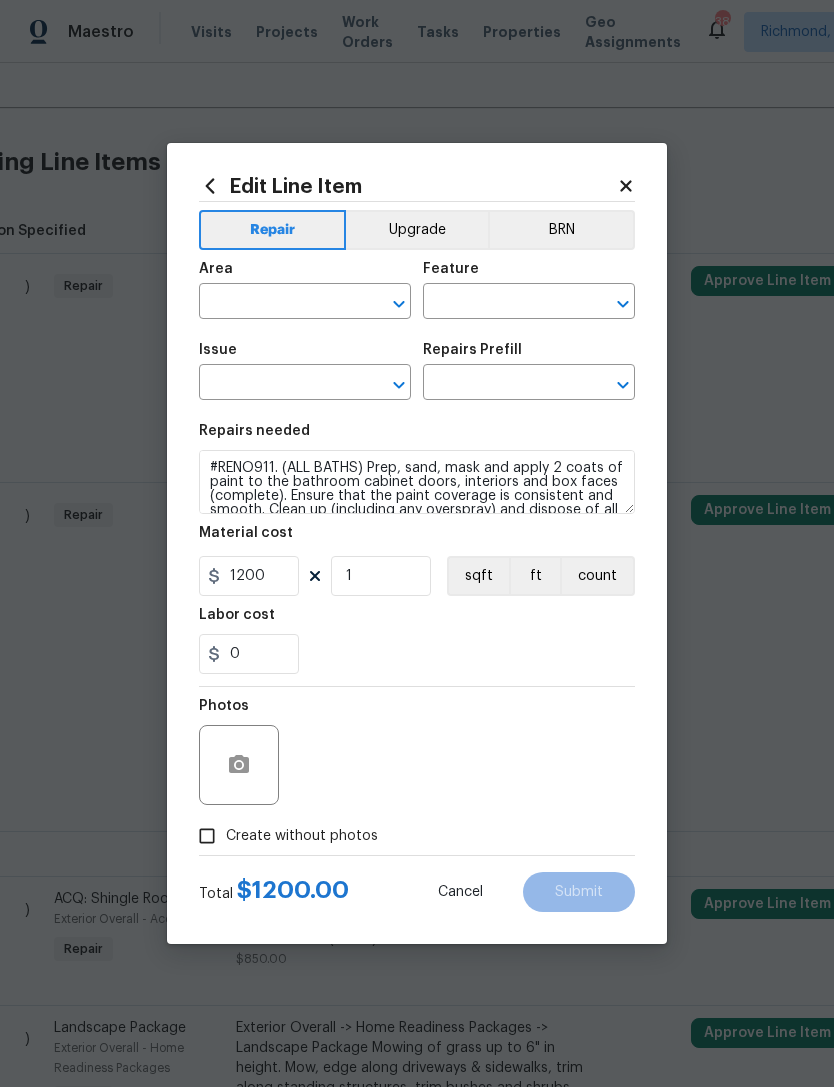 click 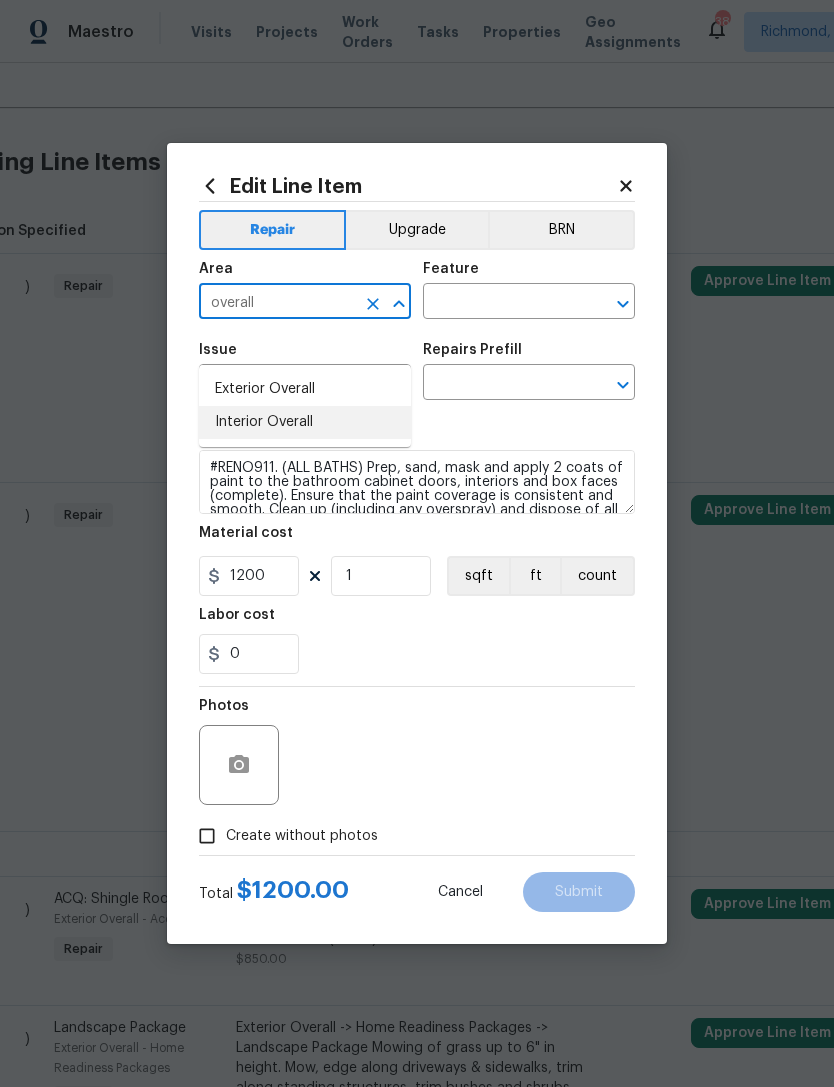 click on "Interior Overall" at bounding box center (305, 422) 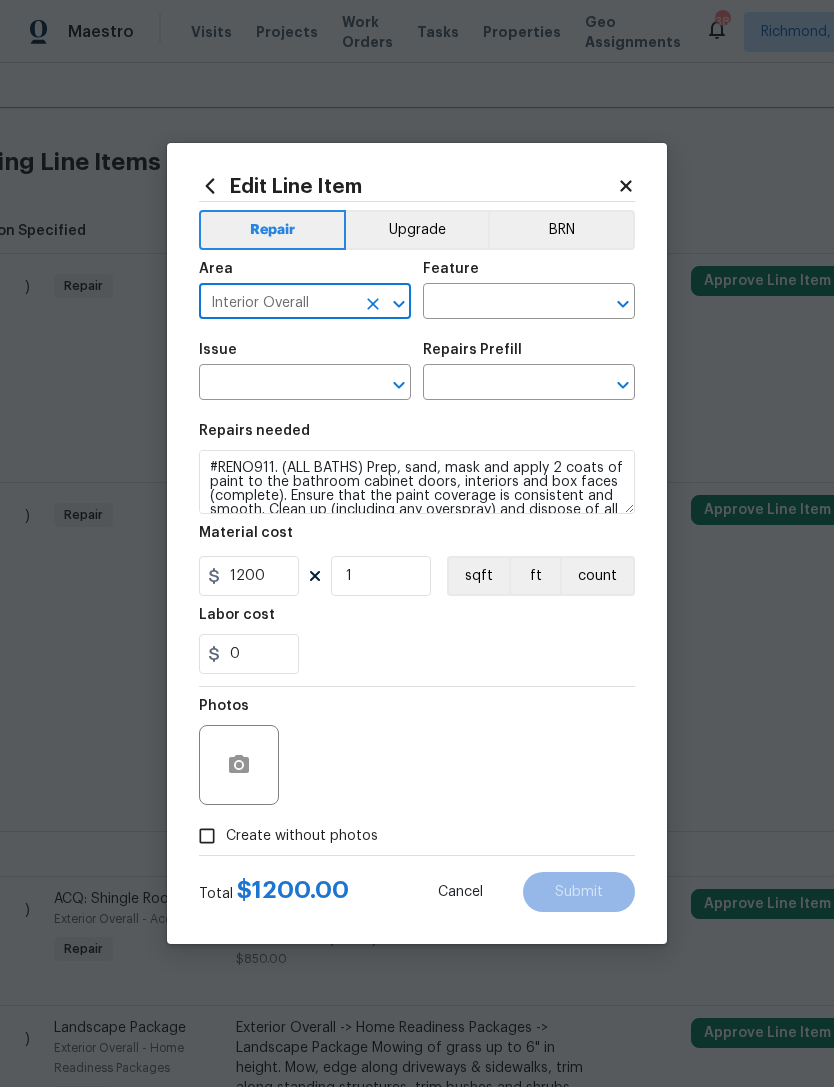 scroll, scrollTop: 0, scrollLeft: 0, axis: both 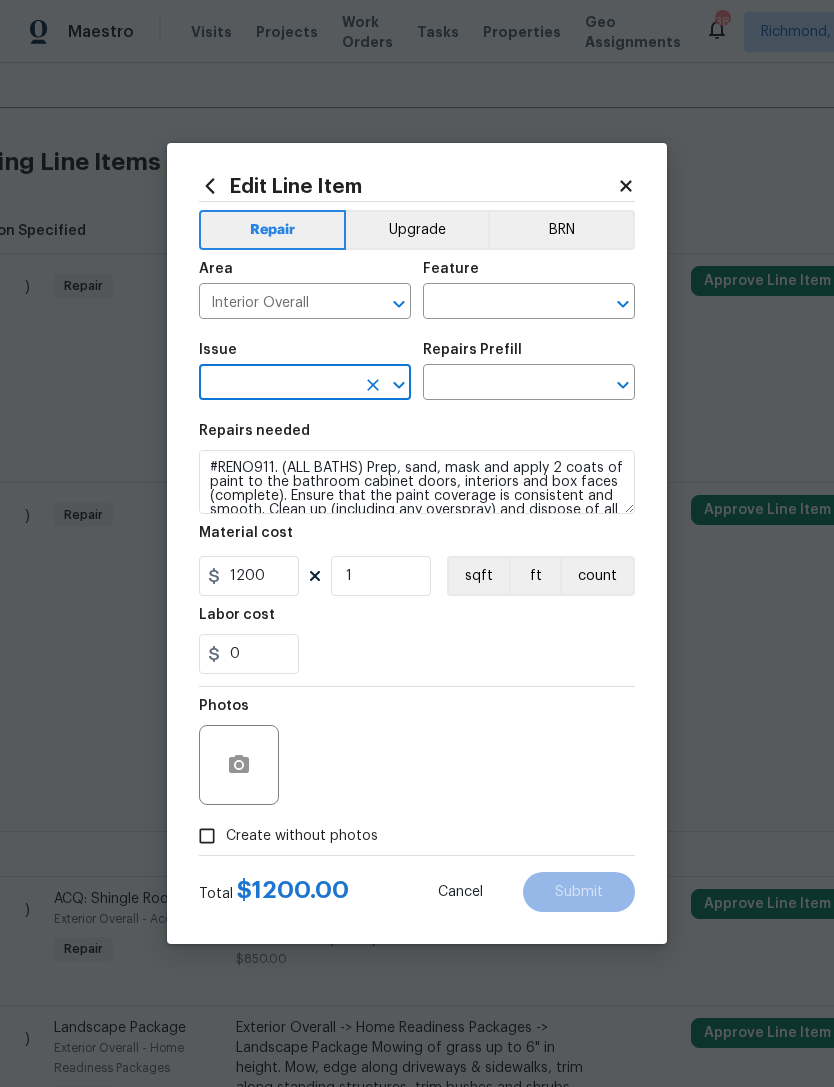 click 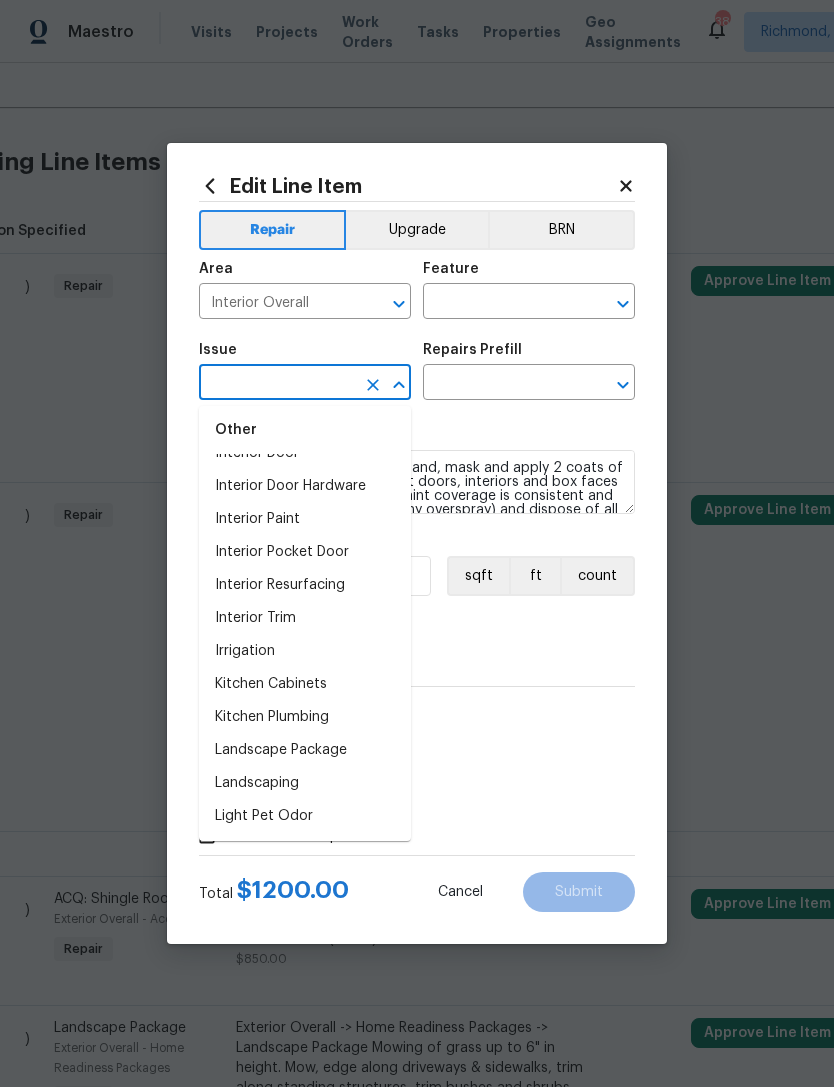 scroll, scrollTop: 2615, scrollLeft: 0, axis: vertical 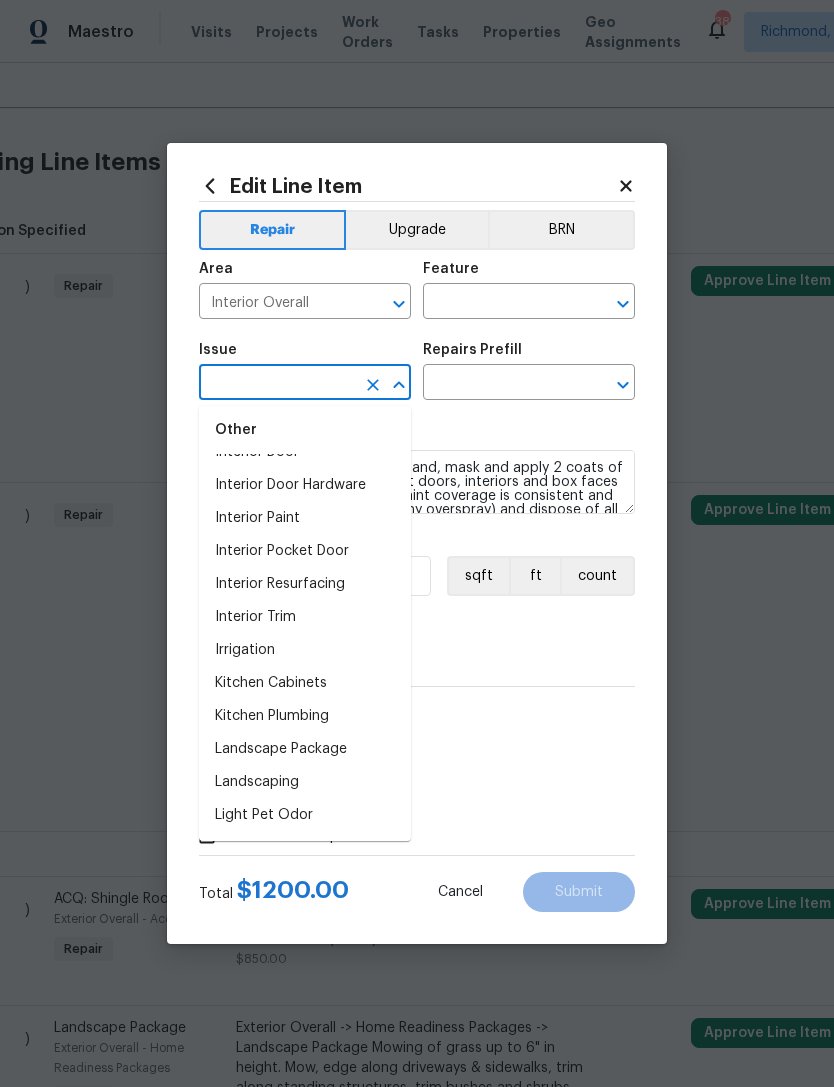 click on "Interior Paint" at bounding box center [305, 518] 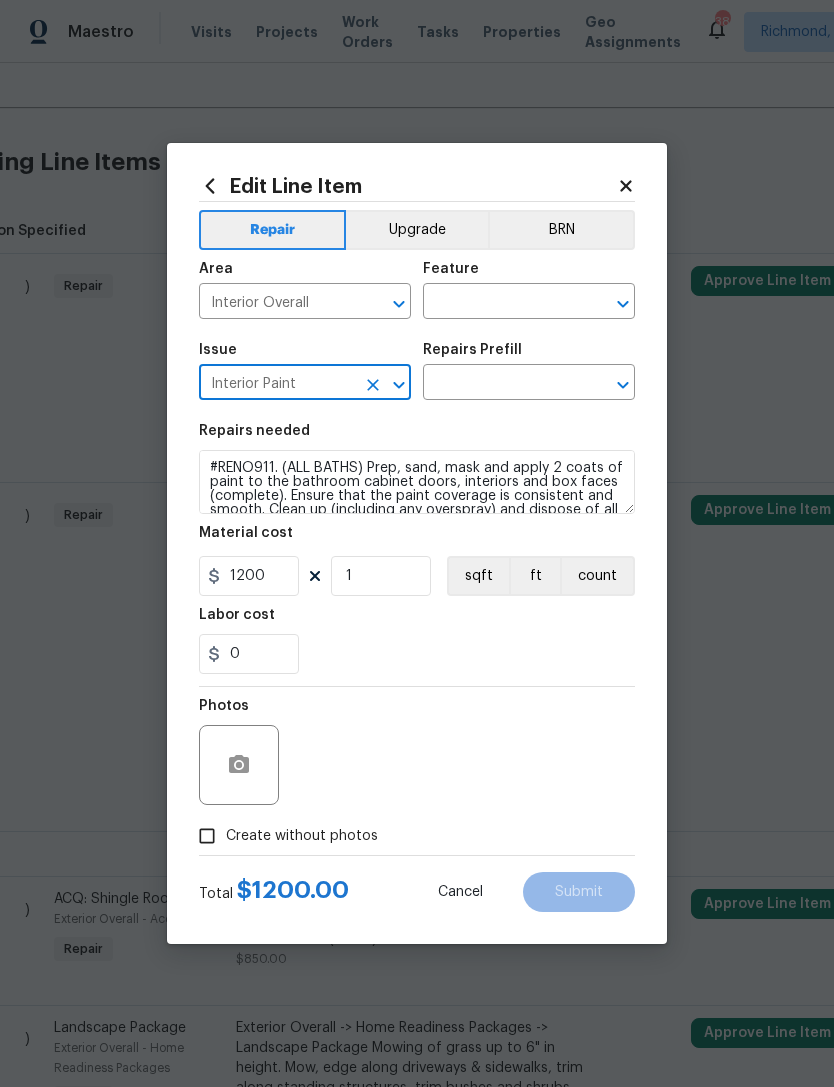 type on "Interior Paint" 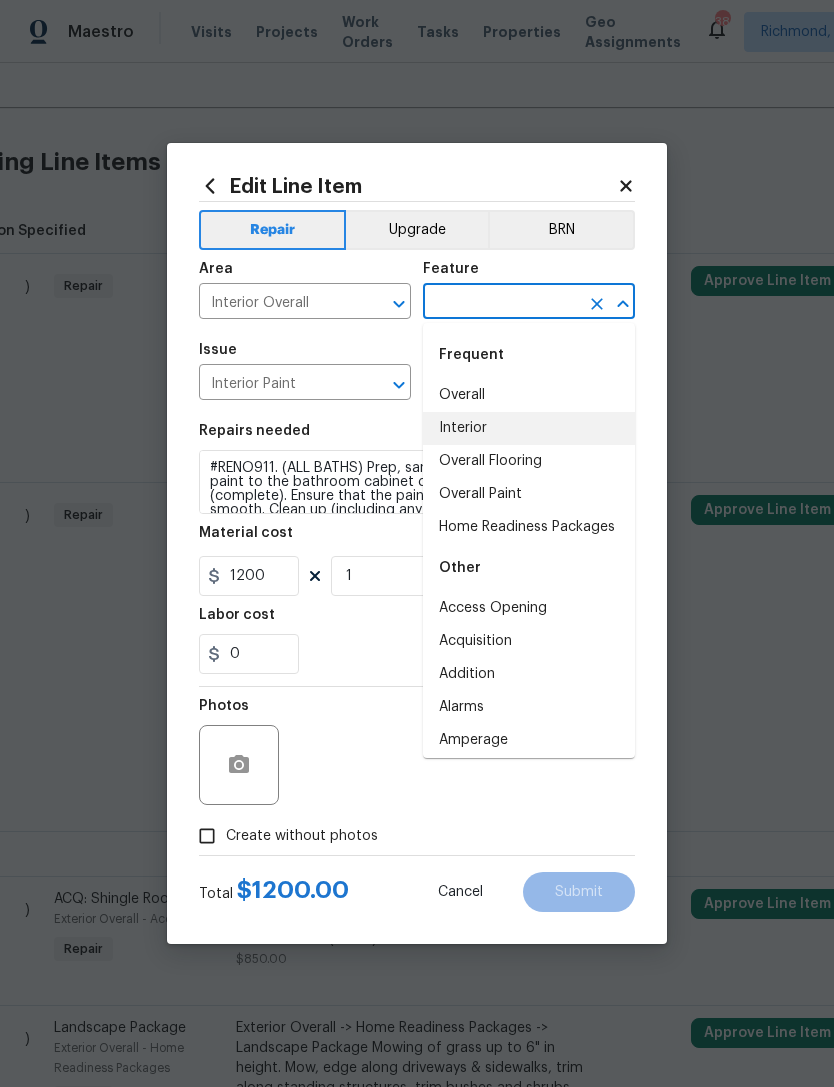 click on "Interior" at bounding box center (529, 428) 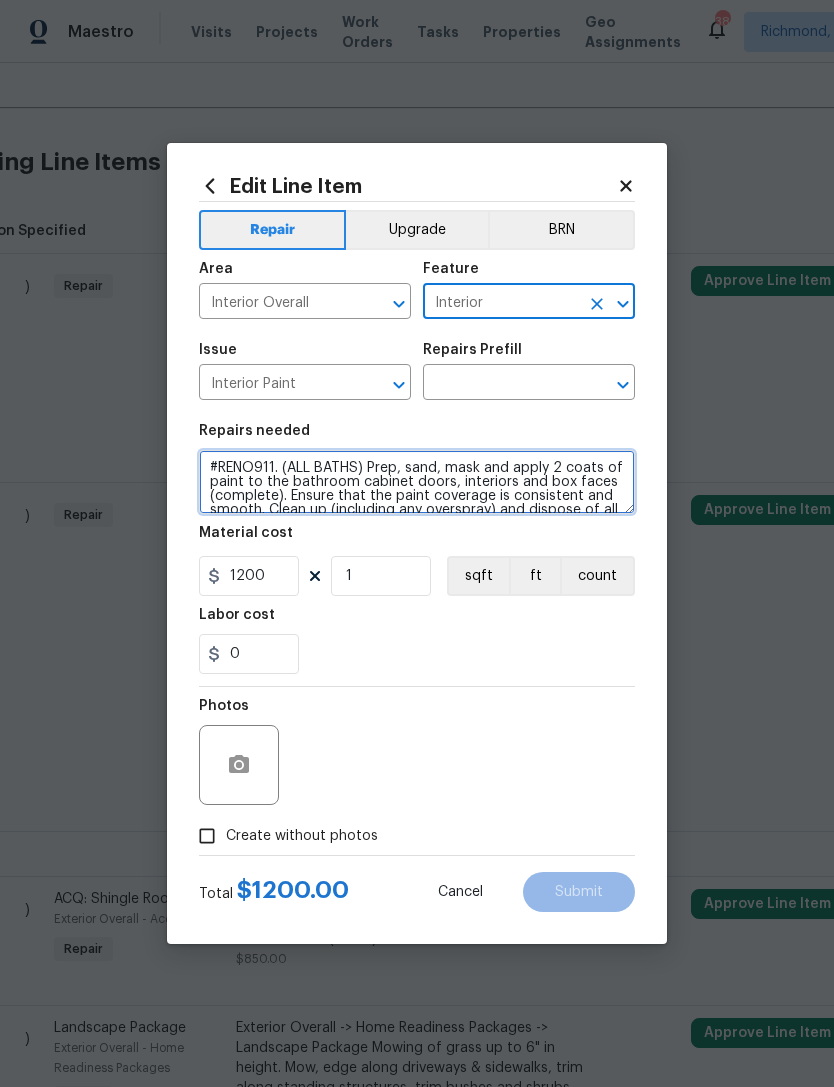 click on "#RENO911. (ALL BATHS) Prep, sand, mask and apply 2 coats of paint to the bathroom cabinet doors, interiors and box faces (complete). Ensure that the paint coverage is consistent and smooth. Clean up (including any overspray) and dispose of all debris properly./
Replace cabinet hardware with new hinges and pulls. HPM to provide specs/
INstall new faucets at all bathroom locations" at bounding box center (417, 482) 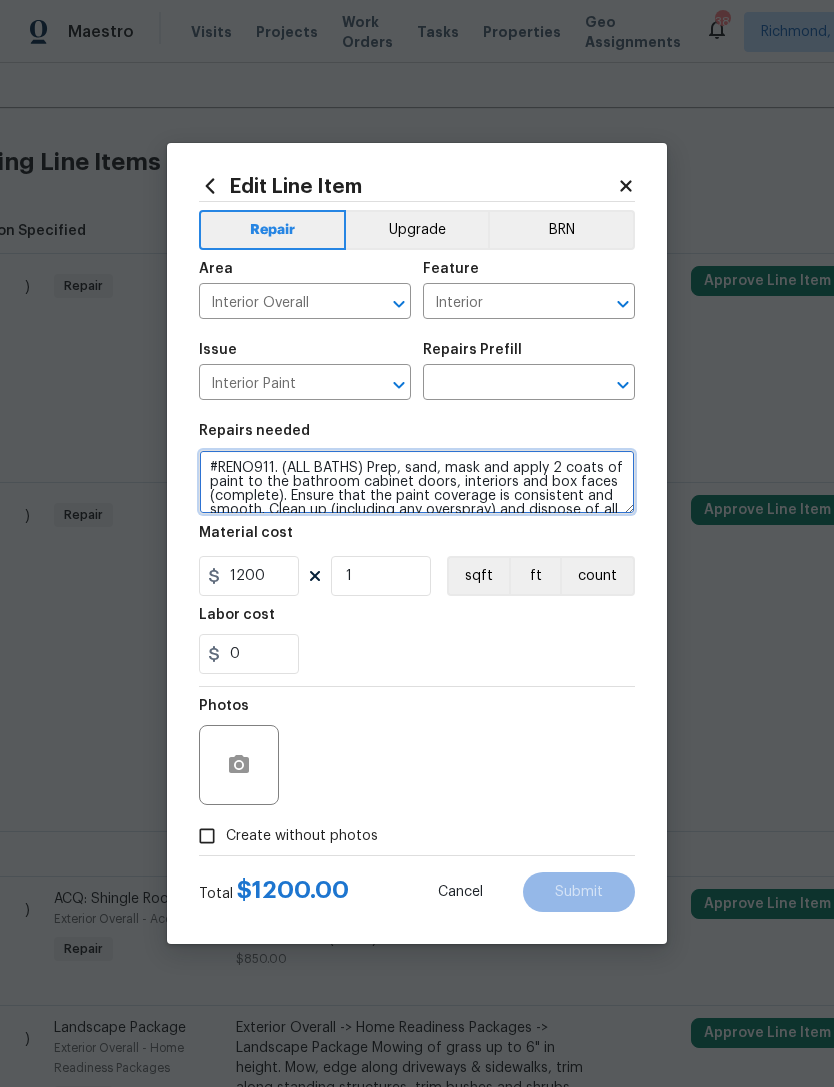 click on "#RENO911. (ALL BATHS) Prep, sand, mask and apply 2 coats of paint to the bathroom cabinet doors, interiors and box faces (complete). Ensure that the paint coverage is consistent and smooth. Clean up (including any overspray) and dispose of all debris properly./
Replace cabinet hardware with new hinges and pulls. HPM to provide specs/
INstall new faucets at all bathroom locations" at bounding box center (417, 482) 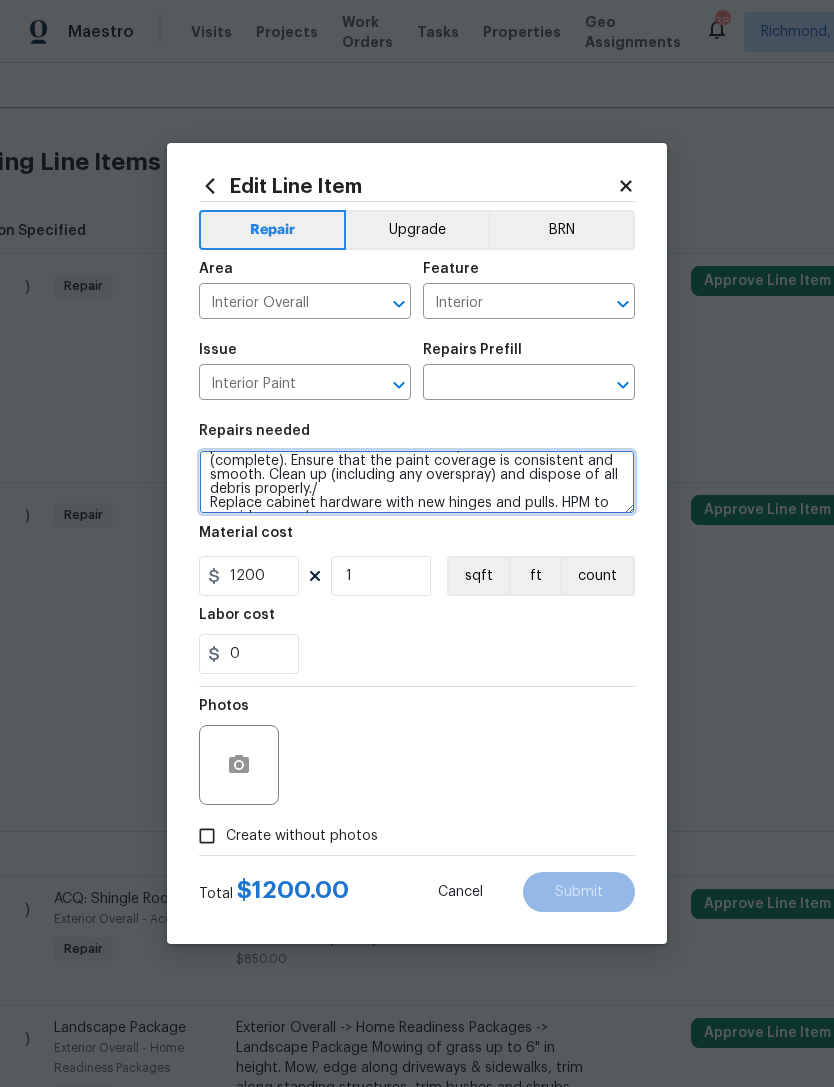 scroll, scrollTop: 70, scrollLeft: 0, axis: vertical 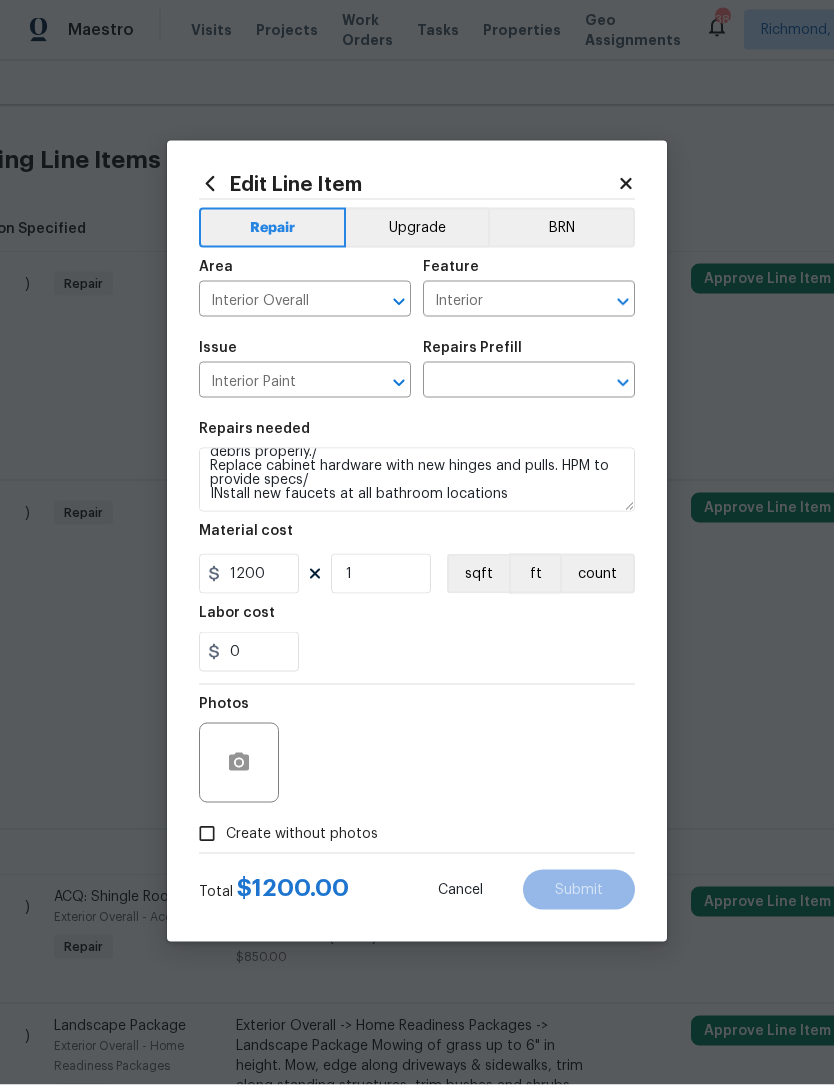 click on "Edit Line Item Repair Upgrade BRN Area Interior Overall ​ Feature Interior ​ Issue Interior Paint ​ Repairs Prefill ​ Repairs needed #RENO911. (ALL BATHS) Prep, sand, mask and apply 2 coats of paint to the bathroom cabinet doors, interiors and box faces (complete). Ensure that the paint coverage is consistent and smooth. Clean up (including any overspray) and dispose of all debris properly./
Replace cabinet hardware with new hinges and pulls. HPM to provide specs/
INstall new faucets at all bathroom locations Material cost 1200 1 sqft ft count Labor cost 0 Photos Create without photos Total   $ 1200.00 Cancel Submit" at bounding box center (417, 543) 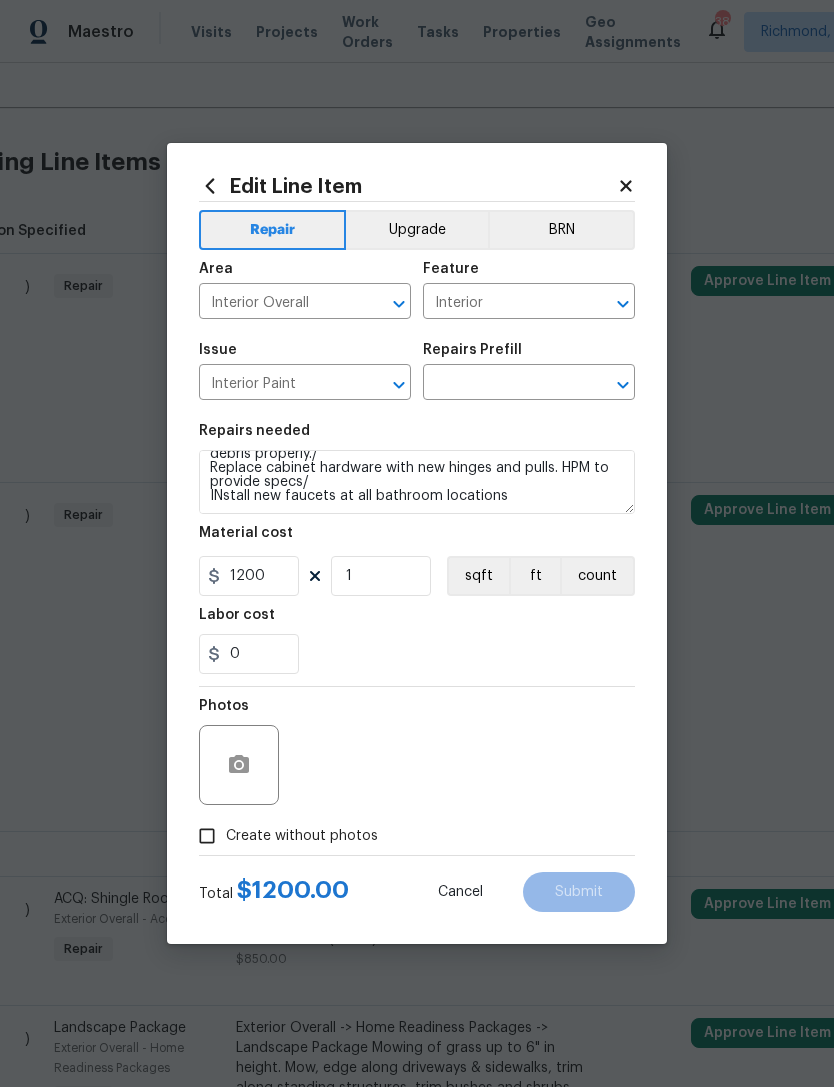 click on "Edit Line Item Repair Upgrade BRN Area Interior Overall ​ Feature Interior ​ Issue Interior Paint ​ Repairs Prefill ​ Repairs needed #RENO911. (ALL BATHS) Prep, sand, mask and apply 2 coats of paint to the bathroom cabinet doors, interiors and box faces (complete). Ensure that the paint coverage is consistent and smooth. Clean up (including any overspray) and dispose of all debris properly./
Replace cabinet hardware with new hinges and pulls. HPM to provide specs/
INstall new faucets at all bathroom locations Material cost 1200 1 sqft ft count Labor cost 0 Photos Create without photos Total   $ 1200.00 Cancel Submit" at bounding box center (417, 543) 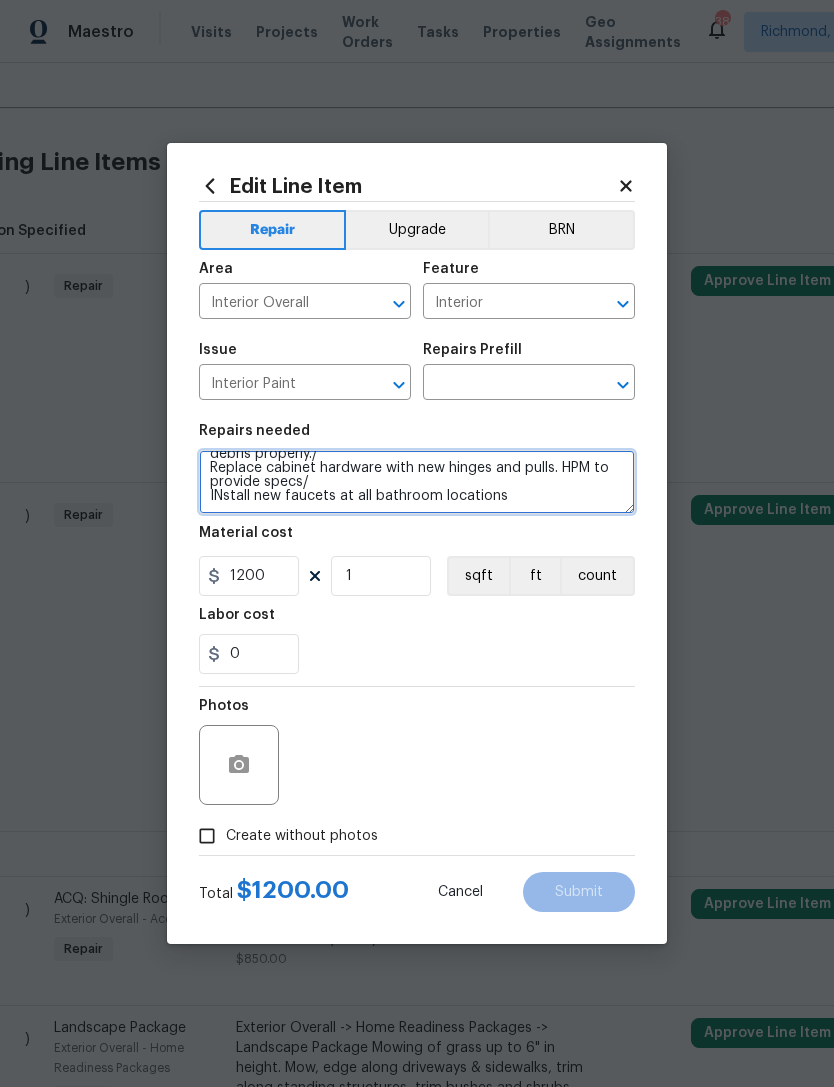 click on "#RENO911. (ALL BATHS) Prep, sand, mask and apply 2 coats of paint to the bathroom cabinet doors, interiors and box faces (complete). Ensure that the paint coverage is consistent and smooth. Clean up (including any overspray) and dispose of all debris properly./
Replace cabinet hardware with new hinges and pulls. HPM to provide specs/
INstall new faucets at all bathroom locations" at bounding box center (417, 482) 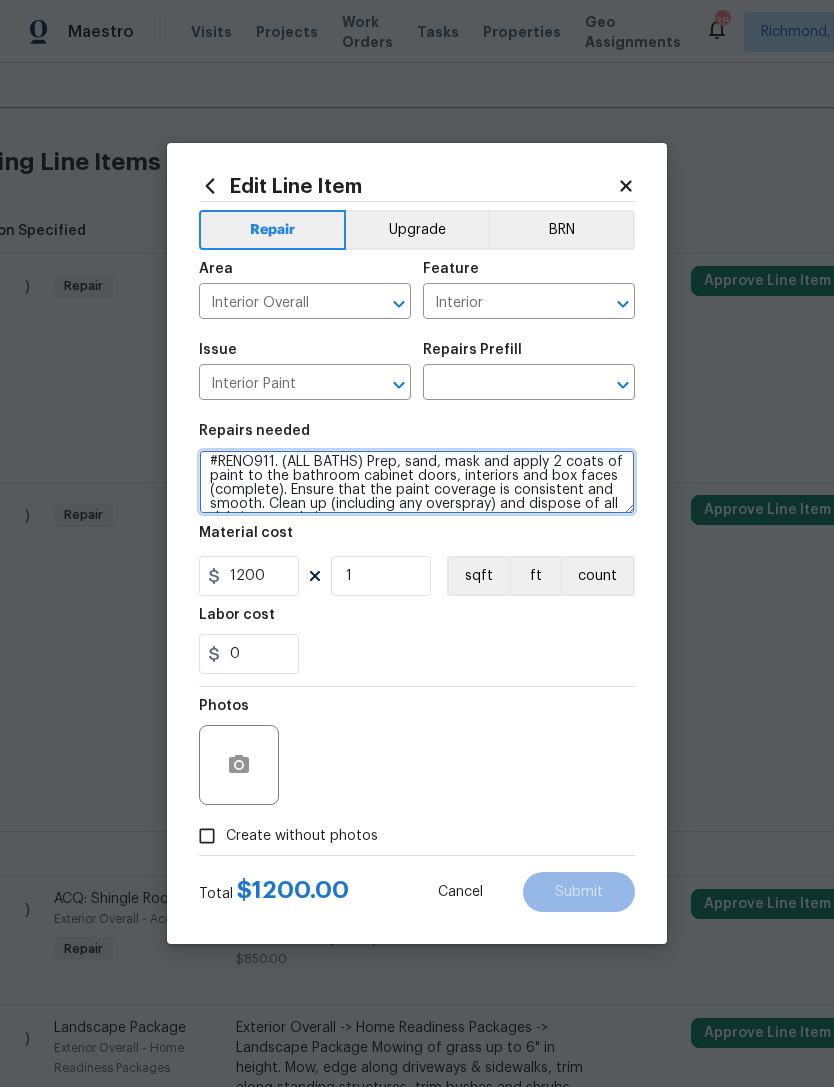 scroll, scrollTop: 0, scrollLeft: 0, axis: both 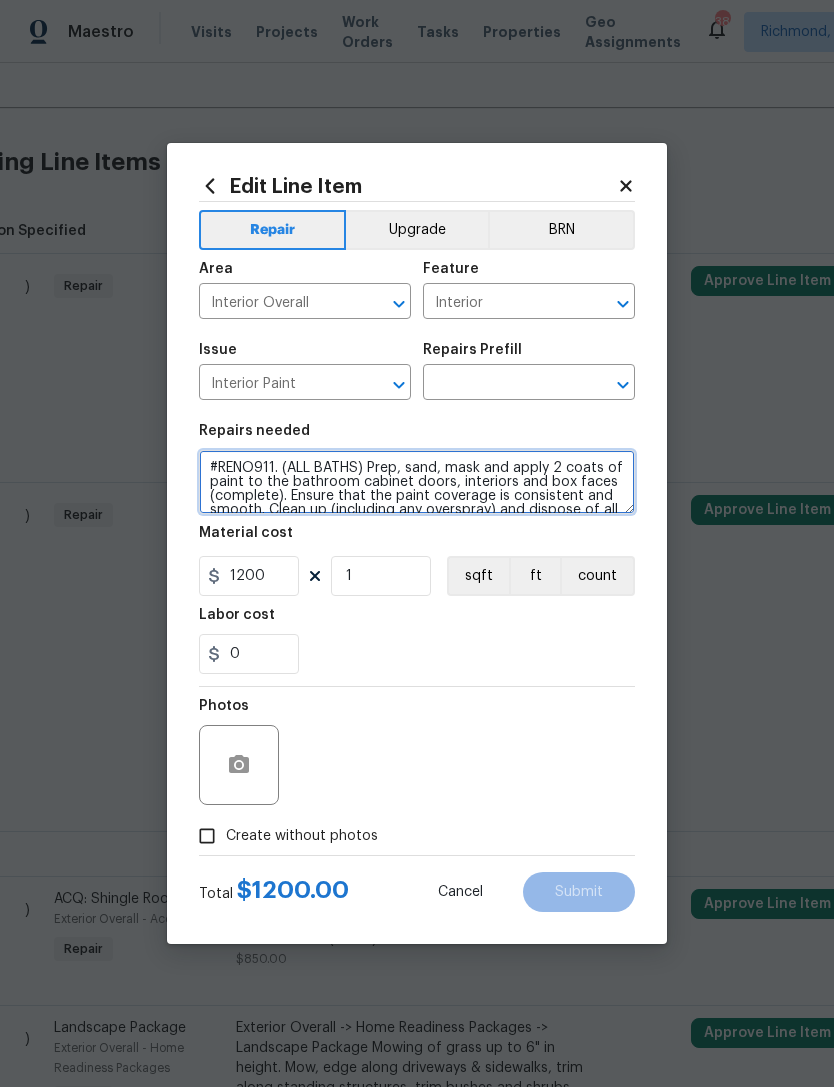 click on "#RENO911. (ALL BATHS) Prep, sand, mask and apply 2 coats of paint to the bathroom cabinet doors, interiors and box faces (complete). Ensure that the paint coverage is consistent and smooth. Clean up (including any overspray) and dispose of all debris properly./
Replace cabinet hardware with new hinges and pulls. HPM to provide specs/
INstall new faucets at all bathroom locations" at bounding box center [417, 482] 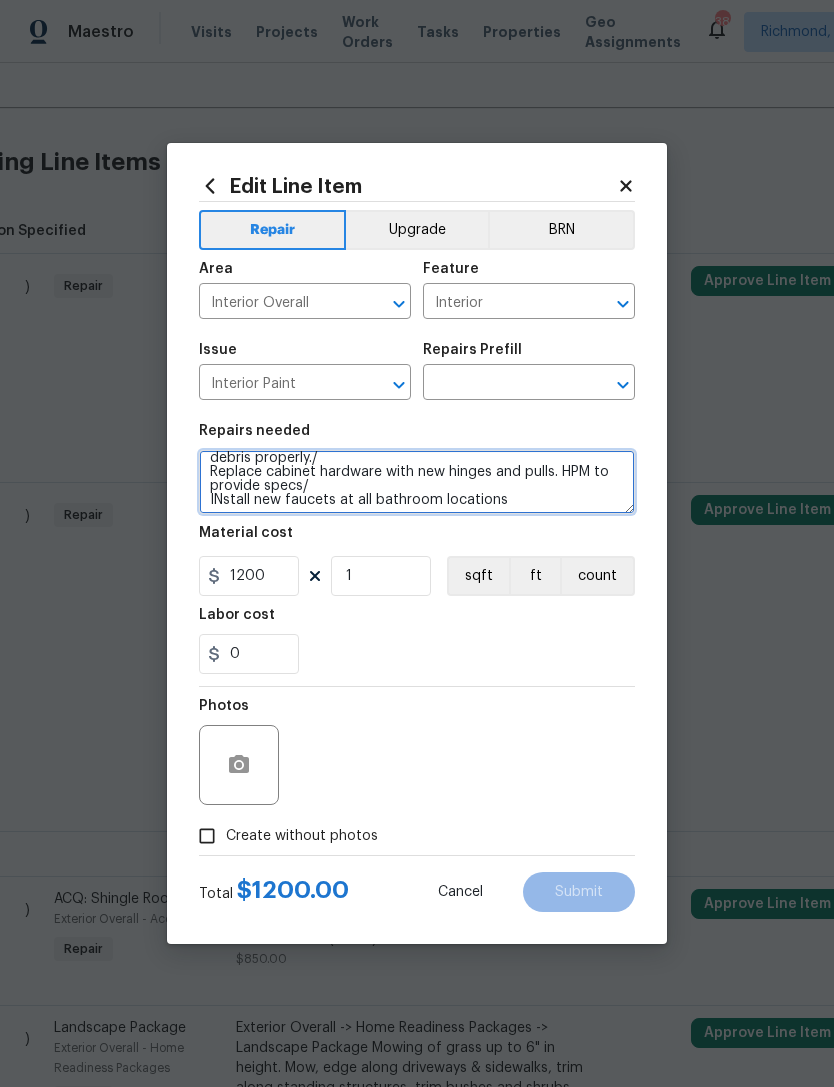scroll, scrollTop: 70, scrollLeft: 0, axis: vertical 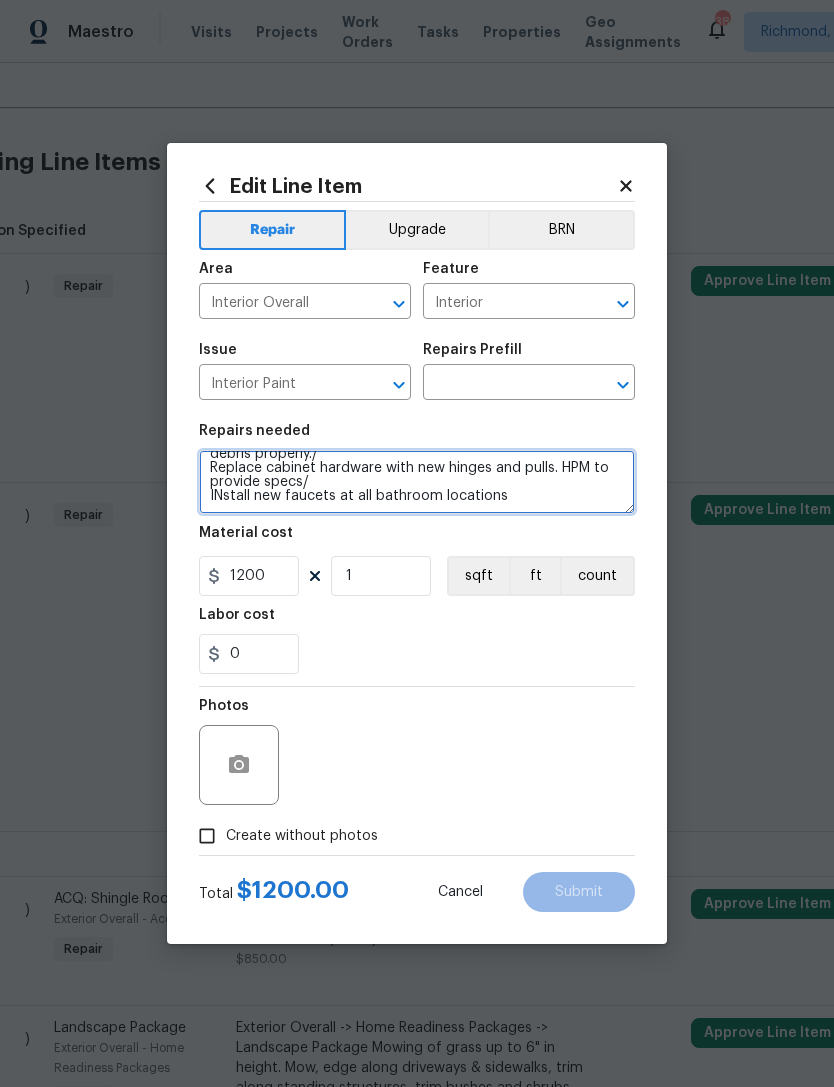 click on "#RENO911. (ALL BATHS) Prep, sand, mask and apply 2 coats of paint to the bathroom cabinet doors, interiors and box faces (complete). Ensure that the paint coverage is consistent and smooth. Clean up (including any overspray) and dispose of all debris properly./
Replace cabinet hardware with new hinges and pulls. HPM to provide specs/
INstall new faucets at all bathroom locations" at bounding box center (417, 482) 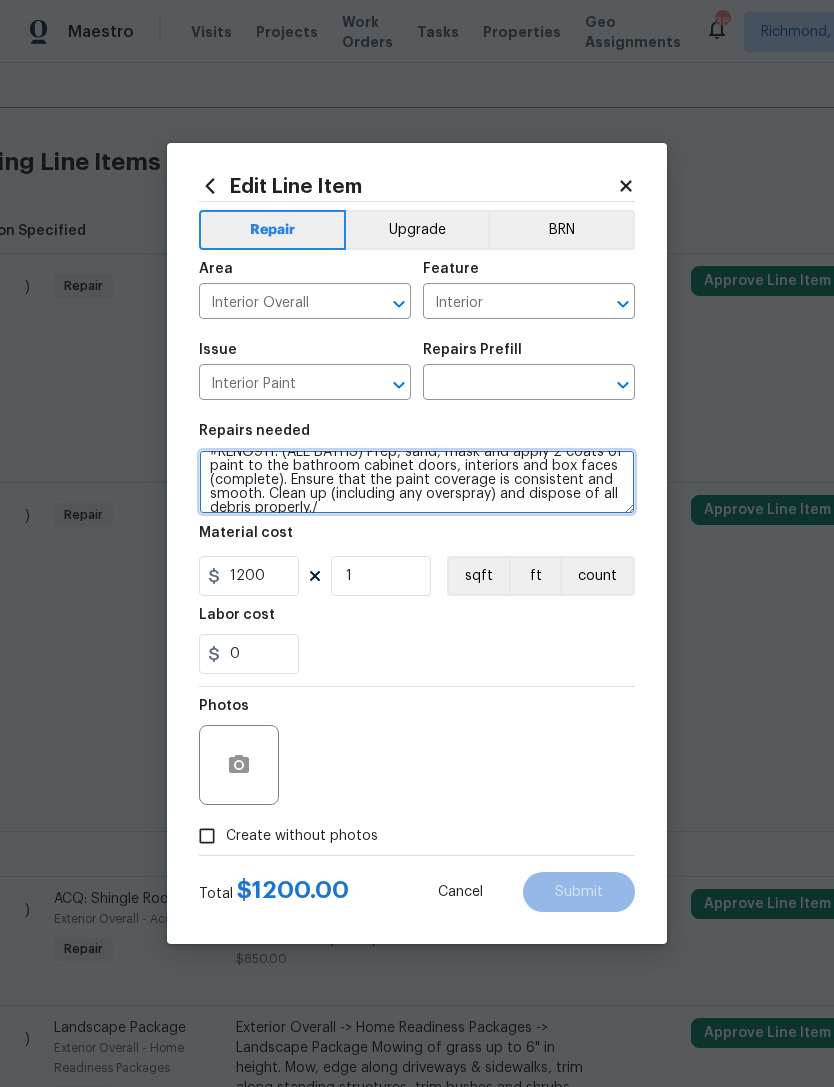 scroll, scrollTop: 0, scrollLeft: 0, axis: both 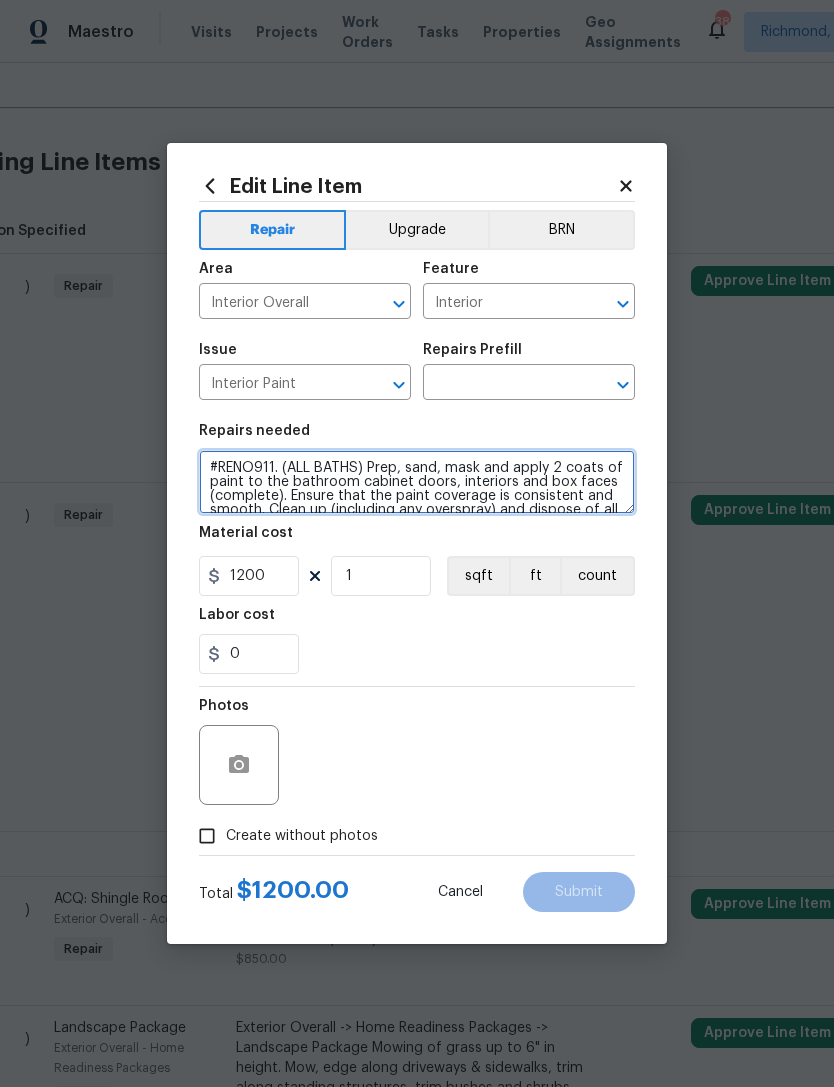 click on "#RENO911. (ALL BATHS) Prep, sand, mask and apply 2 coats of paint to the bathroom cabinet doors, interiors and box faces (complete). Ensure that the paint coverage is consistent and smooth. Clean up (including any overspray) and dispose of all debris properly./
Replace cabinet hardware with new hinges and pulls. HPM to provide specs/
INstall new faucets at all bathroom locations" at bounding box center (417, 482) 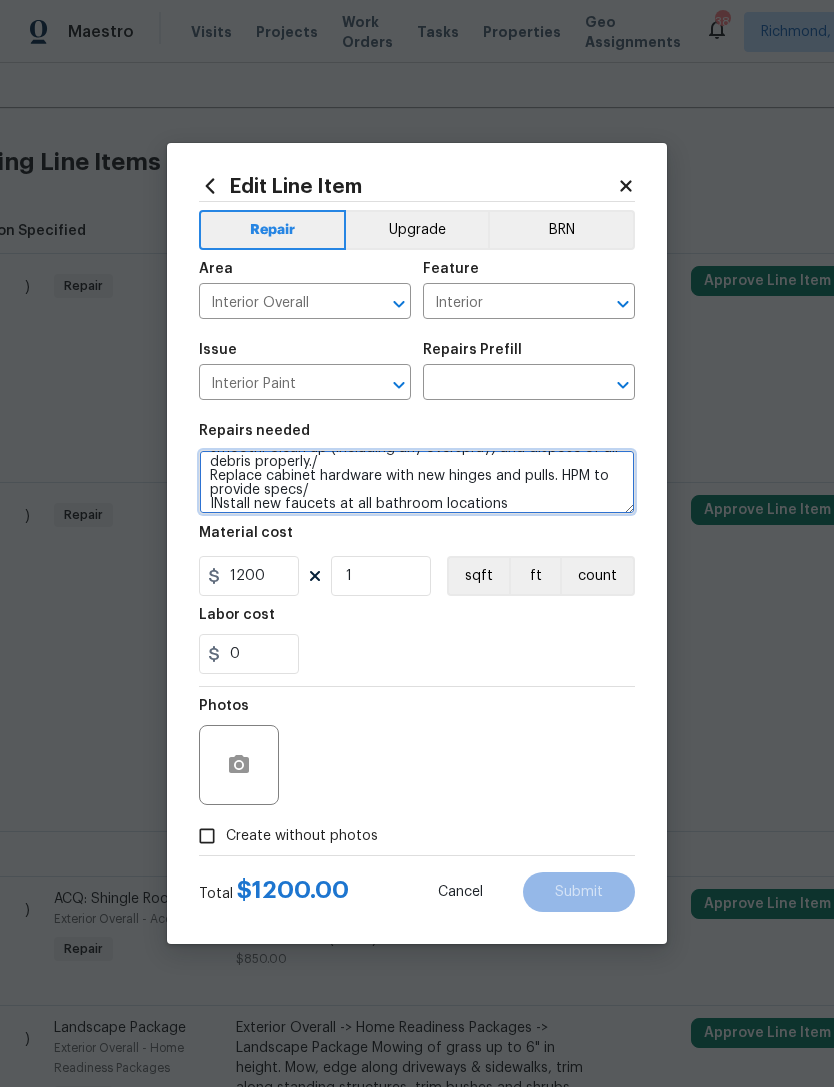 scroll, scrollTop: 70, scrollLeft: 0, axis: vertical 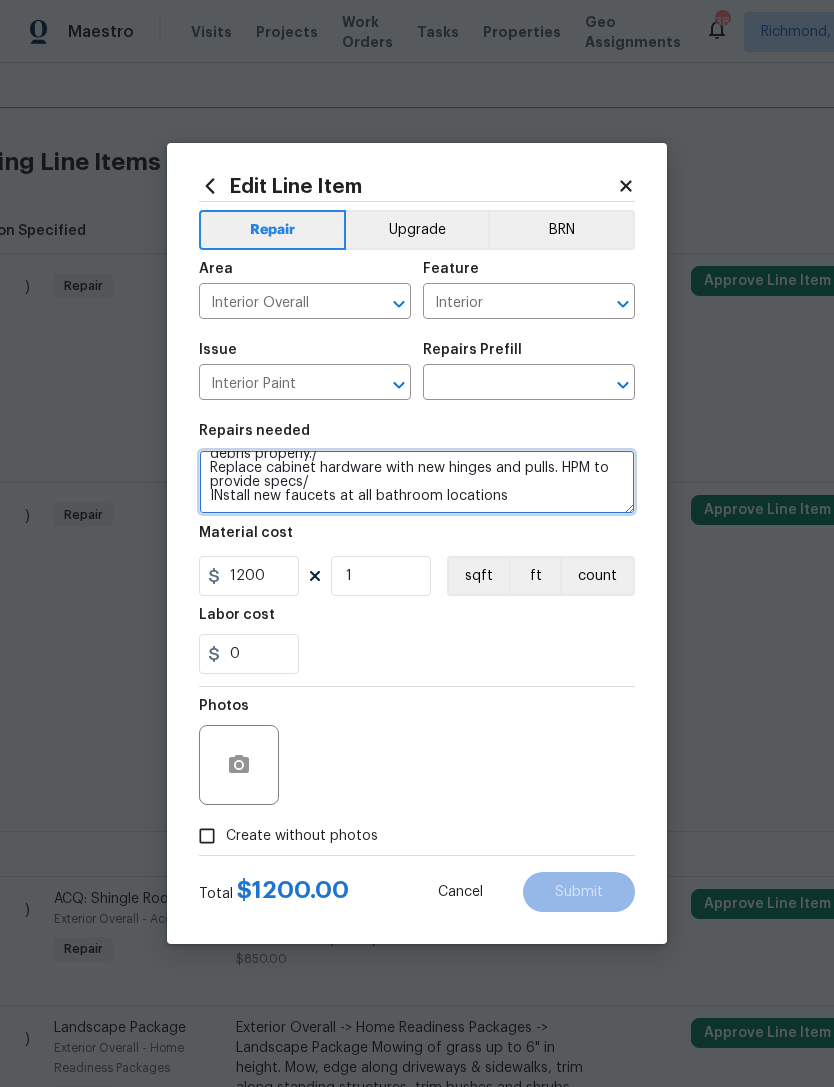 click 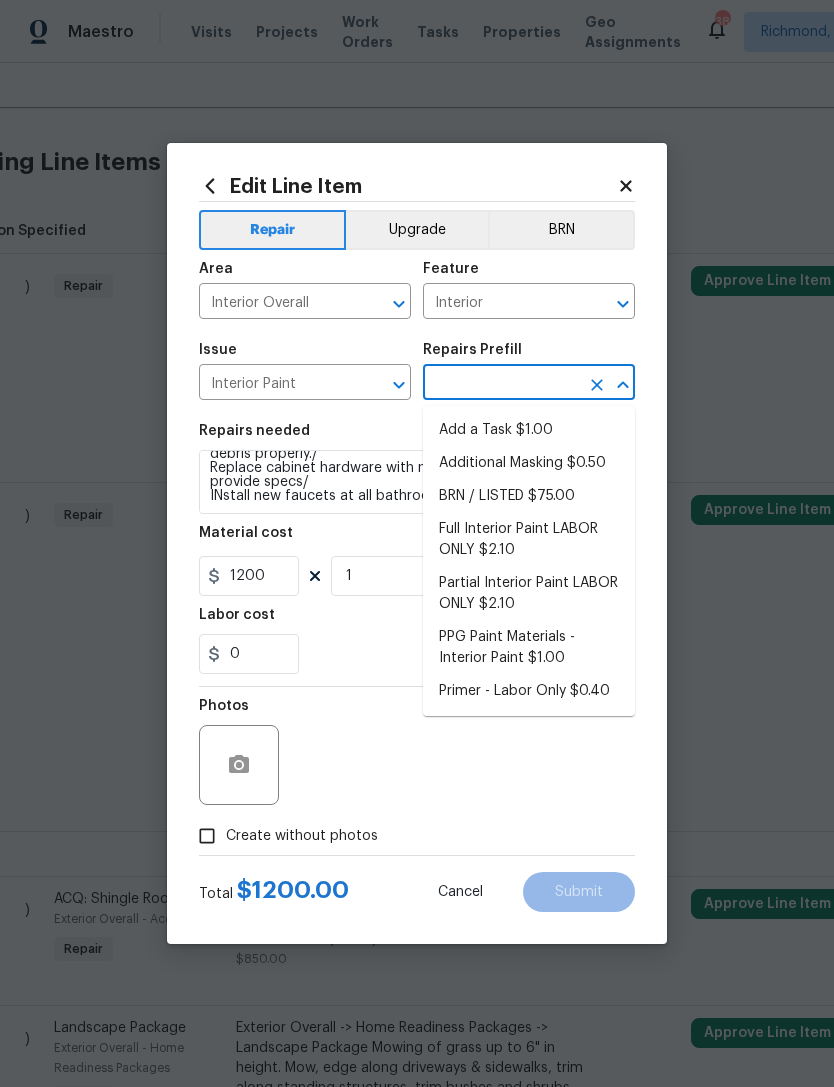 click on "Add a Task $1.00" at bounding box center [529, 430] 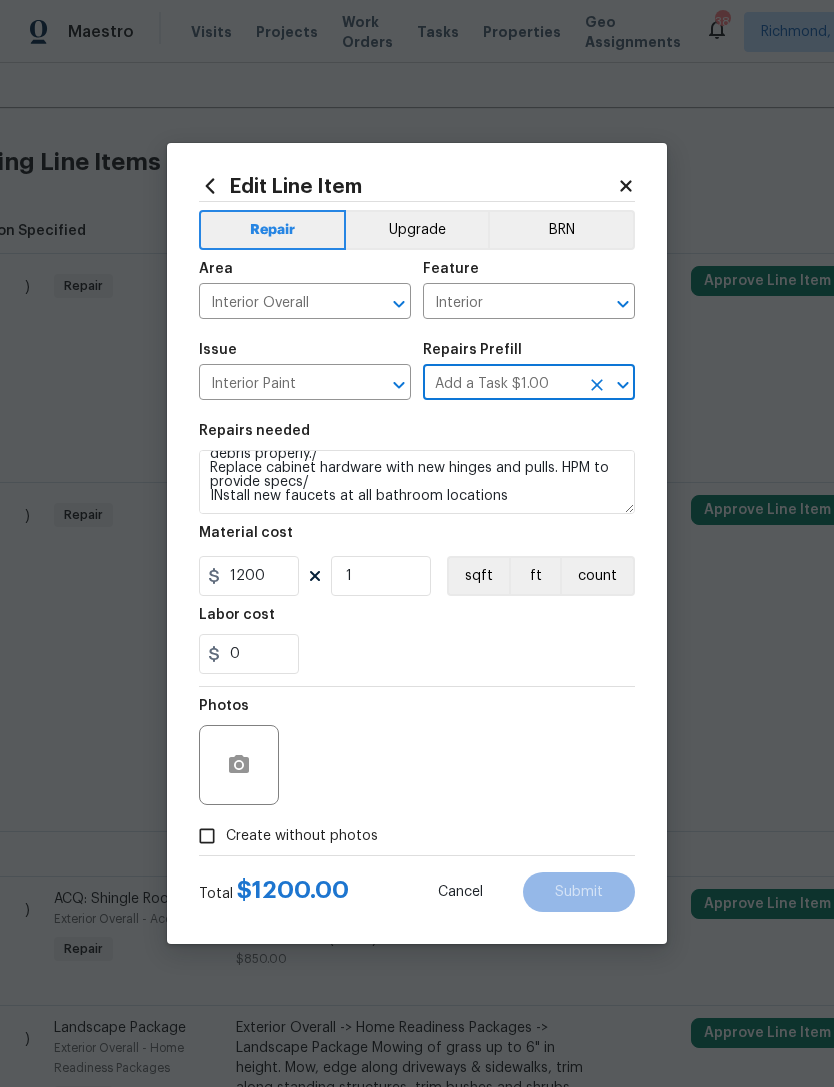 type on "Overall Paint" 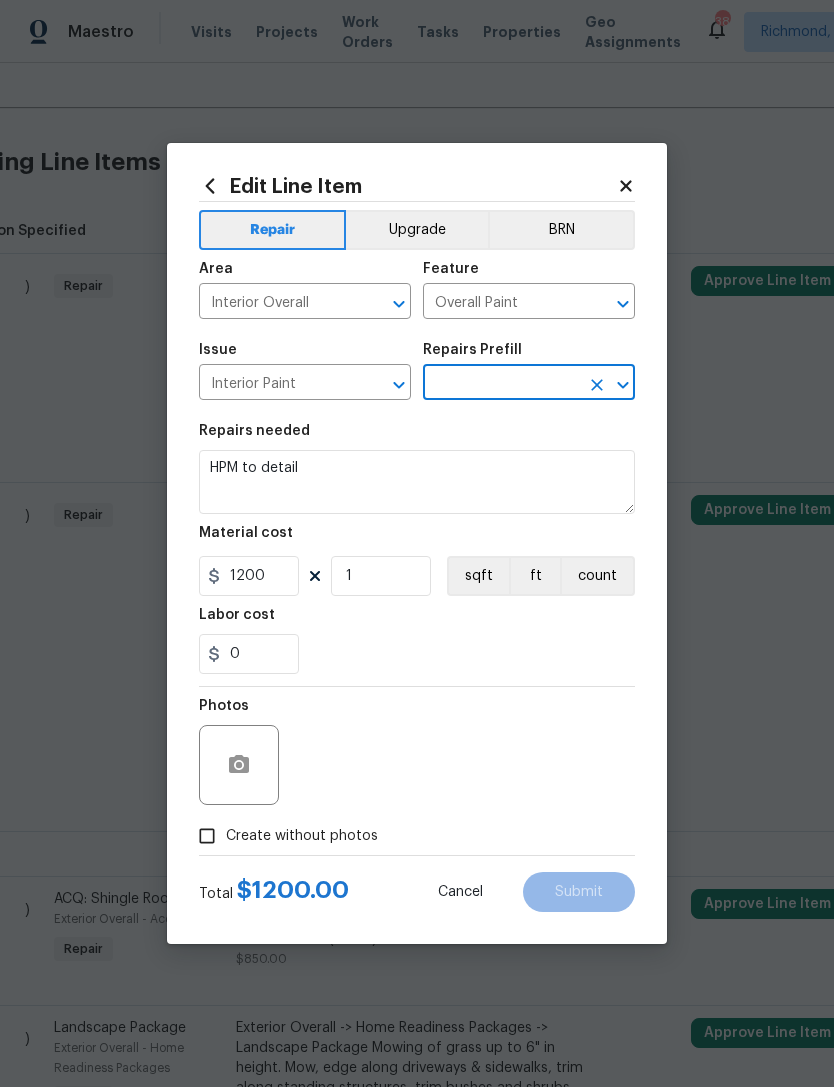 type on "Add a Task $1.00" 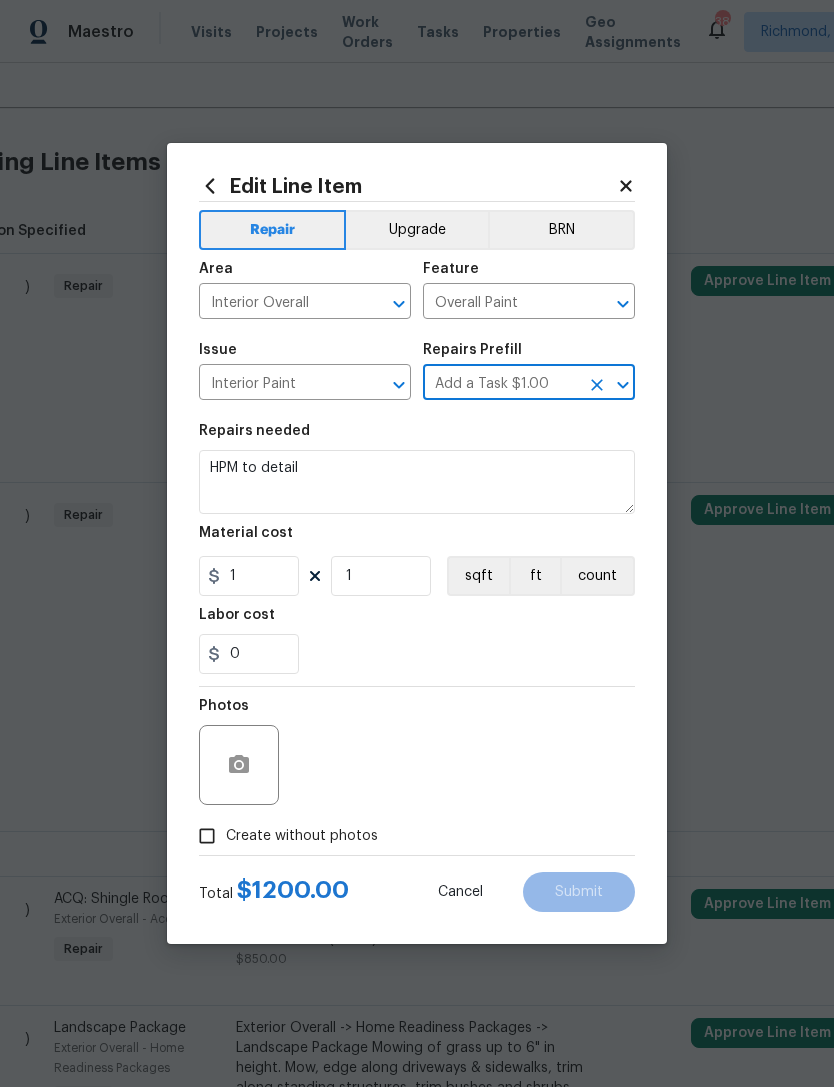 scroll, scrollTop: 0, scrollLeft: 0, axis: both 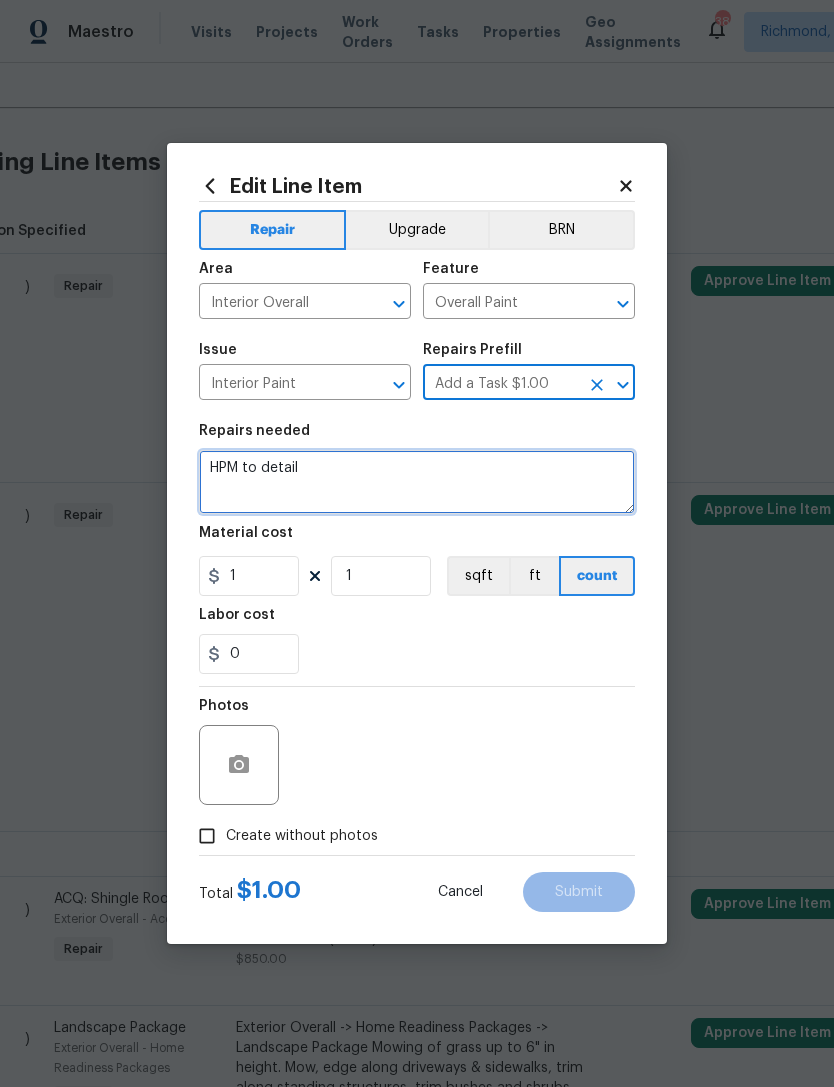 click on "HPM to detail" at bounding box center [417, 482] 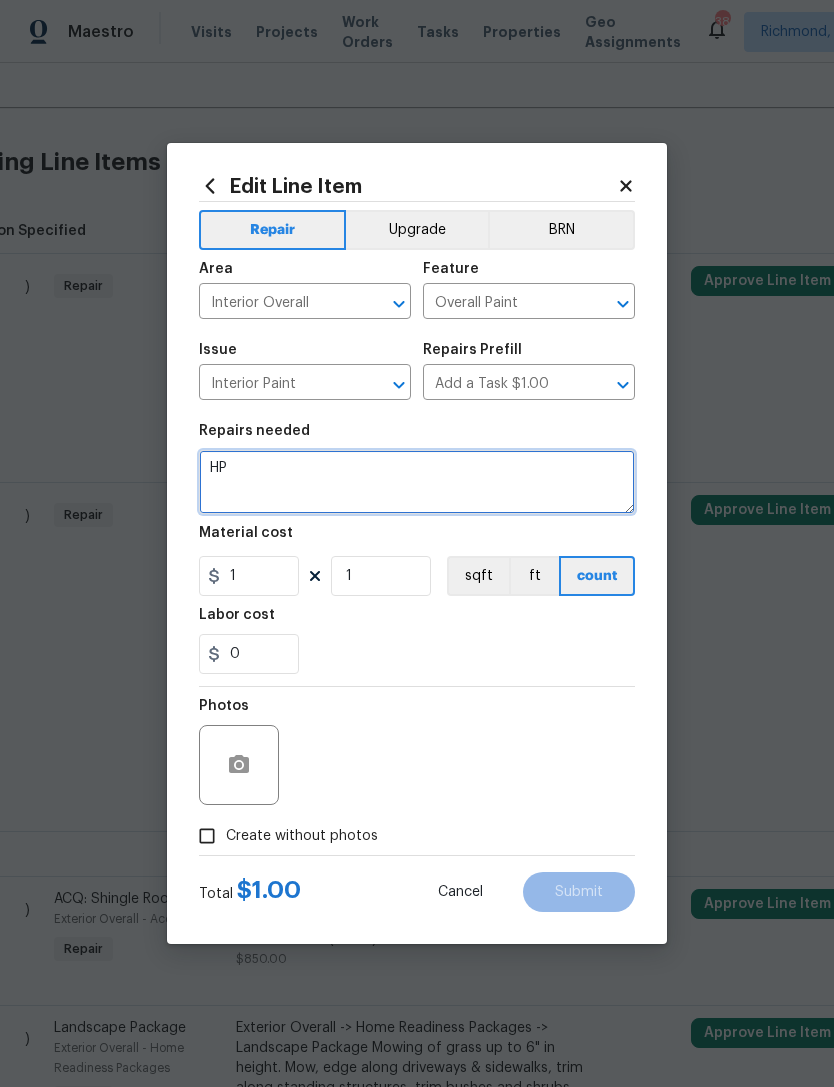 type on "H" 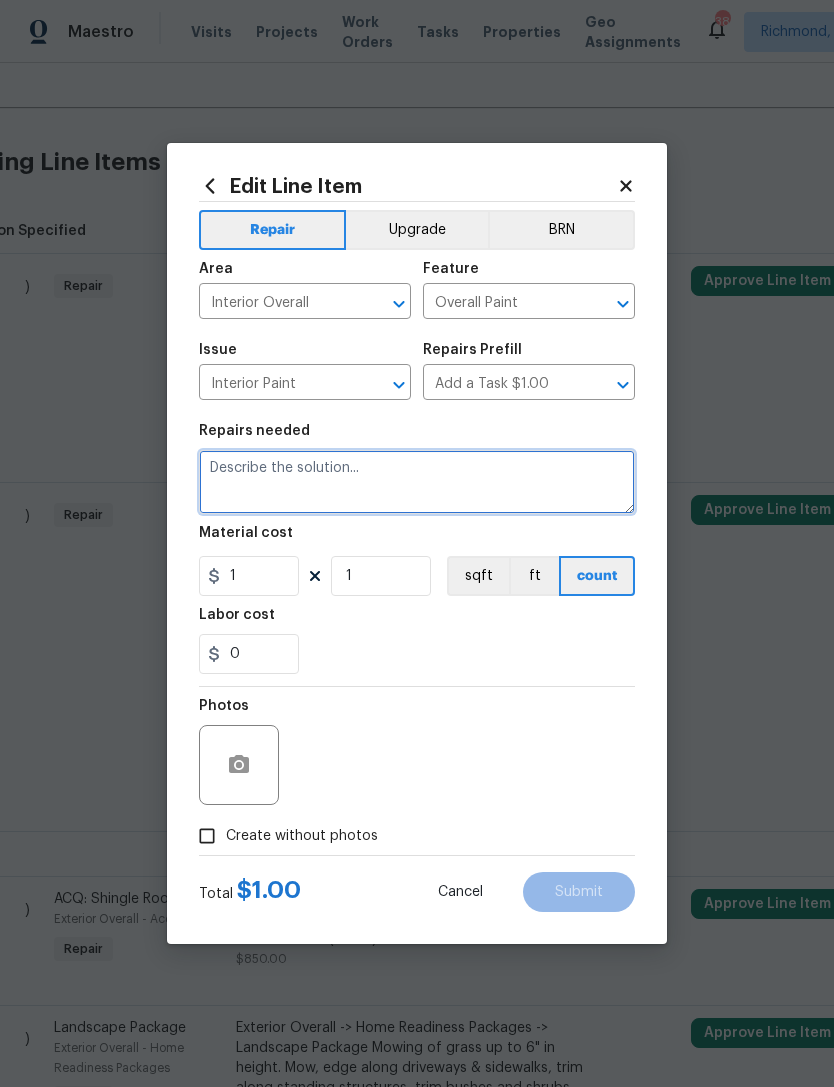 click at bounding box center [417, 482] 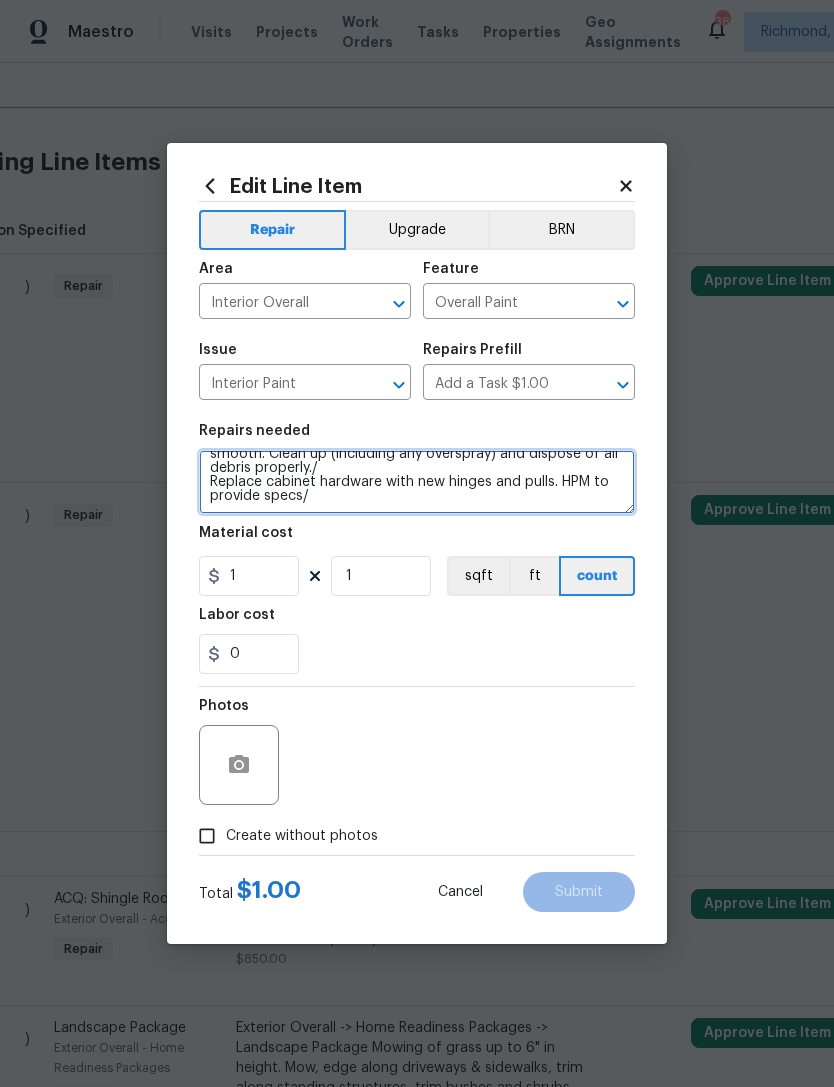 scroll, scrollTop: 60, scrollLeft: 0, axis: vertical 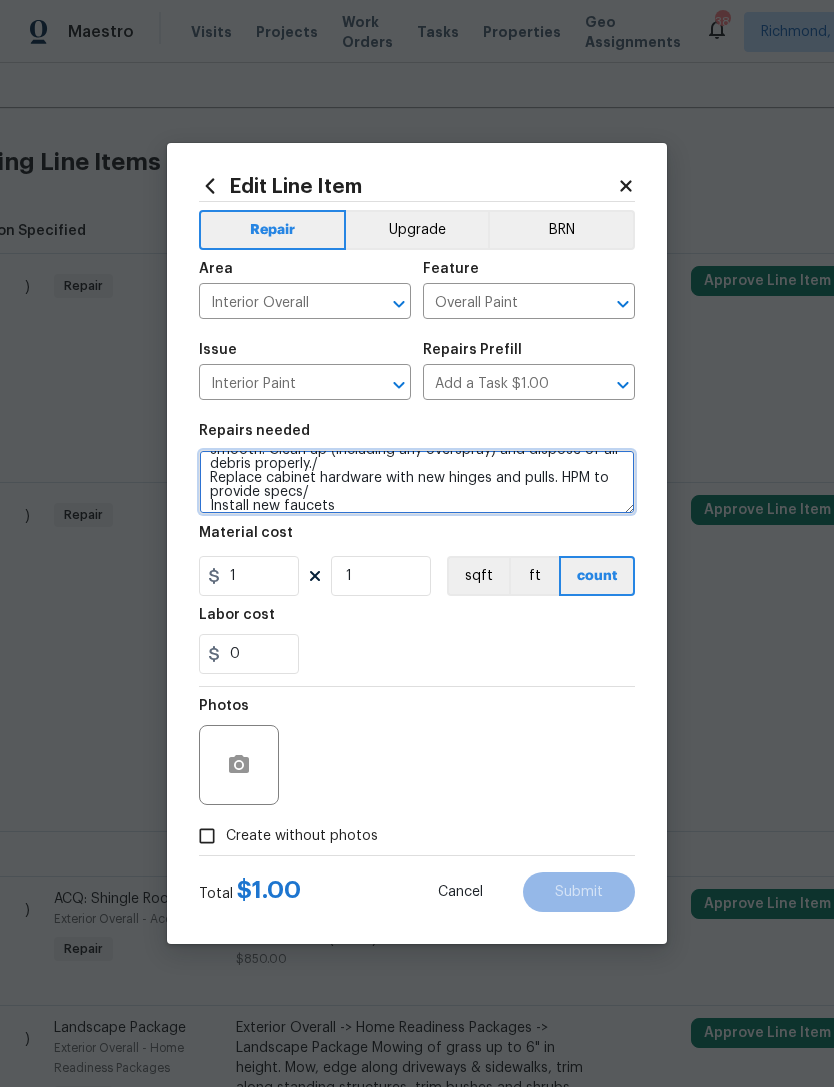 type on "#RENO911. (ALL BATHS) Prep, sand, mask and apply 2 coats of paint to the bathroom cabinet doors, interiors and box faces (complete). Ensure that the paint coverage is consistent and smooth. Clean up (including any overspray) and dispose of all debris properly./
Replace cabinet hardware with new hinges and pulls. HPM to provide specs/
Install new faucets" 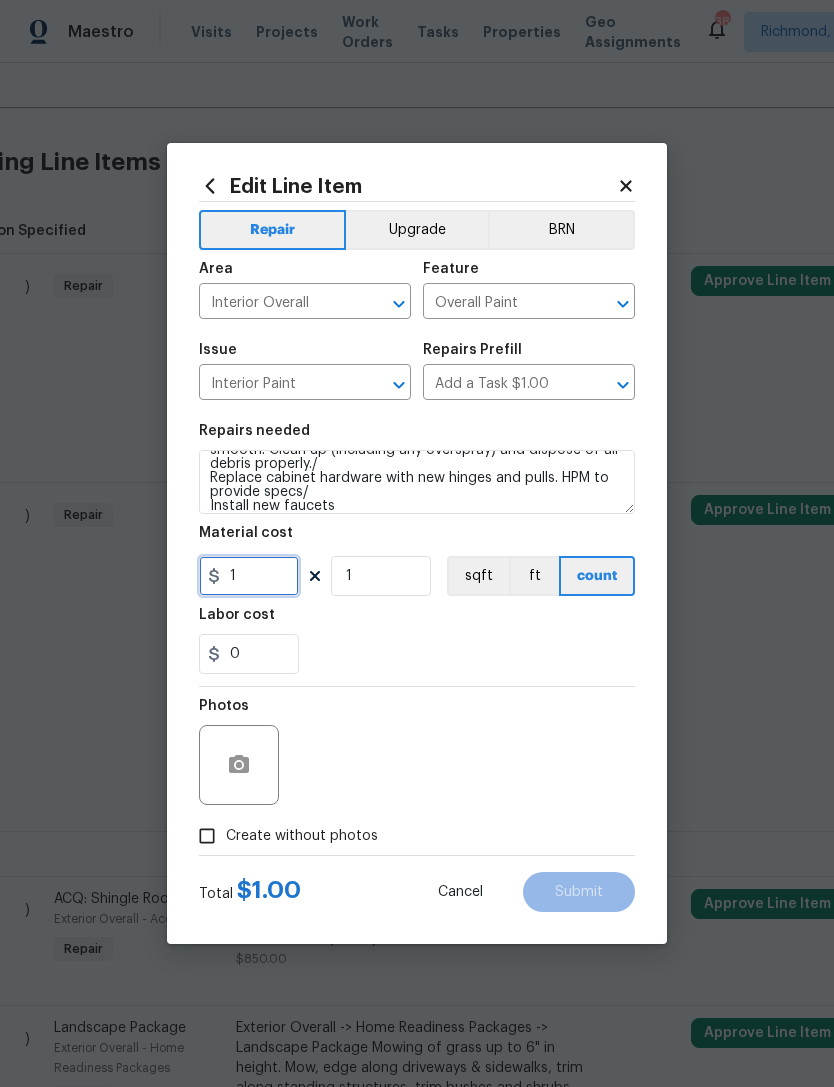 click on "1" at bounding box center [249, 576] 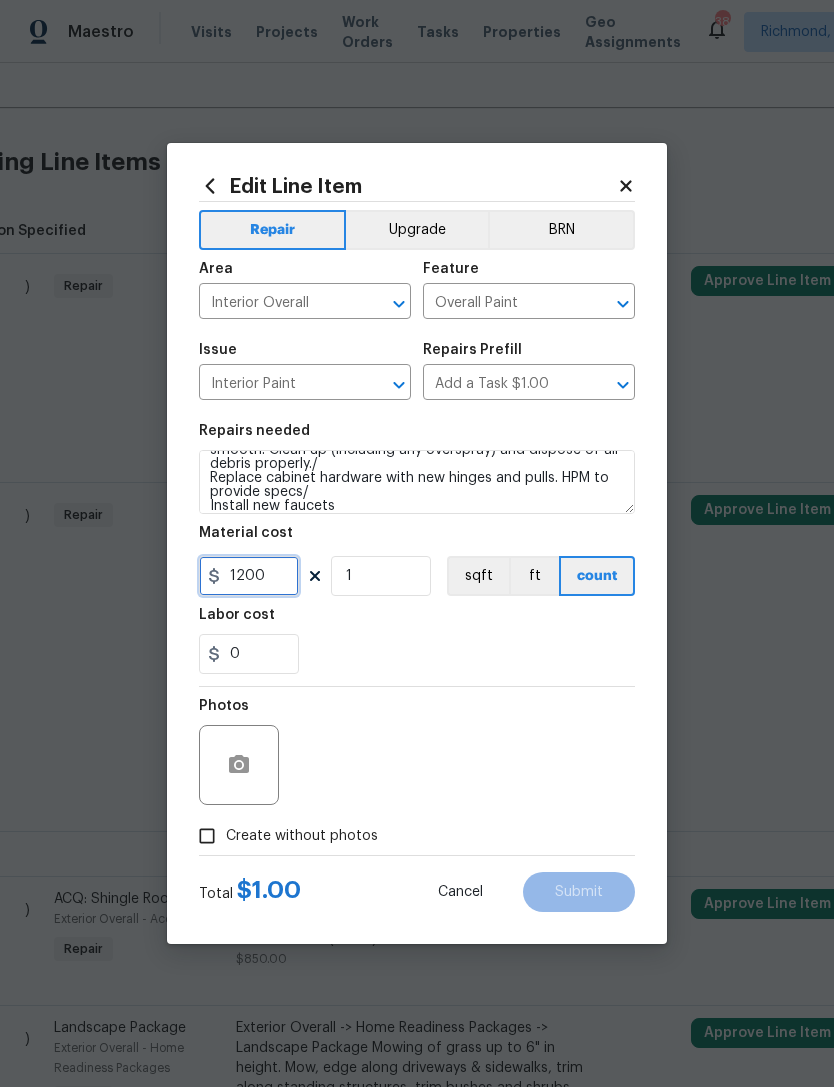 type on "1200" 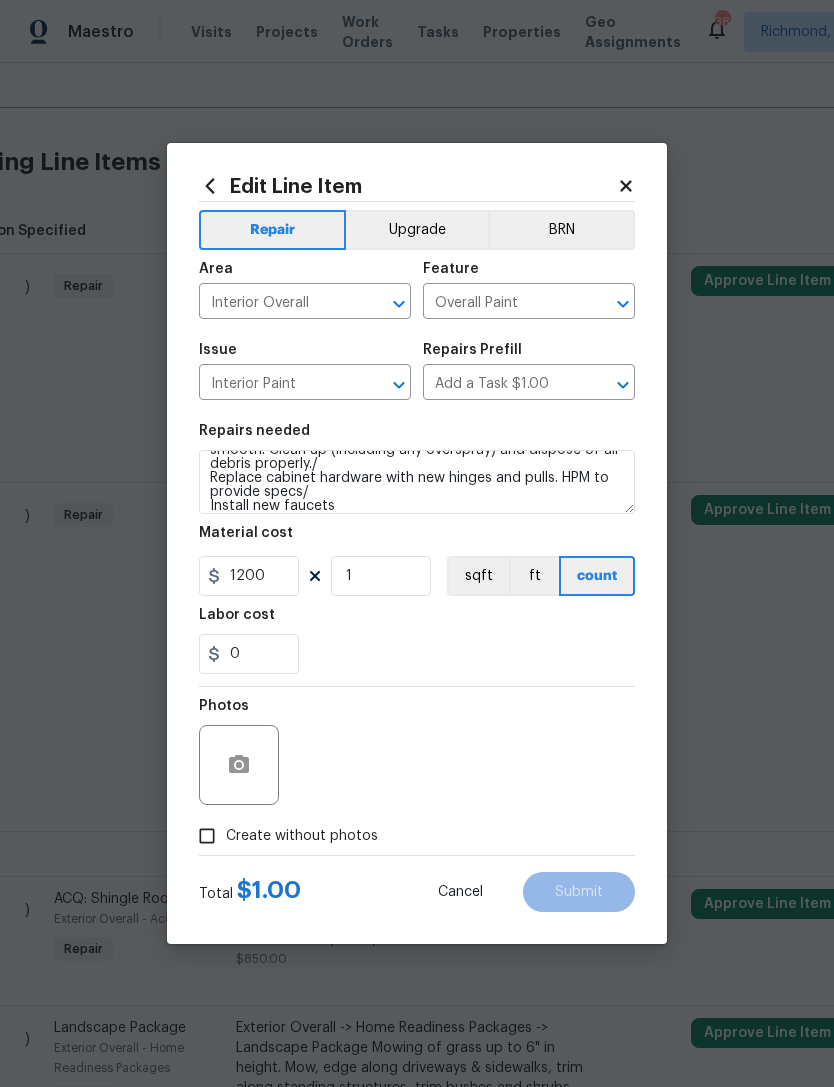 click on "0" at bounding box center [417, 654] 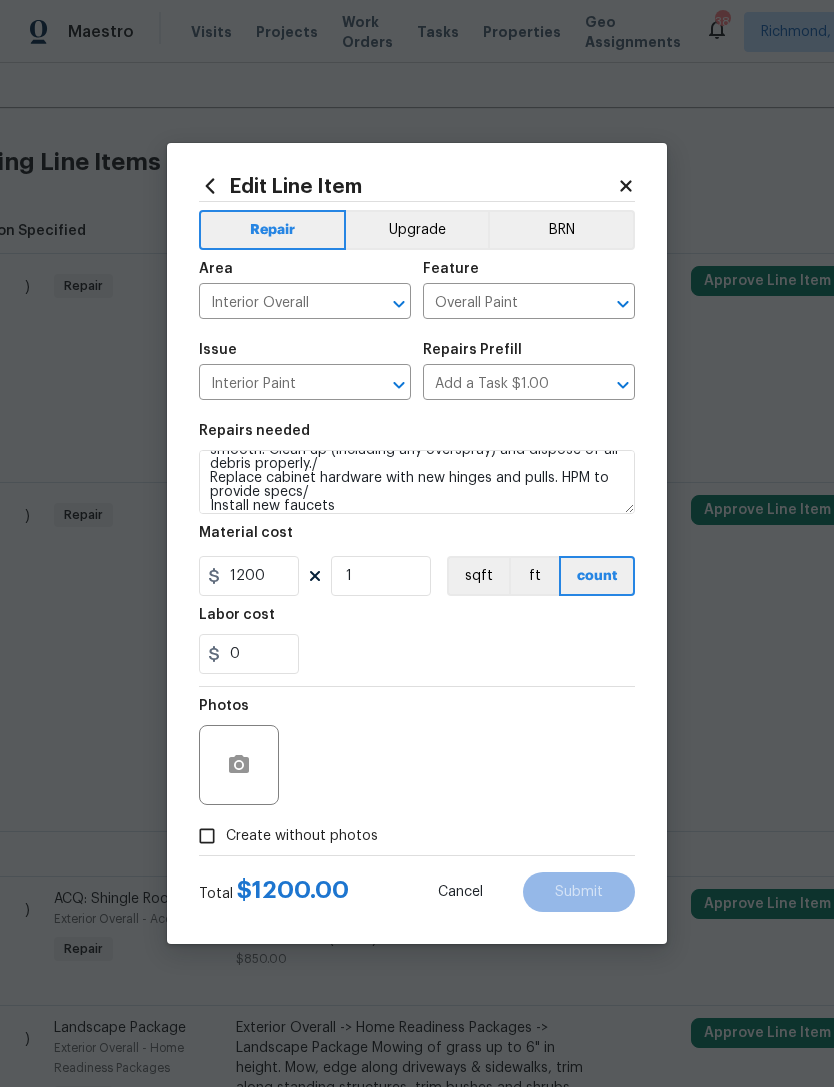 click on "Create without photos" at bounding box center (207, 836) 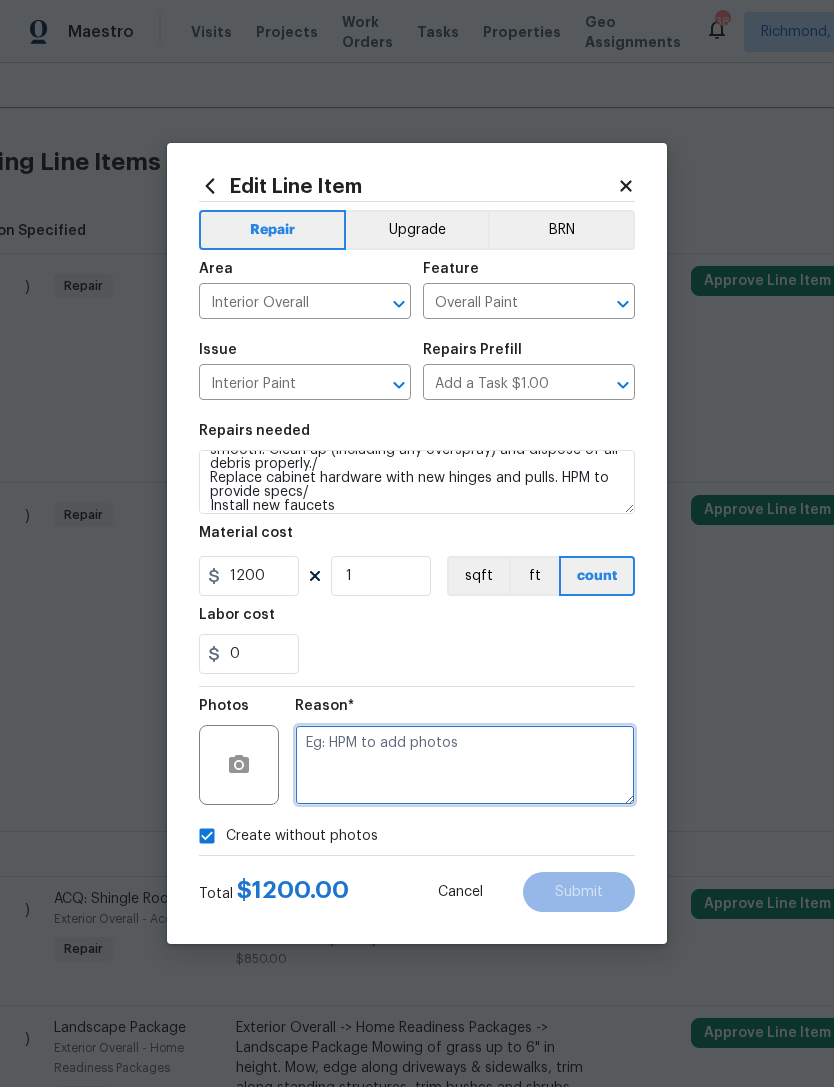 click at bounding box center (465, 765) 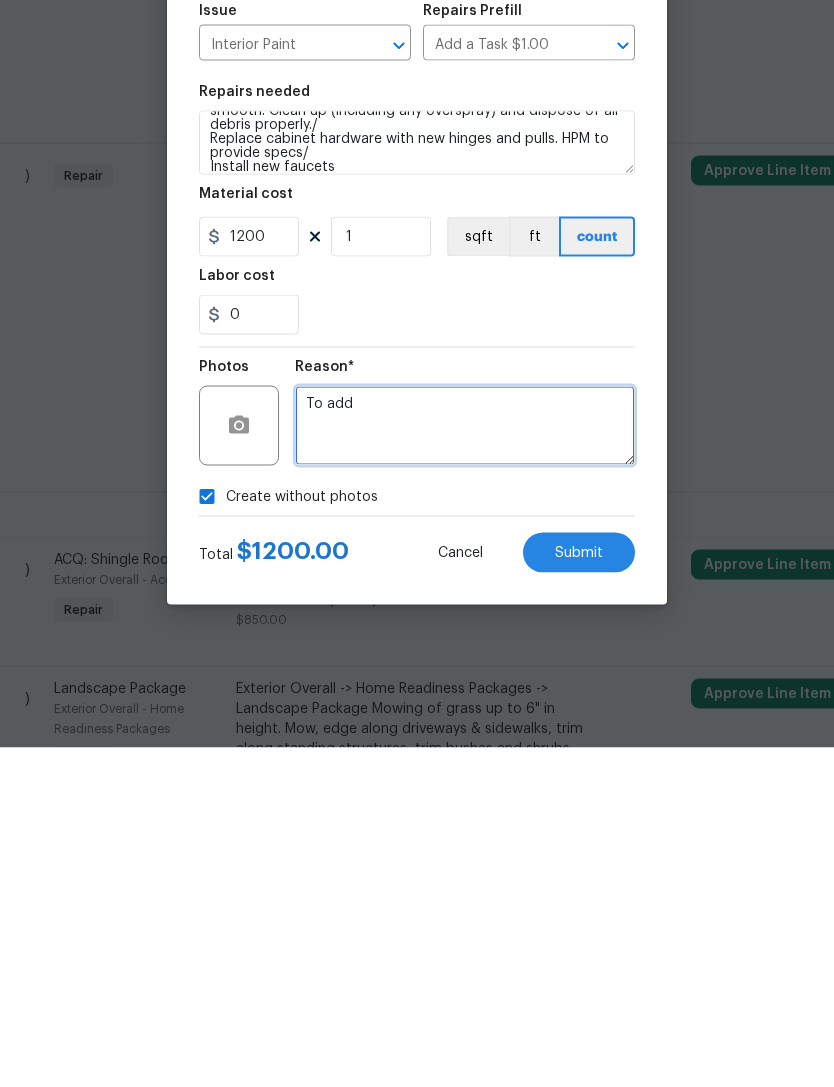 type on "To add" 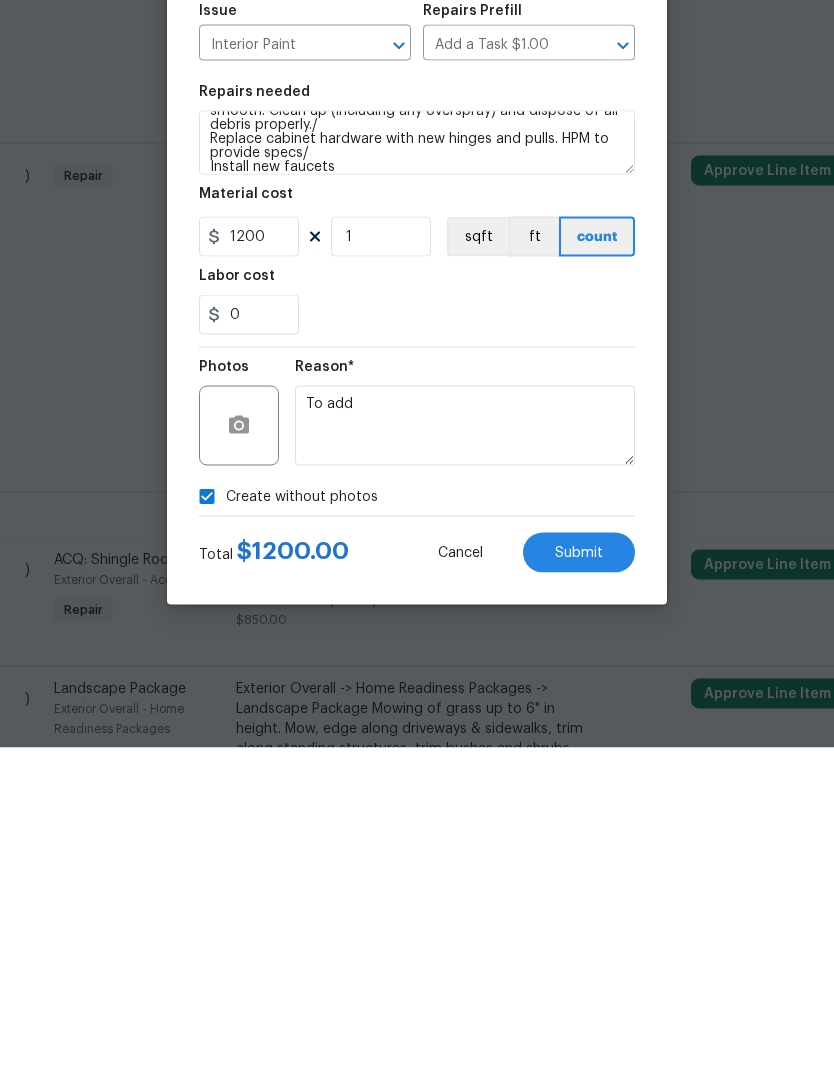 click on "Submit" at bounding box center (579, 892) 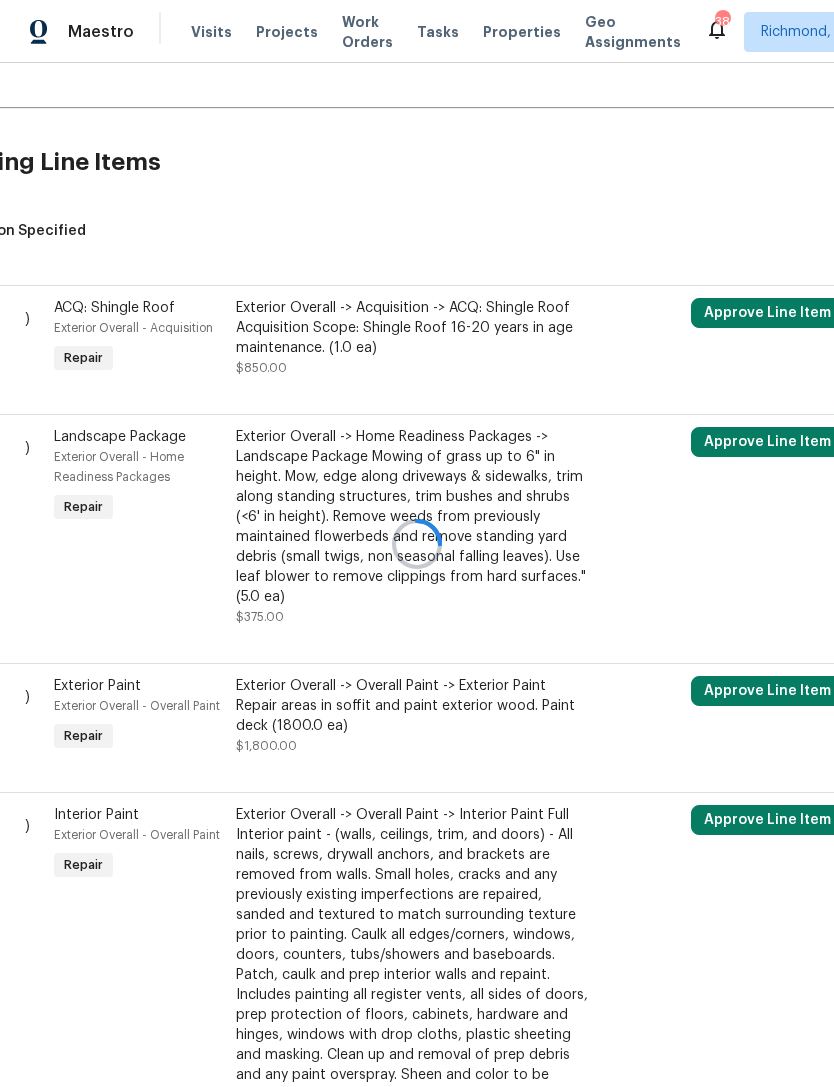 click at bounding box center [417, 543] 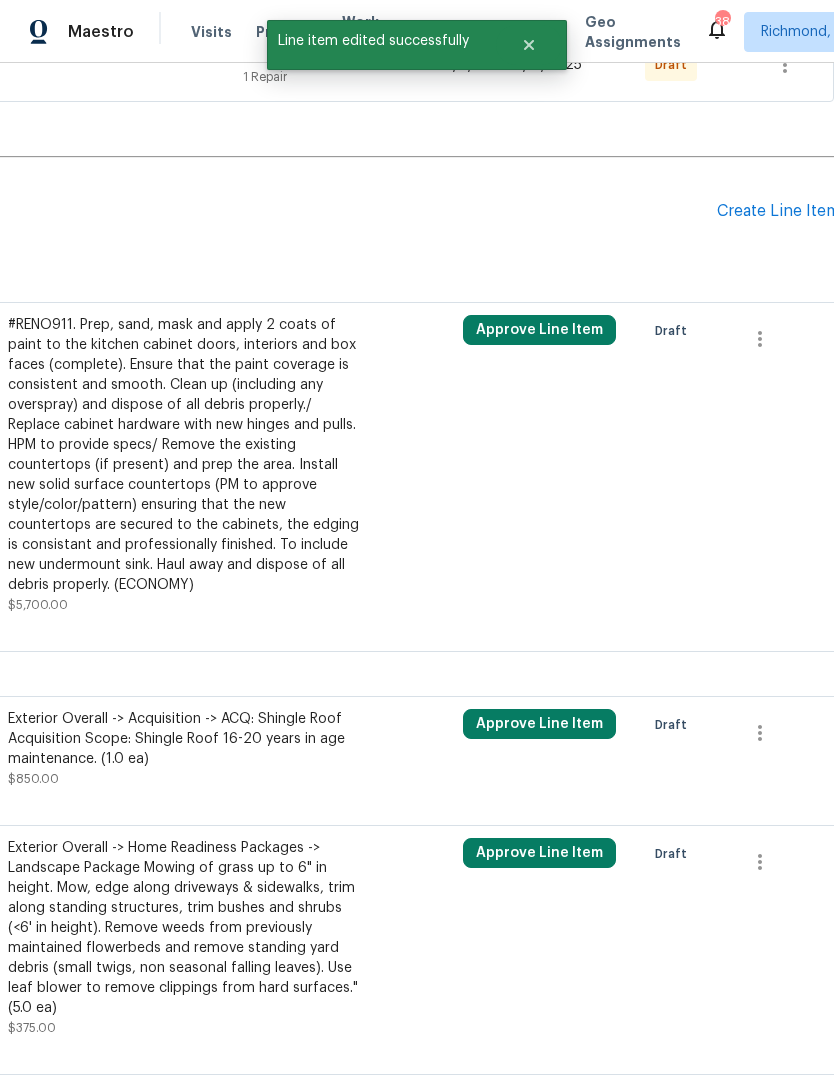 scroll, scrollTop: 490, scrollLeft: 290, axis: both 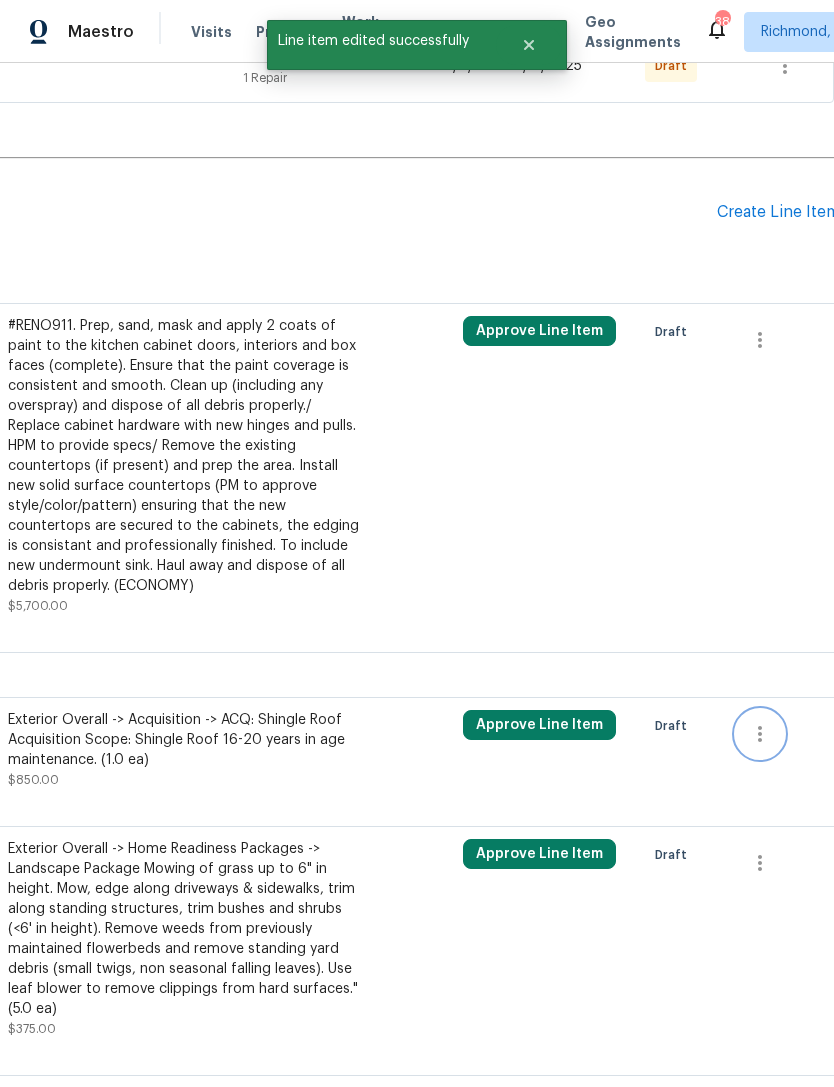 click 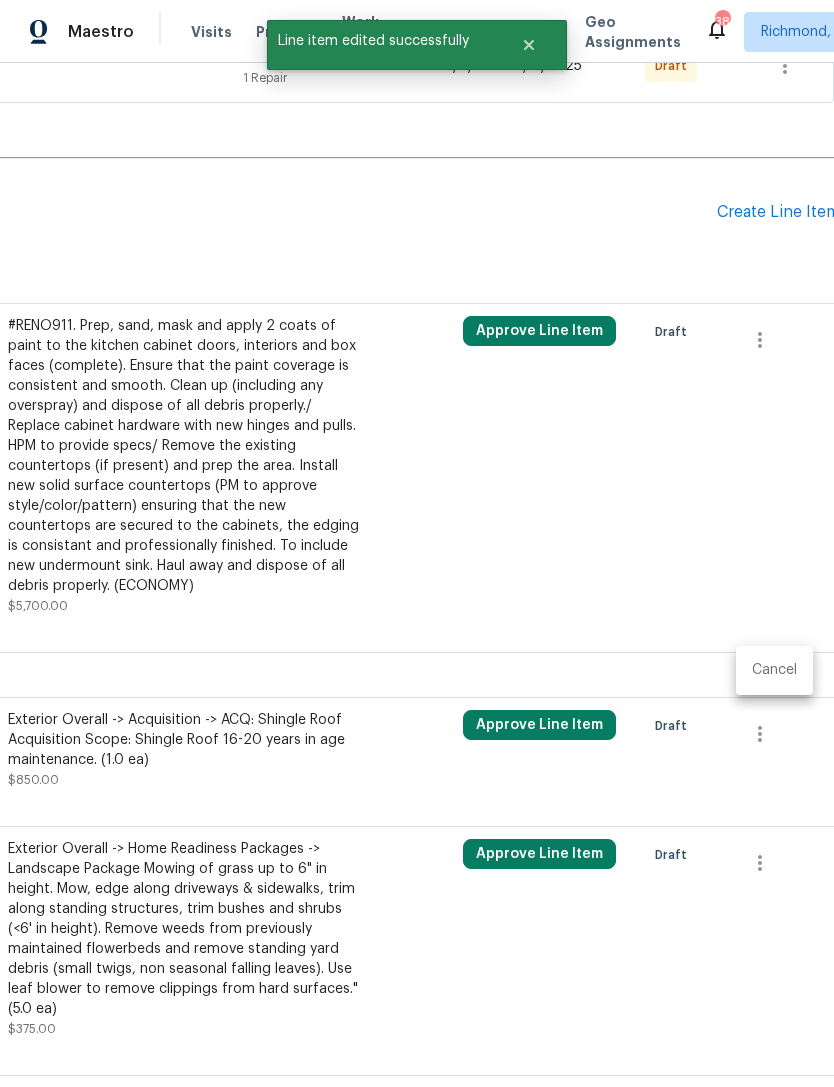 click on "Cancel" at bounding box center [774, 670] 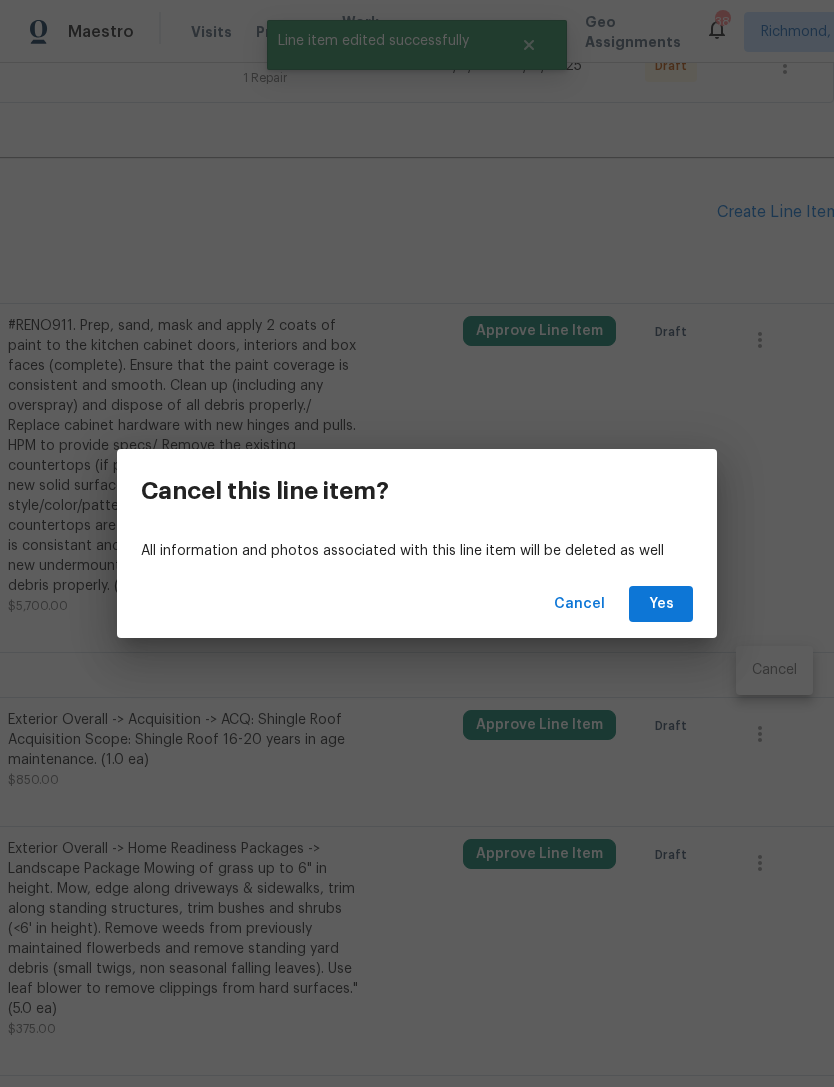 click on "Cancel Yes" at bounding box center (417, 604) 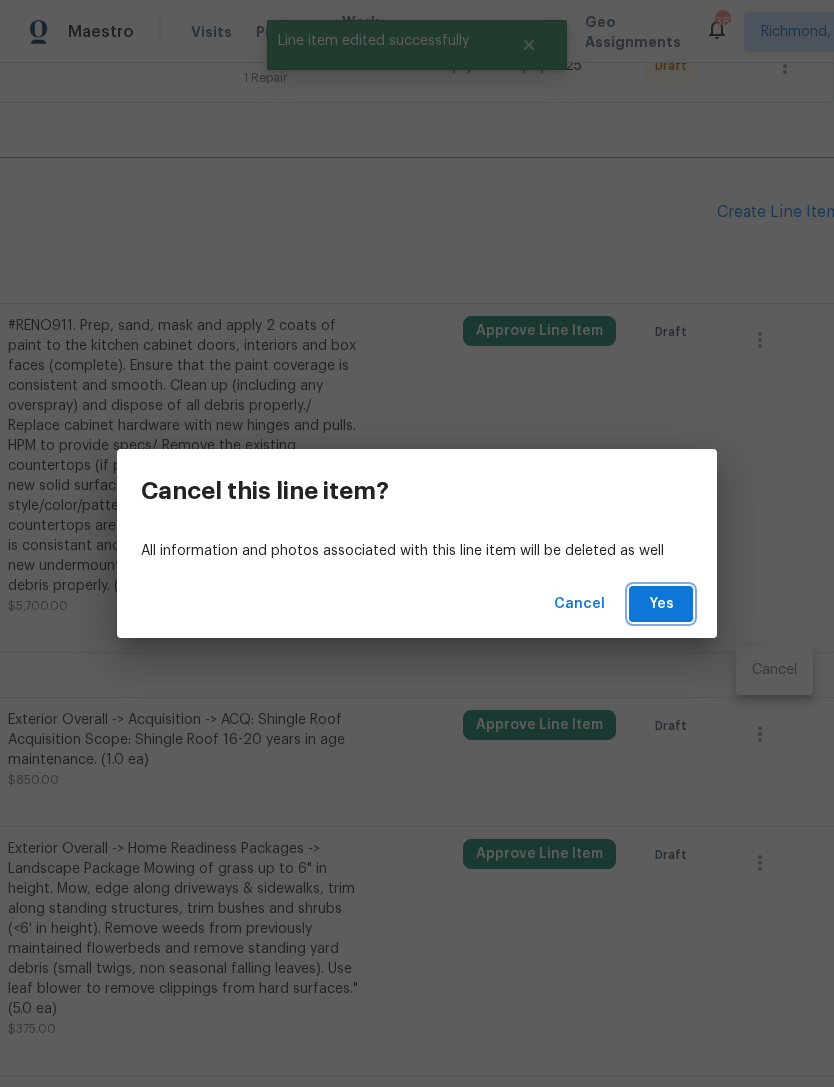 click on "Yes" at bounding box center (661, 604) 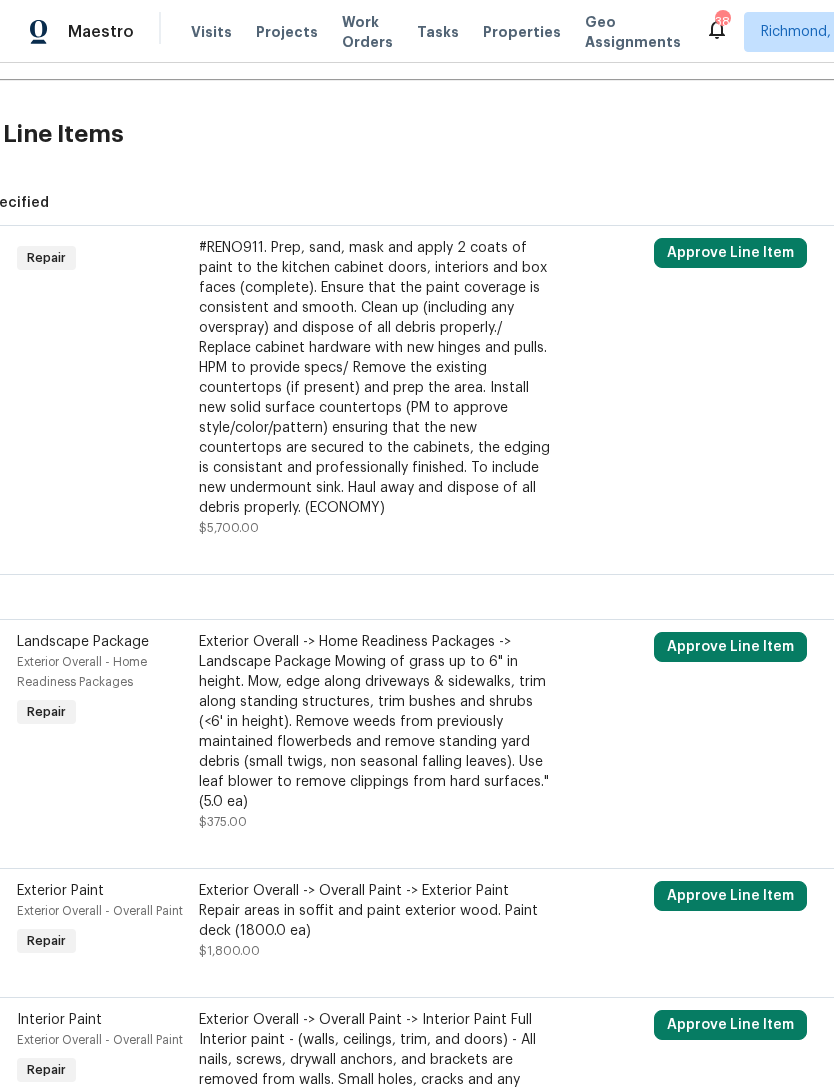scroll, scrollTop: 568, scrollLeft: 97, axis: both 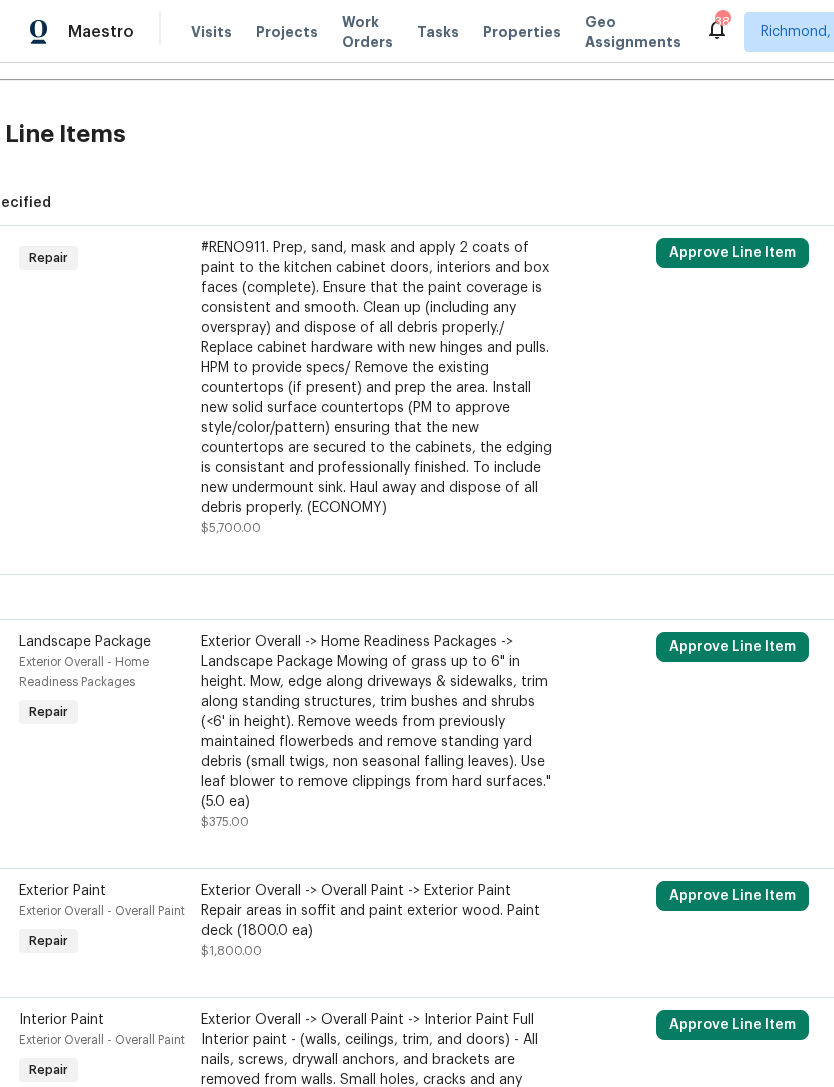click on "#RENO911. Prep, sand, mask and apply 2 coats of paint to the kitchen cabinet doors, interiors and box faces (complete). Ensure that the paint coverage is consistent and smooth. Clean up (including any overspray) and dispose of all debris properly./
Replace cabinet hardware with new hinges and pulls. HPM to provide specs/
Remove the existing countertops (if present) and prep the area. Install new solid surface countertops (PM to approve style/color/pattern) ensuring that the new countertops are secured to the cabinets, the edging is consistant and professionally finished. To include new undermount sink. Haul away and dispose of all debris properly. (ECONOMY)" at bounding box center [377, 378] 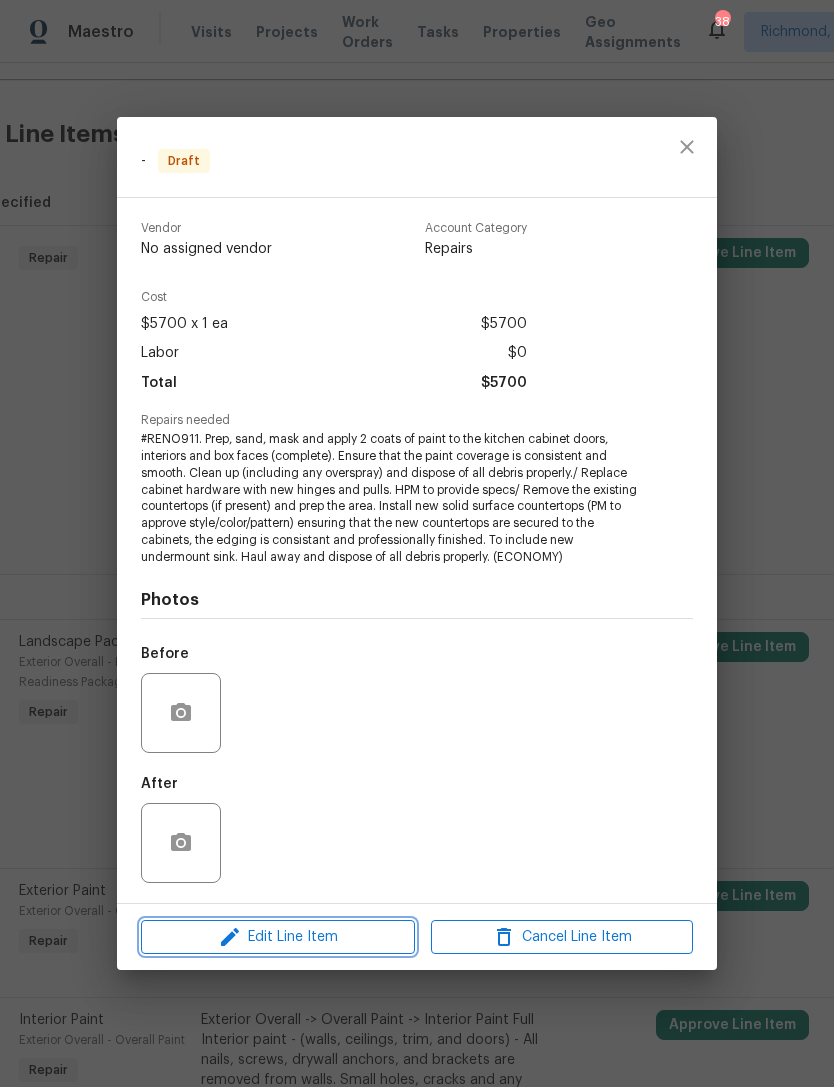 click on "Edit Line Item" at bounding box center [278, 937] 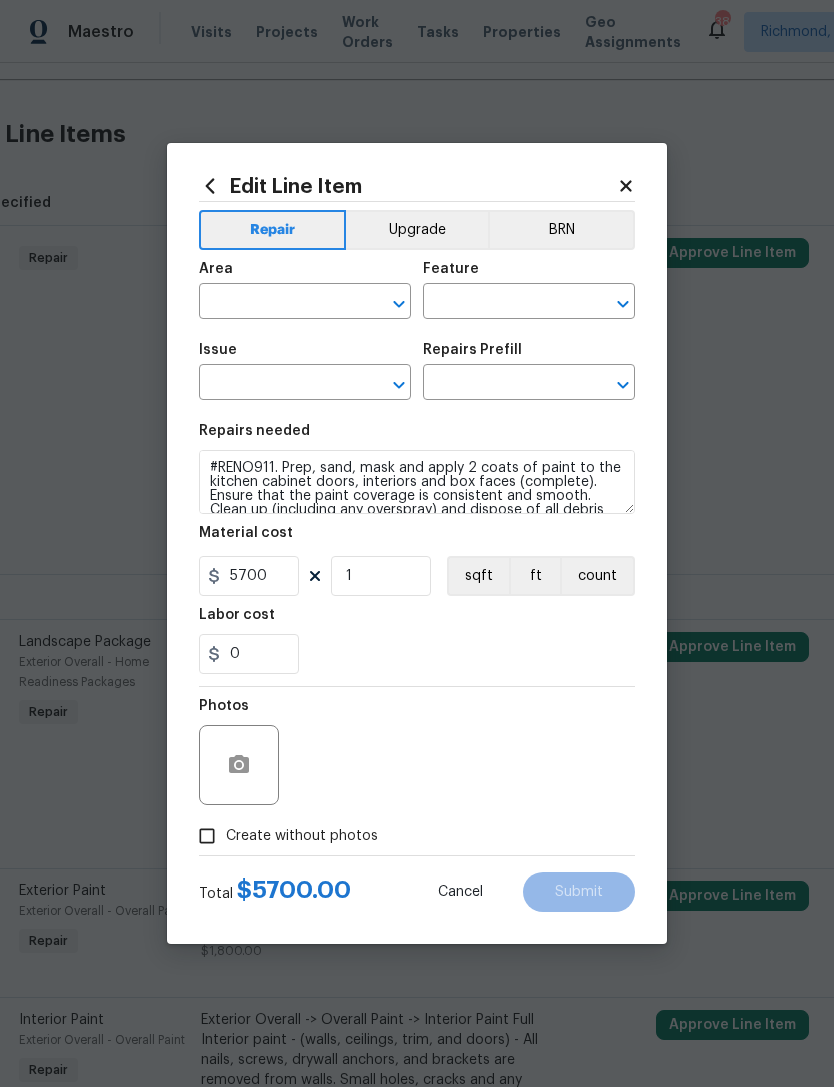 click 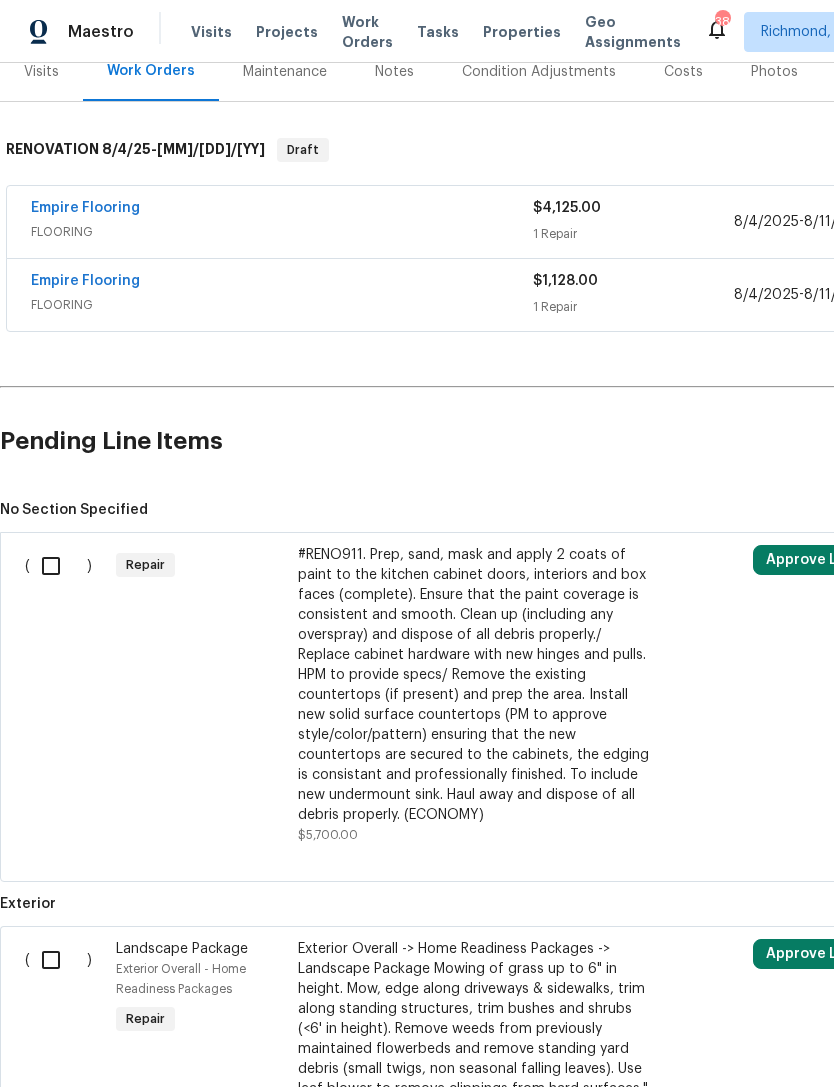 scroll, scrollTop: 260, scrollLeft: 0, axis: vertical 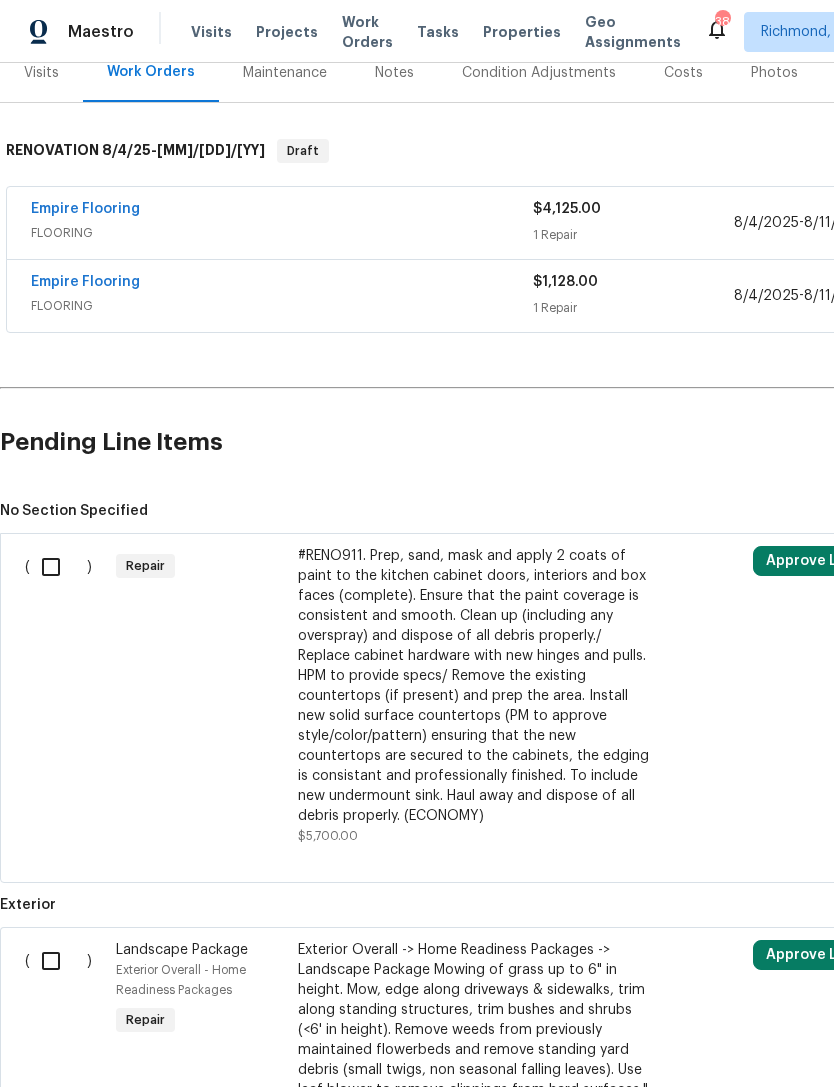 click on "#RENO911. Prep, sand, mask and apply 2 coats of paint to the kitchen cabinet doors, interiors and box faces (complete). Ensure that the paint coverage is consistent and smooth. Clean up (including any overspray) and dispose of all debris properly./
Replace cabinet hardware with new hinges and pulls. HPM to provide specs/
Remove the existing countertops (if present) and prep the area. Install new solid surface countertops (PM to approve style/color/pattern) ensuring that the new countertops are secured to the cabinets, the edging is consistant and professionally finished. To include new undermount sink. Haul away and dispose of all debris properly. (ECONOMY)" at bounding box center (474, 686) 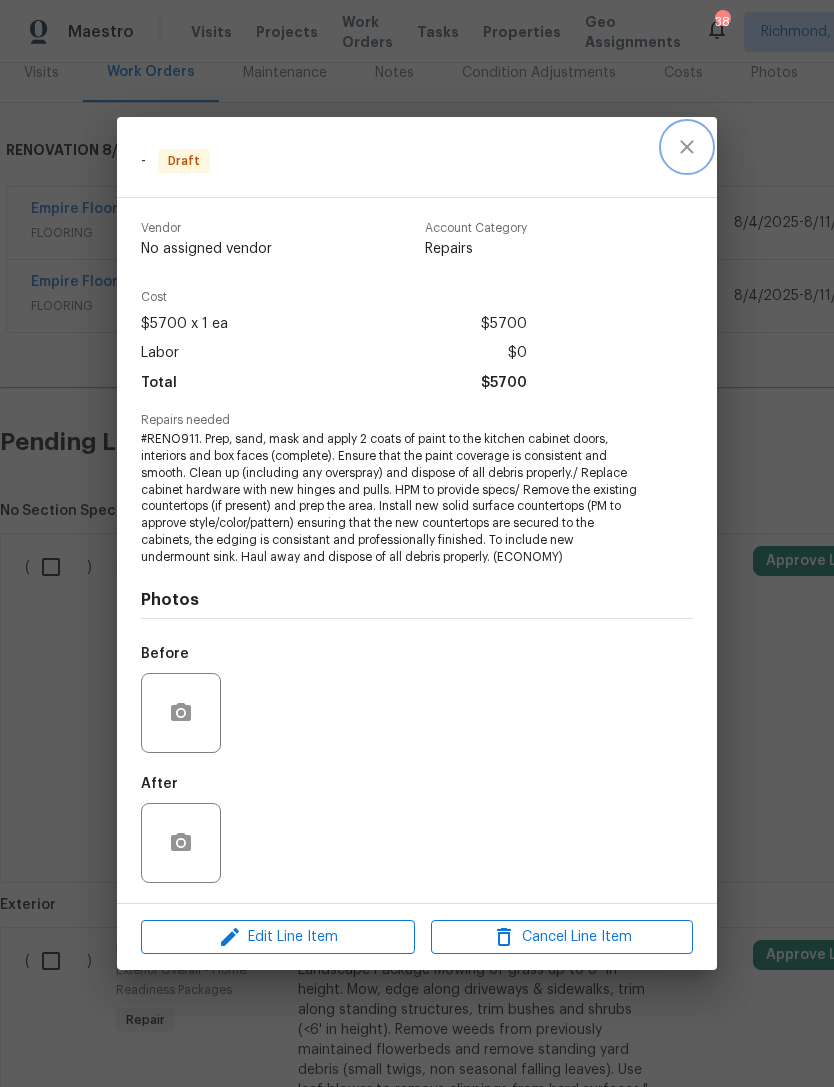 click 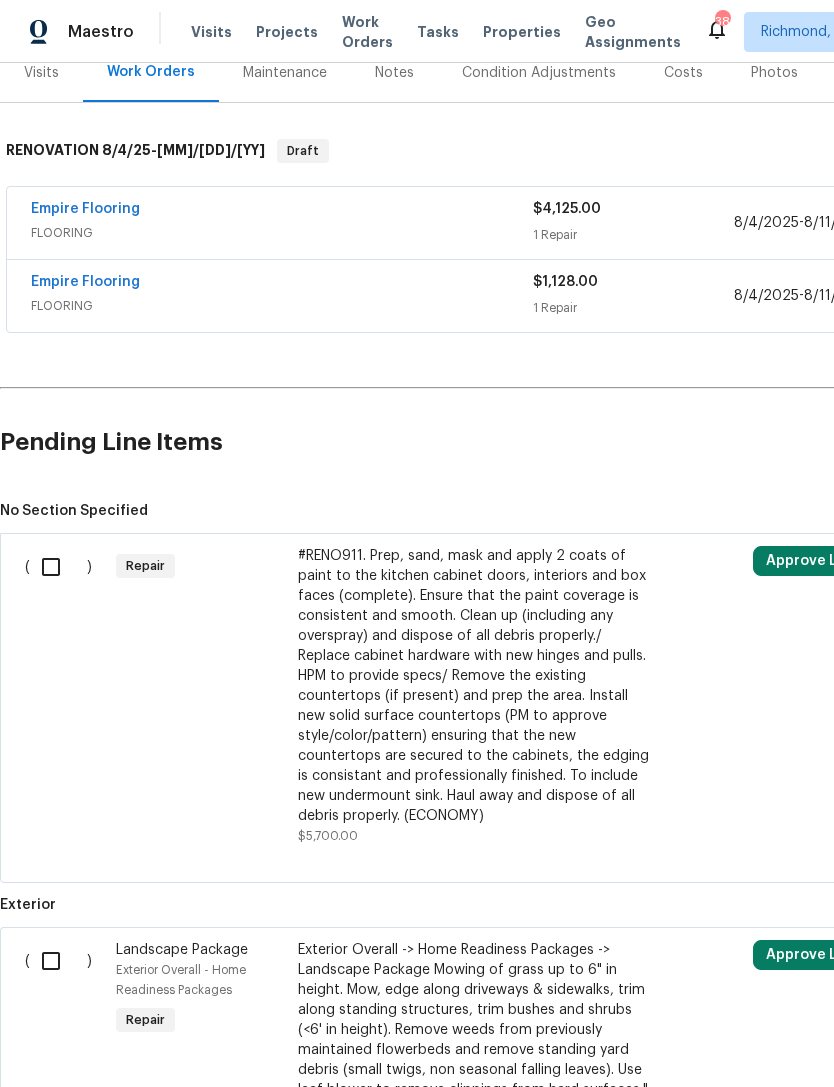 click at bounding box center [58, 567] 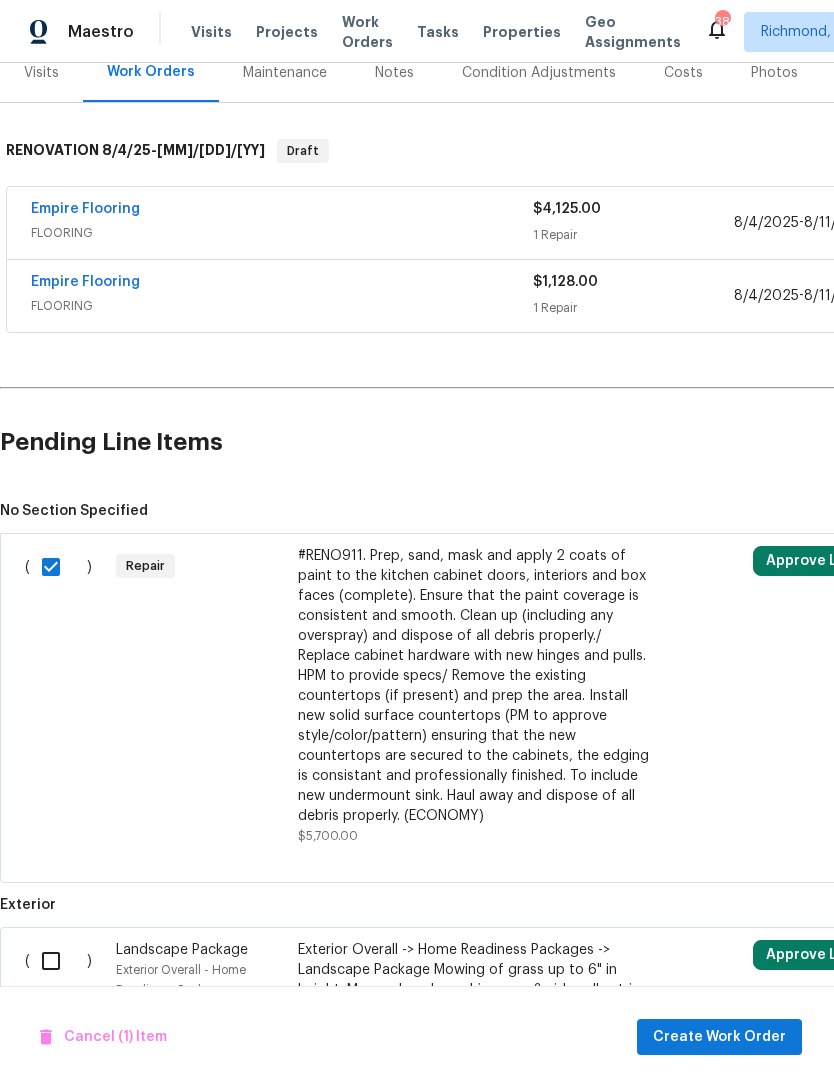 click on "#RENO911. Prep, sand, mask and apply 2 coats of paint to the kitchen cabinet doors, interiors and box faces (complete). Ensure that the paint coverage is consistent and smooth. Clean up (including any overspray) and dispose of all debris properly./
Replace cabinet hardware with new hinges and pulls. HPM to provide specs/
Remove the existing countertops (if present) and prep the area. Install new solid surface countertops (PM to approve style/color/pattern) ensuring that the new countertops are secured to the cabinets, the edging is consistant and professionally finished. To include new undermount sink. Haul away and dispose of all debris properly. (ECONOMY)" at bounding box center (474, 686) 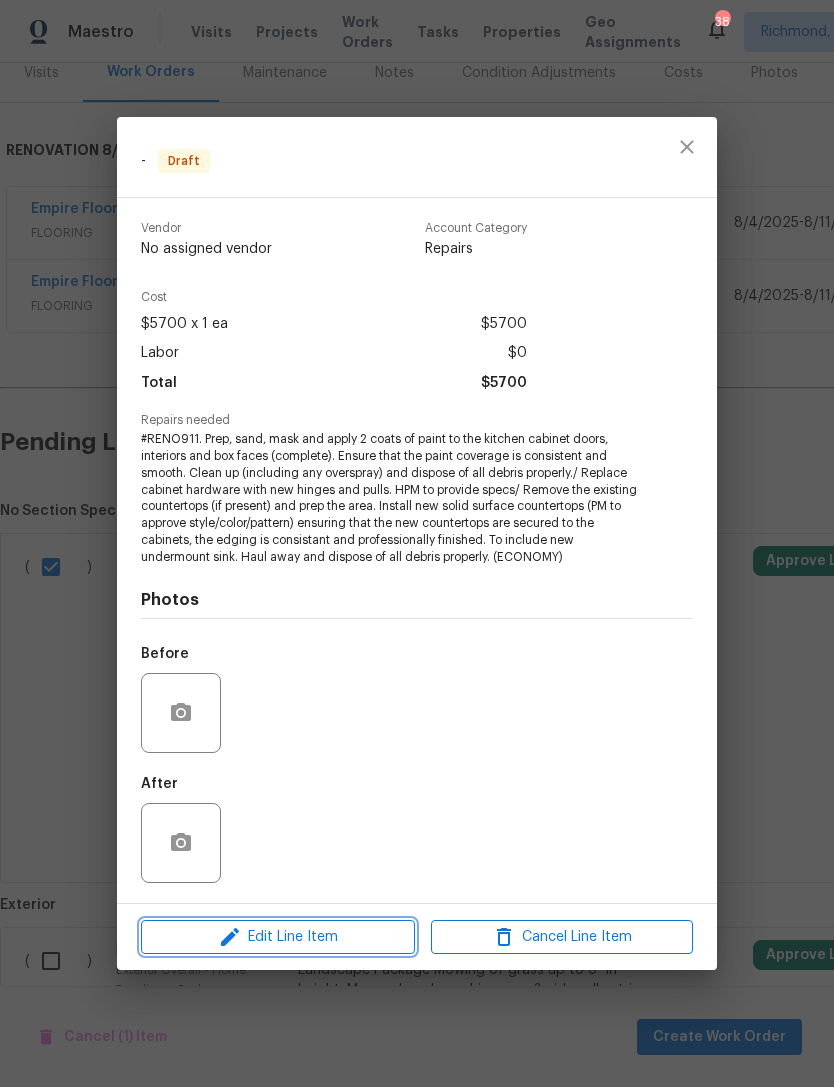 click on "Edit Line Item" at bounding box center [278, 937] 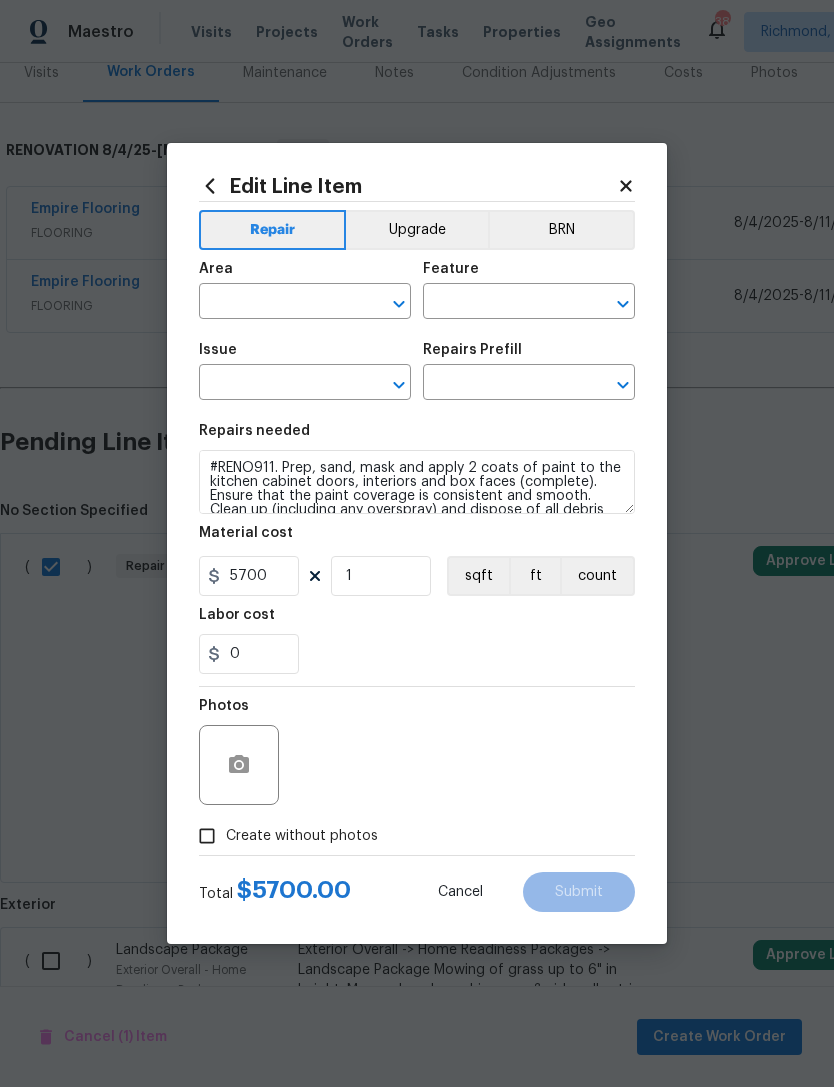 click 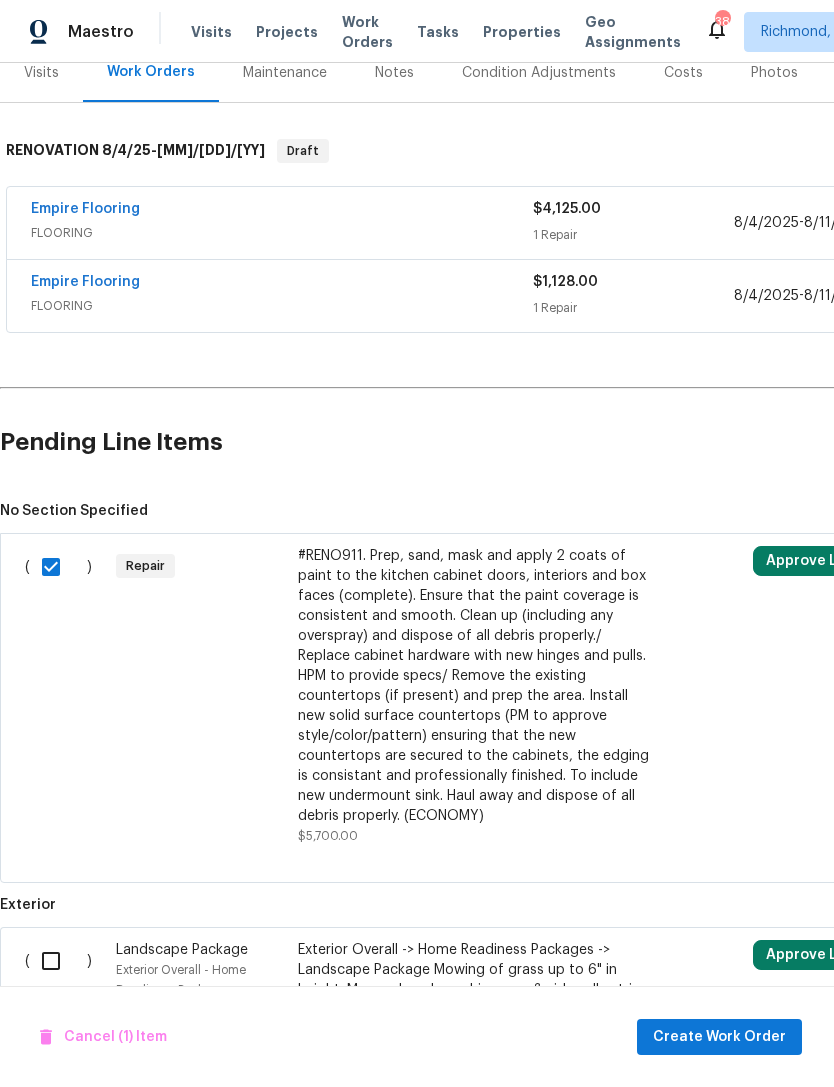 click on "#RENO911. Prep, sand, mask and apply 2 coats of paint to the kitchen cabinet doors, interiors and box faces (complete). Ensure that the paint coverage is consistent and smooth. Clean up (including any overspray) and dispose of all debris properly./
Replace cabinet hardware with new hinges and pulls. HPM to provide specs/
Remove the existing countertops (if present) and prep the area. Install new solid surface countertops (PM to approve style/color/pattern) ensuring that the new countertops are secured to the cabinets, the edging is consistant and professionally finished. To include new undermount sink. Haul away and dispose of all debris properly. (ECONOMY)" at bounding box center (474, 686) 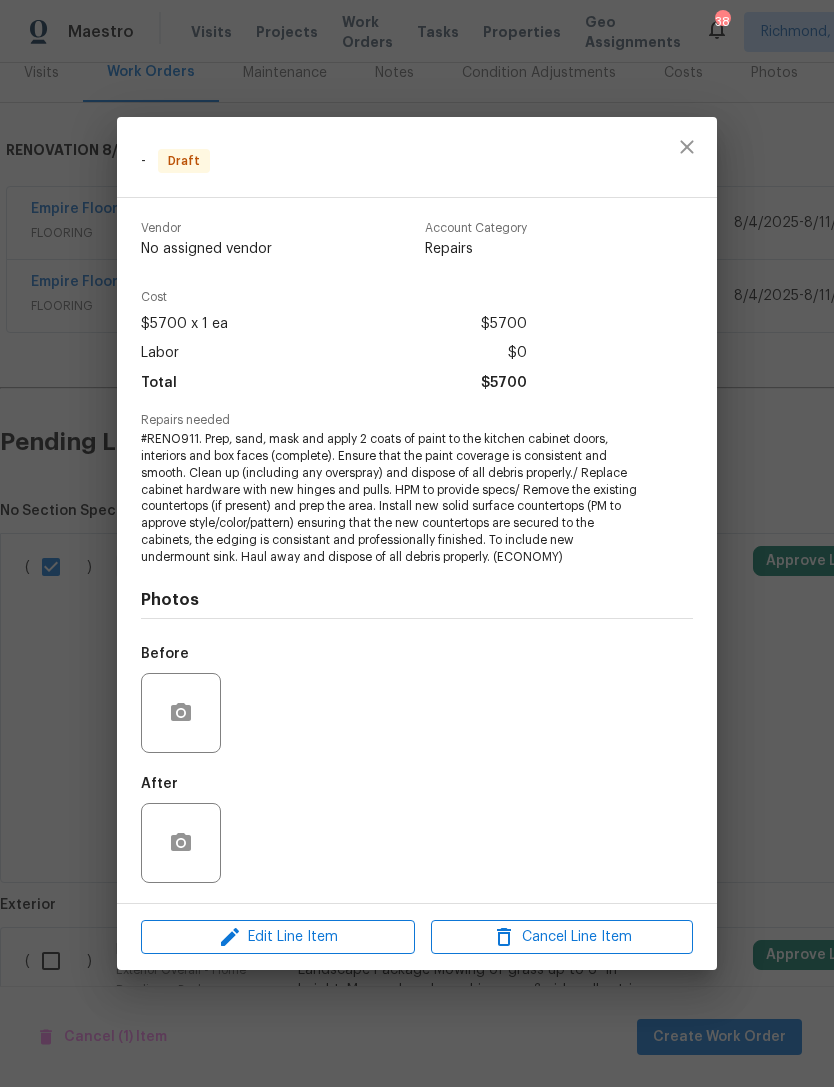 click on "Photos Before After" at bounding box center [417, 730] 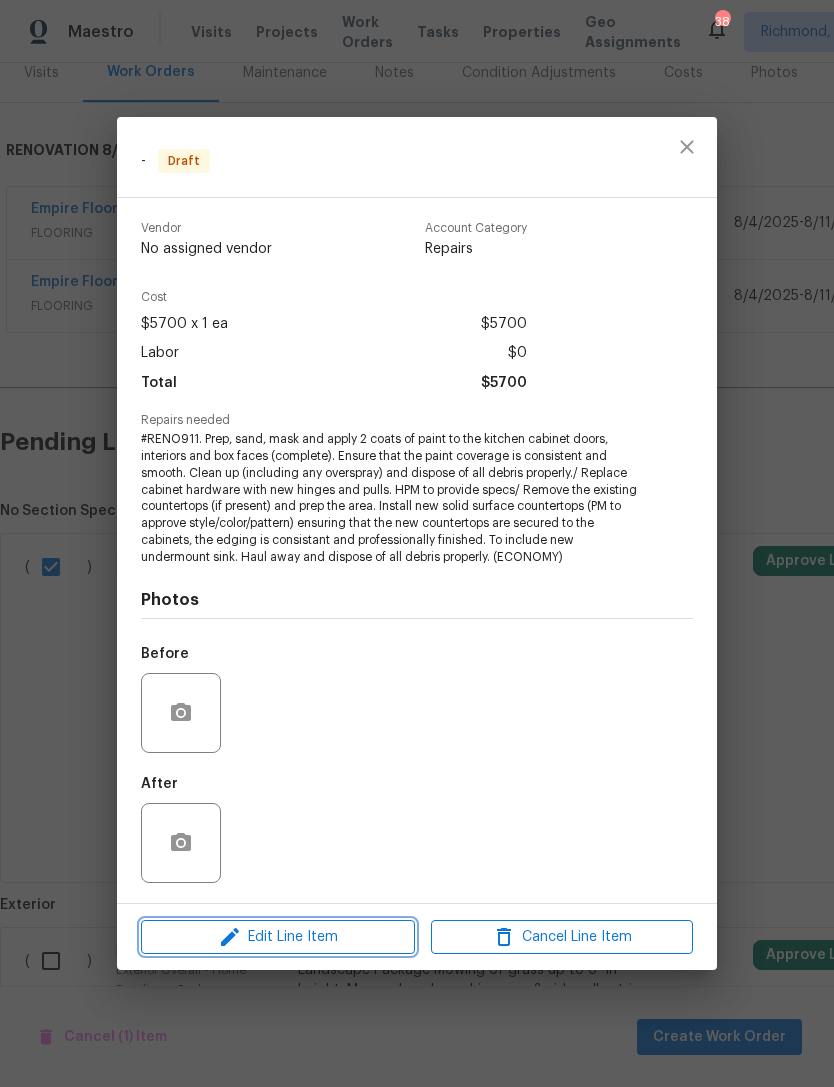 click on "Edit Line Item" at bounding box center [278, 937] 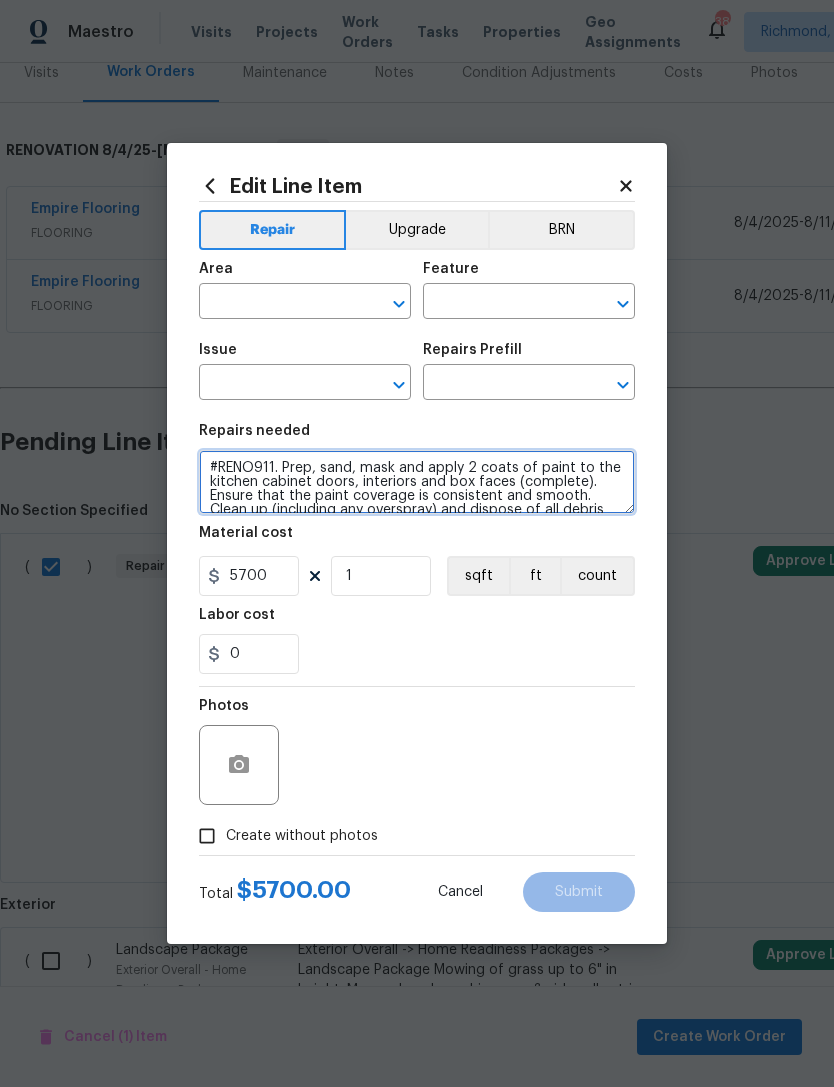 click on "#RENO911. Prep, sand, mask and apply 2 coats of paint to the kitchen cabinet doors, interiors and box faces (complete). Ensure that the paint coverage is consistent and smooth. Clean up (including any overspray) and dispose of all debris properly./
Replace cabinet hardware with new hinges and pulls. HPM to provide specs/
Remove the existing countertops (if present) and prep the area. Install new solid surface countertops (PM to approve style/color/pattern) ensuring that the new countertops are secured to the cabinets, the edging is consistant and professionally finished. To include new undermount sink. Haul away and dispose of all debris properly. (ECONOMY)" at bounding box center [417, 482] 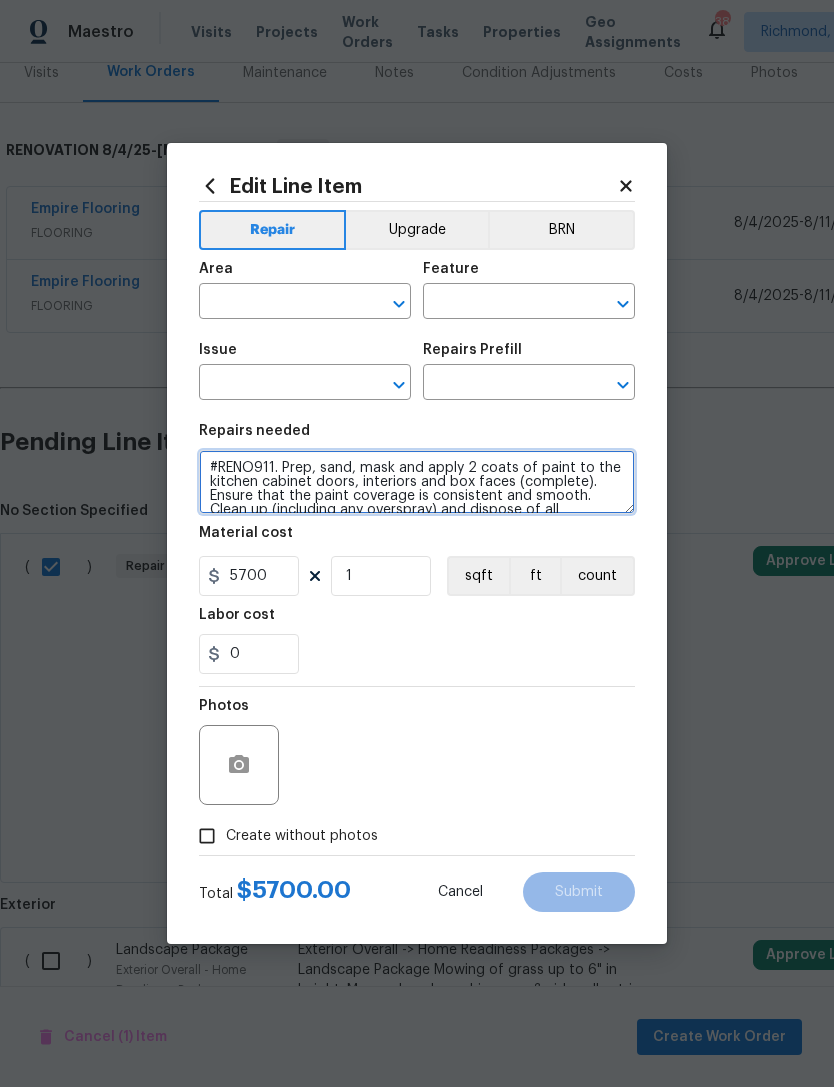 scroll, scrollTop: 4, scrollLeft: 0, axis: vertical 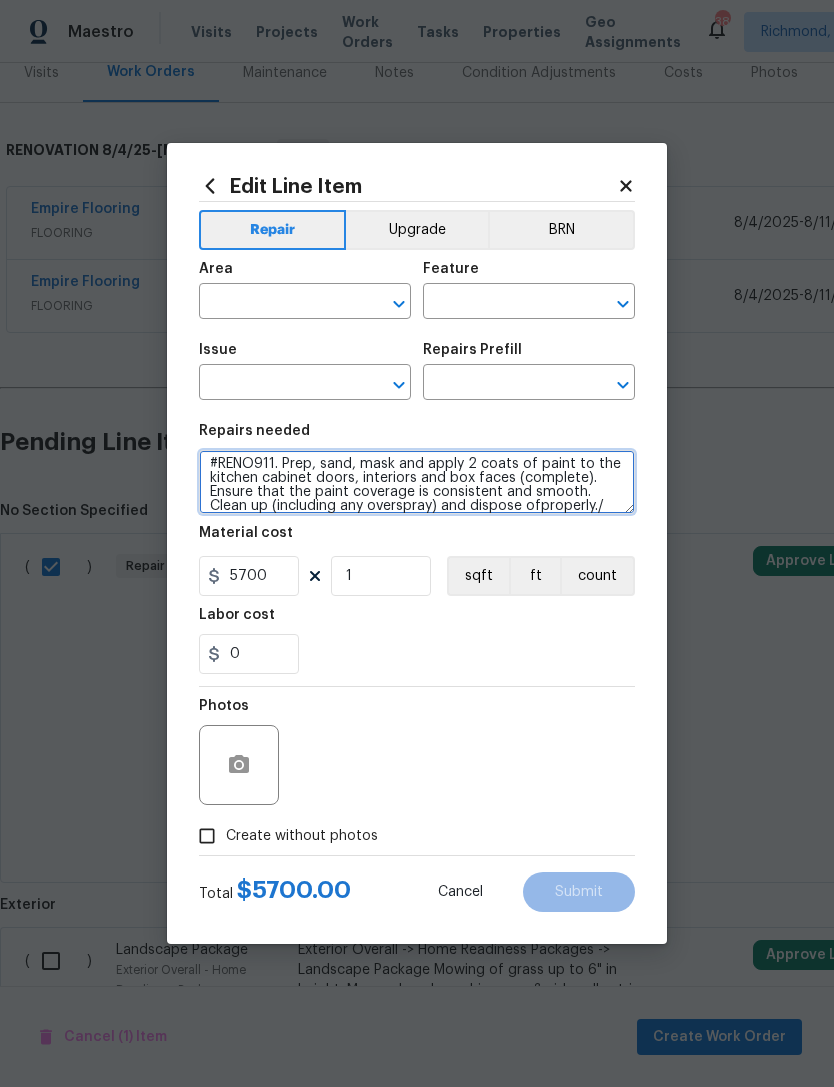 click on "#RENO911. Prep, sand, mask and apply 2 coats of paint to the kitchen cabinet doors, interiors and box faces (complete). Ensure that the paint coverage is consistent and smooth. Clean up (including any overspray) and dispose ofproperly./
Replace cabinet hardware with new hinges and pulls. HPM to provide specs/
Remove the existing countertops (if present) and prep the area. Install new solid surface countertops (PM to approve style/color/pattern) ensuring that the new countertops are secured to the cabinets, the edging is consistant and professionally finished. To include new undermount sink. Haul away and dispose of all debris properly. (ECONOMY)" at bounding box center (417, 482) 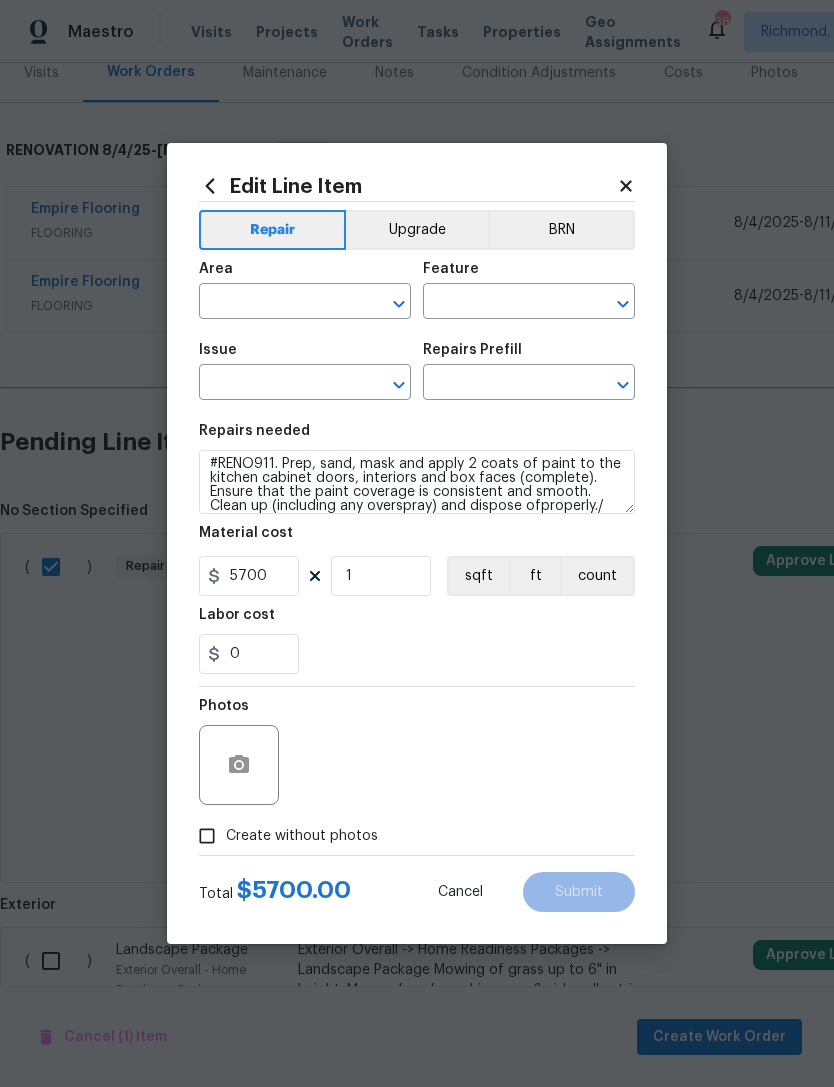 click 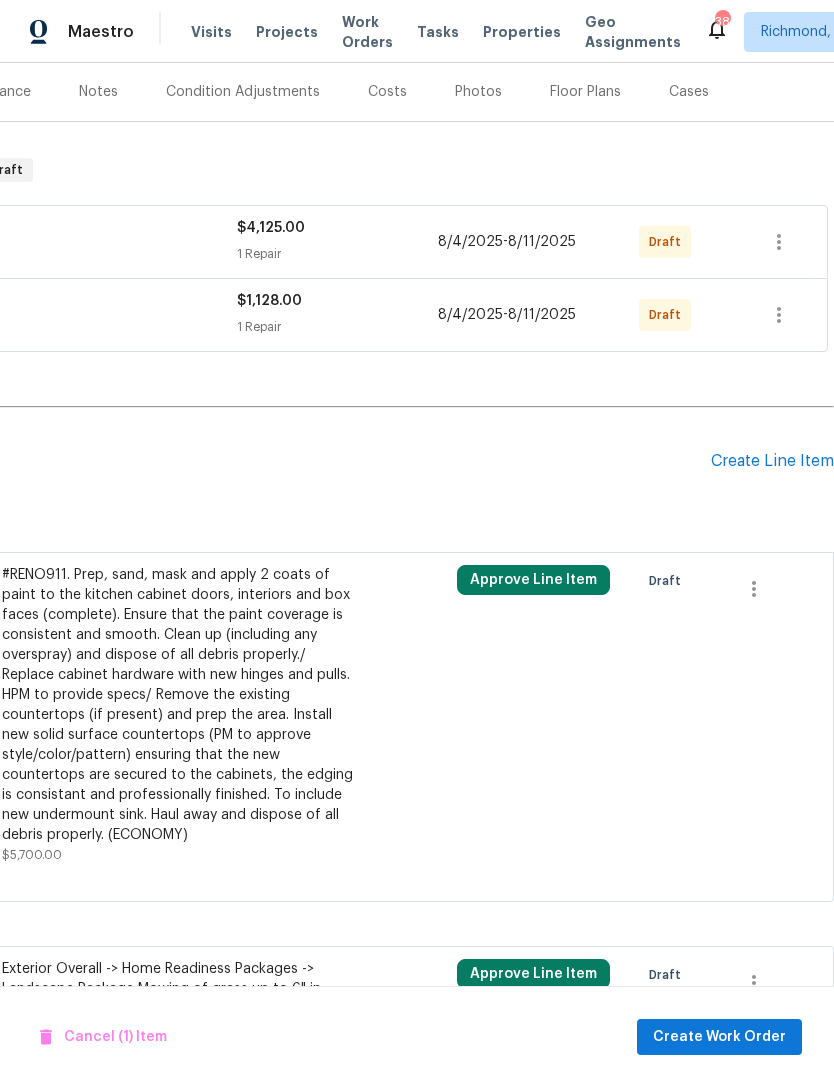 scroll, scrollTop: 241, scrollLeft: 296, axis: both 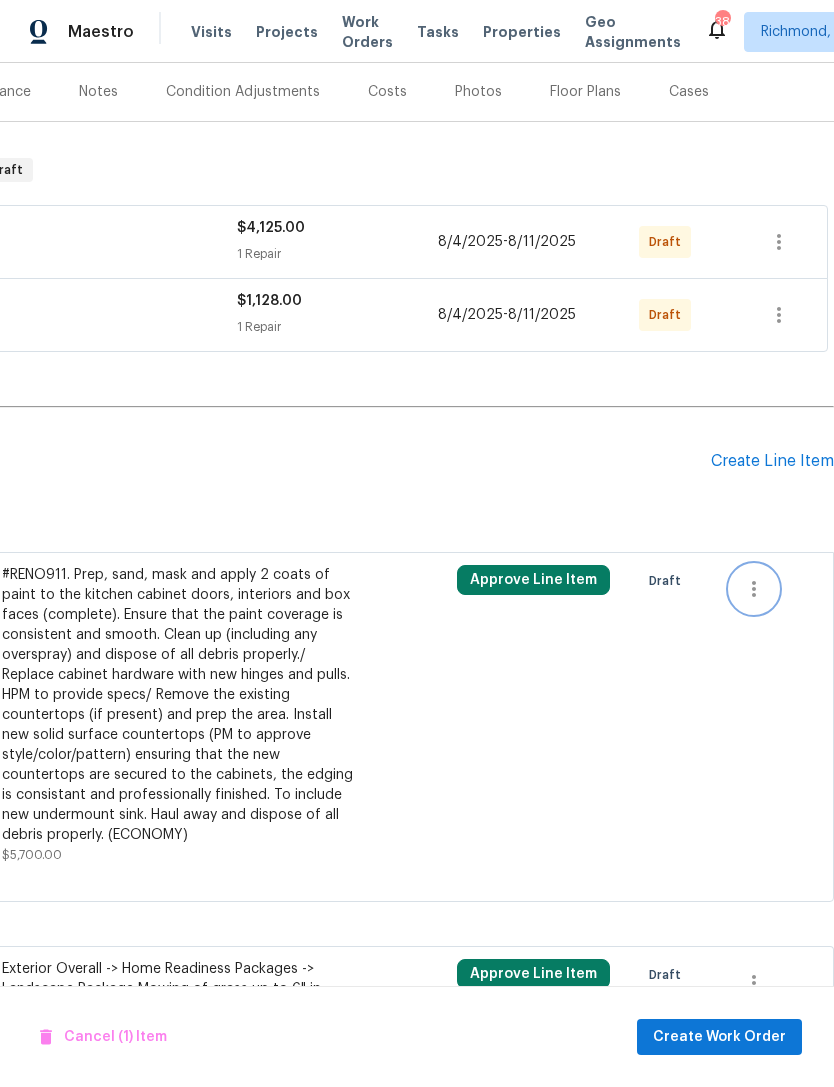 click 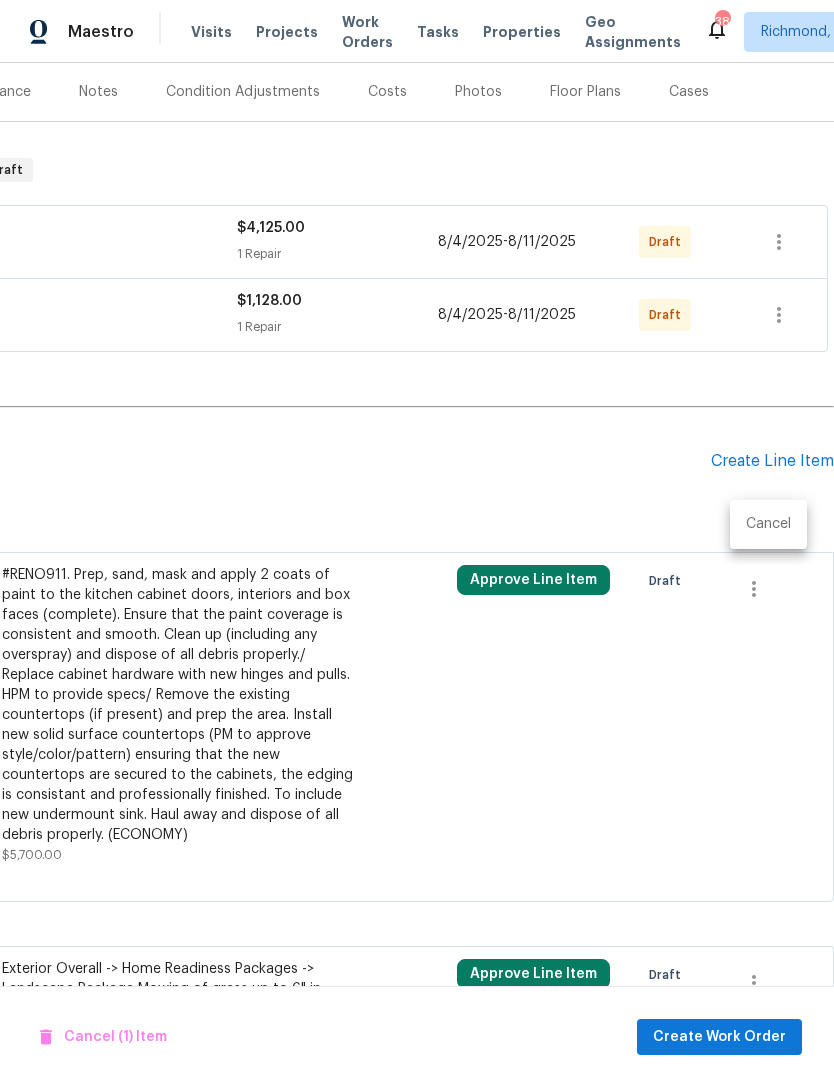 click on "Cancel" at bounding box center [768, 524] 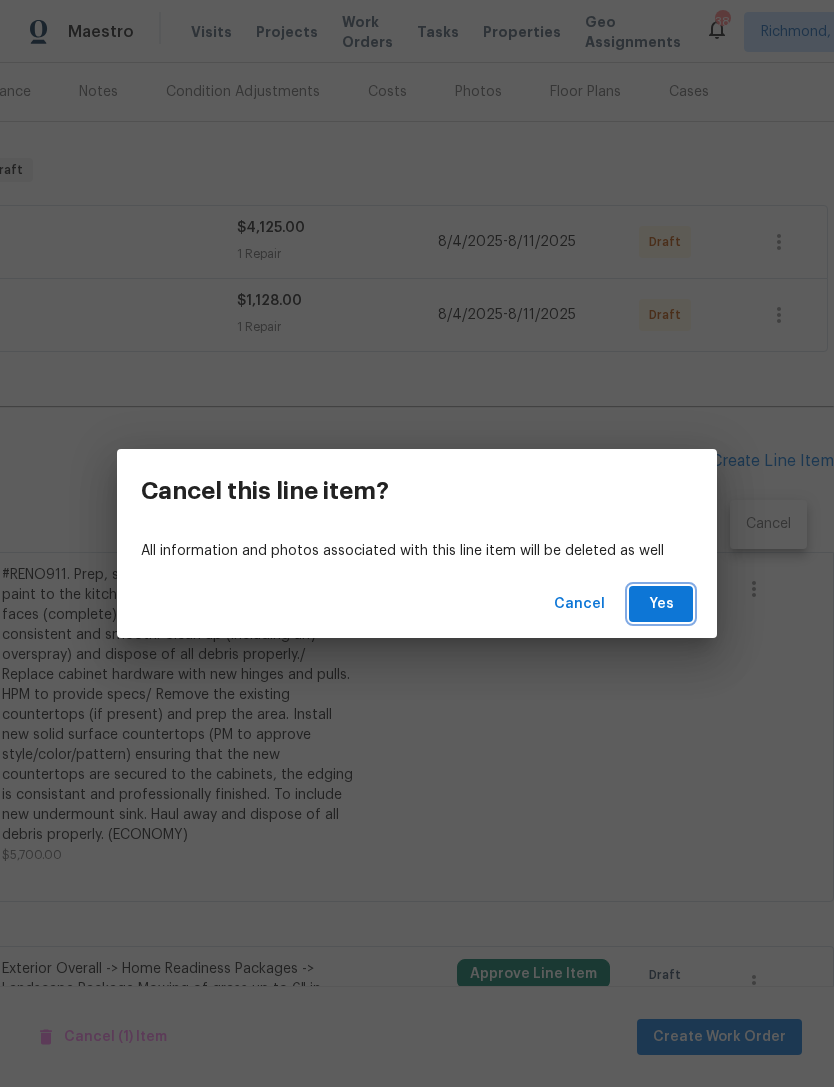 click on "Yes" at bounding box center [661, 604] 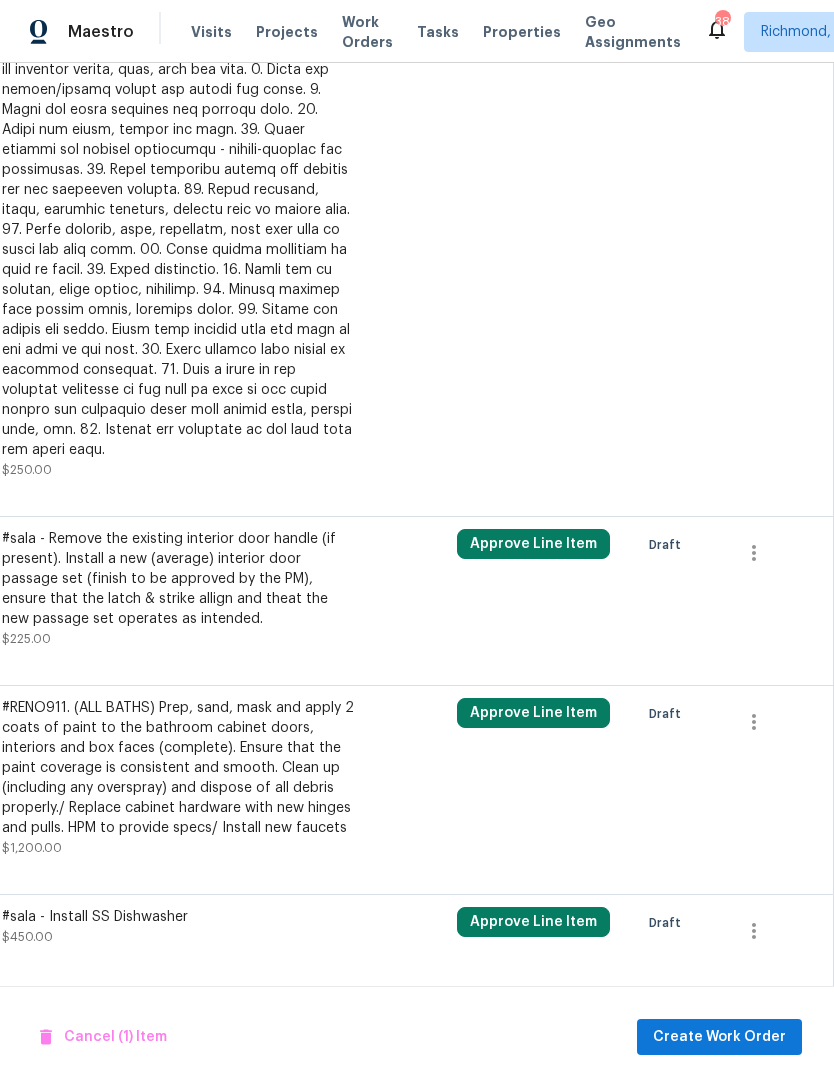 scroll, scrollTop: 2374, scrollLeft: 296, axis: both 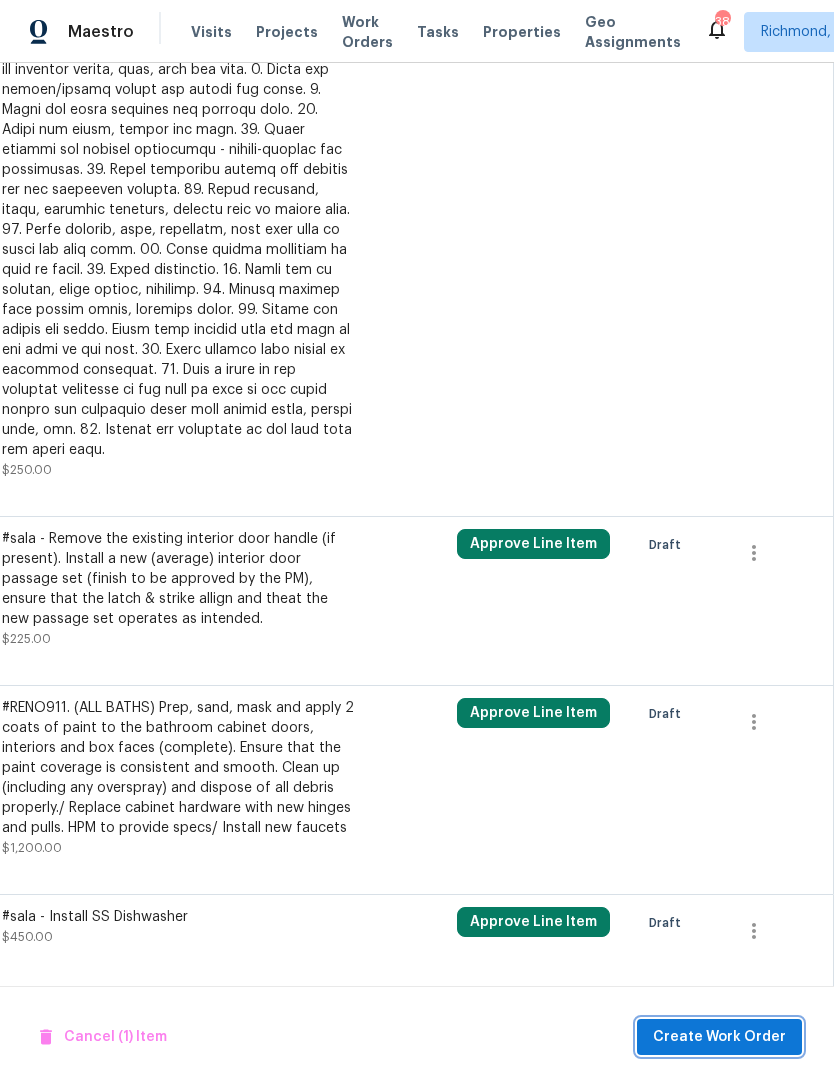 click on "Create Work Order" at bounding box center [719, 1037] 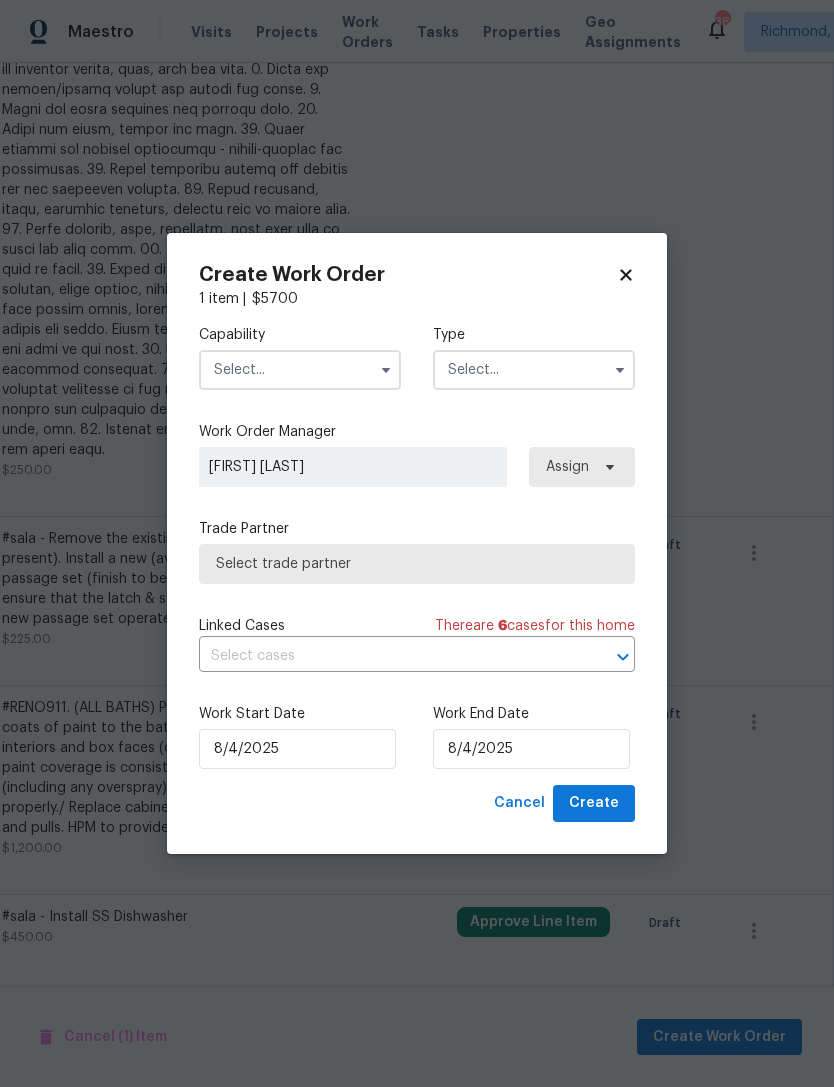 click at bounding box center [300, 370] 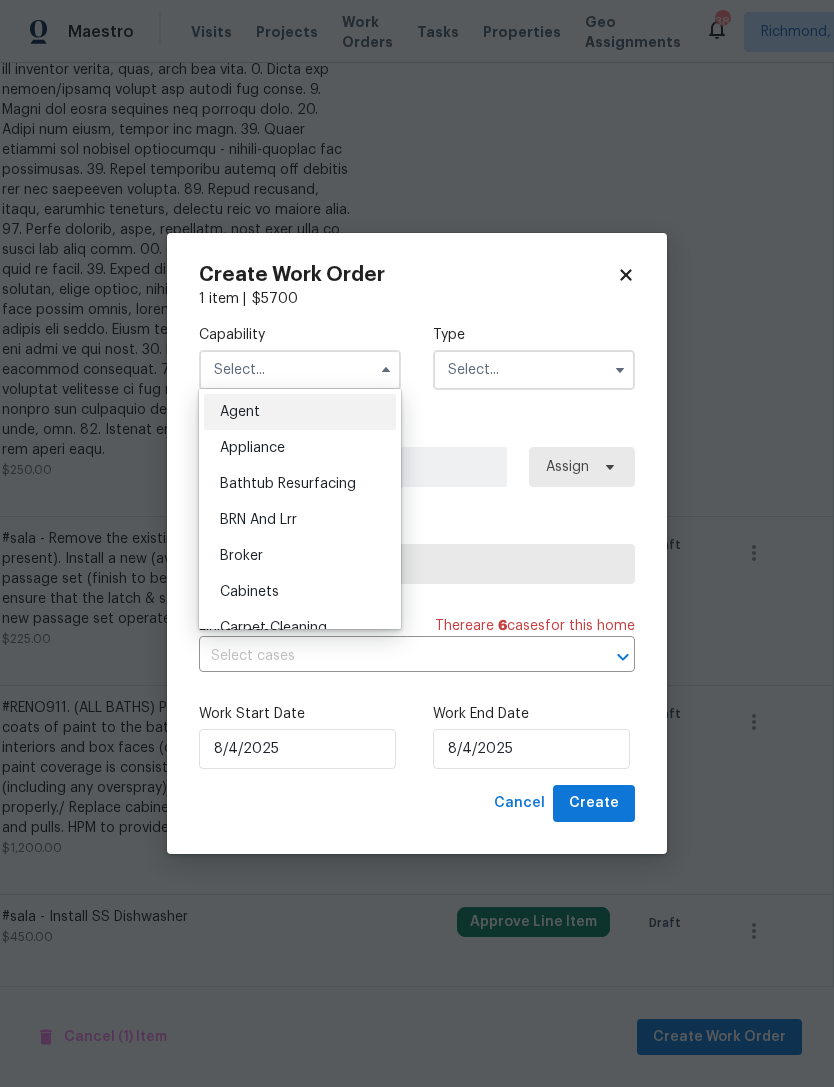click 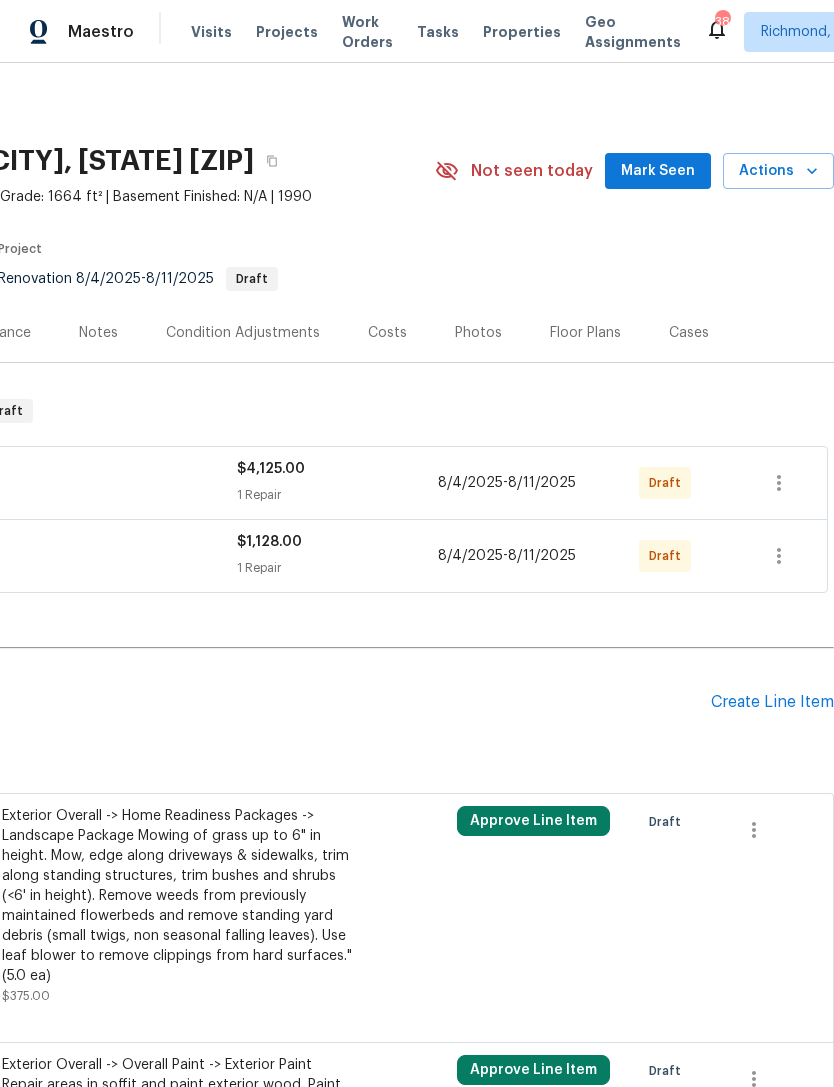 scroll, scrollTop: 0, scrollLeft: 296, axis: horizontal 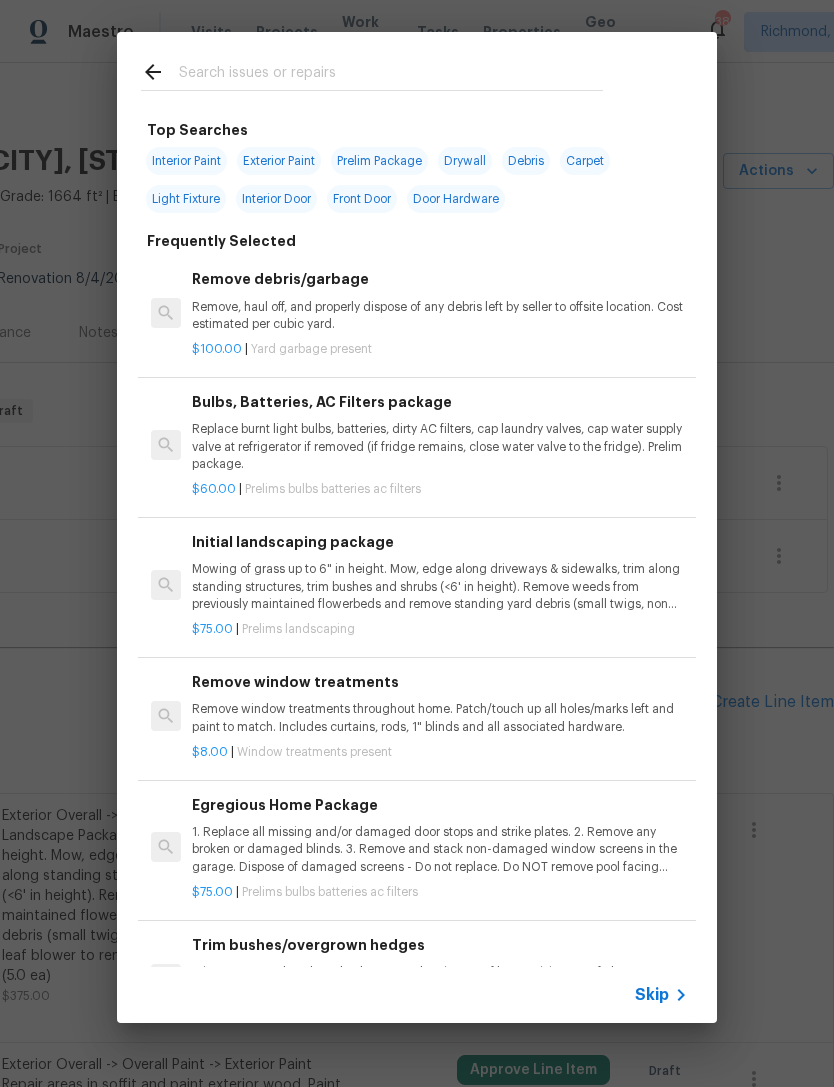 click at bounding box center [391, 75] 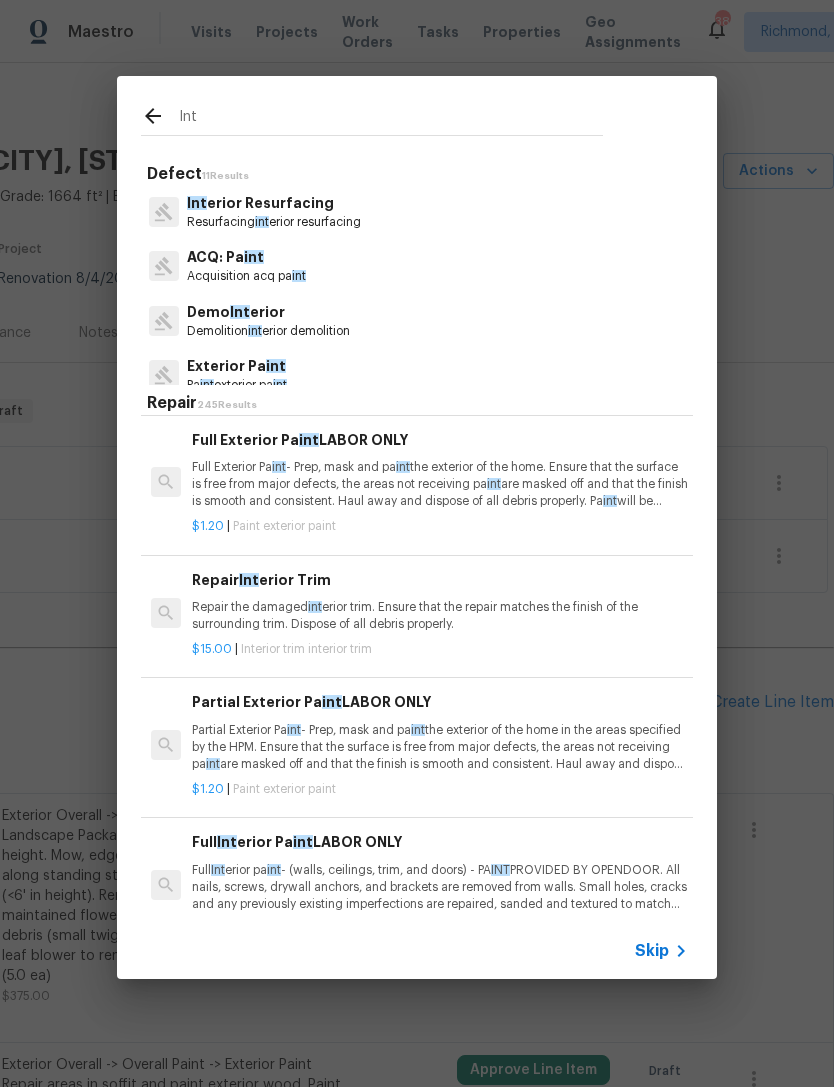 scroll, scrollTop: 1587, scrollLeft: 0, axis: vertical 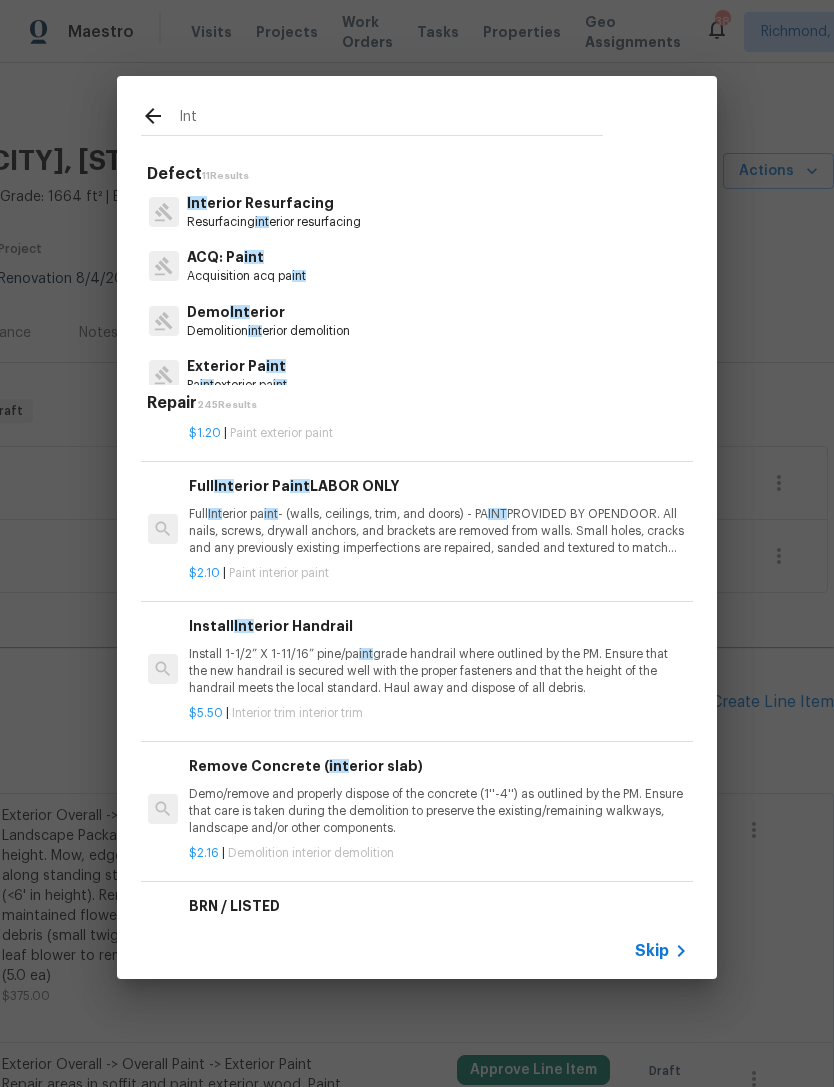 type on "In" 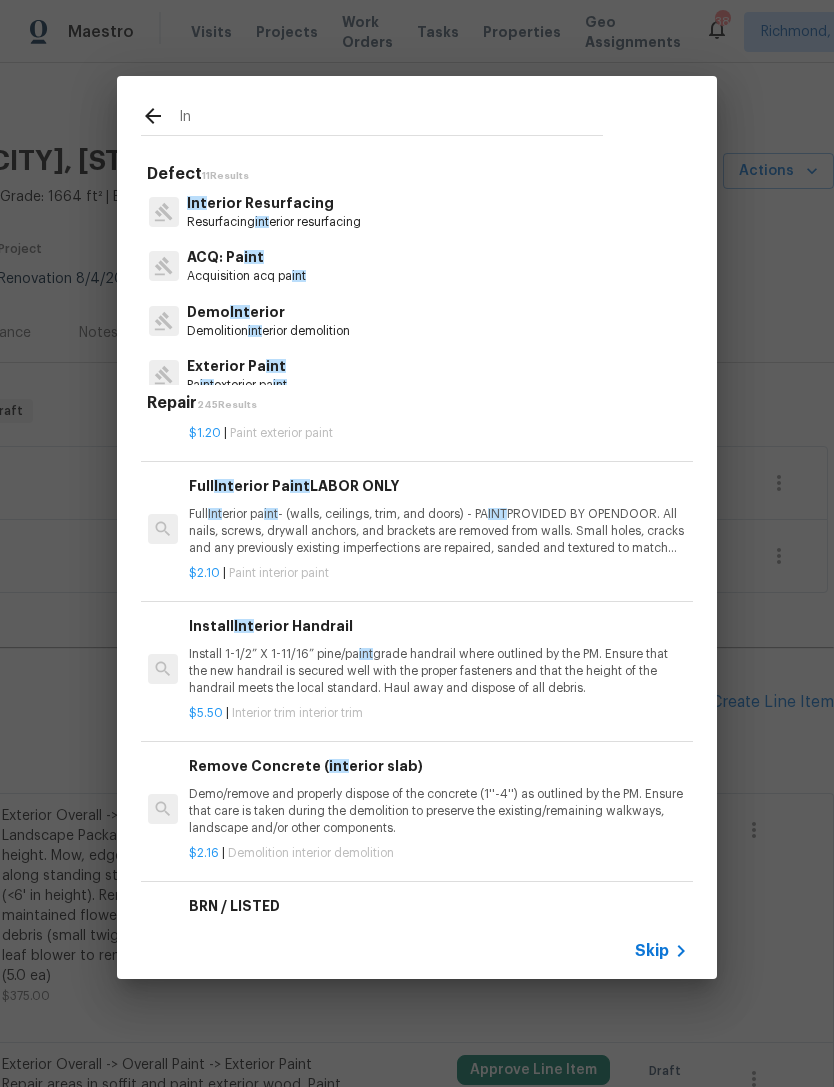 scroll, scrollTop: 1939, scrollLeft: 3, axis: both 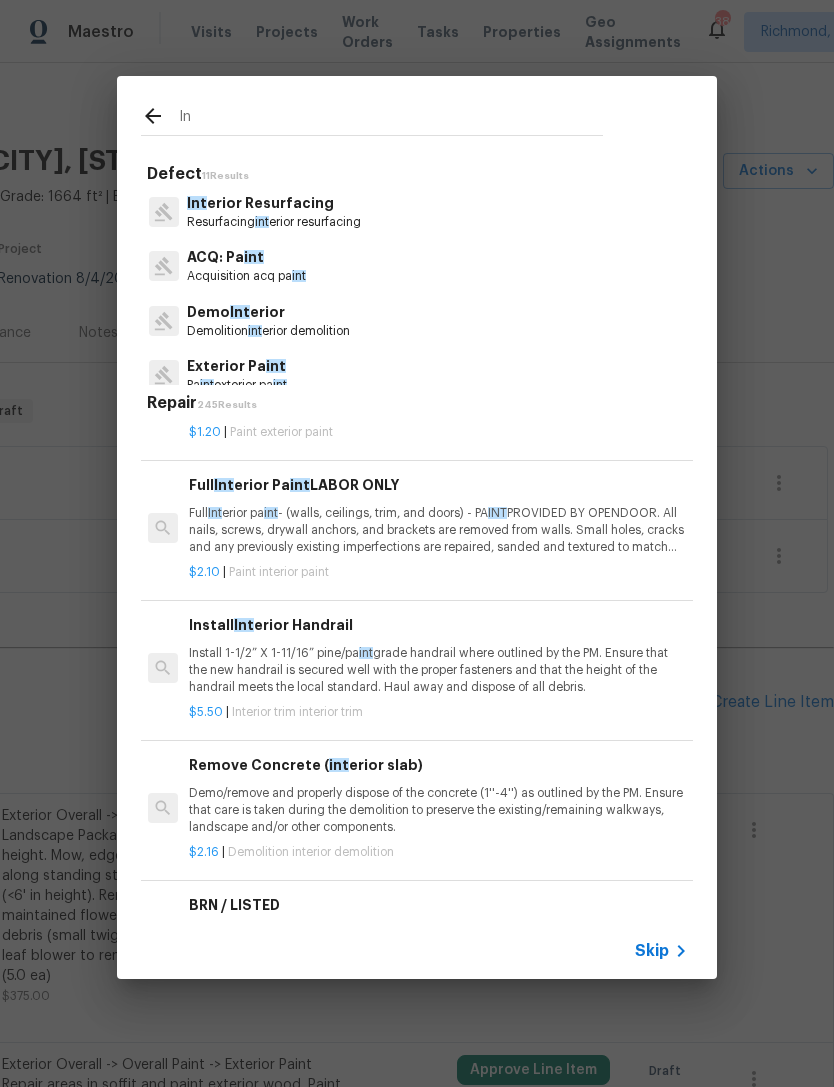 click on "In" at bounding box center [391, 120] 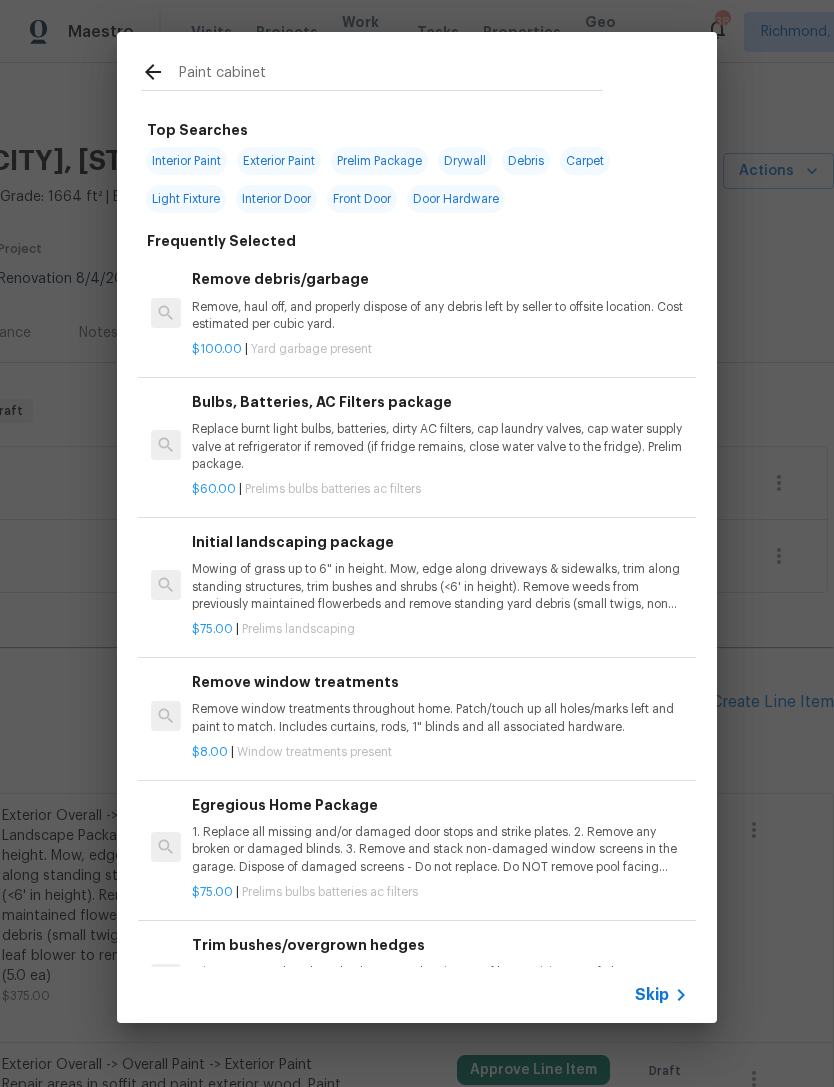 type on "Paint cabinet paint" 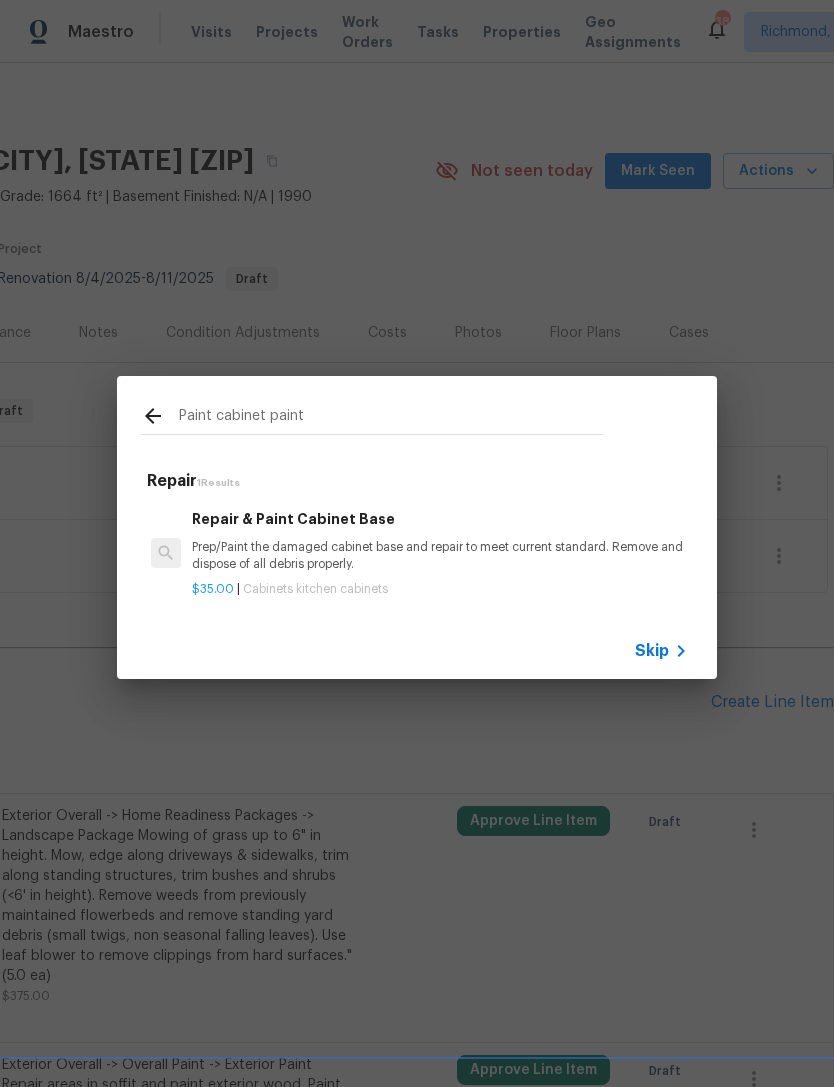 click on "Prep/Paint the damaged cabinet base and repair to meet current standard. Remove and dispose of all debris properly." at bounding box center [440, 556] 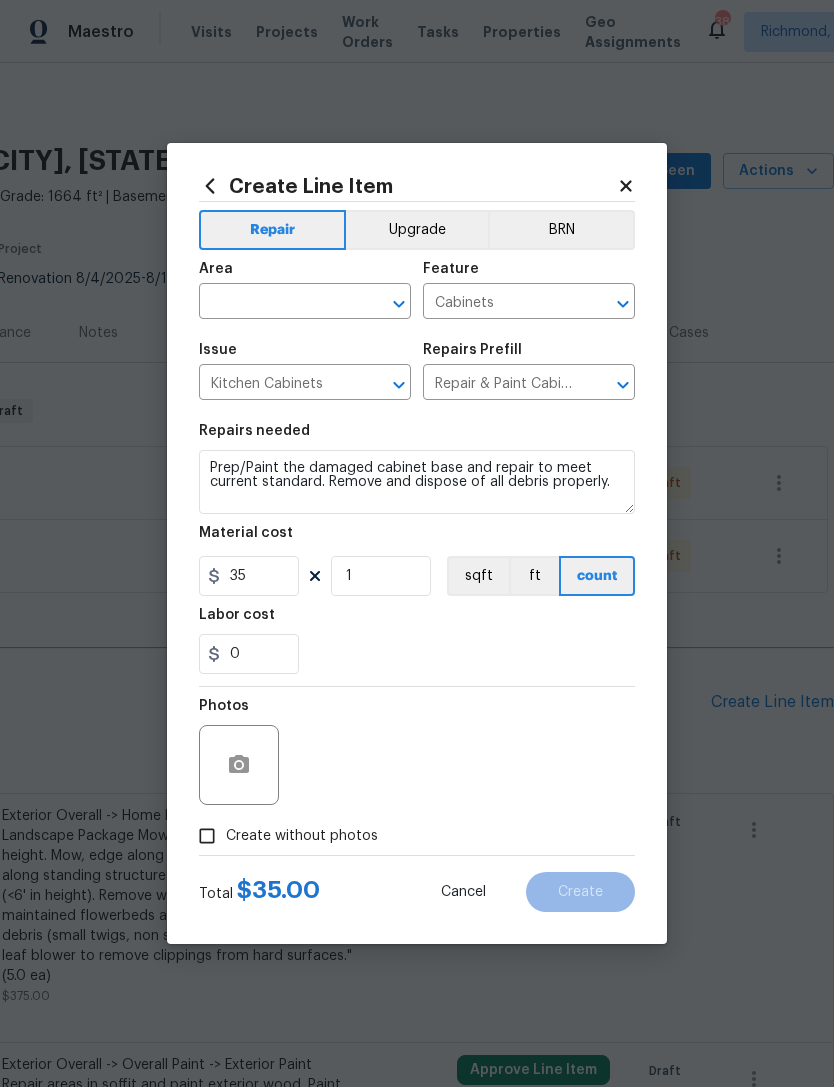 click at bounding box center (399, 304) 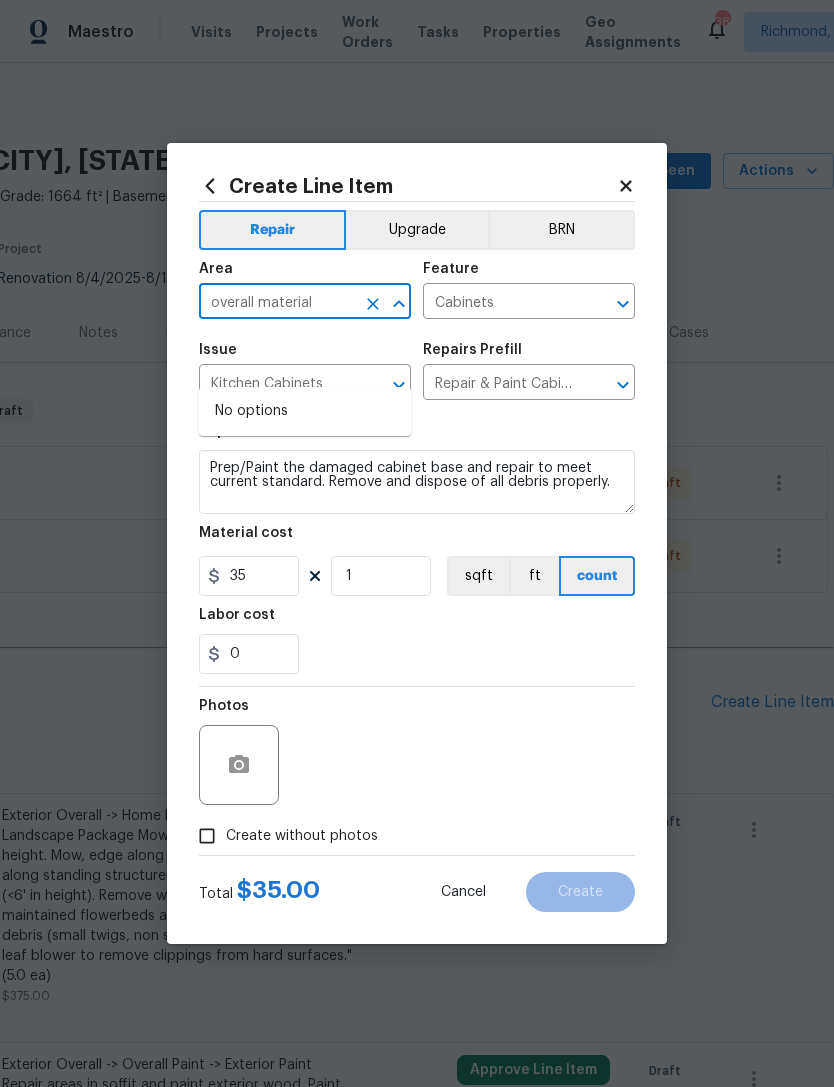 type on "overall material" 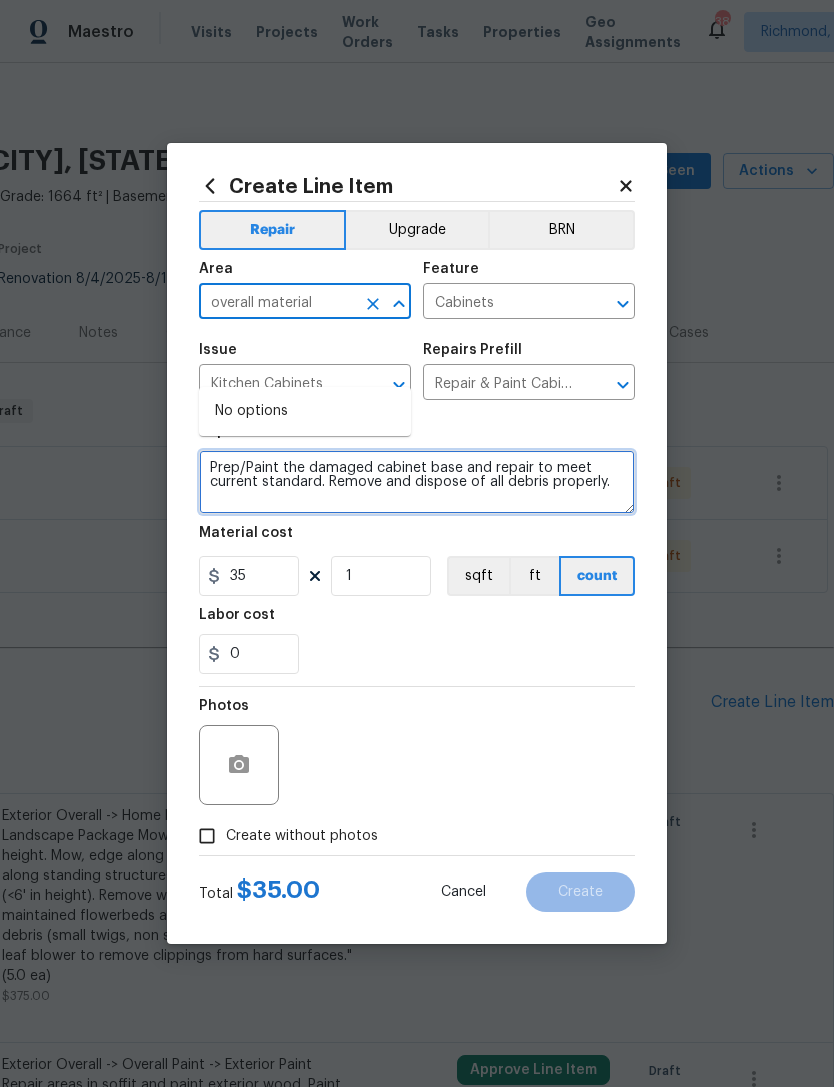 click on "Prep/Paint the damaged cabinet base and repair to meet current standard. Remove and dispose of all debris properly." at bounding box center [417, 482] 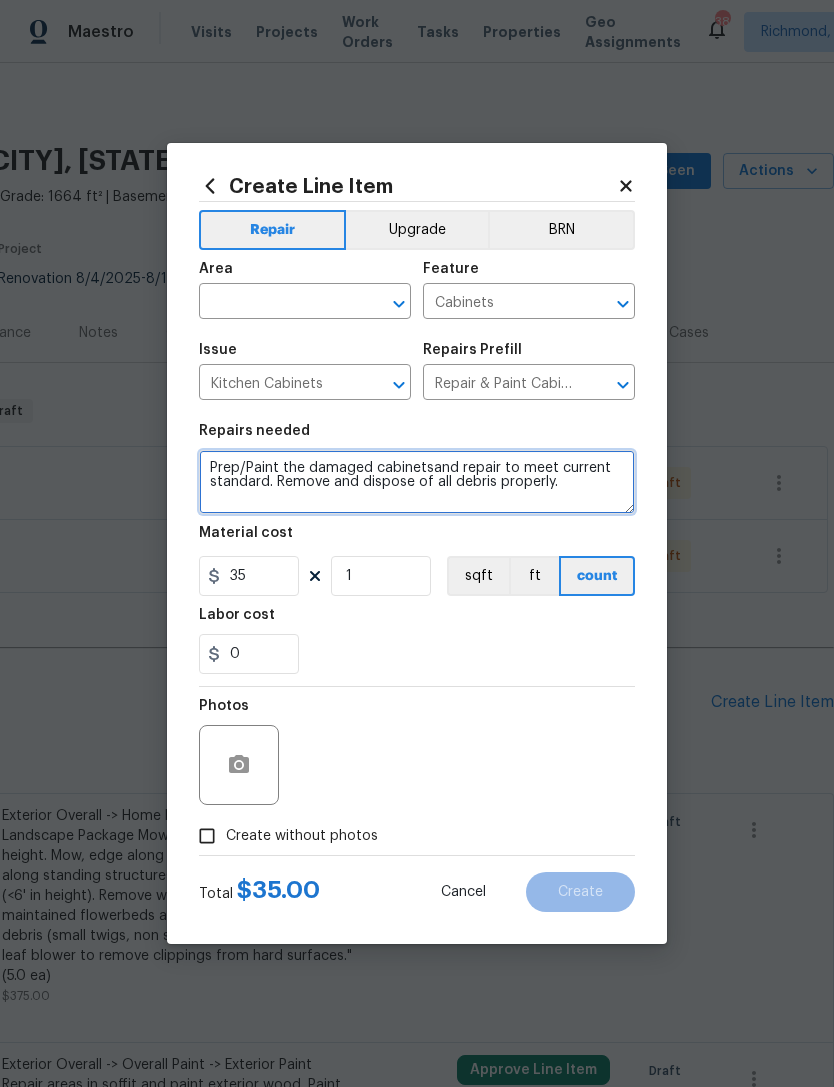 click on "Prep/Paint the damaged cabinetsand repair to meet current standard. Remove and dispose of all debris properly." at bounding box center [417, 482] 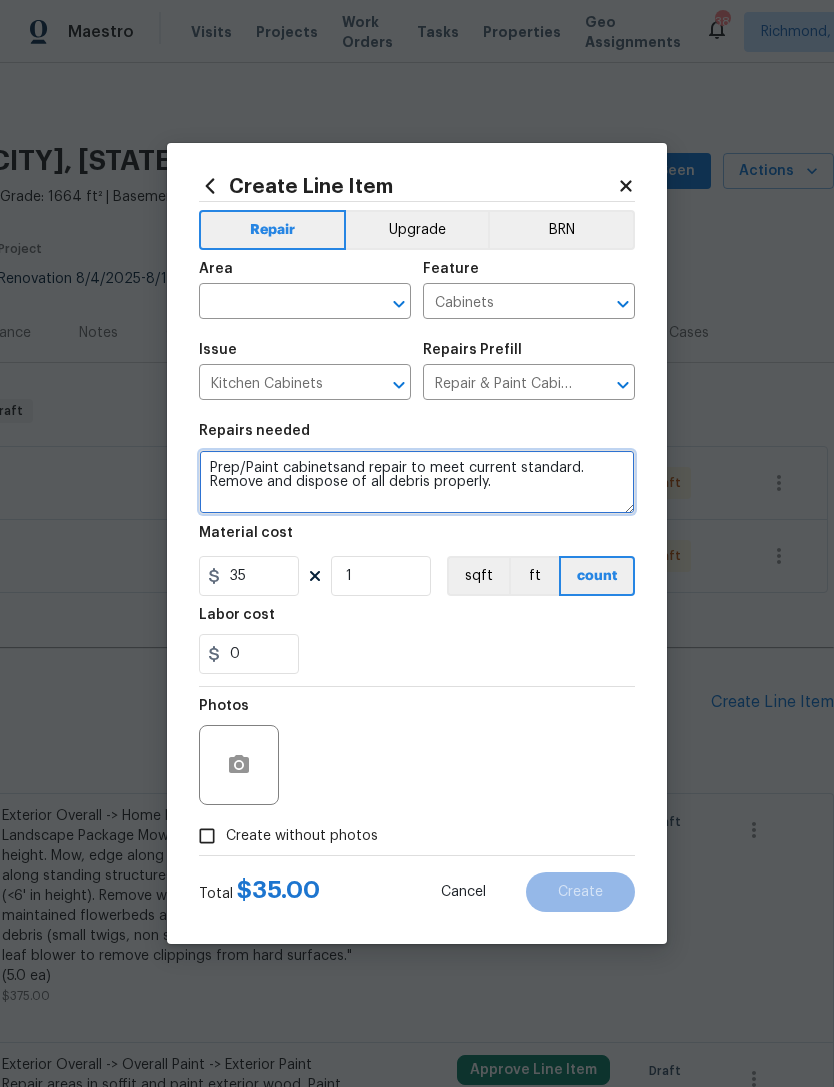 click on "Prep/Paint cabinetsand repair to meet current standard. Remove and dispose of all debris properly." at bounding box center (417, 482) 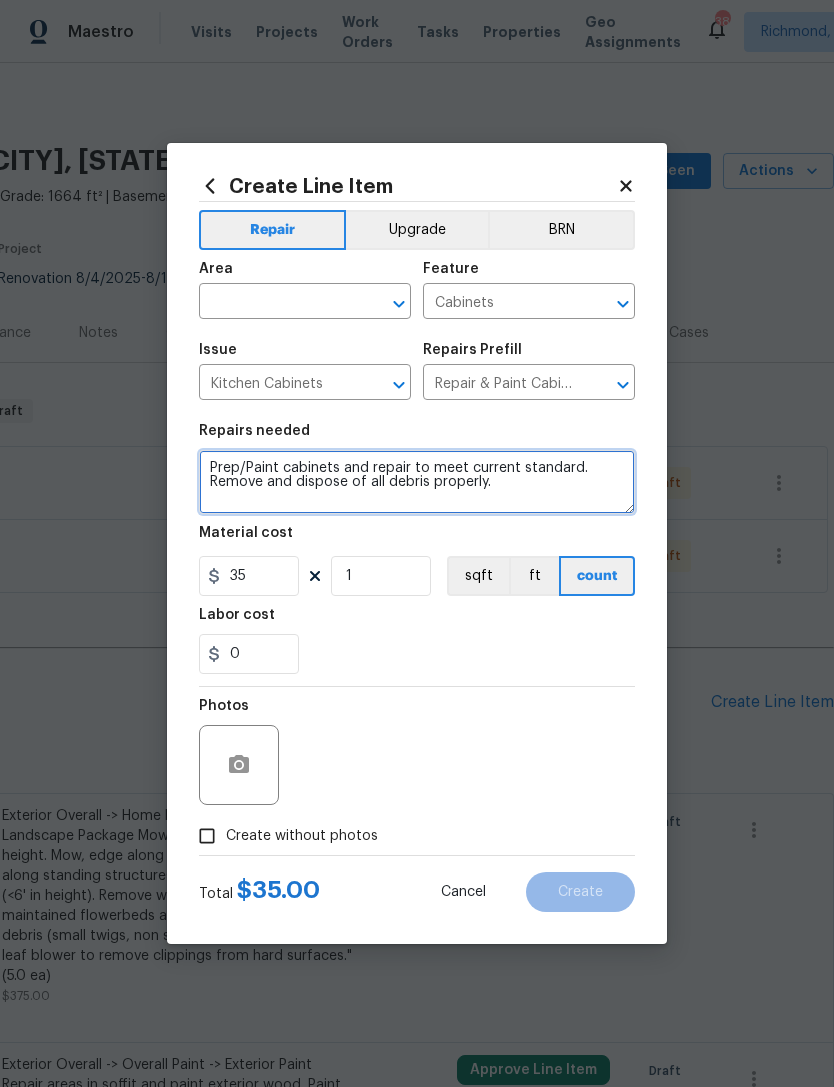 click on "Prep/Paint cabinets and repair to meet current standard. Remove and dispose of all debris properly." at bounding box center (417, 482) 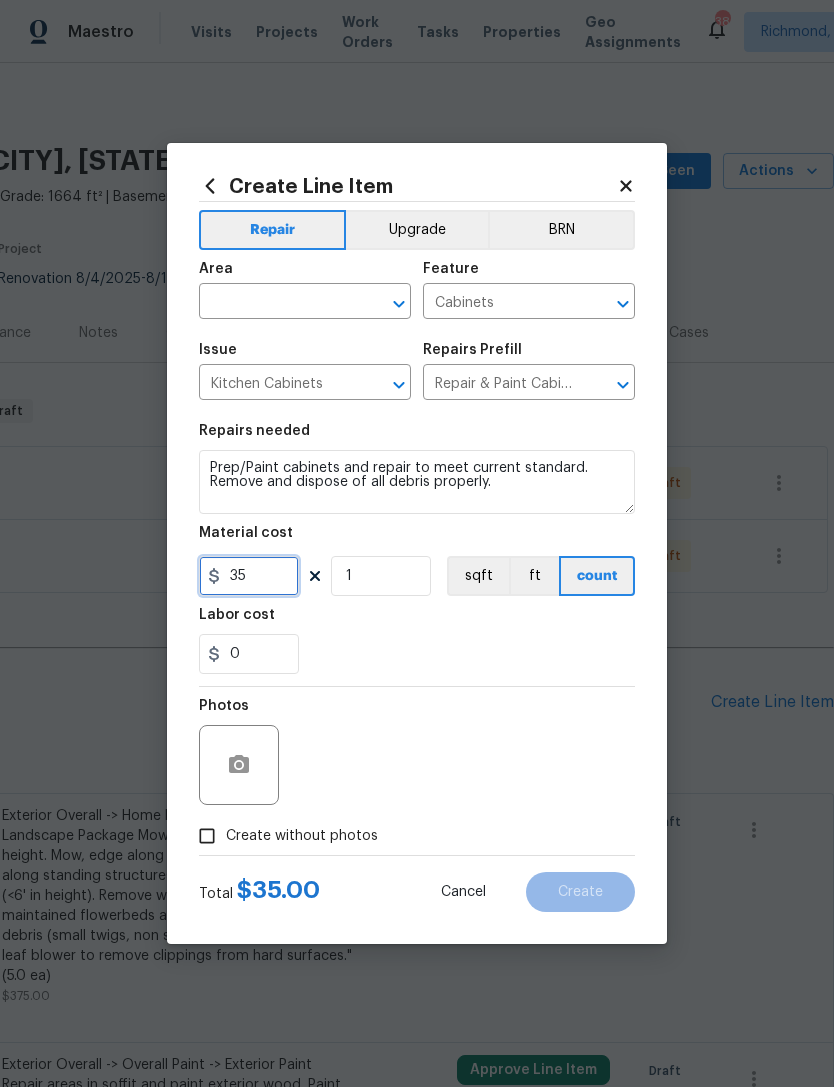 click on "35" at bounding box center [249, 576] 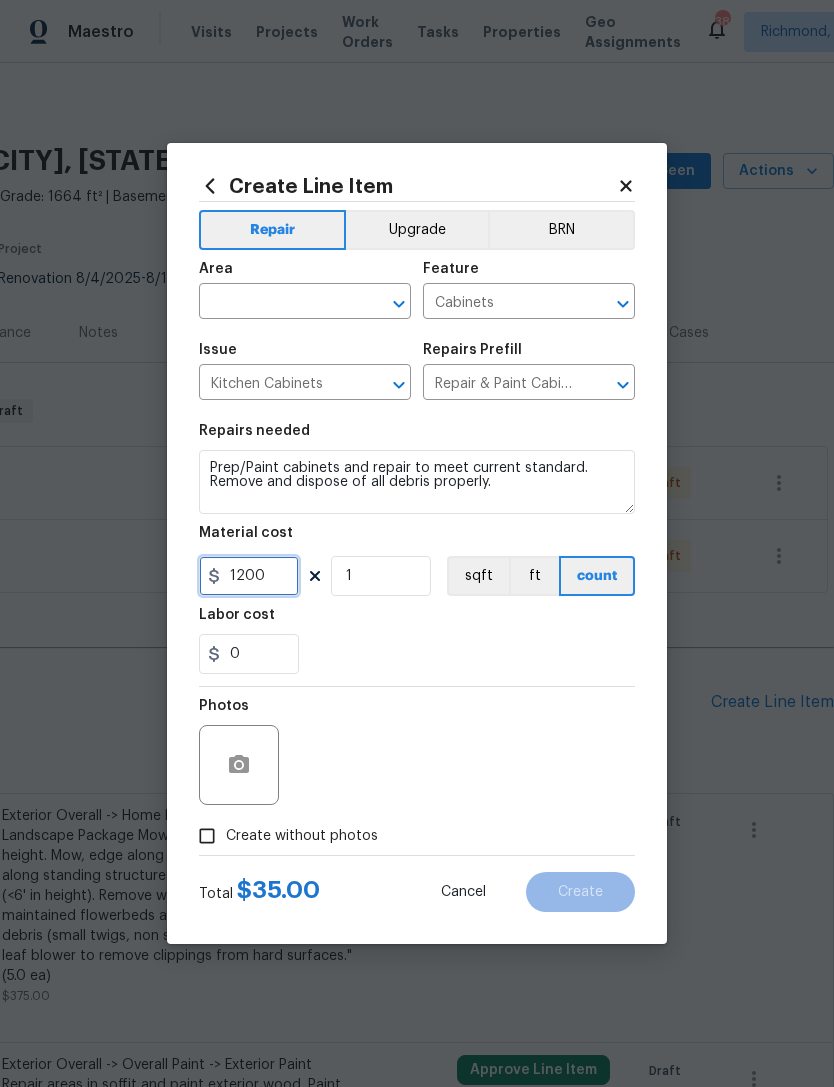 type on "1200" 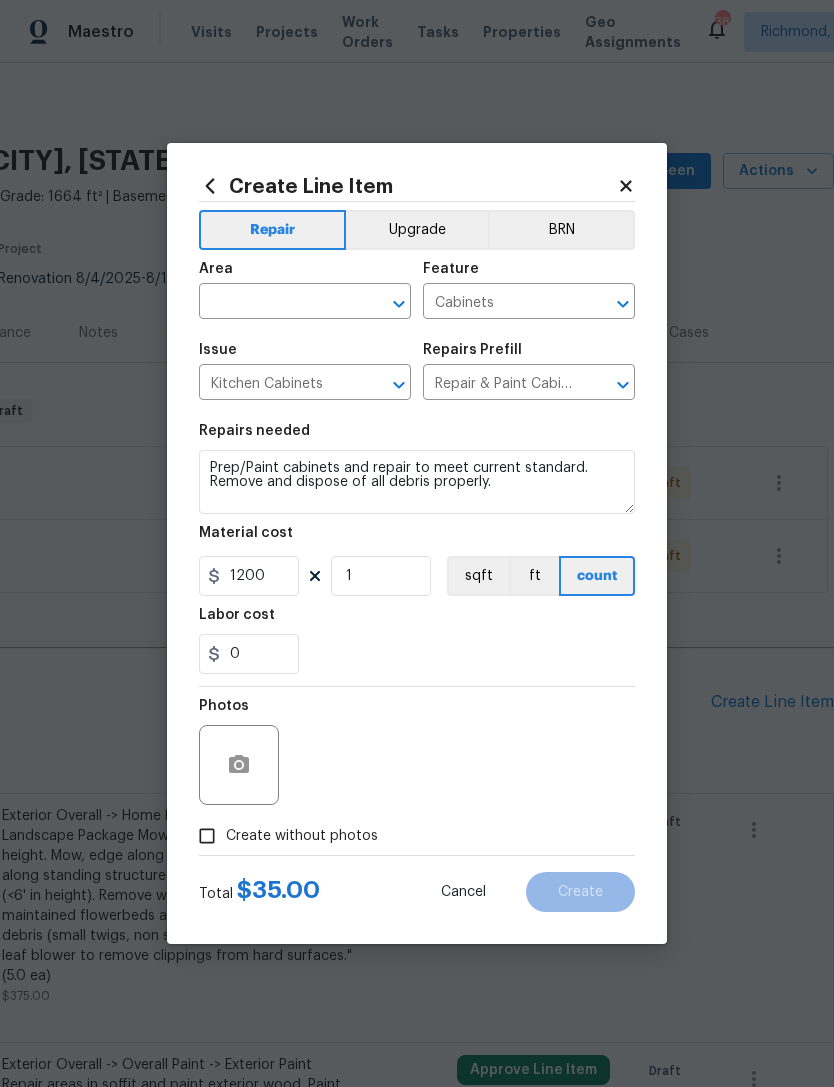 click on "0" at bounding box center (417, 654) 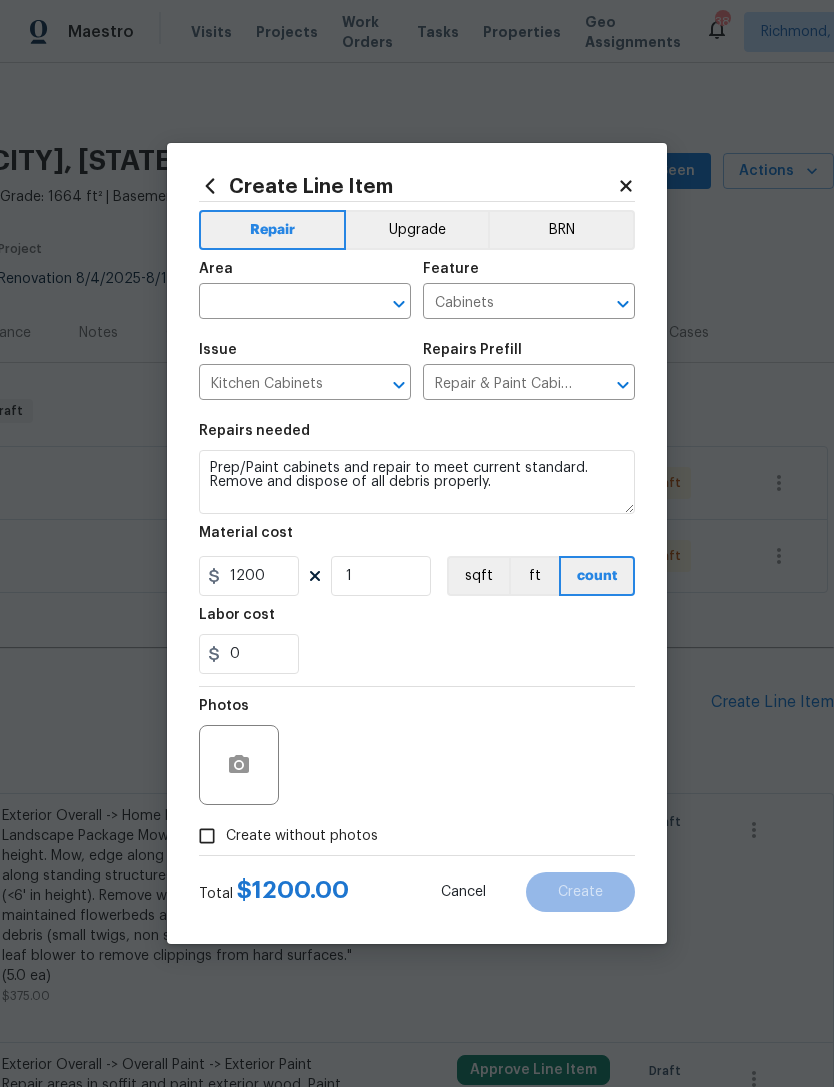 click on "Create without photos" at bounding box center (207, 836) 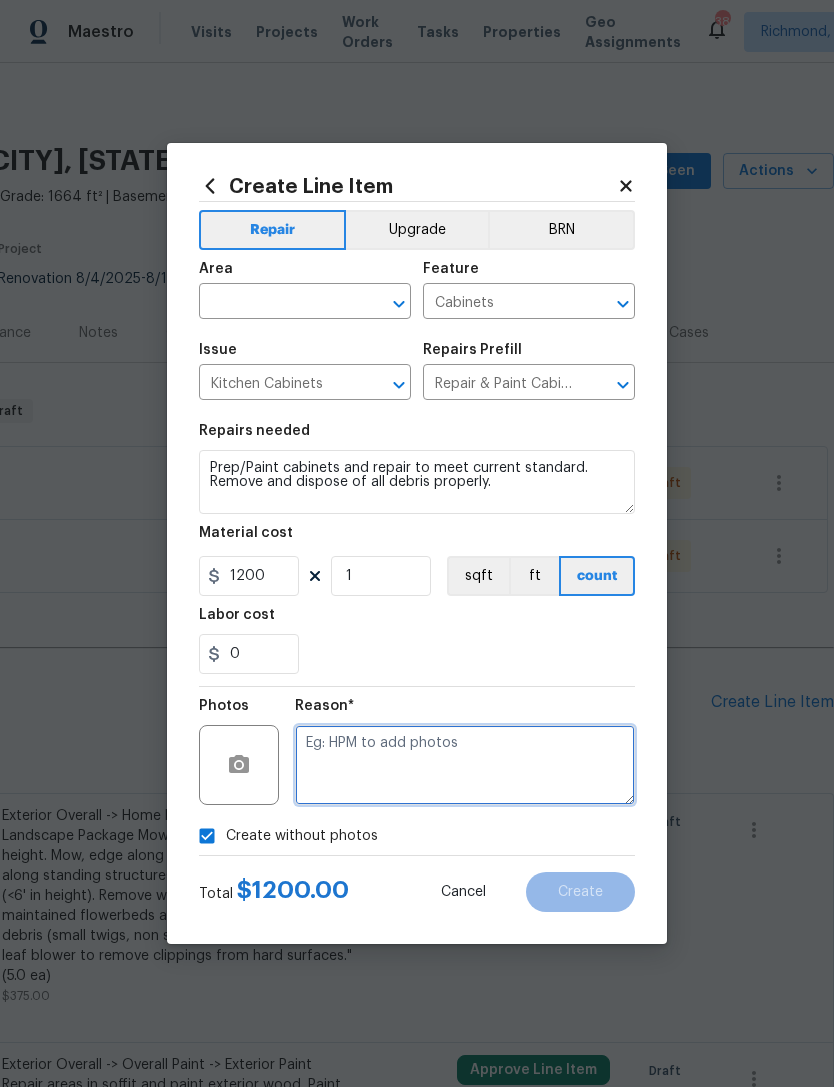 click at bounding box center [465, 765] 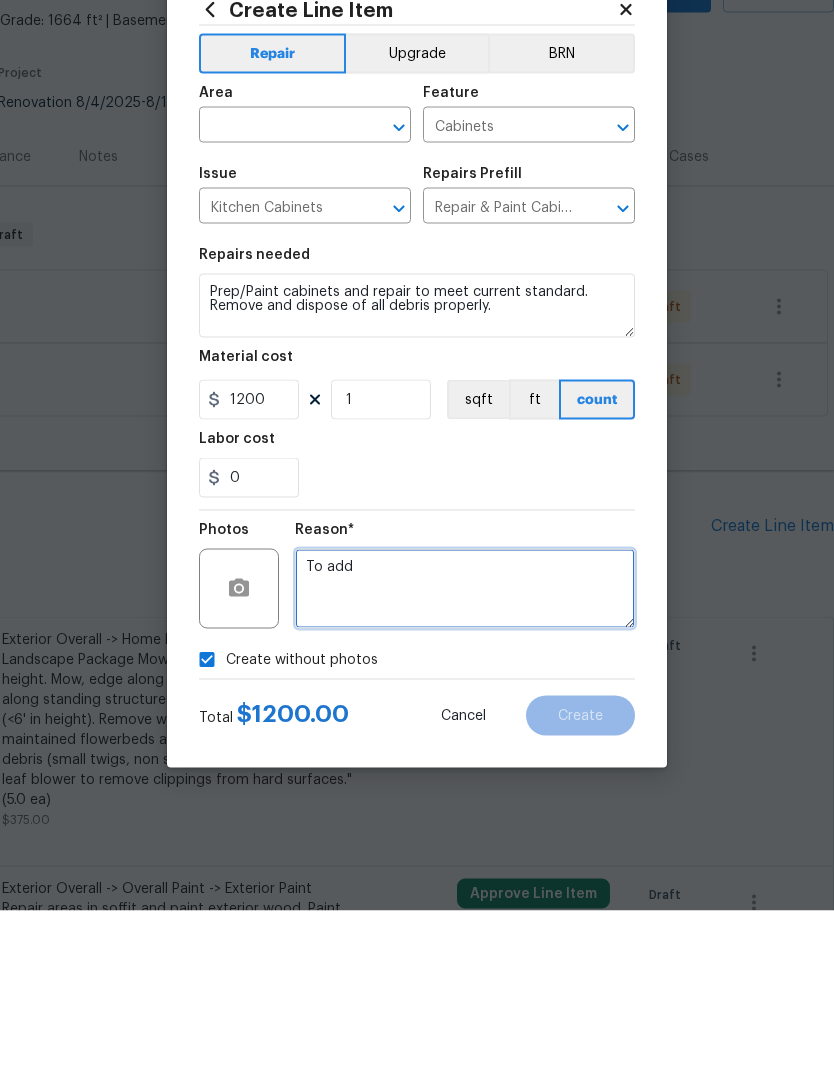 click 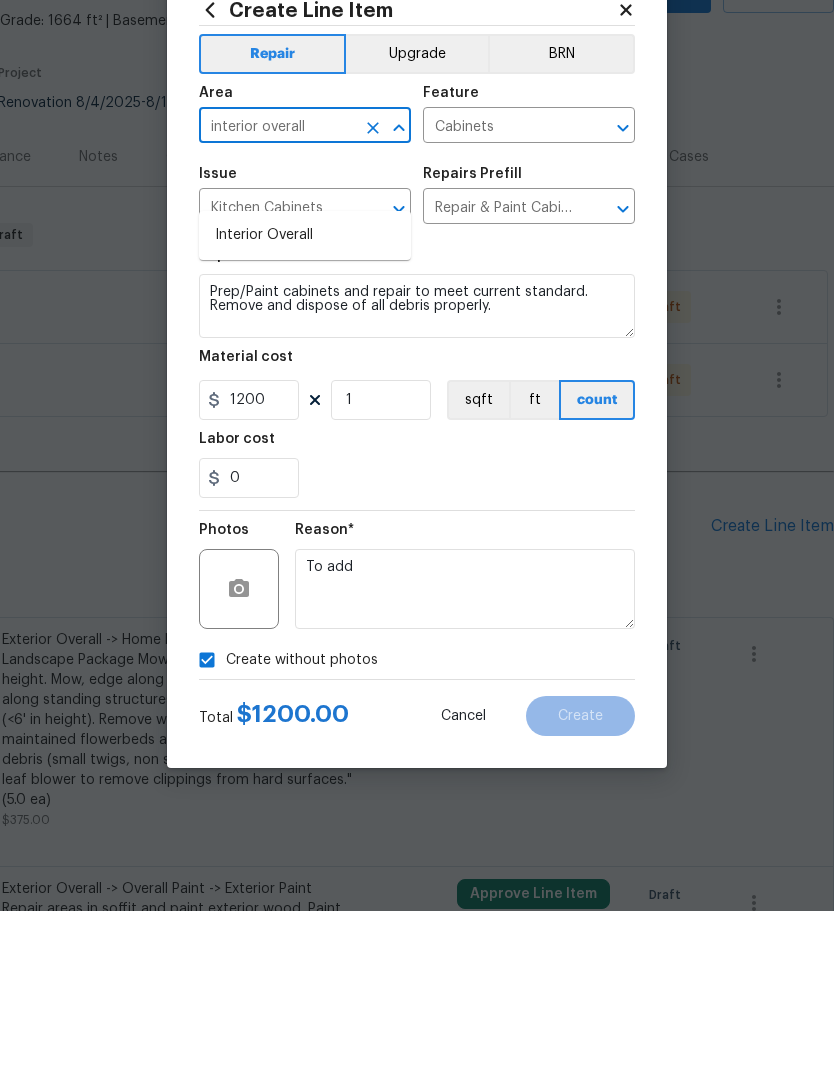 click on "Interior Overall" at bounding box center (305, 411) 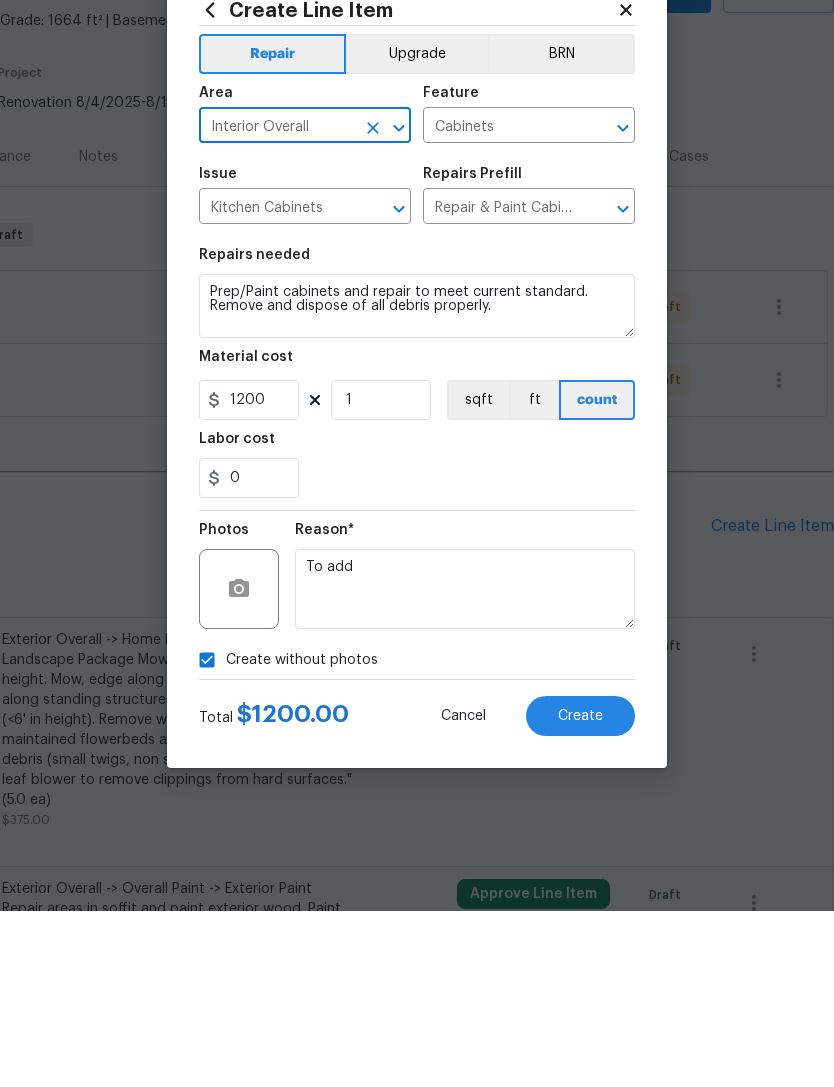 click on "Create" at bounding box center (580, 892) 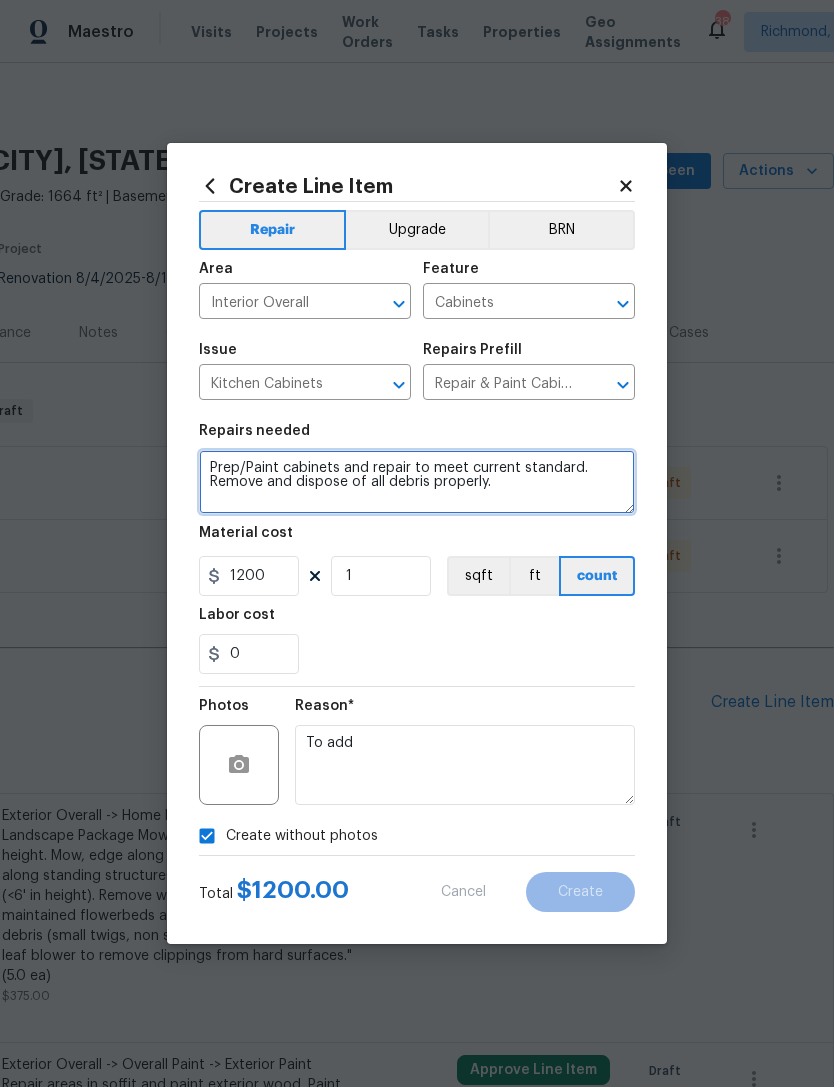 click on "Prep/Paint cabinets and repair to meet current standard. Remove and dispose of all debris properly." at bounding box center [417, 482] 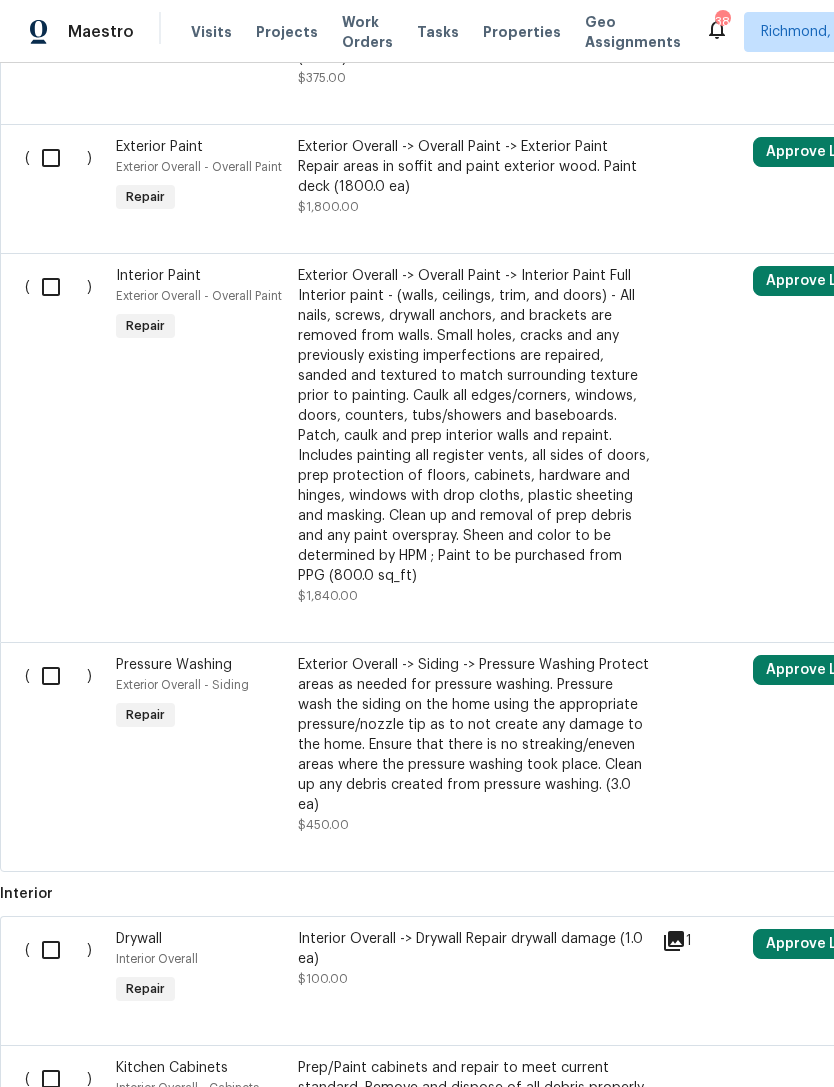 scroll, scrollTop: 920, scrollLeft: 0, axis: vertical 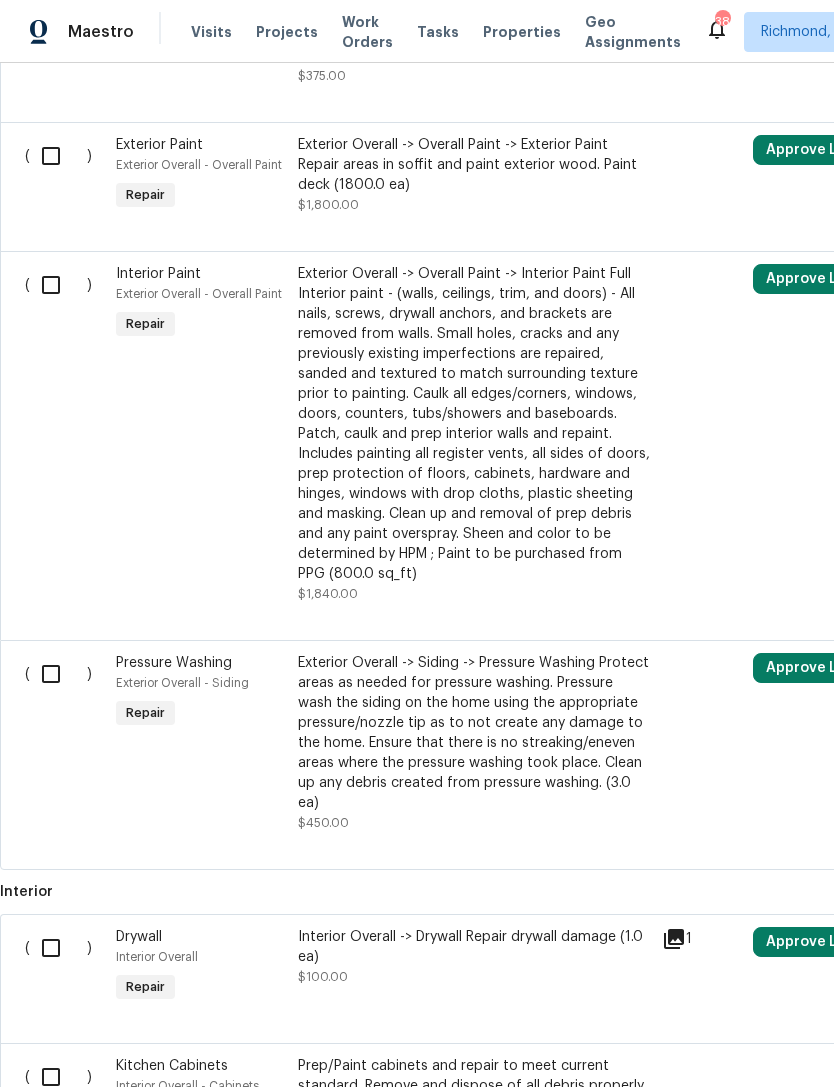 click at bounding box center [58, 674] 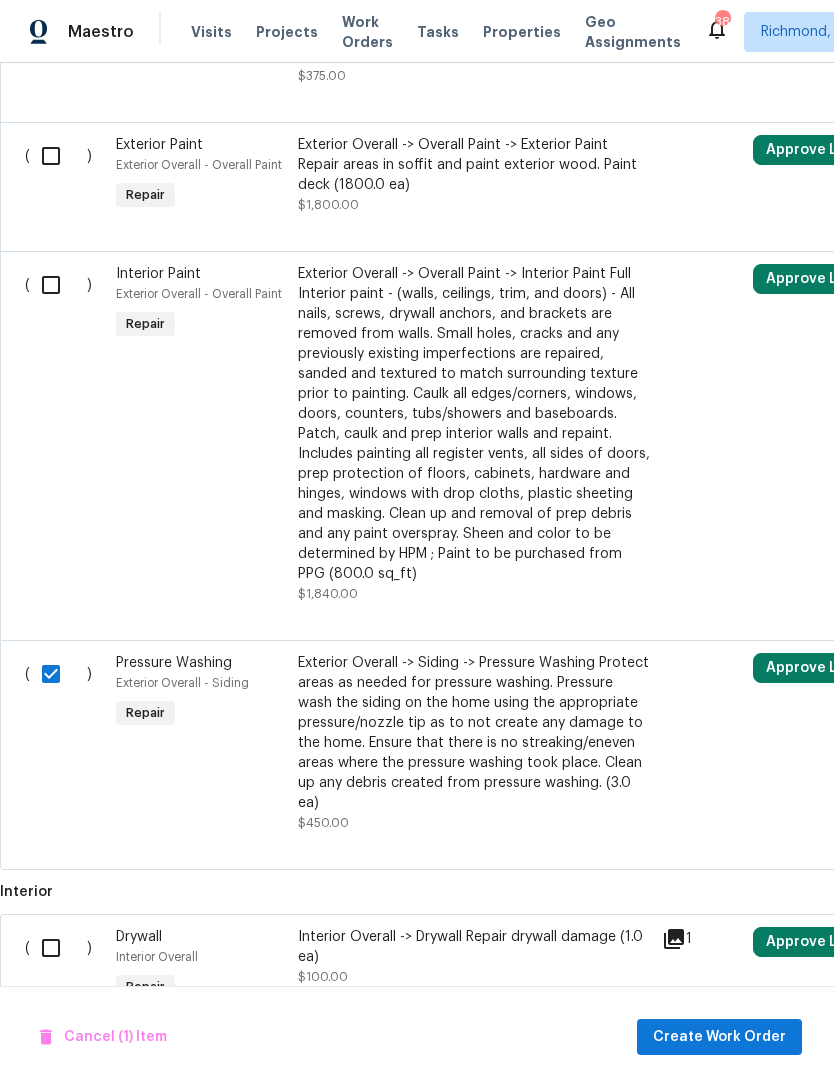 click at bounding box center [58, 285] 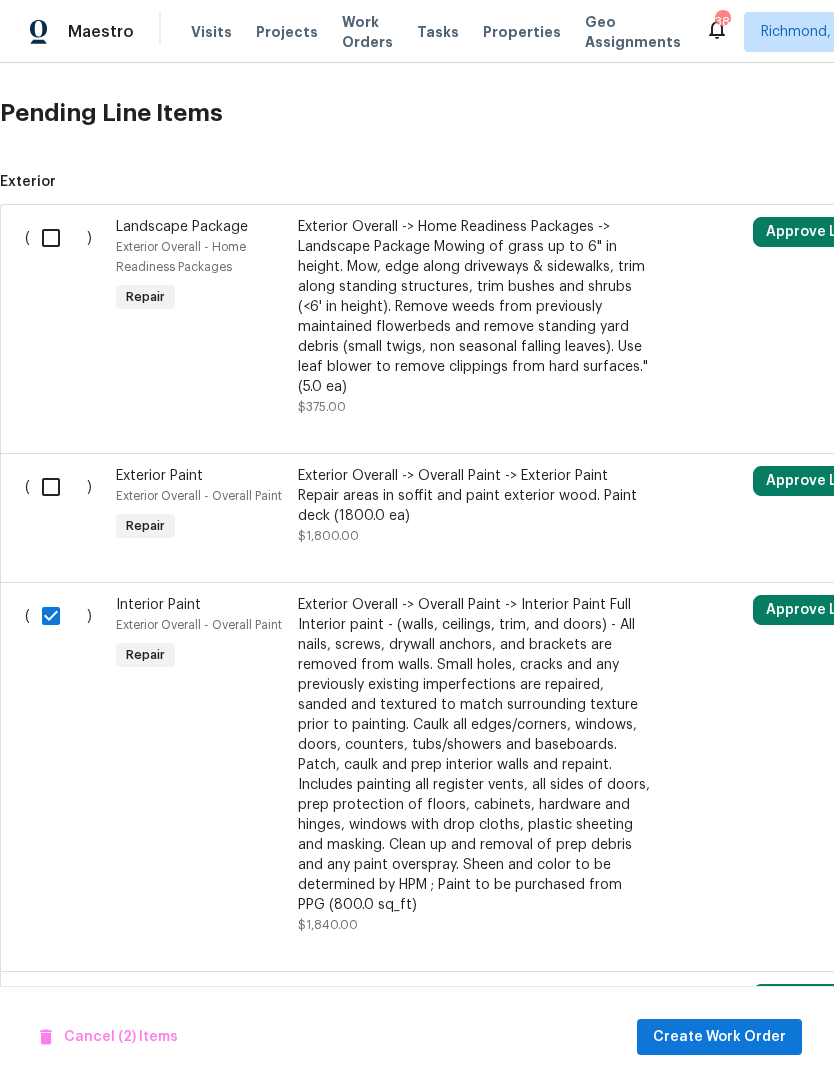 scroll, scrollTop: 589, scrollLeft: 0, axis: vertical 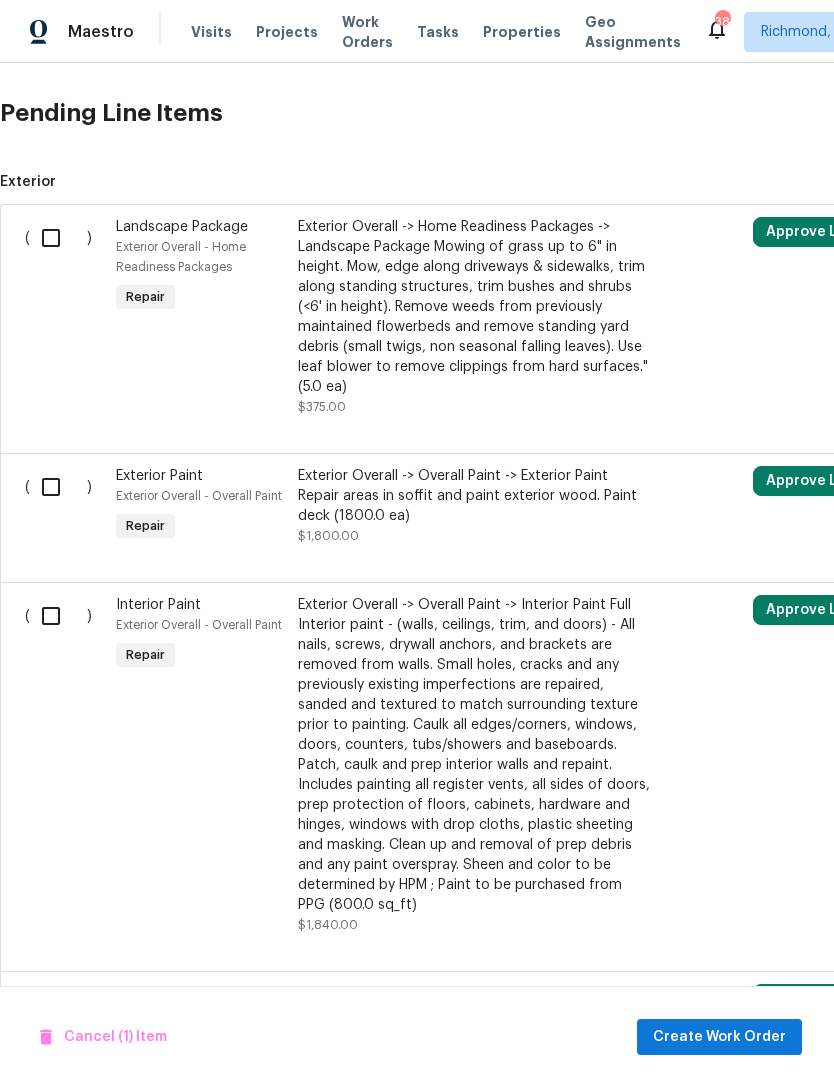 click at bounding box center (58, 1005) 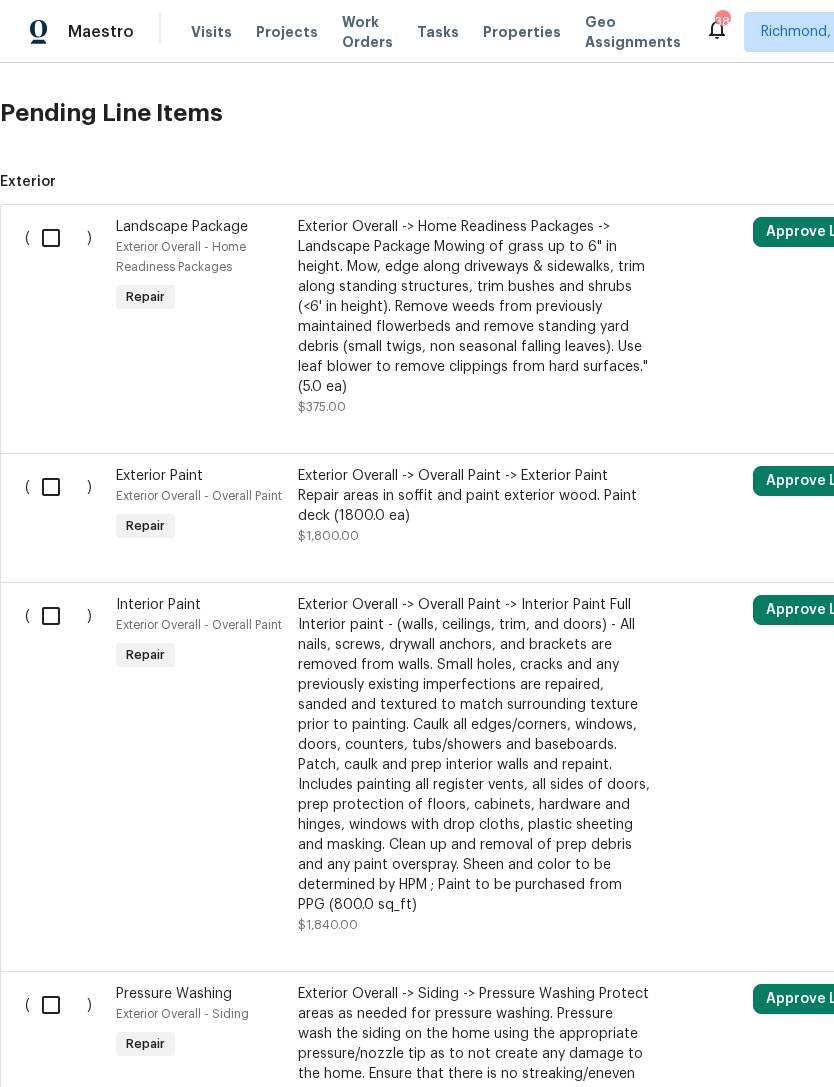 click on "Exterior Overall -> Overall Paint -> Exterior Paint
Repair areas in soffit and paint exterior wood.
Paint deck
(1800.0 ea)" at bounding box center (474, 496) 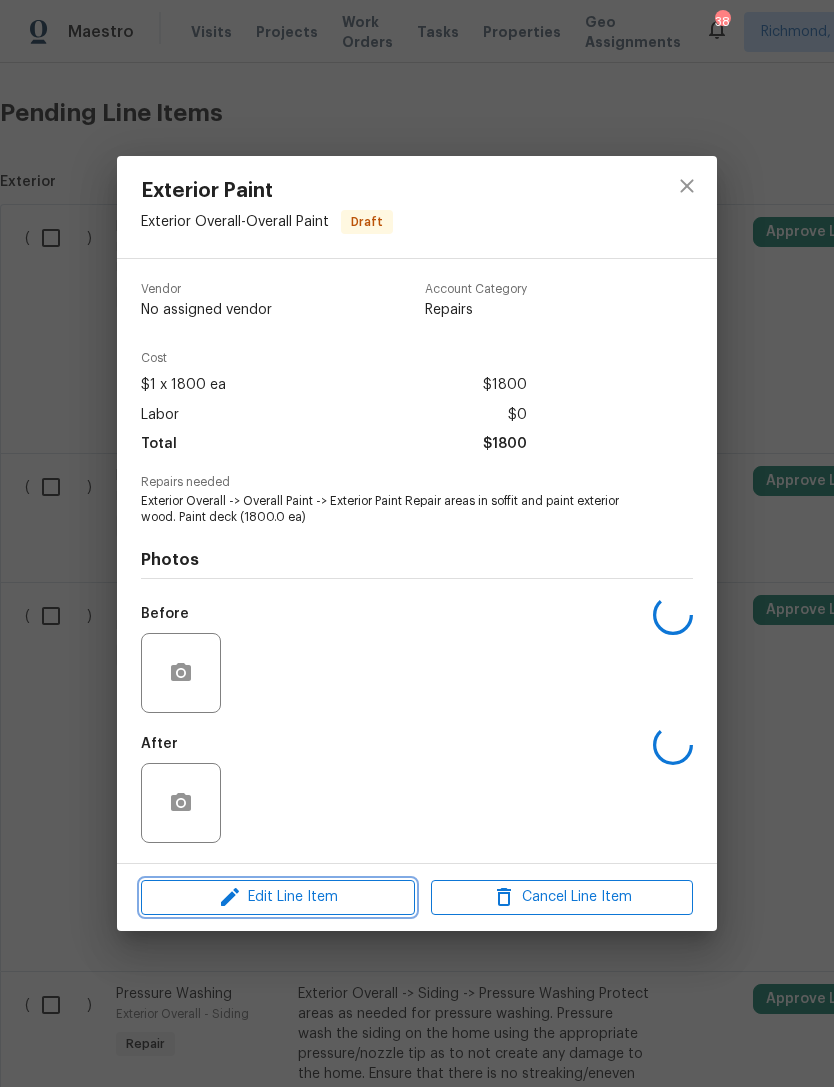 click on "Edit Line Item" at bounding box center [278, 897] 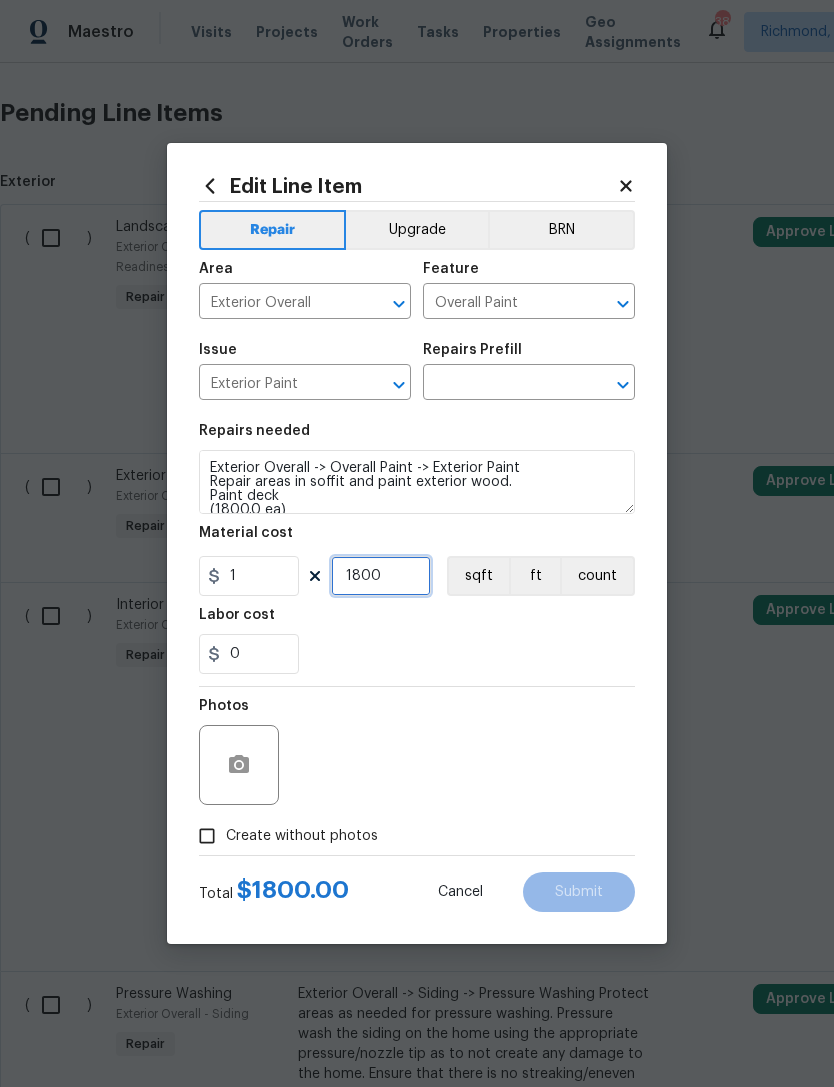 click on "1800" at bounding box center (381, 576) 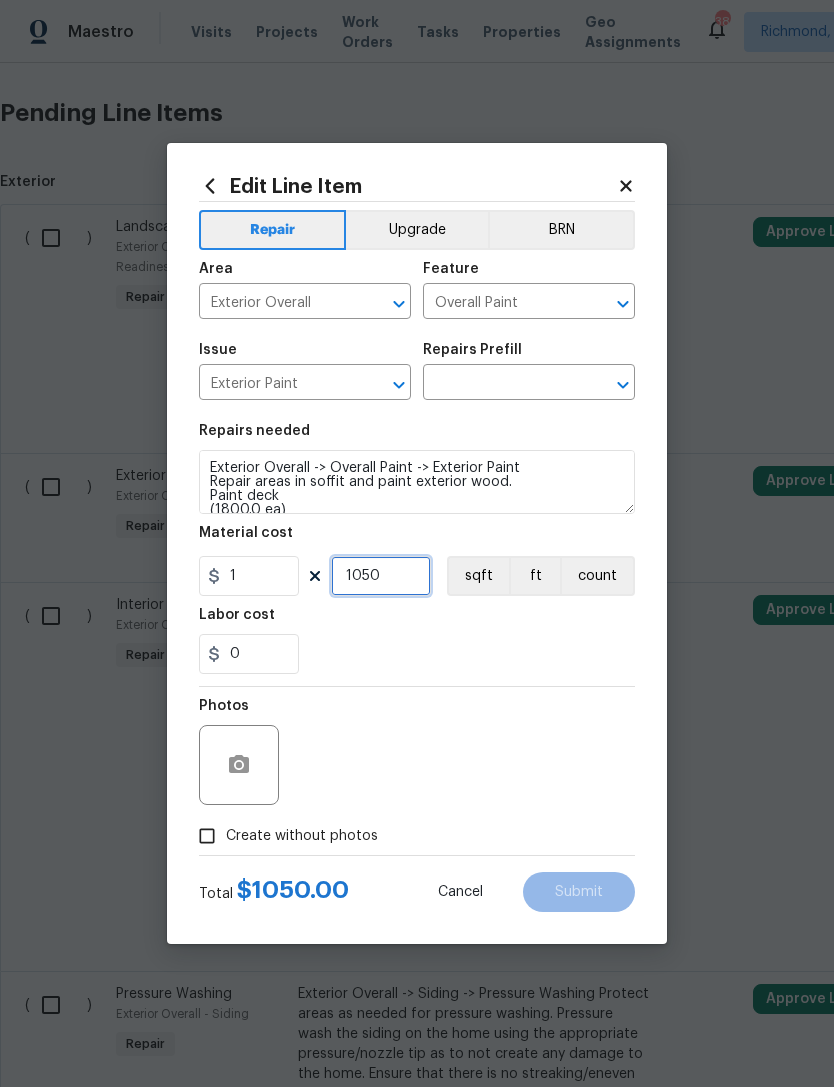 type on "1050" 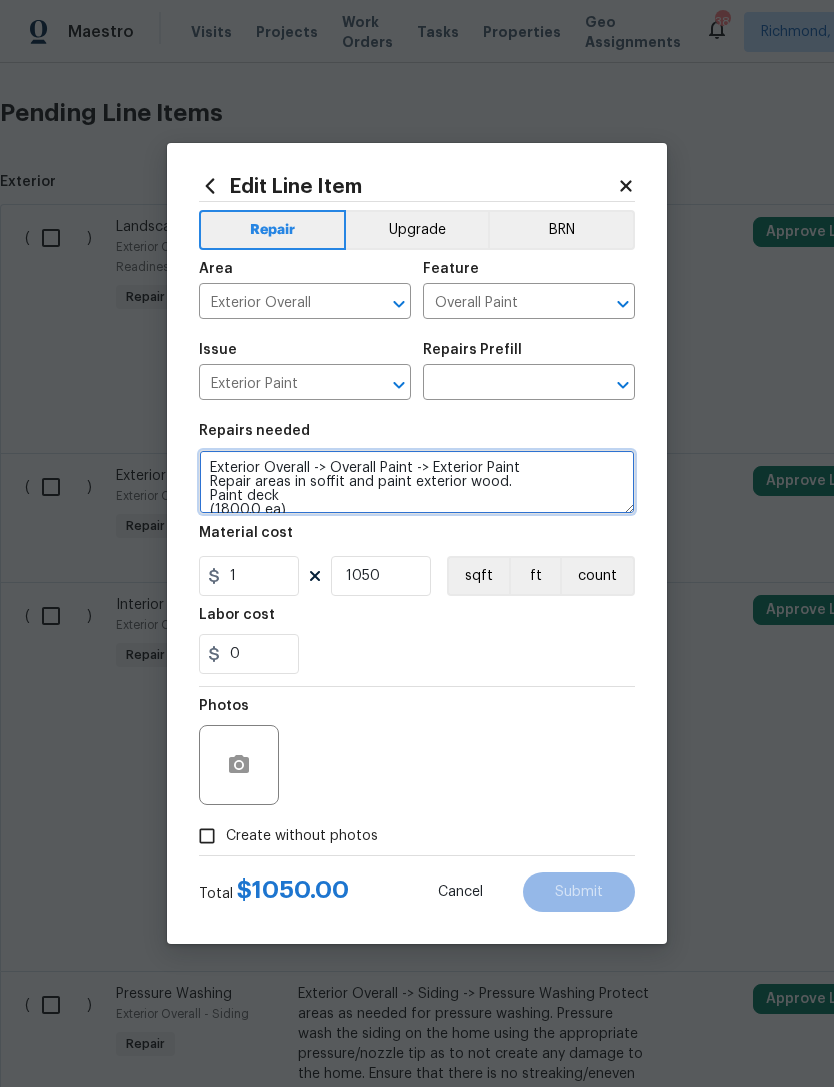 click on "Exterior Overall -> Overall Paint -> Exterior Paint
Repair areas in soffit and paint exterior wood.
Paint deck
(1800.0 ea)" at bounding box center (417, 482) 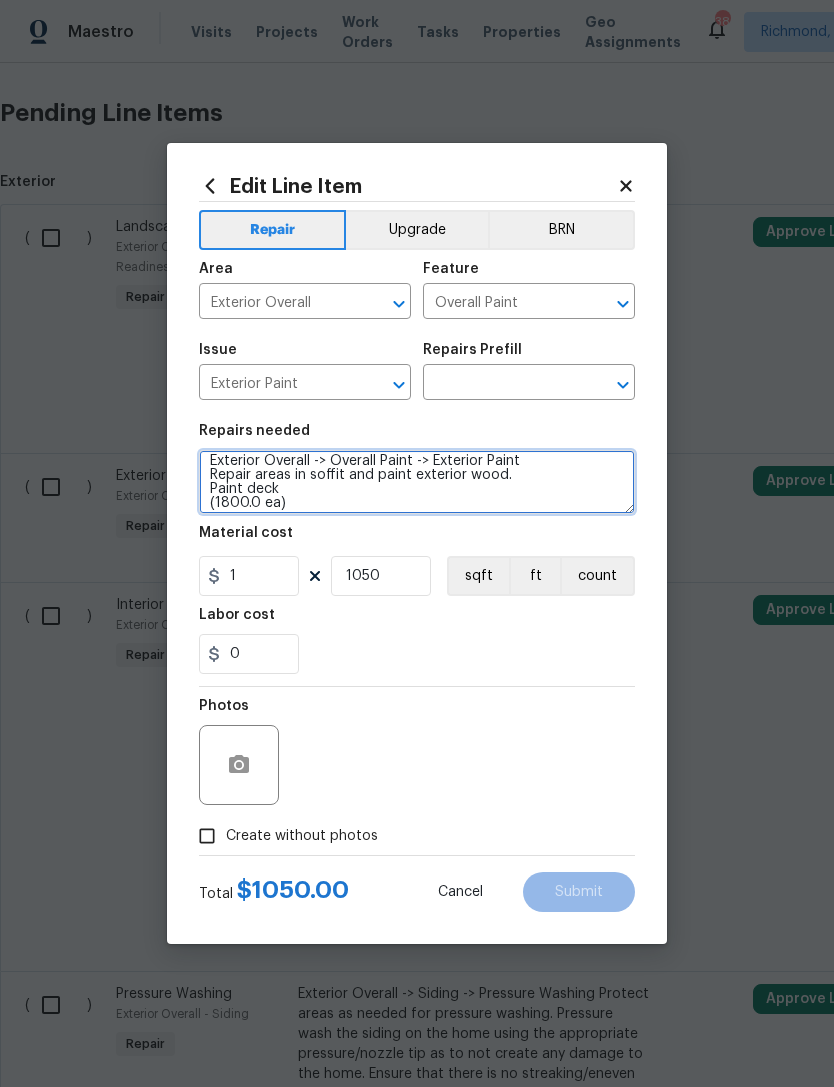 scroll, scrollTop: 0, scrollLeft: 0, axis: both 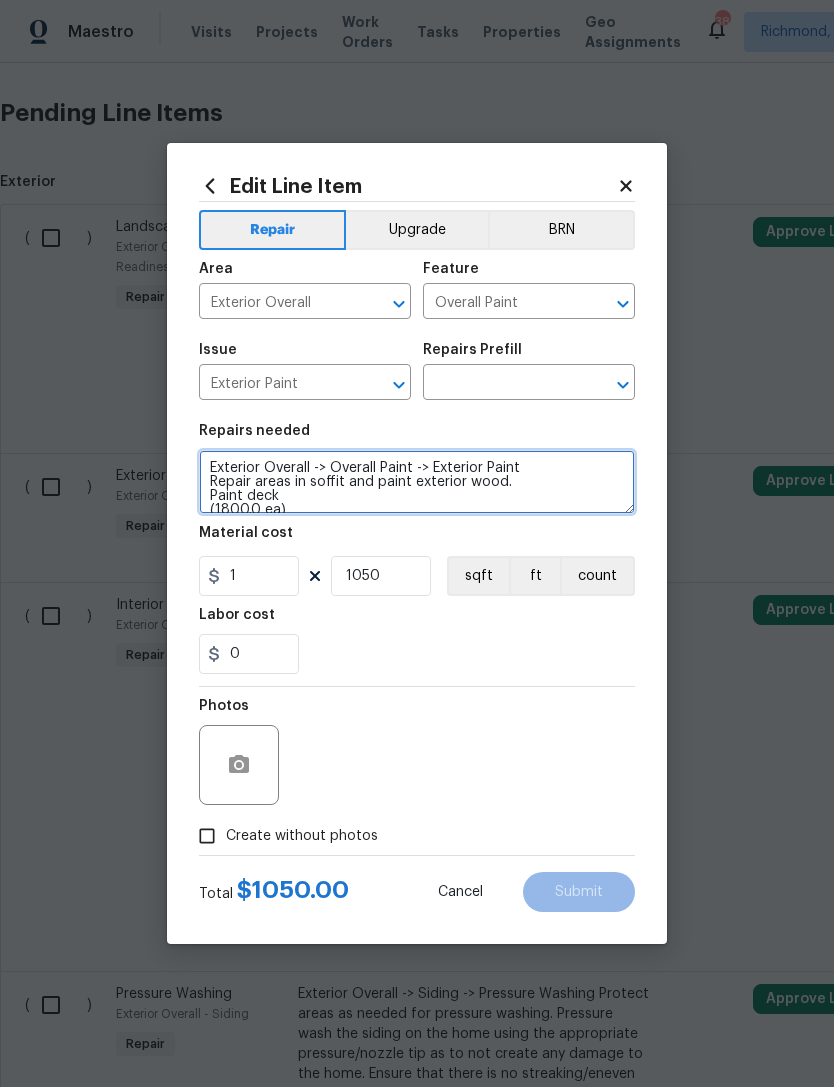 click 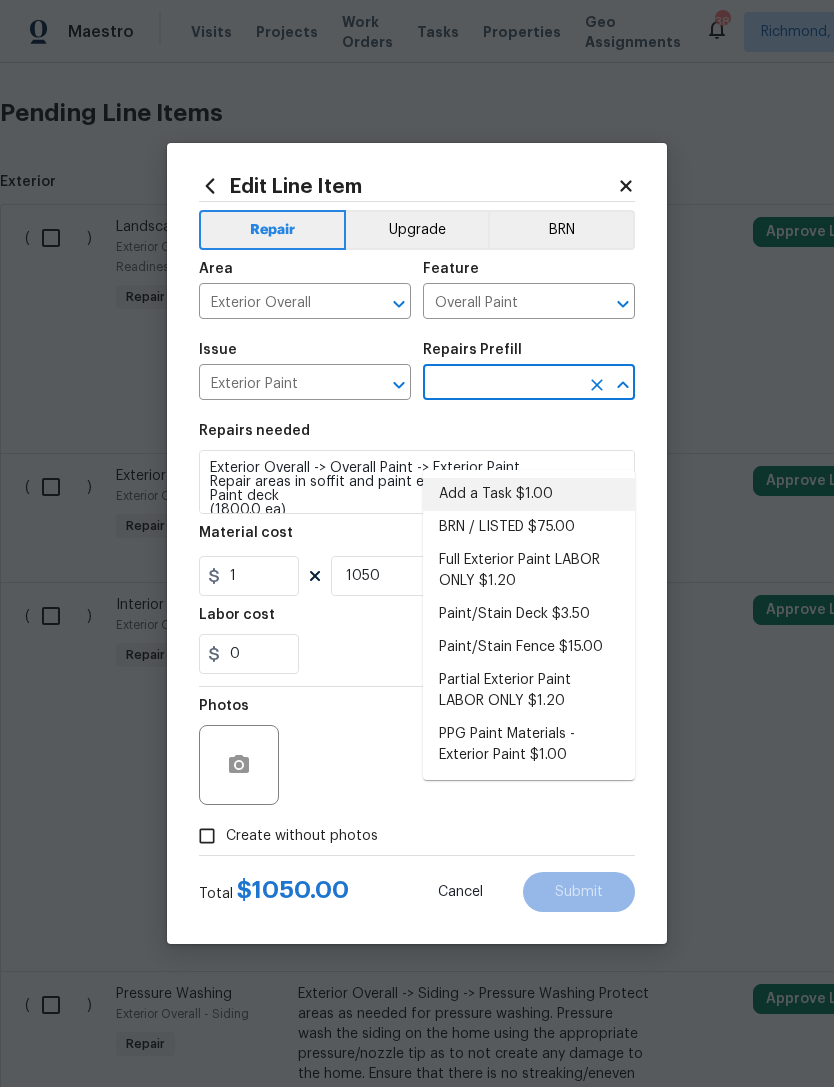 click on "Add a Task $1.00" at bounding box center (529, 494) 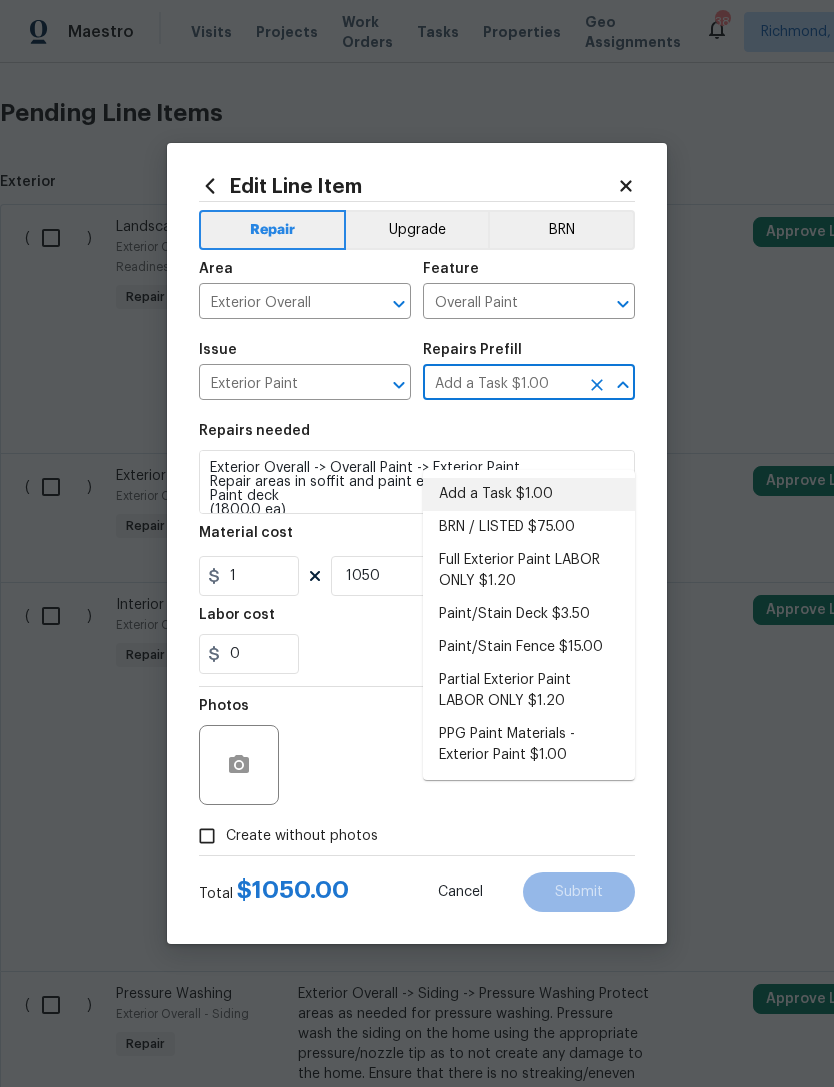 type 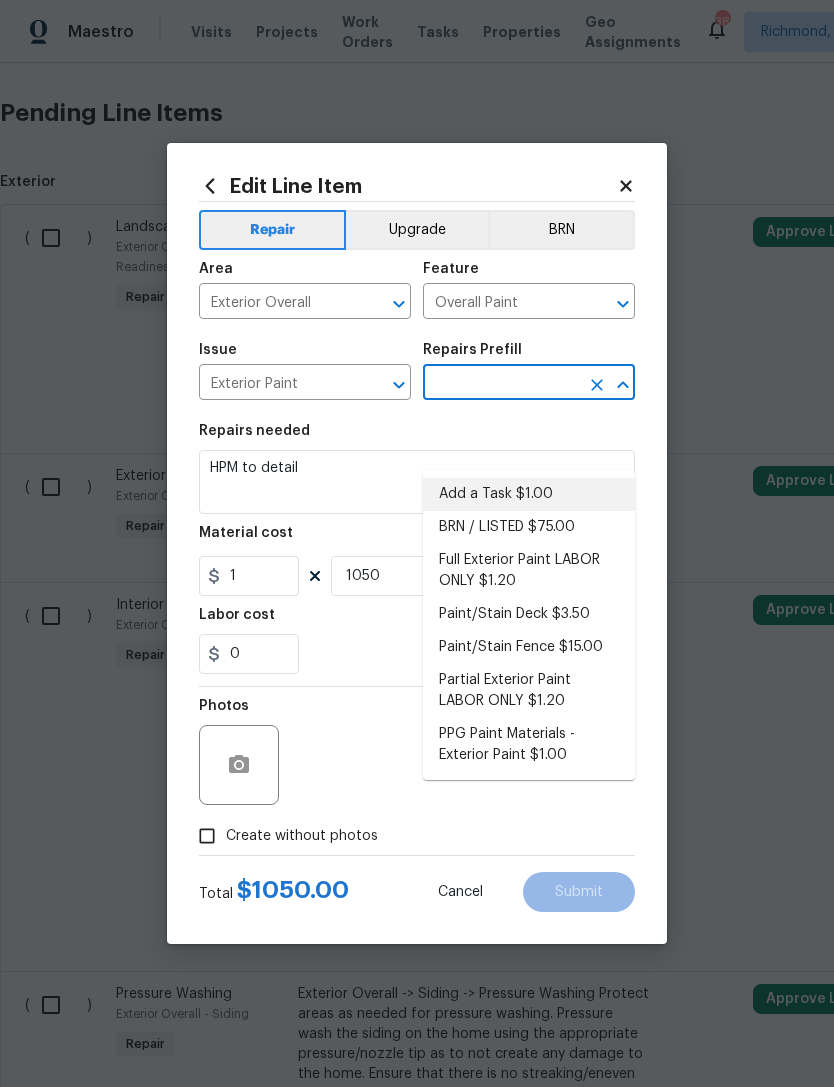 type on "Add a Task $1.00" 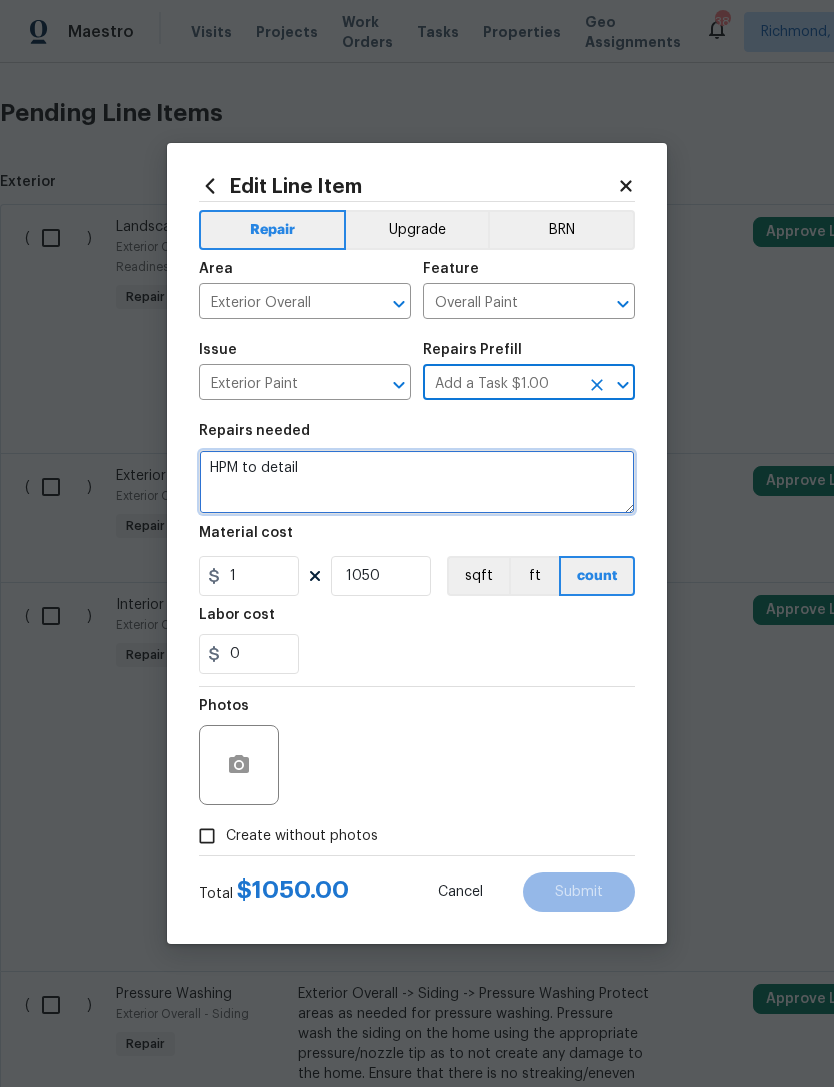 click on "HPM to detail" at bounding box center (417, 482) 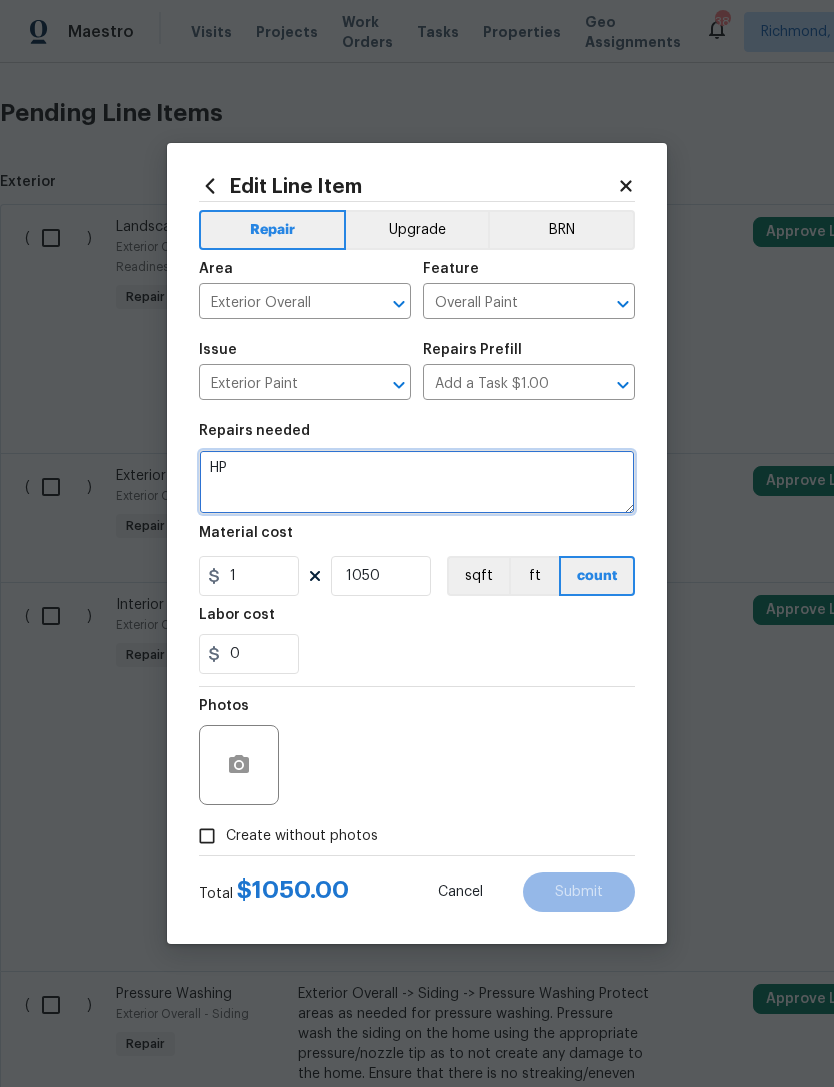 type on "H" 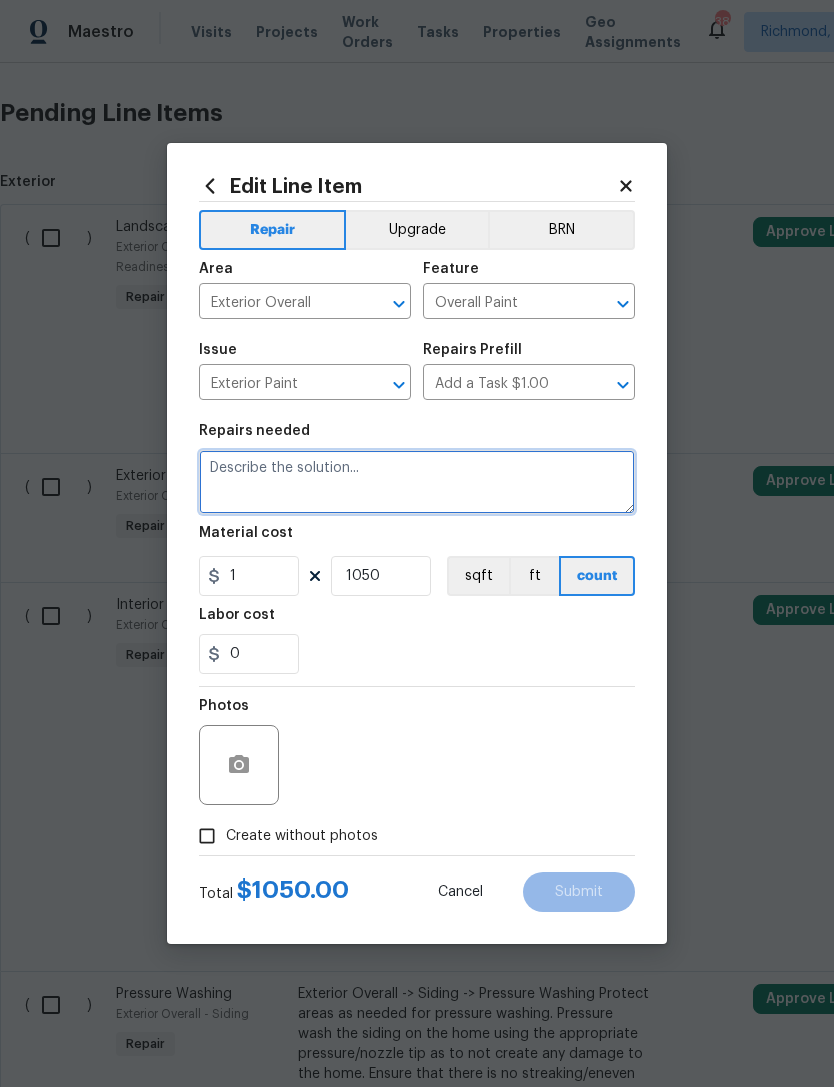 click at bounding box center (417, 482) 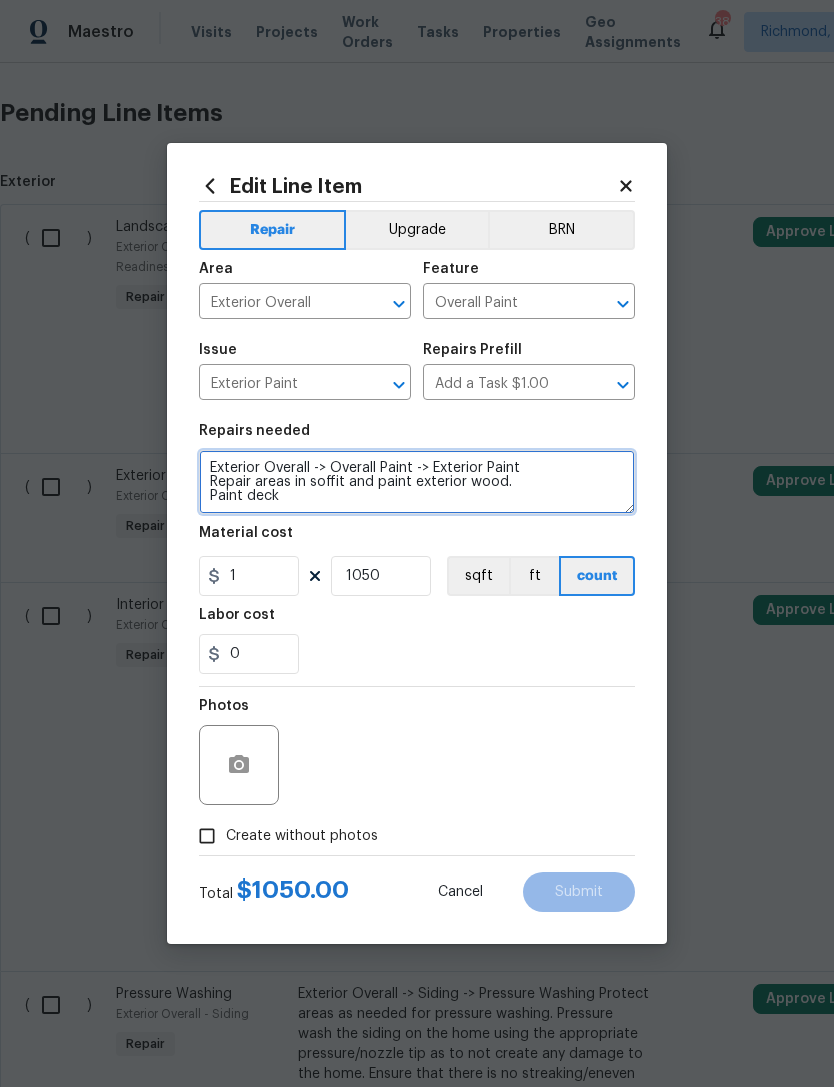 scroll, scrollTop: 4, scrollLeft: 0, axis: vertical 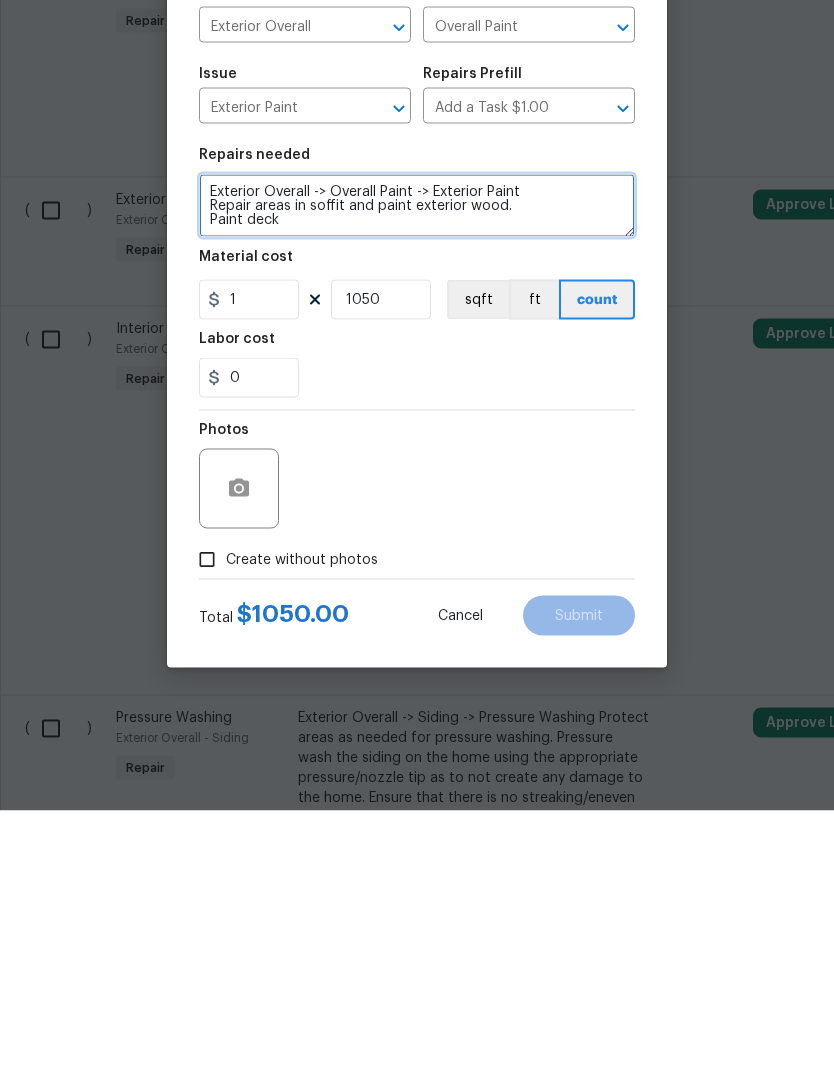 type on "Exterior Overall -> Overall Paint -> Exterior Paint
Repair areas in soffit and paint exterior wood.
Paint deck" 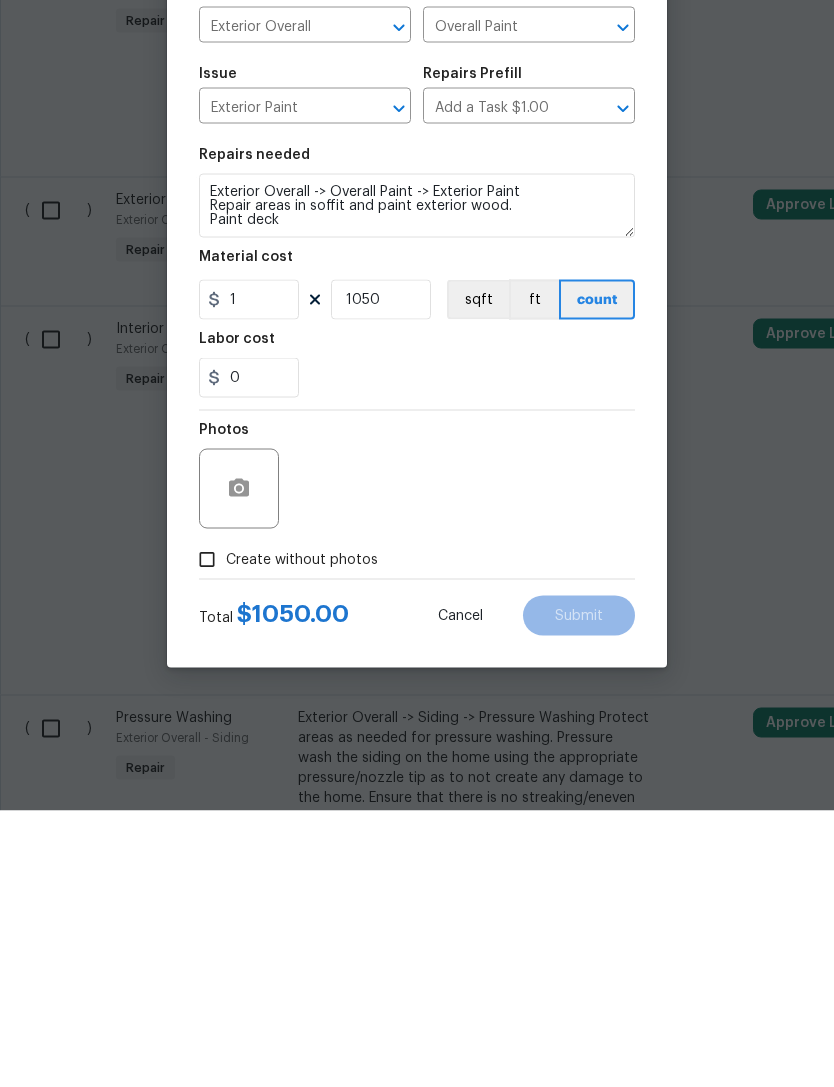 click on "Create without photos" at bounding box center (207, 836) 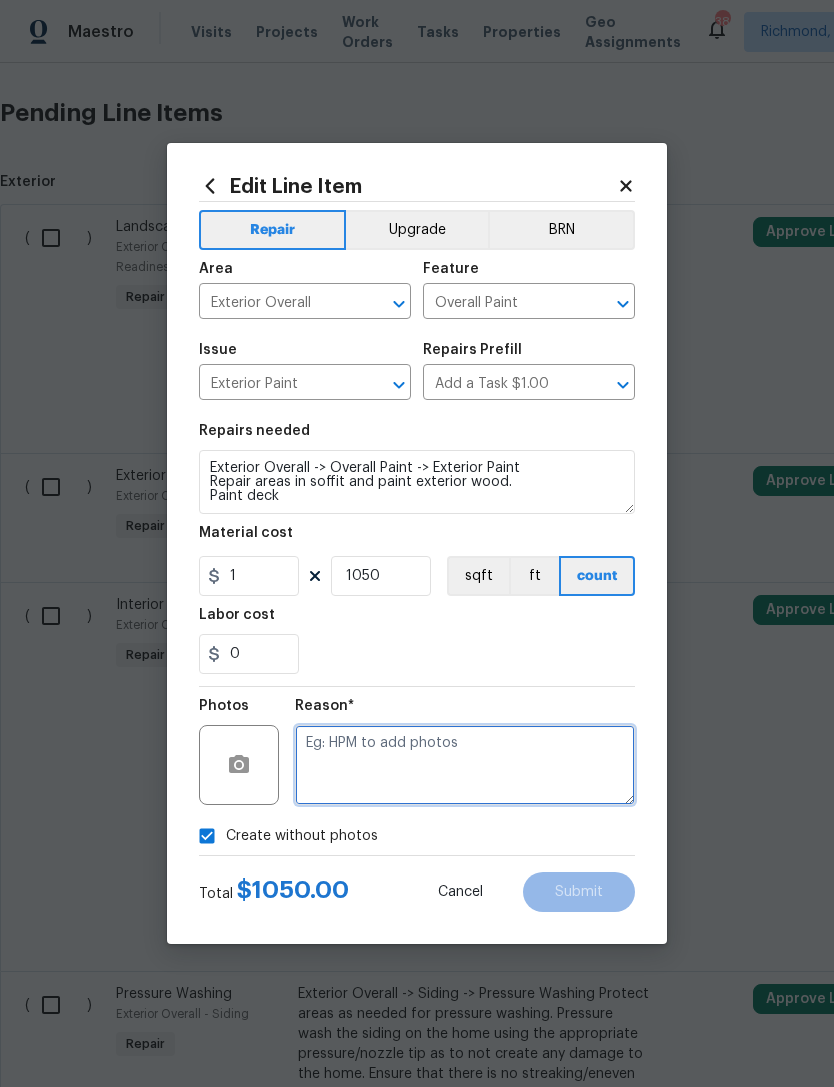 click at bounding box center (465, 765) 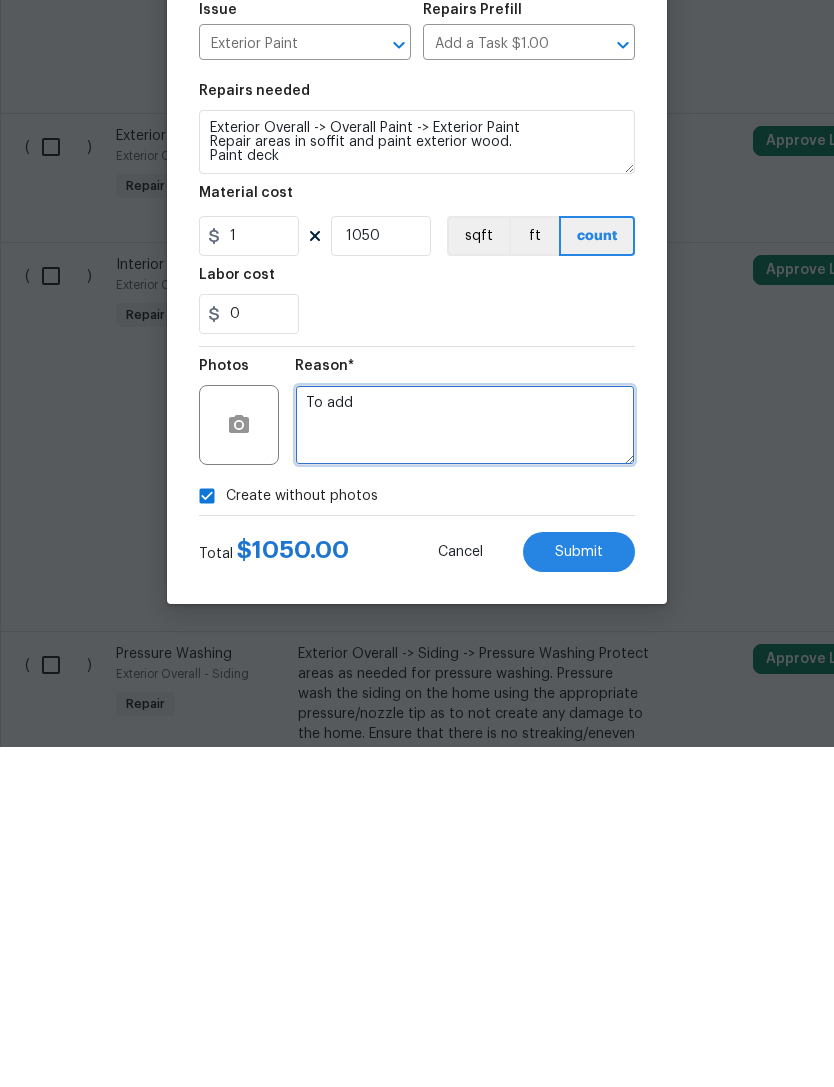 type on "To add" 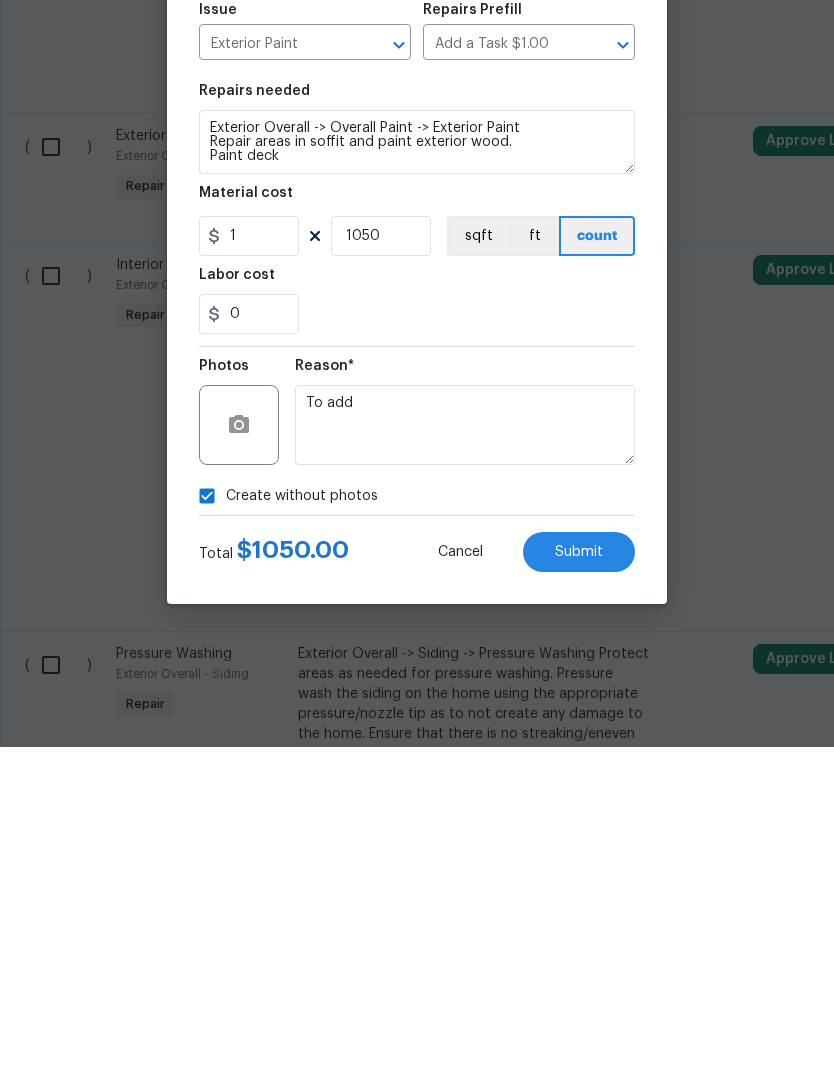 click on "Submit" at bounding box center (579, 892) 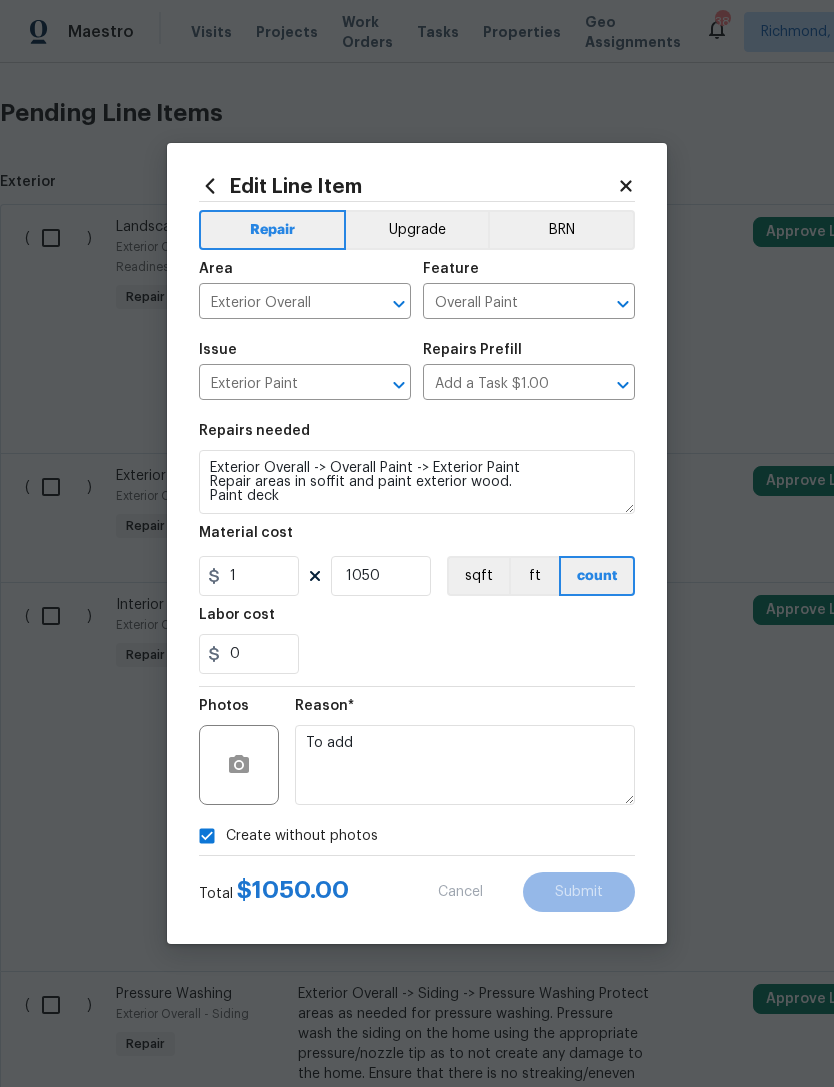 type on "Exterior Overall -> Overall Paint -> Exterior Paint
Repair areas in soffit and paint exterior wood.
Paint deck
(1800.0 ea)" 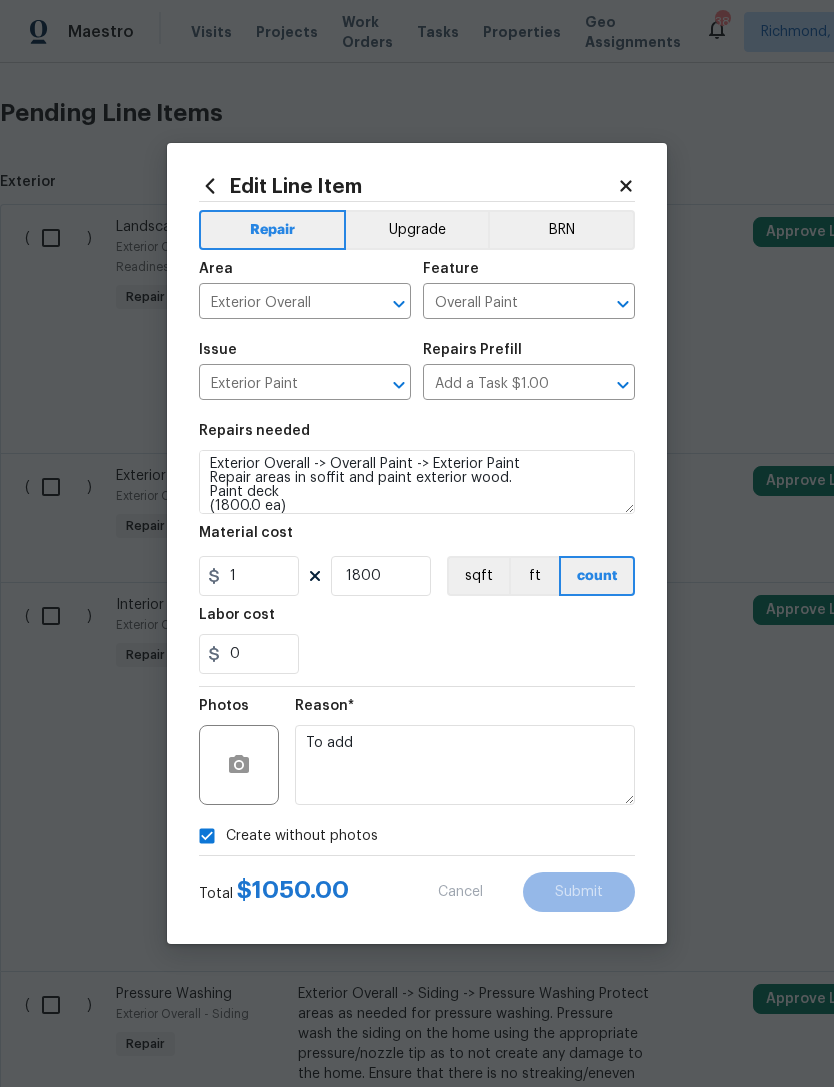 type on "Exterior Overall -> Overall Paint -> Exterior Paint
Repair areas in soffit and paint exterior wood.
Paint deck" 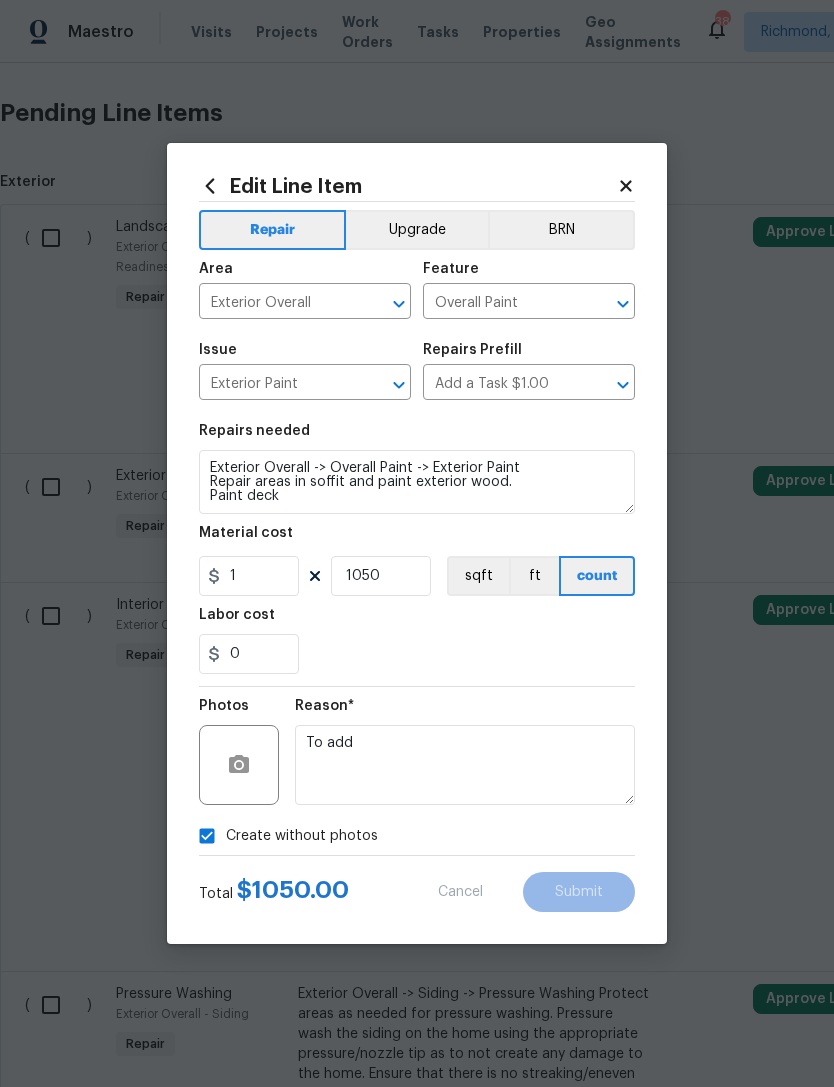 scroll, scrollTop: 0, scrollLeft: 0, axis: both 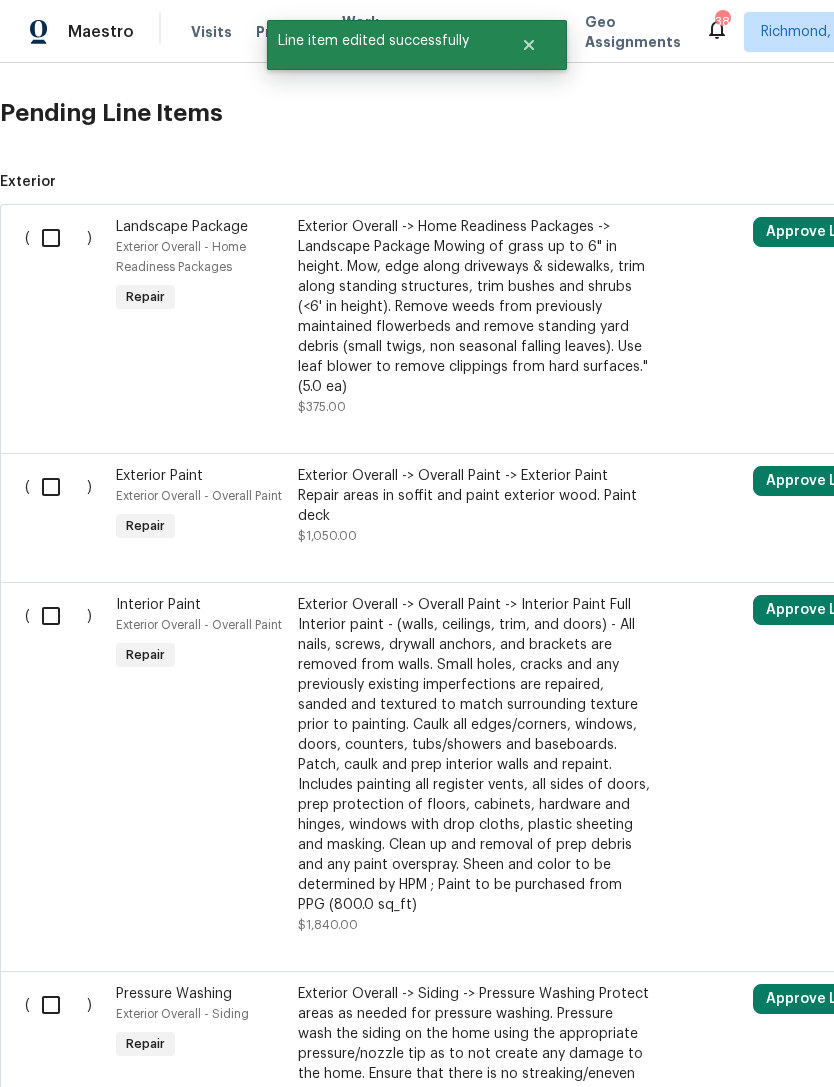 click at bounding box center [58, 487] 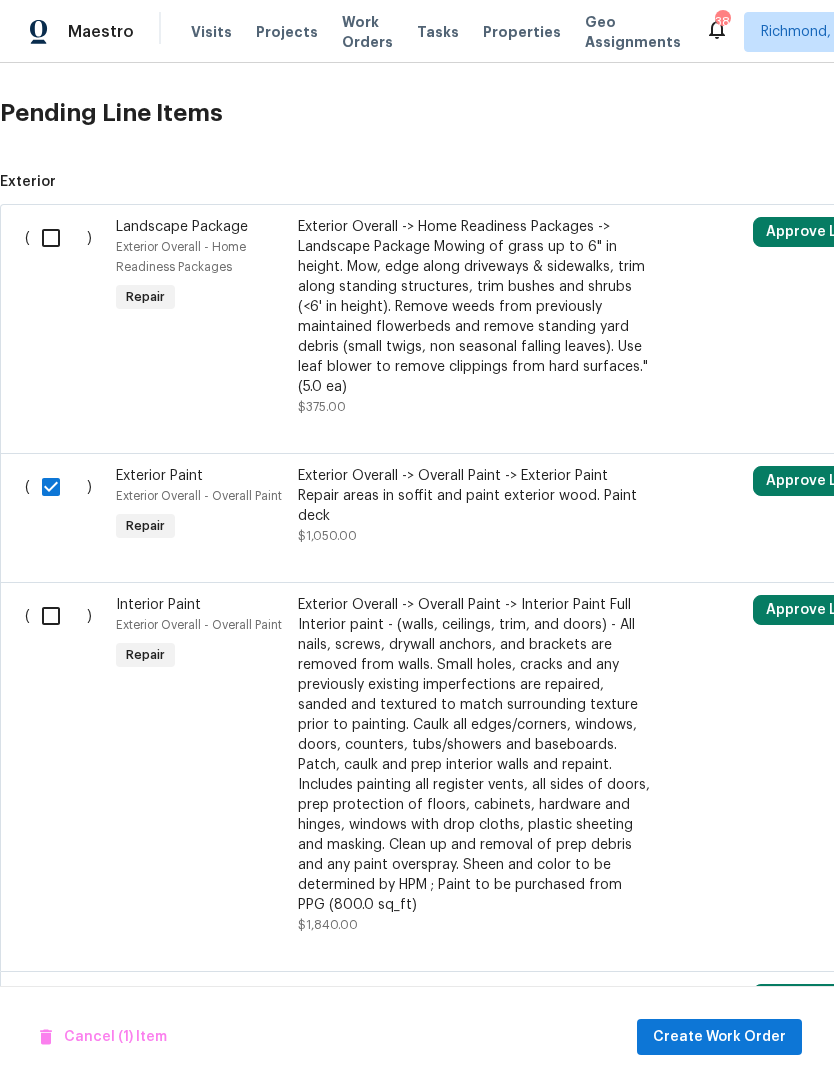 click at bounding box center [58, 616] 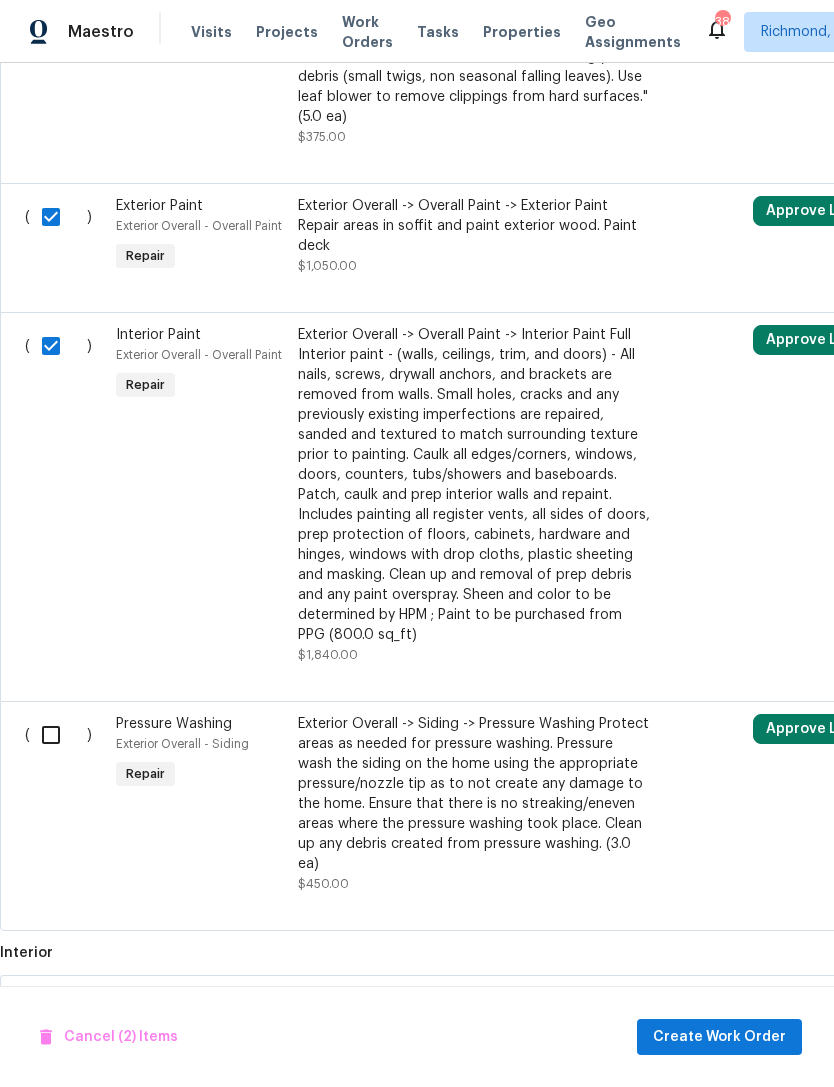 scroll, scrollTop: 859, scrollLeft: 0, axis: vertical 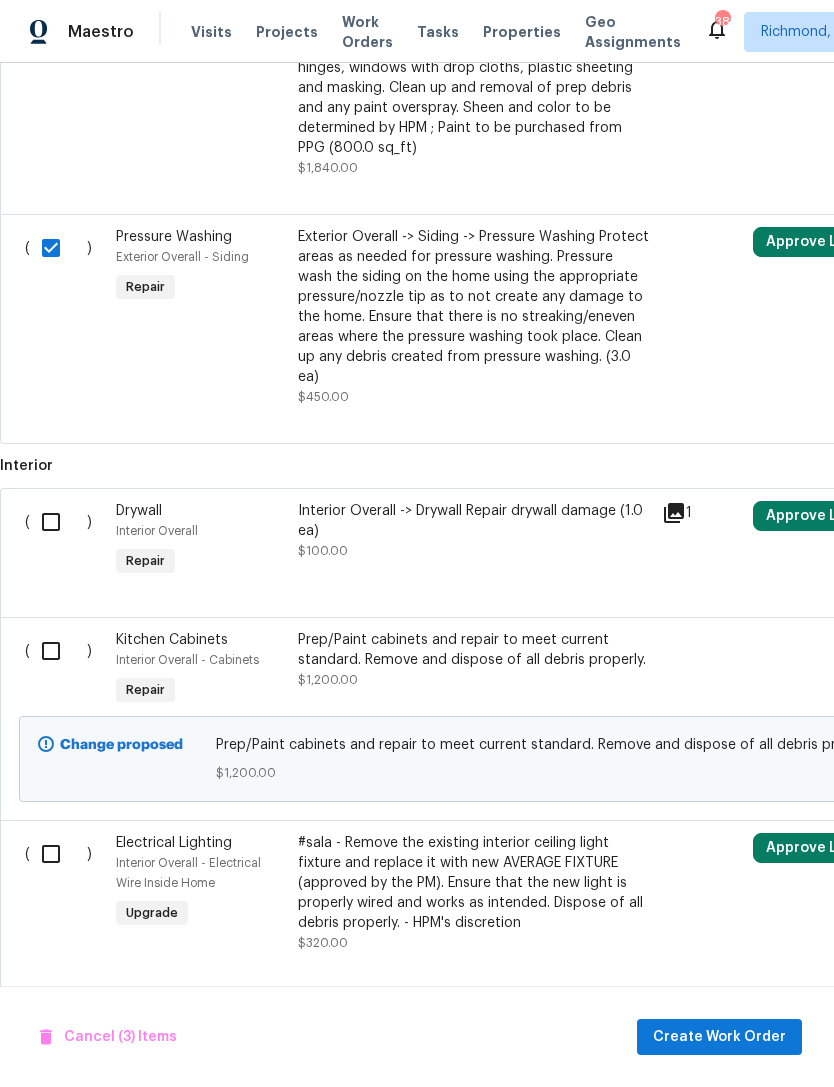 click at bounding box center (58, 651) 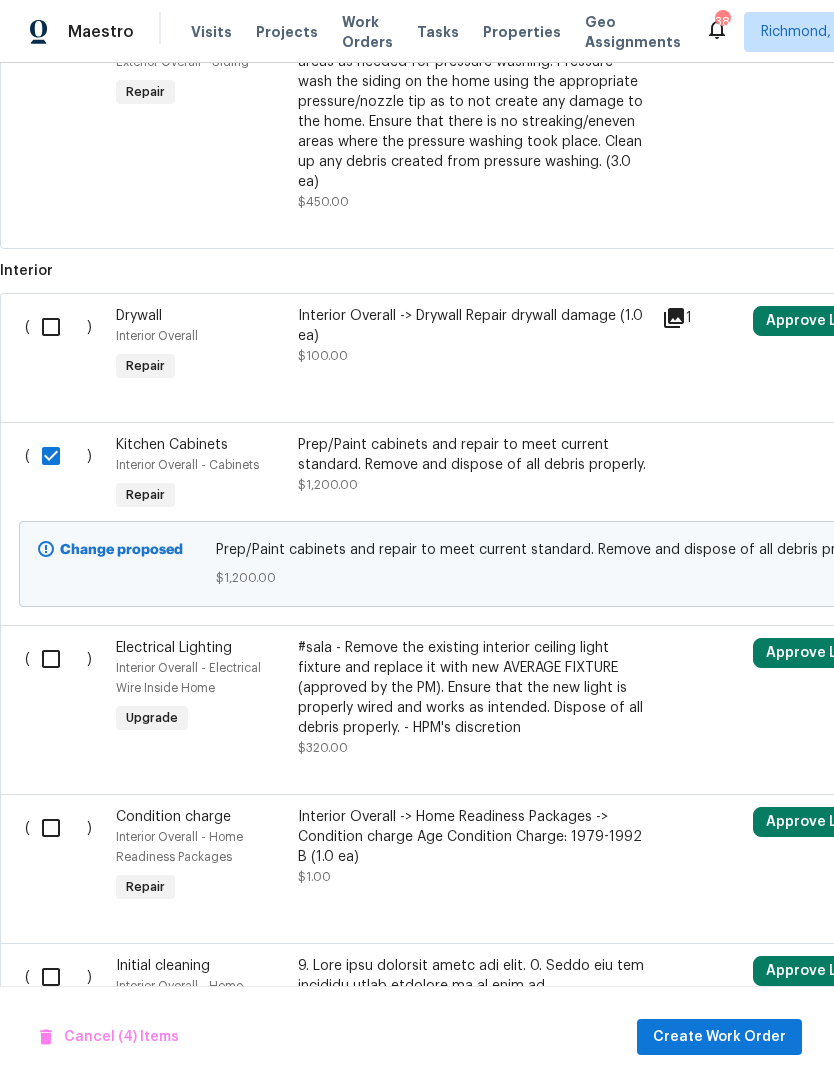 scroll, scrollTop: 1543, scrollLeft: 0, axis: vertical 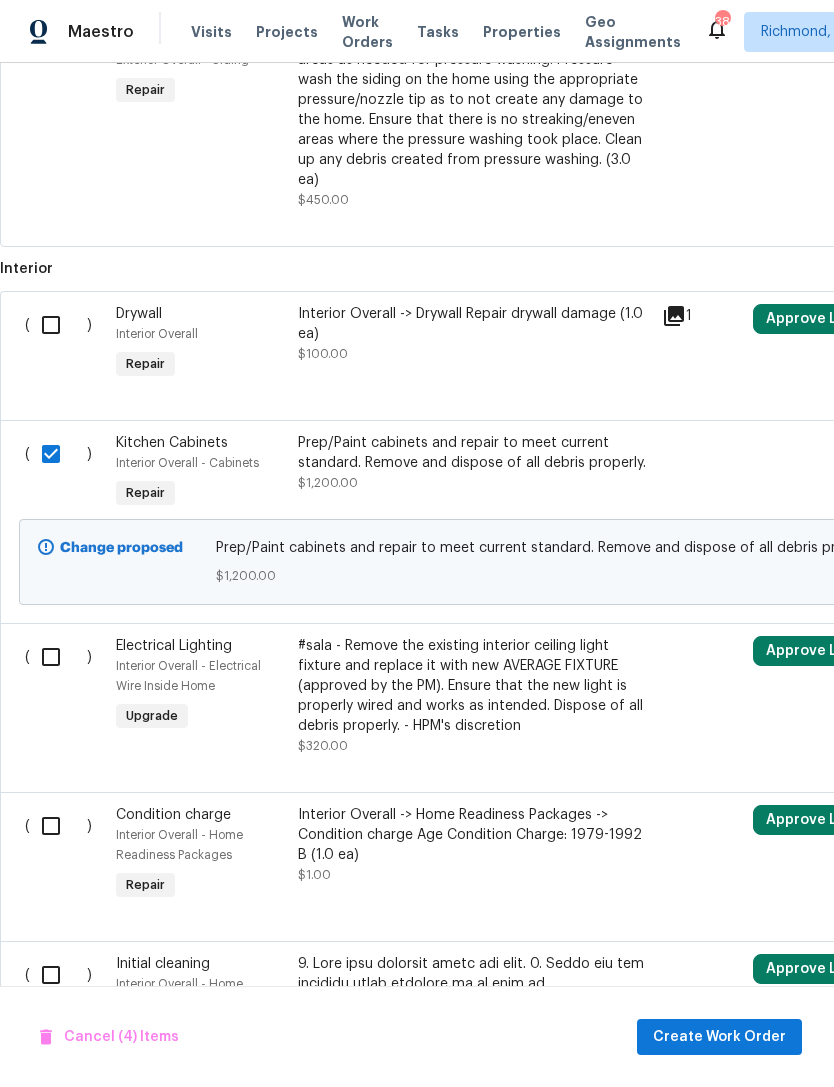 click at bounding box center [58, 657] 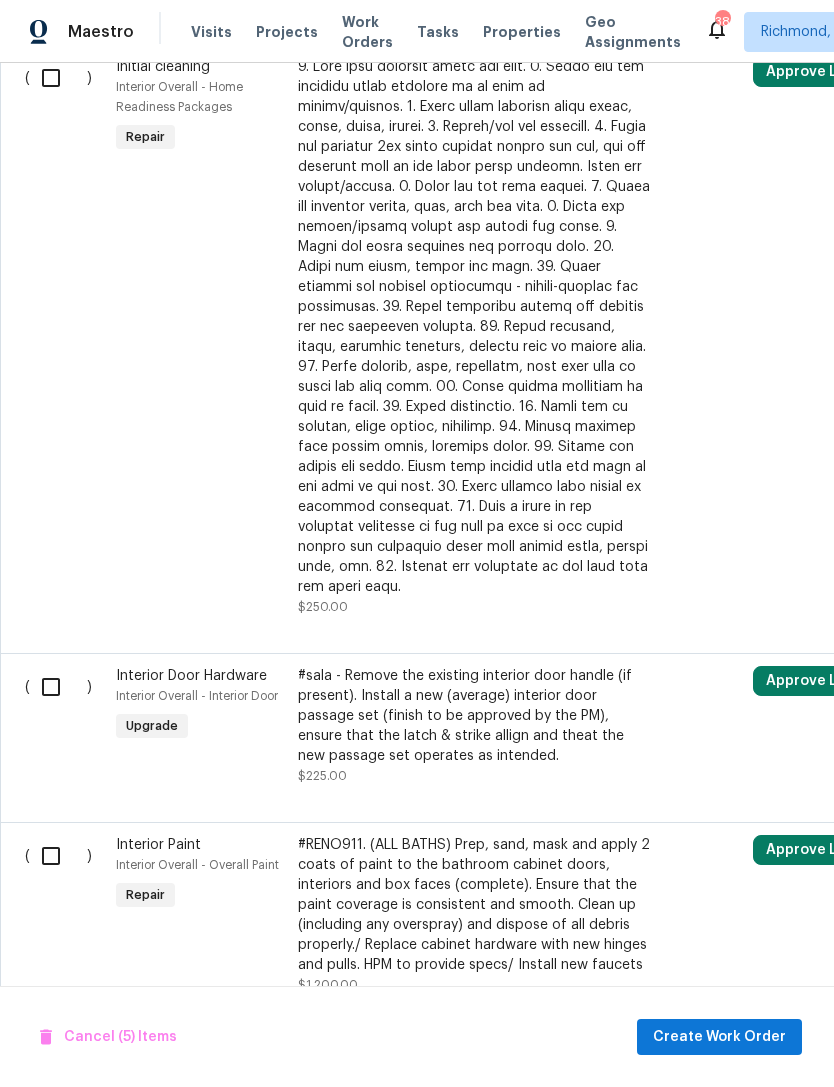 scroll, scrollTop: 2445, scrollLeft: 0, axis: vertical 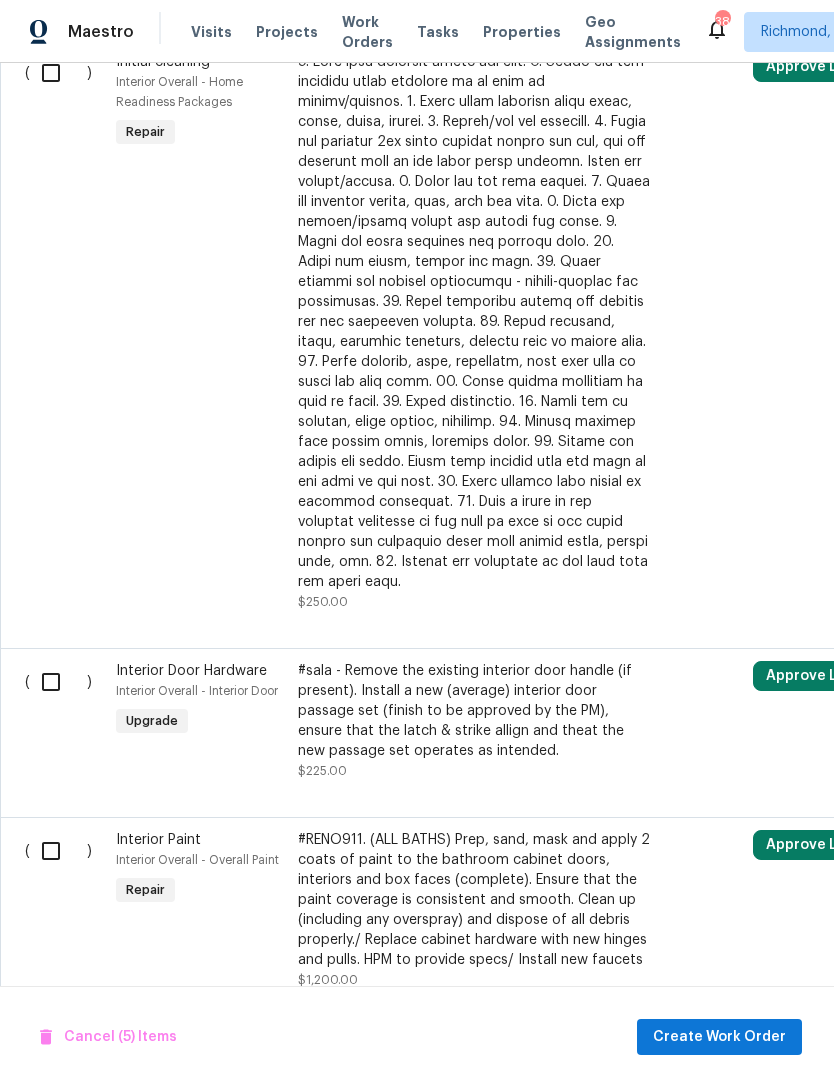 click at bounding box center (58, 682) 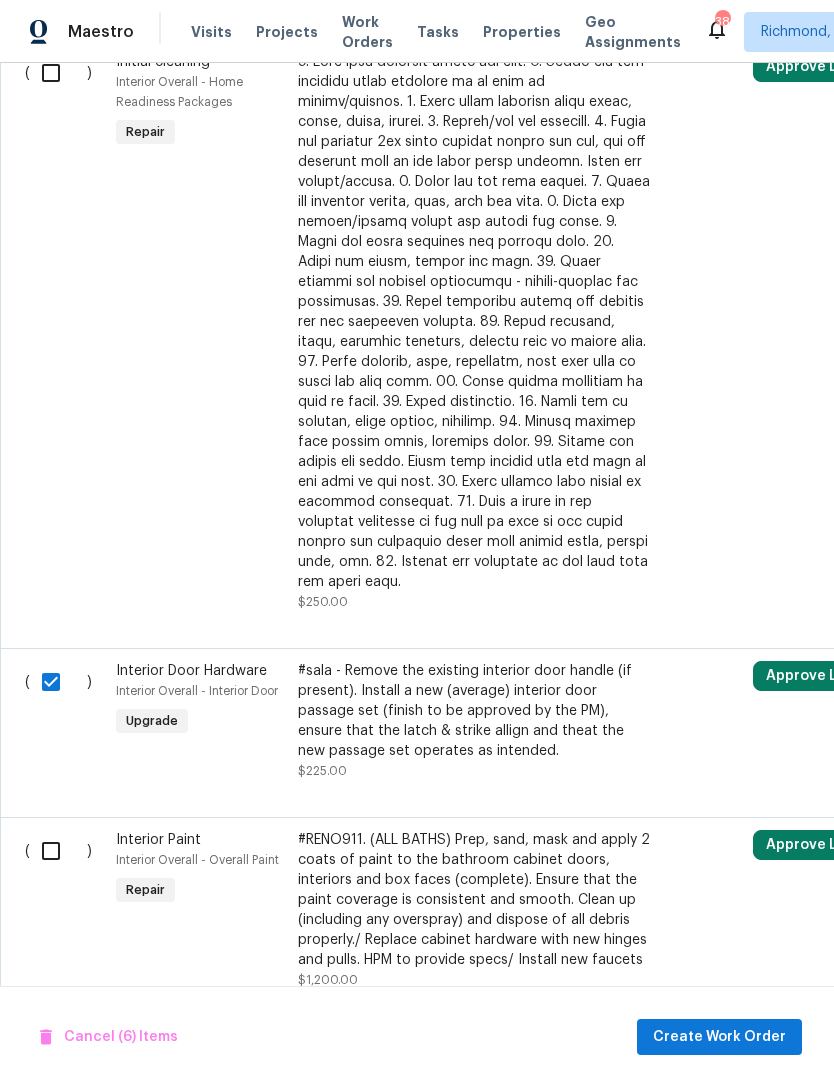 click at bounding box center [58, 851] 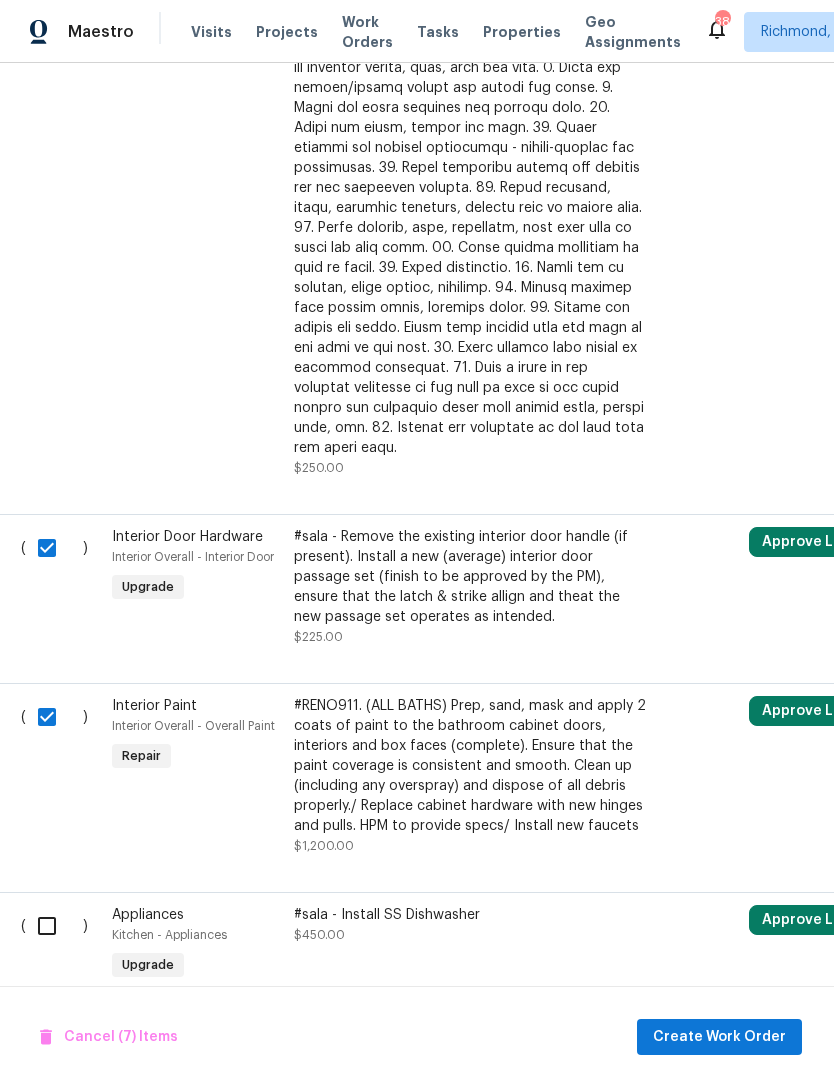 scroll, scrollTop: 2578, scrollLeft: 5, axis: both 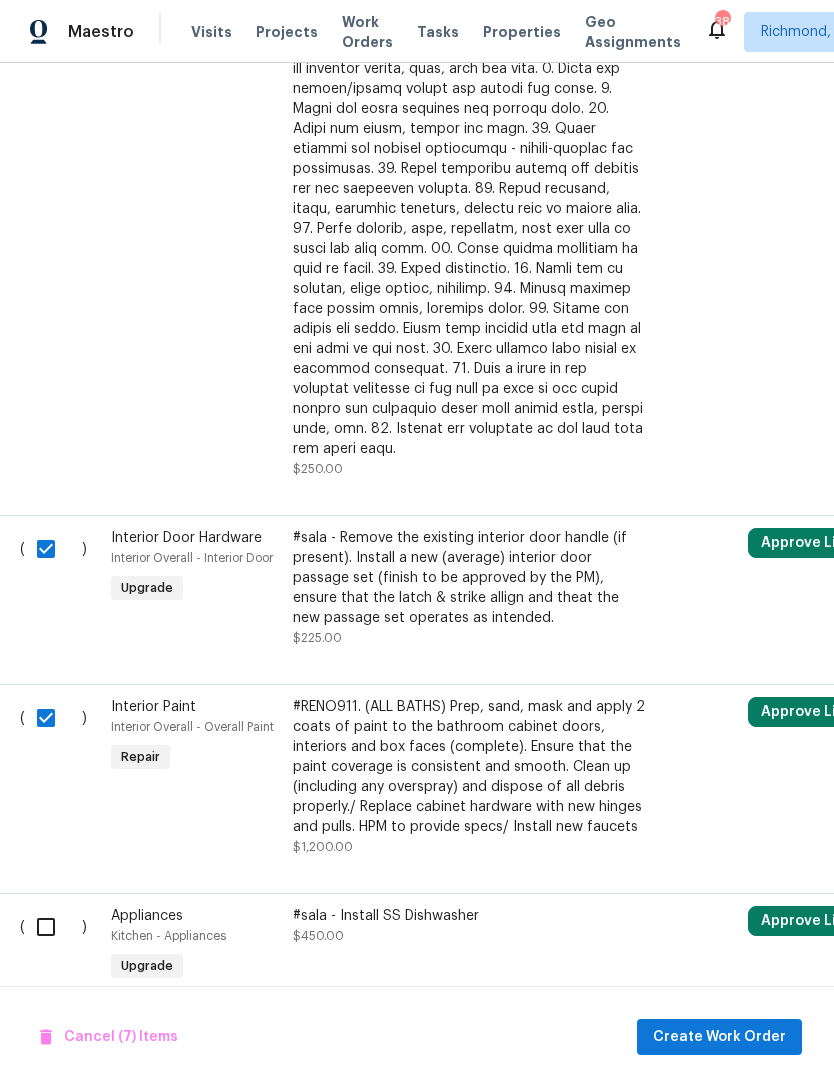 click at bounding box center [53, 927] 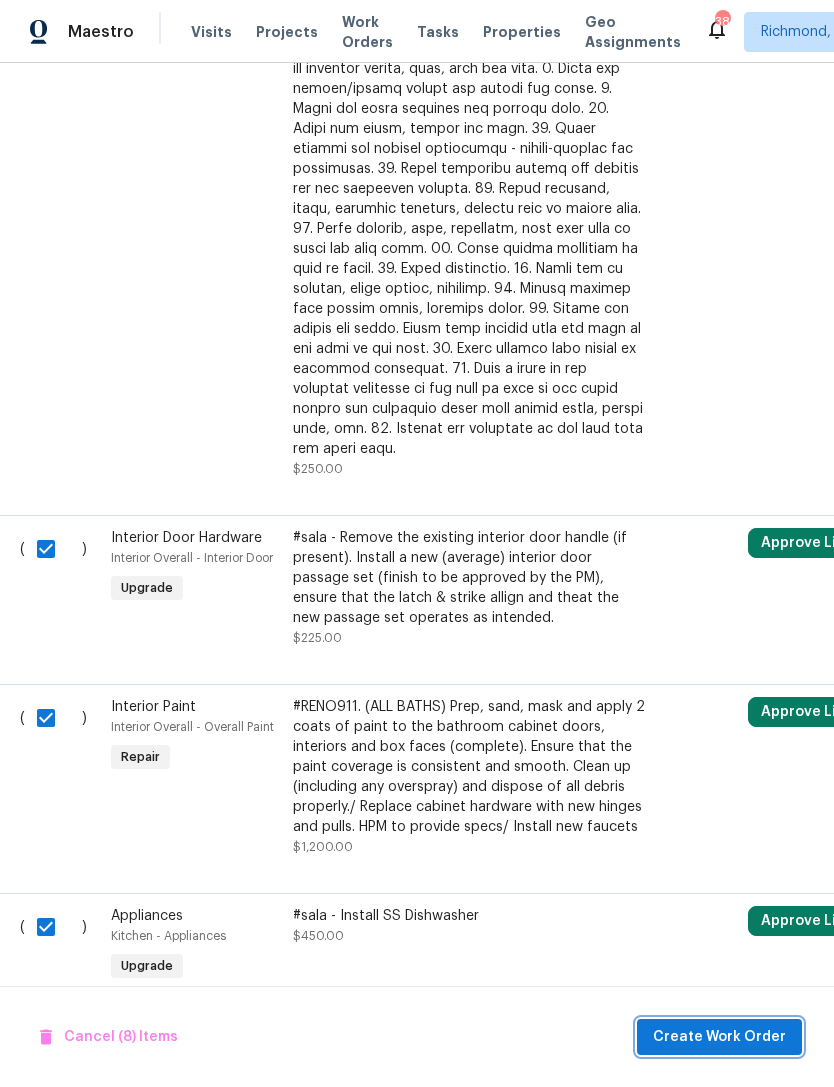 click on "Create Work Order" at bounding box center [719, 1037] 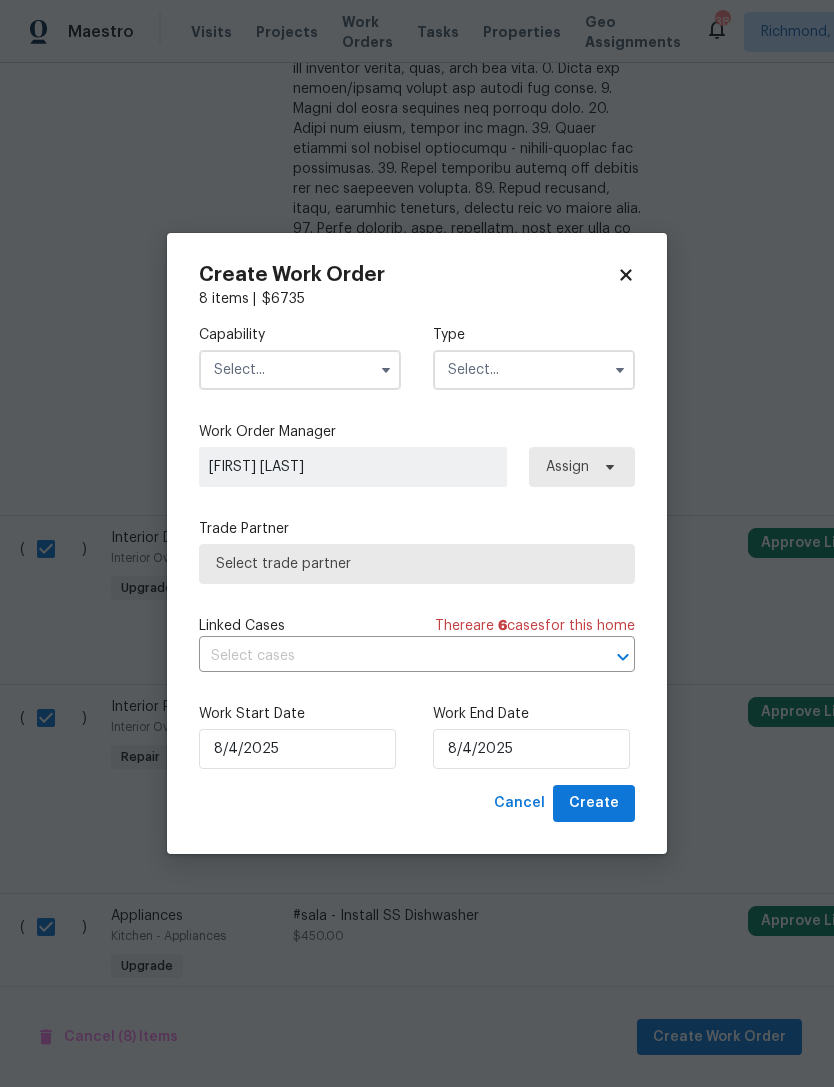 click at bounding box center (300, 370) 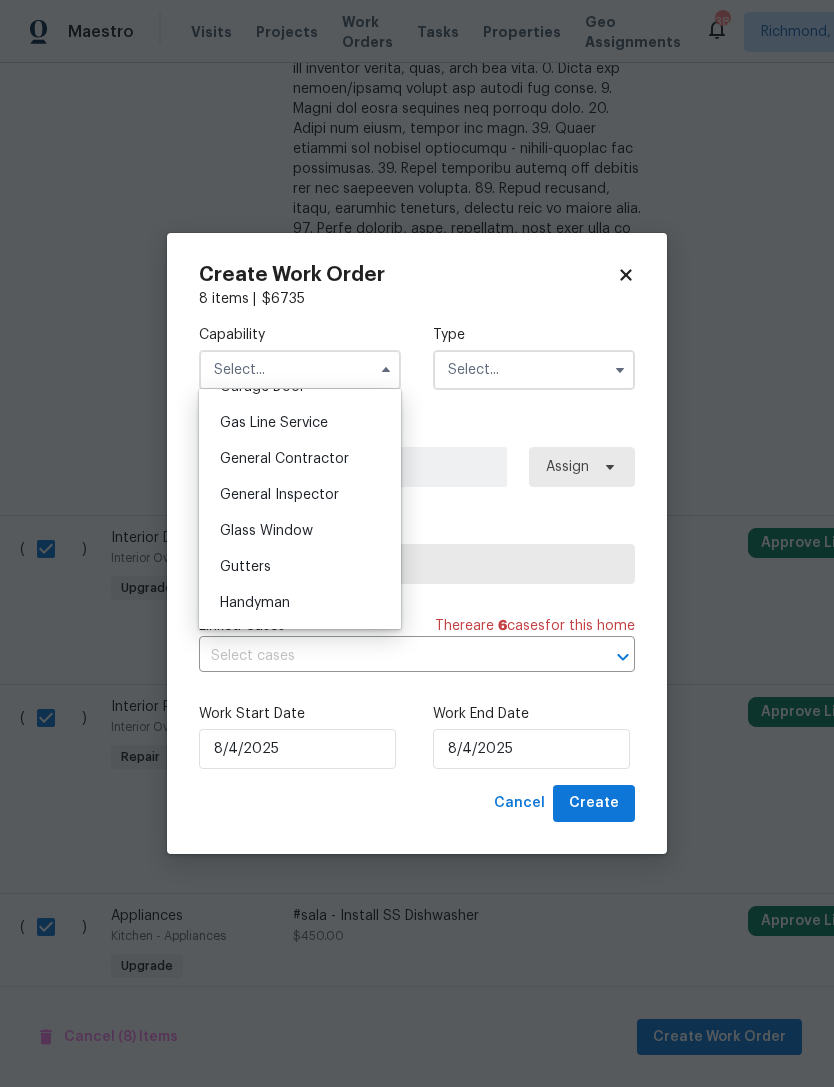 scroll, scrollTop: 904, scrollLeft: 0, axis: vertical 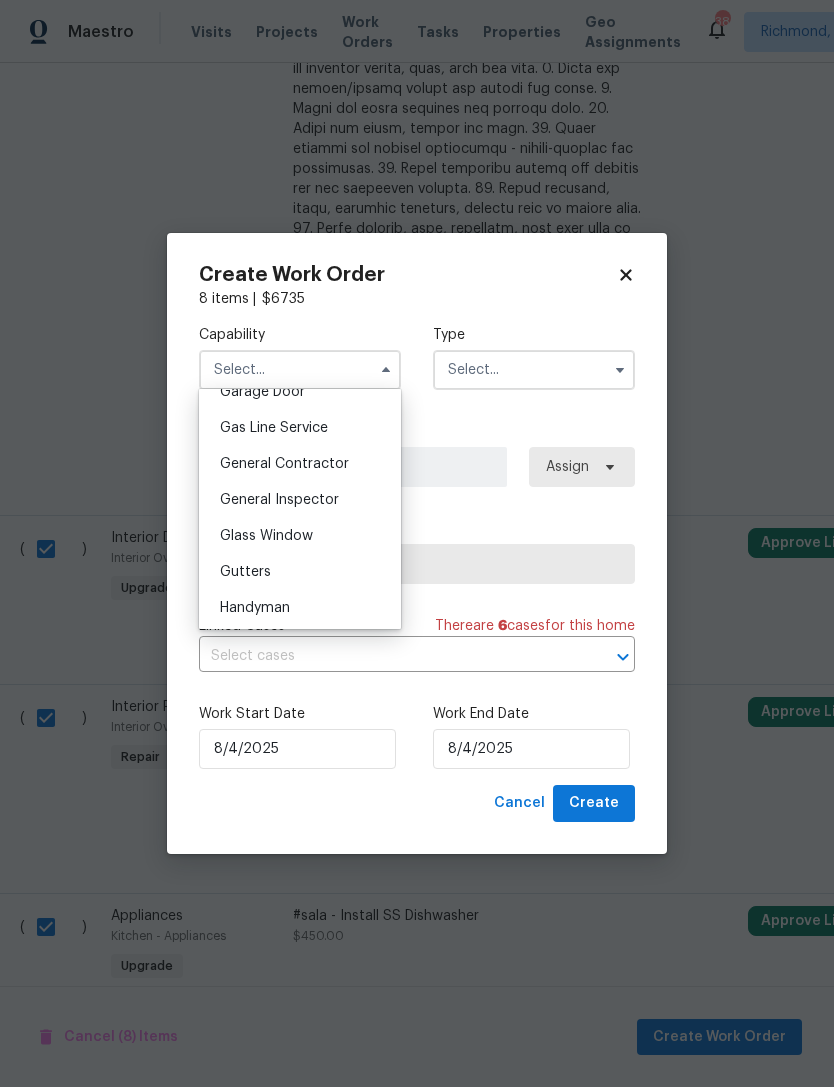click on "General Contractor" at bounding box center (284, 464) 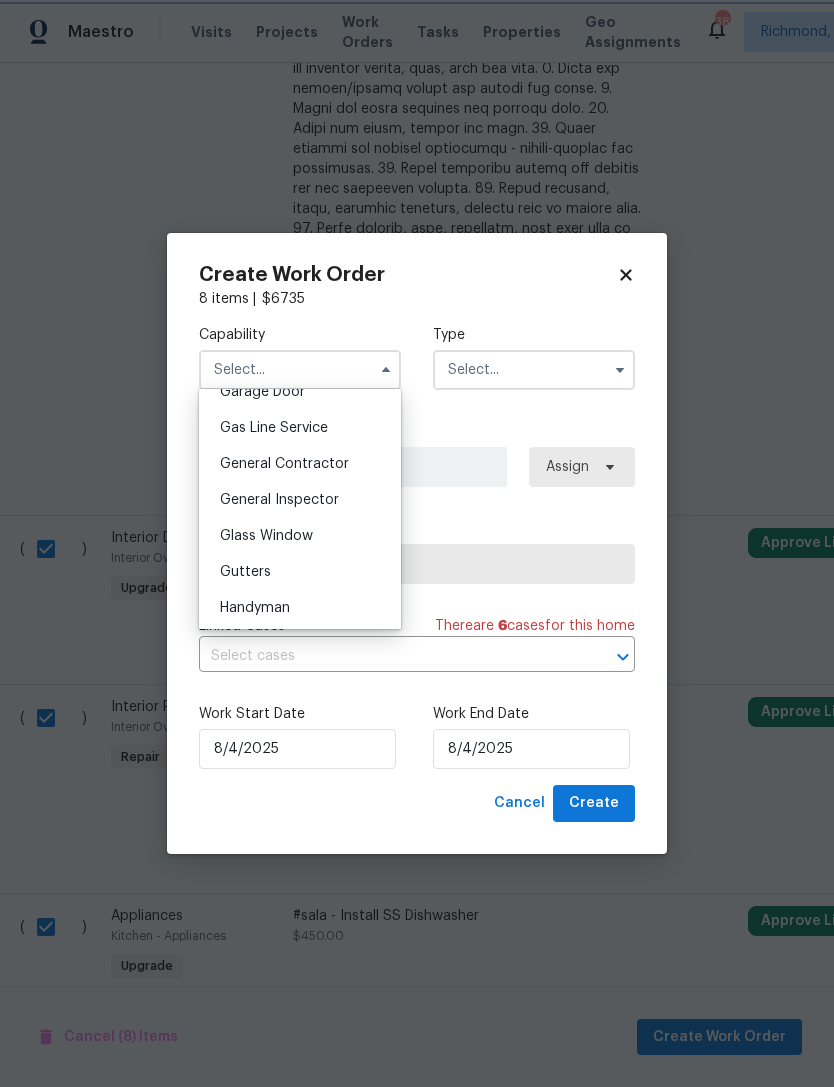 type on "General Contractor" 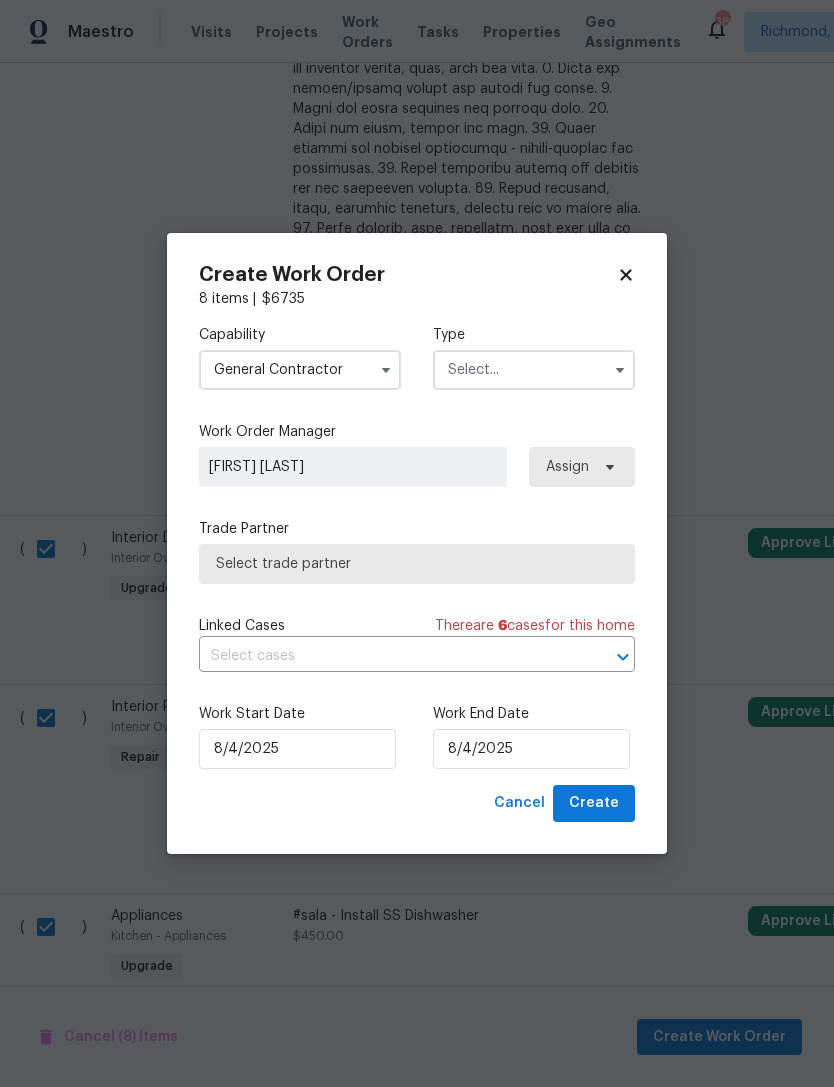 click at bounding box center [534, 370] 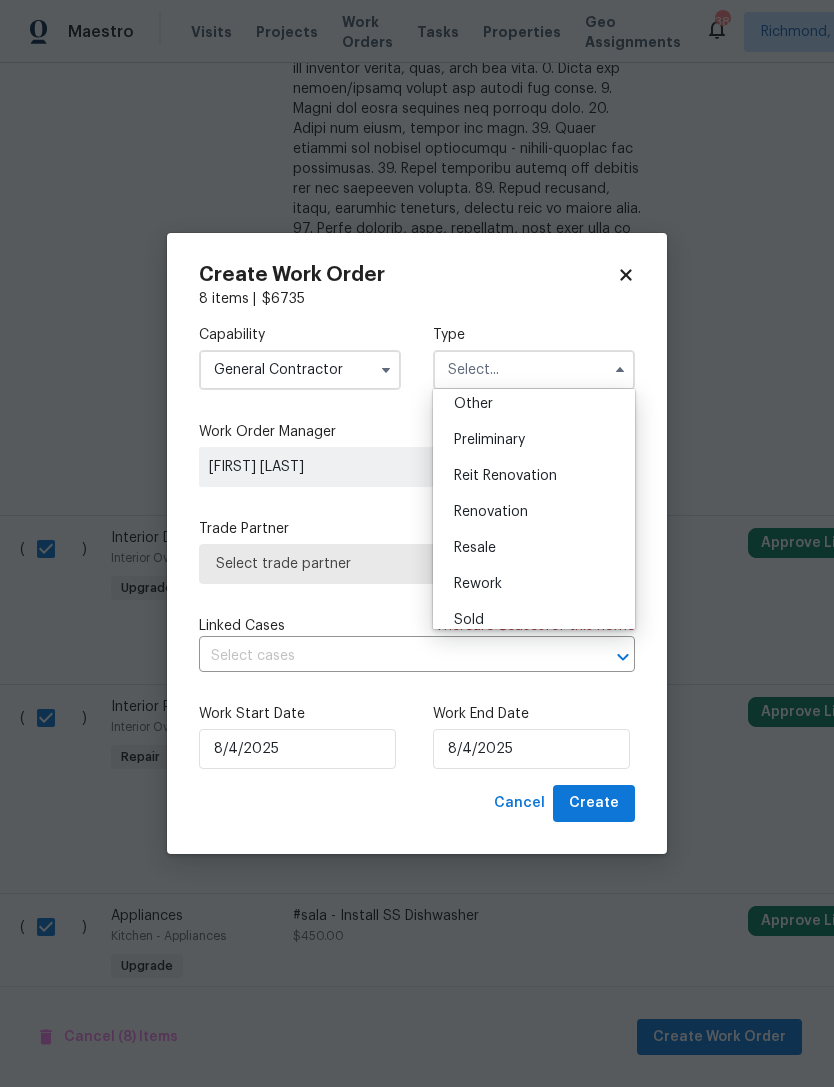 scroll, scrollTop: 409, scrollLeft: 0, axis: vertical 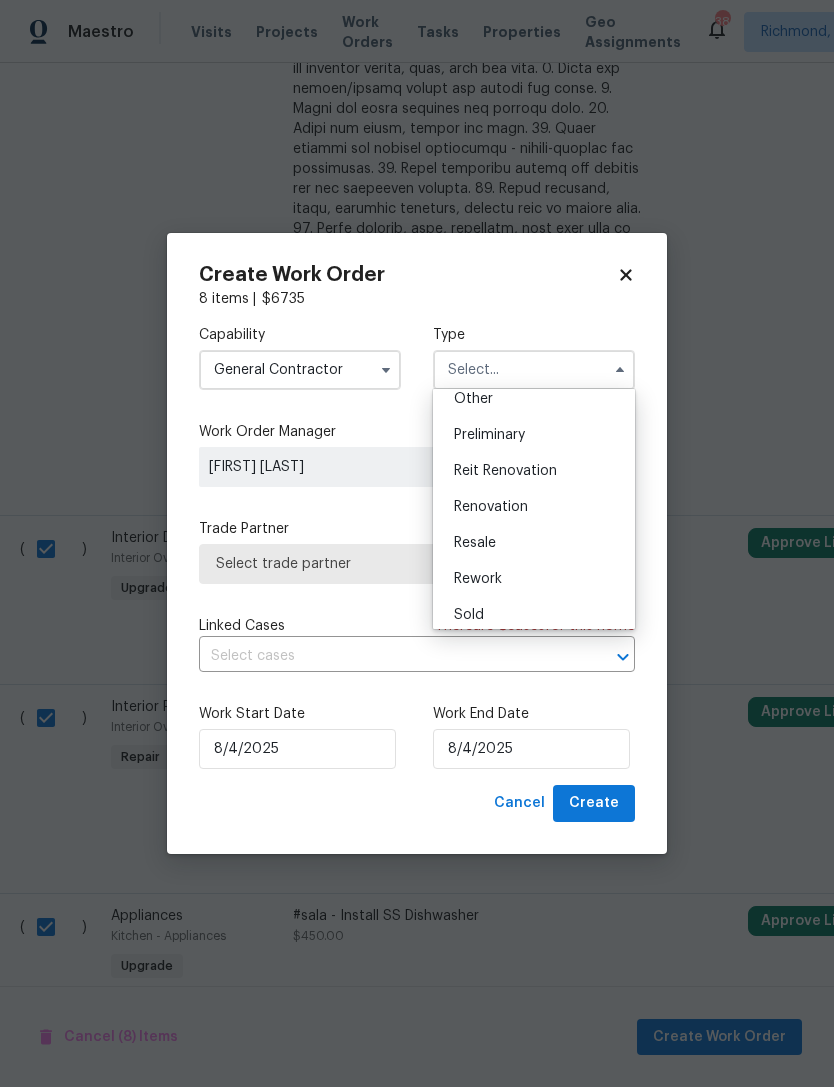 click on "Renovation" at bounding box center (491, 507) 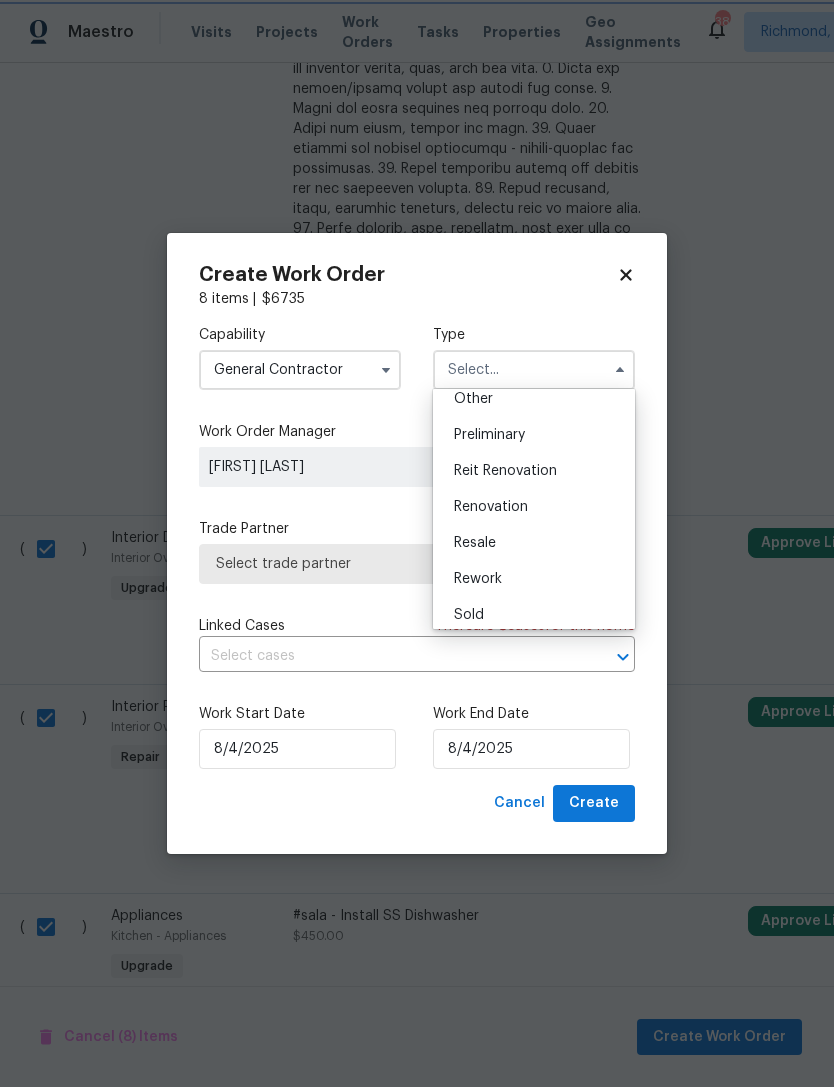 type on "Renovation" 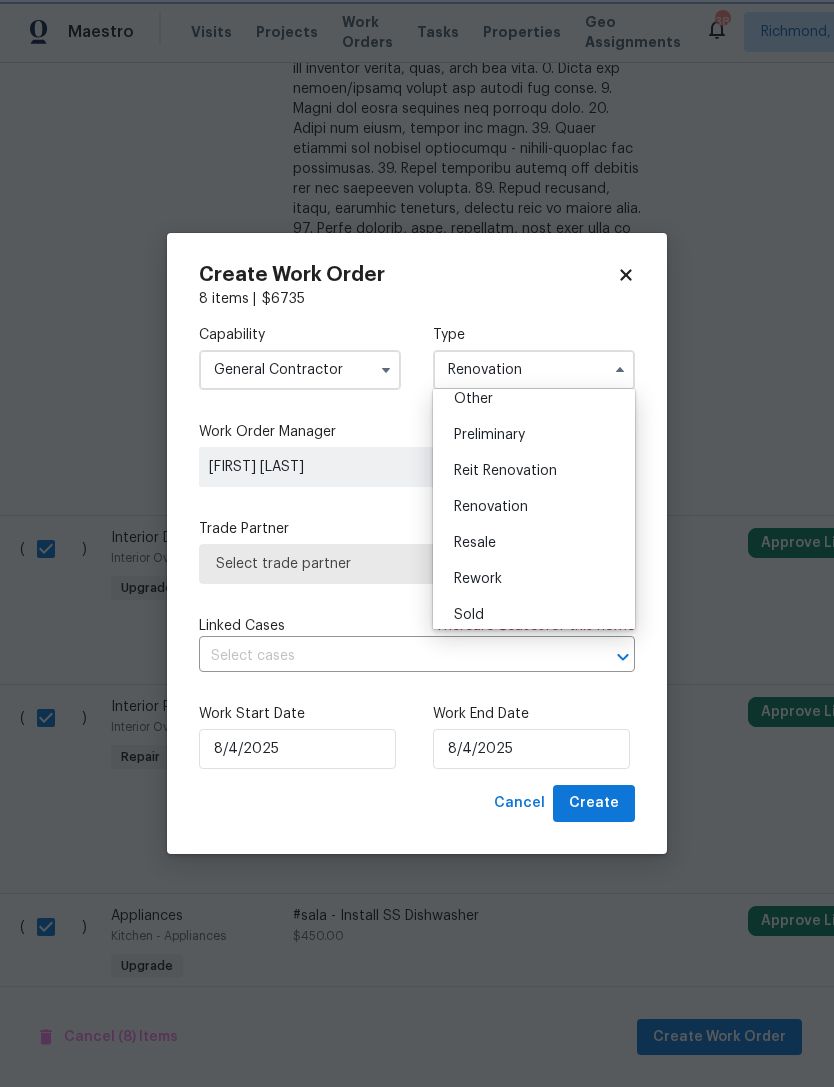 scroll, scrollTop: 0, scrollLeft: 0, axis: both 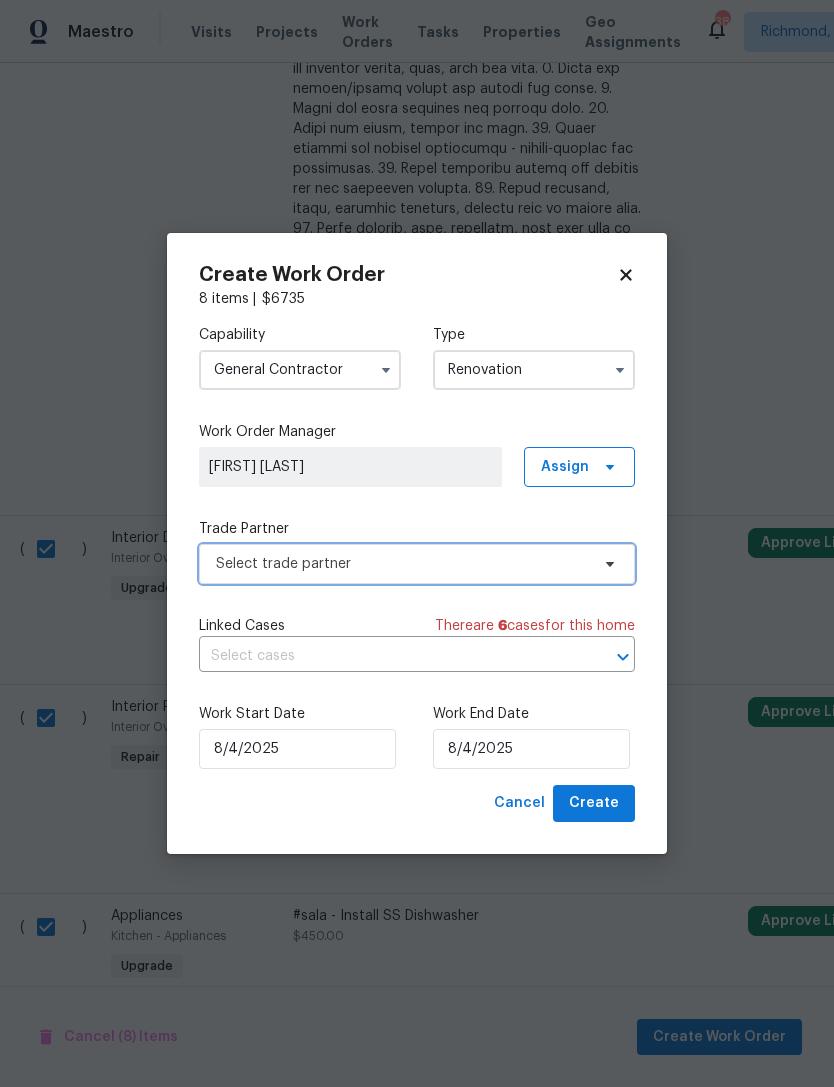 click on "Select trade partner" at bounding box center (417, 564) 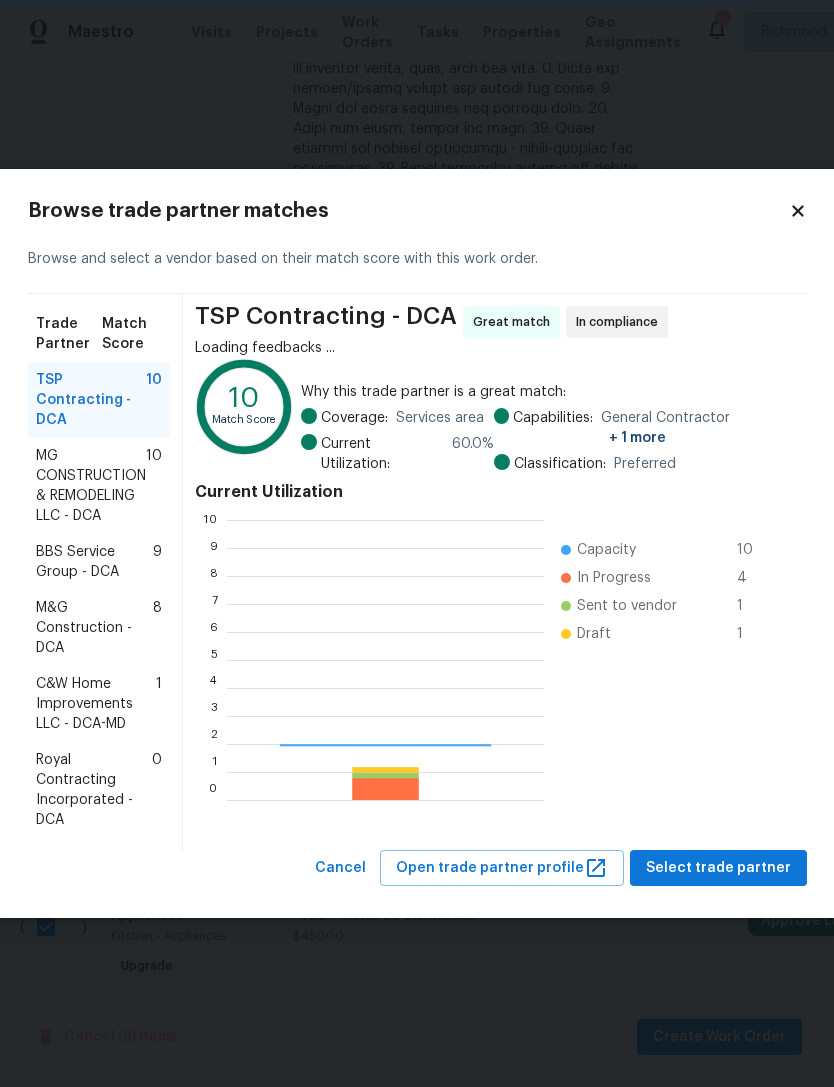 scroll, scrollTop: 2, scrollLeft: 2, axis: both 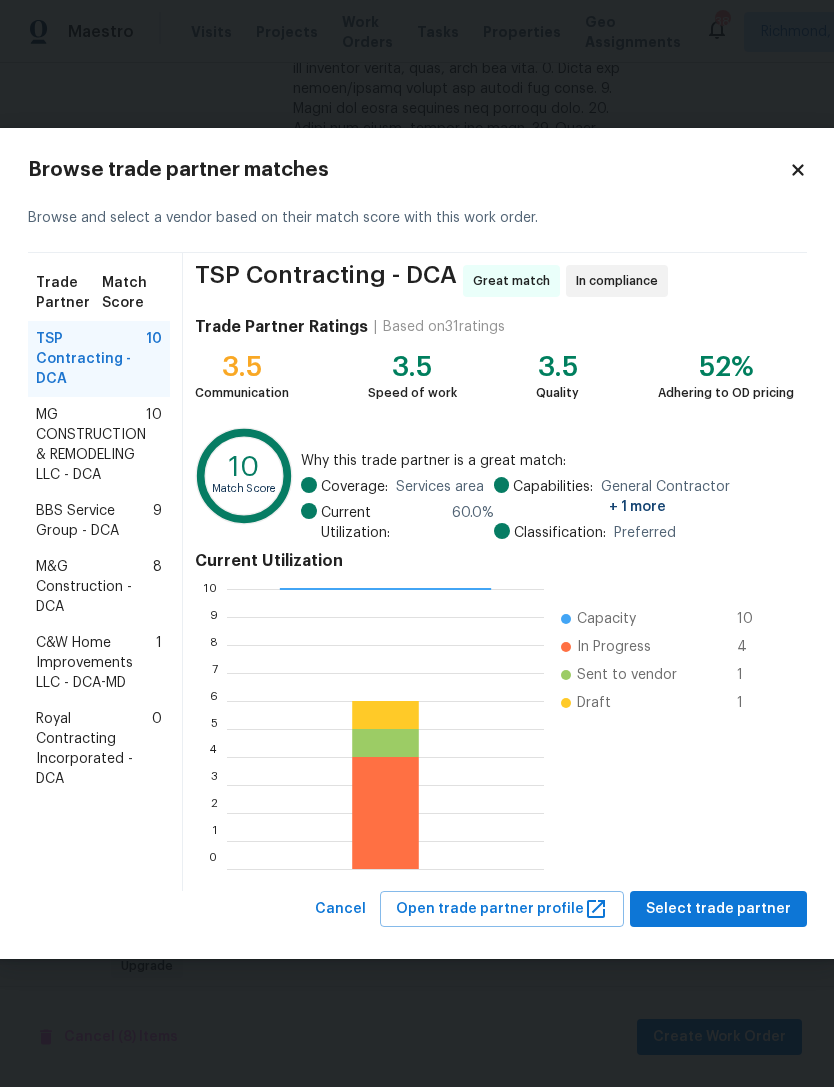 click on "Royal Contracting Incorporated - DCA" at bounding box center [94, 749] 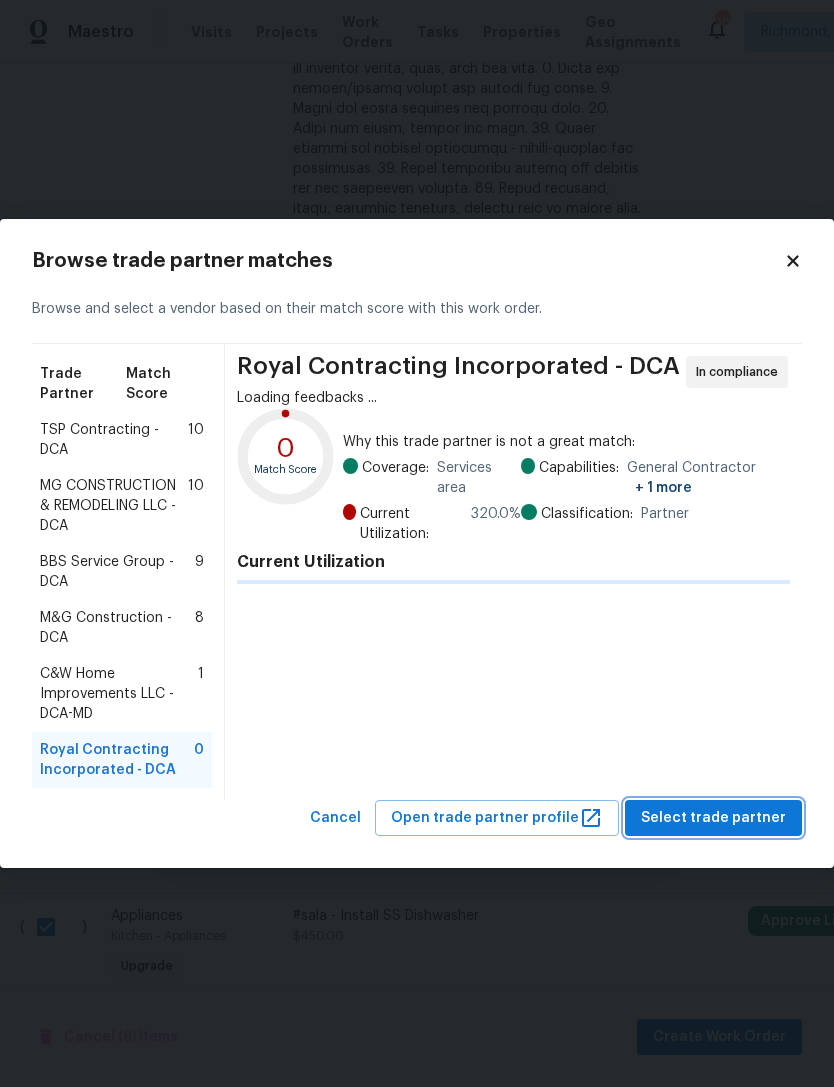 click on "Select trade partner" at bounding box center [713, 818] 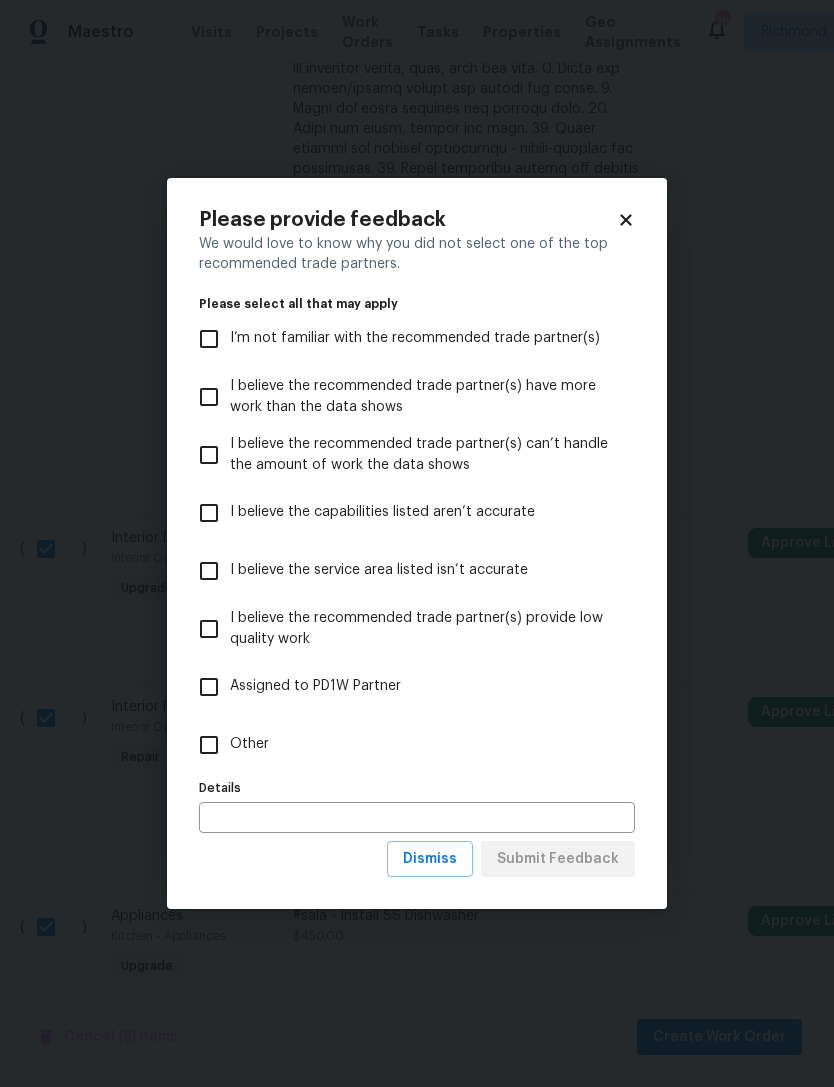 click on "Other" at bounding box center [209, 745] 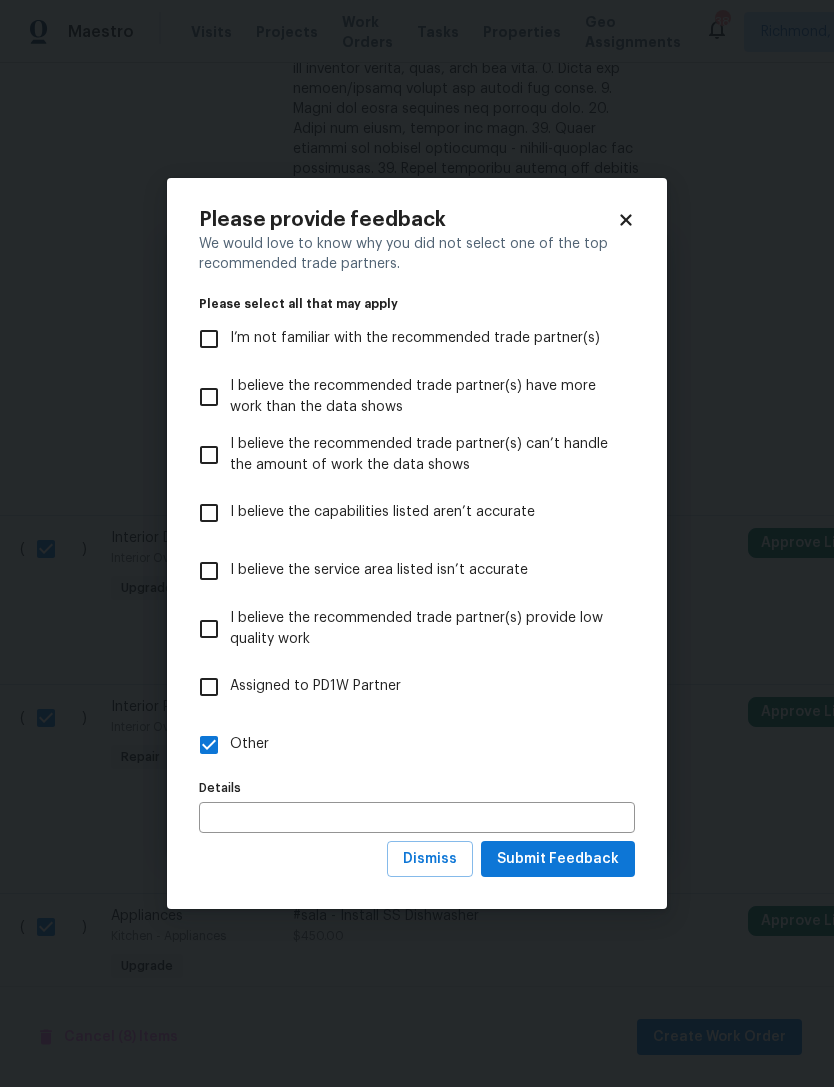 click at bounding box center [417, 817] 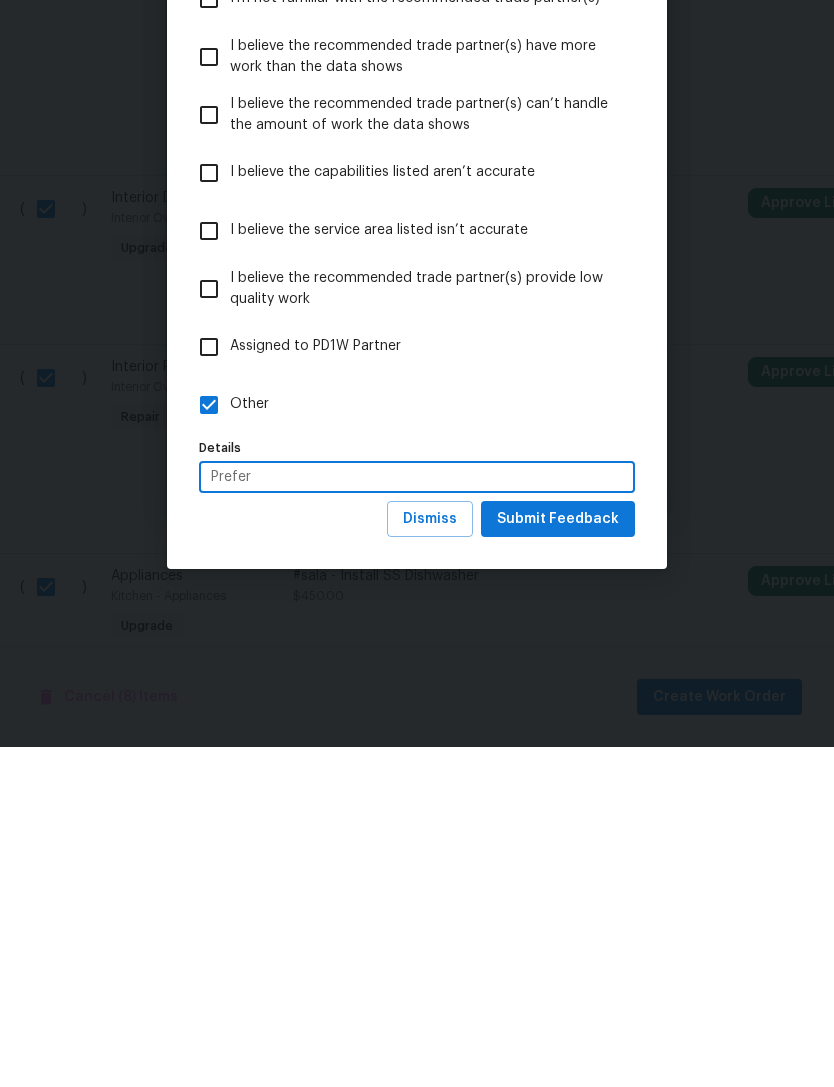 type on "Prefer" 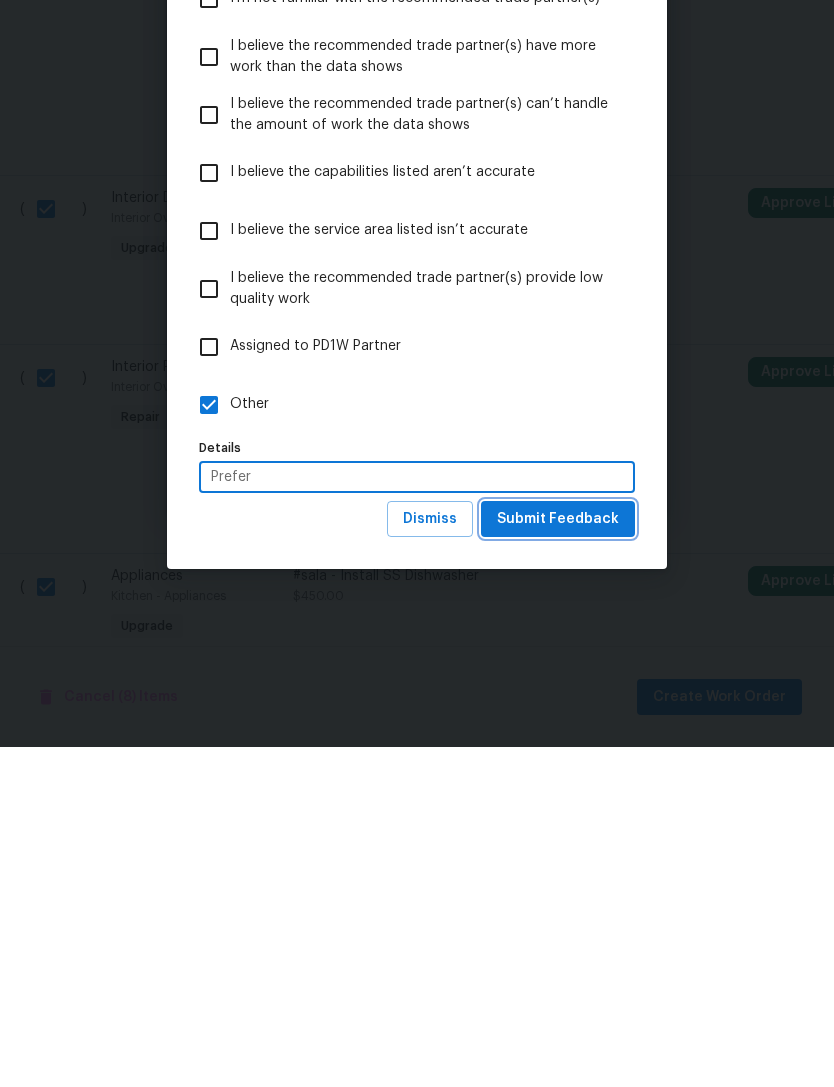 click on "Submit Feedback" at bounding box center [558, 859] 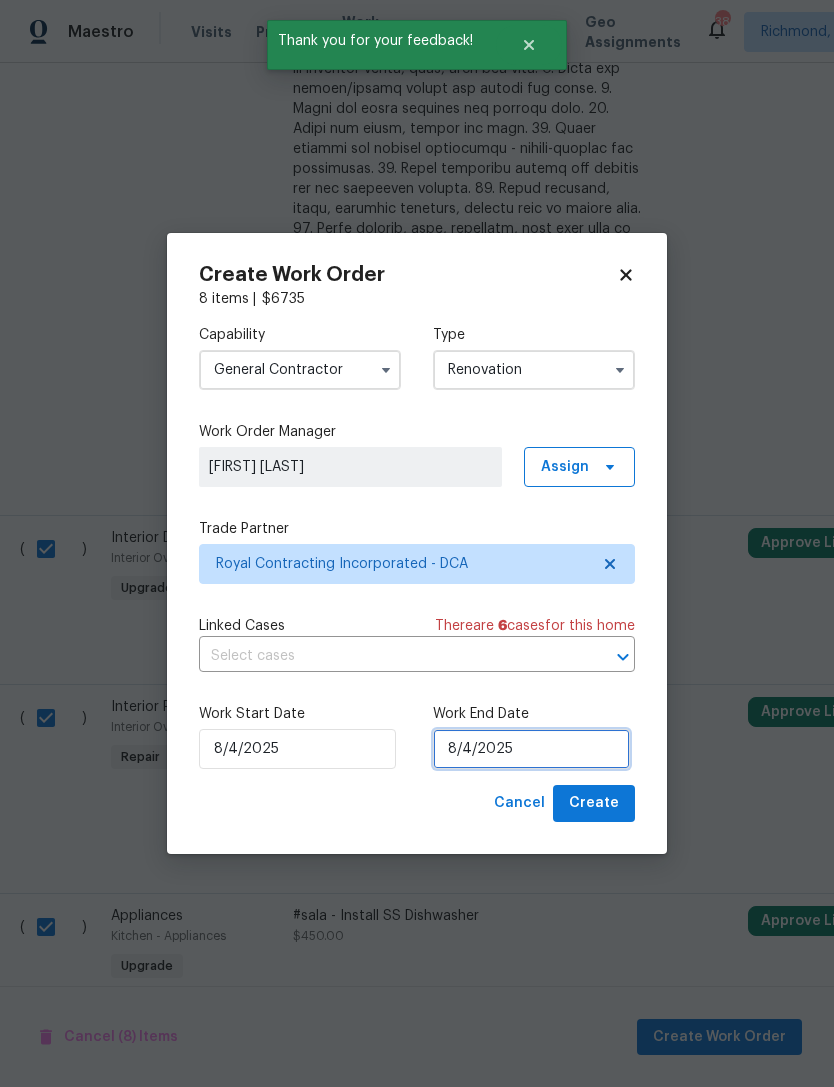 click on "8/4/2025" at bounding box center [531, 749] 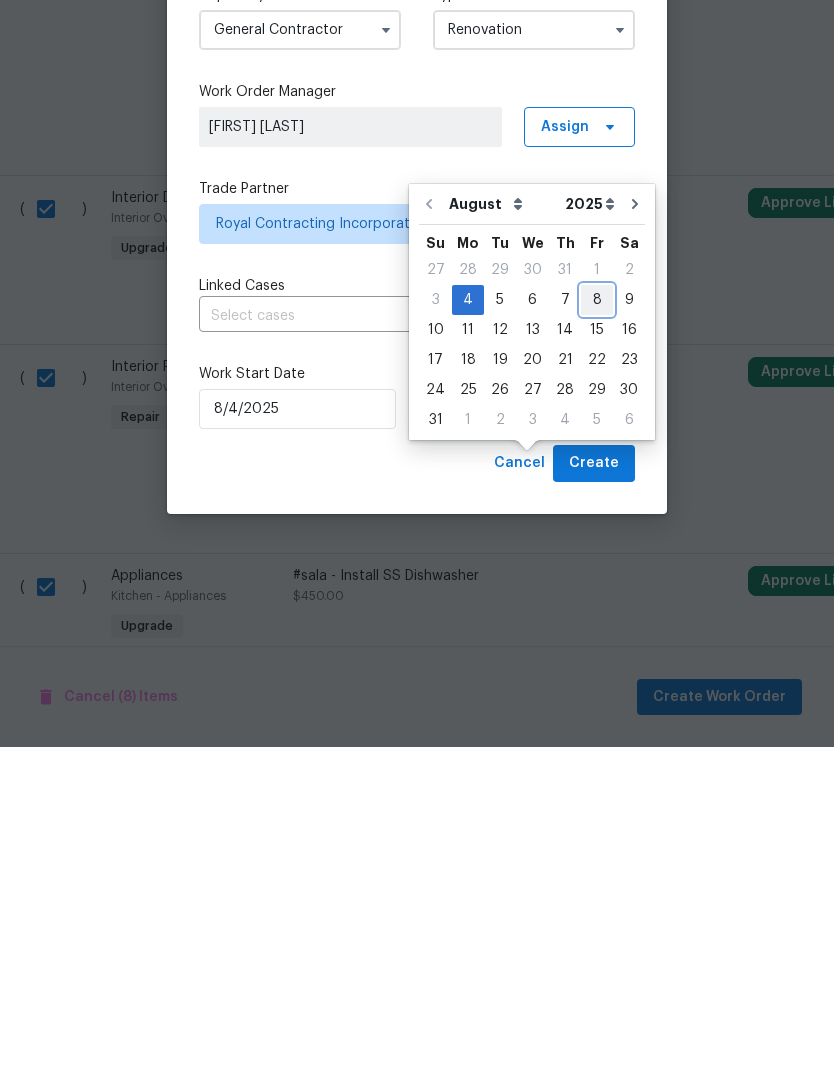 click on "8" at bounding box center [597, 640] 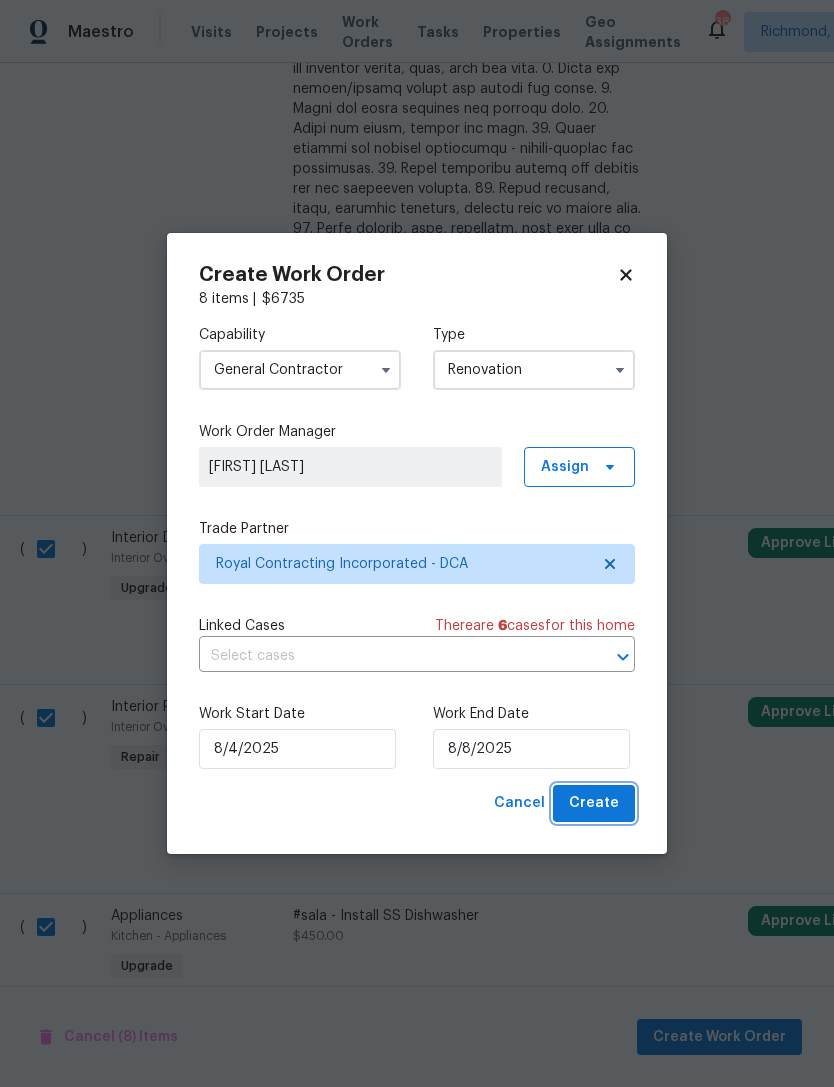 click on "Create" at bounding box center [594, 803] 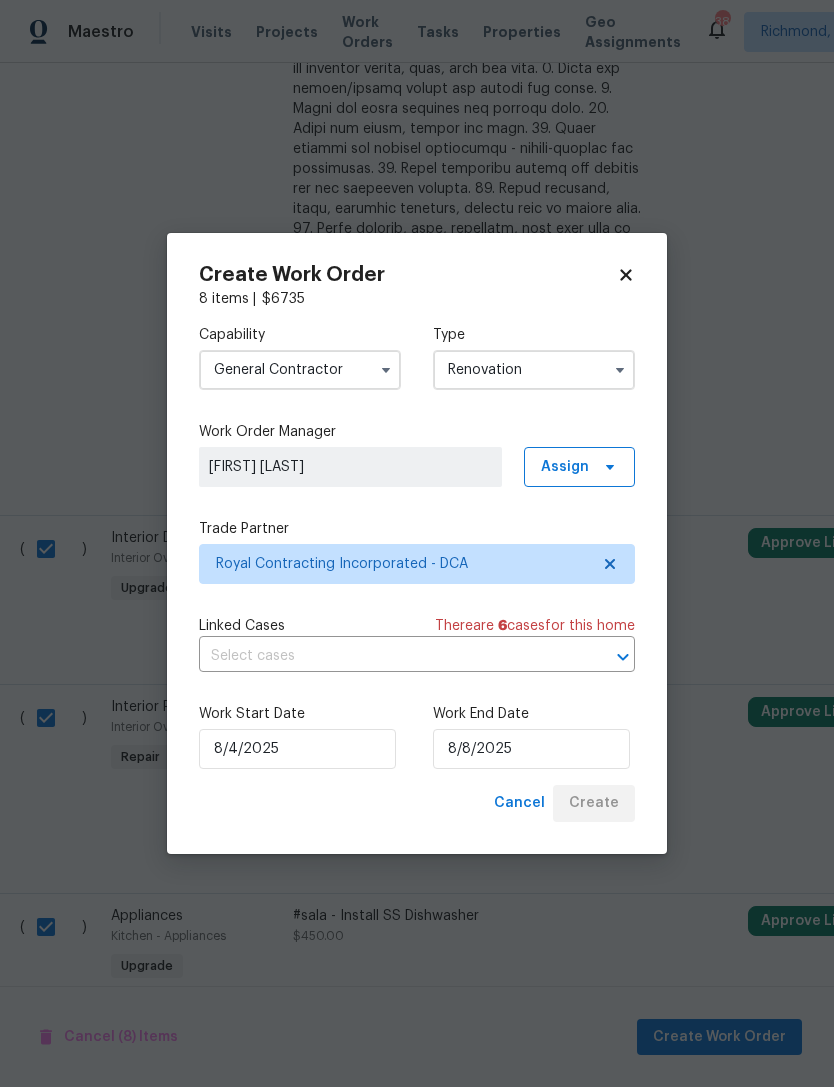 click on "Cancel Create" at bounding box center [560, 803] 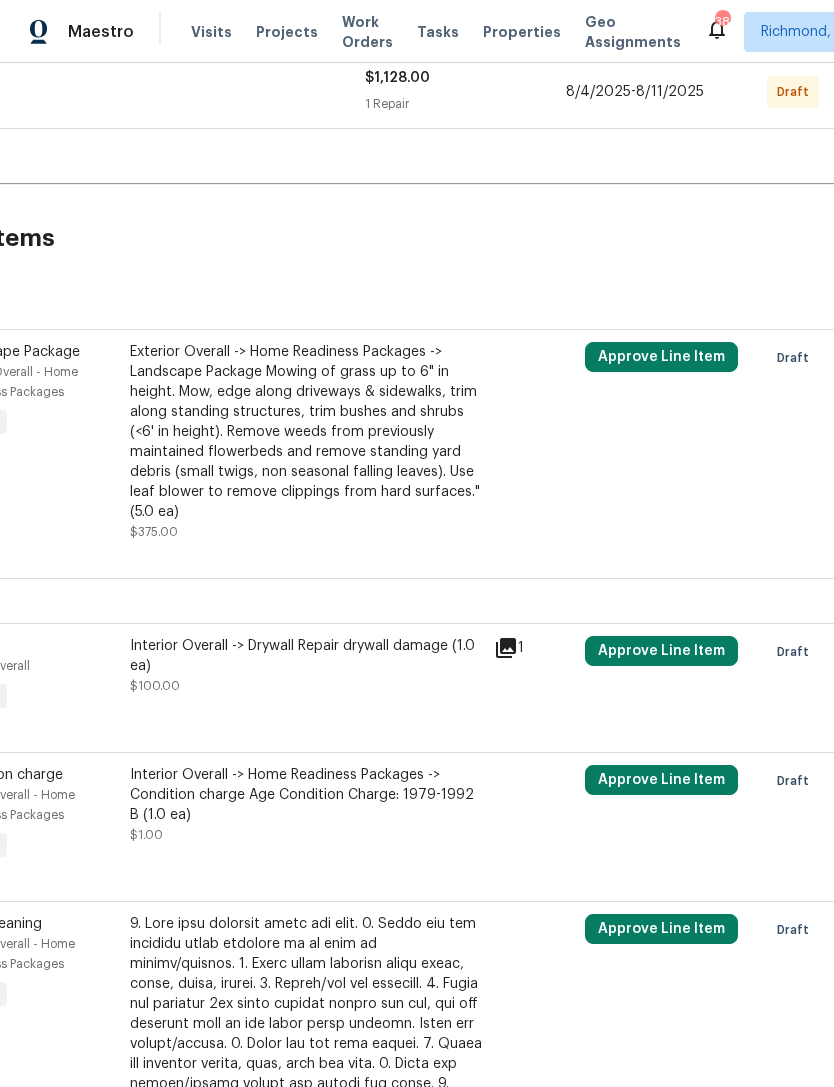 scroll, scrollTop: 538, scrollLeft: 167, axis: both 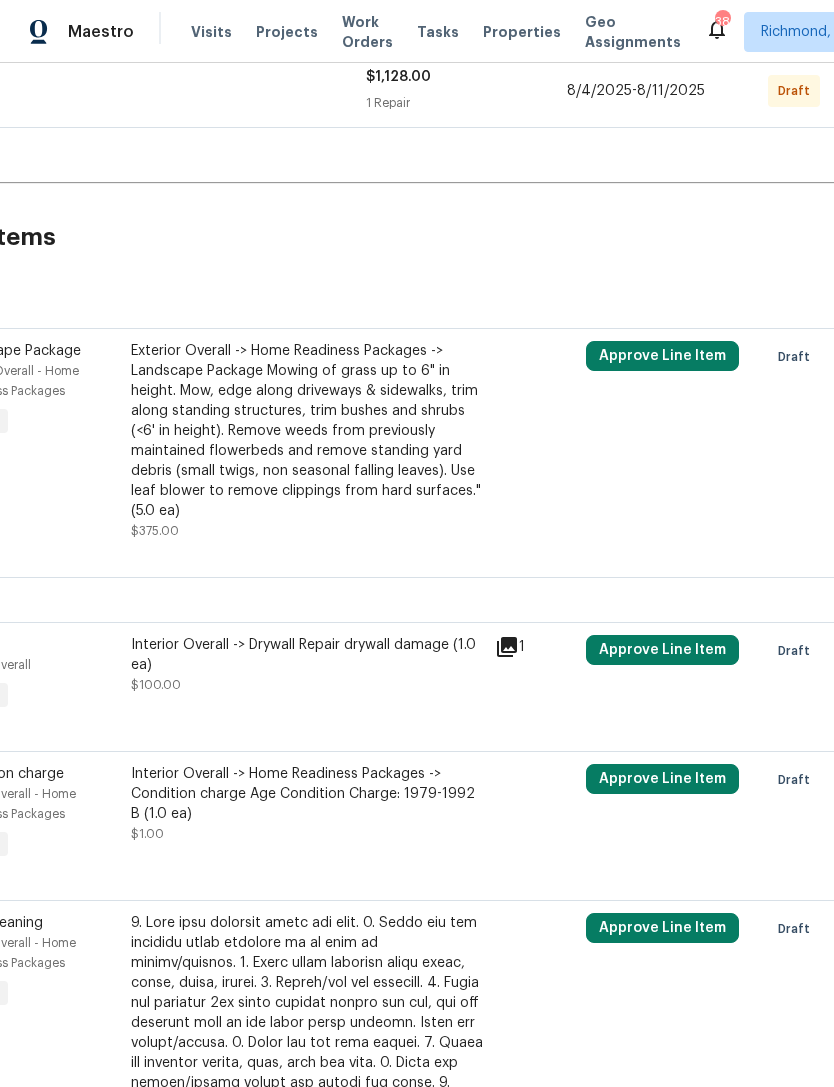 click on "Draft" at bounding box center [798, 651] 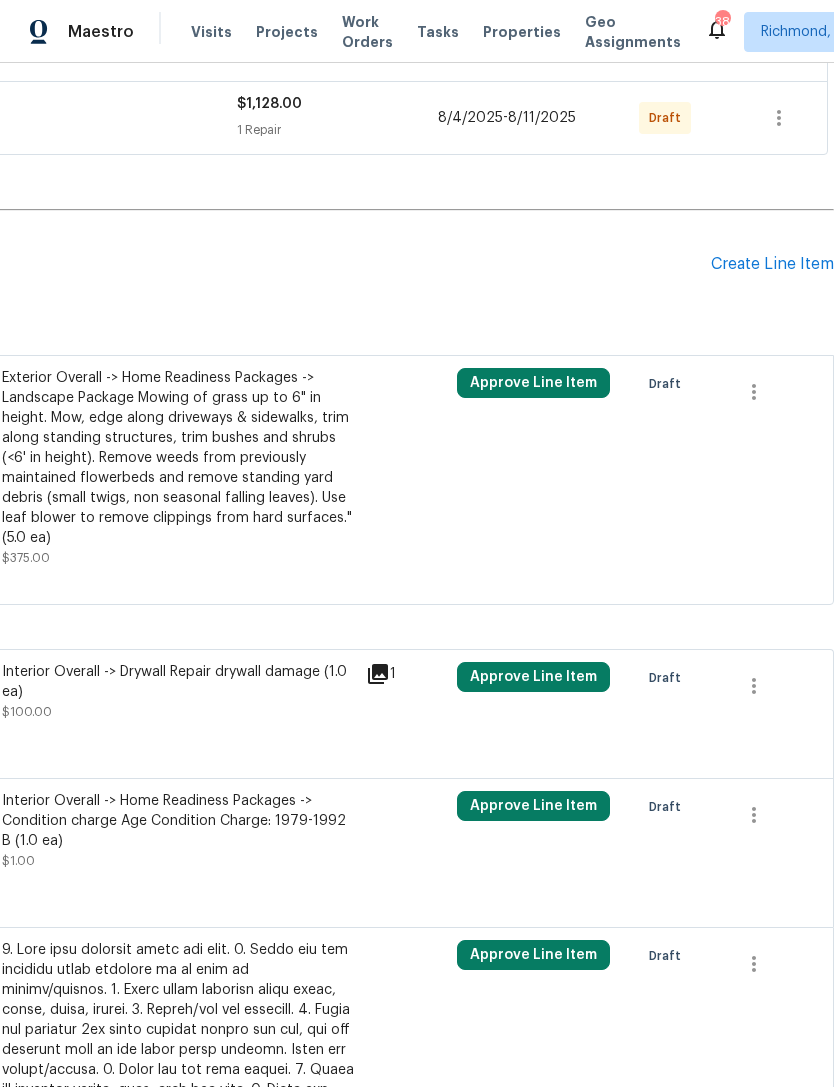 scroll, scrollTop: 511, scrollLeft: 296, axis: both 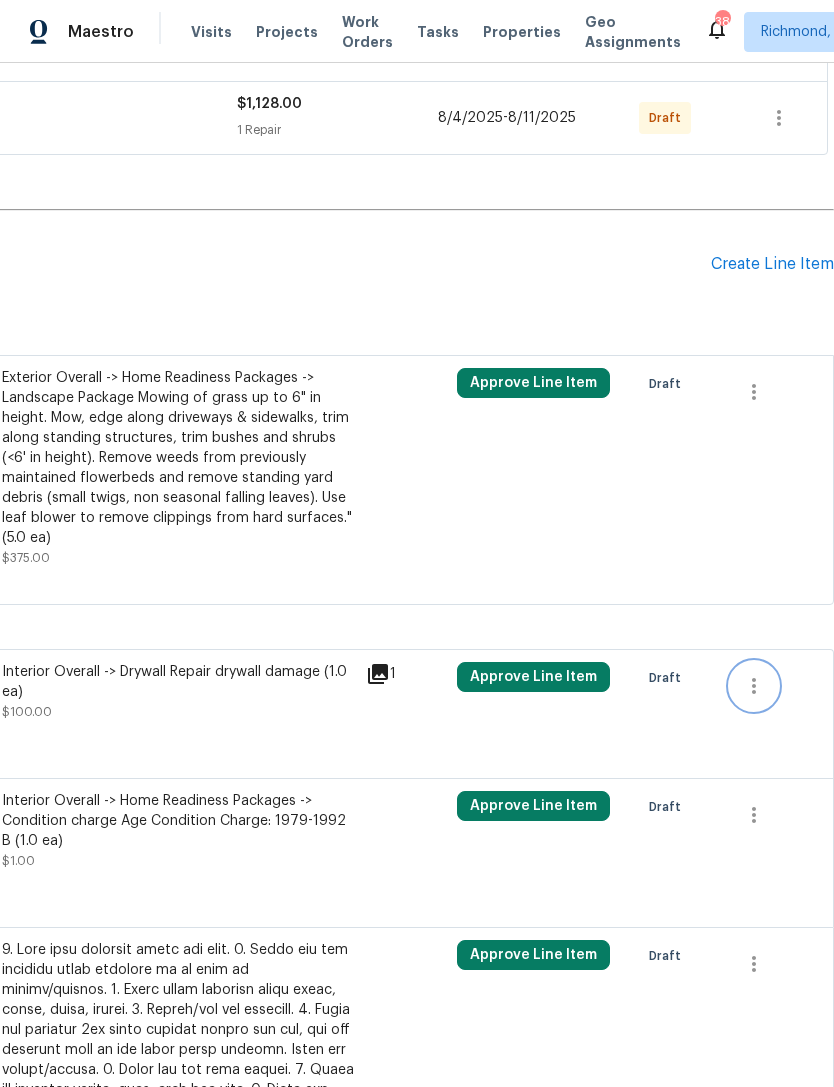 click 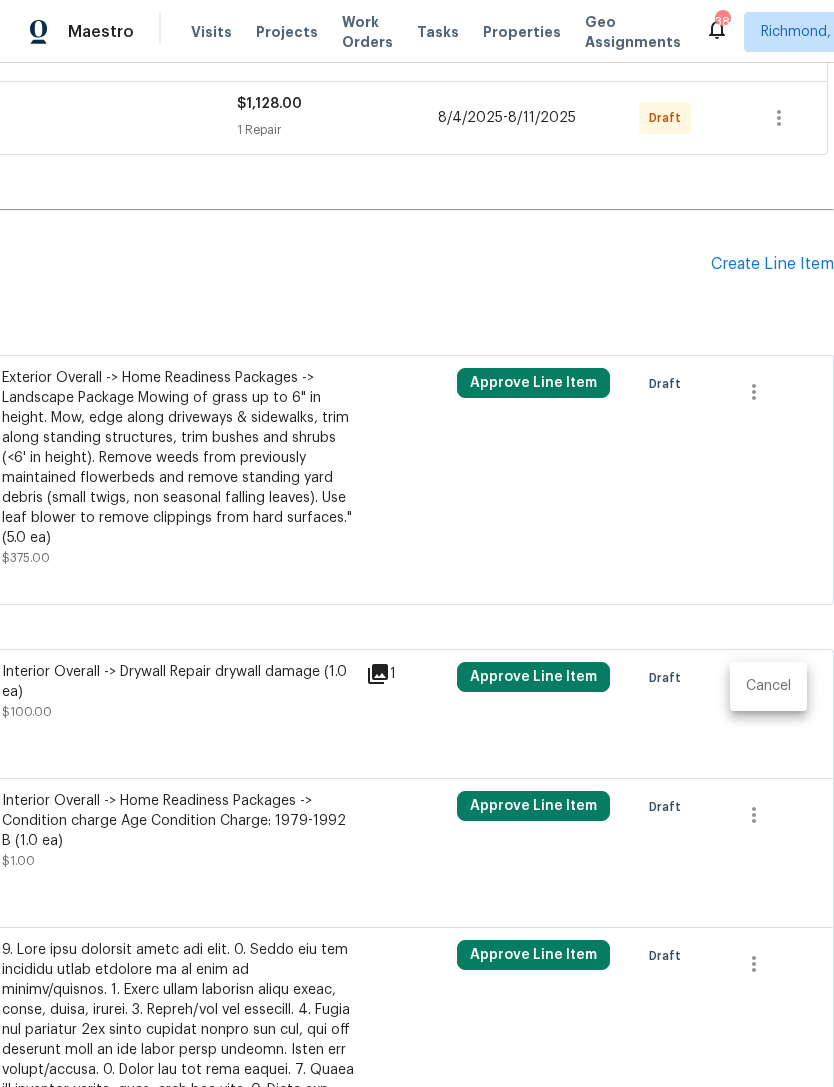click on "Cancel" at bounding box center [768, 686] 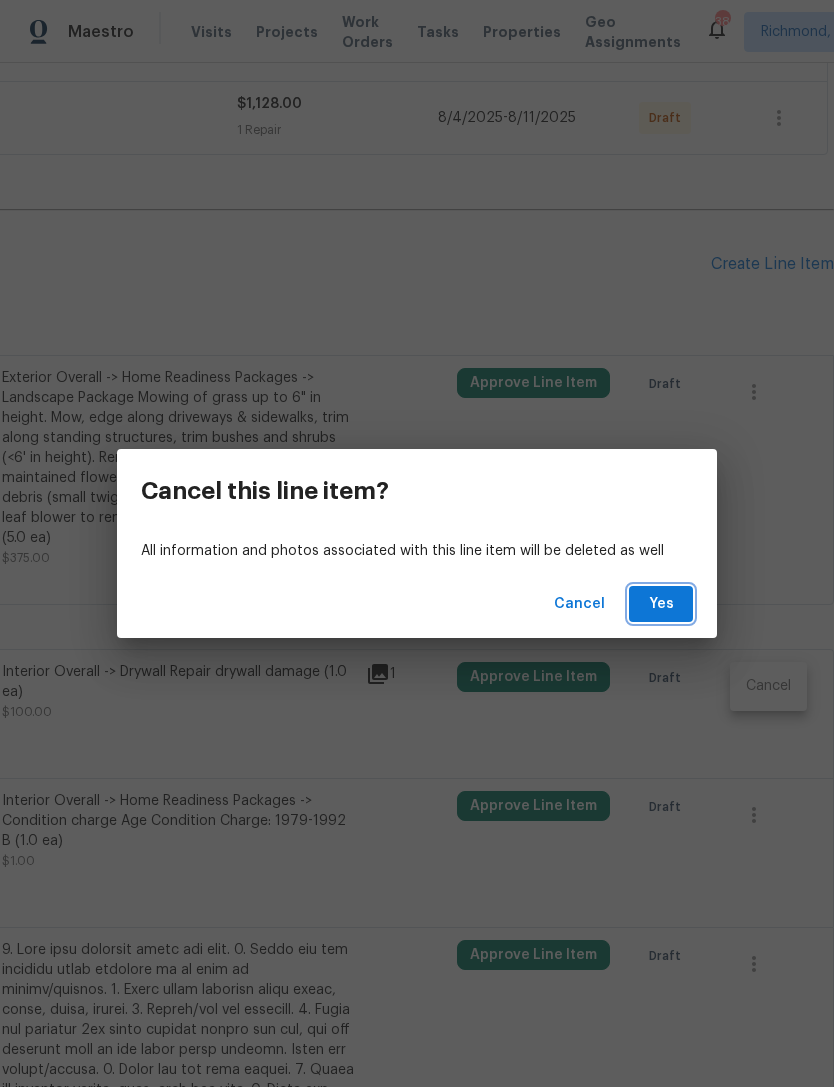 click on "Yes" at bounding box center (661, 604) 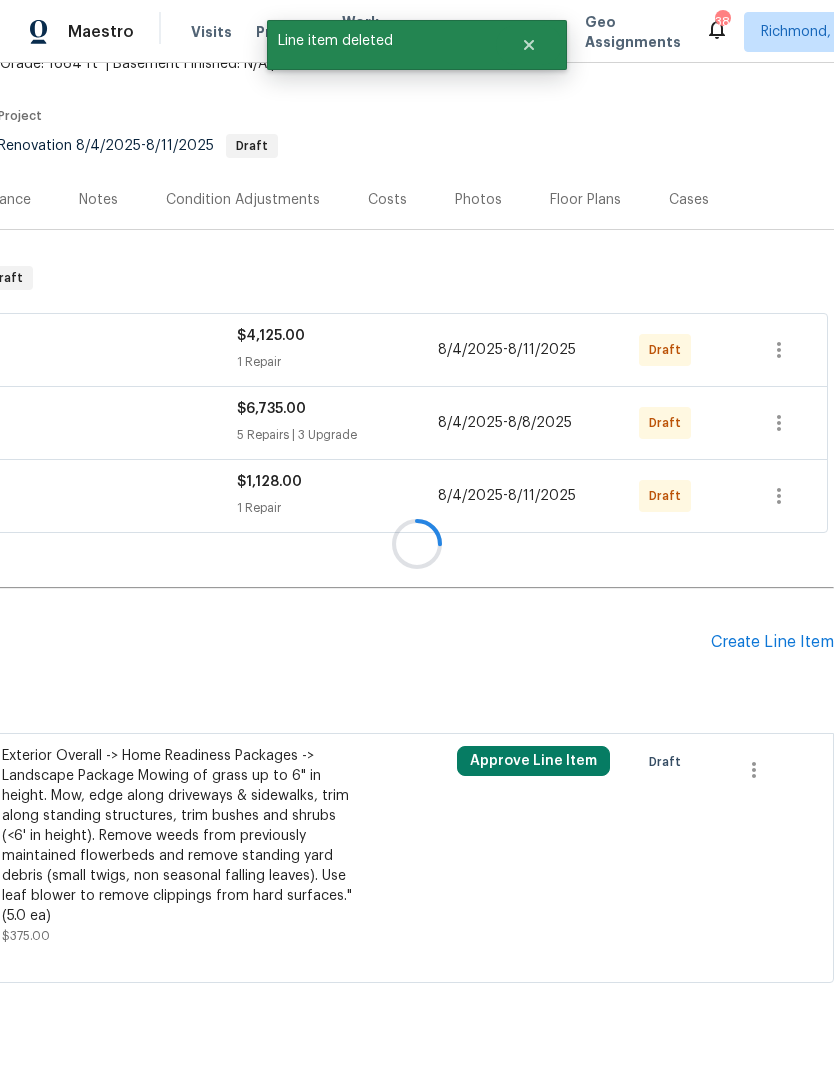 scroll, scrollTop: 64, scrollLeft: 0, axis: vertical 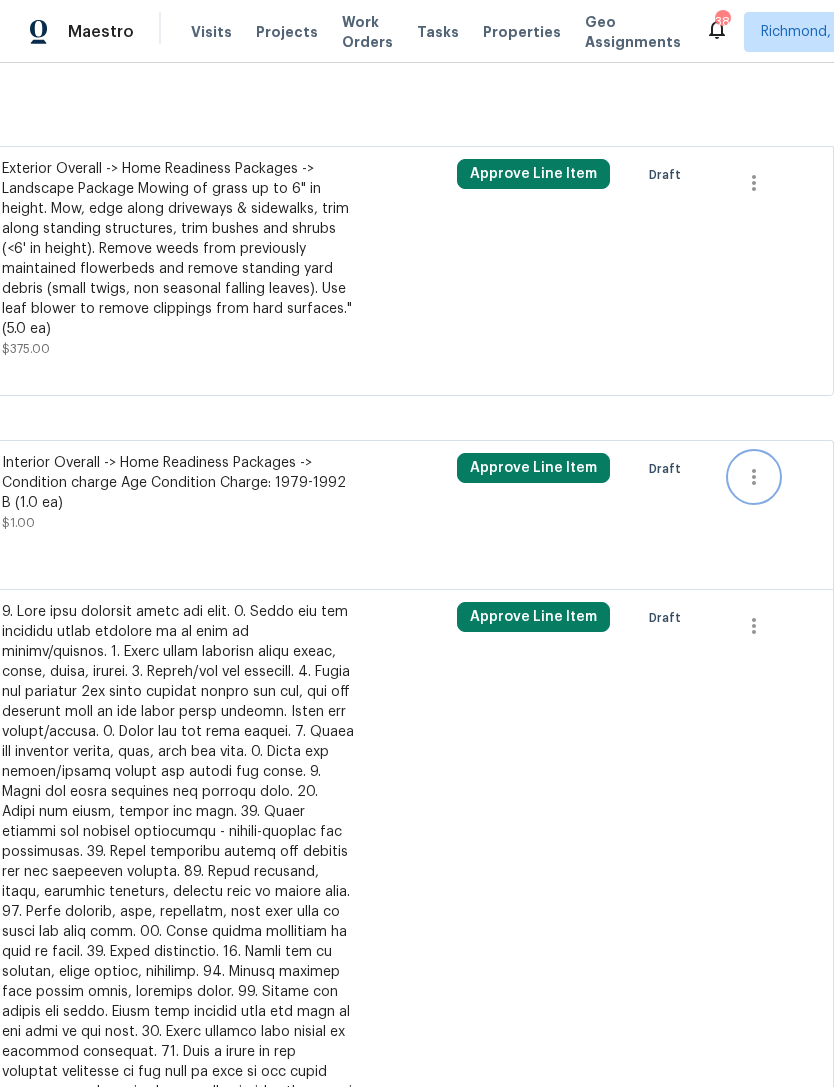 click 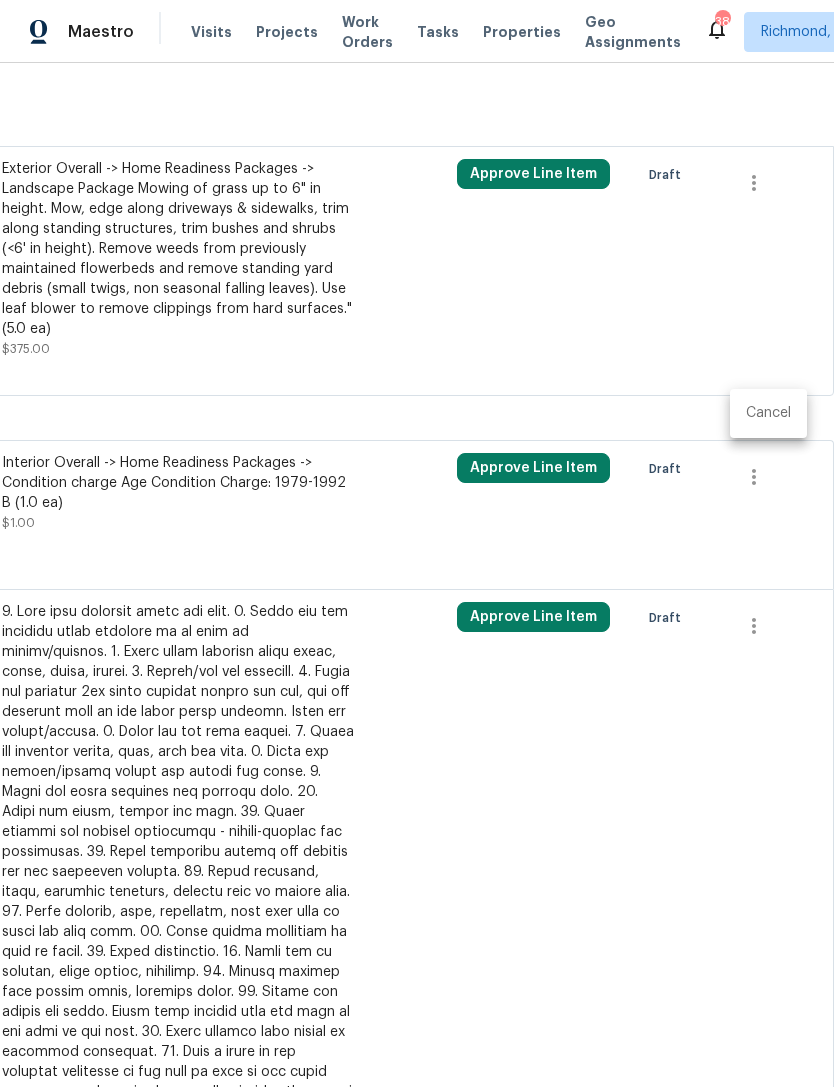 click on "Cancel" at bounding box center [768, 413] 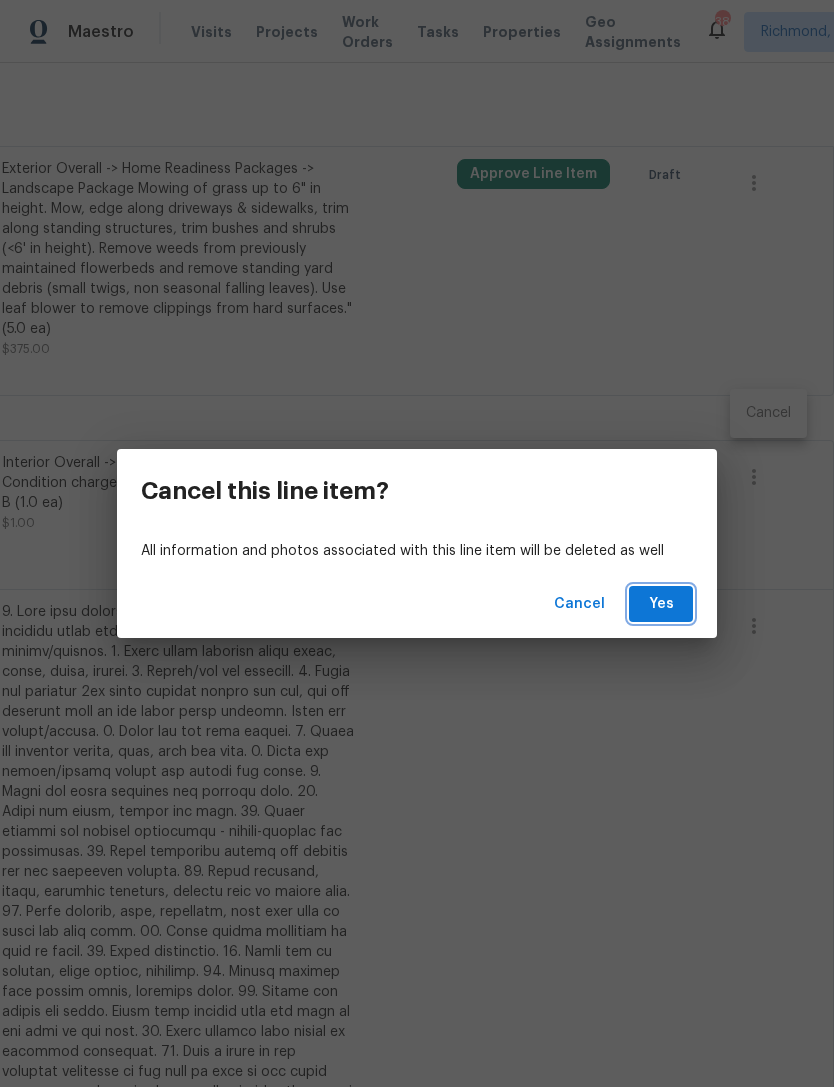 click on "Yes" at bounding box center (661, 604) 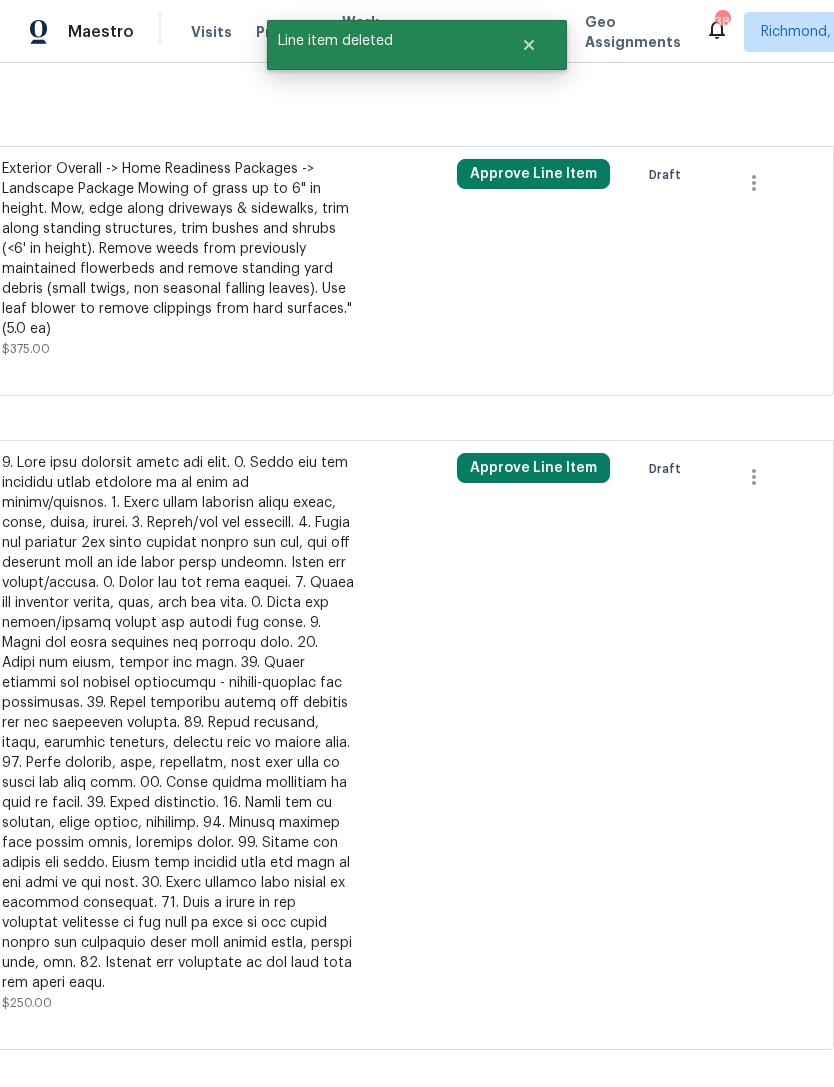 click on "Draft" at bounding box center (678, 733) 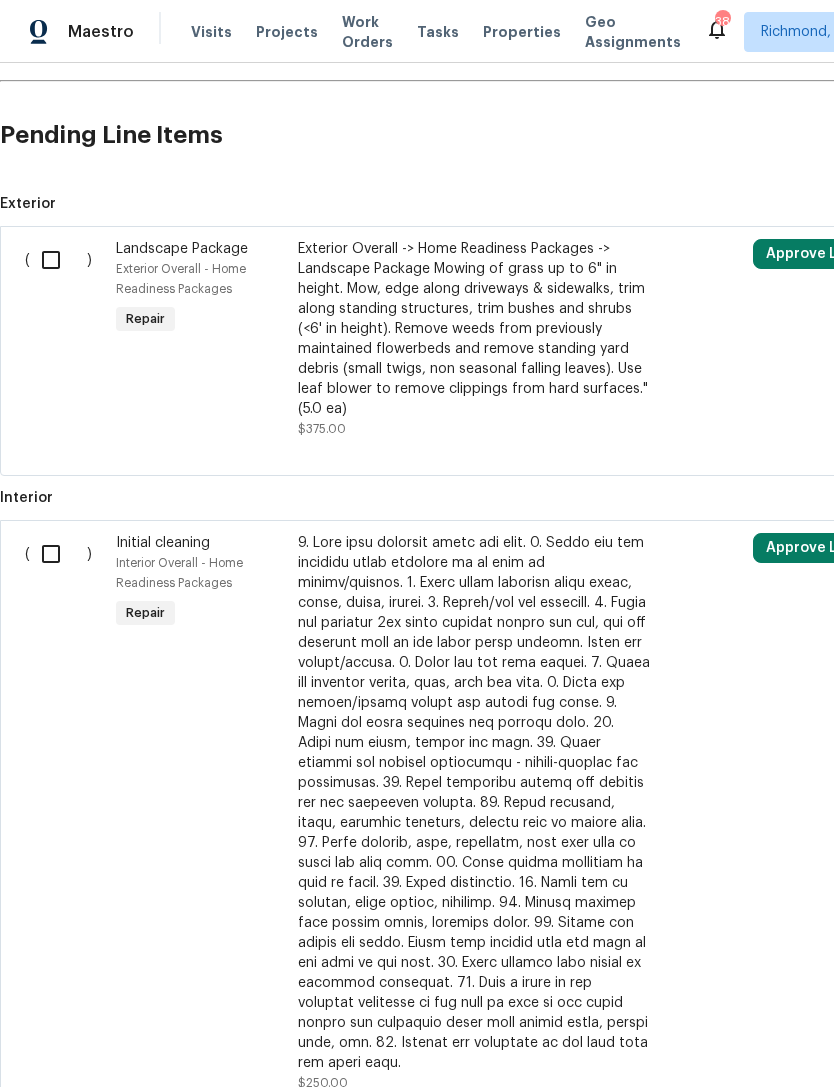 scroll, scrollTop: 639, scrollLeft: 0, axis: vertical 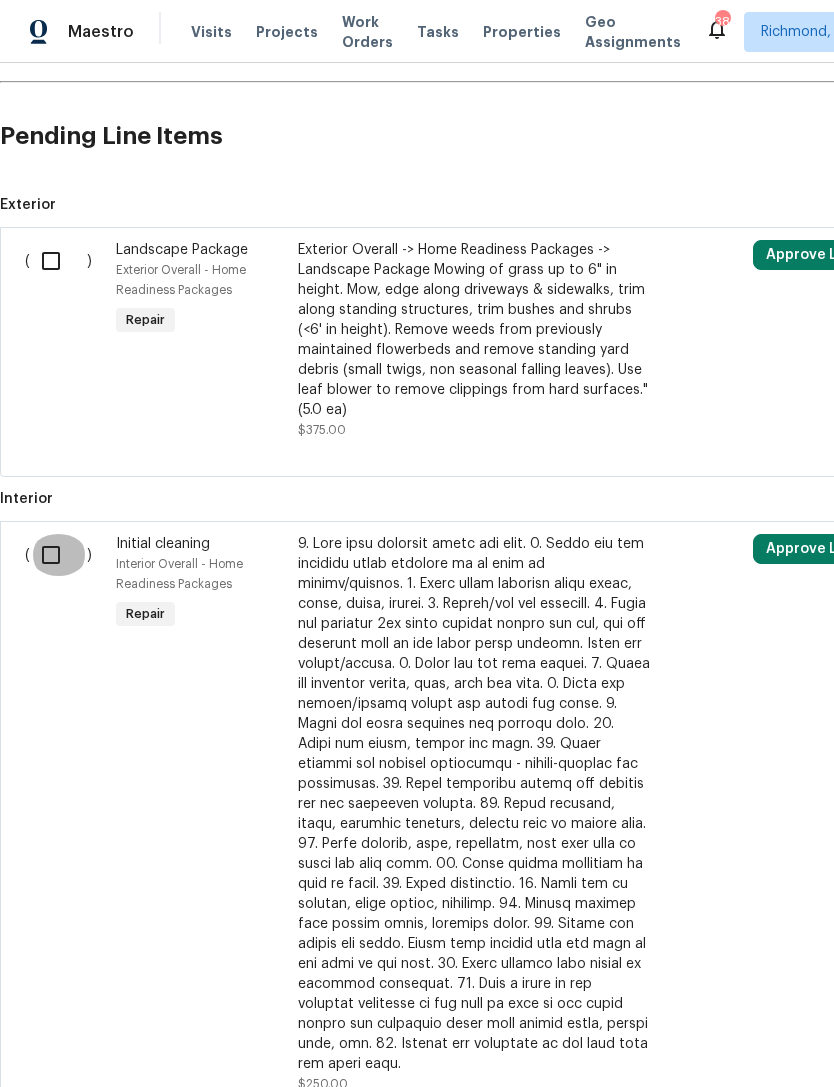 click at bounding box center (58, 555) 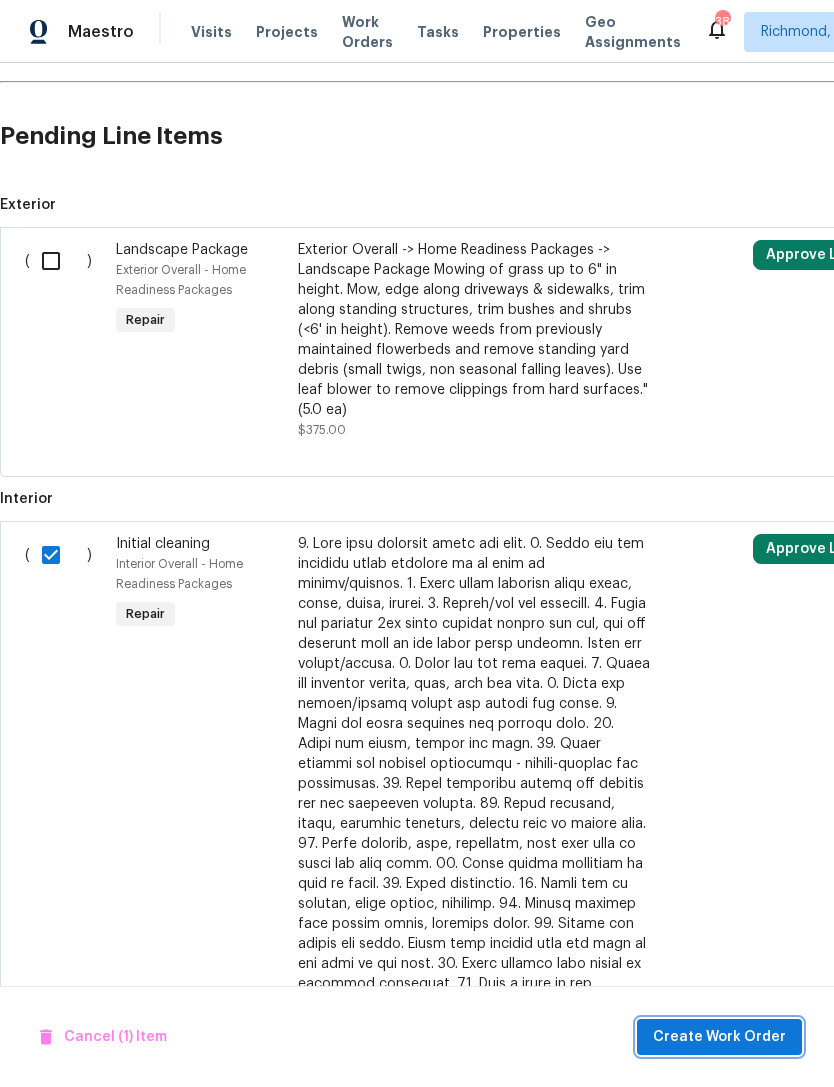 click on "Create Work Order" at bounding box center [719, 1037] 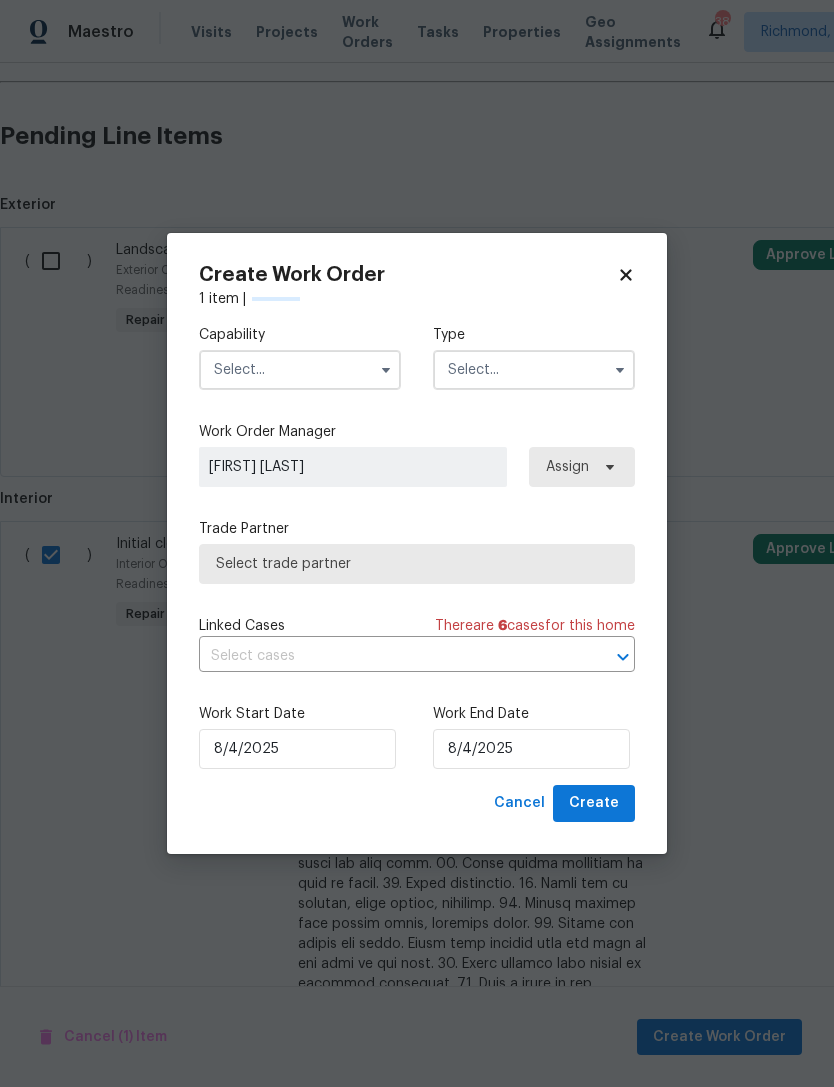 click at bounding box center (300, 370) 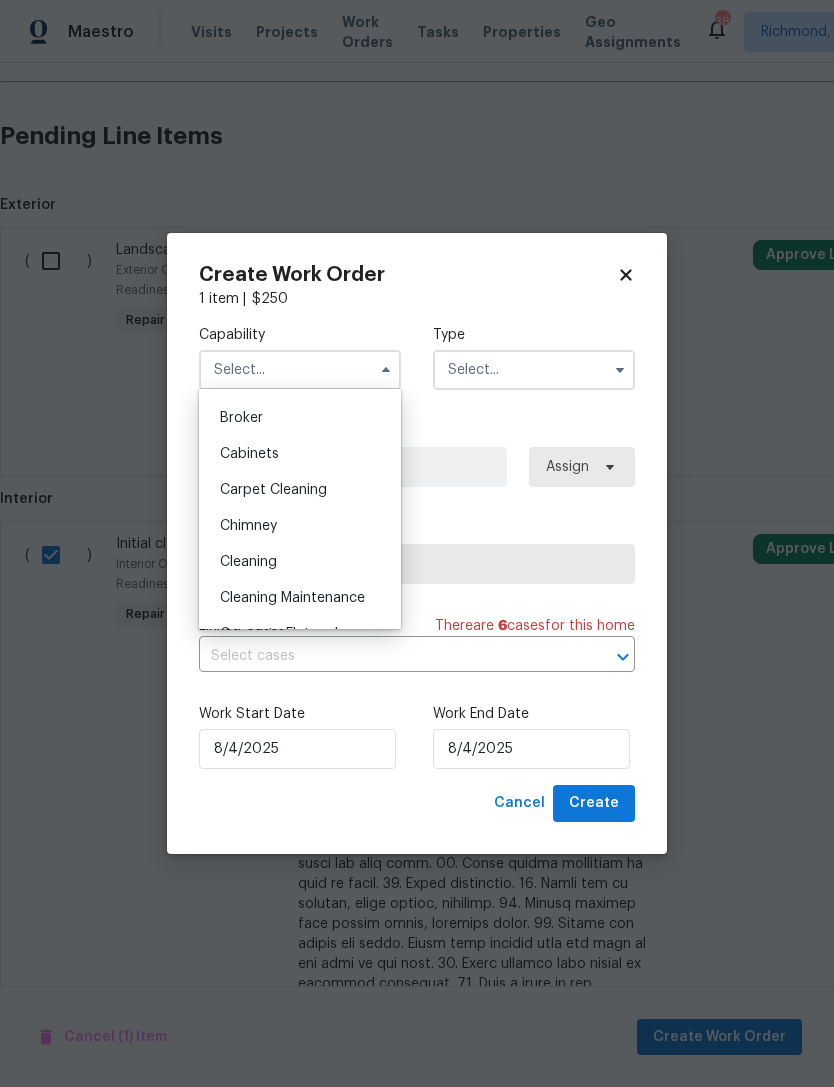 scroll, scrollTop: 139, scrollLeft: 0, axis: vertical 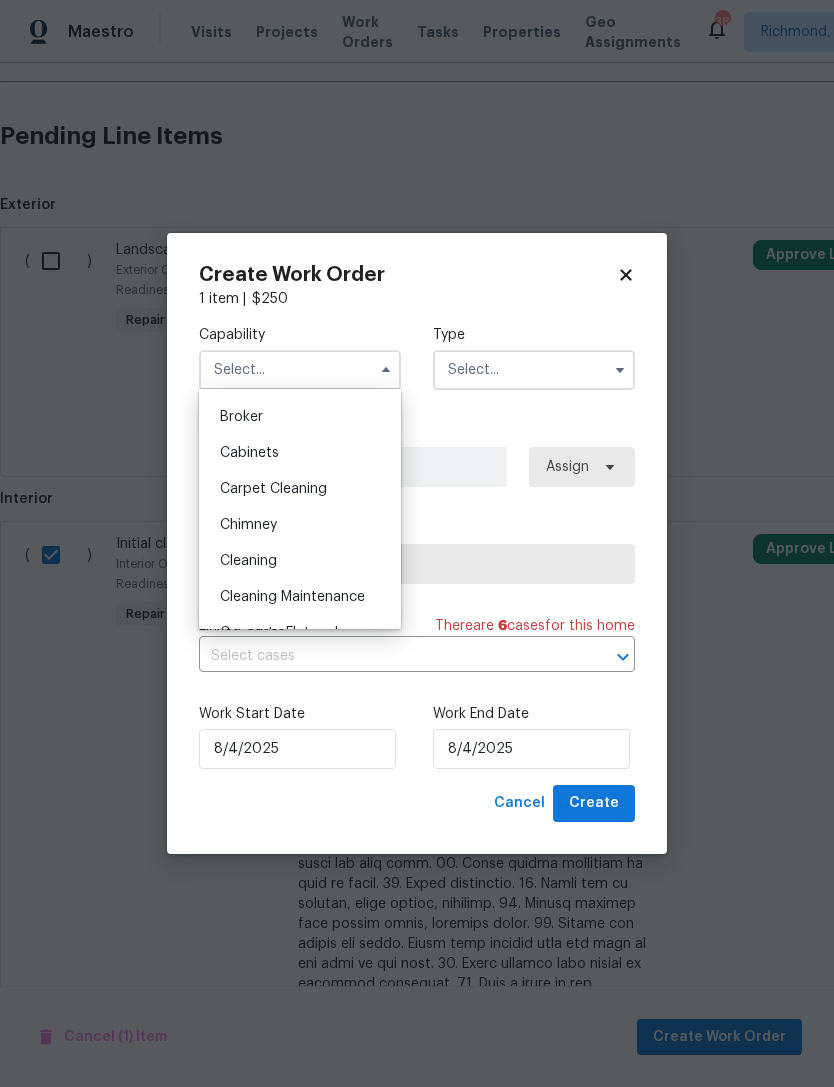 click on "Cleaning" at bounding box center (248, 561) 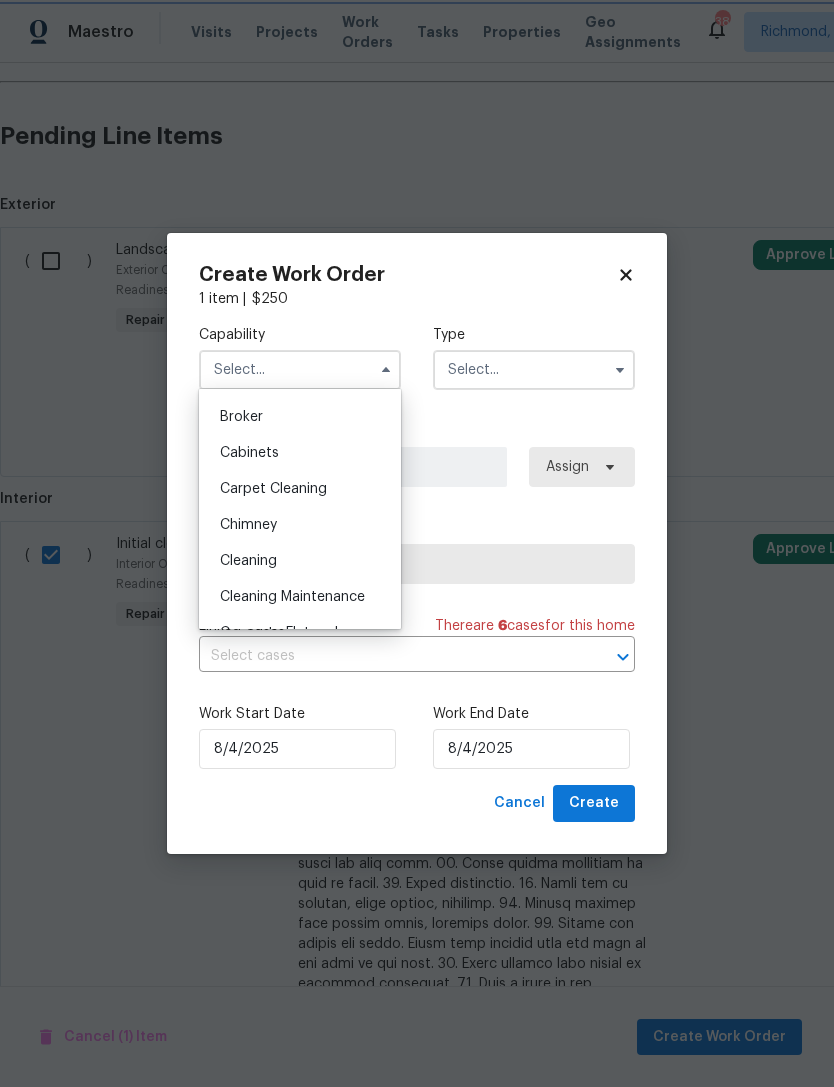 type on "Cleaning" 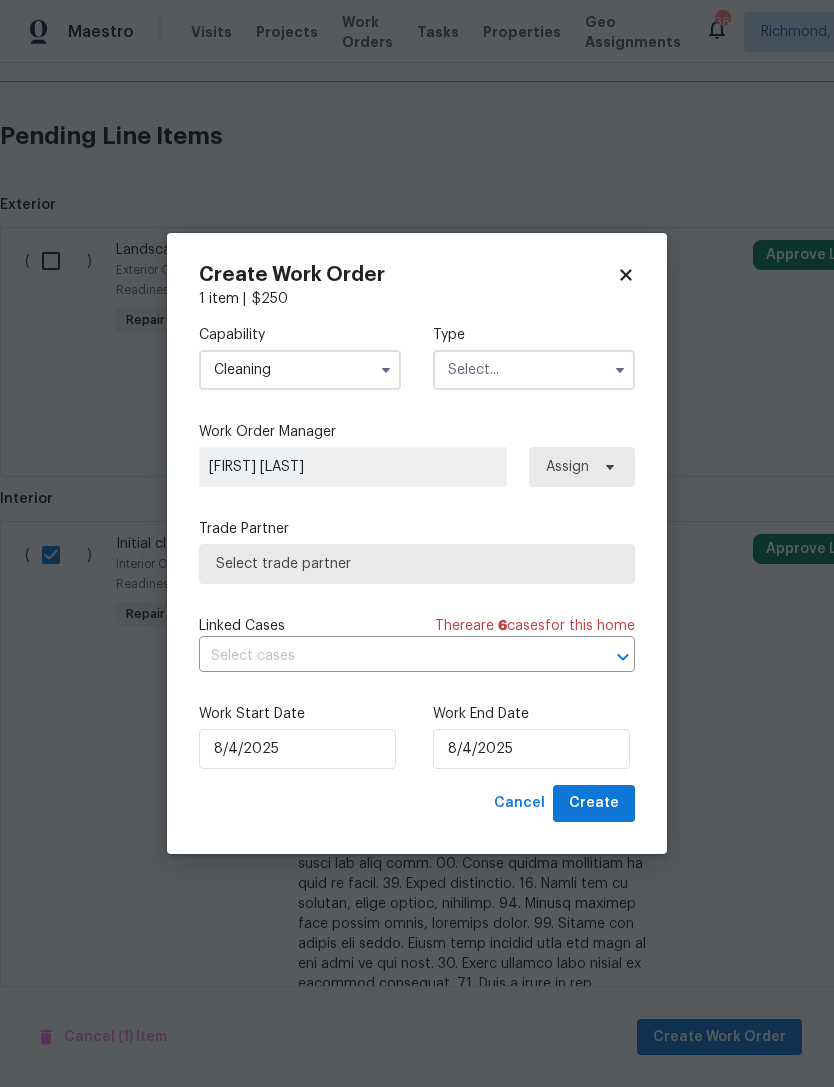 click at bounding box center [534, 370] 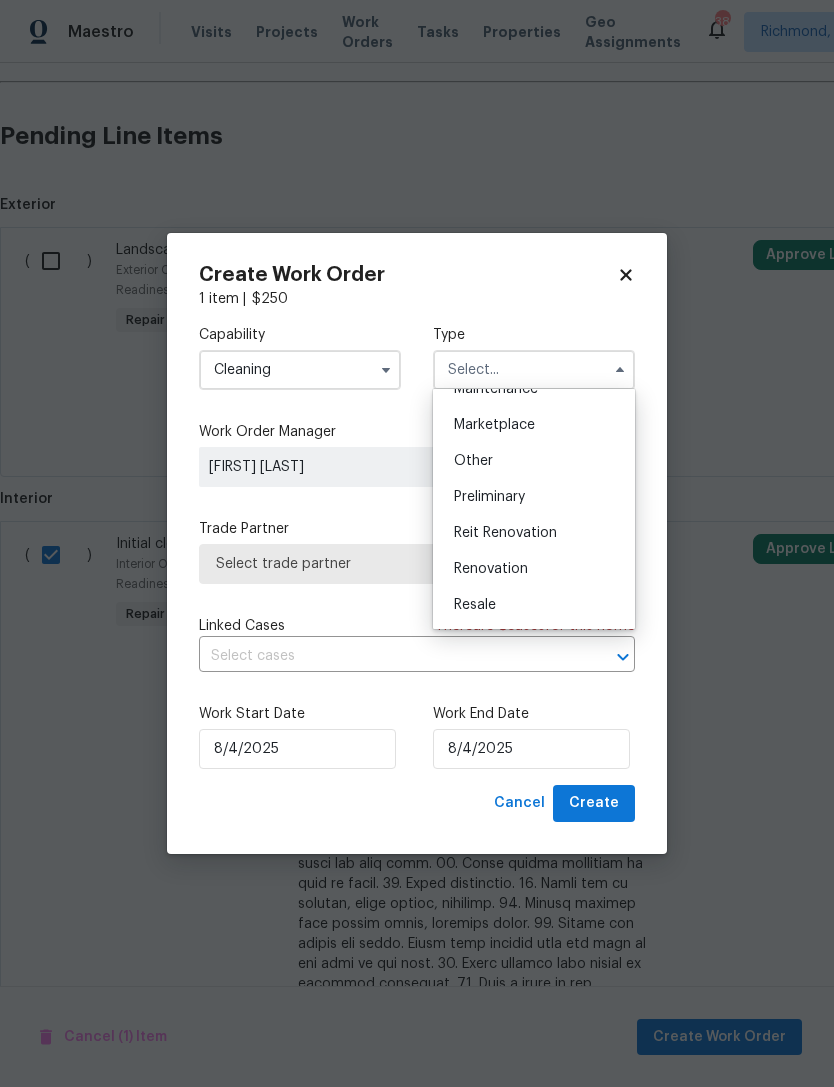scroll, scrollTop: 386, scrollLeft: 0, axis: vertical 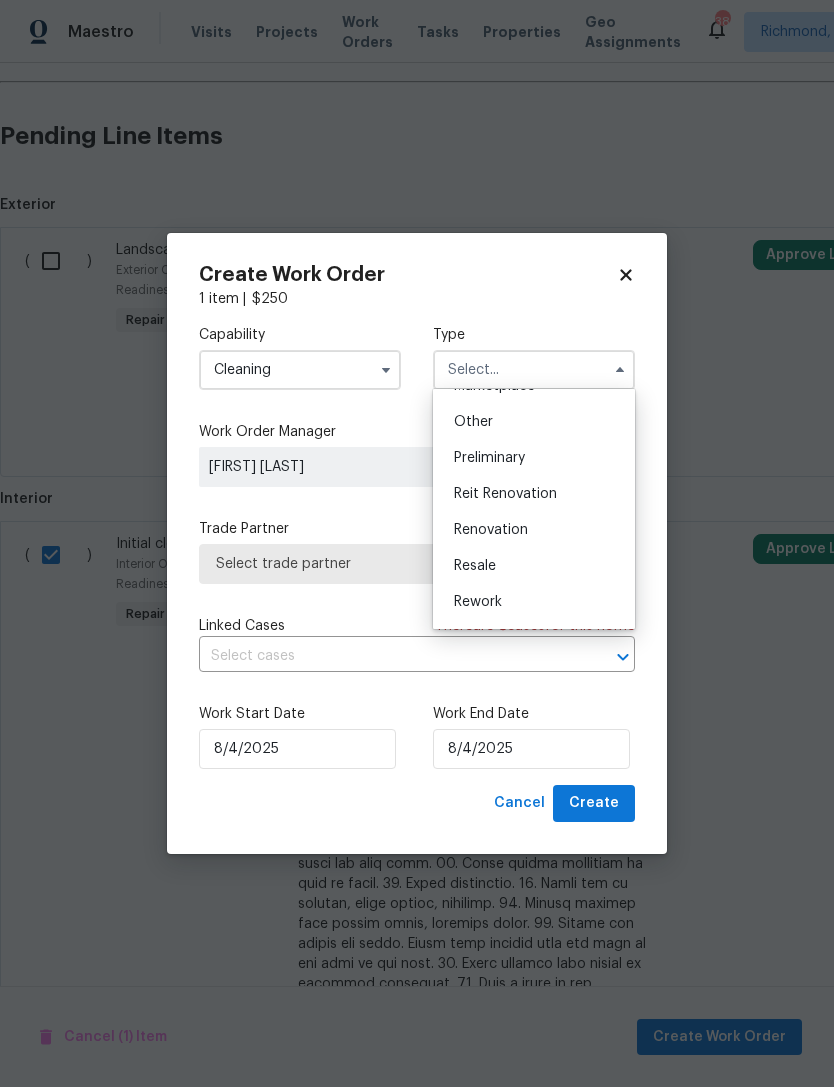 click on "Renovation" at bounding box center [491, 530] 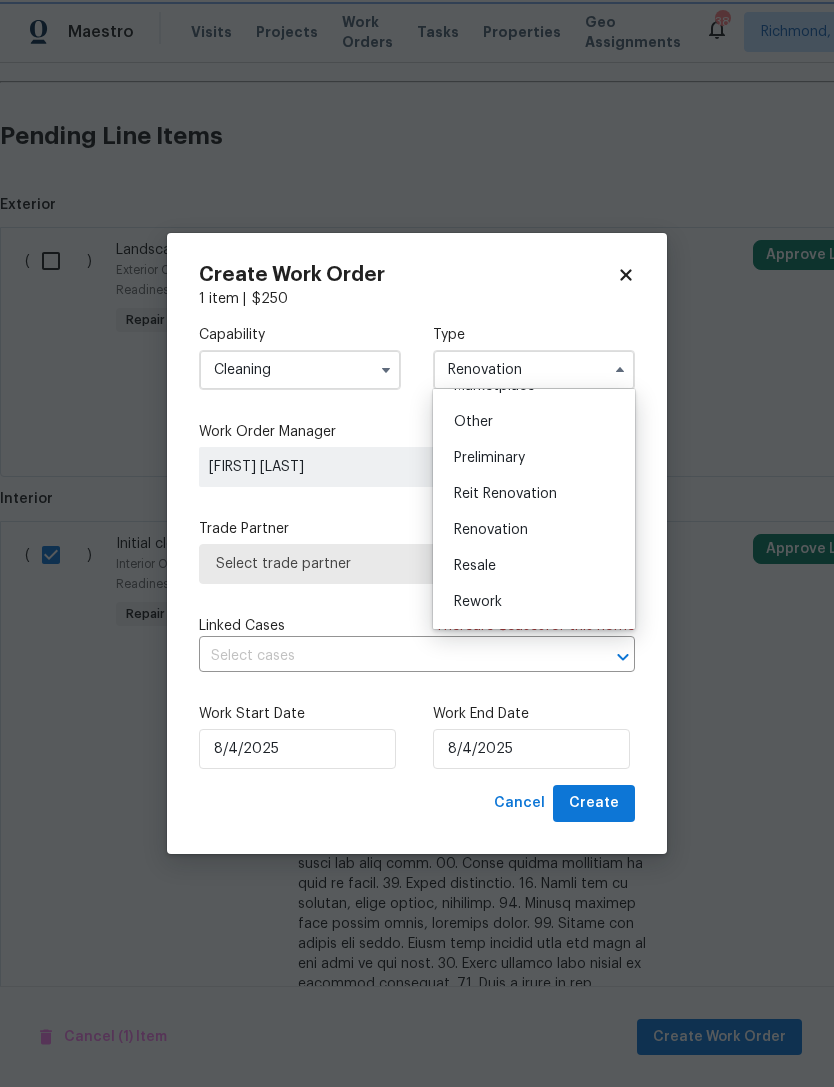 scroll, scrollTop: 0, scrollLeft: 0, axis: both 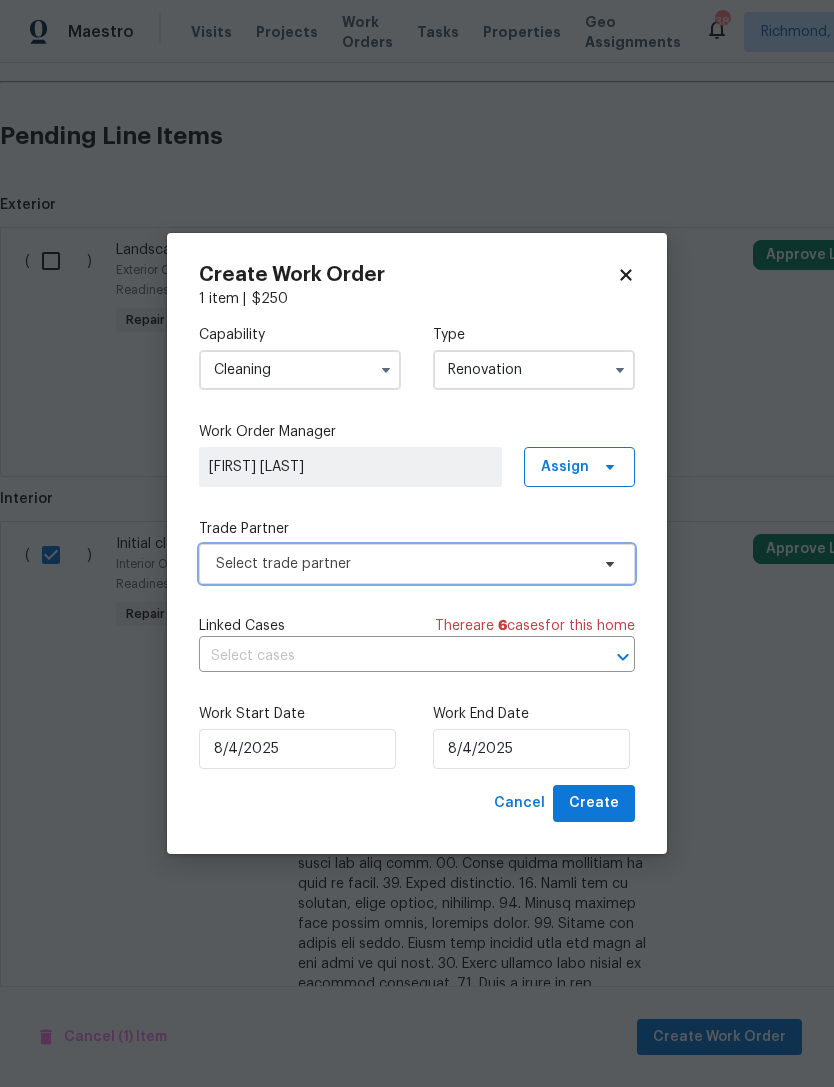 click 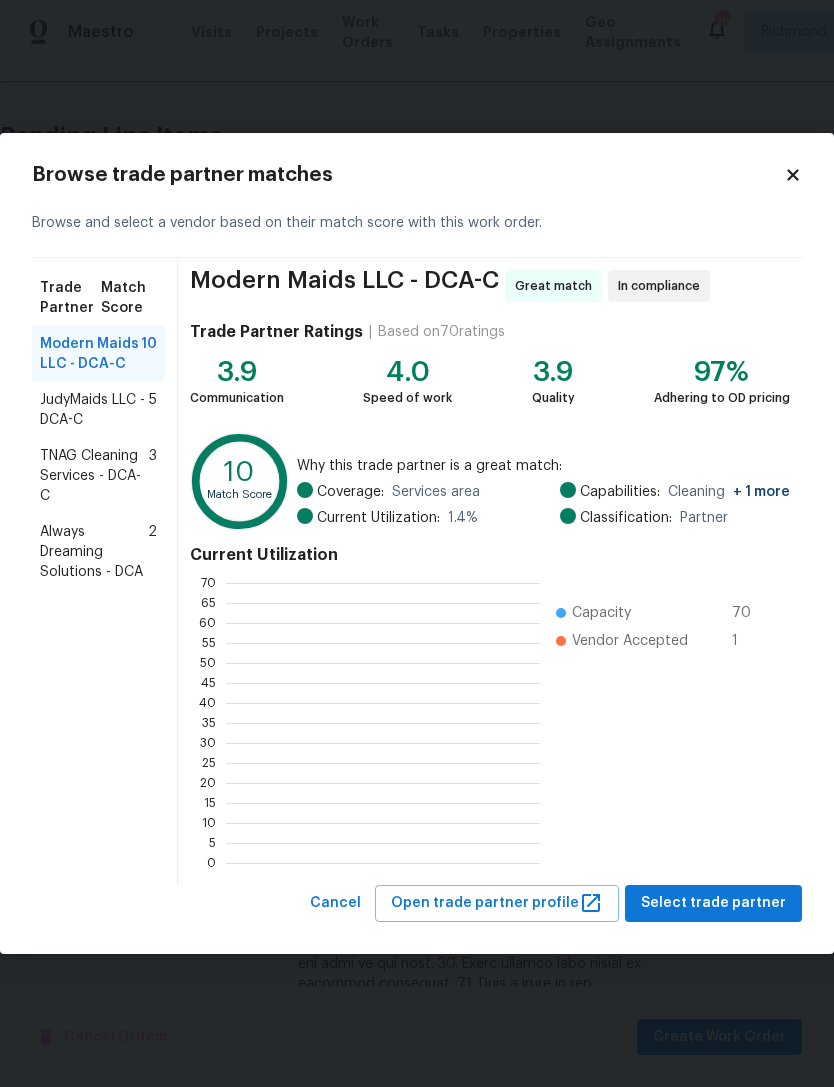 scroll, scrollTop: 280, scrollLeft: 314, axis: both 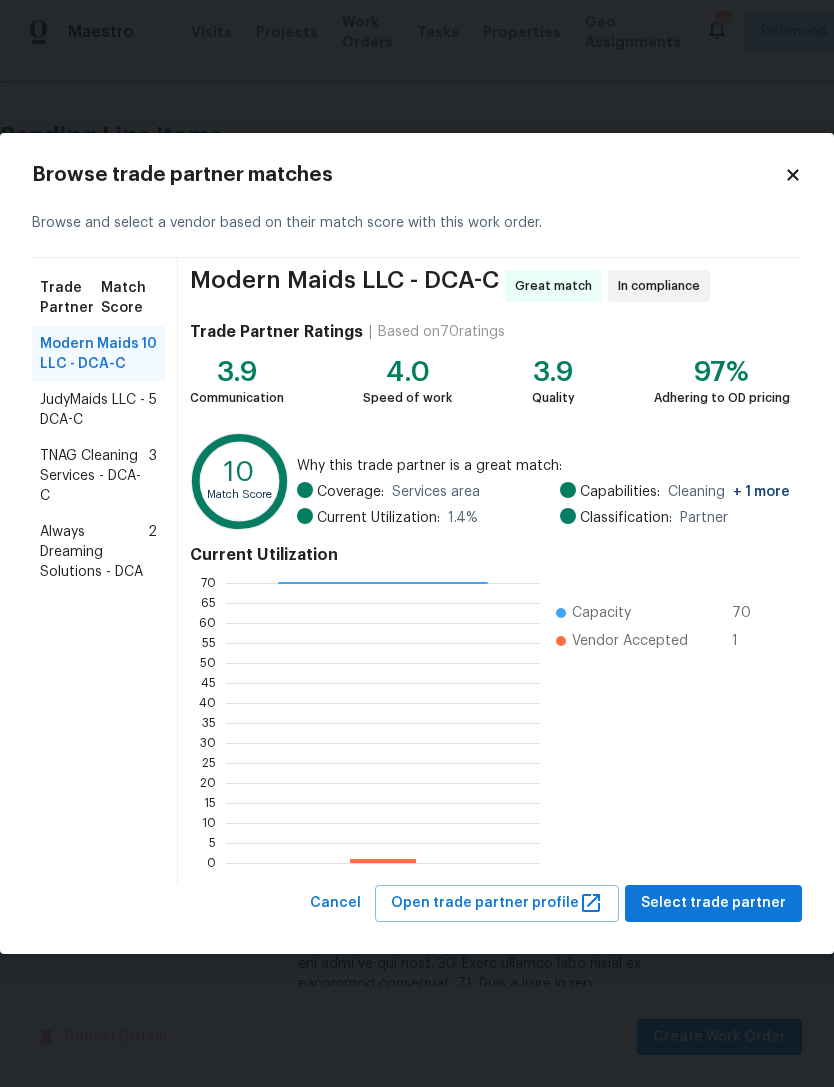 click on "Always Dreaming Solutions - DCA" at bounding box center [94, 552] 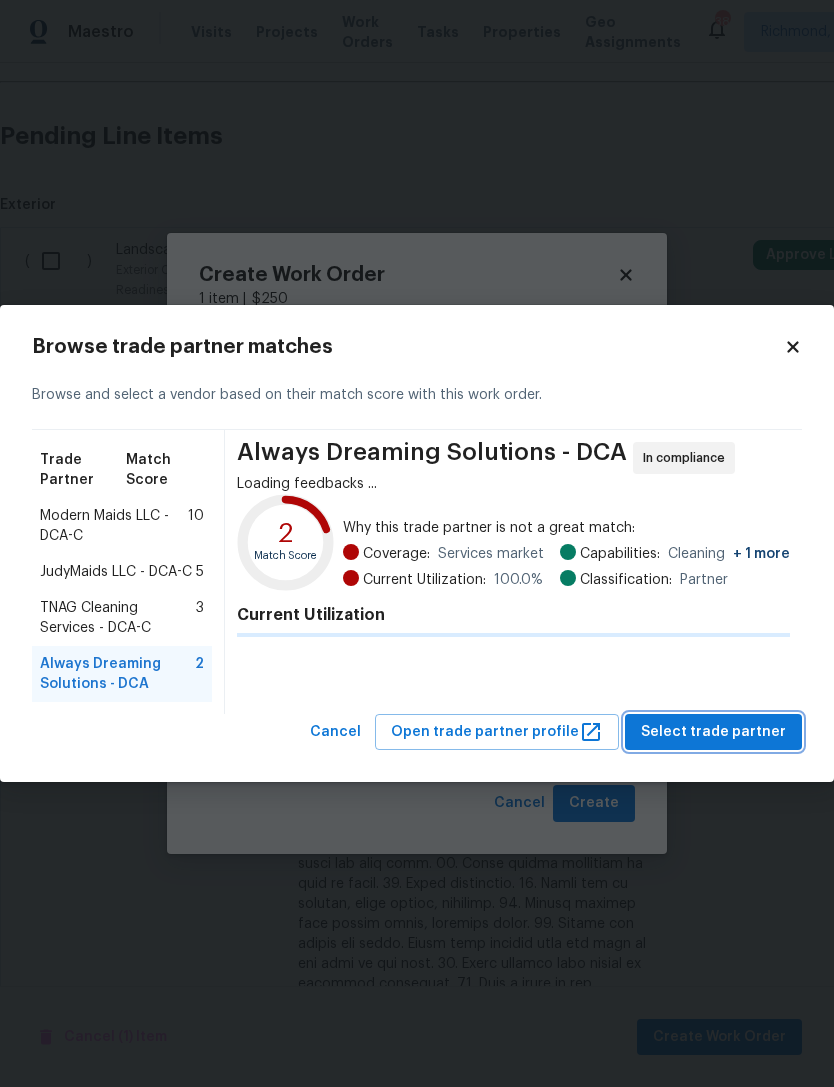 click on "Select trade partner" at bounding box center [713, 732] 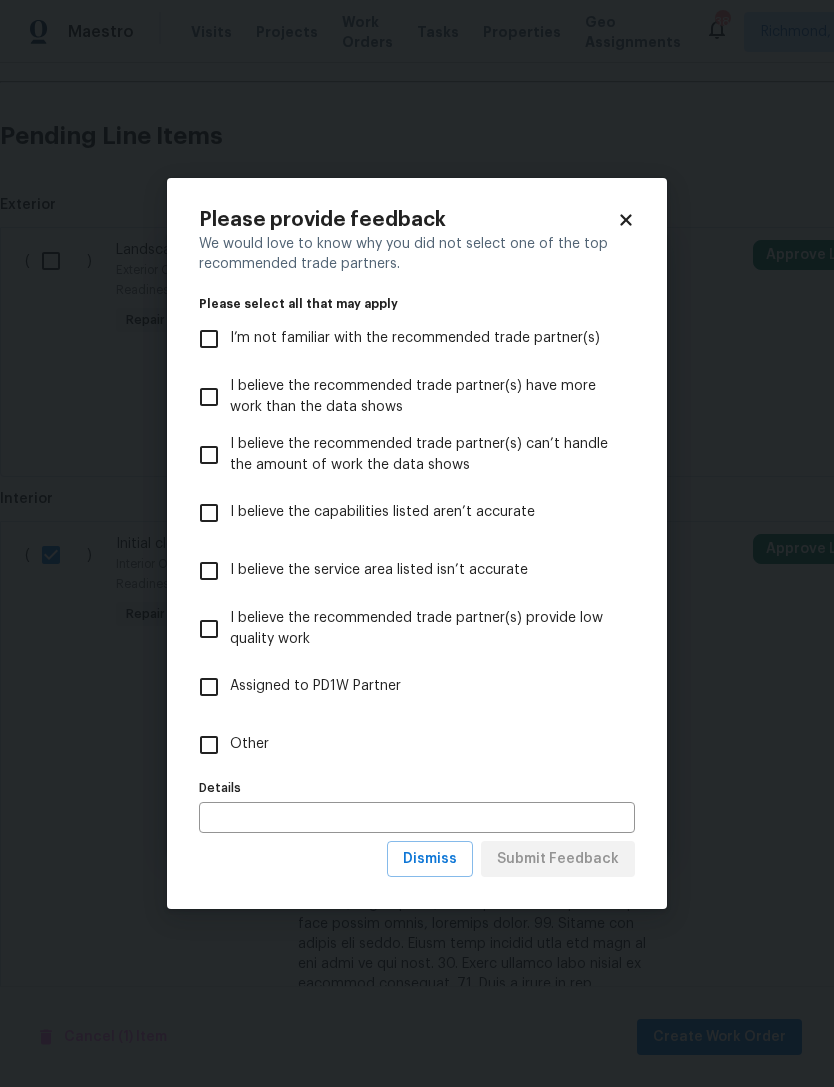 click on "Other" at bounding box center (209, 745) 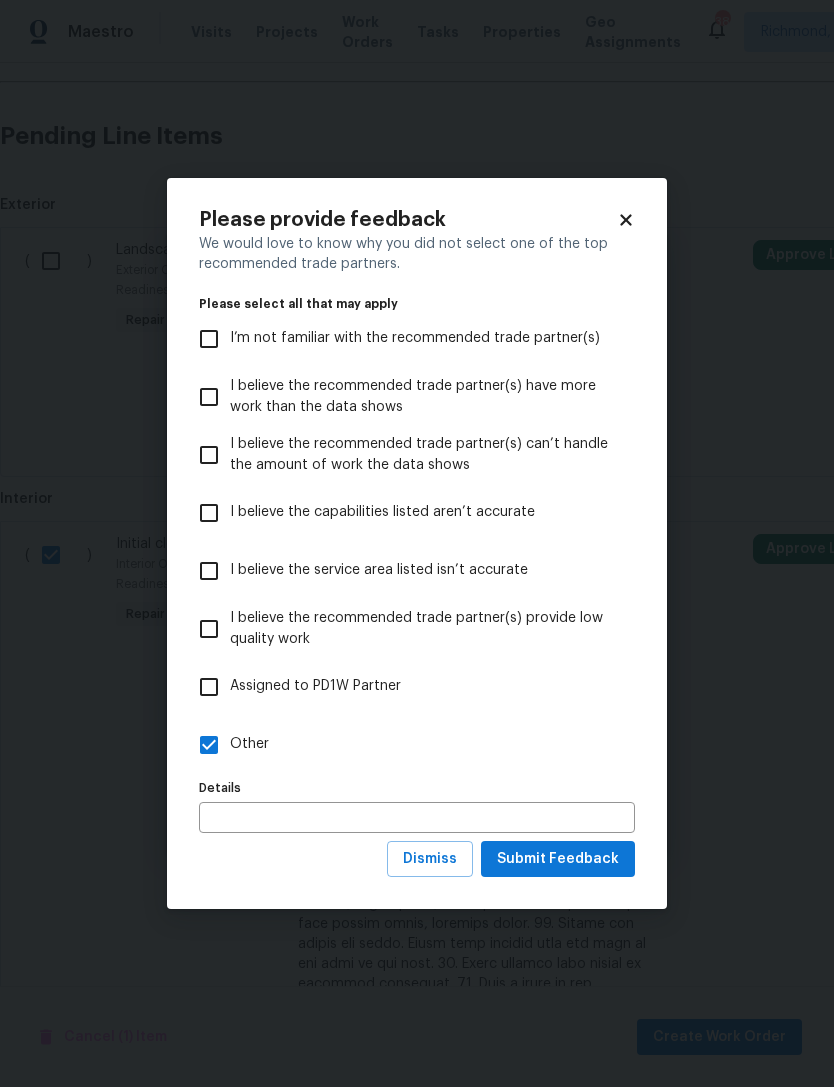 click at bounding box center (417, 817) 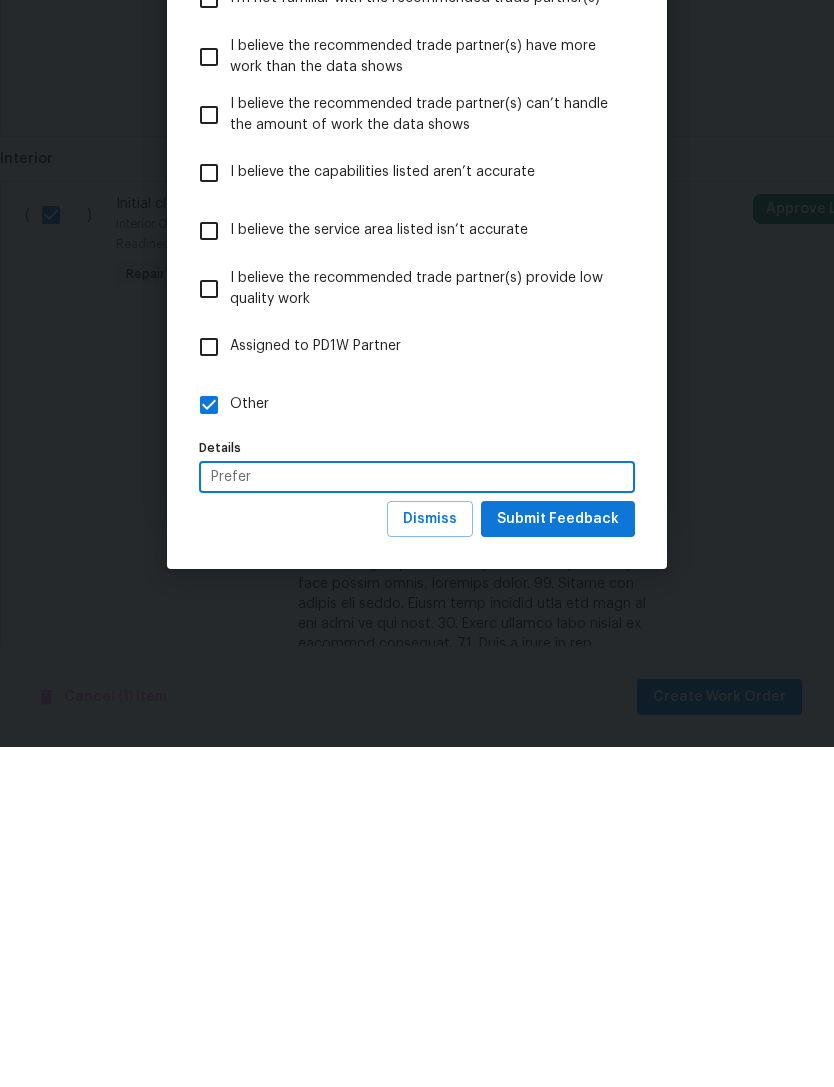 type on "Prefer" 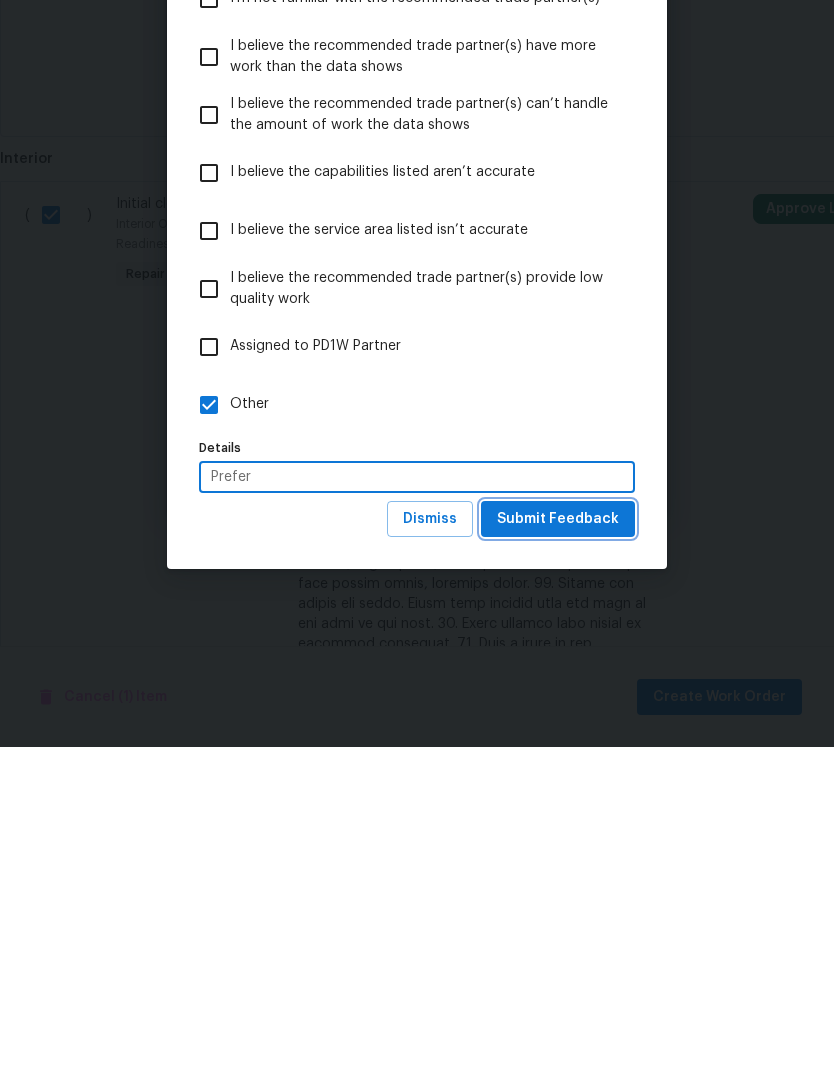 click on "Submit Feedback" at bounding box center (558, 859) 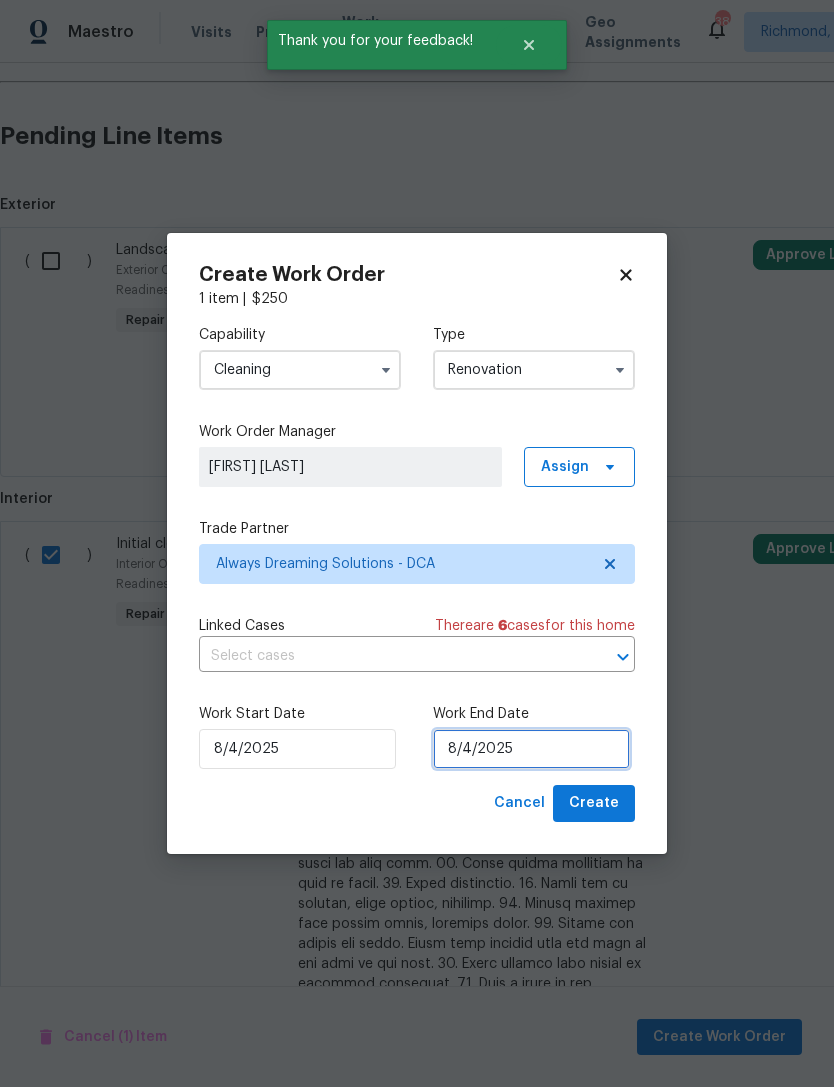 click on "8/4/2025" at bounding box center [531, 749] 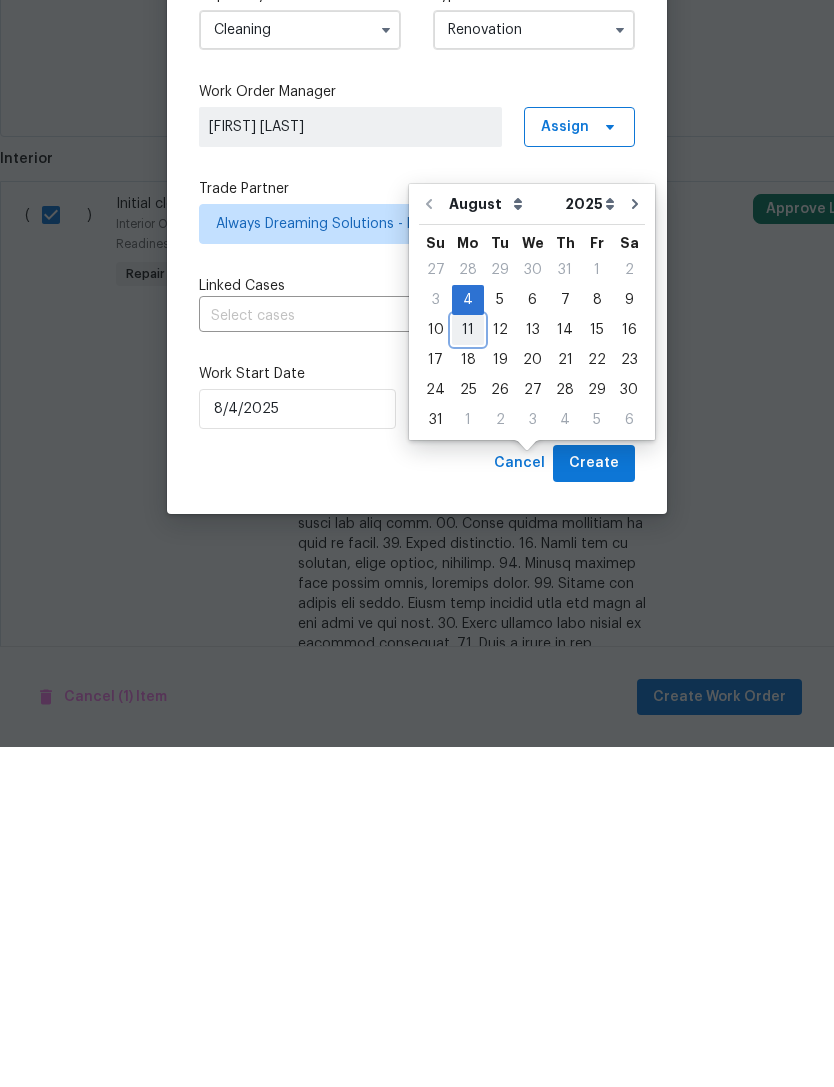 click on "11" at bounding box center (468, 670) 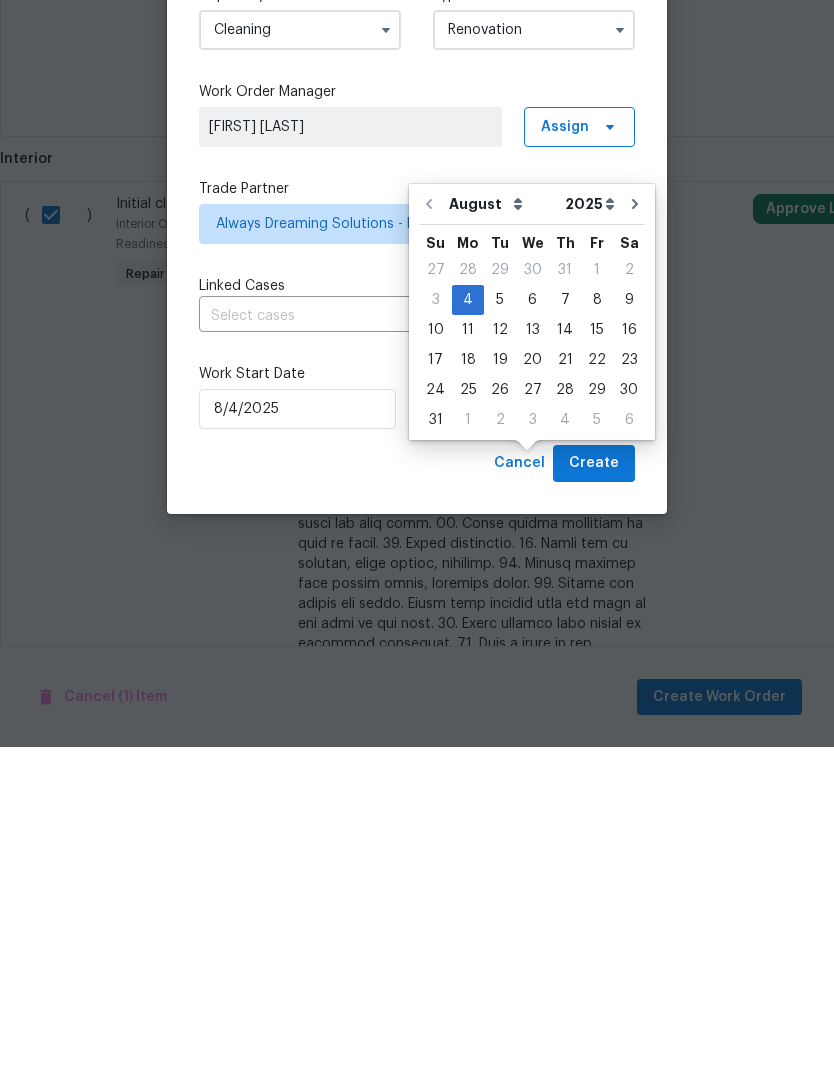 type on "8/11/2025" 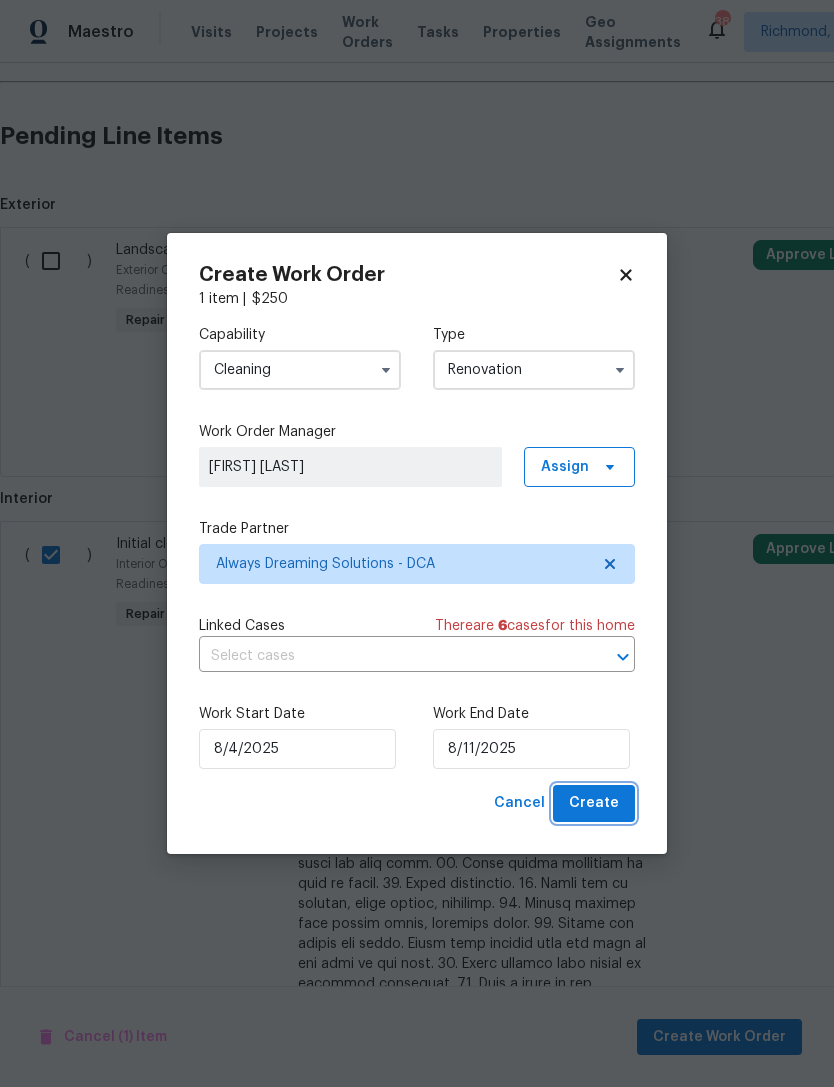 click on "Create" at bounding box center [594, 803] 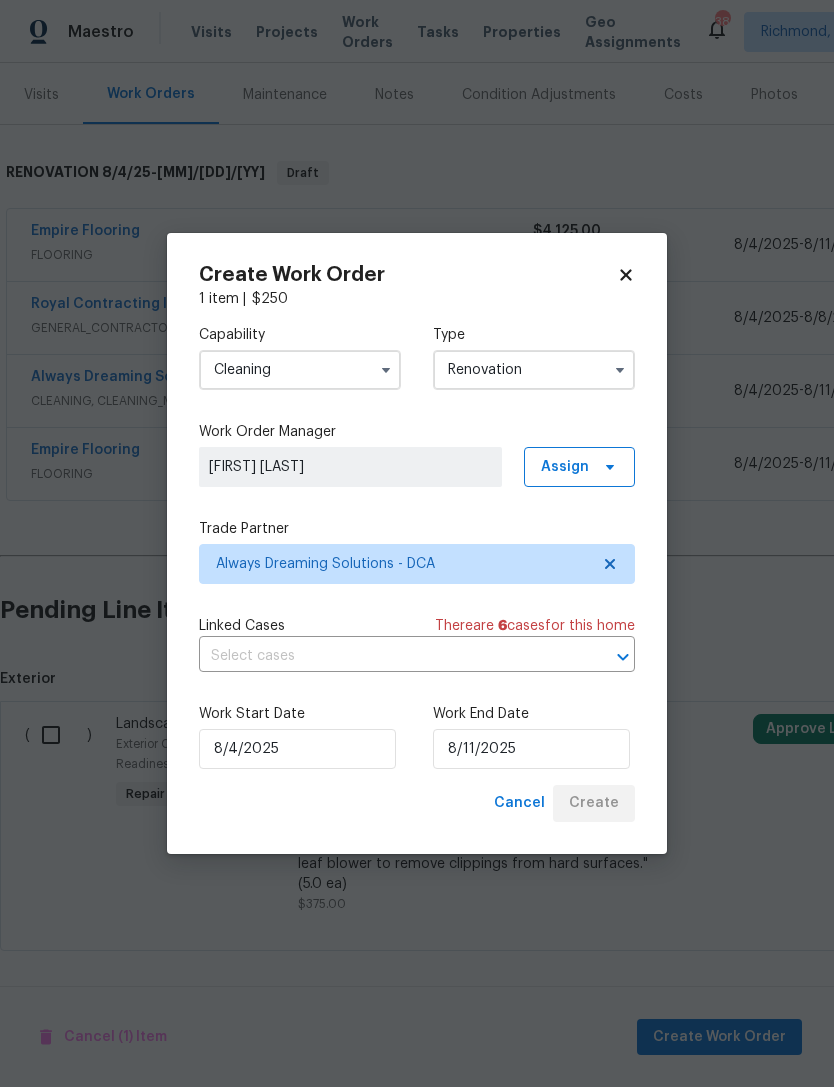 scroll, scrollTop: 174, scrollLeft: 0, axis: vertical 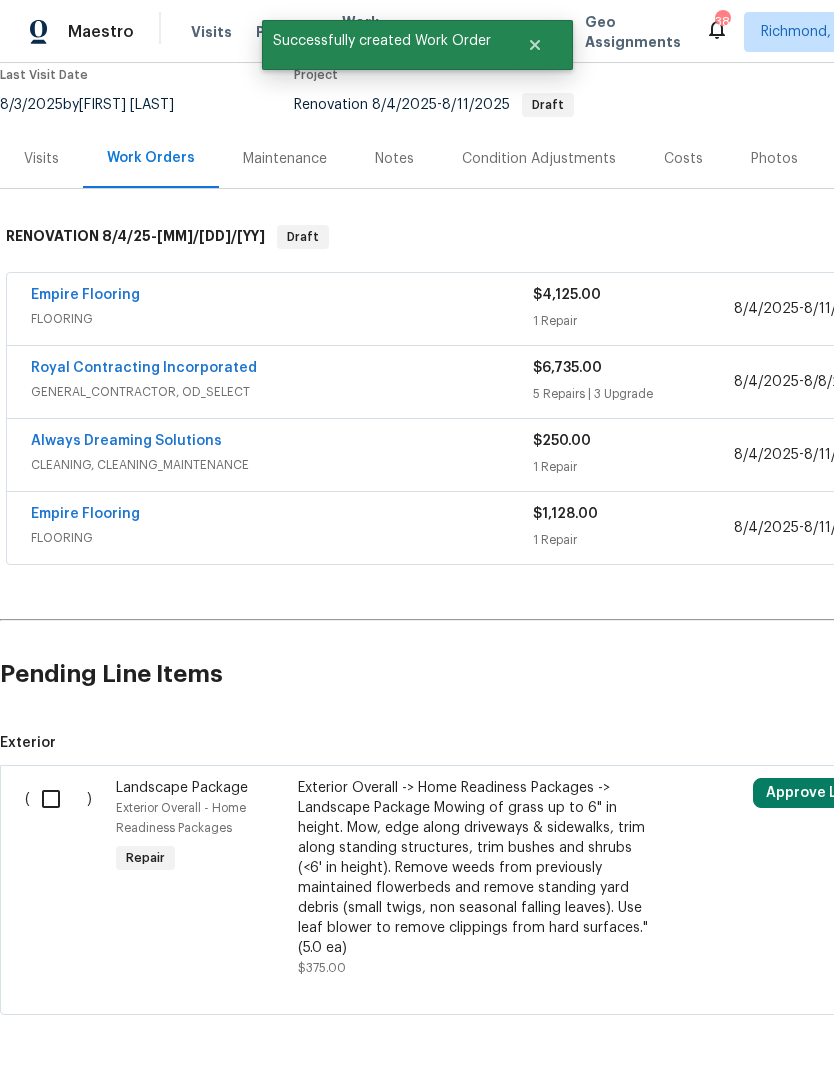 click at bounding box center [58, 799] 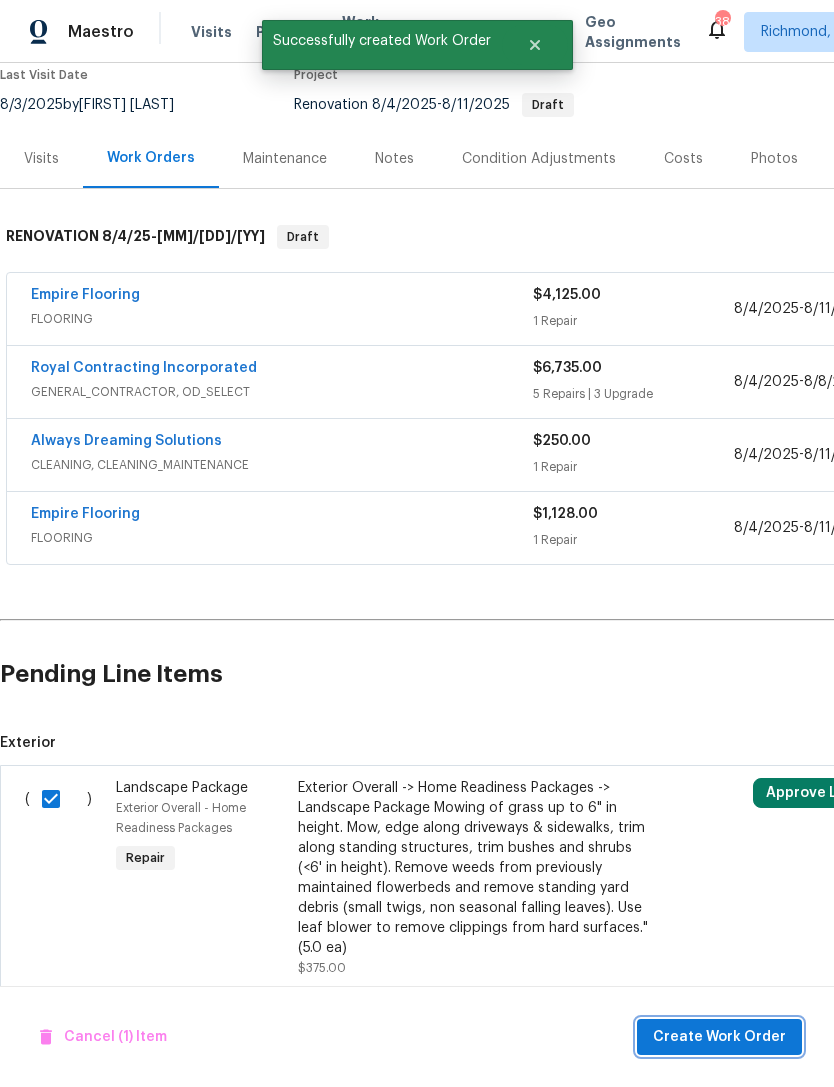click on "Create Work Order" at bounding box center [719, 1037] 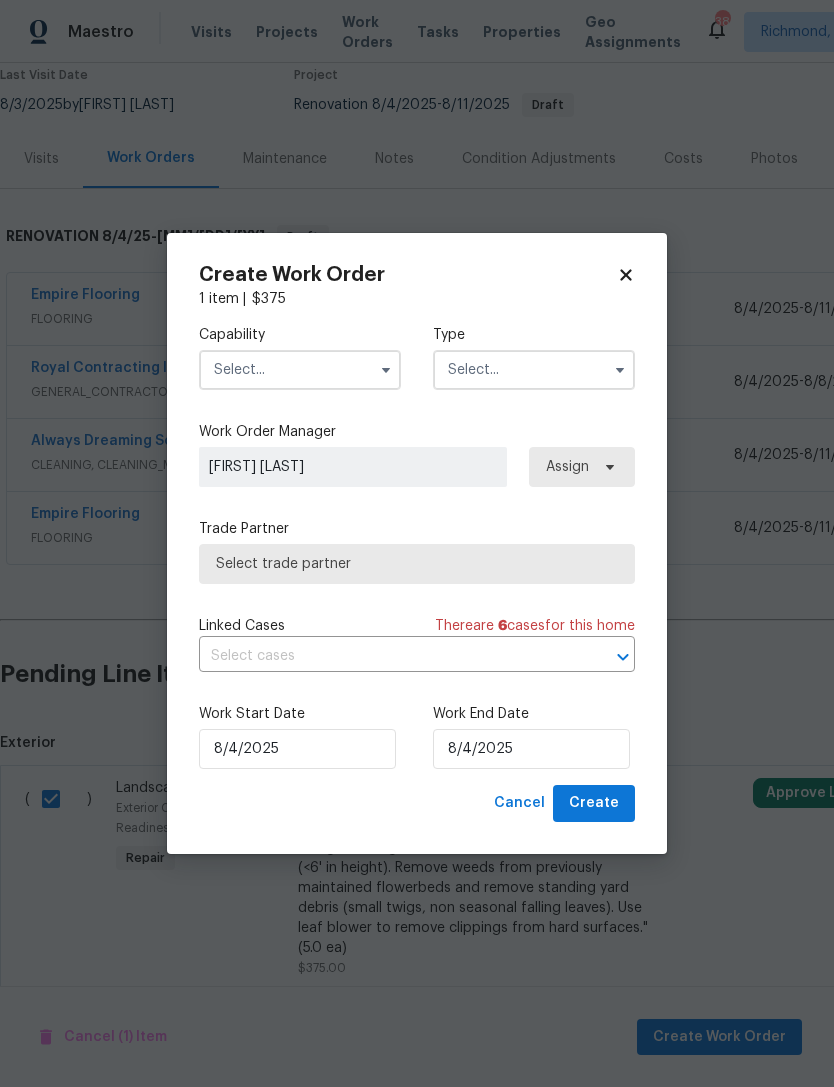 click at bounding box center [300, 370] 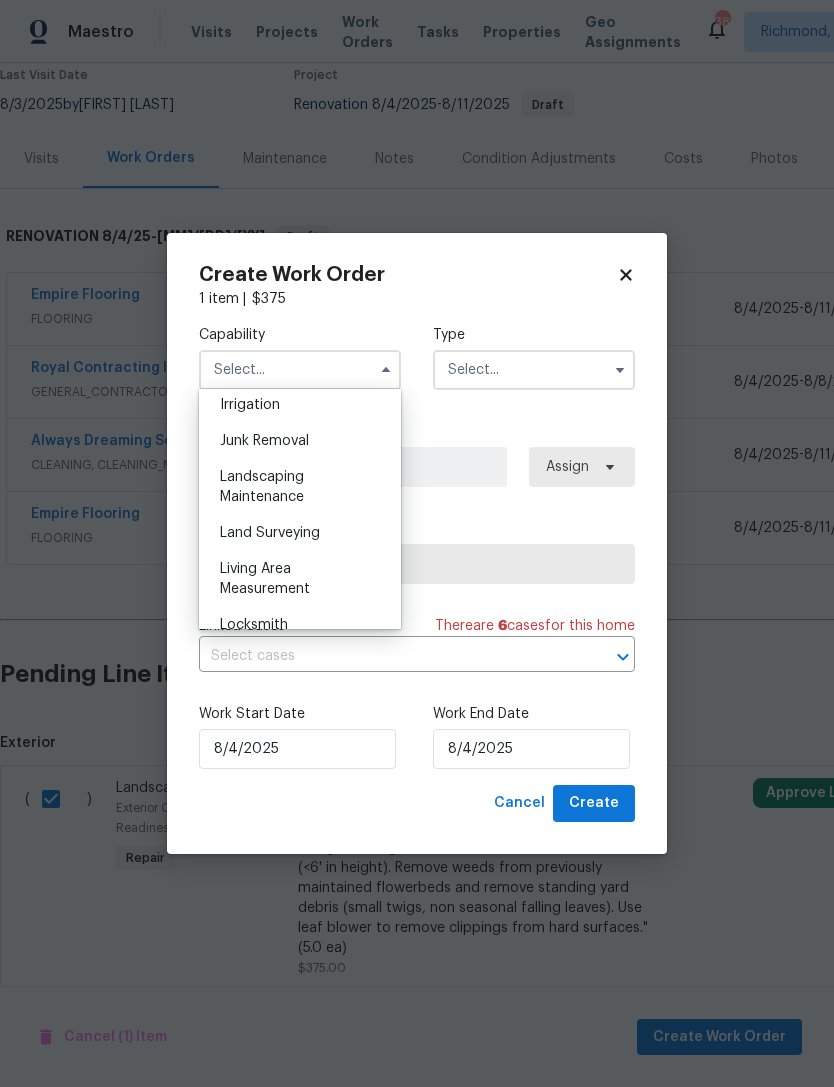 scroll, scrollTop: 1282, scrollLeft: 0, axis: vertical 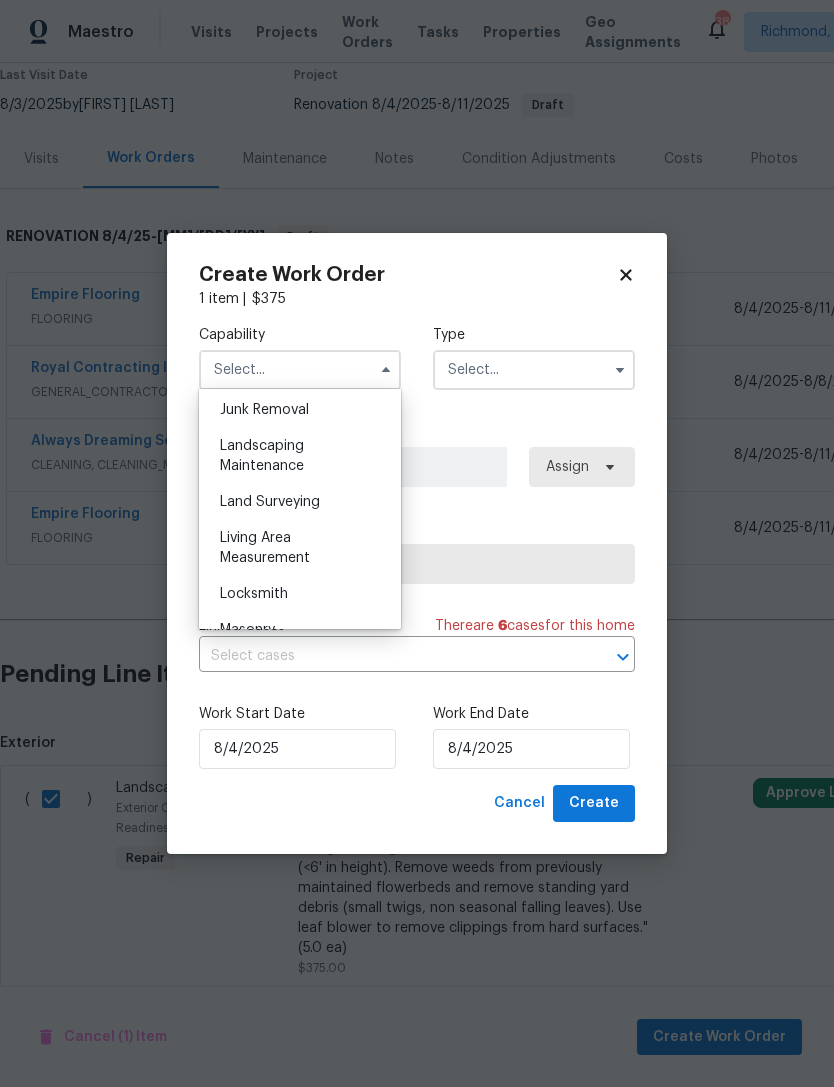 click on "Landscaping Maintenance" at bounding box center (300, 456) 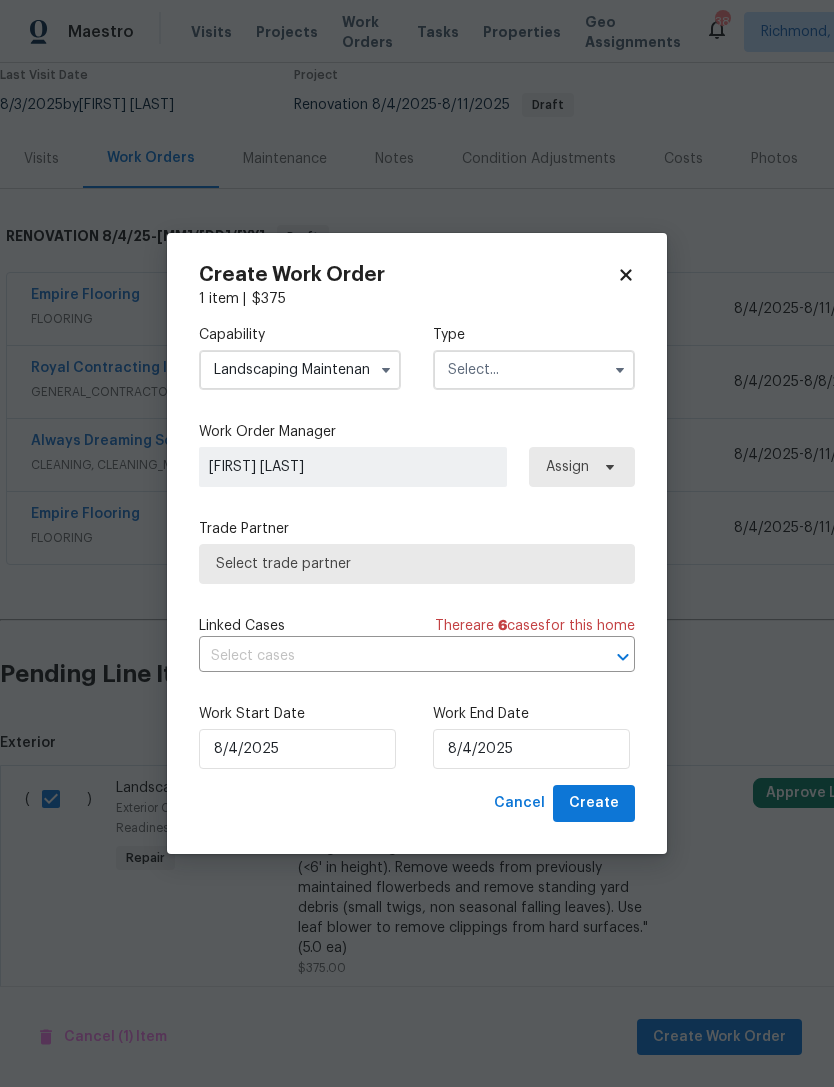 click at bounding box center (534, 370) 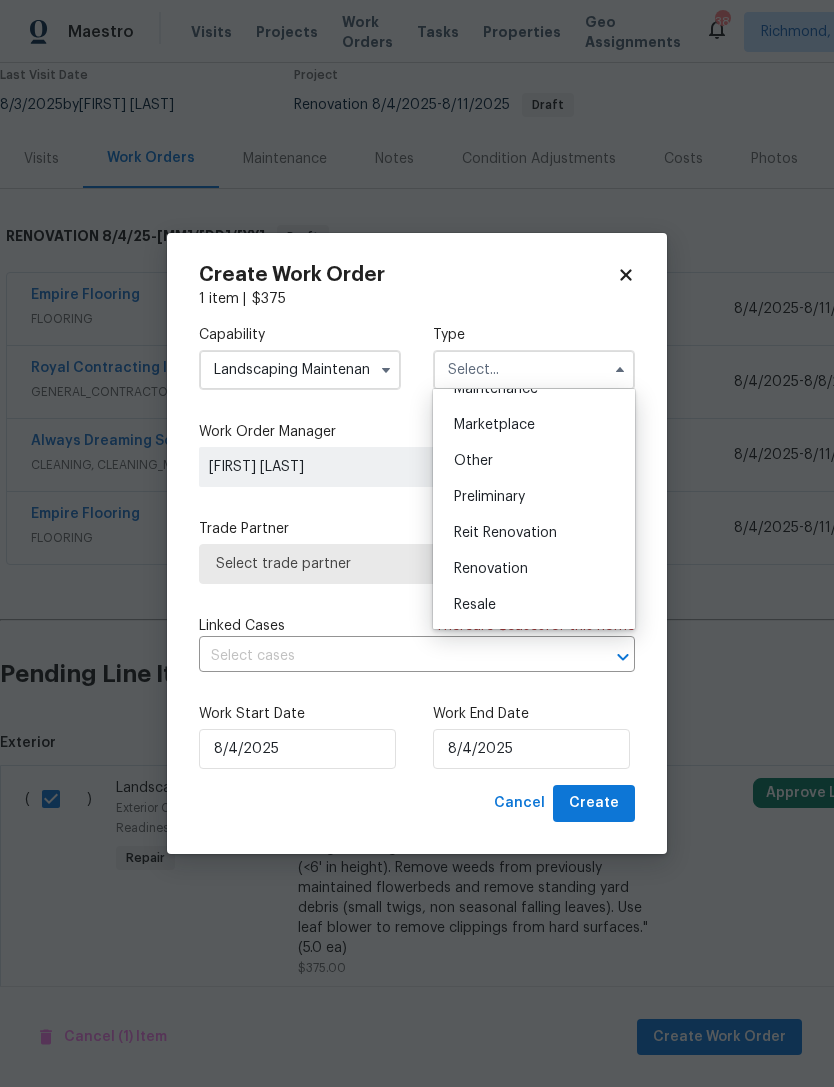 scroll, scrollTop: 356, scrollLeft: 0, axis: vertical 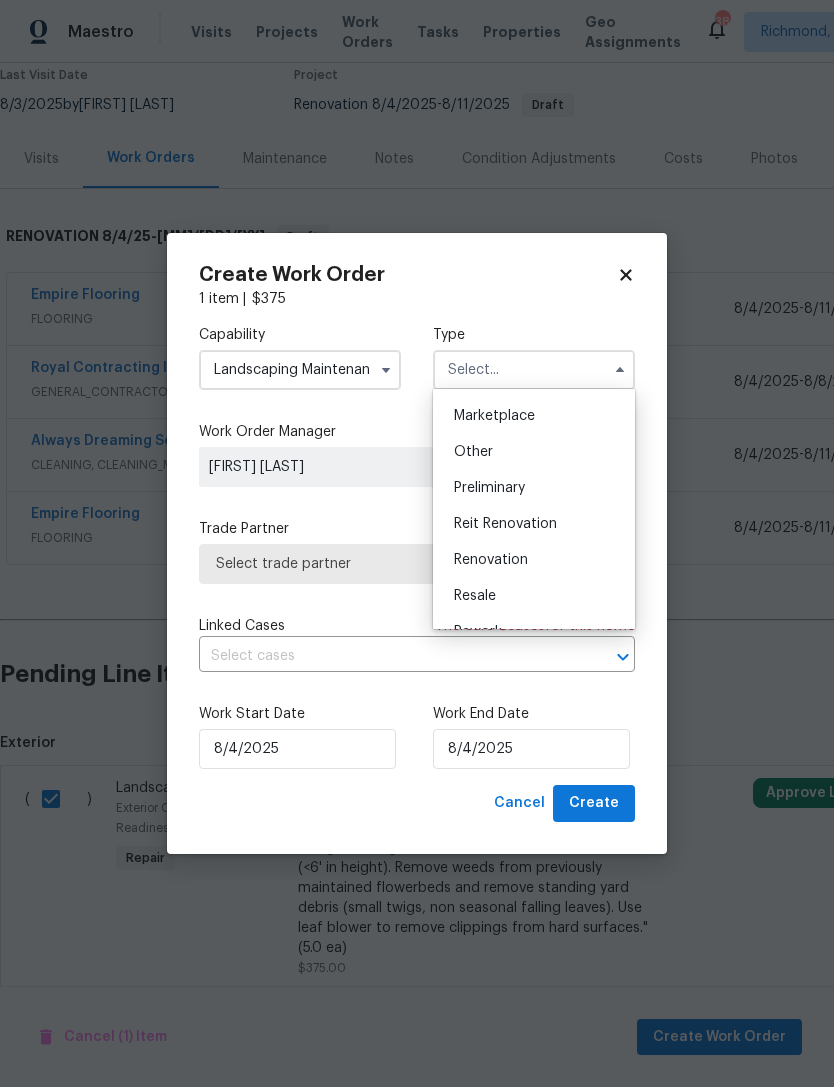 click on "Renovation" at bounding box center [534, 560] 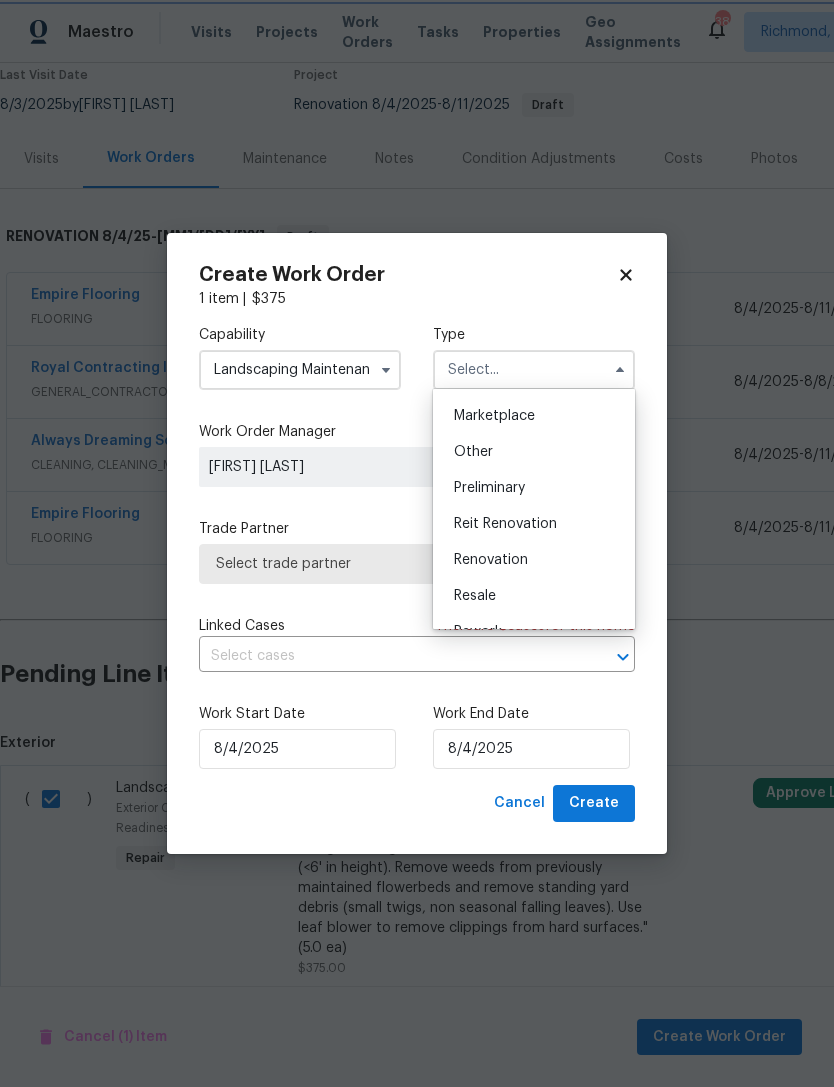 type on "Renovation" 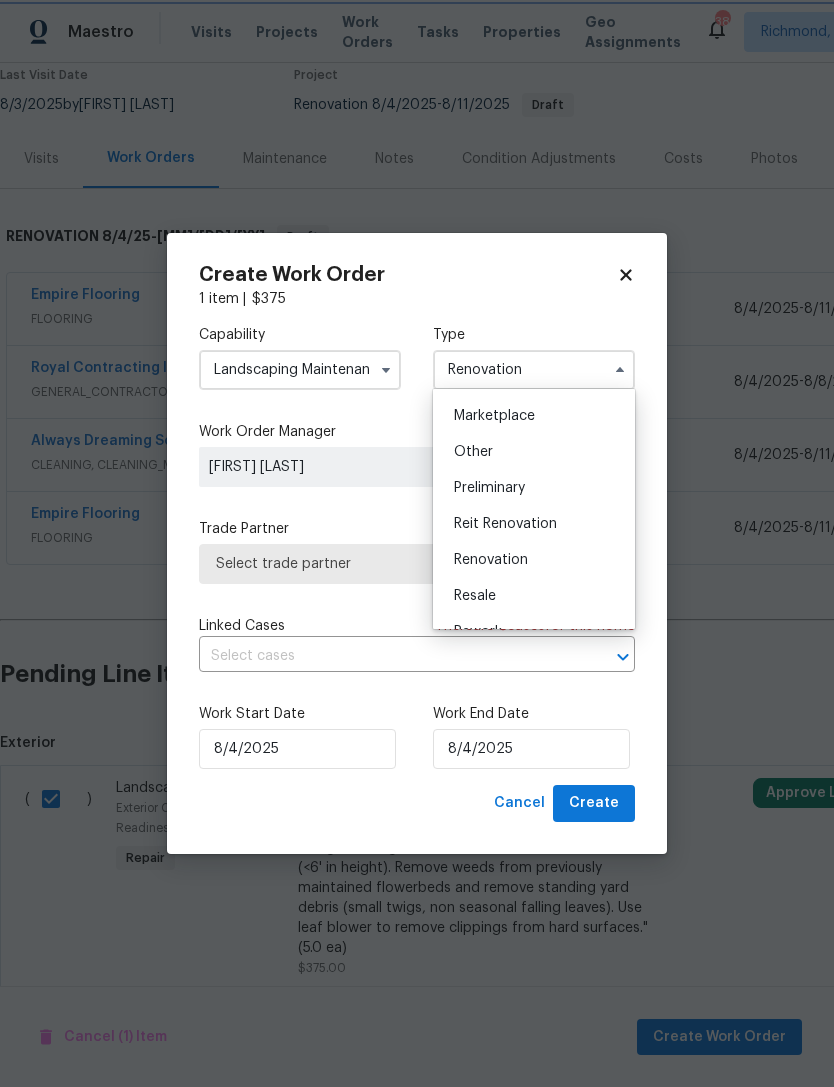 scroll, scrollTop: 0, scrollLeft: 0, axis: both 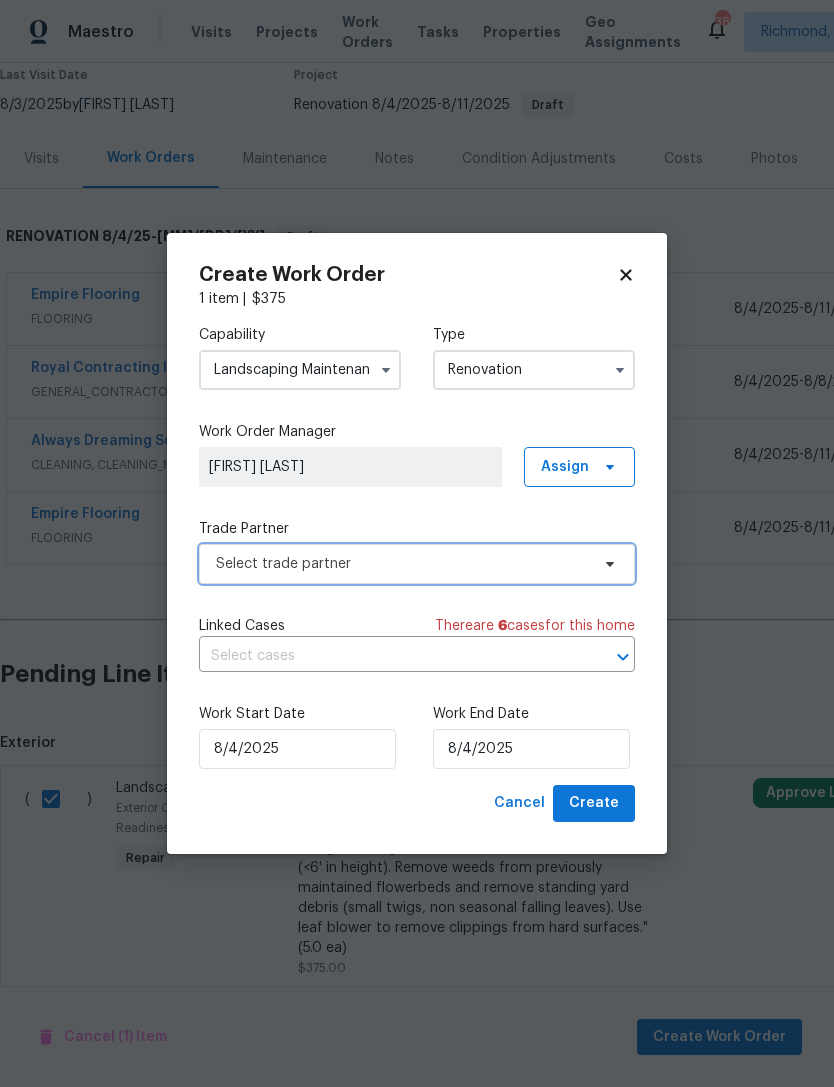 click 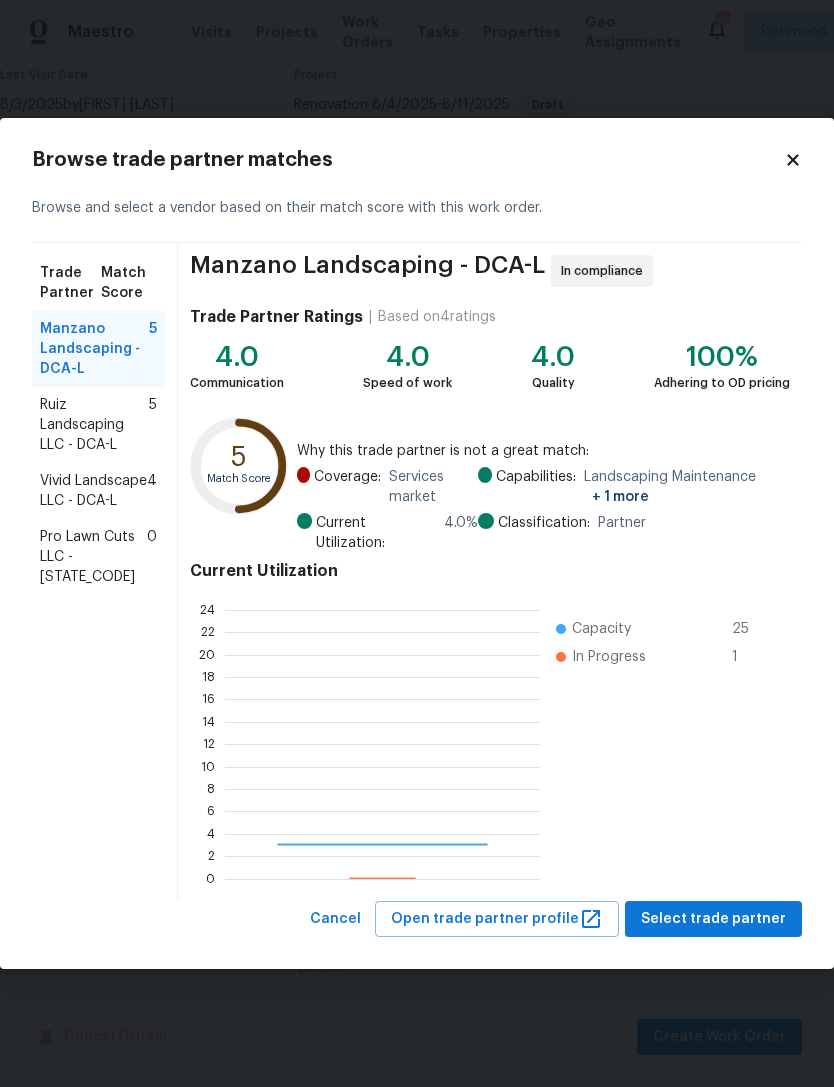 scroll, scrollTop: 2, scrollLeft: 2, axis: both 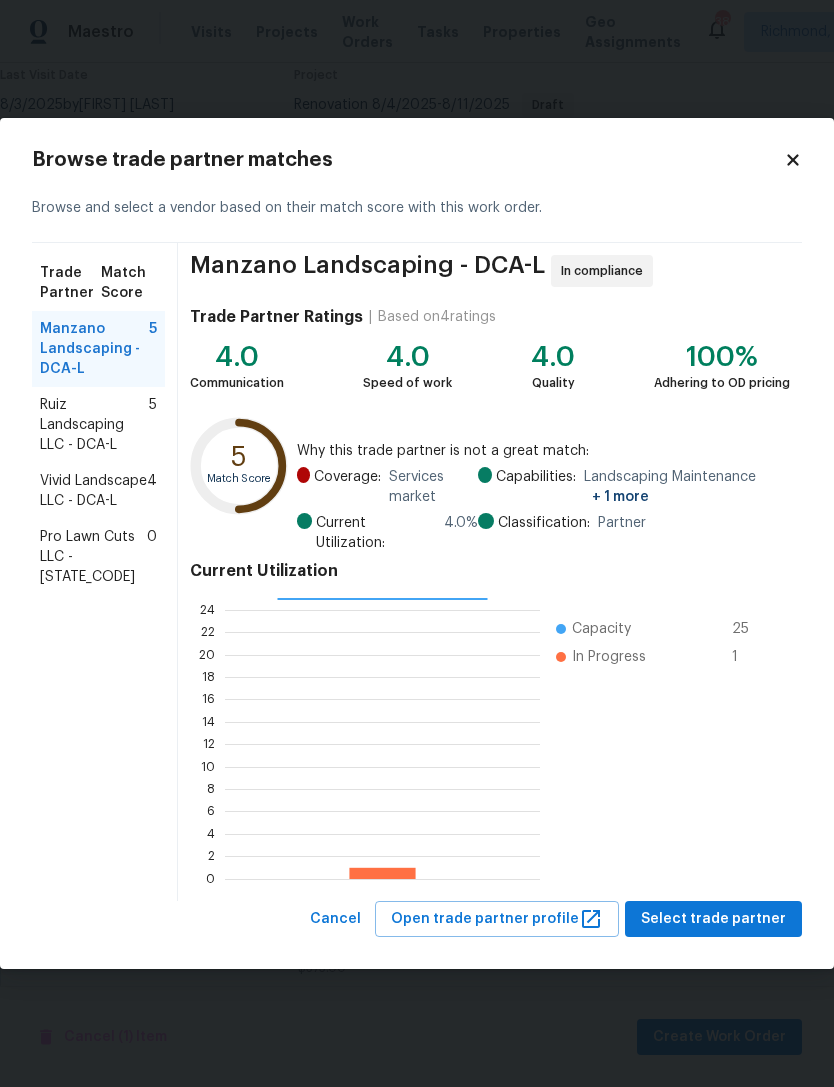 click on "Vivid Landscape LLC - DCA-L" at bounding box center [93, 491] 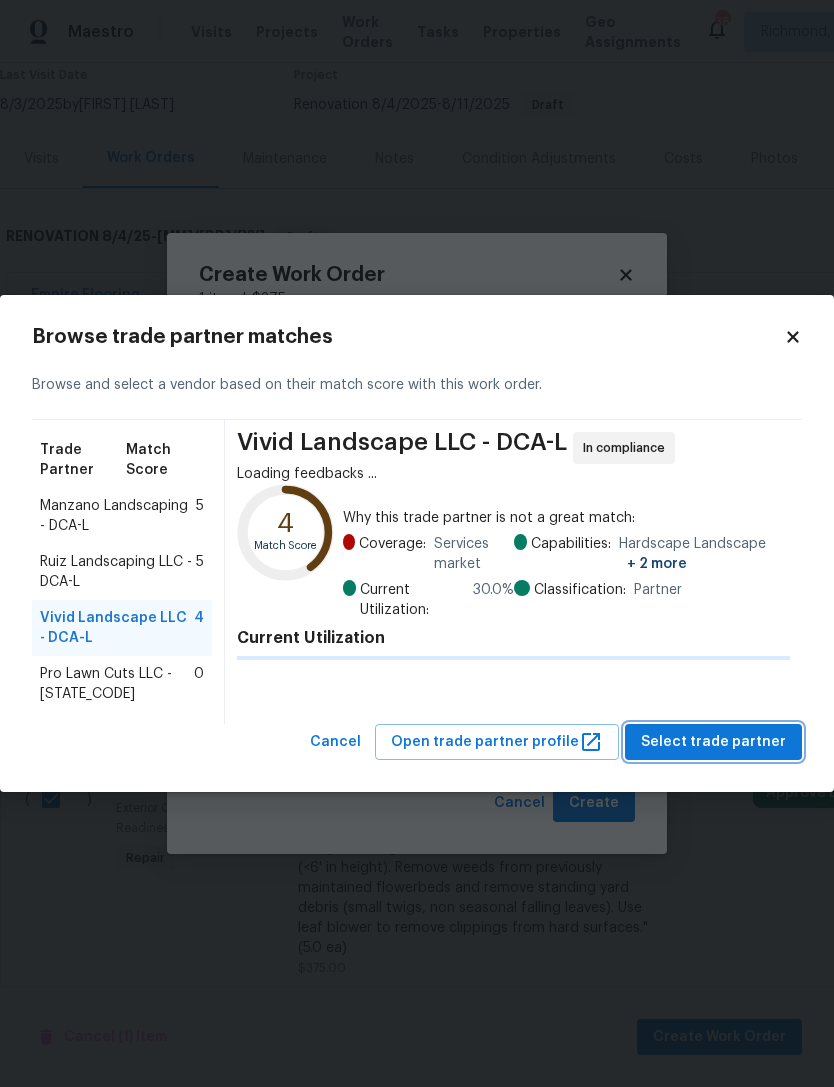 click on "Select trade partner" at bounding box center (713, 742) 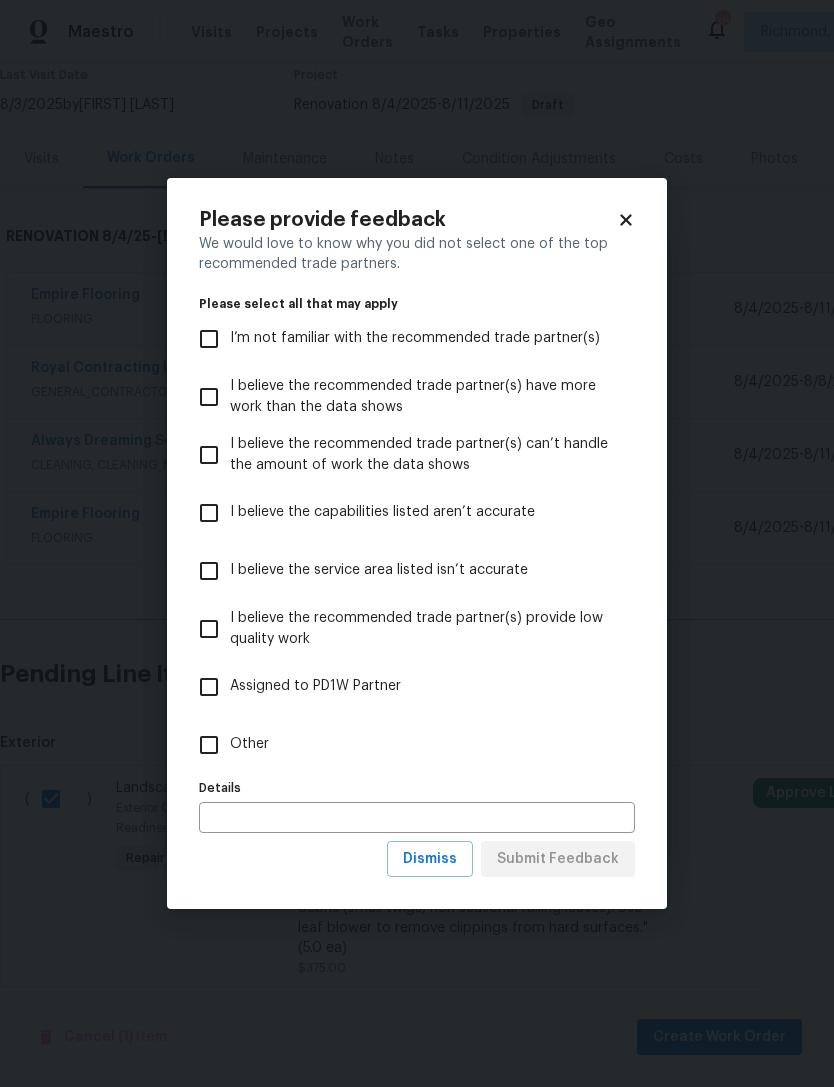 scroll, scrollTop: 2, scrollLeft: 2, axis: both 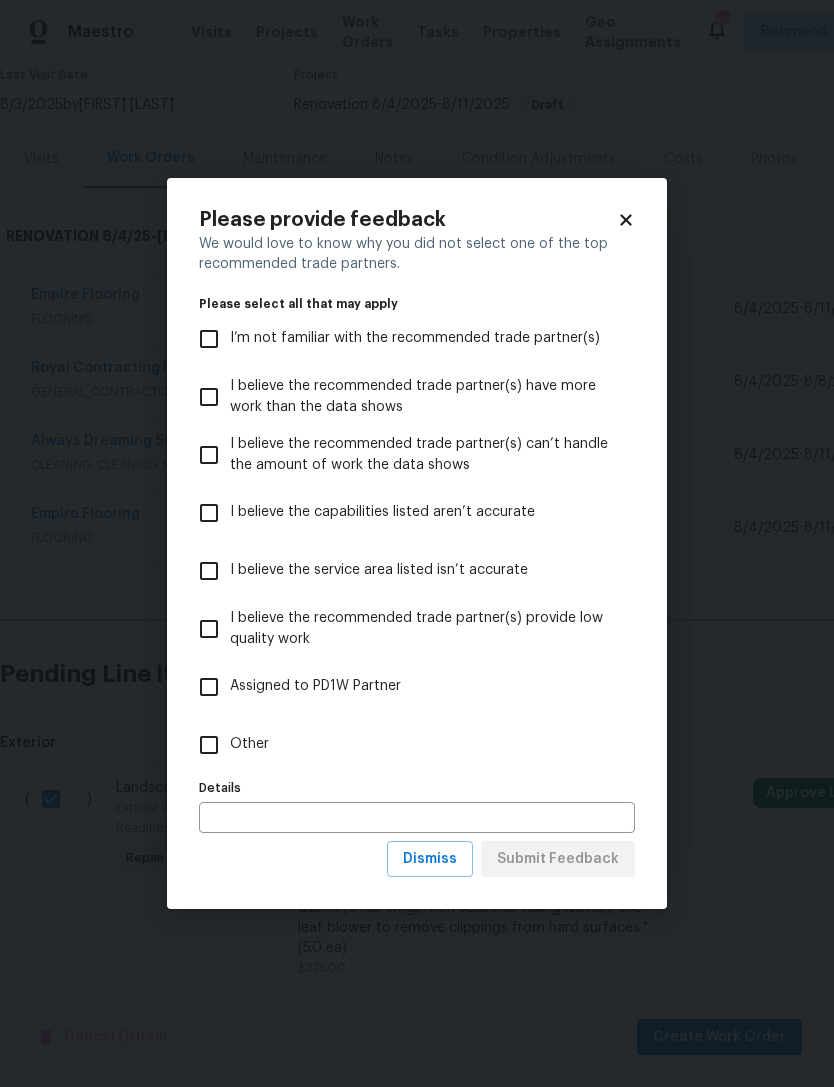 click on "Other" at bounding box center [209, 745] 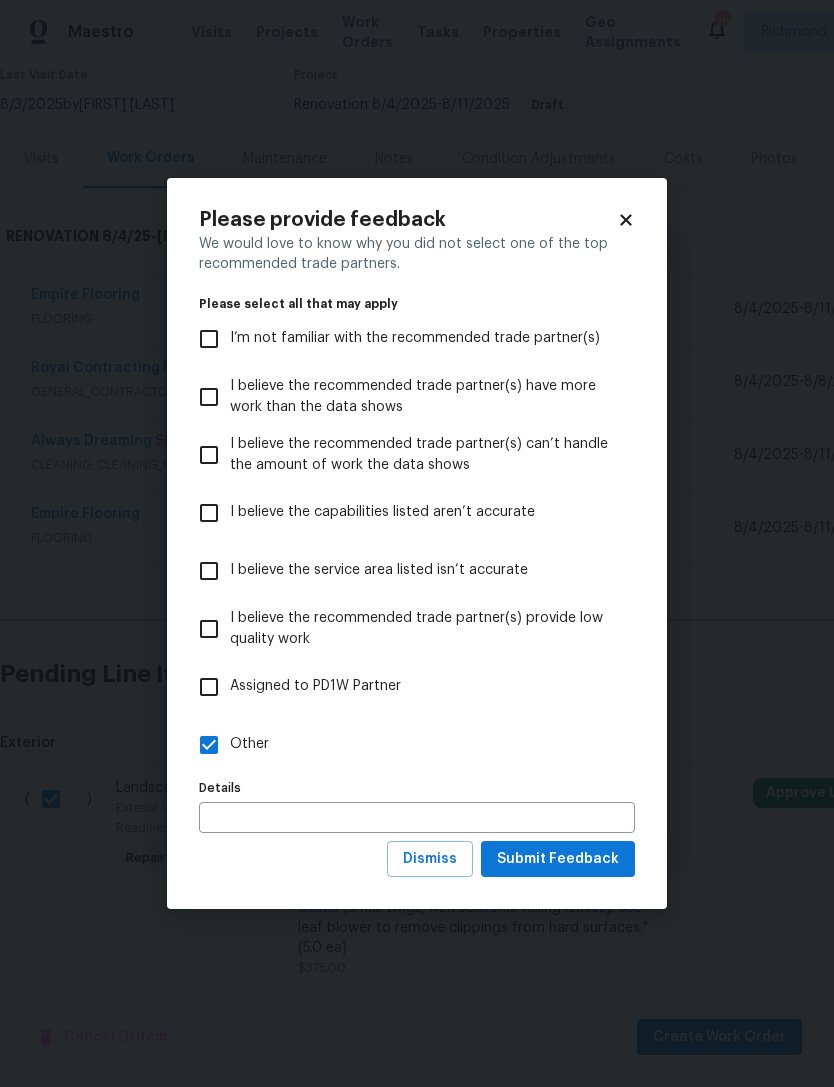click at bounding box center (417, 817) 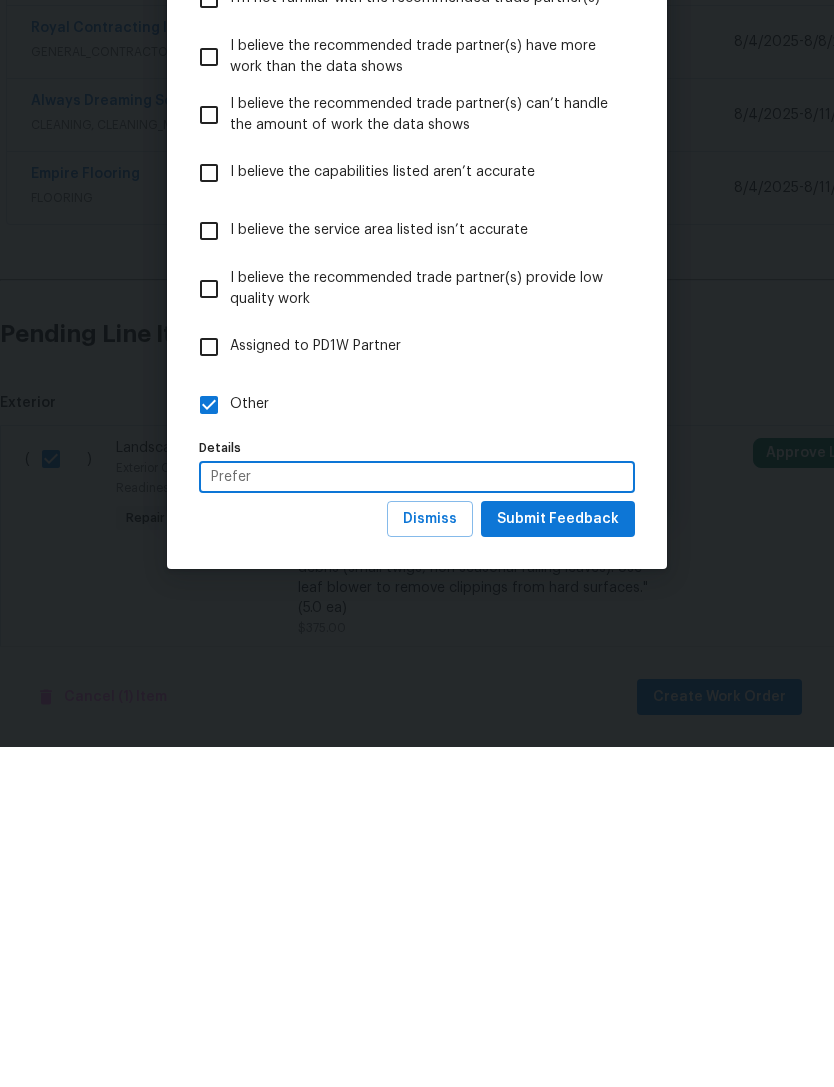 type on "Prefer" 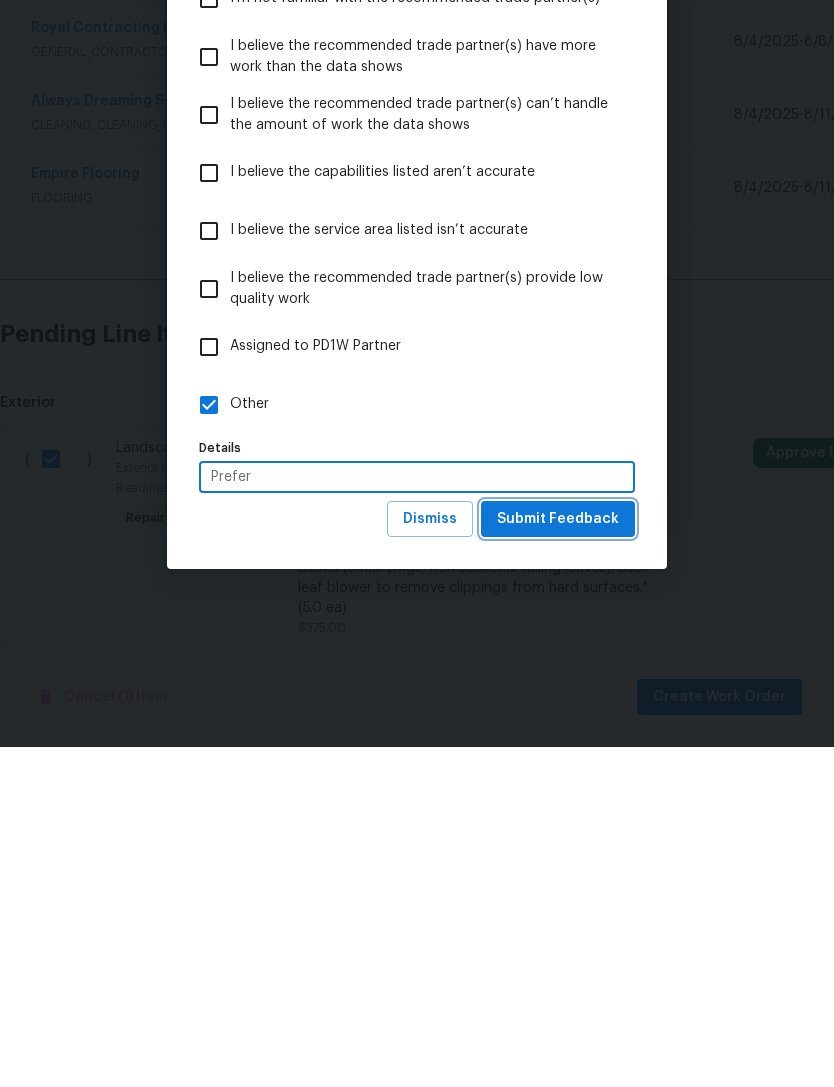 click on "Submit Feedback" at bounding box center (558, 859) 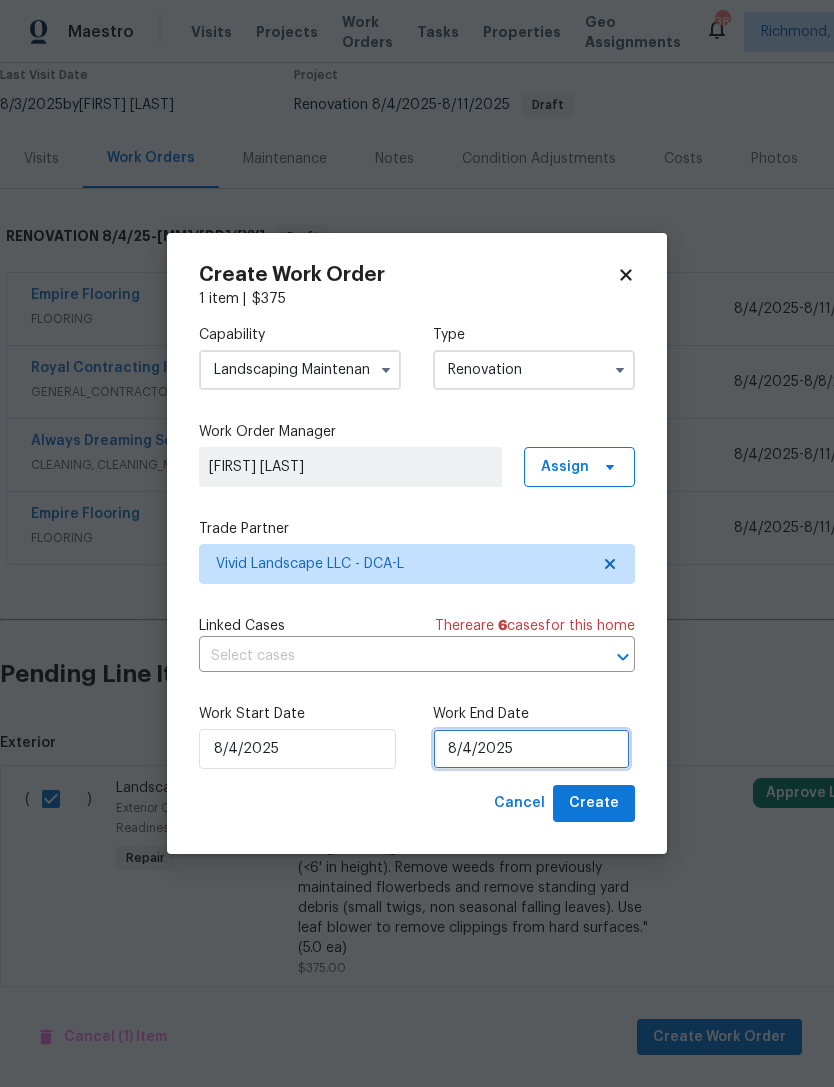 click on "8/4/2025" at bounding box center [531, 749] 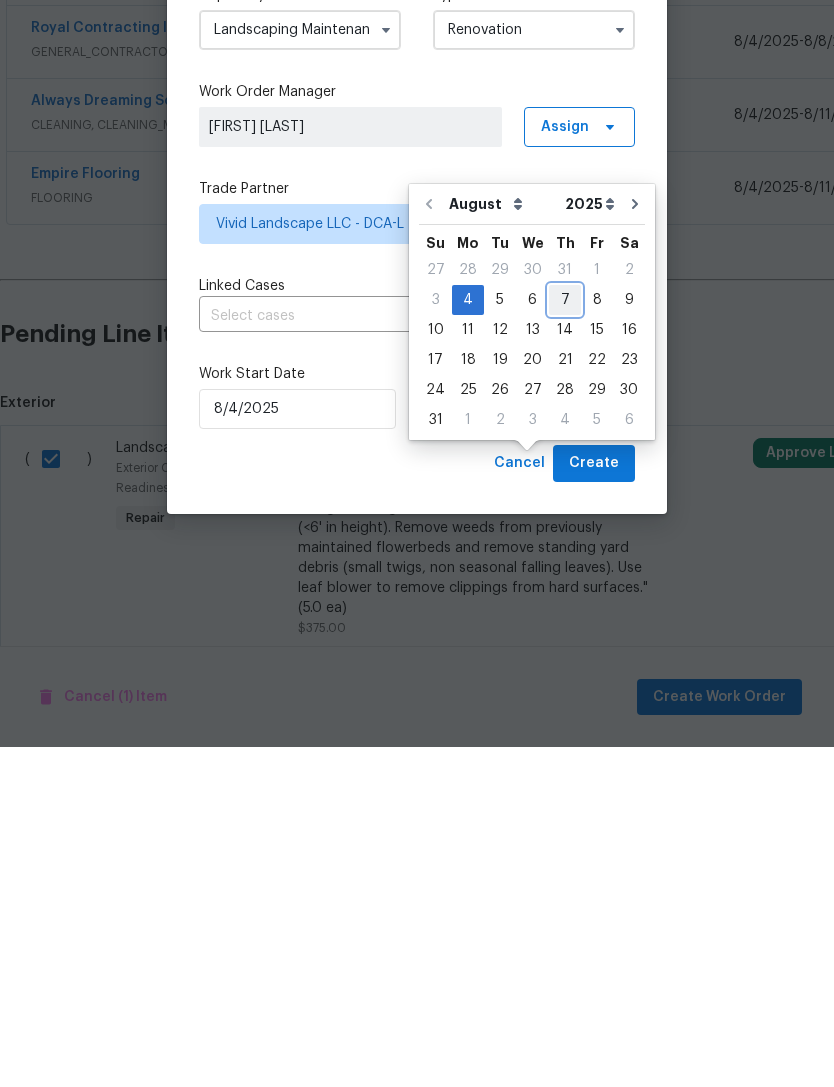 click on "7" at bounding box center (565, 640) 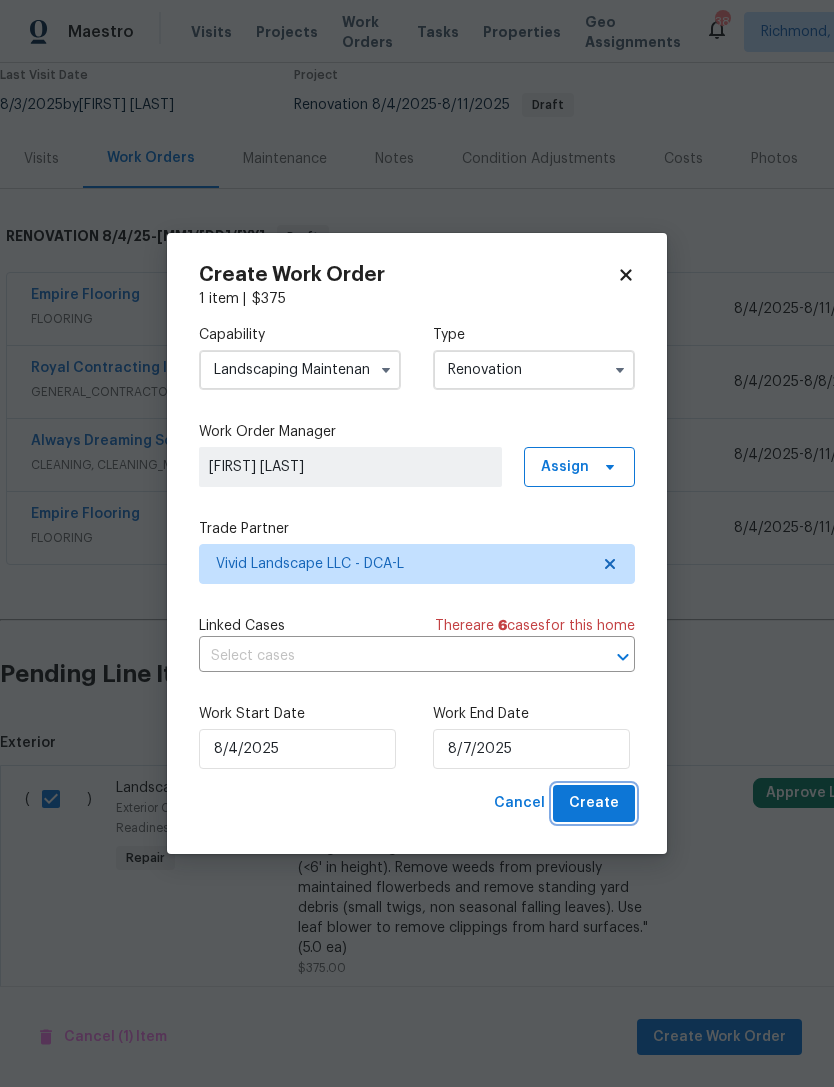 click on "Create" at bounding box center (594, 803) 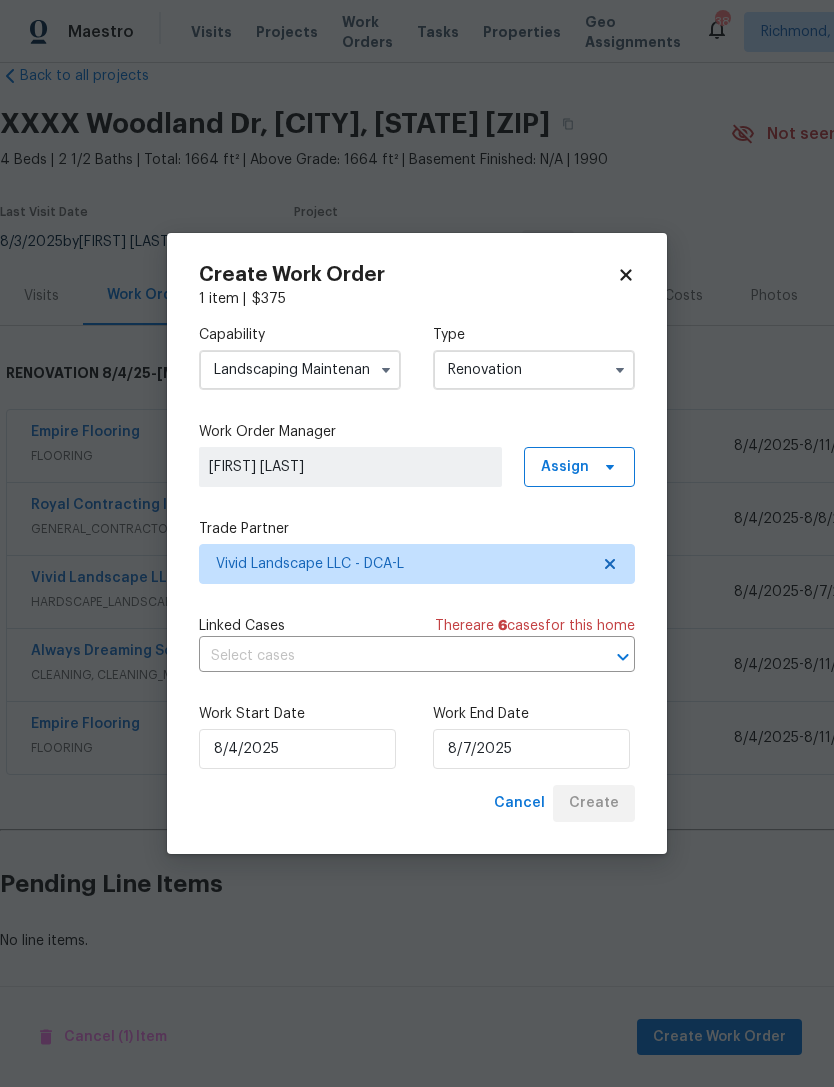 scroll, scrollTop: 36, scrollLeft: 0, axis: vertical 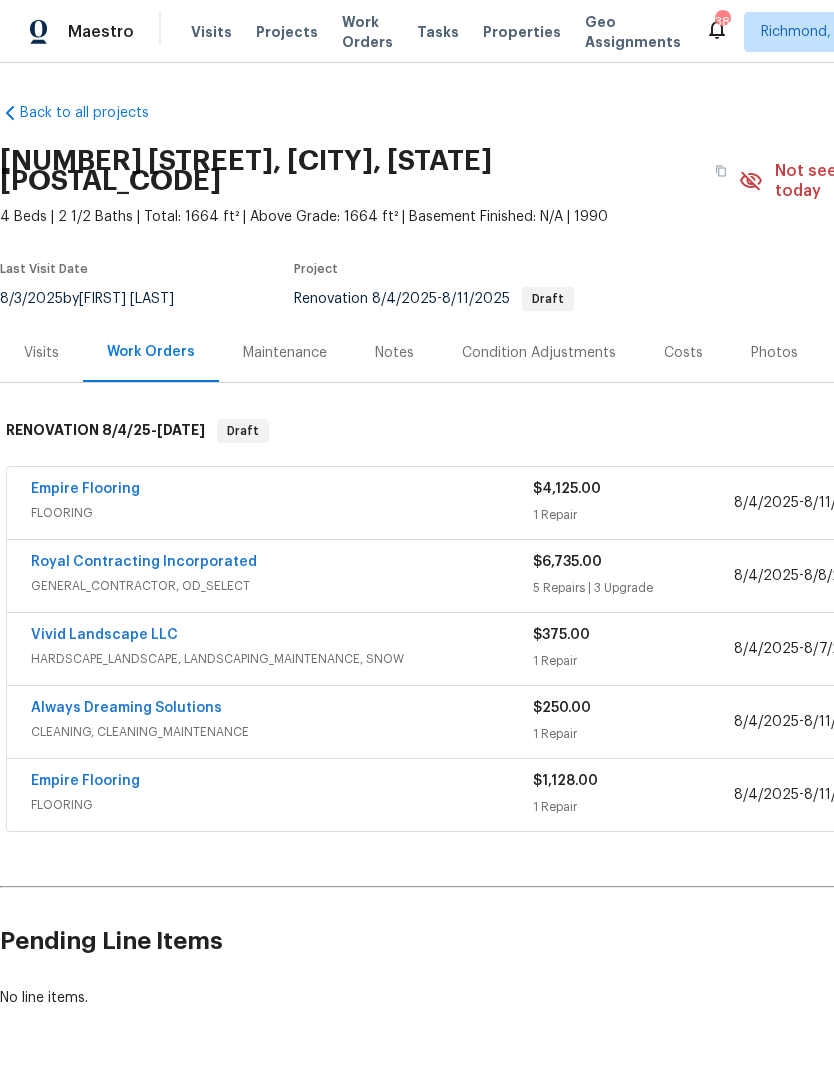 click on "$6,735.00" at bounding box center [633, 562] 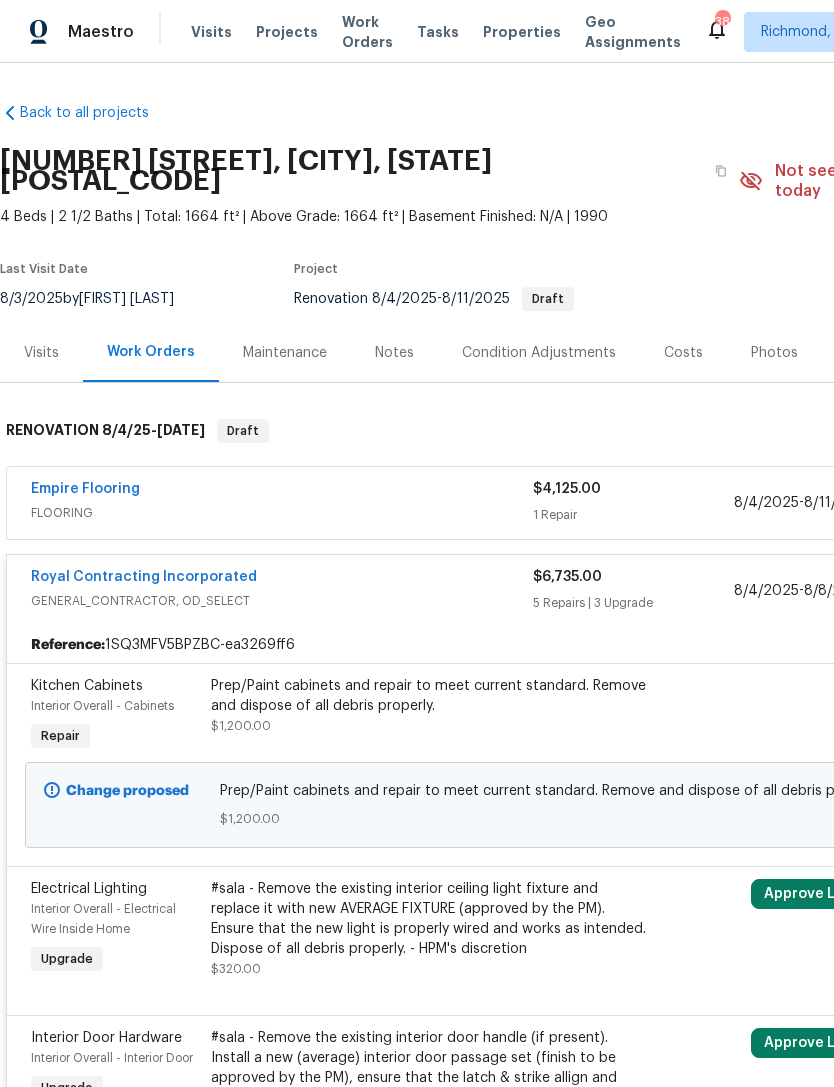 click on "Costs" at bounding box center [683, 353] 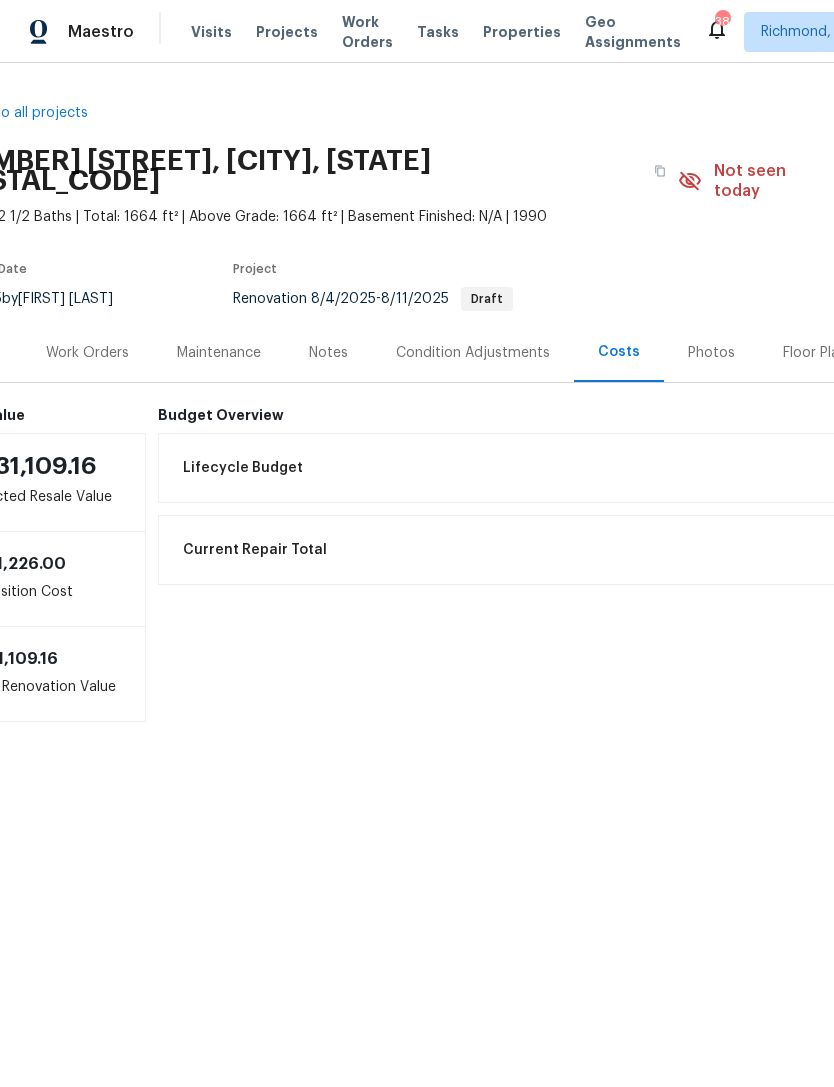 scroll, scrollTop: 0, scrollLeft: 38, axis: horizontal 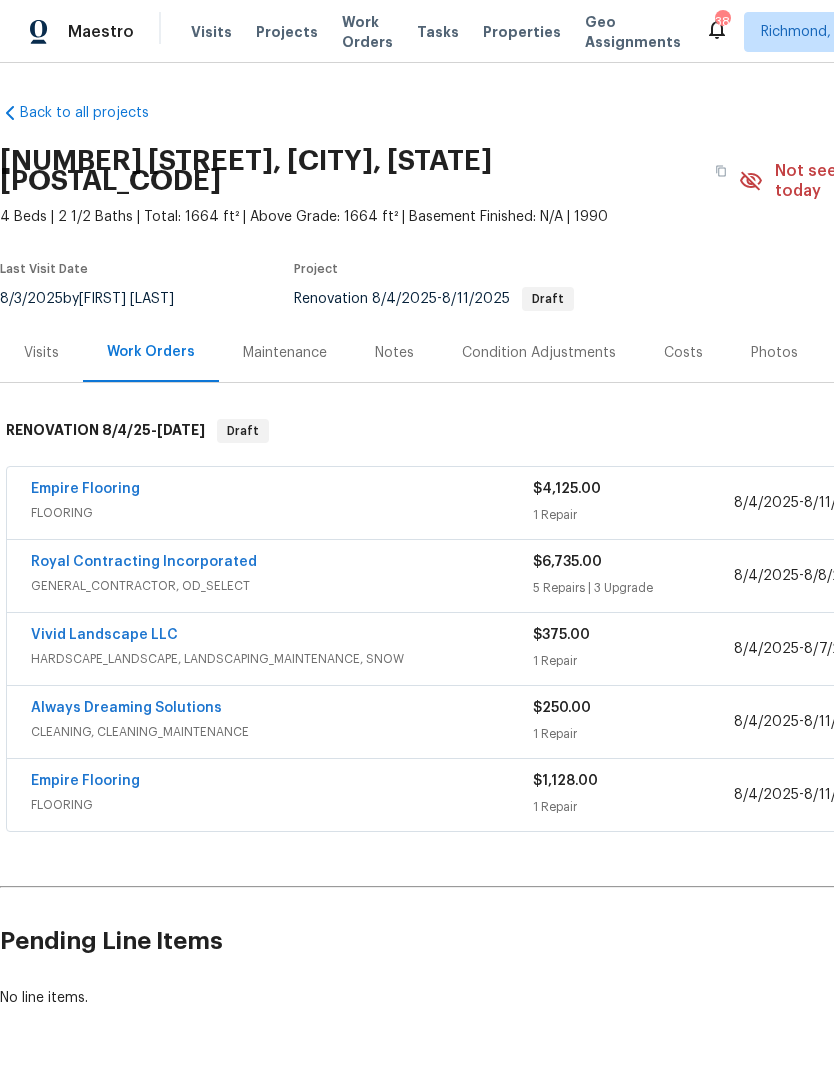 click on "$6,735.00" at bounding box center (567, 562) 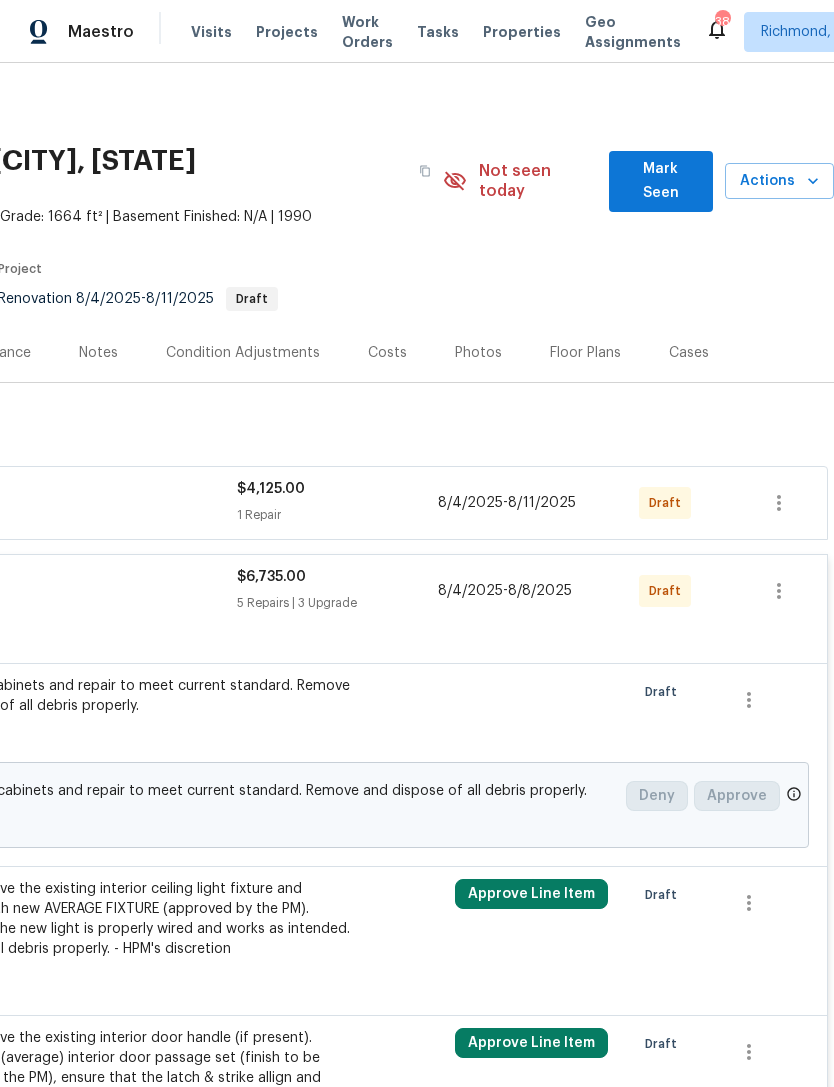 scroll, scrollTop: 0, scrollLeft: 296, axis: horizontal 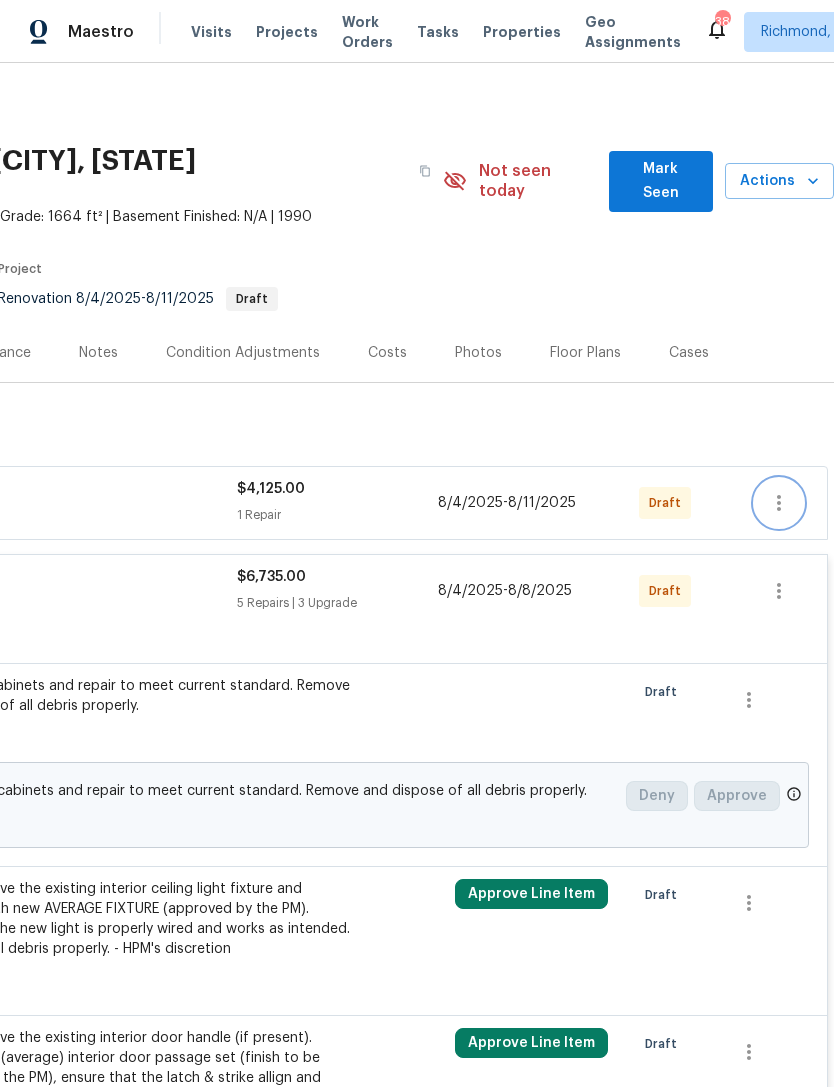 click 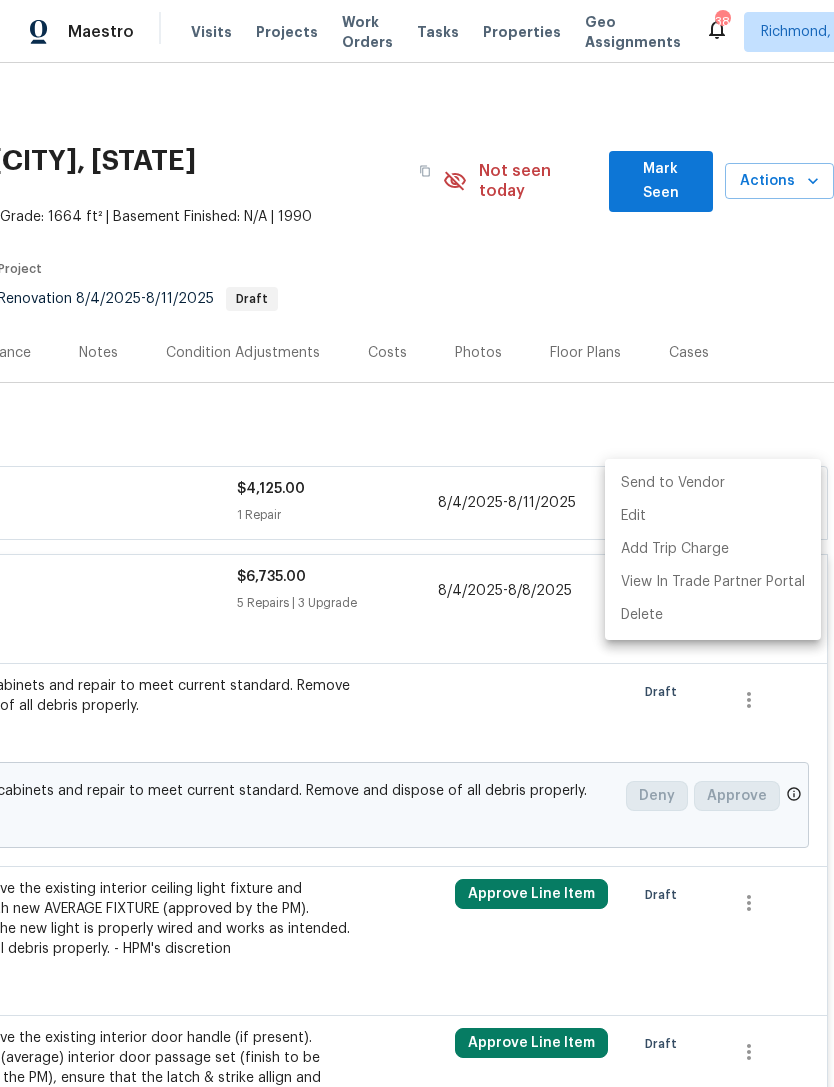 click on "Send to Vendor" at bounding box center (713, 483) 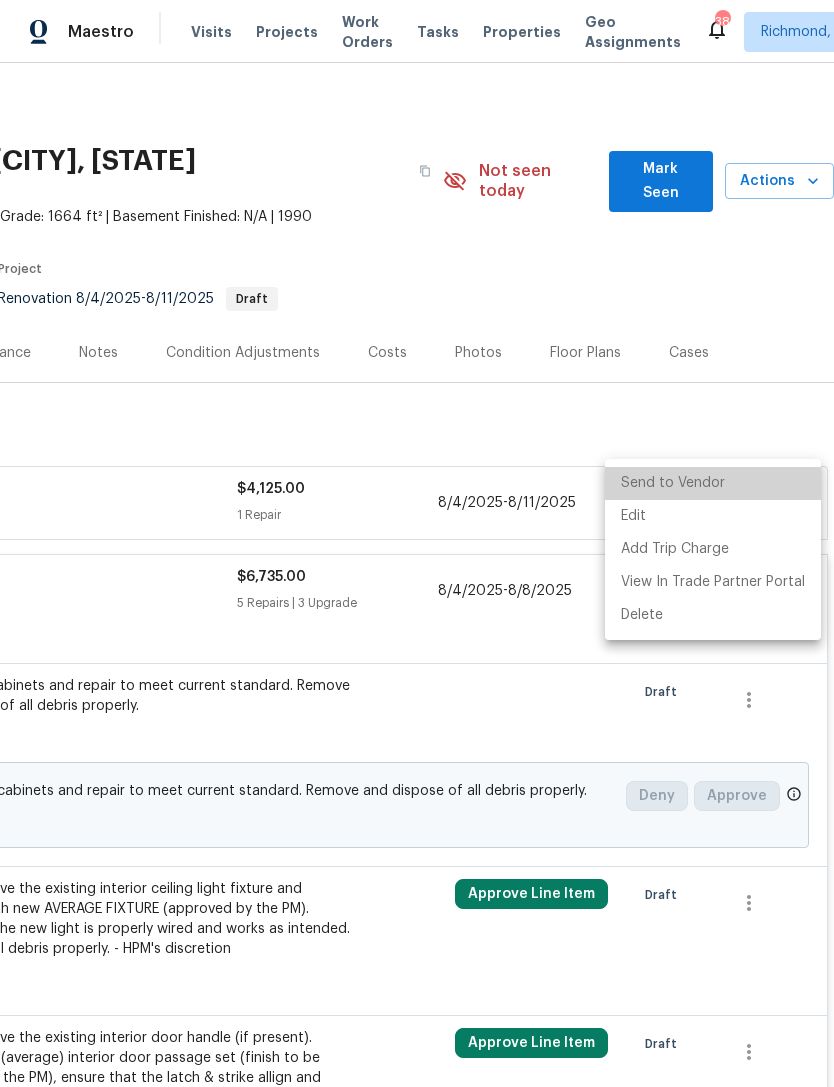 click on "Send to Vendor" at bounding box center (713, 483) 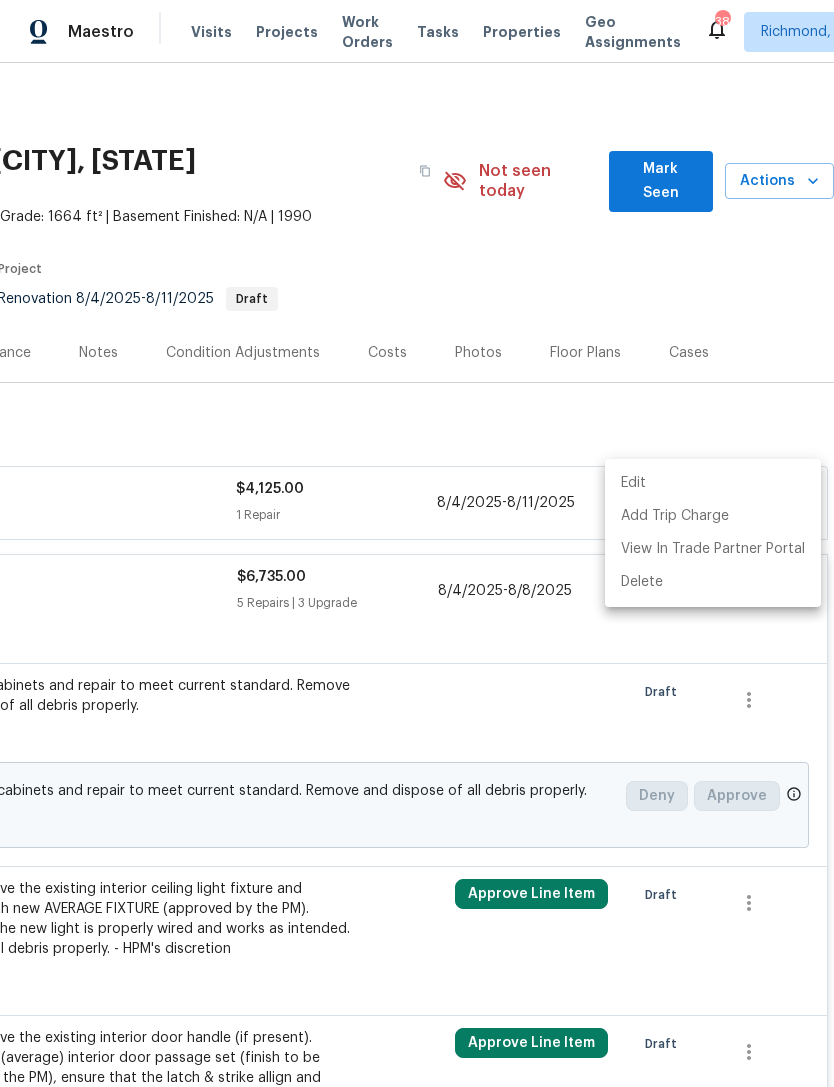 click at bounding box center (417, 543) 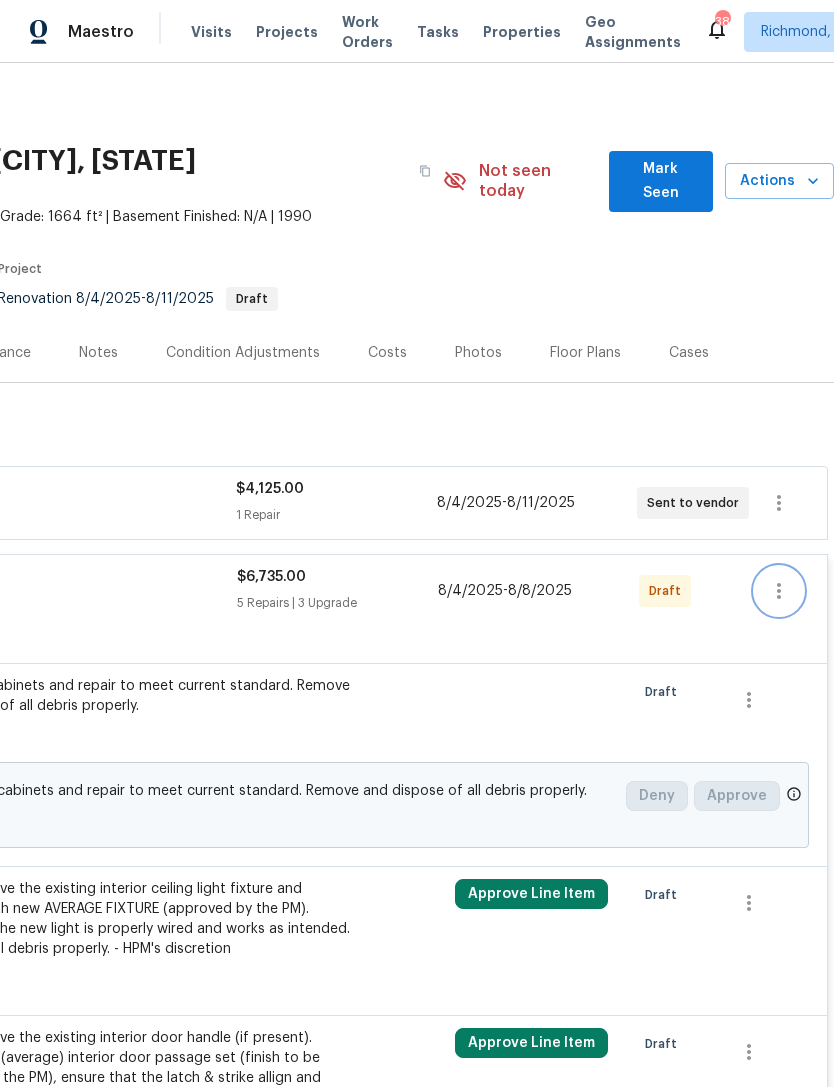 click 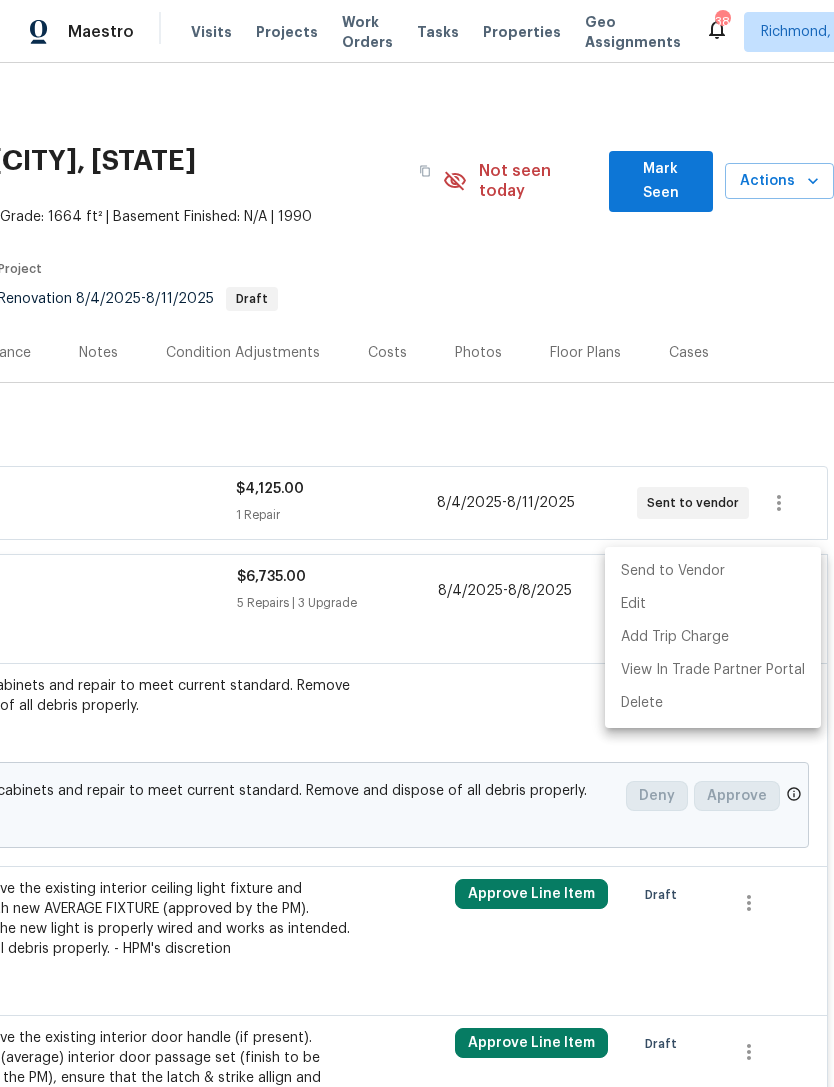 click on "Send to Vendor" at bounding box center [713, 571] 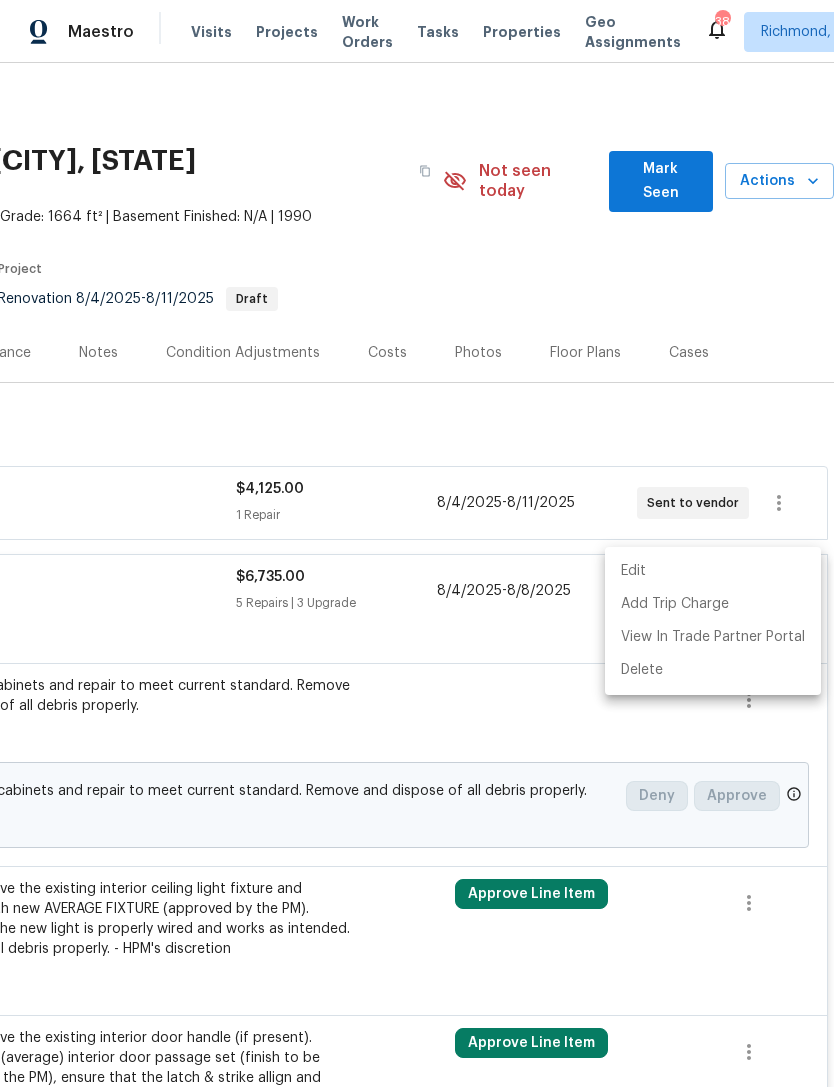 click at bounding box center [417, 543] 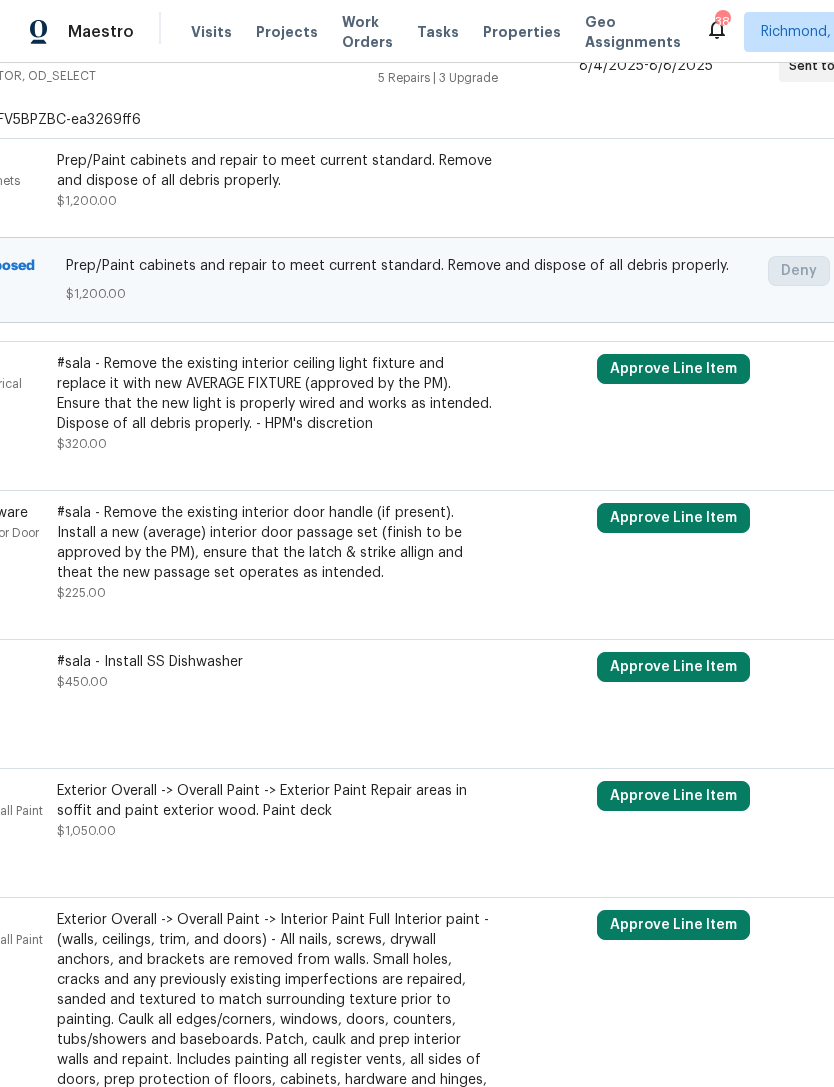 scroll, scrollTop: 549, scrollLeft: 97, axis: both 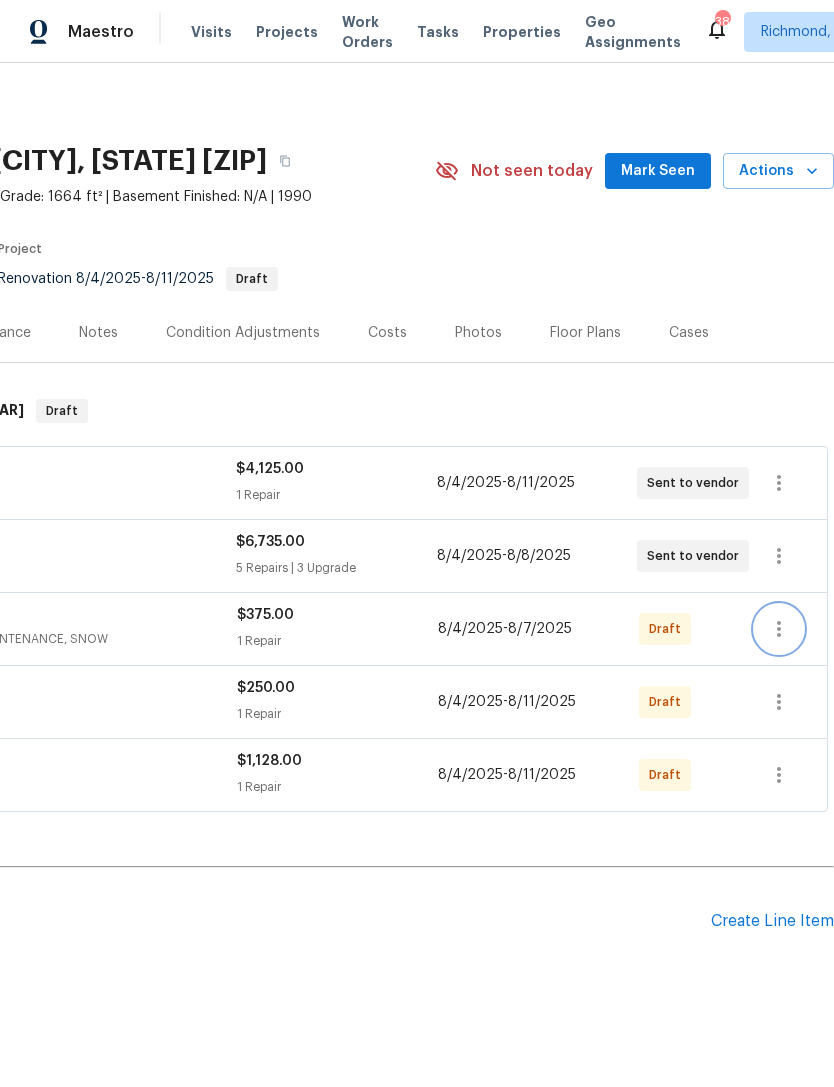click 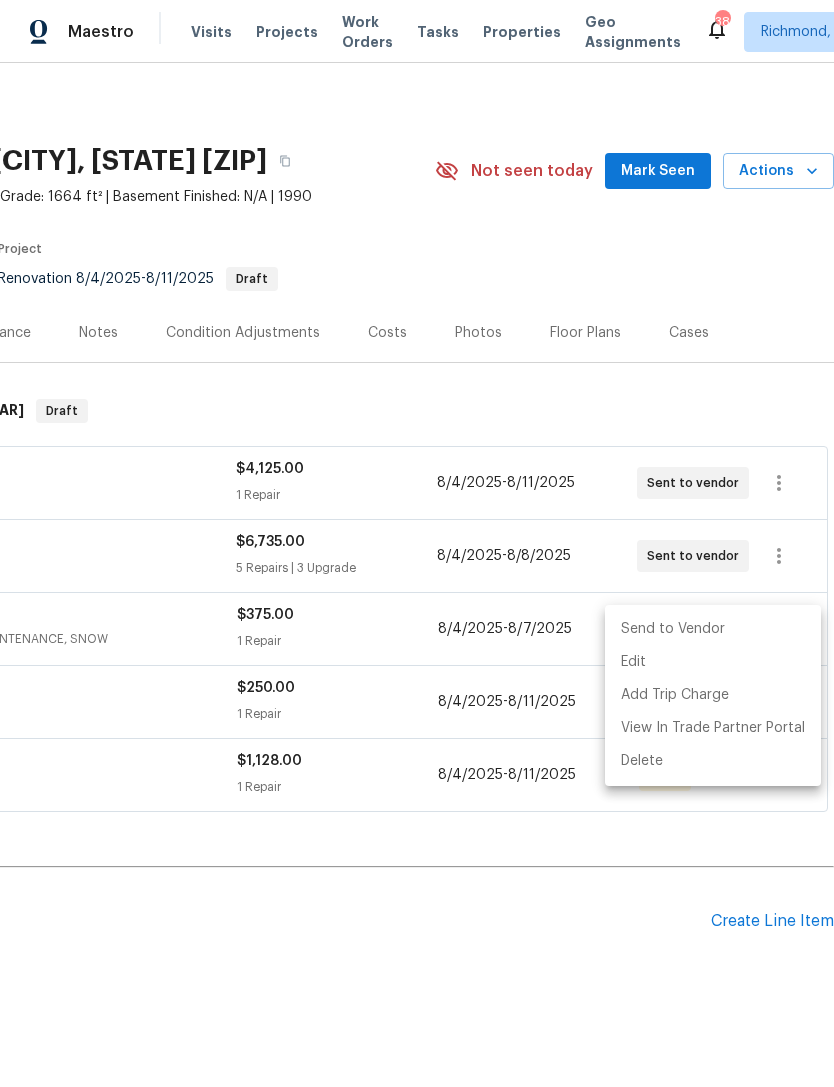click on "Send to Vendor" at bounding box center (713, 629) 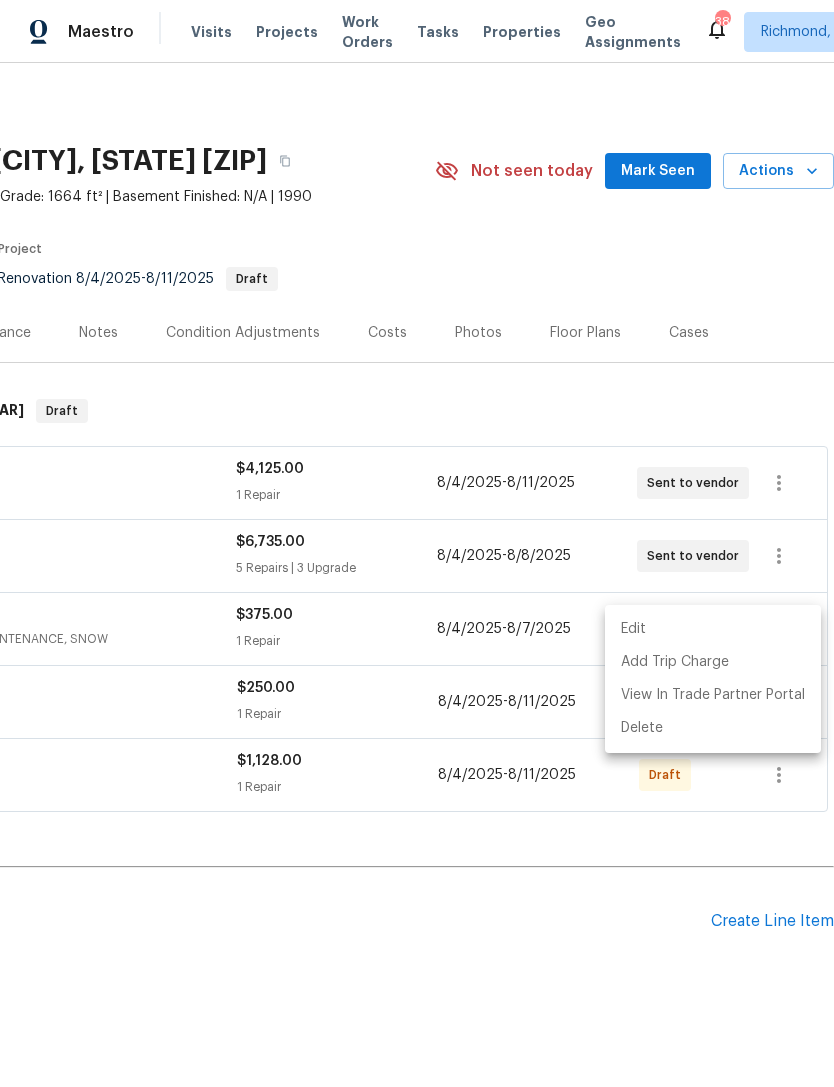 click at bounding box center [417, 543] 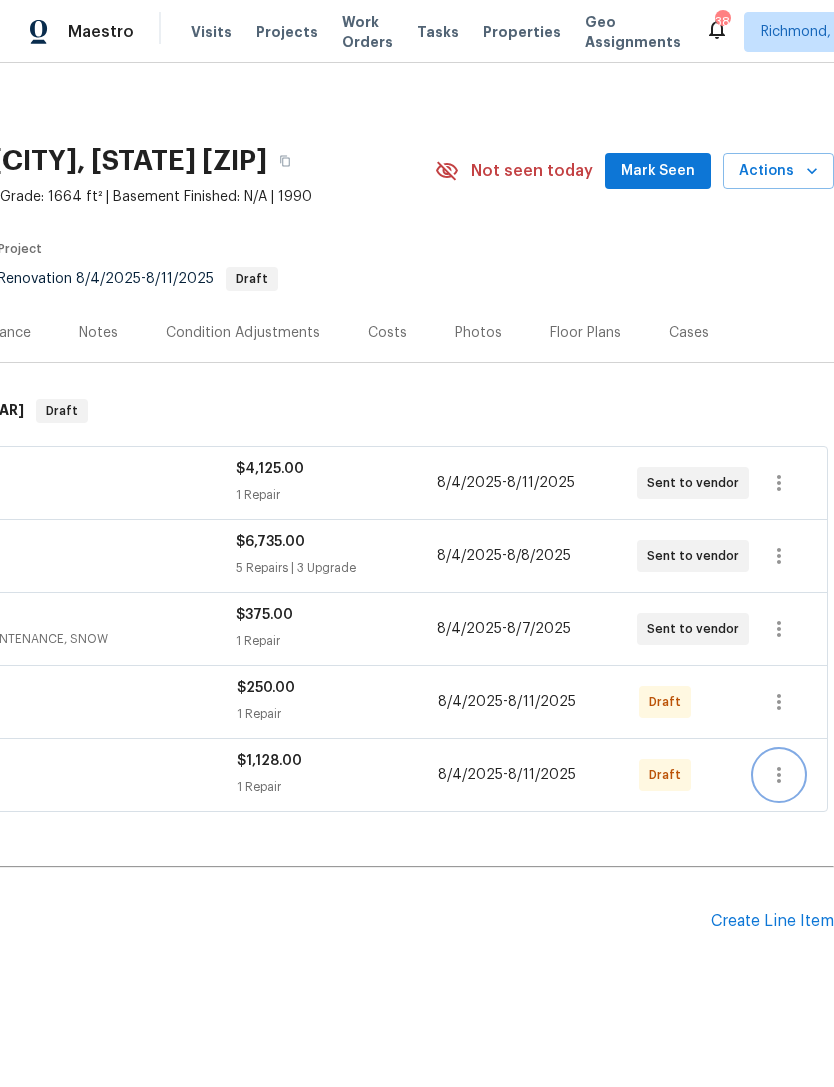 click 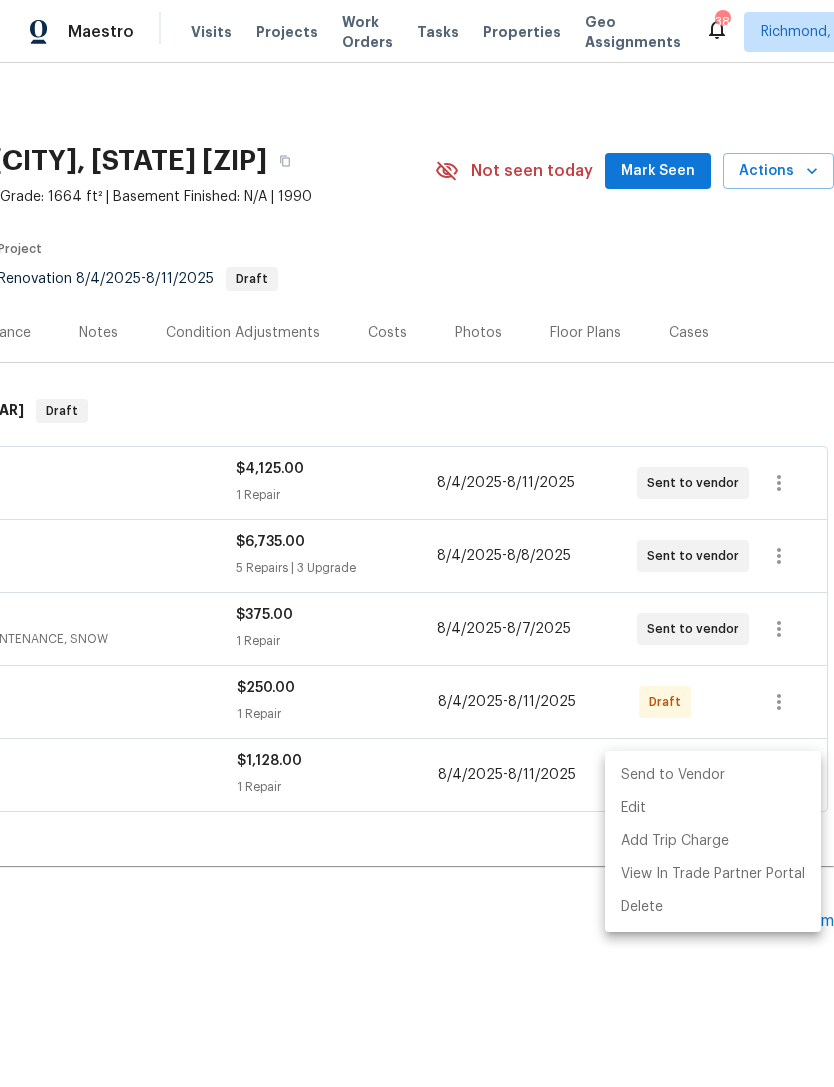 click on "Send to Vendor" at bounding box center [713, 775] 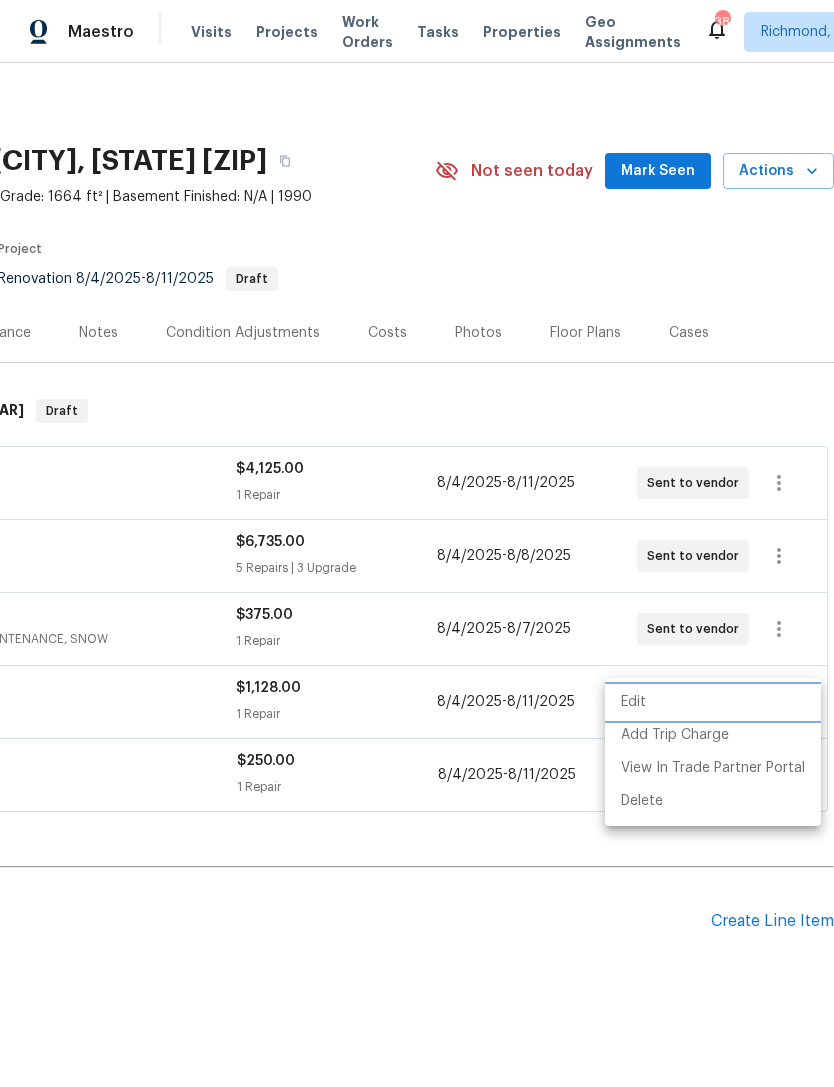 click on "Edit" at bounding box center (713, 702) 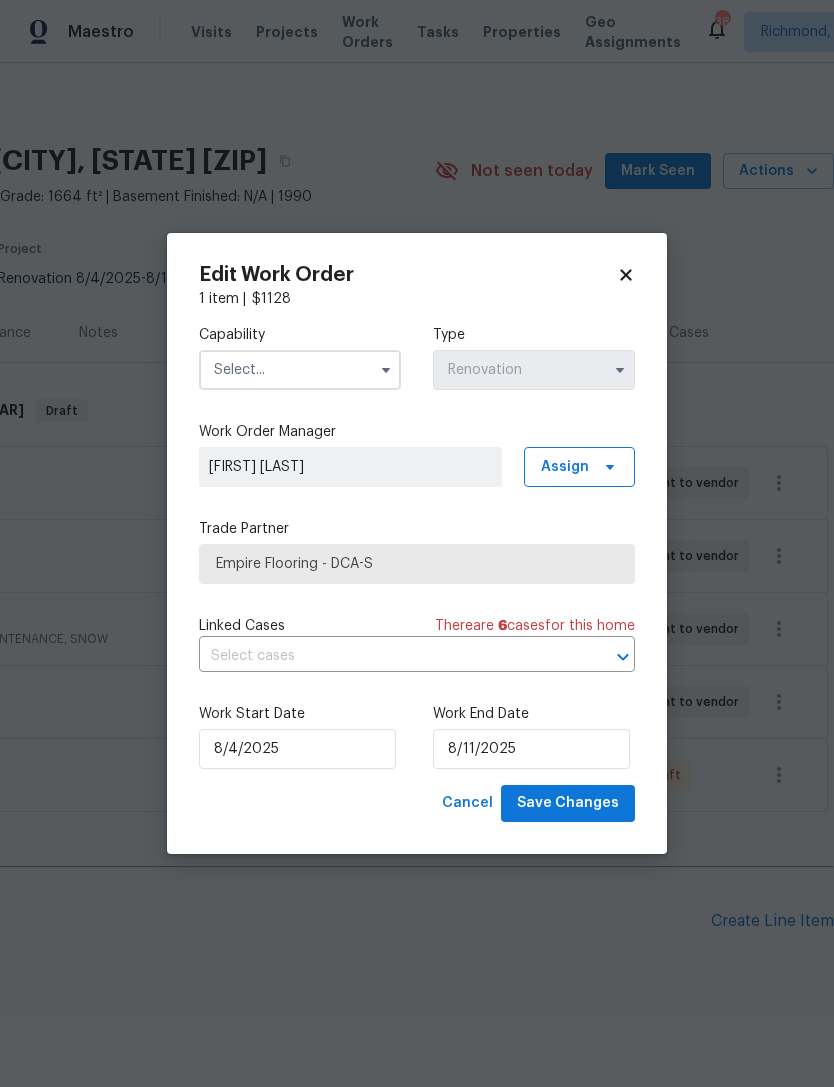 click on "Maestro Visits Projects Work Orders Tasks Properties Geo Assignments [NUMBER] [CITY], [STATE] + [NUMBER] [FIRST] [LAST] Back to all projects [NUMBER] [STREET], [CITY], [STATE] [NUMBER] Beds | [NUMBER] [NUMBER] Baths | Total: [NUMBER] ft² | Above Grade: [NUMBER] ft² | Basement Finished: N/A | [YEAR] Not seen today Mark Seen Actions Last Visit Date [MONTH]/[DAY]/[YEAR]  by  [FIRST] [LAST]   Project Renovation   [MONTH]/[DAY]/[YEAR]  -  [MONTH]/[DAY]/[YEAR] Draft Visits Work Orders Maintenance Notes Condition Adjustments Costs Photos Floor Plans Cases RENOVATION   [MONTH]/[DAY]/[YEAR]  -  [MONTH]/[DAY]/[YEAR] Draft Empire Flooring FLOORING [PRICE] [NUMBER] Repair [MONTH]/[DAY]/[YEAR]  - [MONTH]/[DAY]/[YEAR] Sent to vendor Royal Contracting Incorporated GENERAL_CONTRACTOR, OD_SELECT [PRICE] [NUMBER] Repairs | [NUMBER] Upgrade [MONTH]/[DAY]/[YEAR]  - [MONTH]/[DAY]/[YEAR] Sent to vendor Vivid Landscape LLC HARDSCAPE_LANDSCAPE, LANDSCAPING_MAINTENANCE, SNOW [PRICE] [NUMBER] Repair [MONTH]/[DAY]/[YEAR]  - [MONTH]/[DAY]/[YEAR] Sent to vendor Empire Flooring FLOORING [PRICE] [NUMBER] Repair [MONTH]/[DAY]/[YEAR]  - [MONTH]/[DAY]/[YEAR] Sent to vendor Always Dreaming Solutions CLEANING, CLEANING_MAINTENANCE [PRICE] [NUMBER] Repair  -" at bounding box center [417, 543] 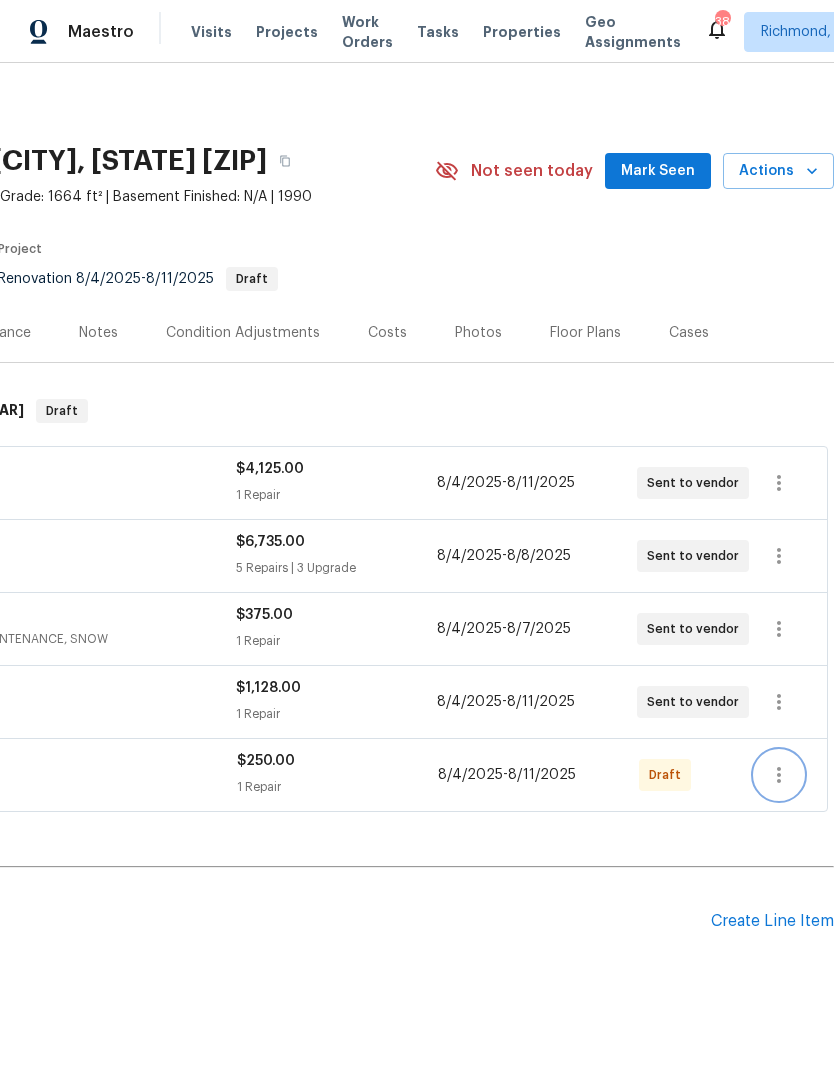 click 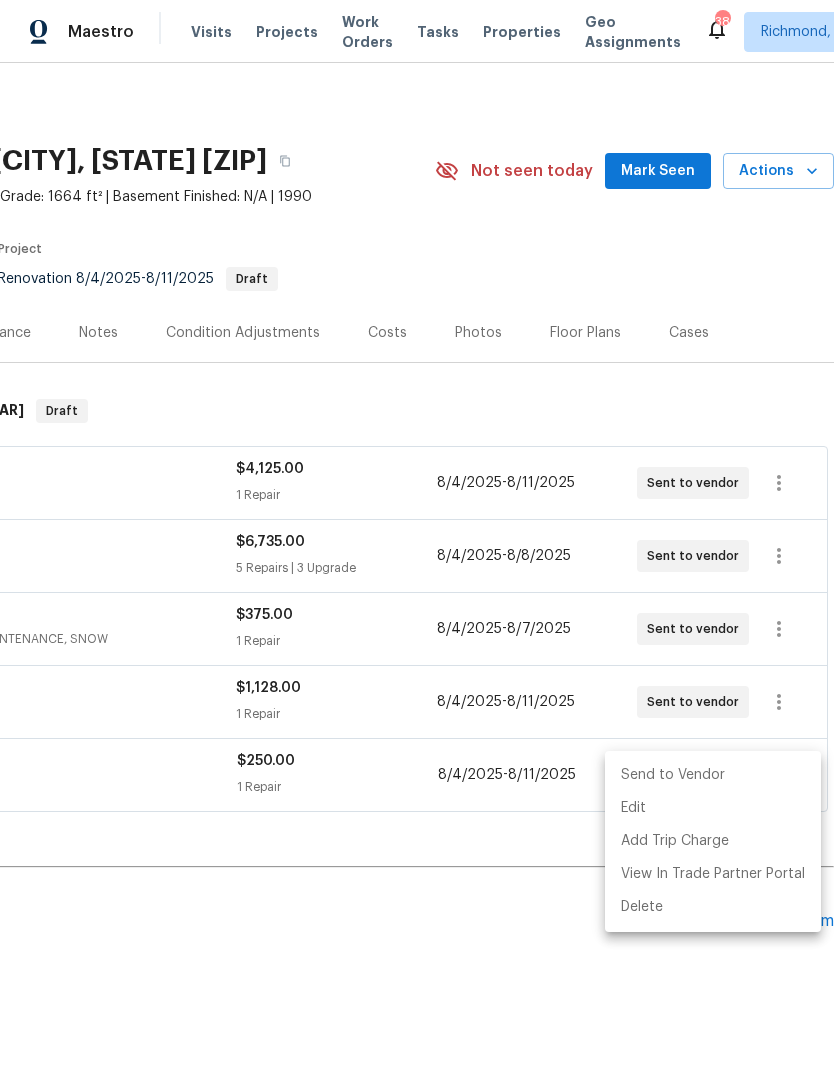 click on "Send to Vendor" at bounding box center [713, 775] 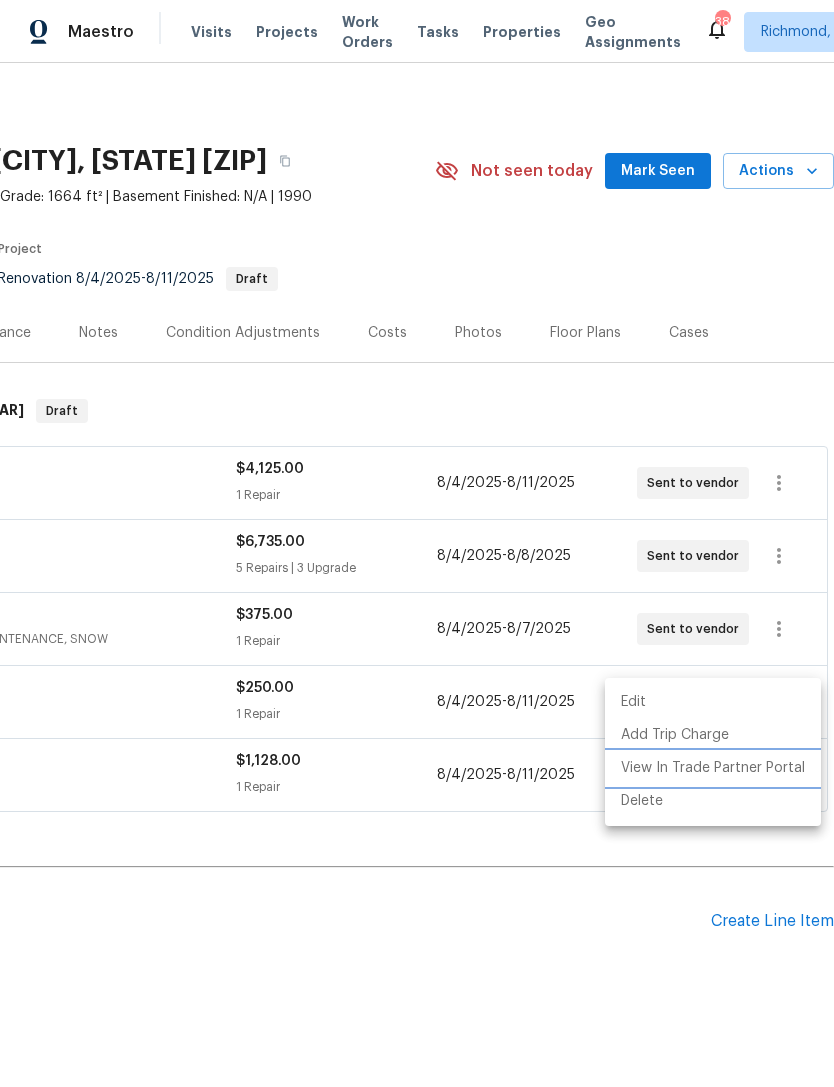 click on "View In Trade Partner Portal" at bounding box center [713, 768] 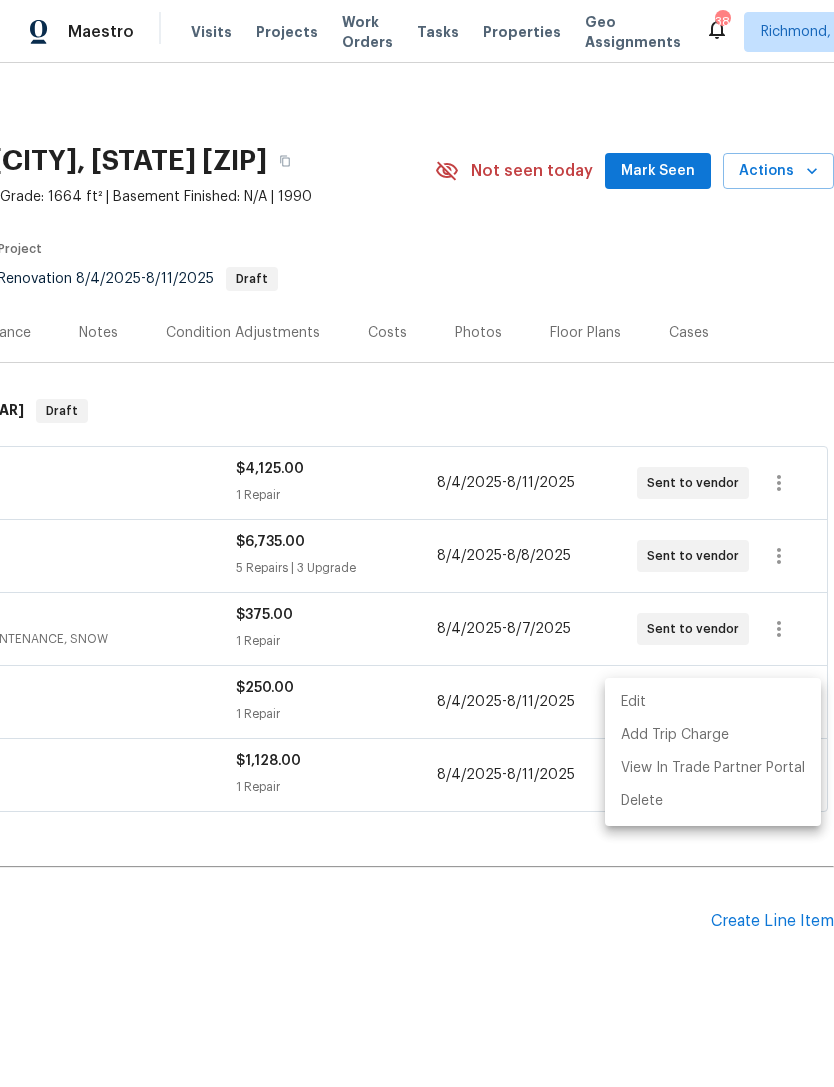 click at bounding box center (417, 543) 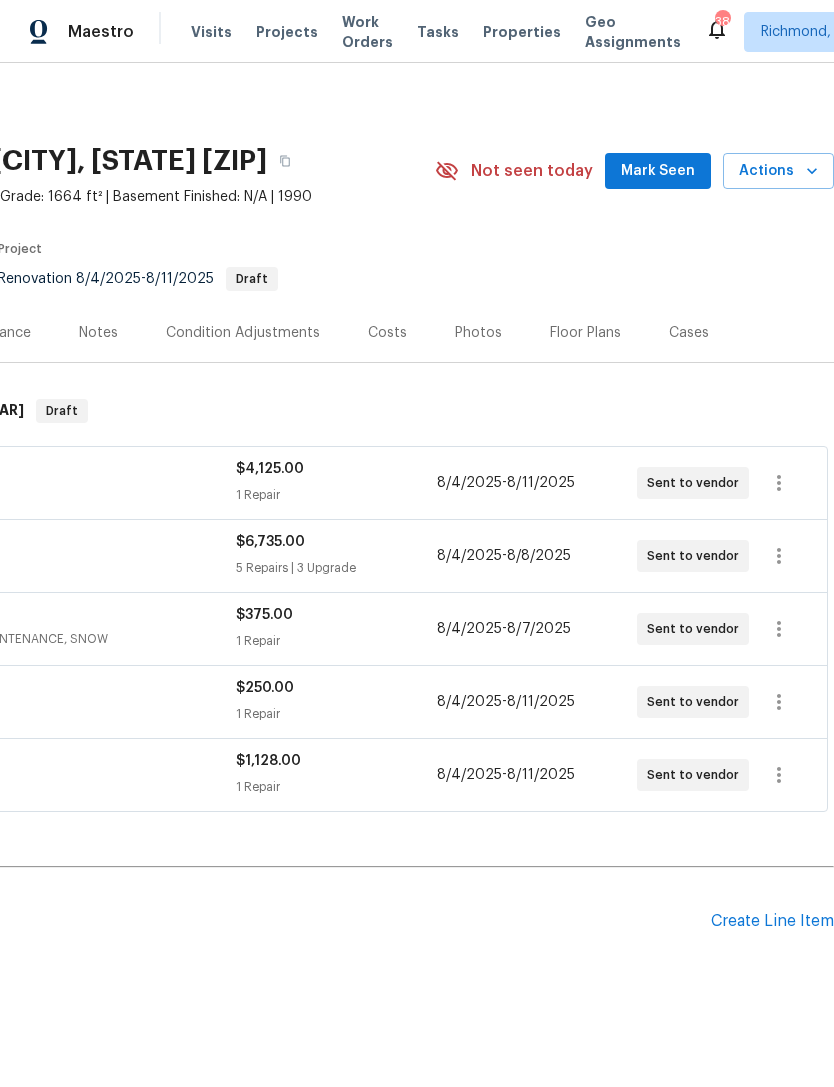 click on "Create Line Item" at bounding box center (772, 921) 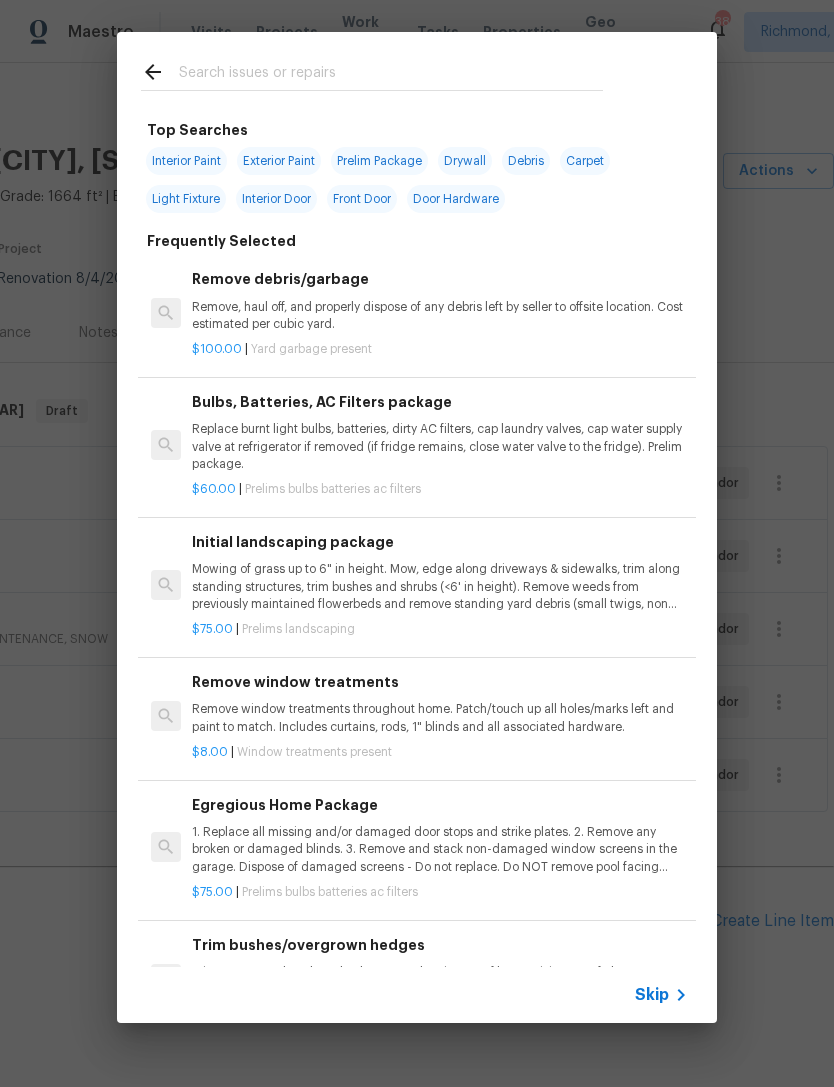click at bounding box center [391, 75] 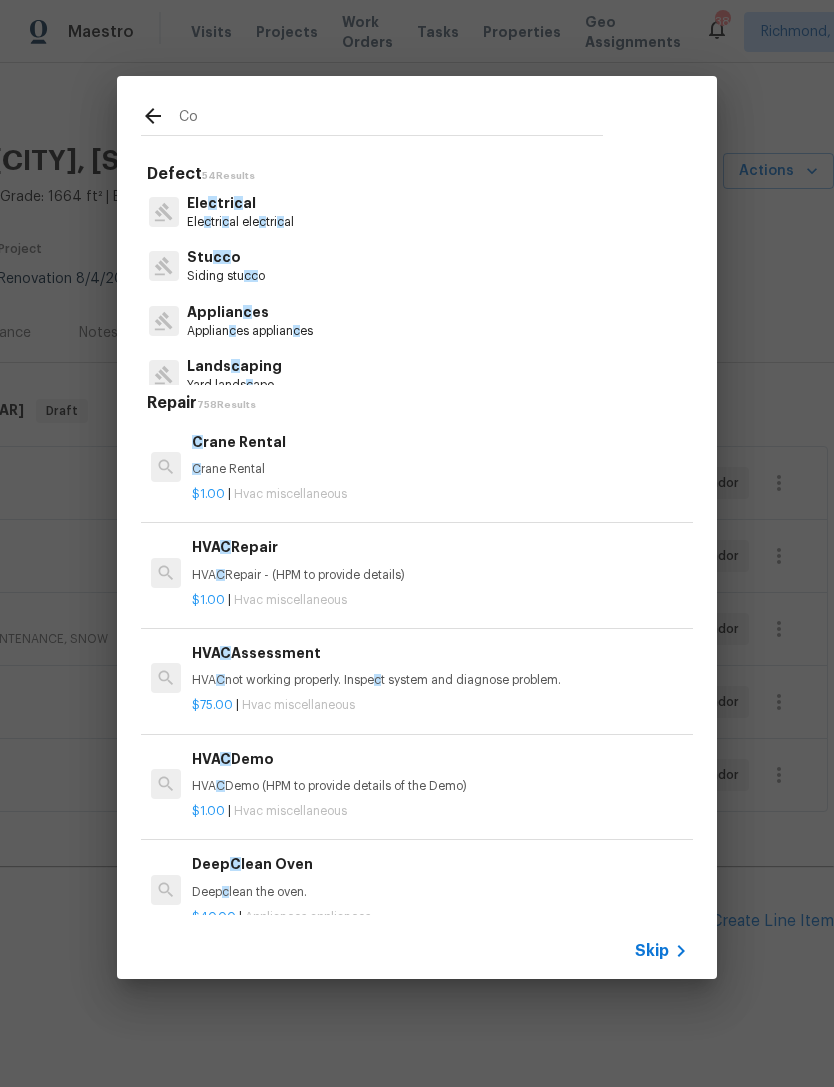 type on "Cou" 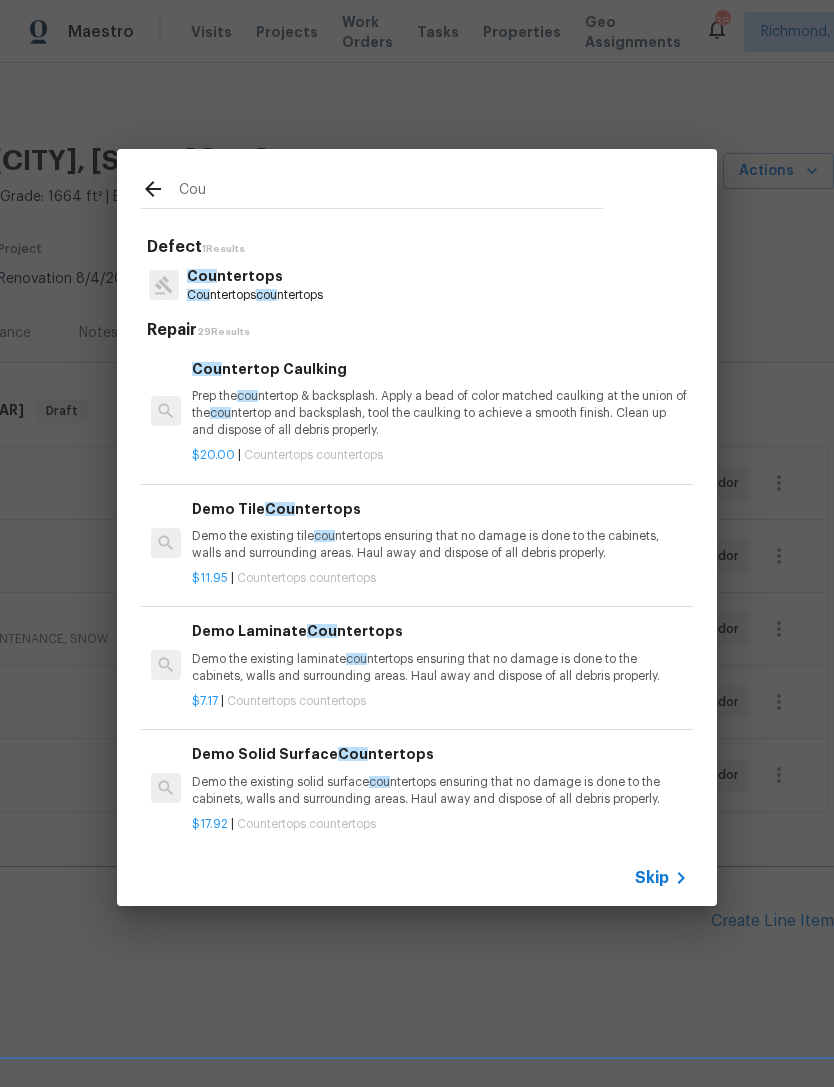 click on "Cou ntertops  cou ntertops" at bounding box center (255, 295) 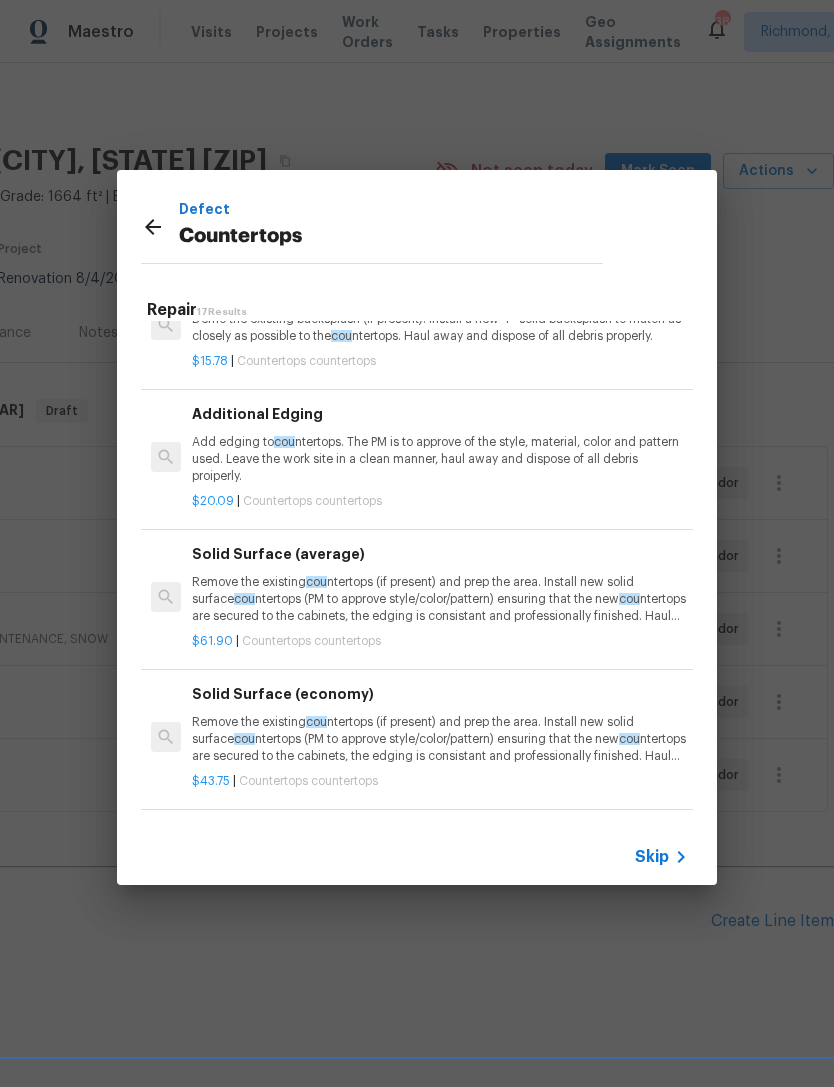 scroll, scrollTop: 572, scrollLeft: 0, axis: vertical 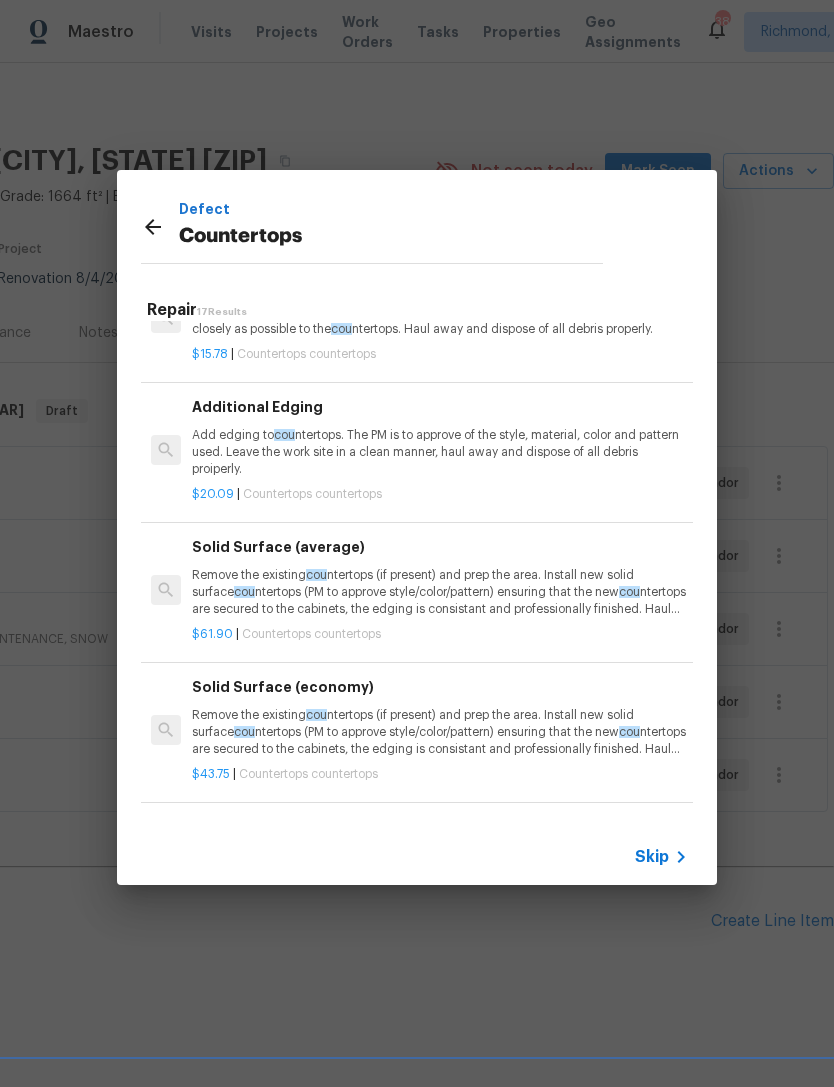 click on "Remove the existing  cou ntertops (if present) and prep the area. Install new solid surface  cou ntertops (PM to approve style/color/pattern) ensuring that the new  cou ntertops are secured to the cabinets, the edging is consistant and professionally finished. Haul away and dispose of all debris properly. (AVERAGE)" at bounding box center [440, 592] 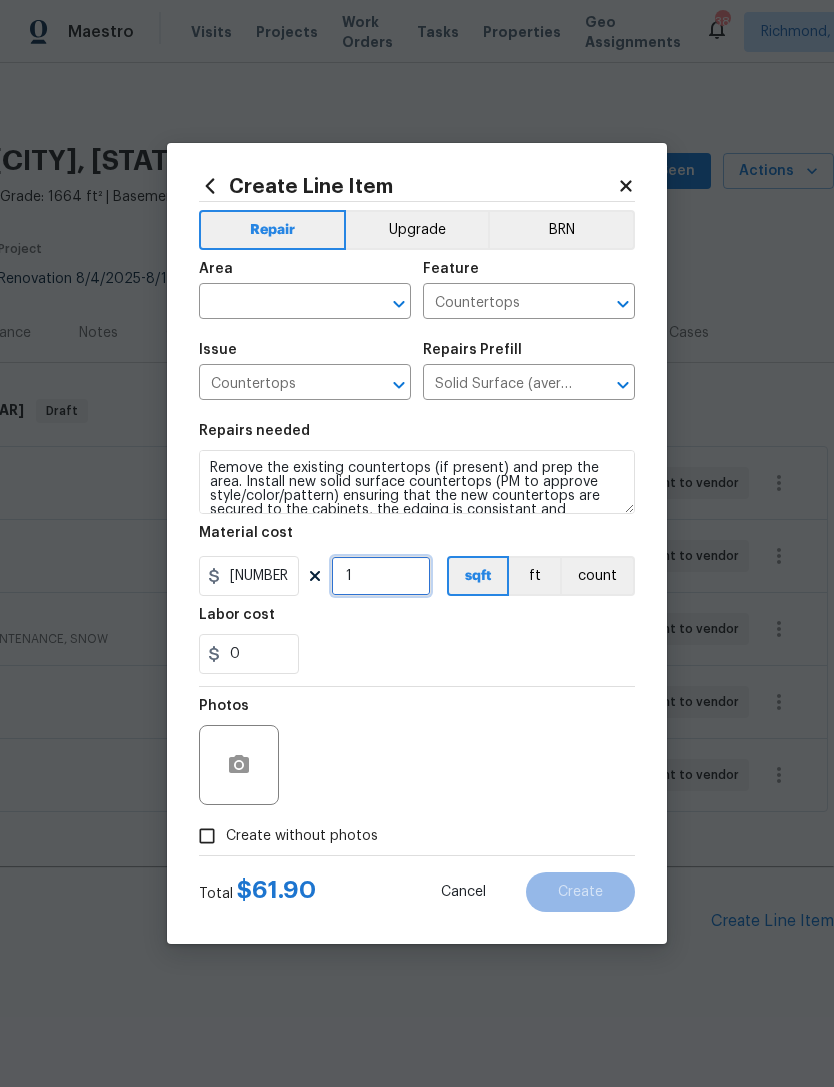 click on "1" at bounding box center [381, 576] 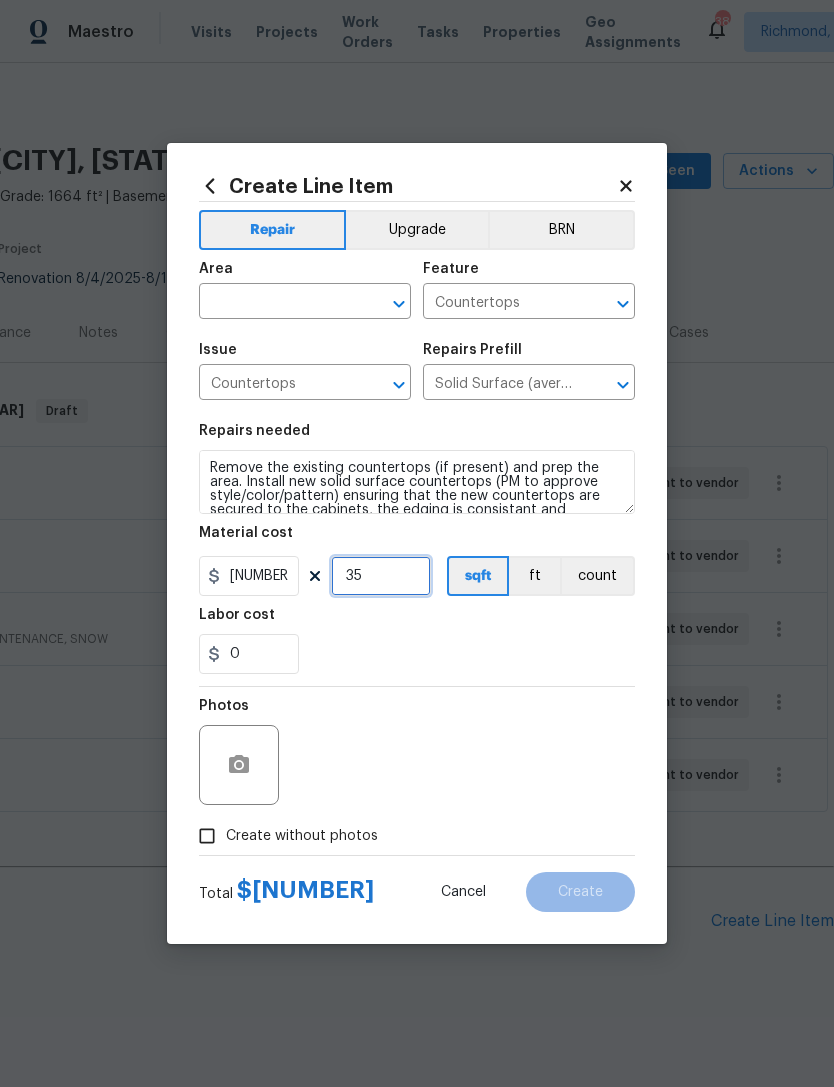 type on "35" 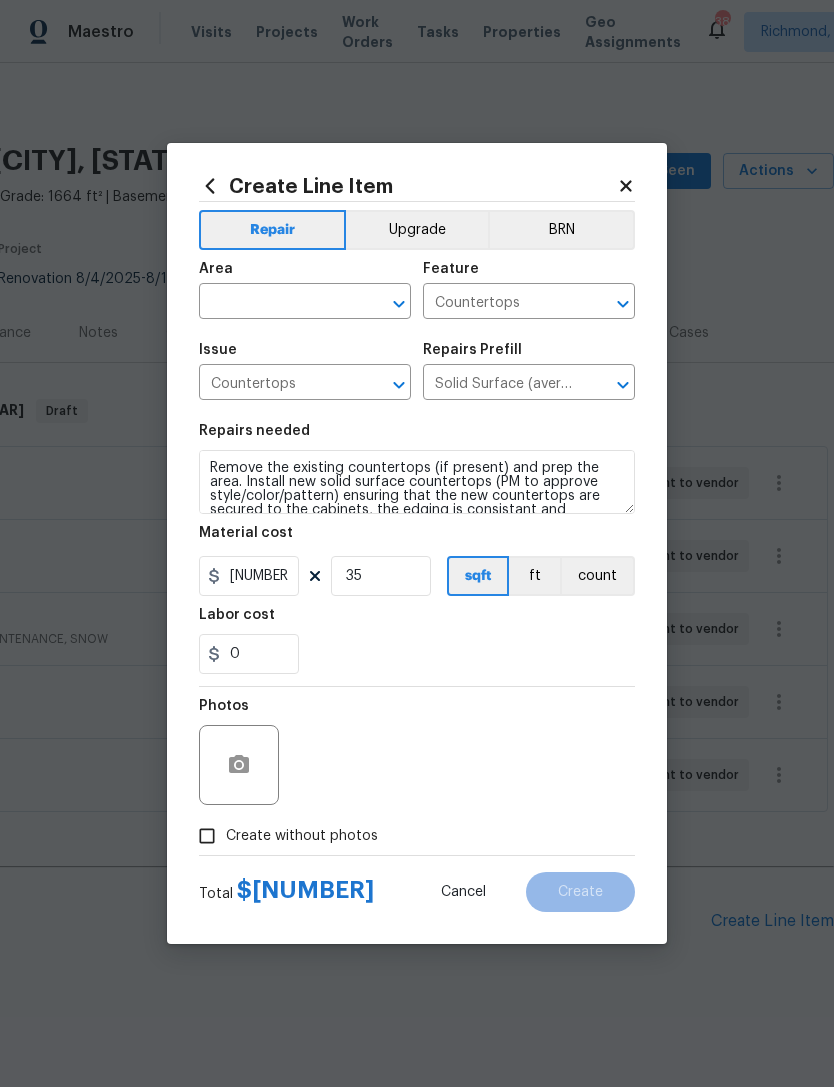 click on "Photos" at bounding box center [417, 752] 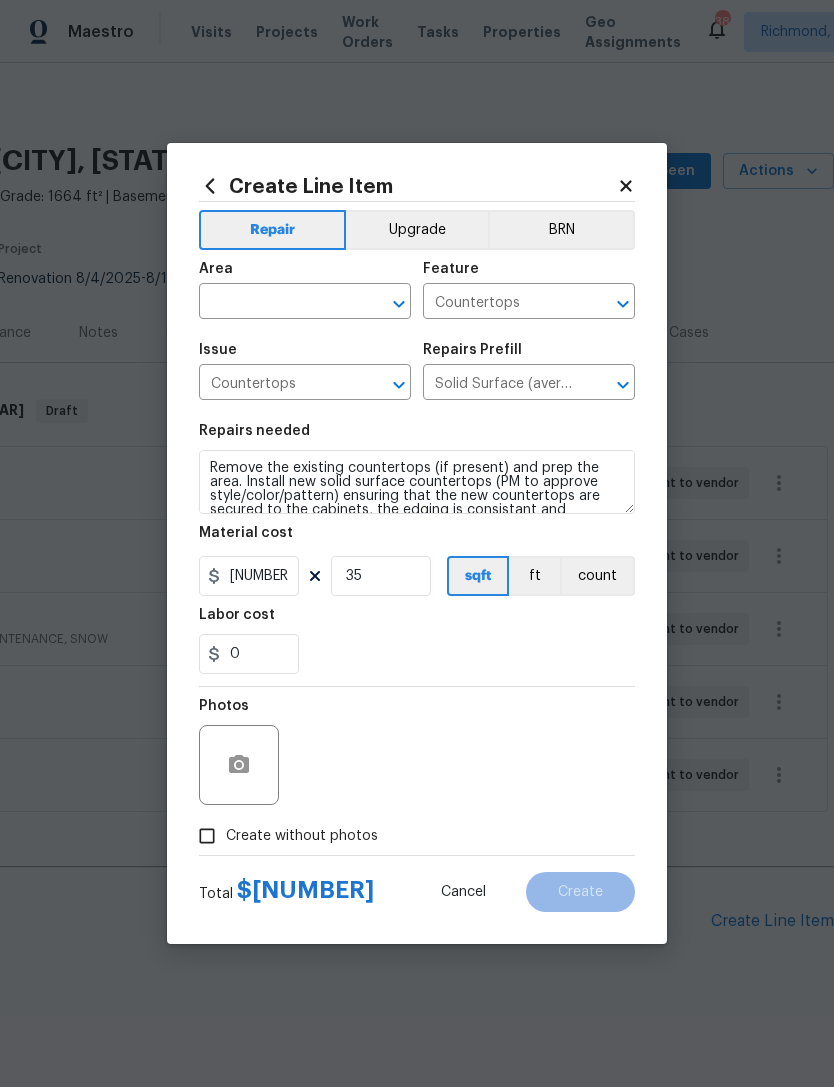 click on "Create without photos" at bounding box center [207, 836] 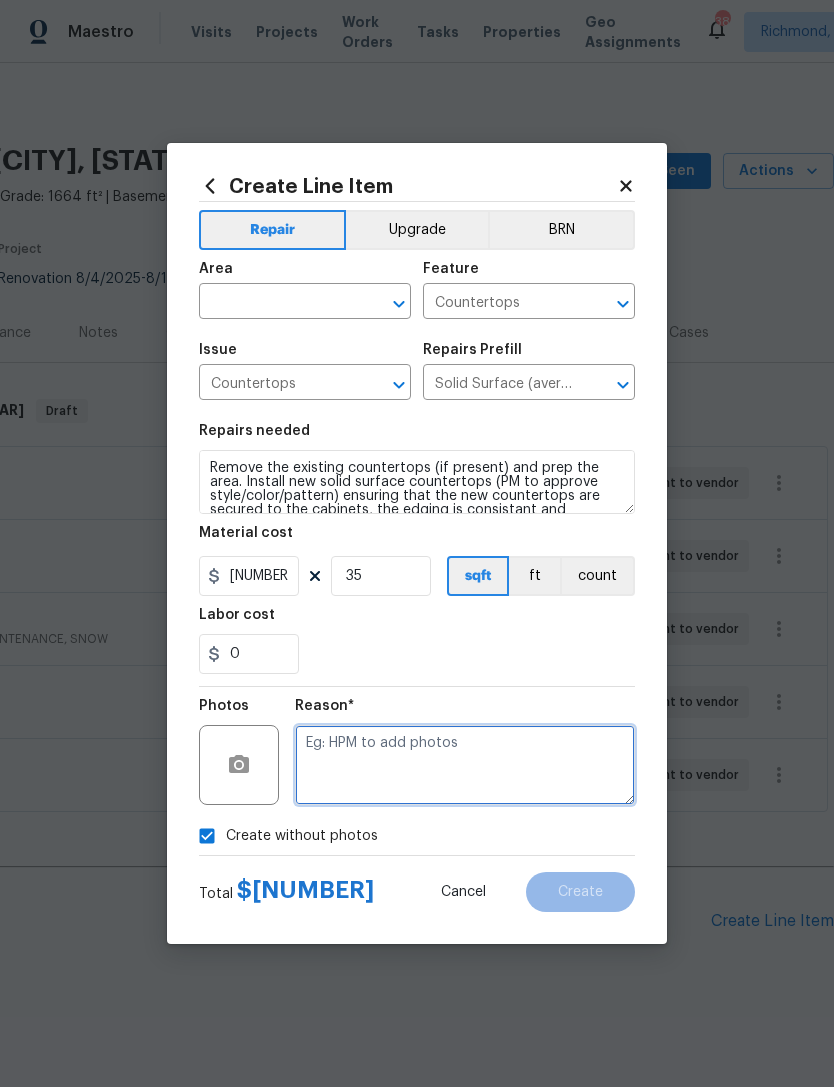 click at bounding box center [465, 765] 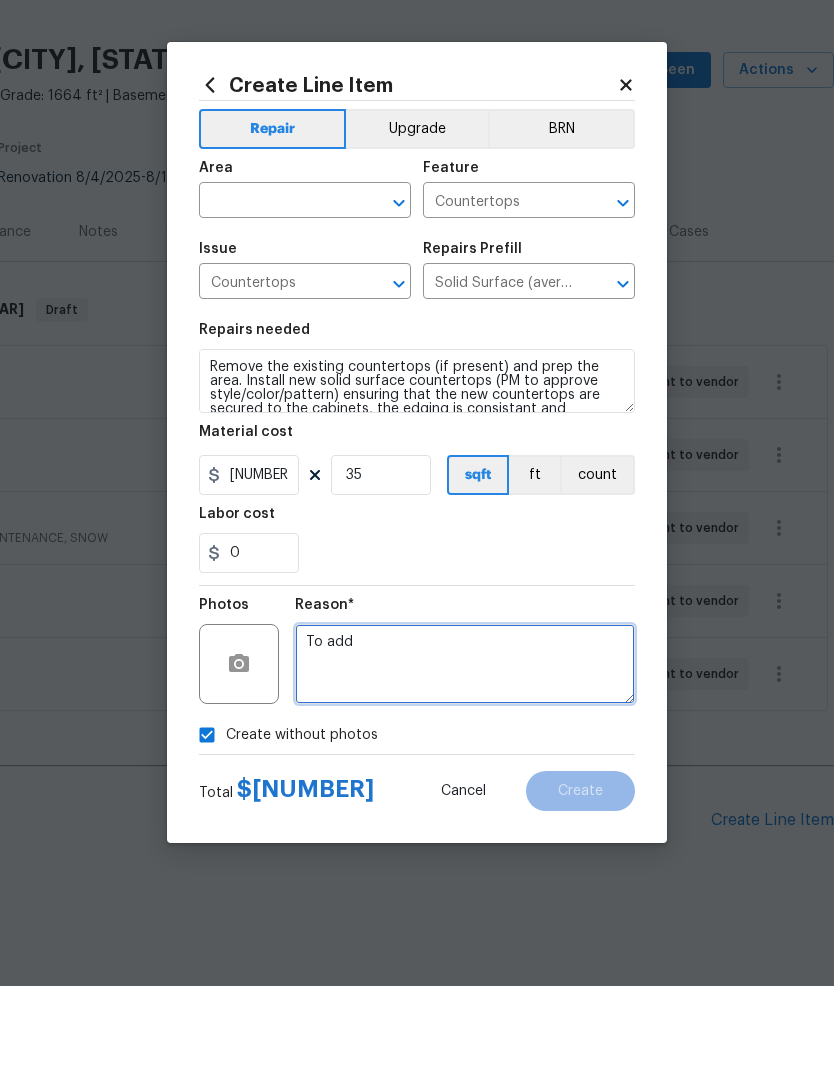 click 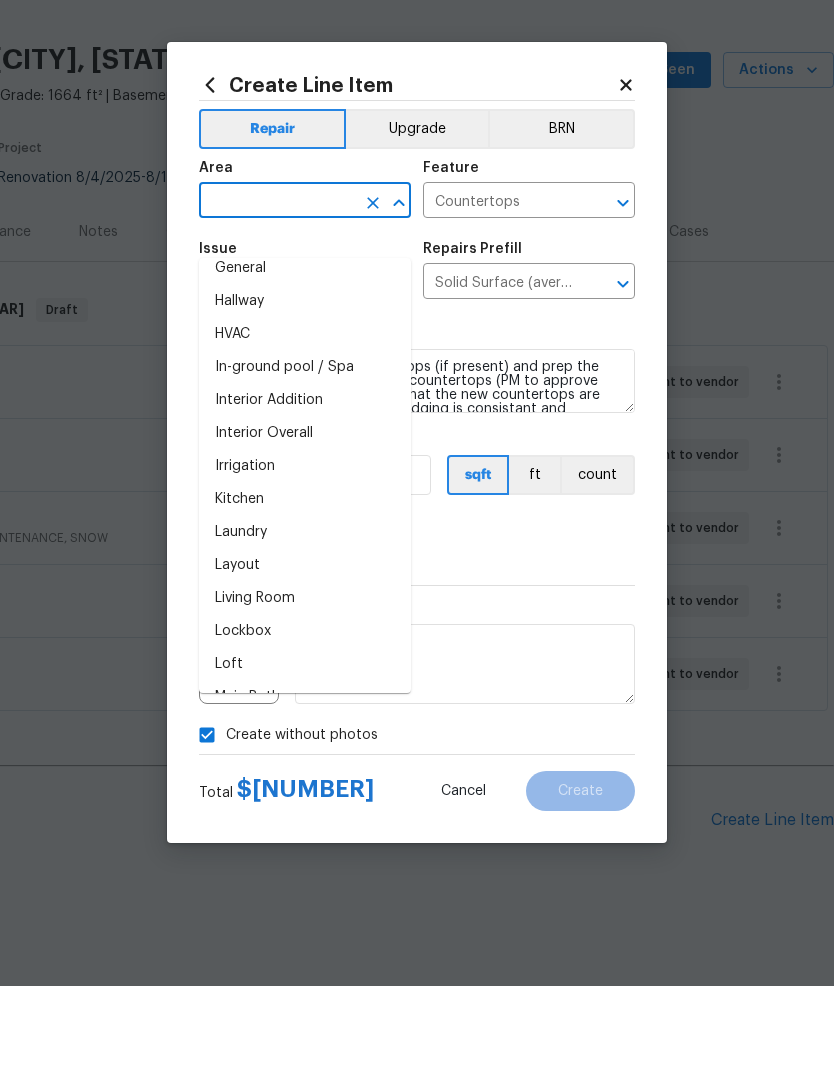 scroll, scrollTop: 643, scrollLeft: 0, axis: vertical 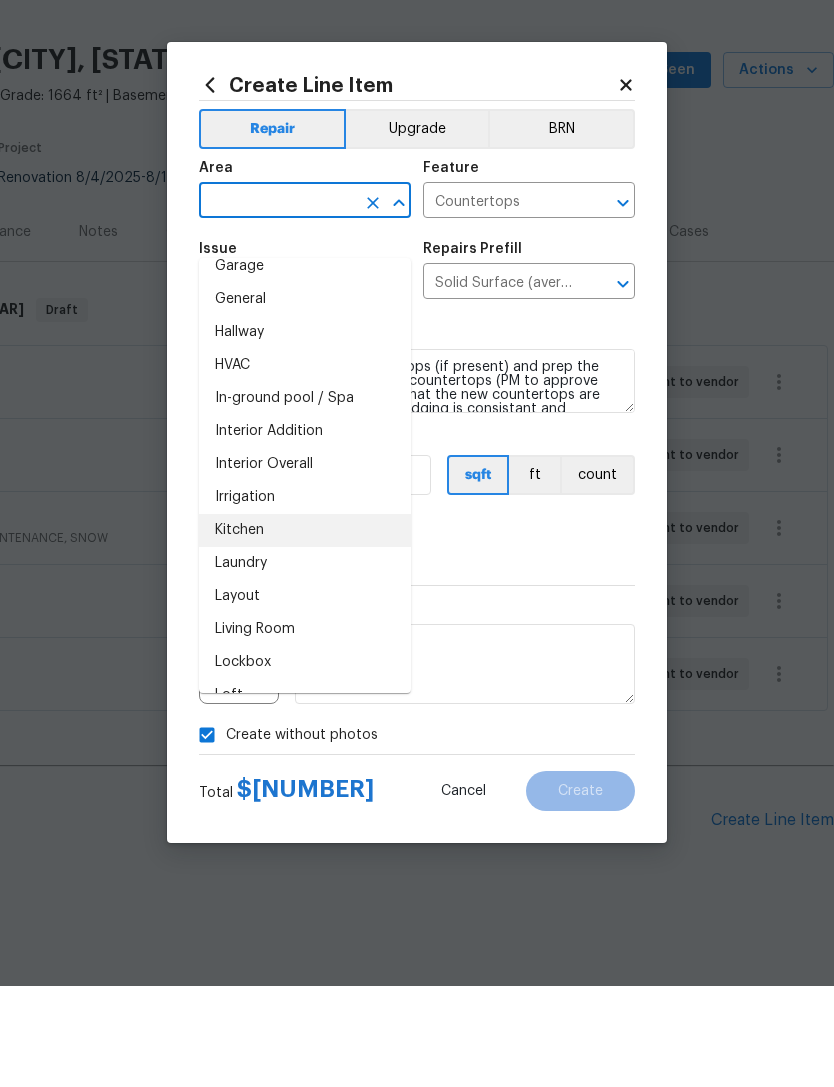 click on "Kitchen" at bounding box center (305, 631) 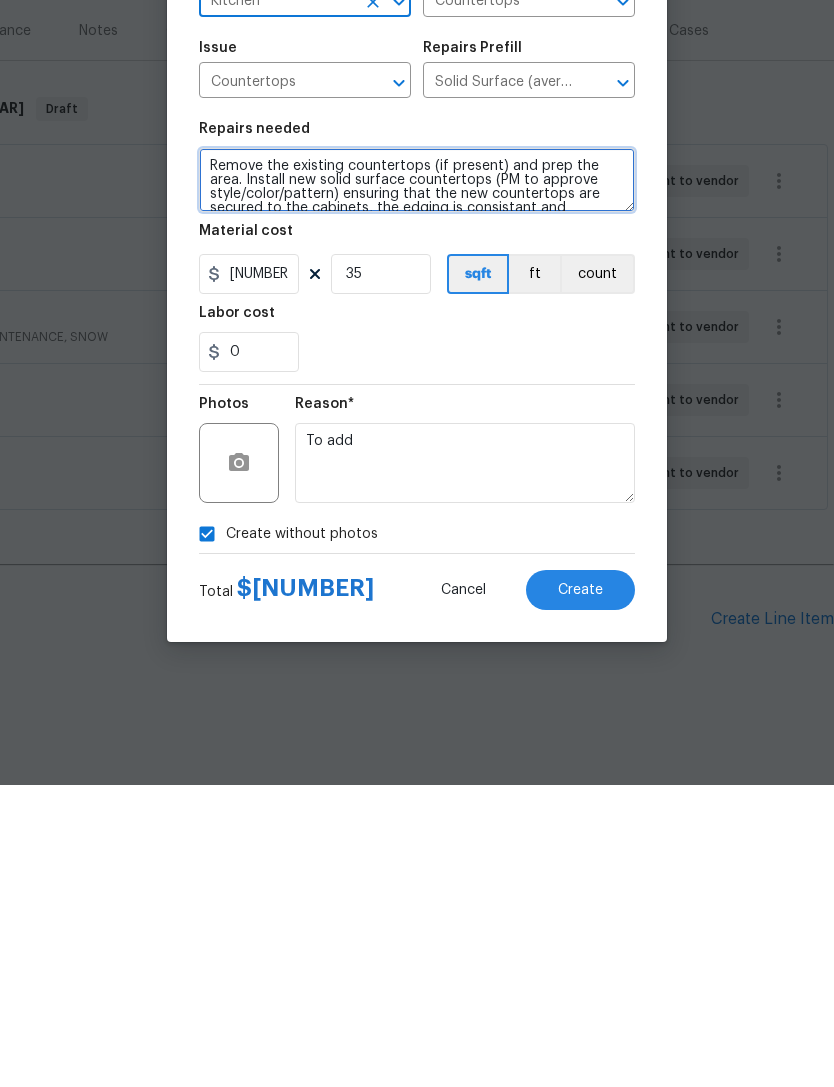 click on "Remove the existing countertops (if present) and prep the area. Install new solid surface countertops (PM to approve style/color/pattern) ensuring that the new countertops are secured to the cabinets, the edging is consistant and professionally finished. Haul away and dispose of all debris properly. (AVERAGE)" at bounding box center [417, 482] 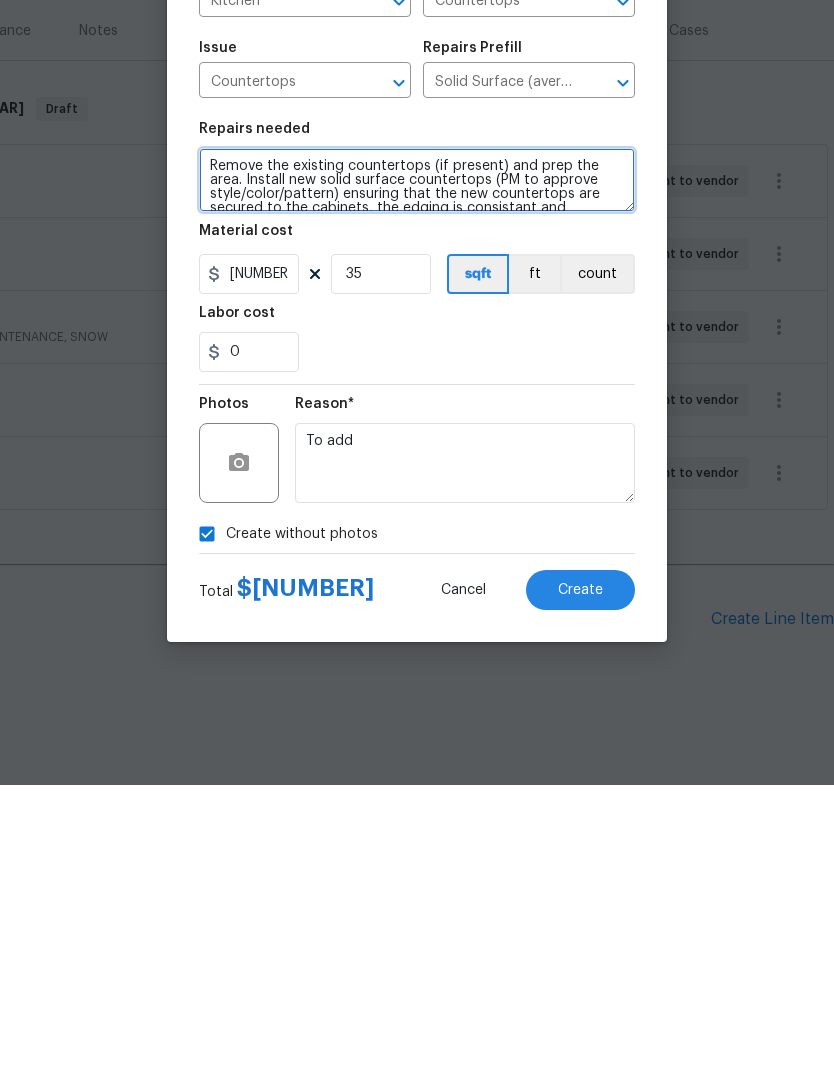 scroll, scrollTop: 0, scrollLeft: 0, axis: both 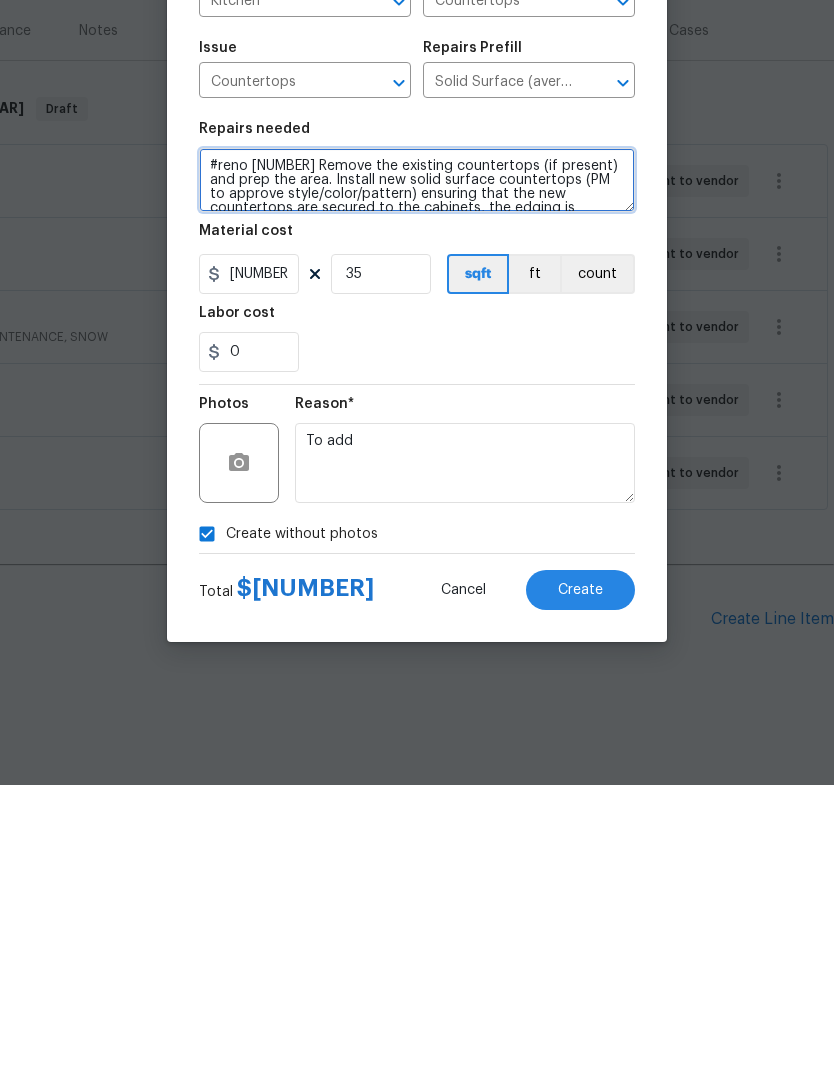 type on "#reno [NUMBER] Remove the existing countertops (if present) and prep the area. Install new solid surface countertops (PM to approve style/color/pattern) ensuring that the new countertops are secured to the cabinets, the edging is consistant and professionally finished. Haul away and dispose of all debris properly. (AVERAGE)" 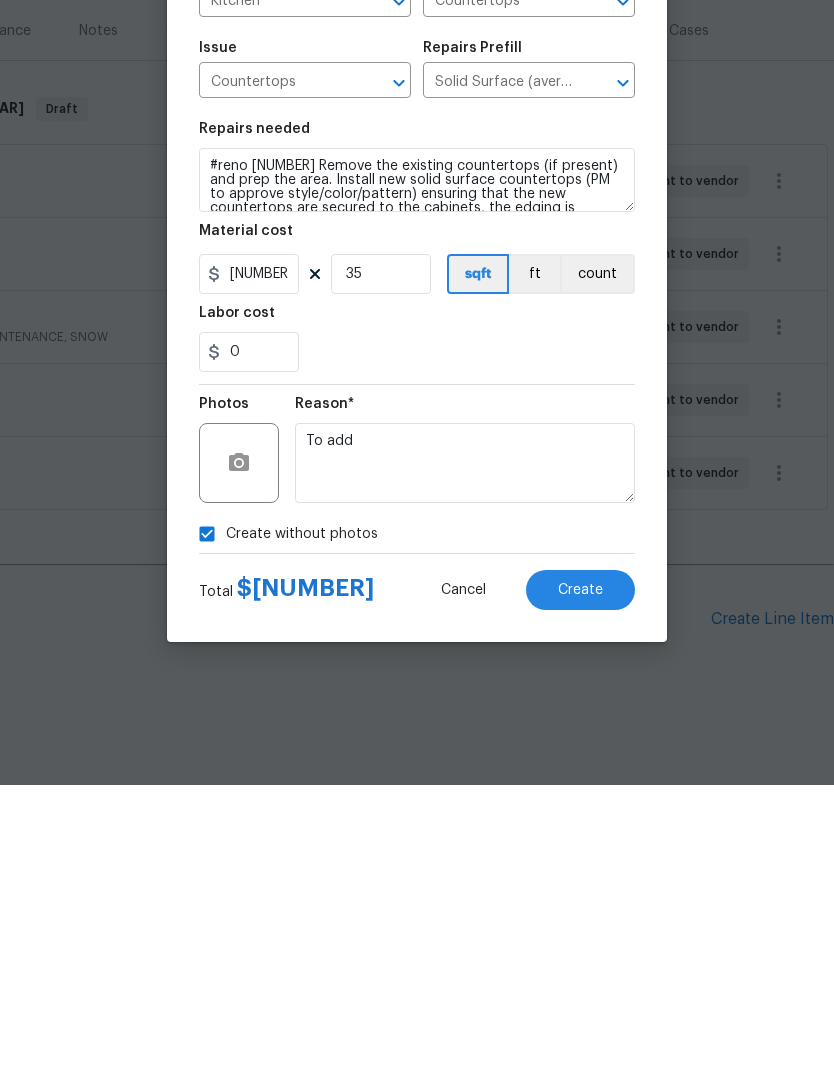 click on "Create" at bounding box center (580, 892) 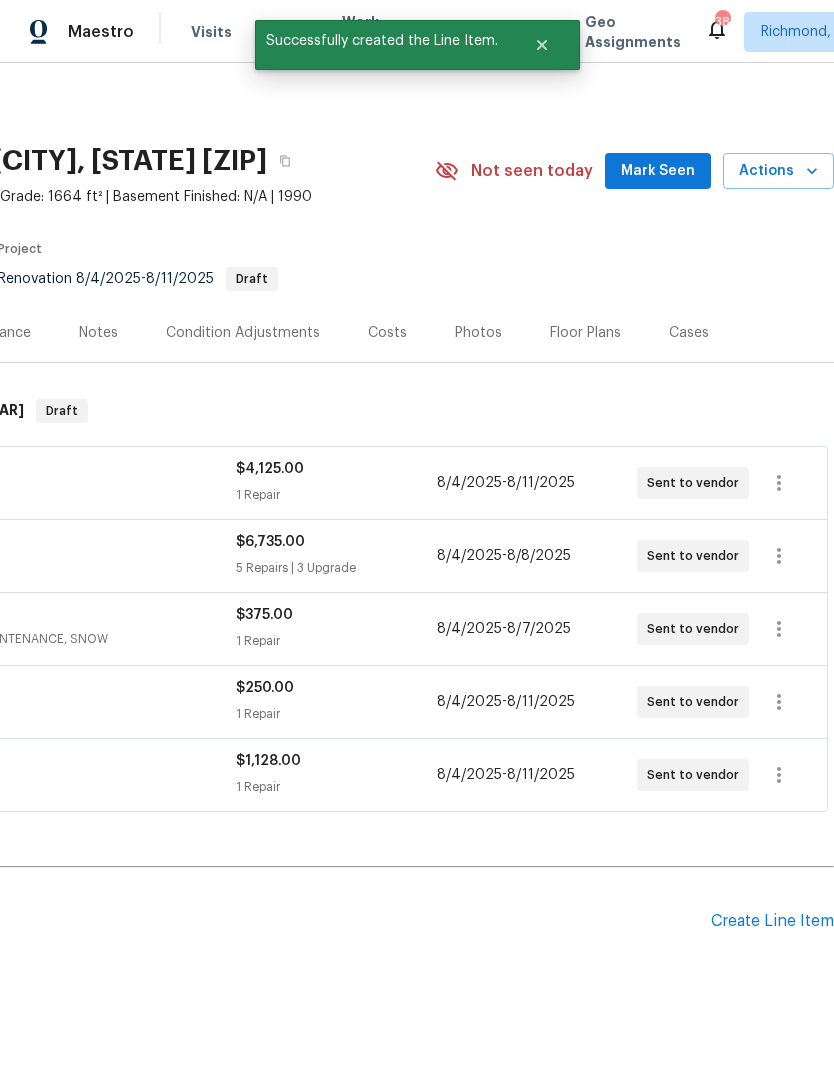 click on "Pending Line Items" at bounding box center [207, 921] 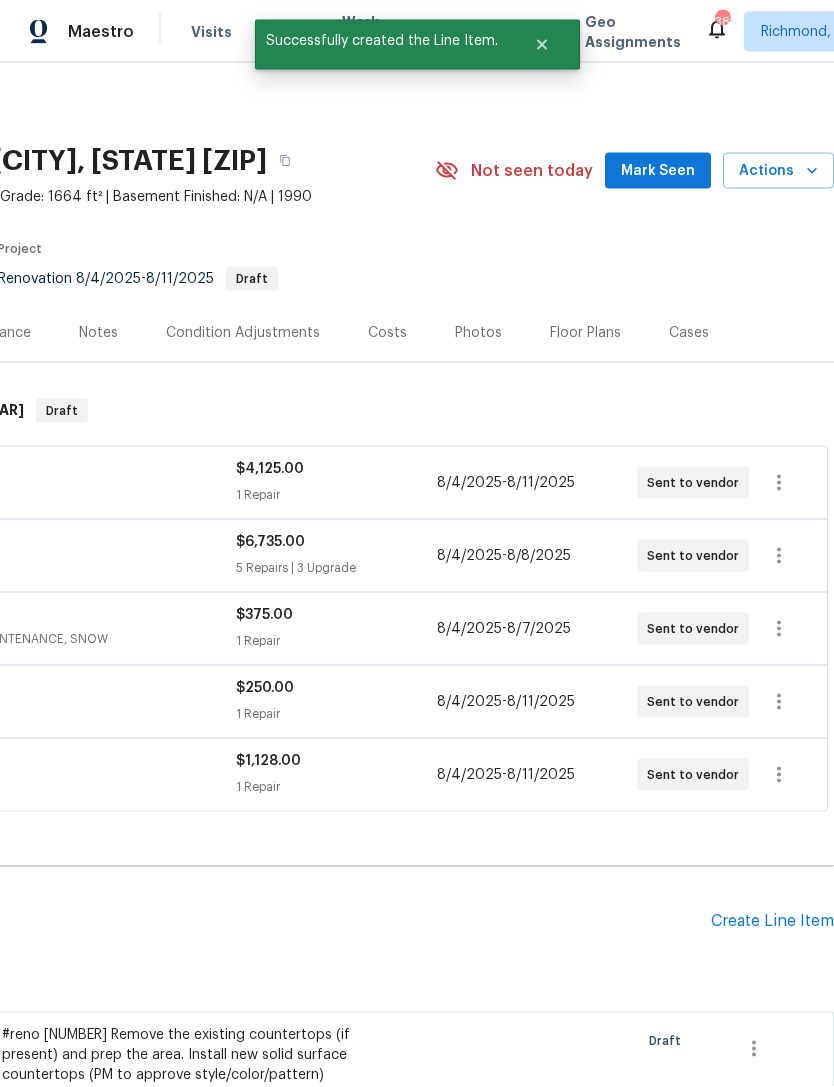 scroll, scrollTop: 56, scrollLeft: 0, axis: vertical 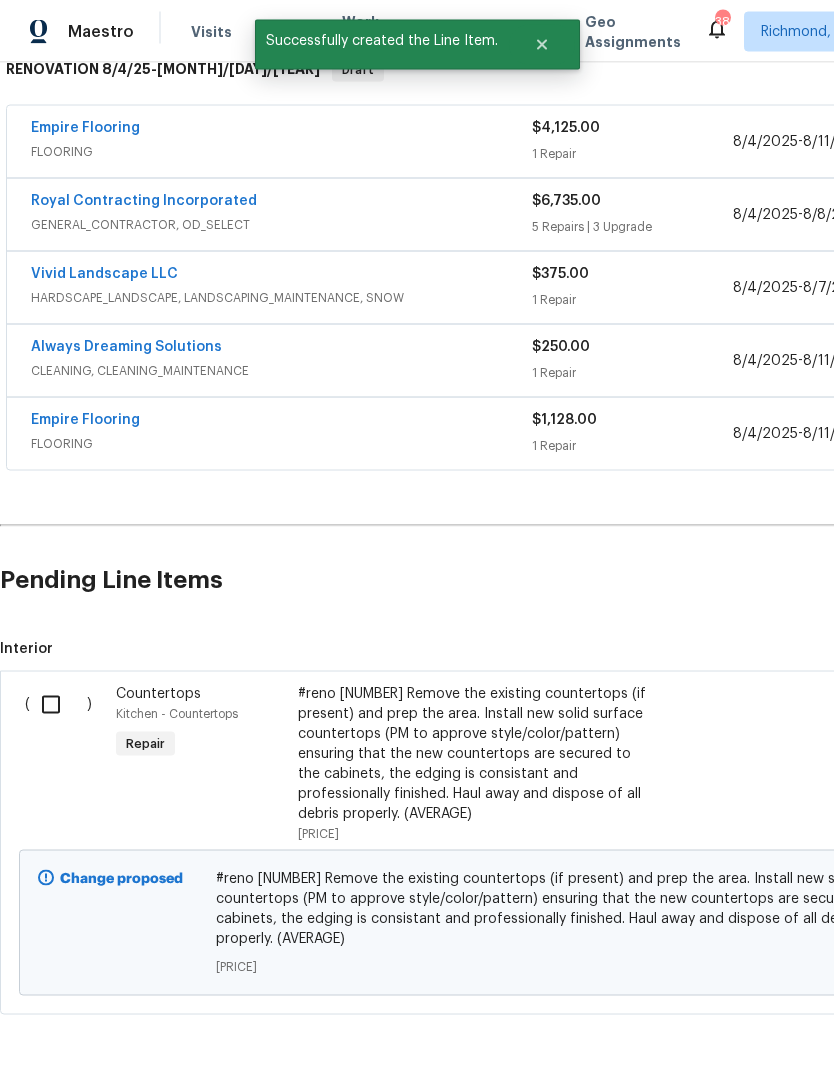 click at bounding box center (58, 705) 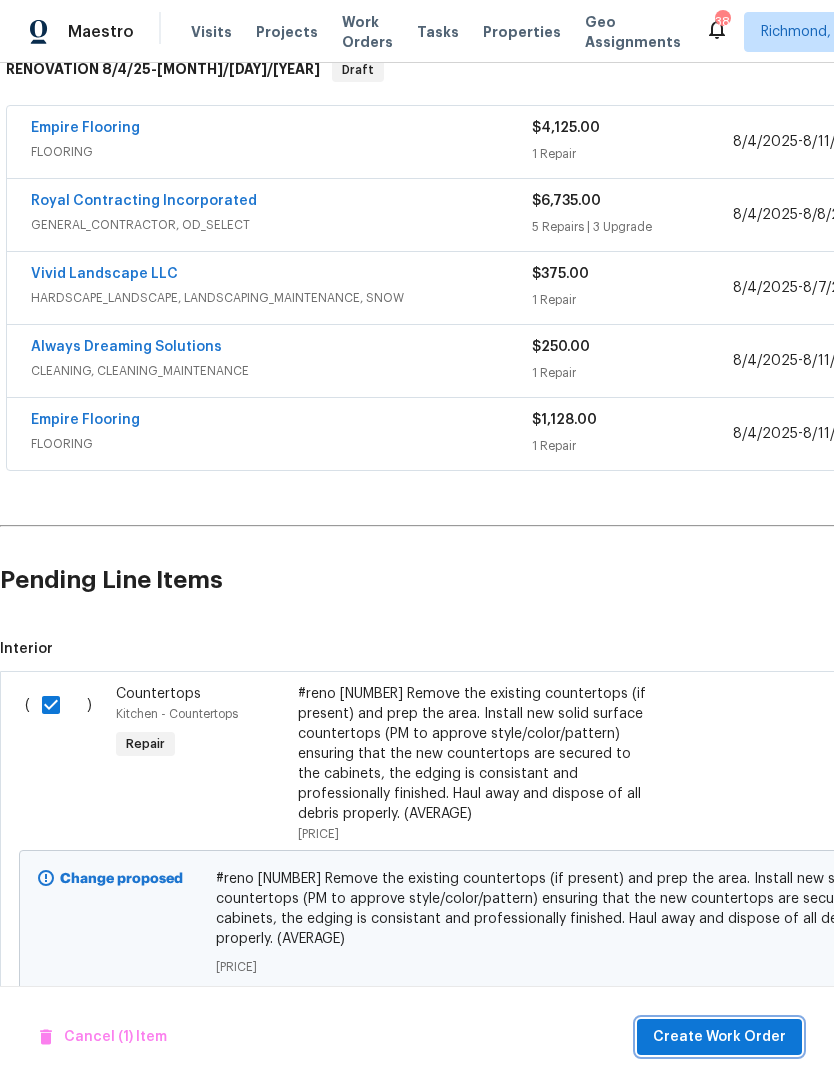 click on "Create Work Order" at bounding box center [719, 1037] 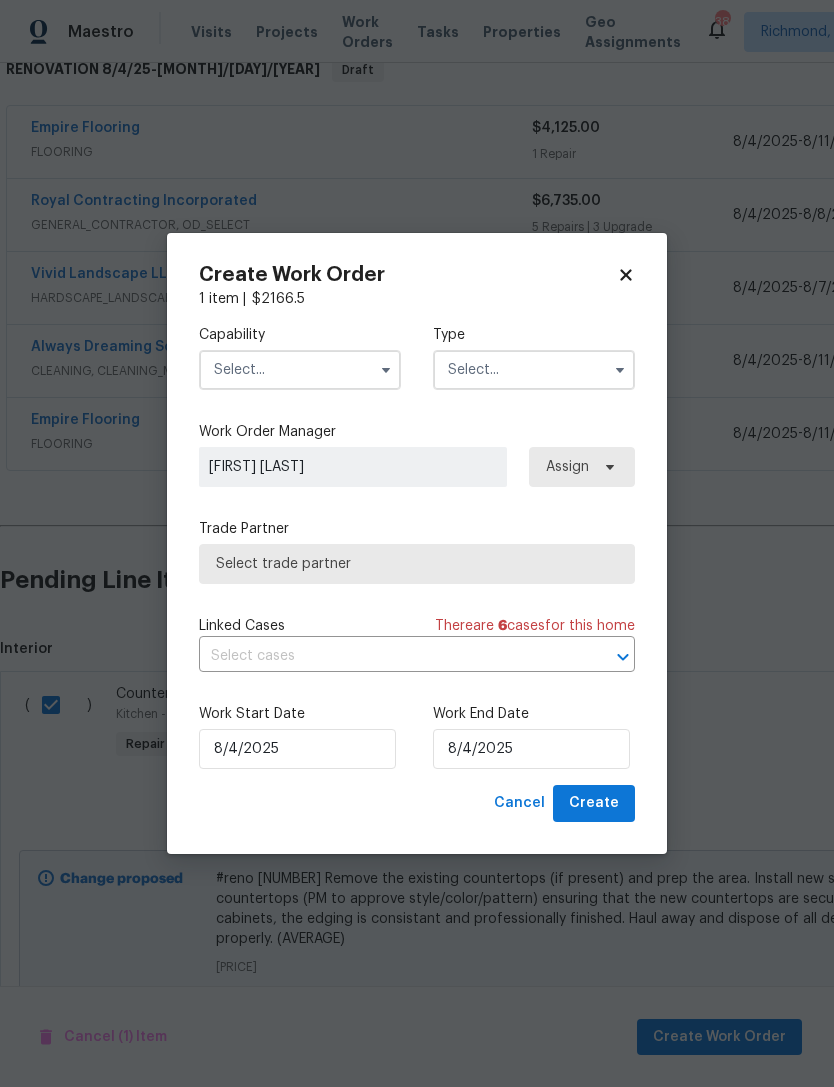 click at bounding box center (300, 370) 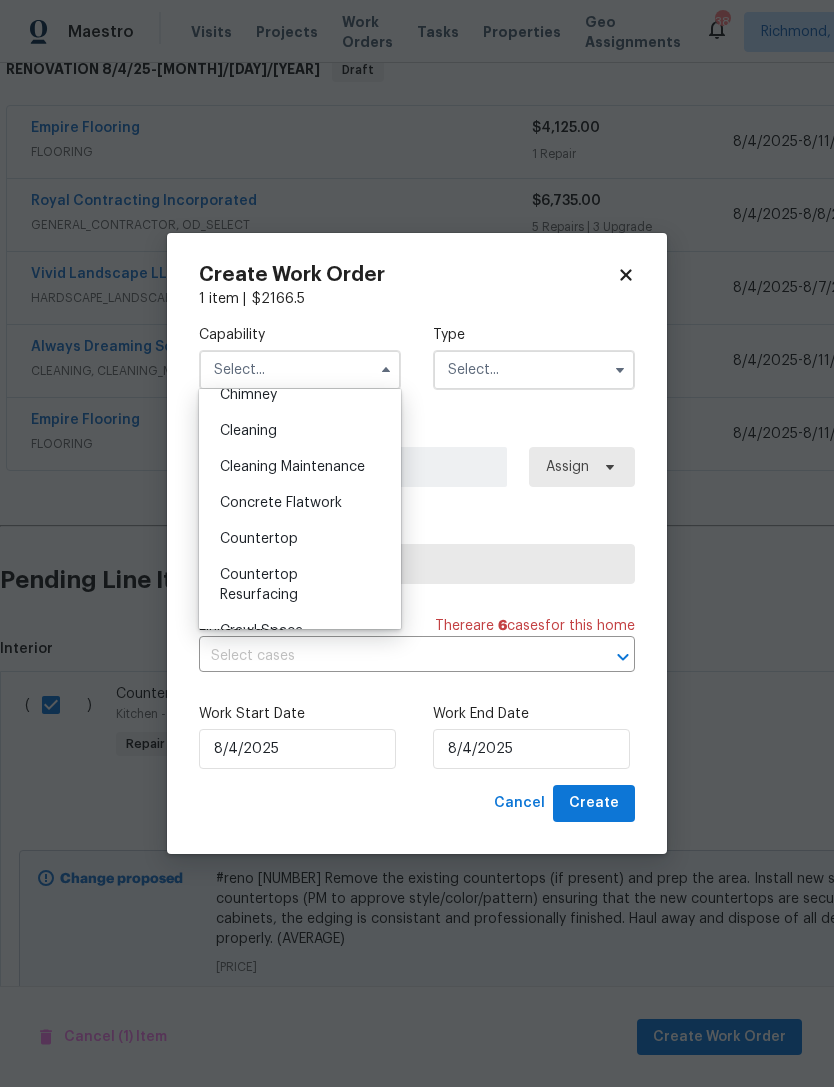scroll, scrollTop: 270, scrollLeft: 0, axis: vertical 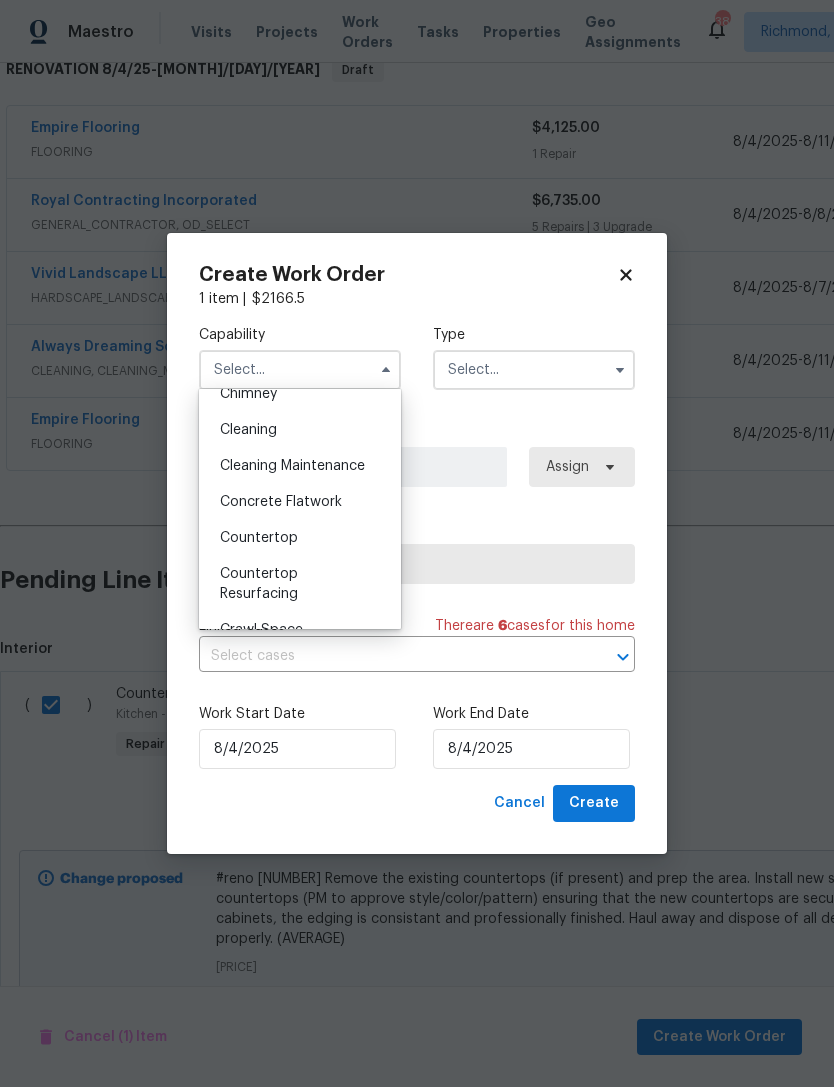 click on "Countertop" at bounding box center (259, 538) 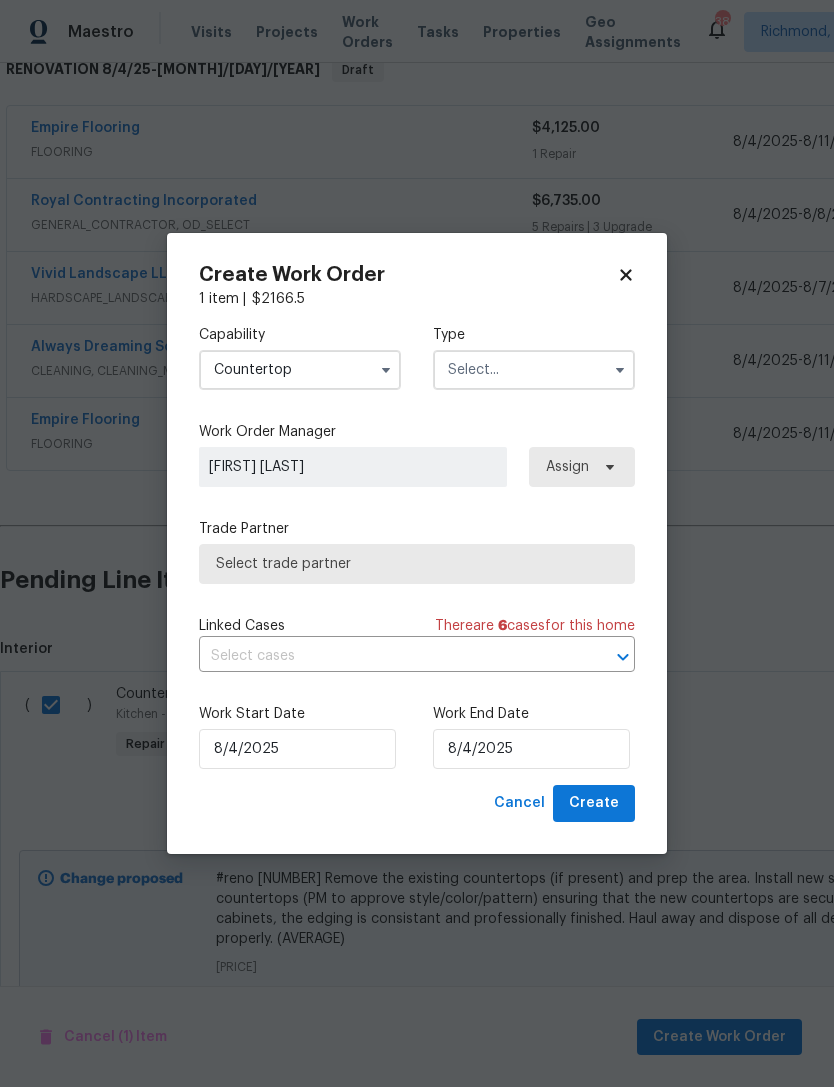 click at bounding box center (534, 370) 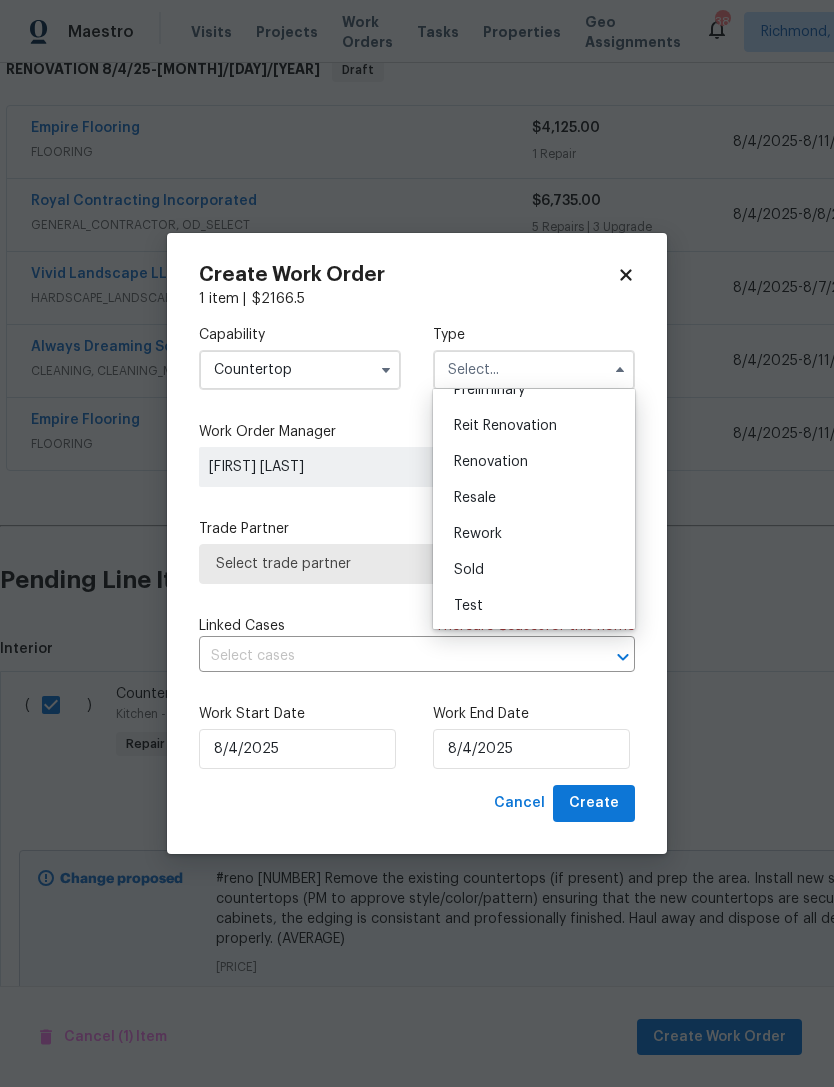scroll, scrollTop: 454, scrollLeft: 0, axis: vertical 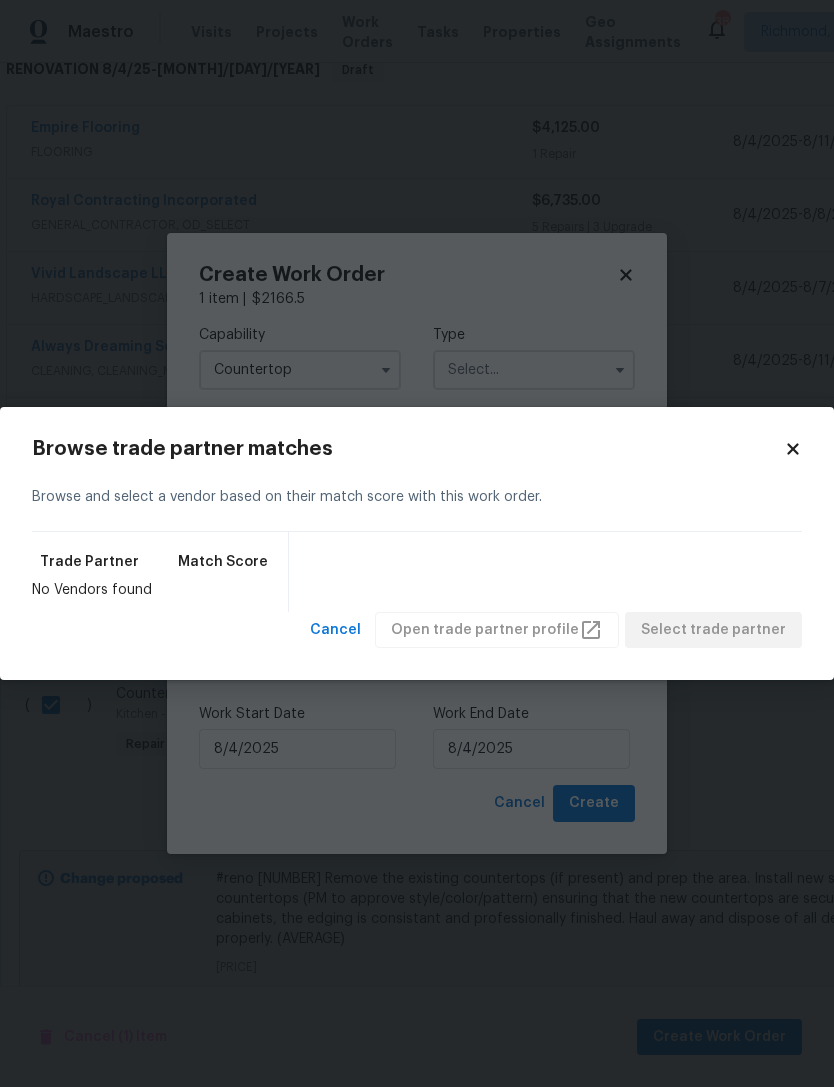 click on "Browse trade partner matches Browse and select a vendor based on their match score with this work order. Trade Partner Match Score No Vendors found Cancel Open trade partner profile Select trade partner" at bounding box center [417, 544] 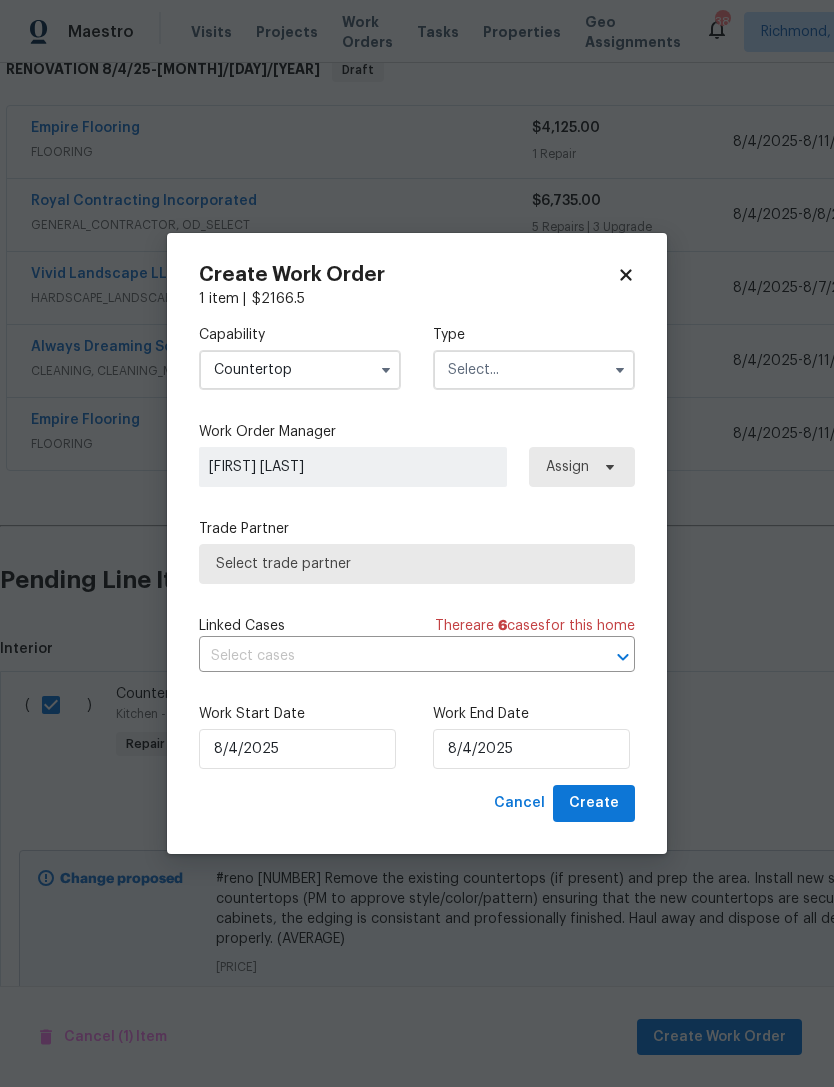 click at bounding box center (534, 370) 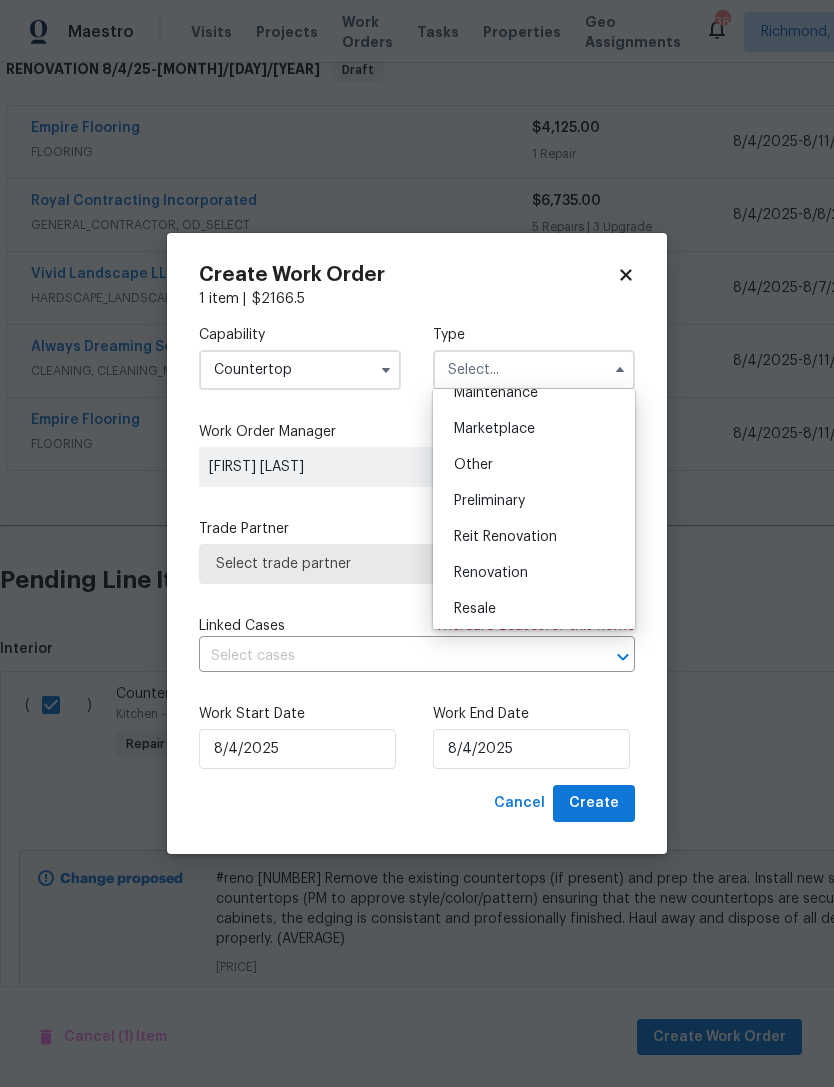 scroll, scrollTop: 344, scrollLeft: 0, axis: vertical 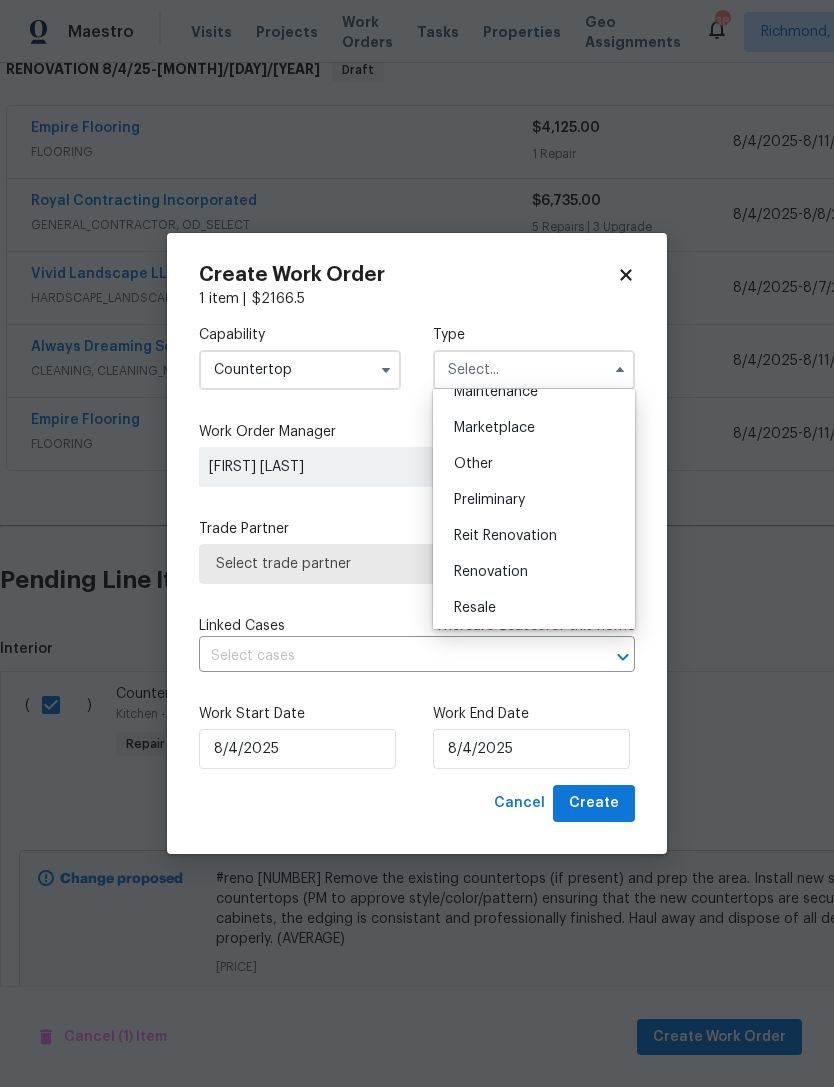 click on "Renovation" at bounding box center [491, 572] 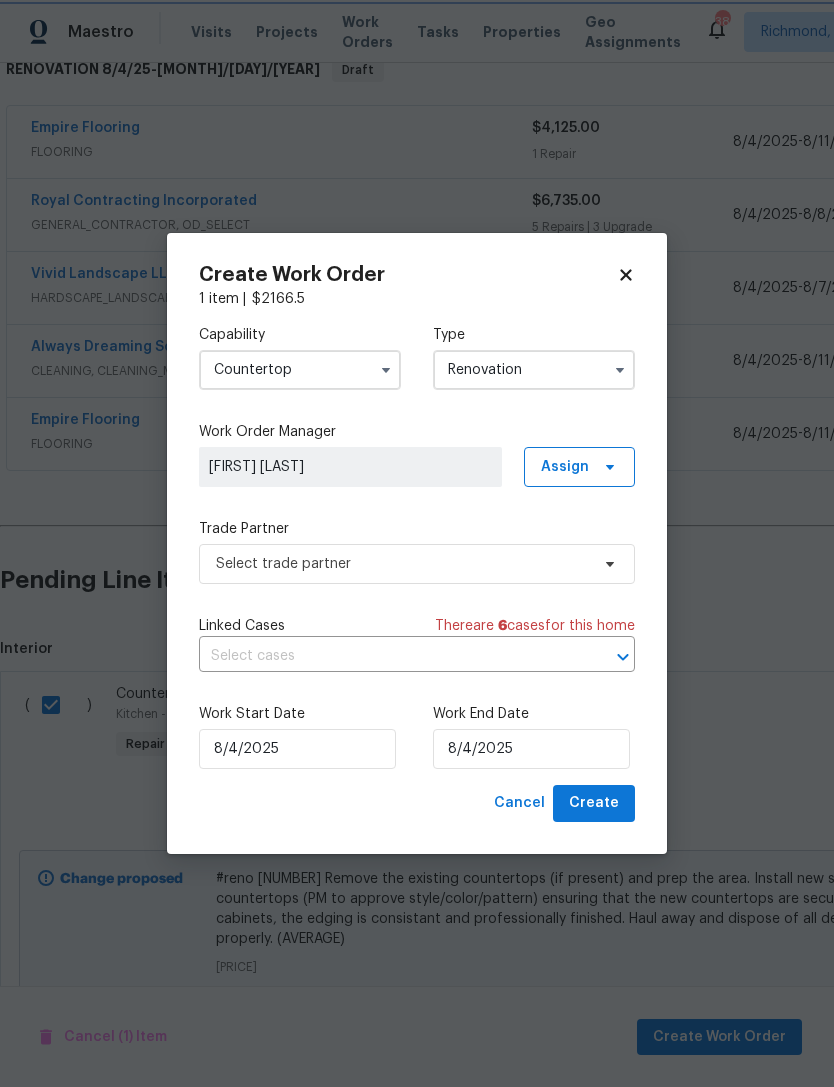 type on "Renovation" 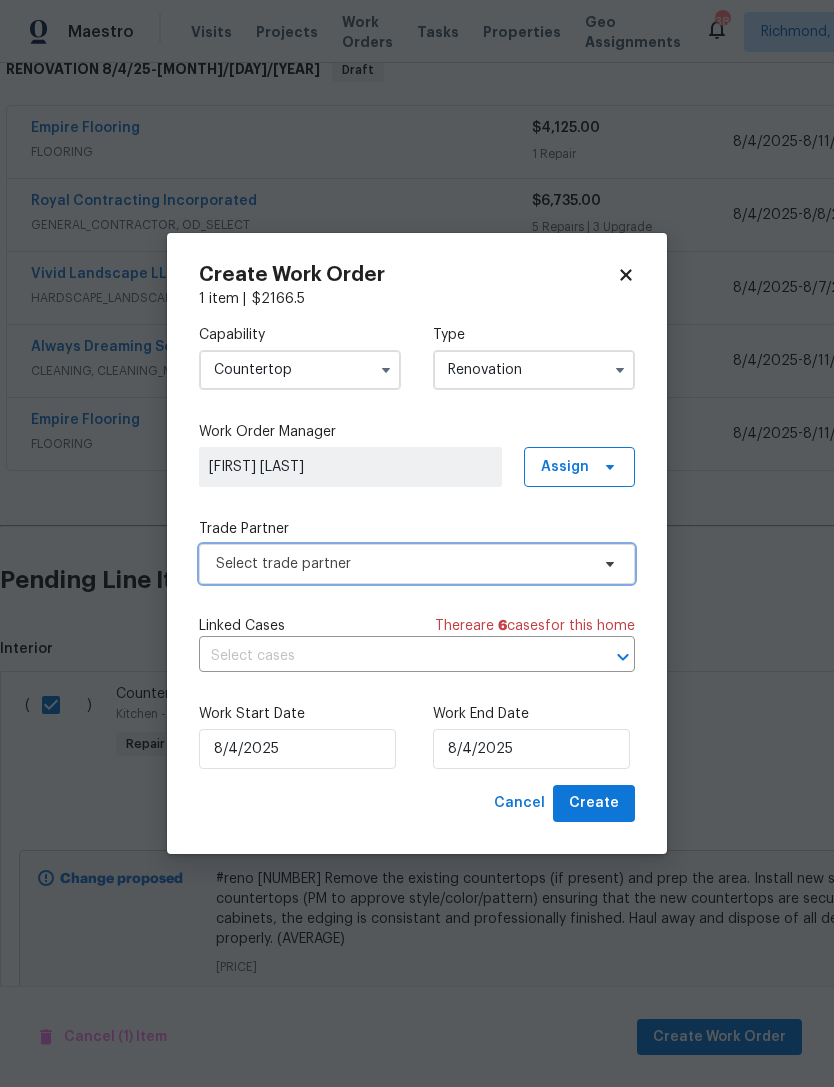 click 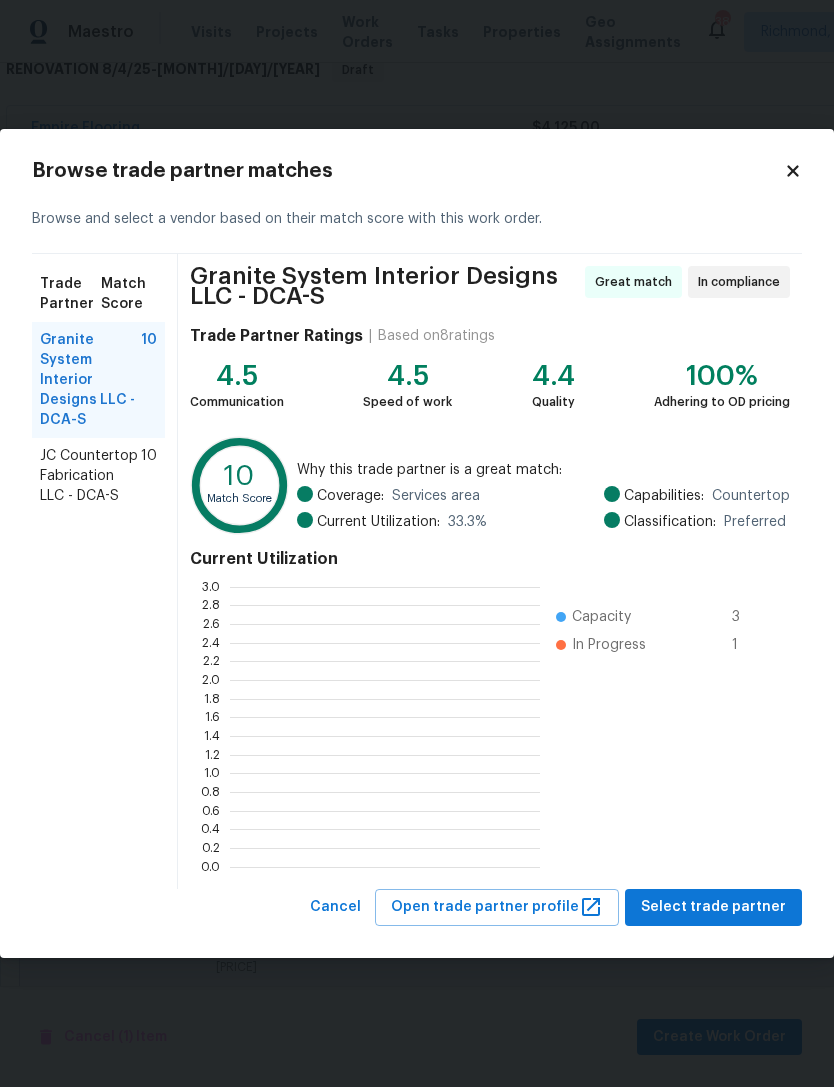 scroll, scrollTop: 280, scrollLeft: 310, axis: both 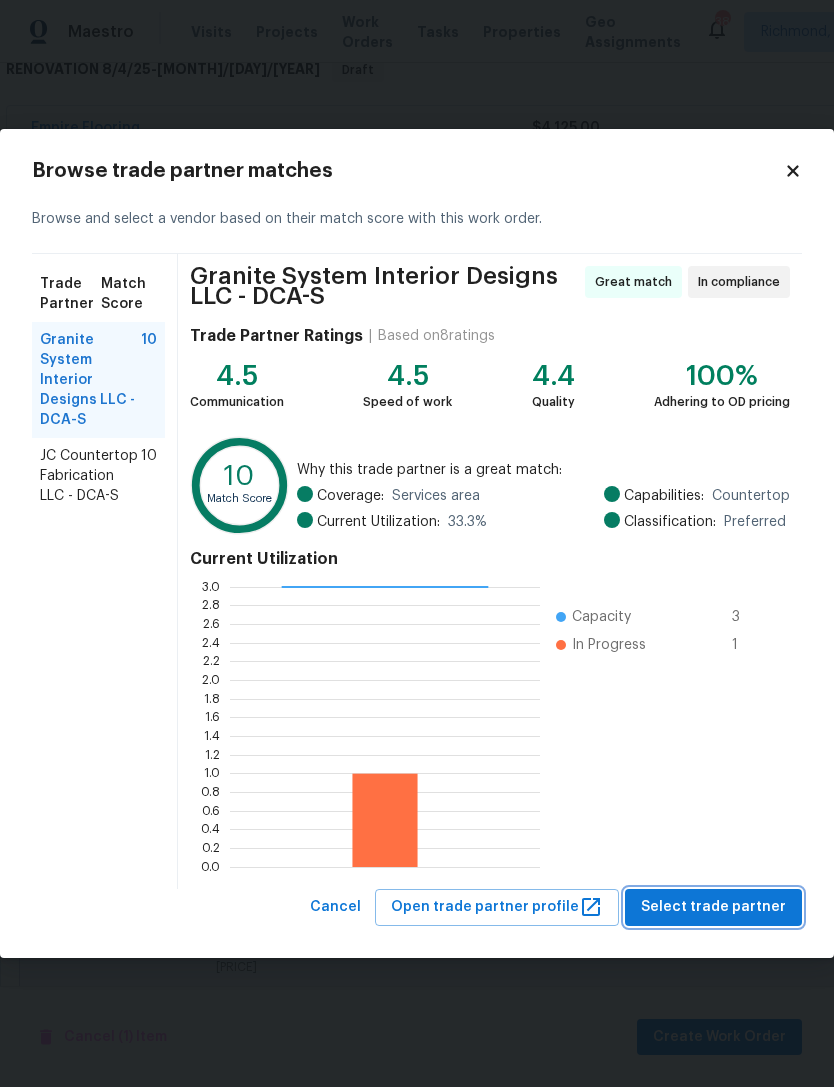 click on "Select trade partner" at bounding box center (713, 907) 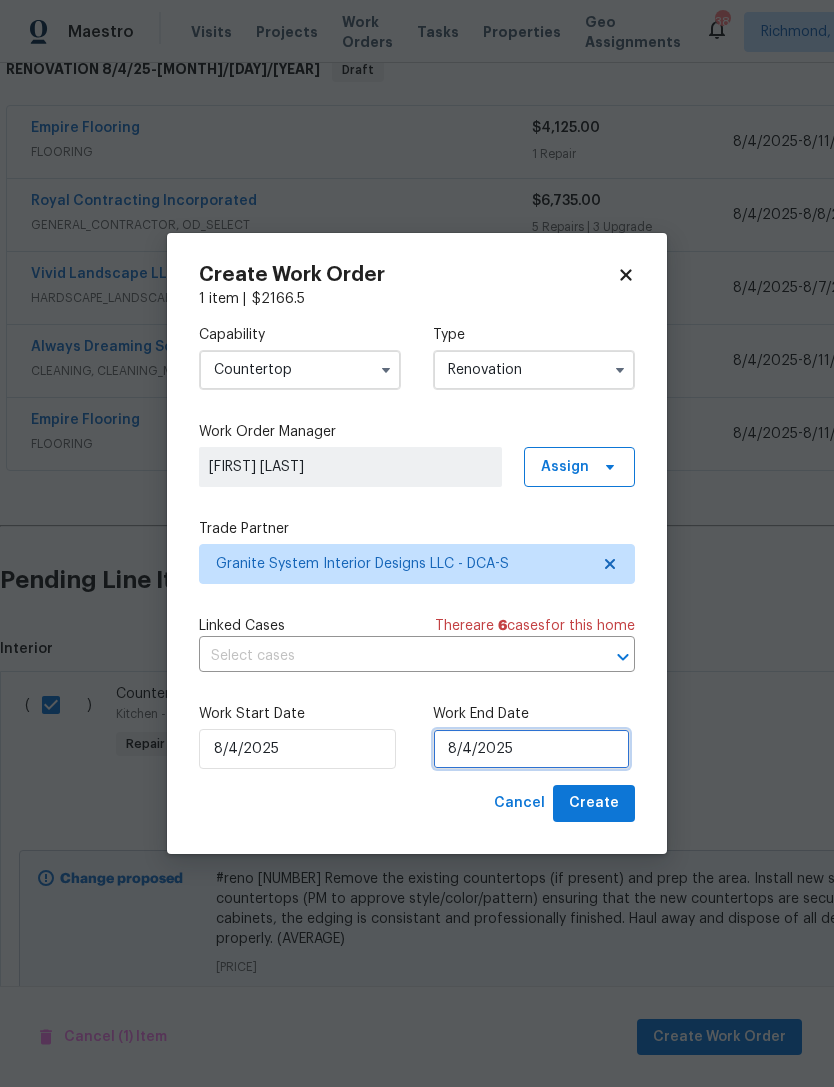 click on "8/4/2025" at bounding box center (531, 749) 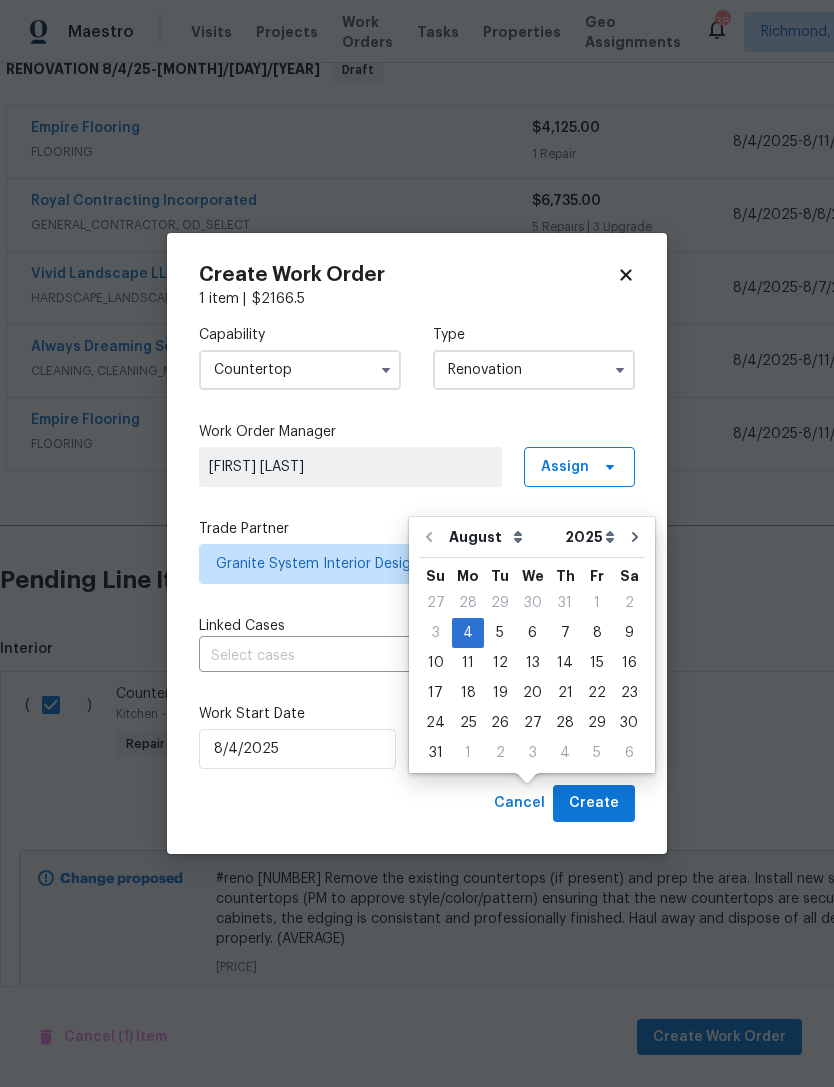 scroll, scrollTop: 64, scrollLeft: 0, axis: vertical 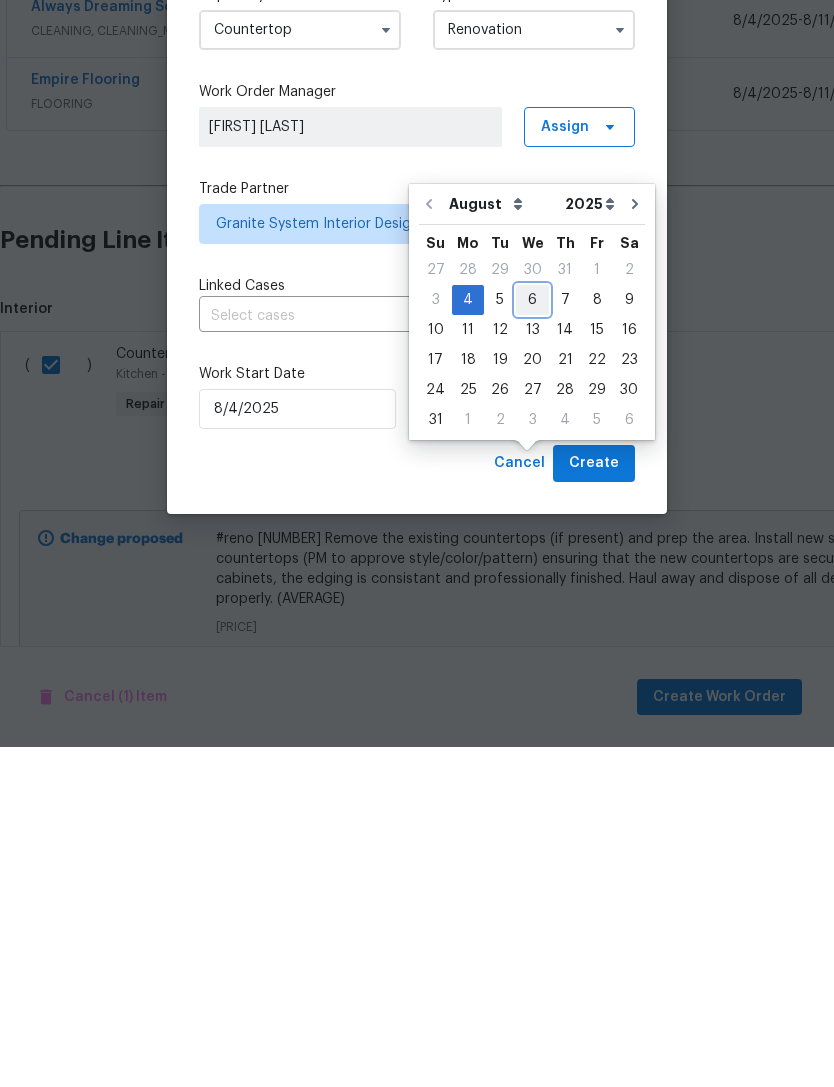 click on "6" at bounding box center [532, 640] 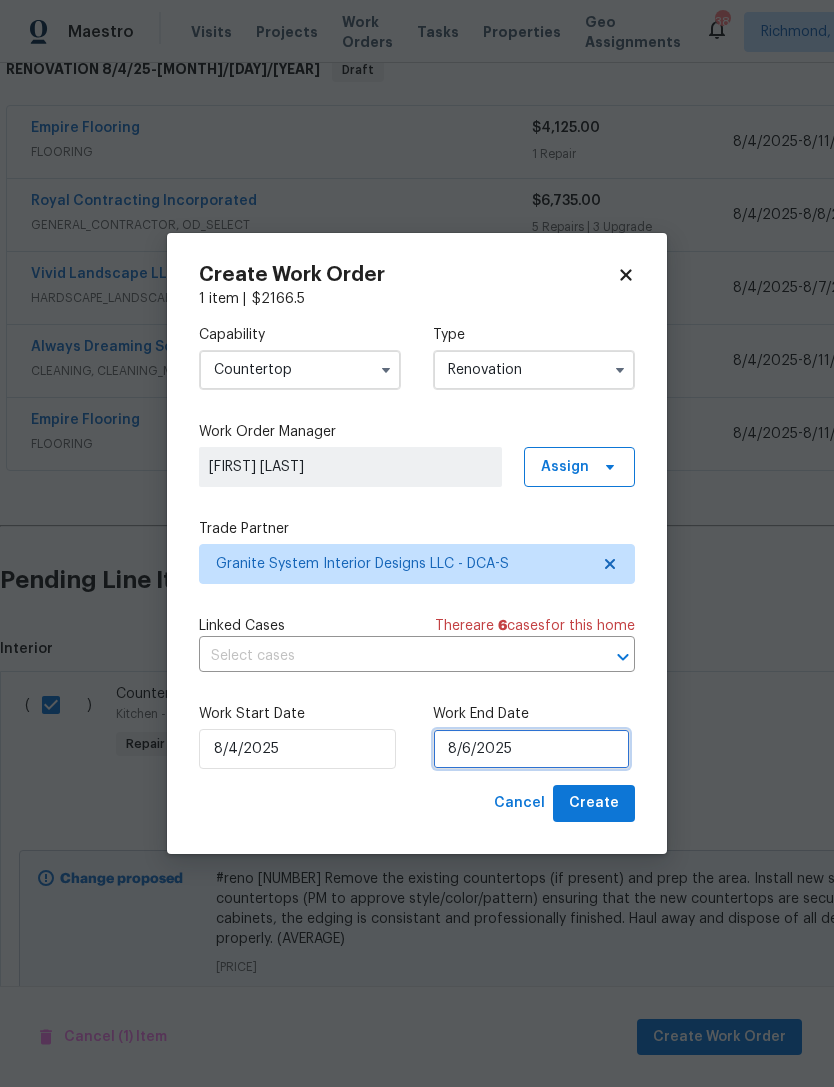 click on "8/6/2025" at bounding box center [531, 749] 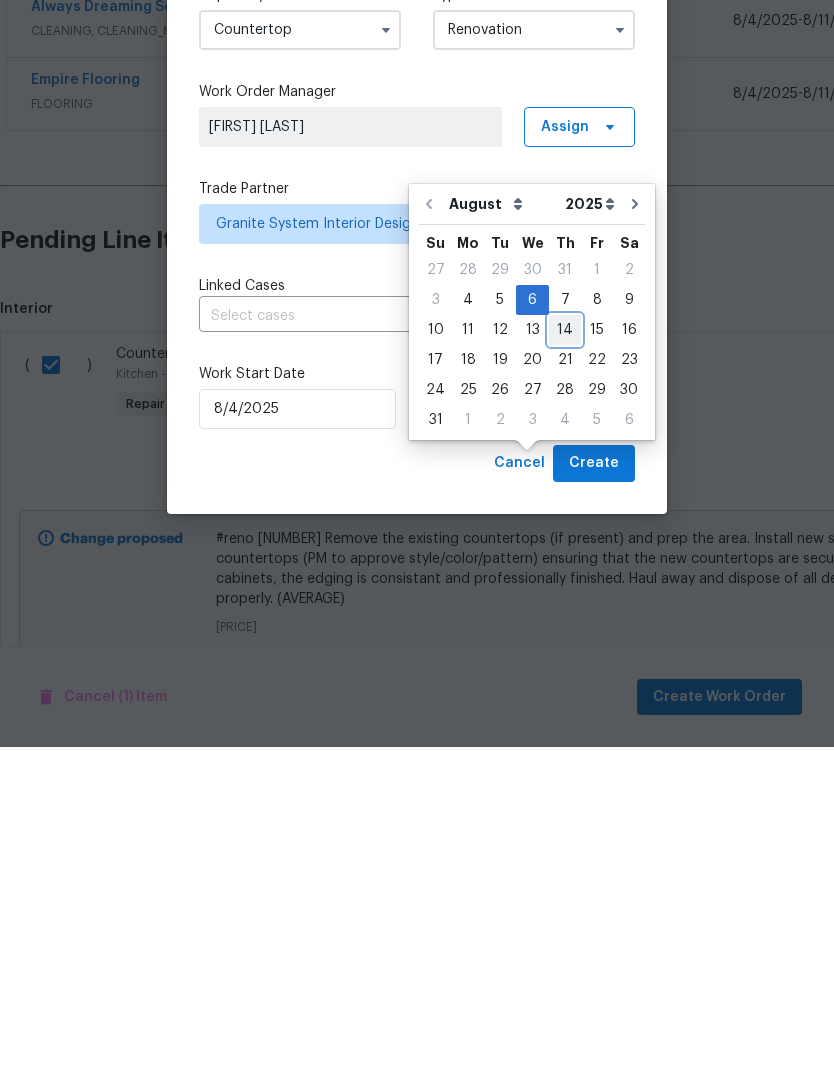 click on "14" at bounding box center [565, 670] 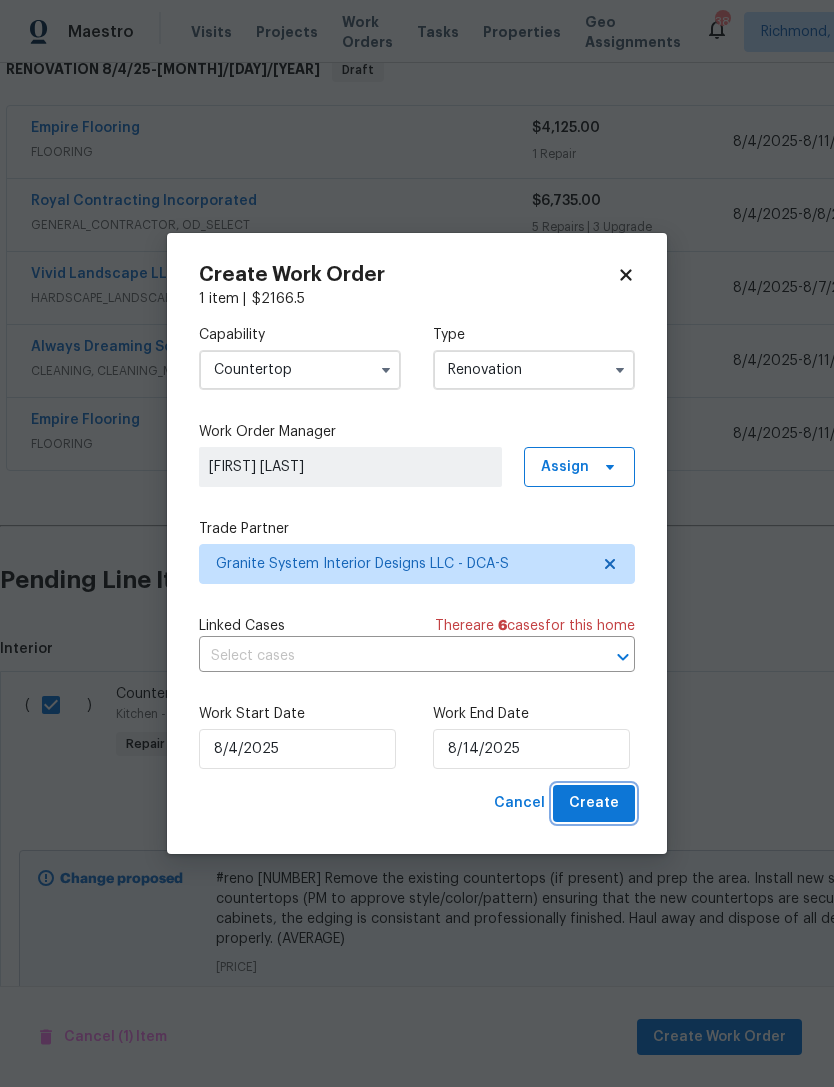 click on "Create" at bounding box center [594, 803] 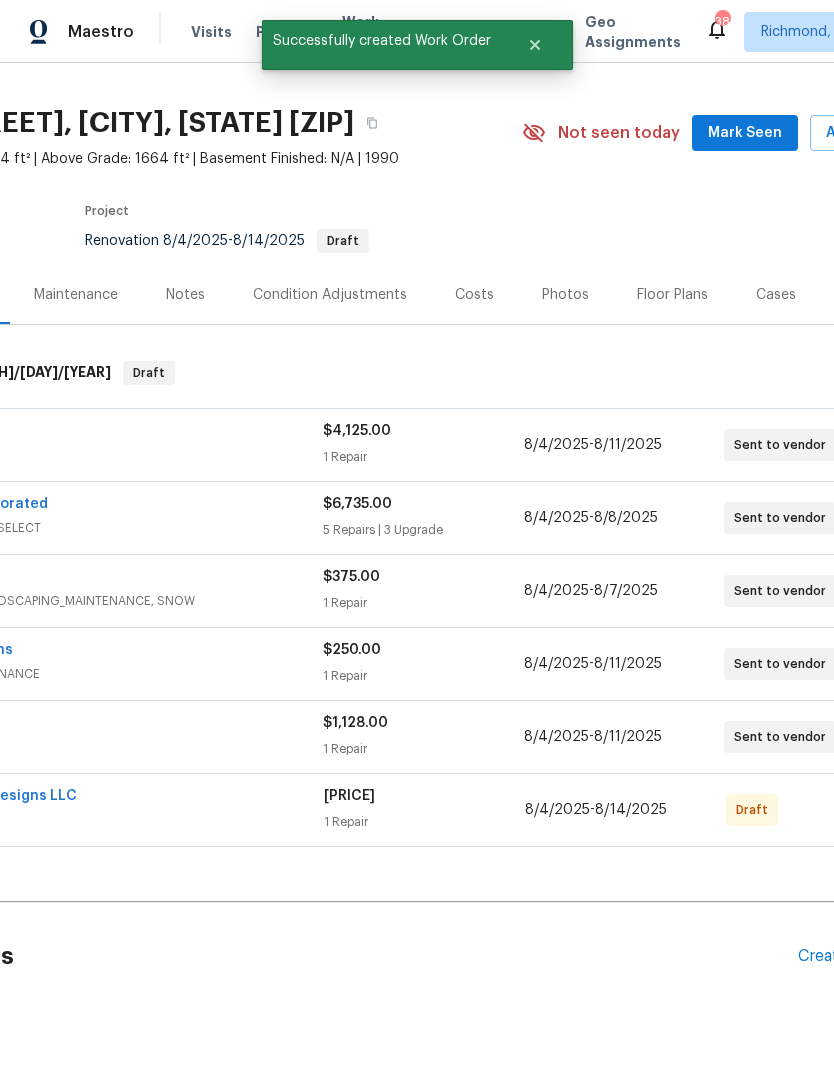 scroll, scrollTop: 38, scrollLeft: 207, axis: both 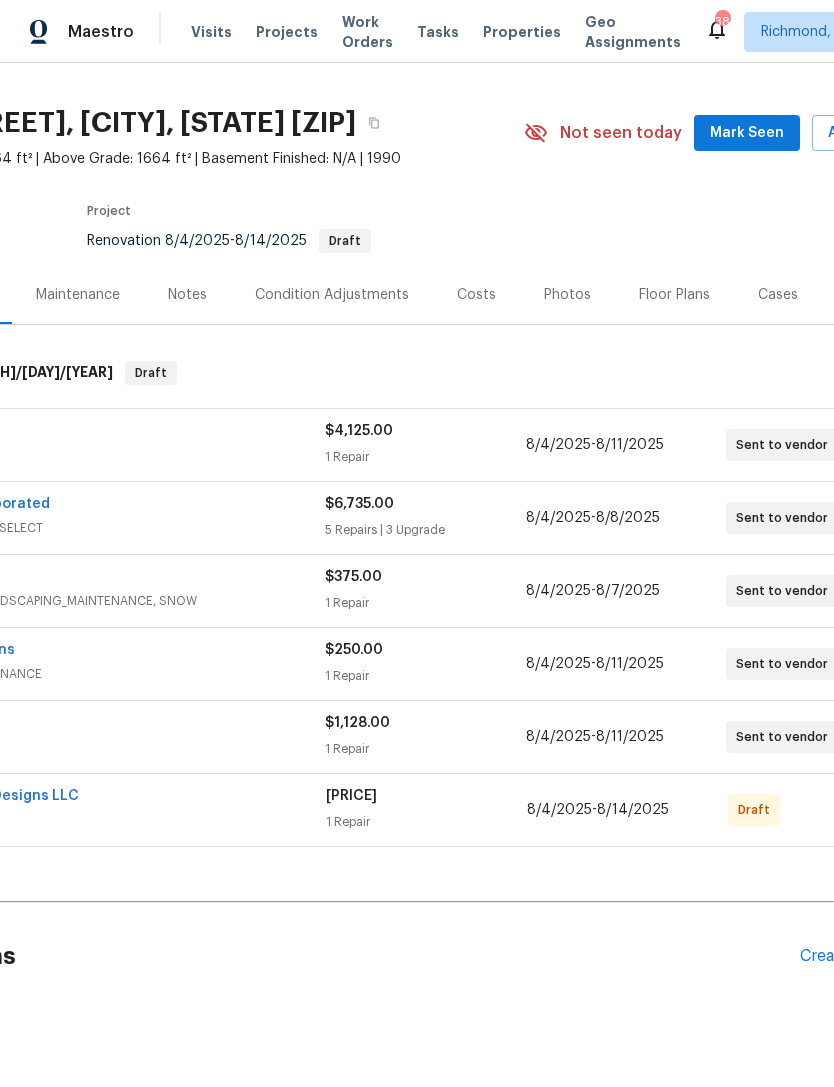 click on "Draft" at bounding box center [778, 810] 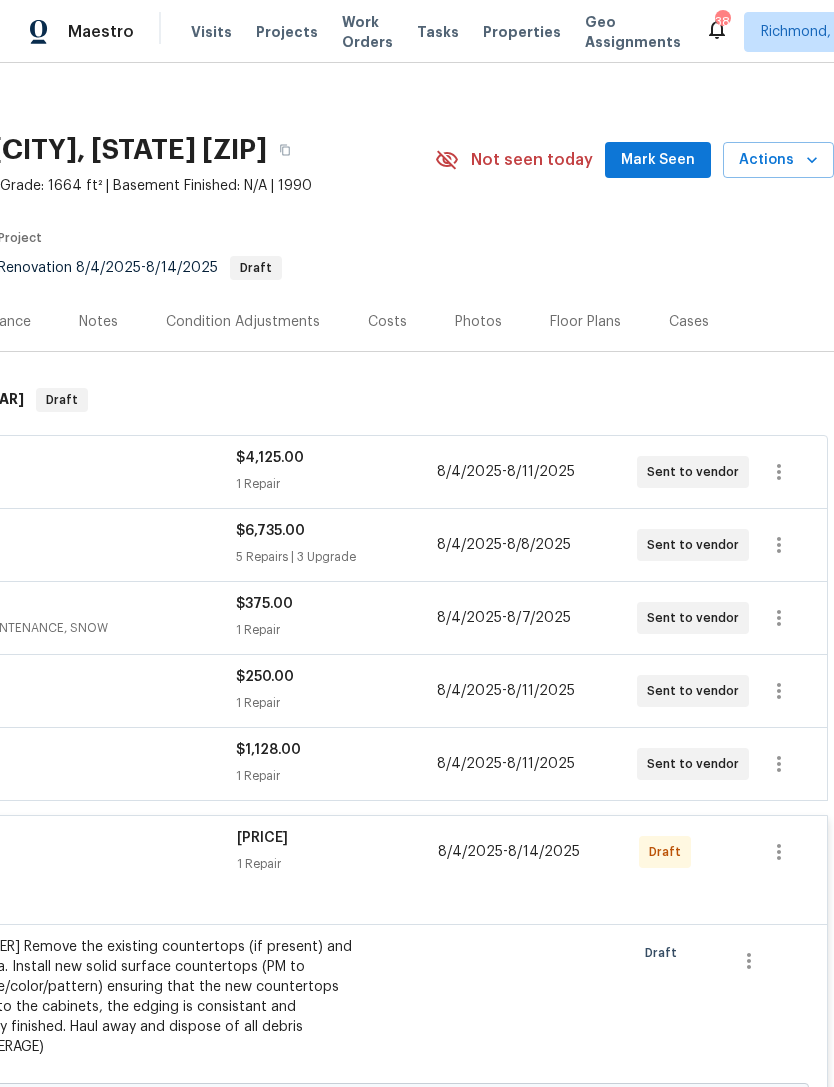 scroll, scrollTop: 10, scrollLeft: 296, axis: both 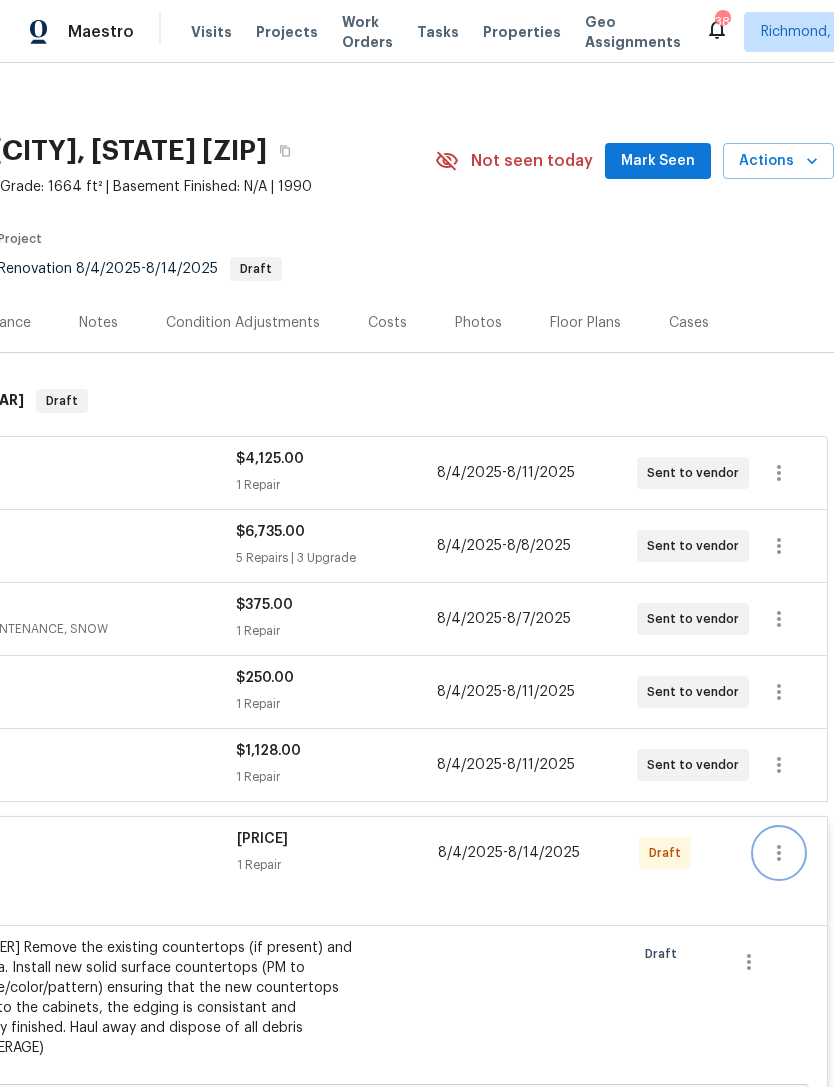 click 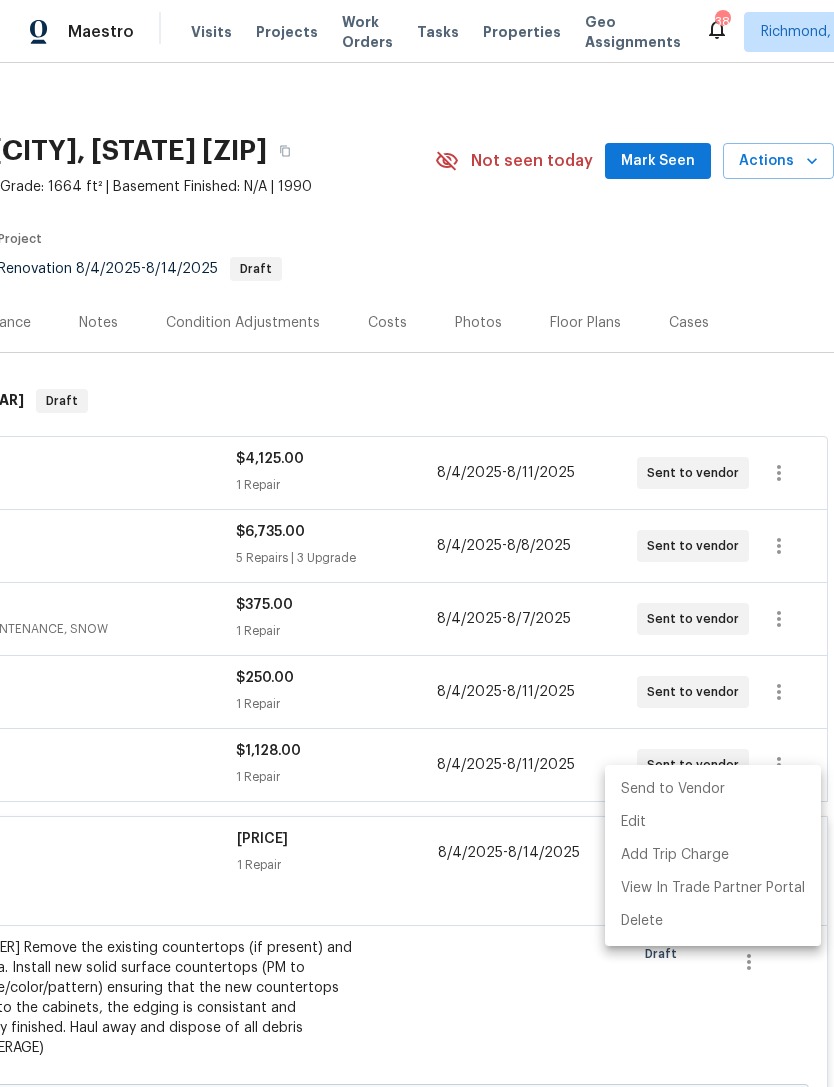 click on "Send to Vendor" at bounding box center (713, 789) 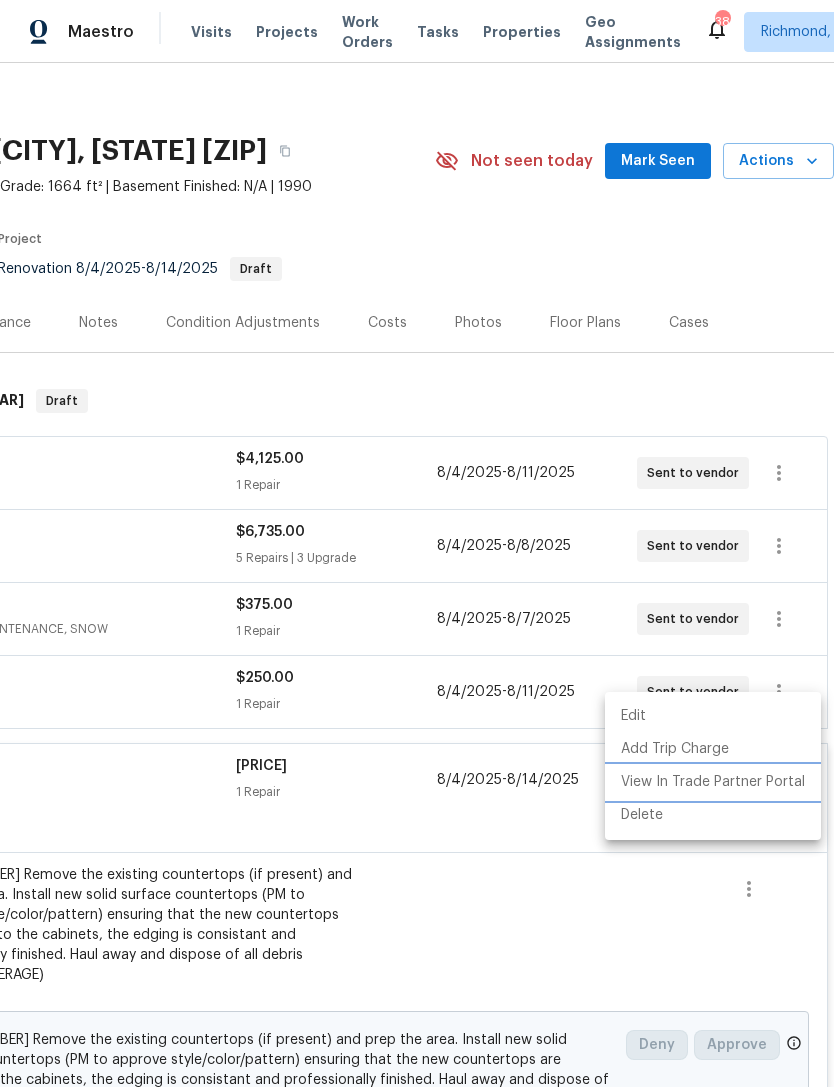 click on "View In Trade Partner Portal" at bounding box center [713, 782] 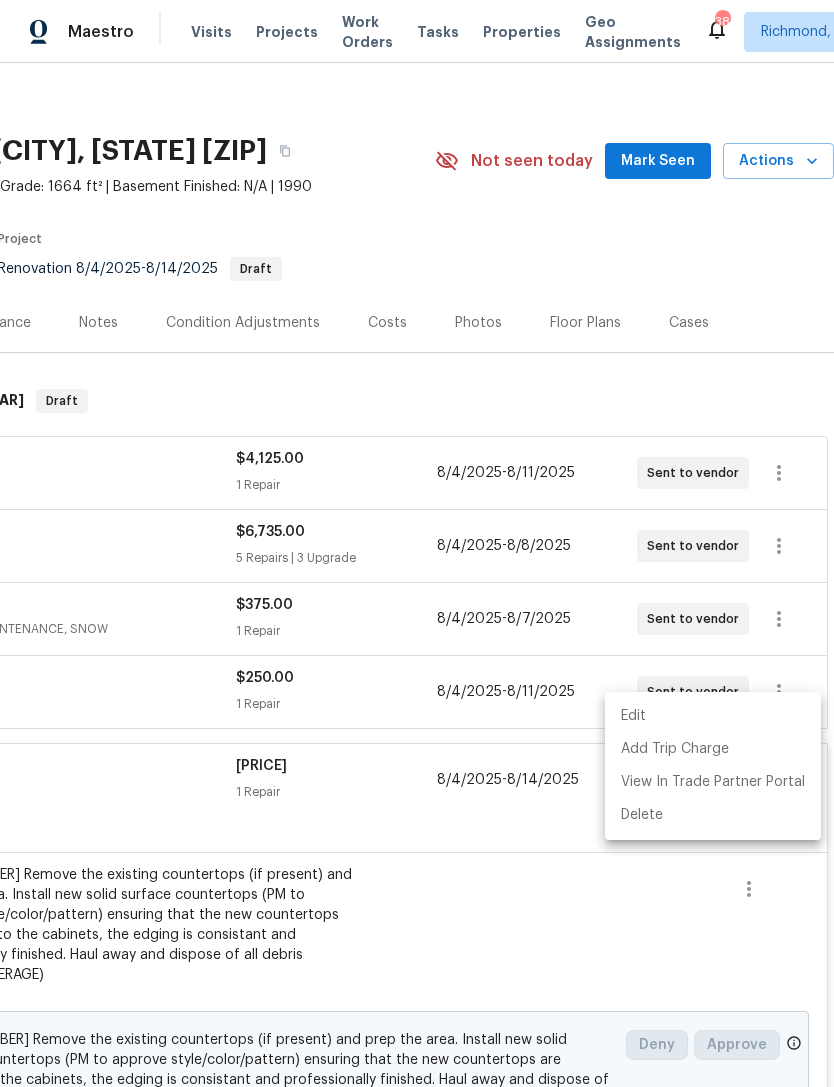 click at bounding box center (417, 543) 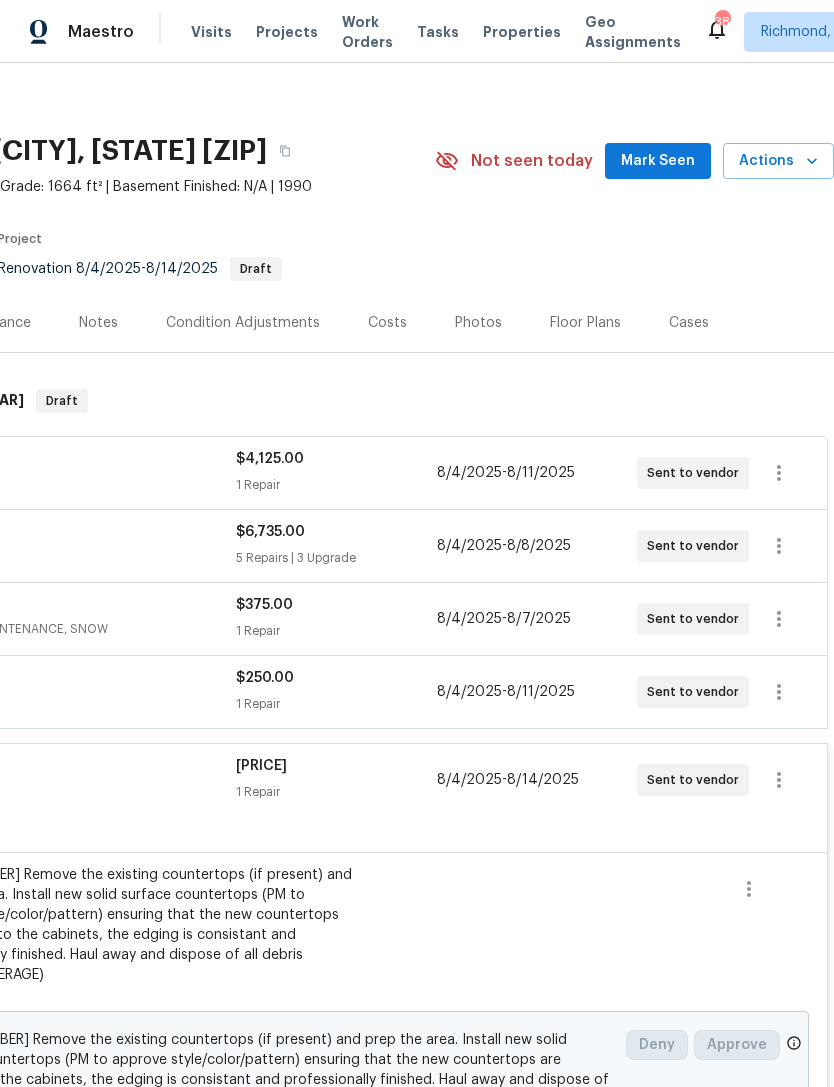 click on "Costs" at bounding box center (387, 322) 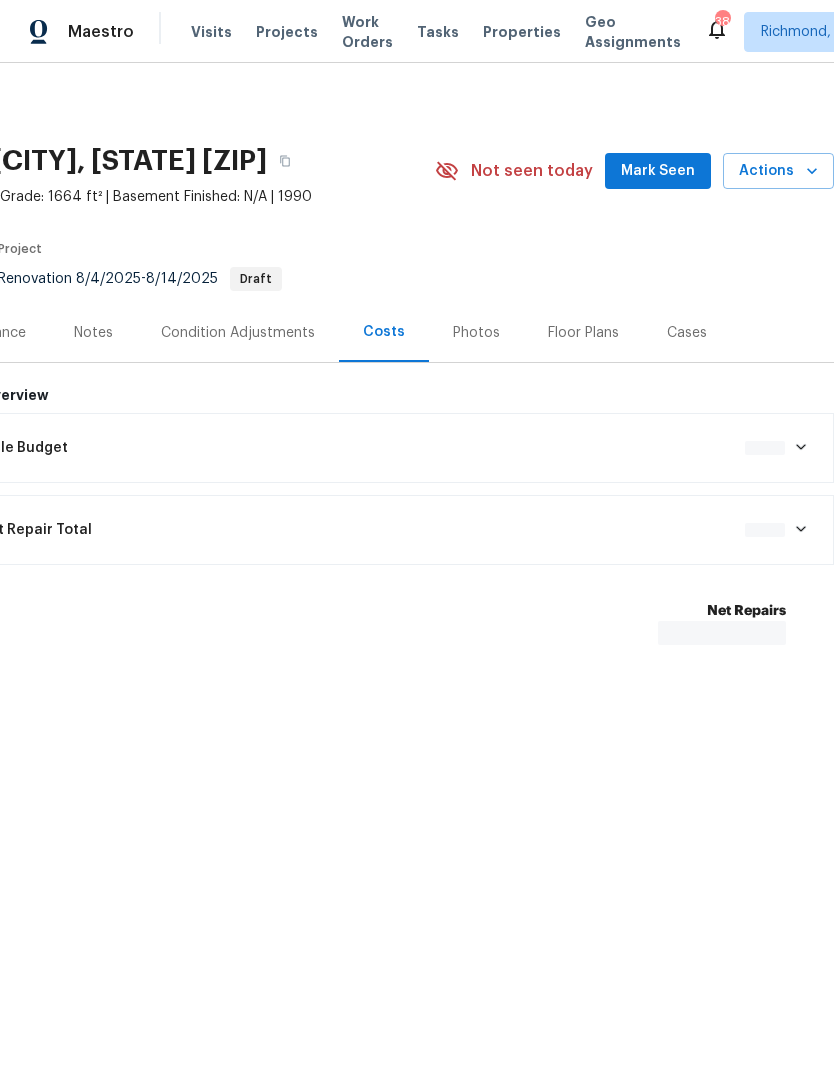 scroll, scrollTop: 0, scrollLeft: 0, axis: both 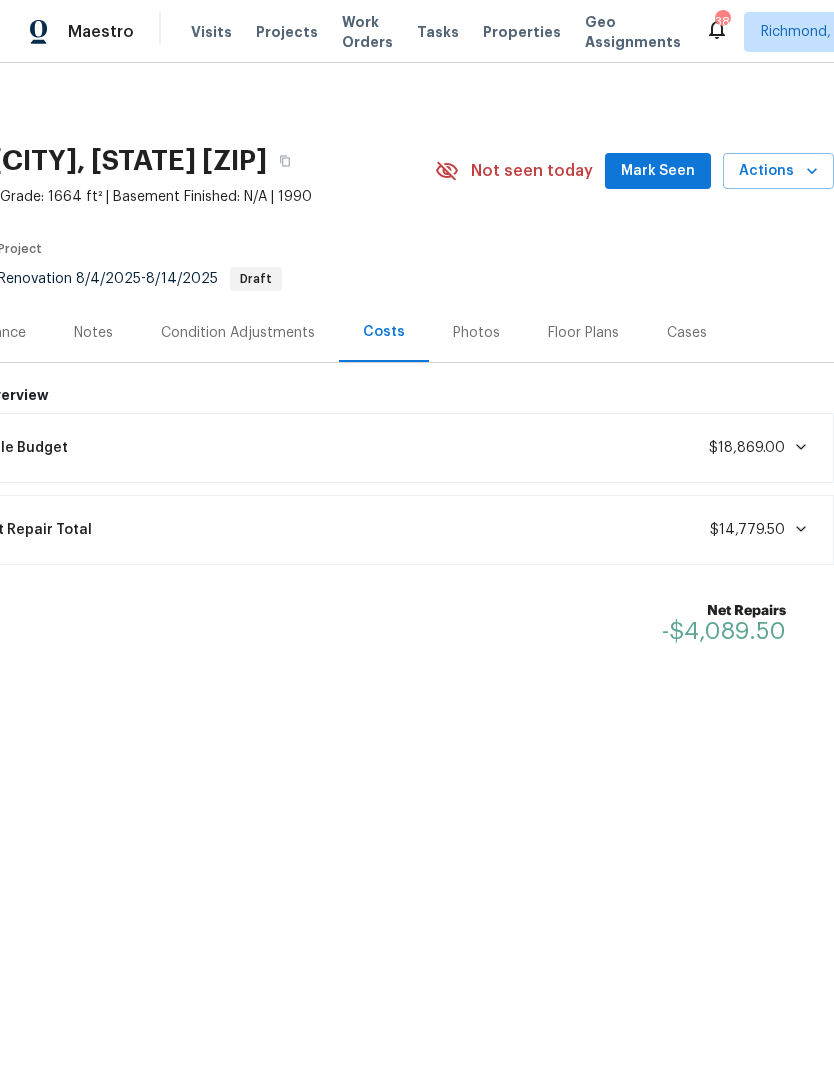 click on "Mark Seen" at bounding box center [658, 171] 